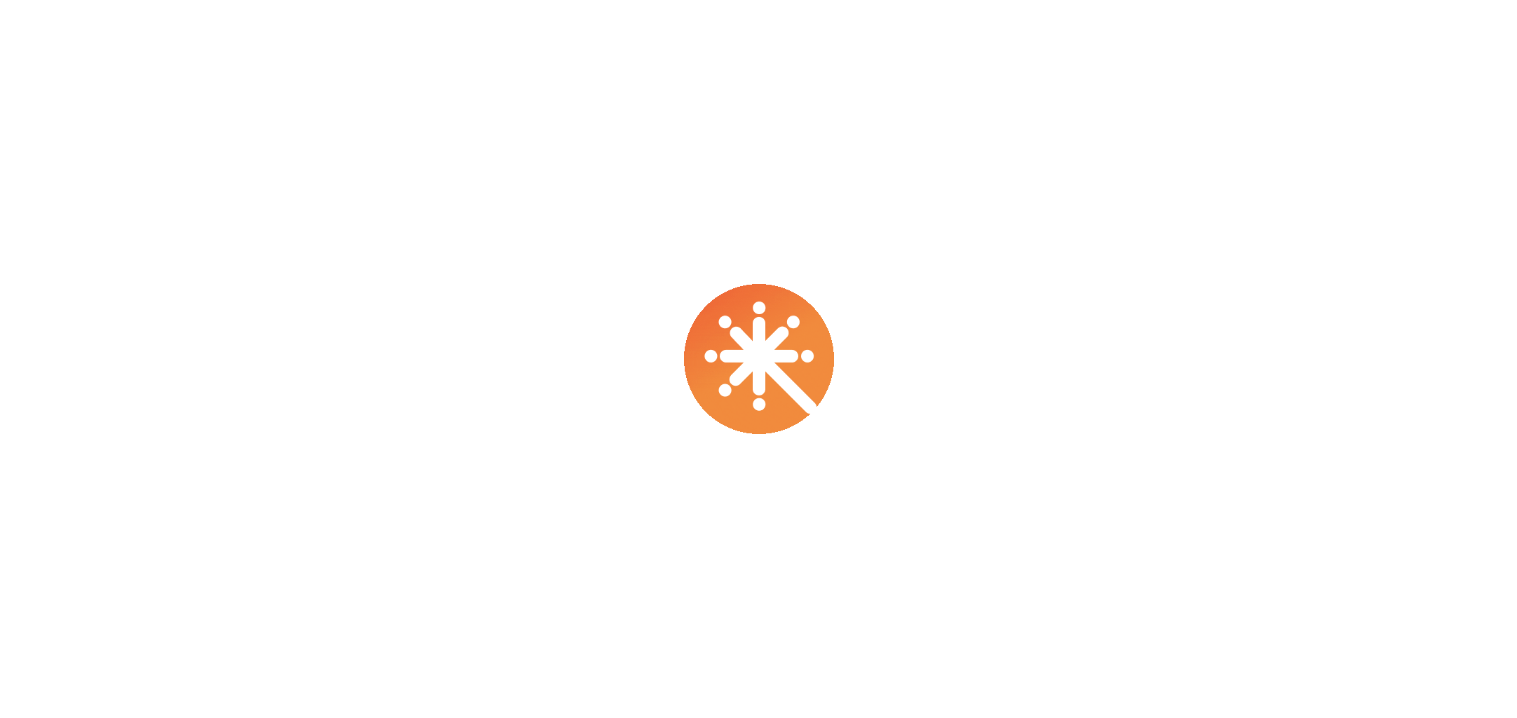 scroll, scrollTop: 0, scrollLeft: 0, axis: both 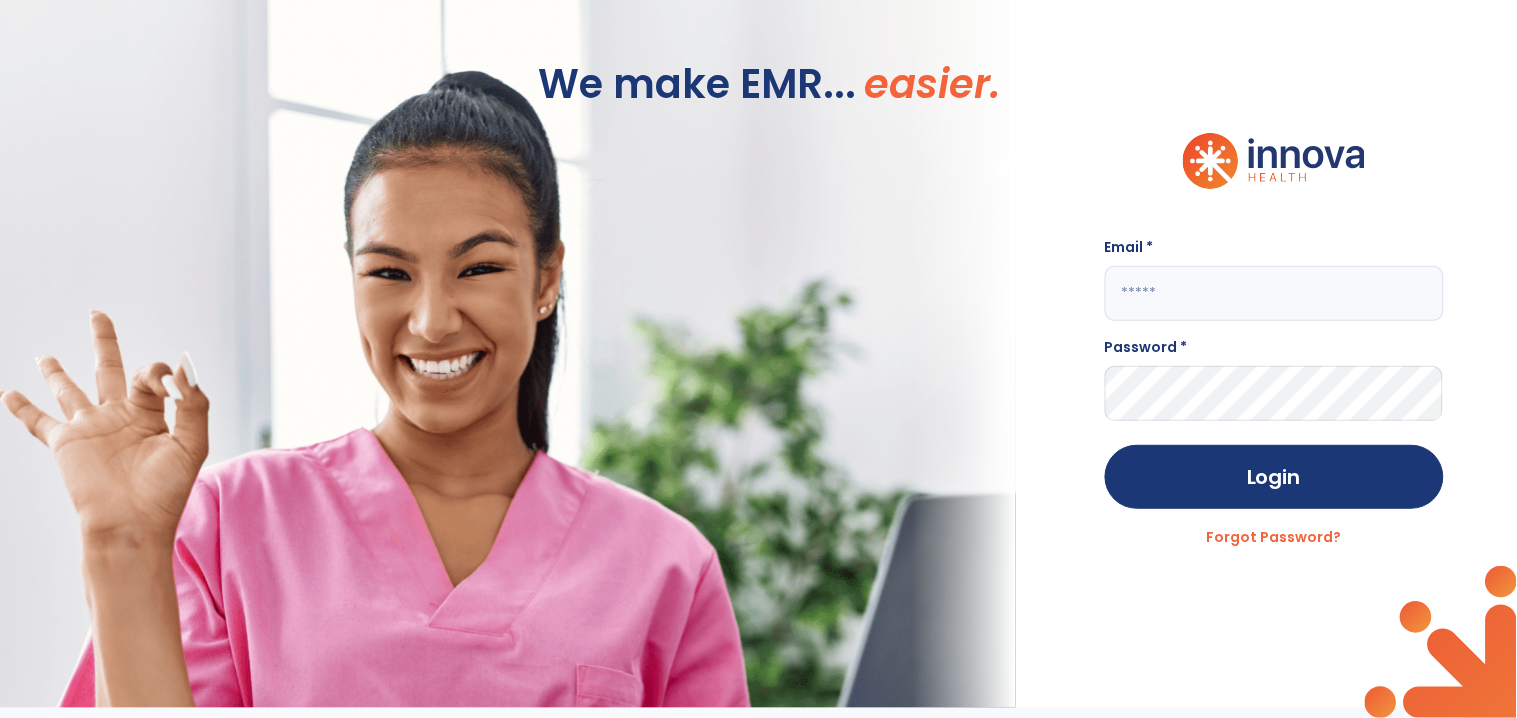 click 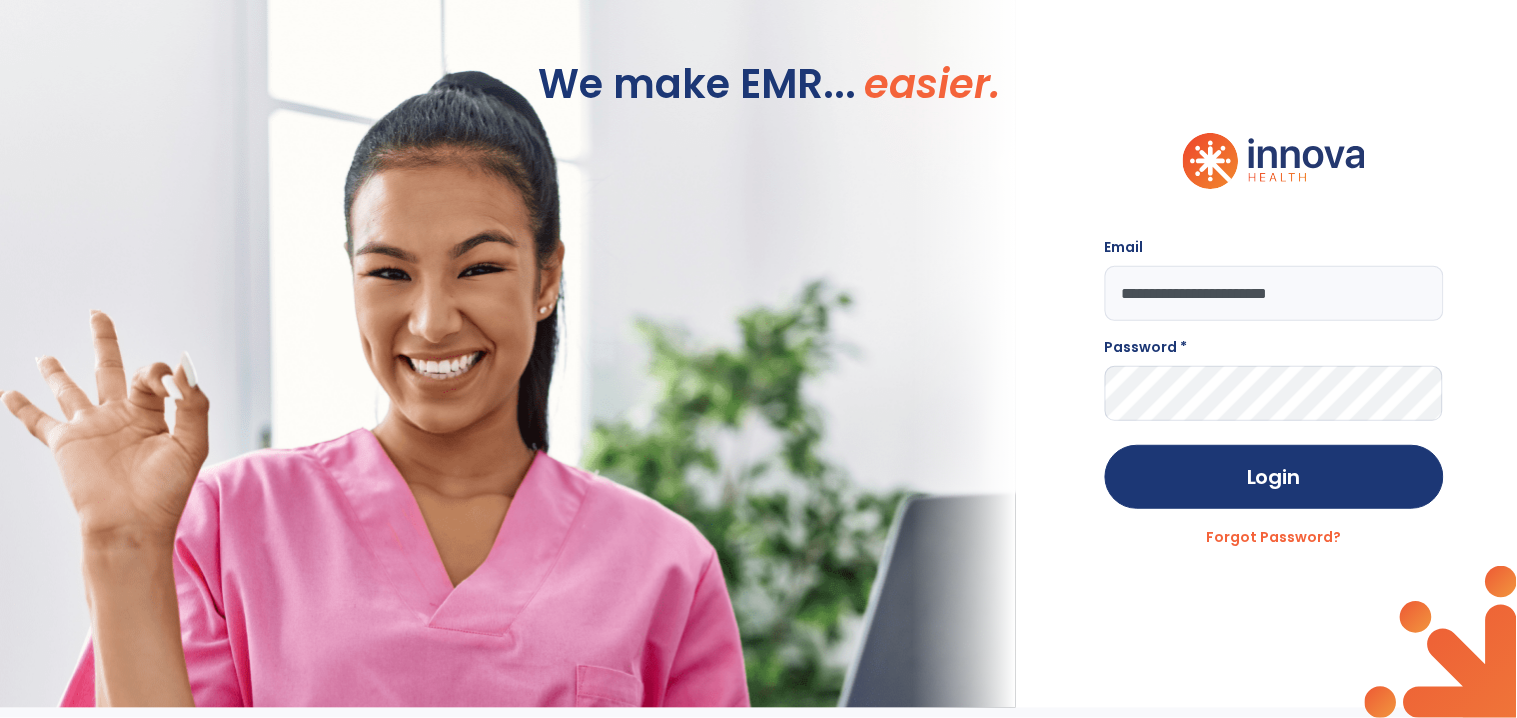 type on "**********" 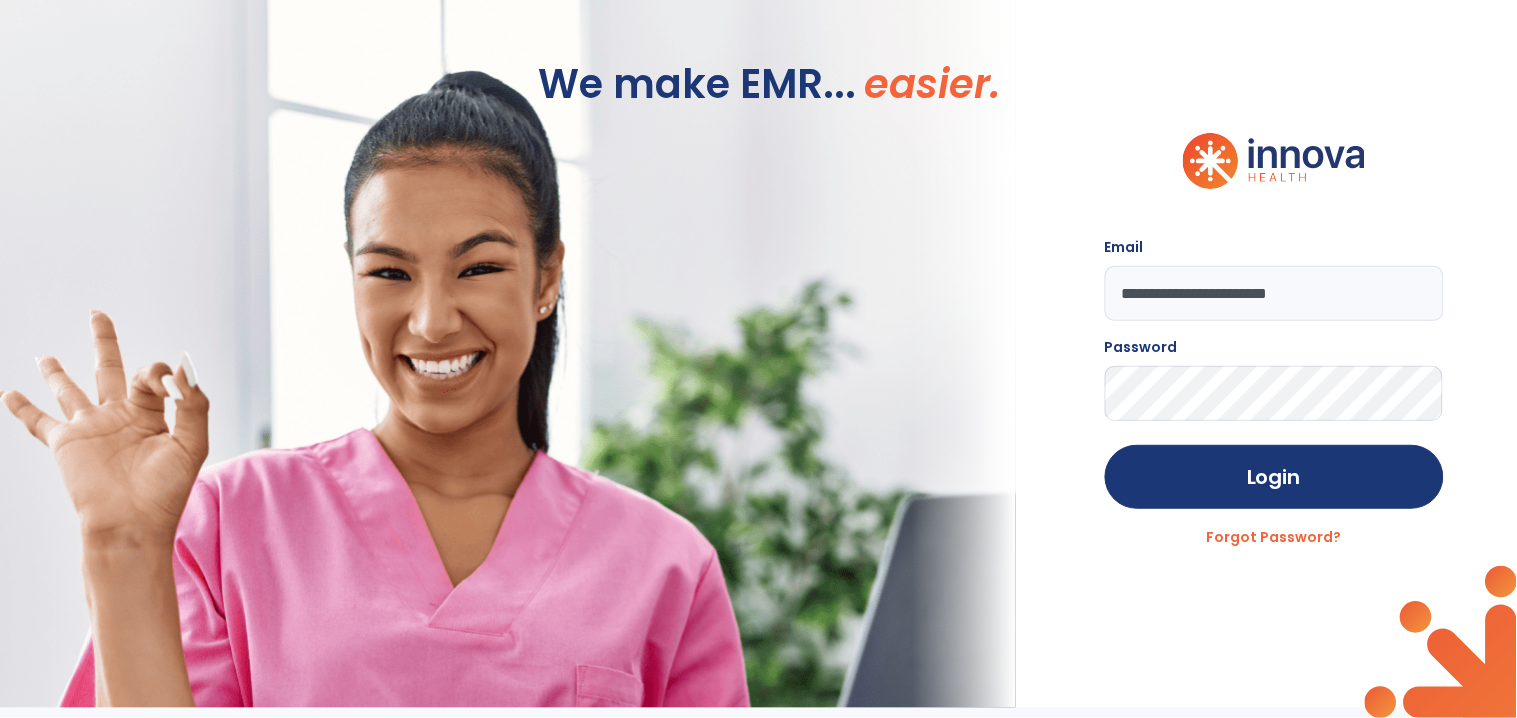 click on "Login" 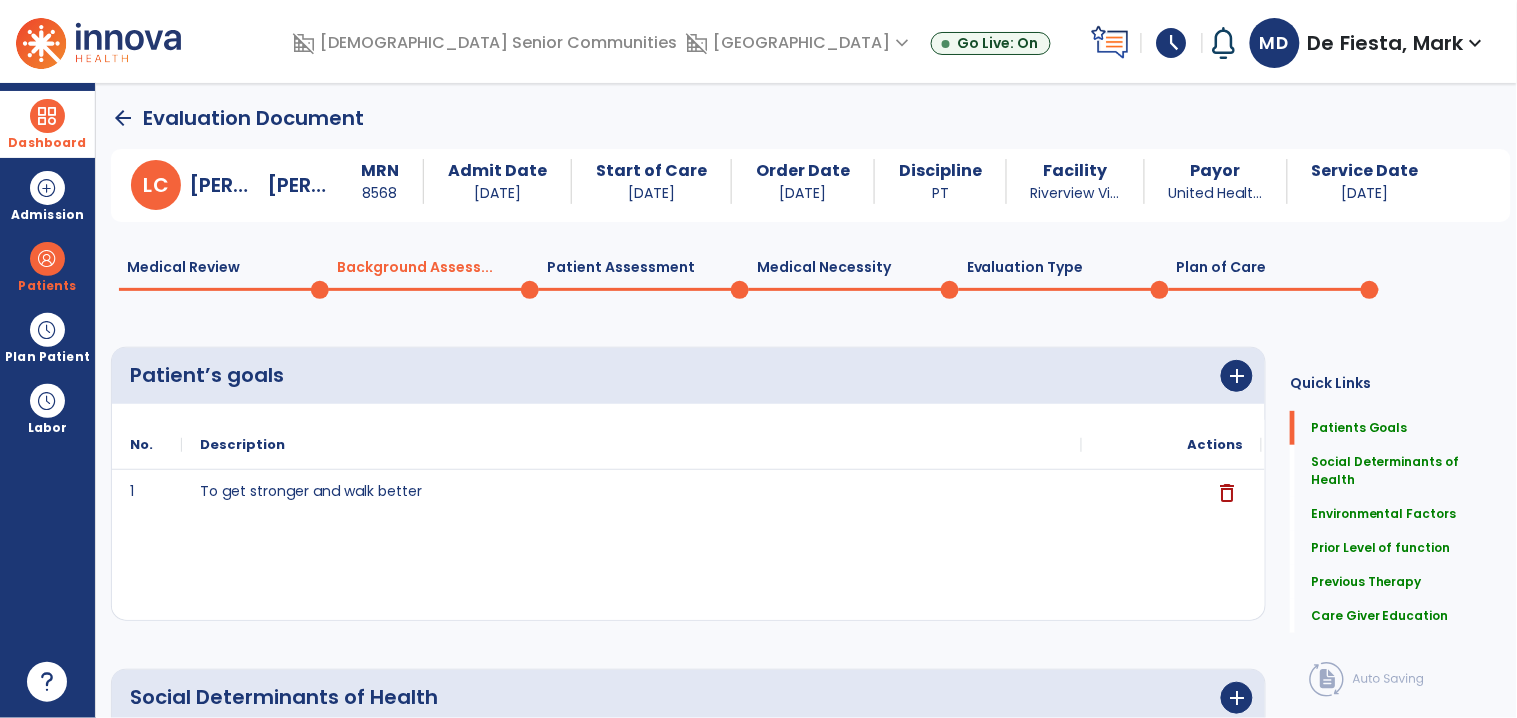 click at bounding box center [47, 116] 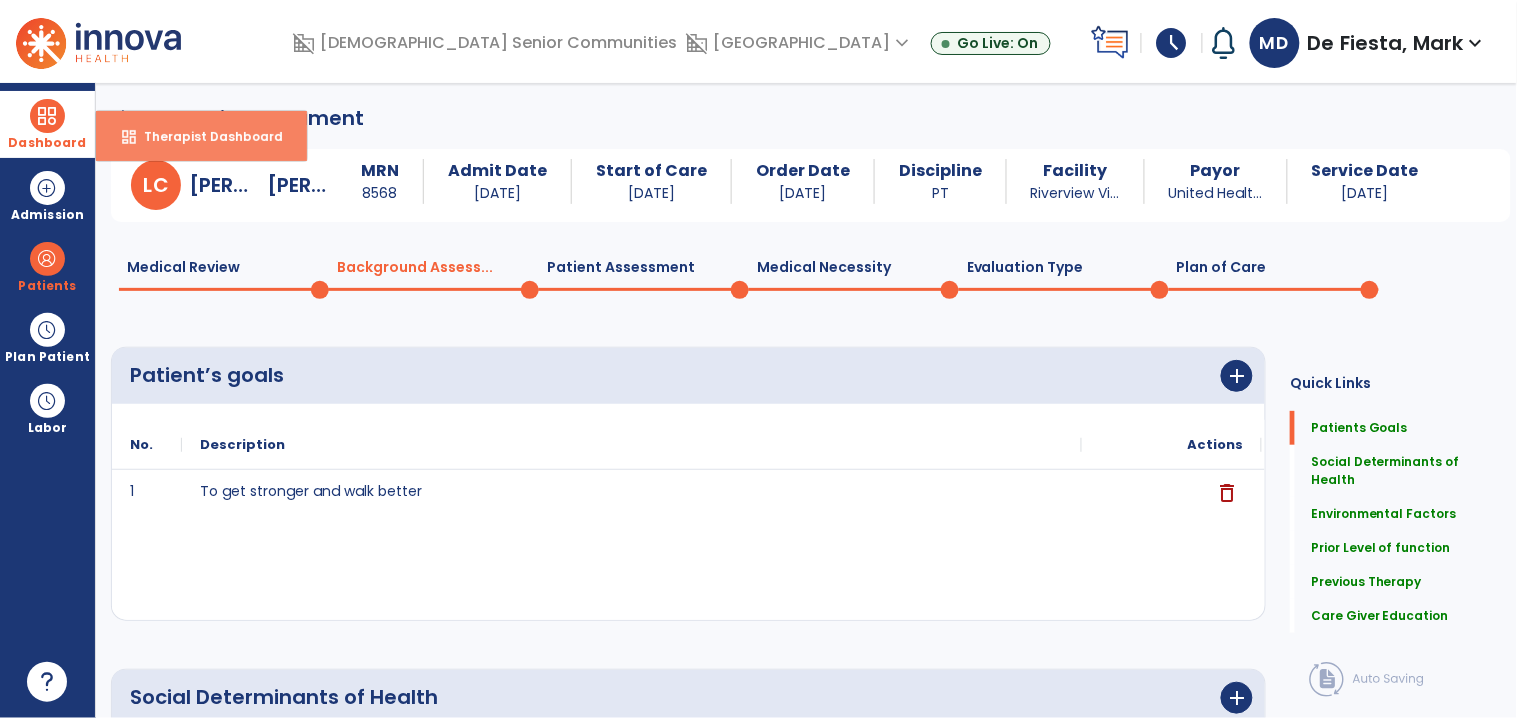 click on "Therapist Dashboard" at bounding box center (205, 136) 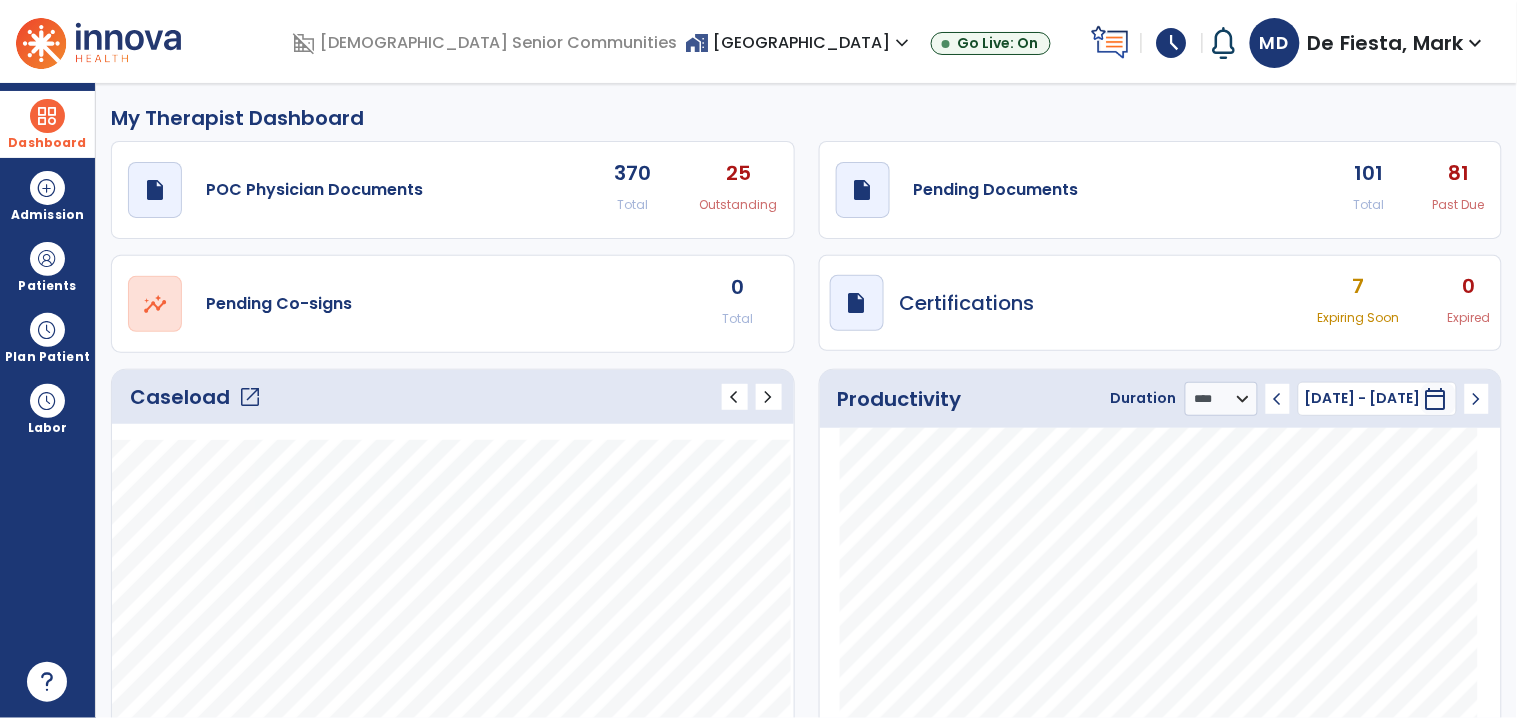click on "open_in_new" 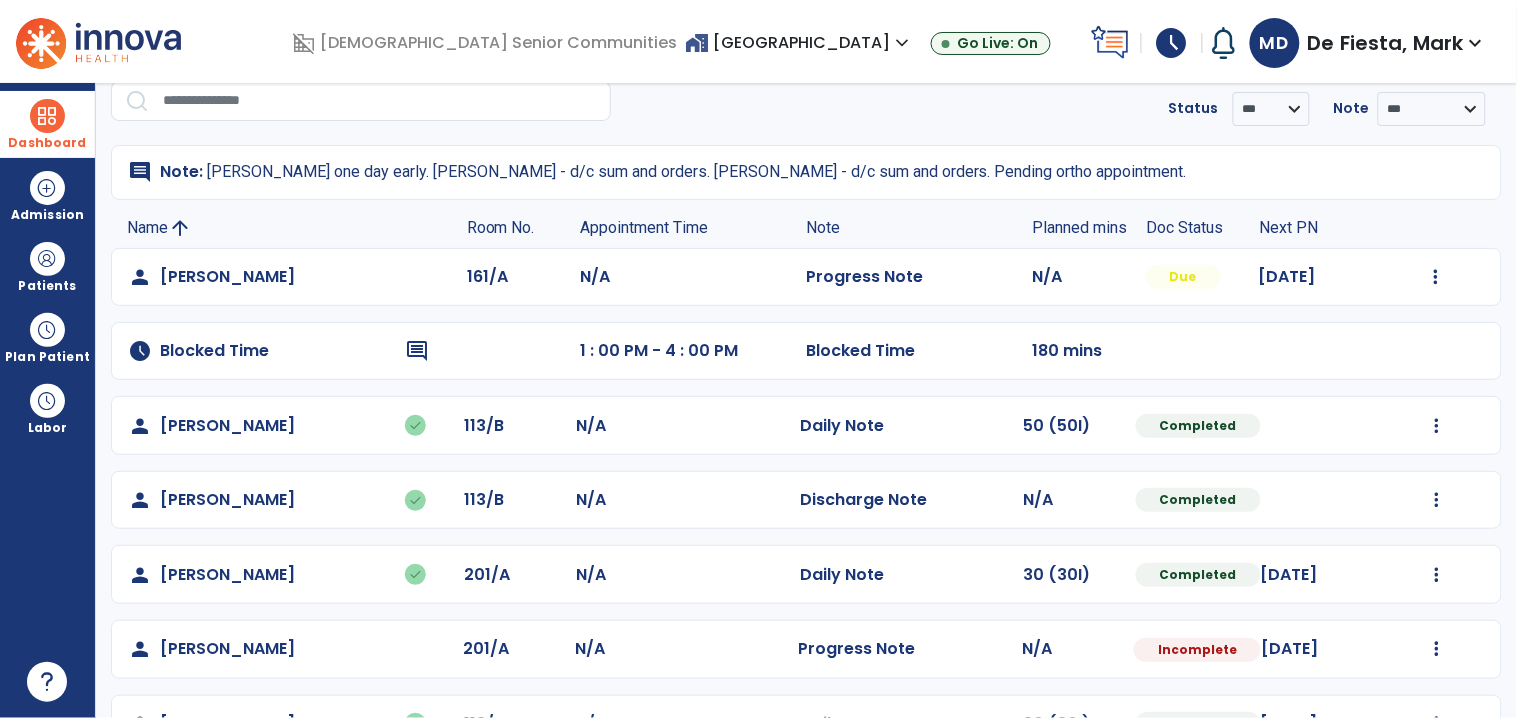 scroll, scrollTop: 266, scrollLeft: 0, axis: vertical 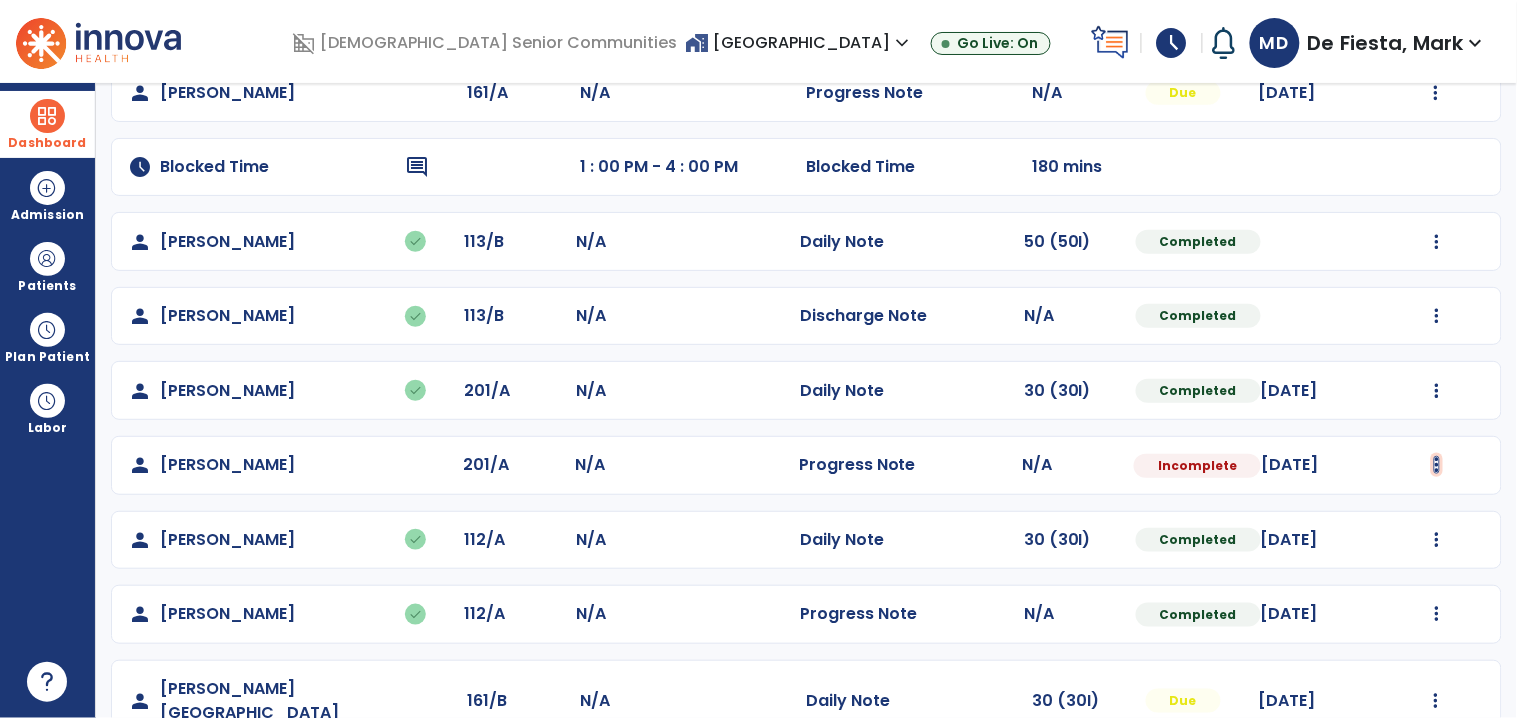 click at bounding box center (1436, 93) 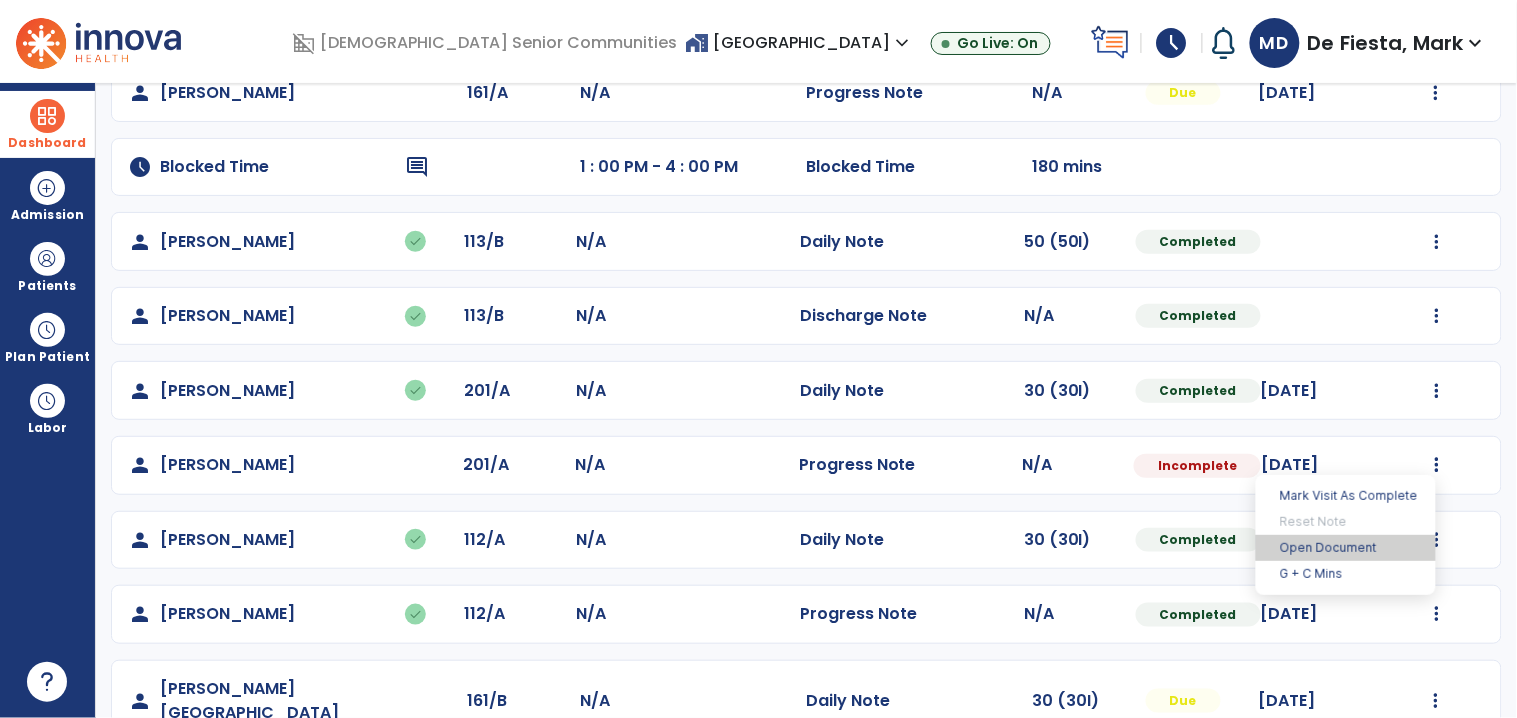 click on "Open Document" at bounding box center (1346, 548) 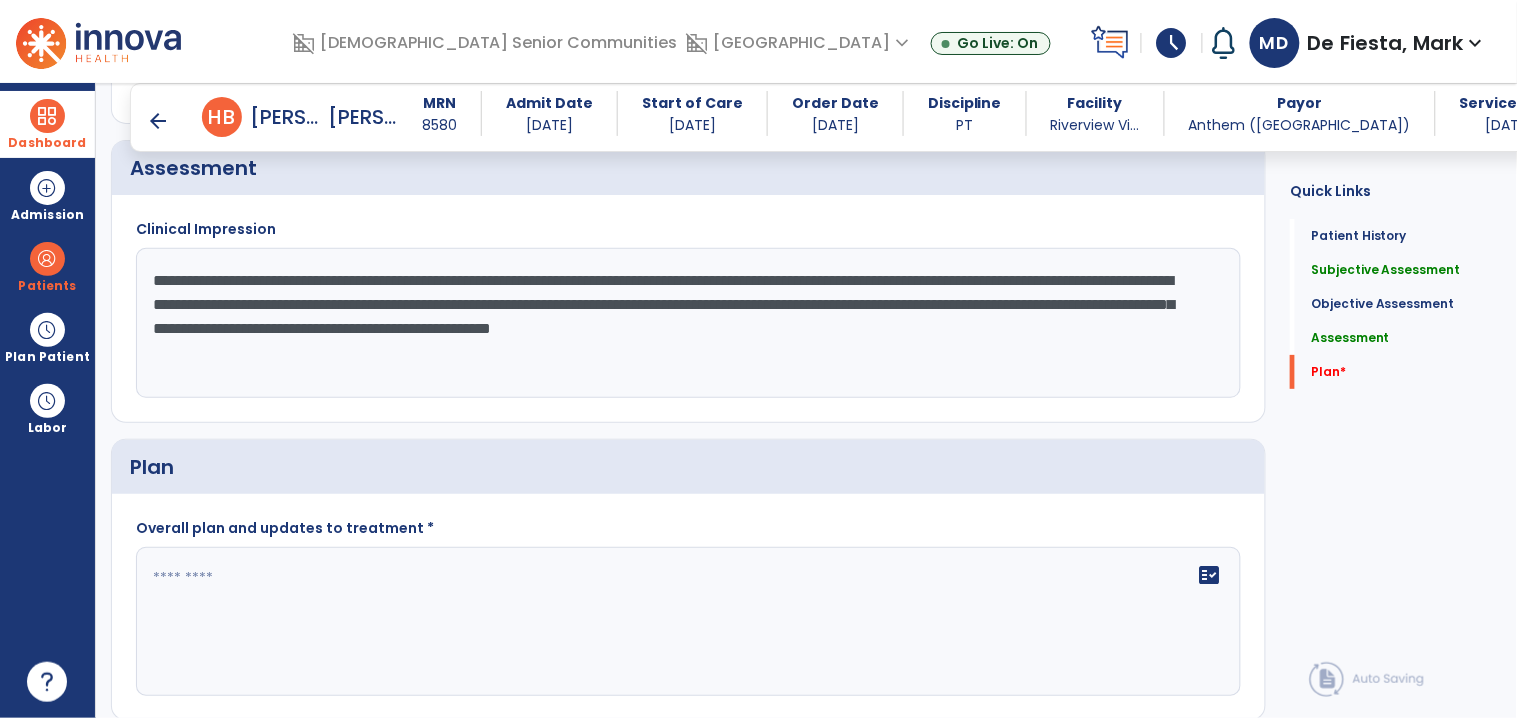 scroll, scrollTop: 1955, scrollLeft: 0, axis: vertical 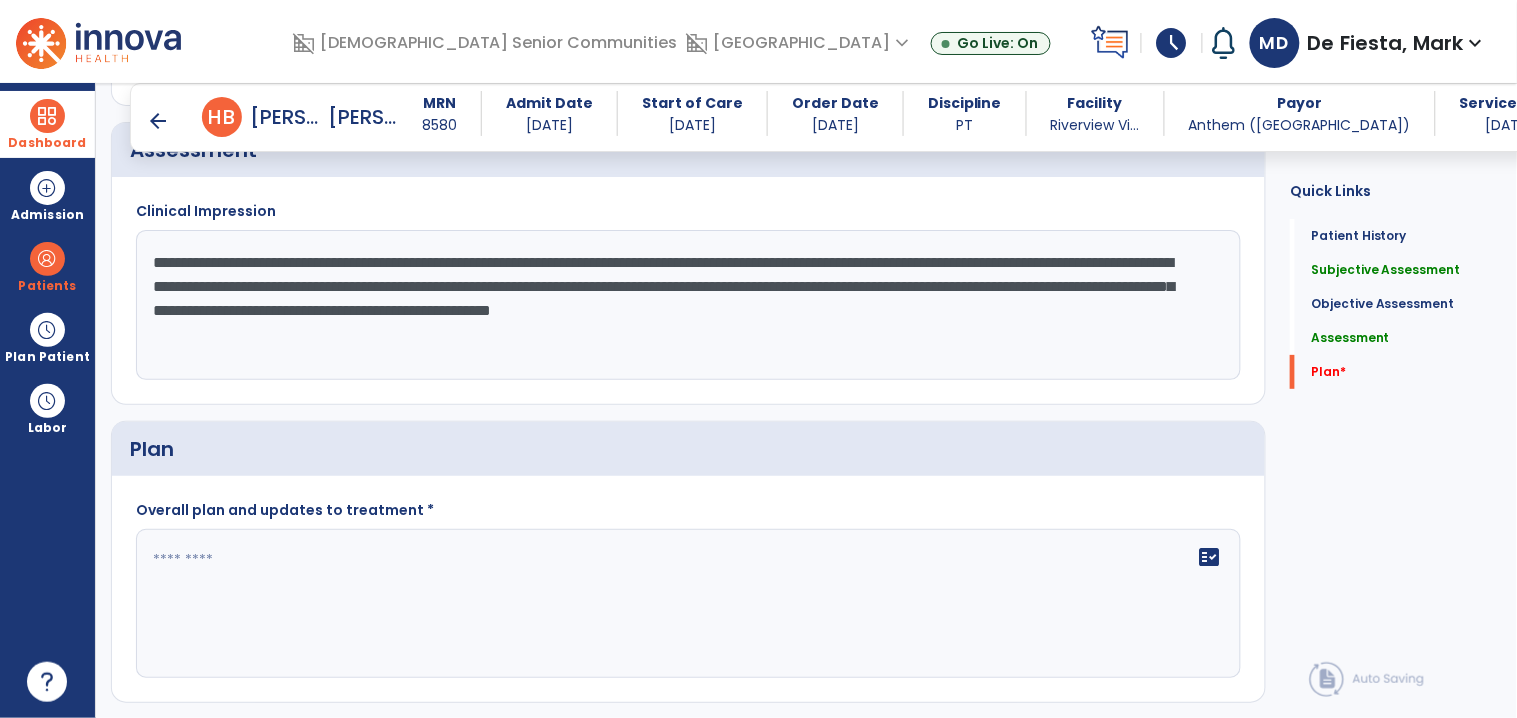 click on "**********" 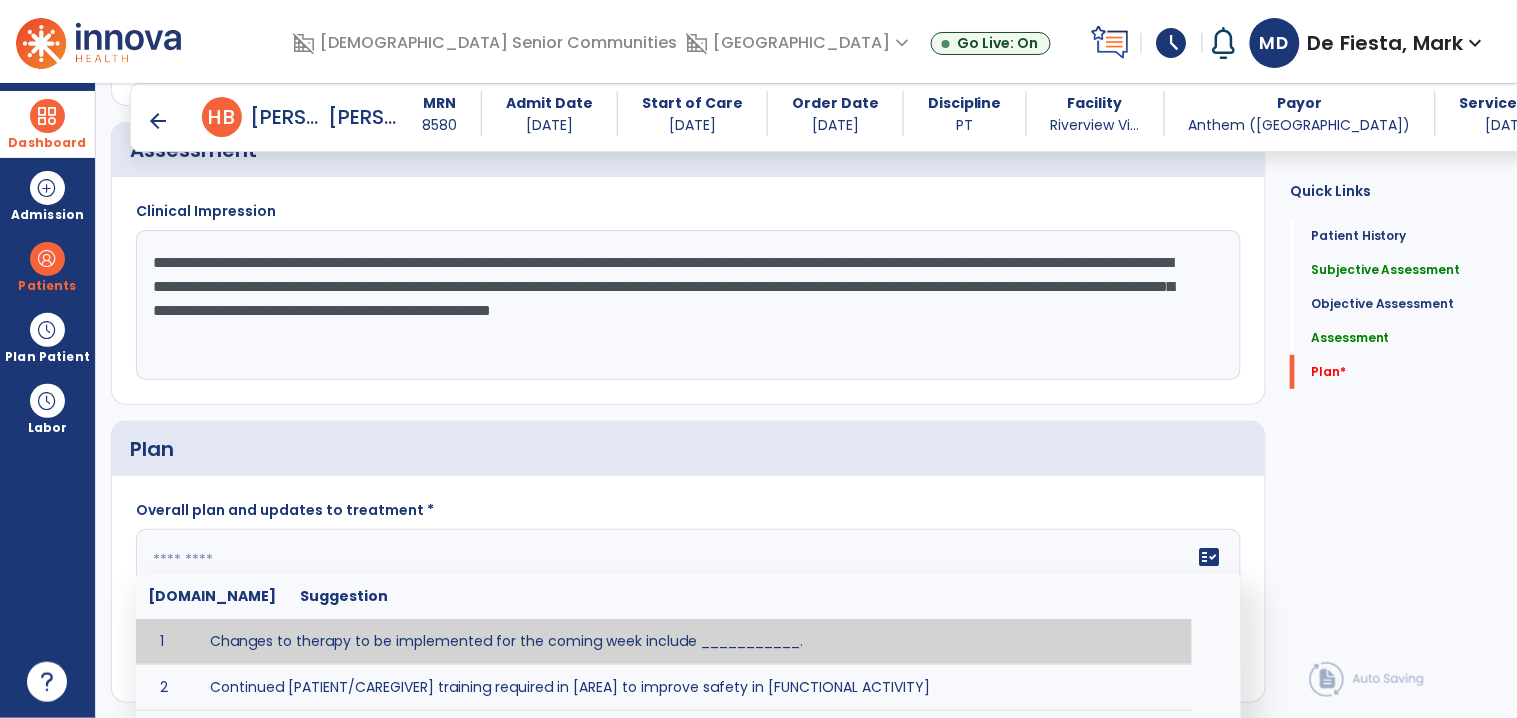 click on "fact_check  Sr.No Suggestion 1 Changes to therapy to be implemented for the coming week include ___________. 2 Continued [PATIENT/CAREGIVER] training required in [AREA] to improve safety in [FUNCTIONAL ACTIVITY] 3 Due to [STATUS CHANGE] the treatment plan will be modified to [ADD/DISCONTINUE] [SPECIFIC MODALITY/TREATMENT TECHNIQUE]. 4 Goals related to ___________ have been met.  Will add new STG's to address _______ in the upcoming week. 5 Updated precautions include ________. 6 Progress treatment to include ____________. 7 Requires further [PATIENT/CAREGIVER] training in ______ to improve safety in ________. 8 Short term goals related to _________ have been met and new short term goals to be added as appropriate for patient. 9 STGs have been met, will now focus on LTGs. 10 The plan for next week's visits include [INTERVENTIONS] with the objective of improving [IMPAIRMENTS] to continue to progress toward long term goal(s). 11 12 13 Changes to therapy to be implemented for the coming week include ___________." 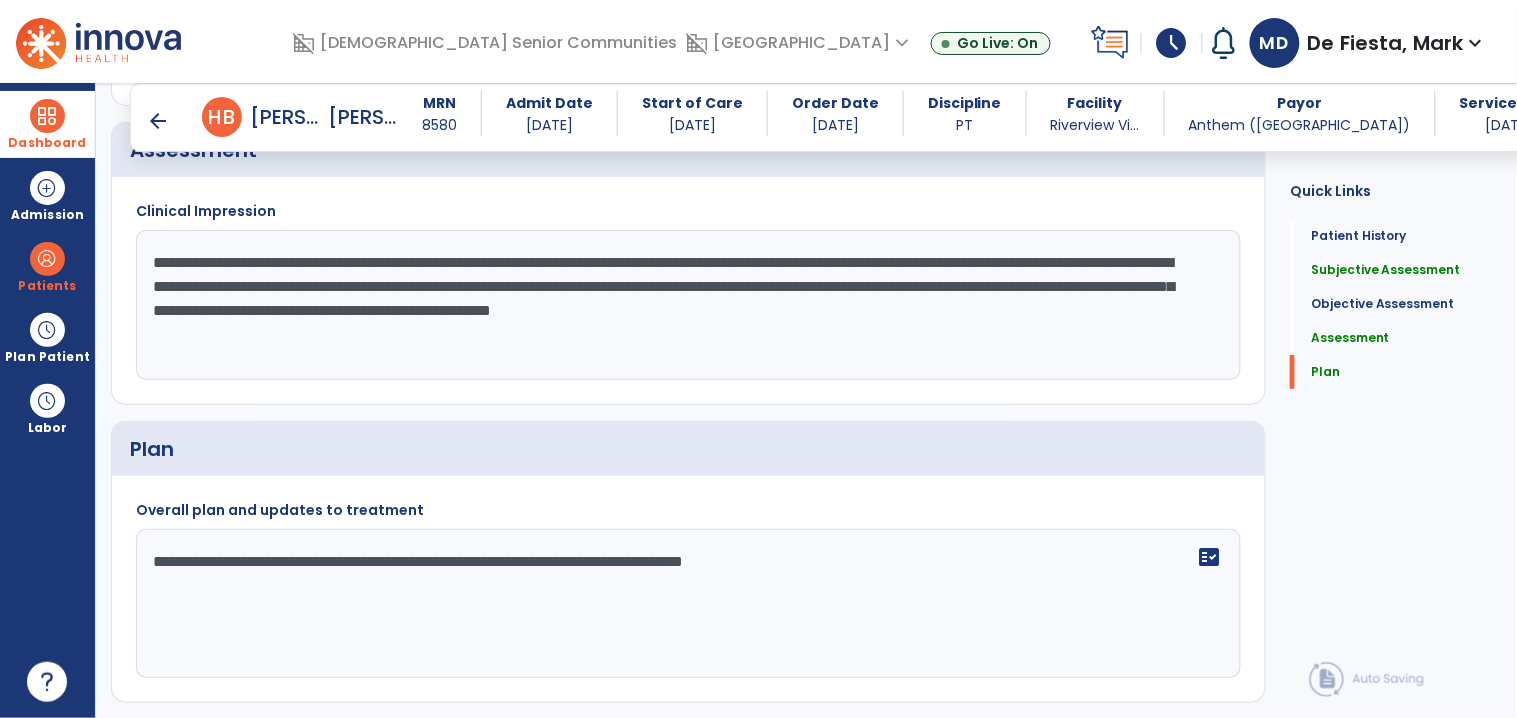 drag, startPoint x: 1009, startPoint y: 560, endPoint x: 135, endPoint y: 580, distance: 874.2288 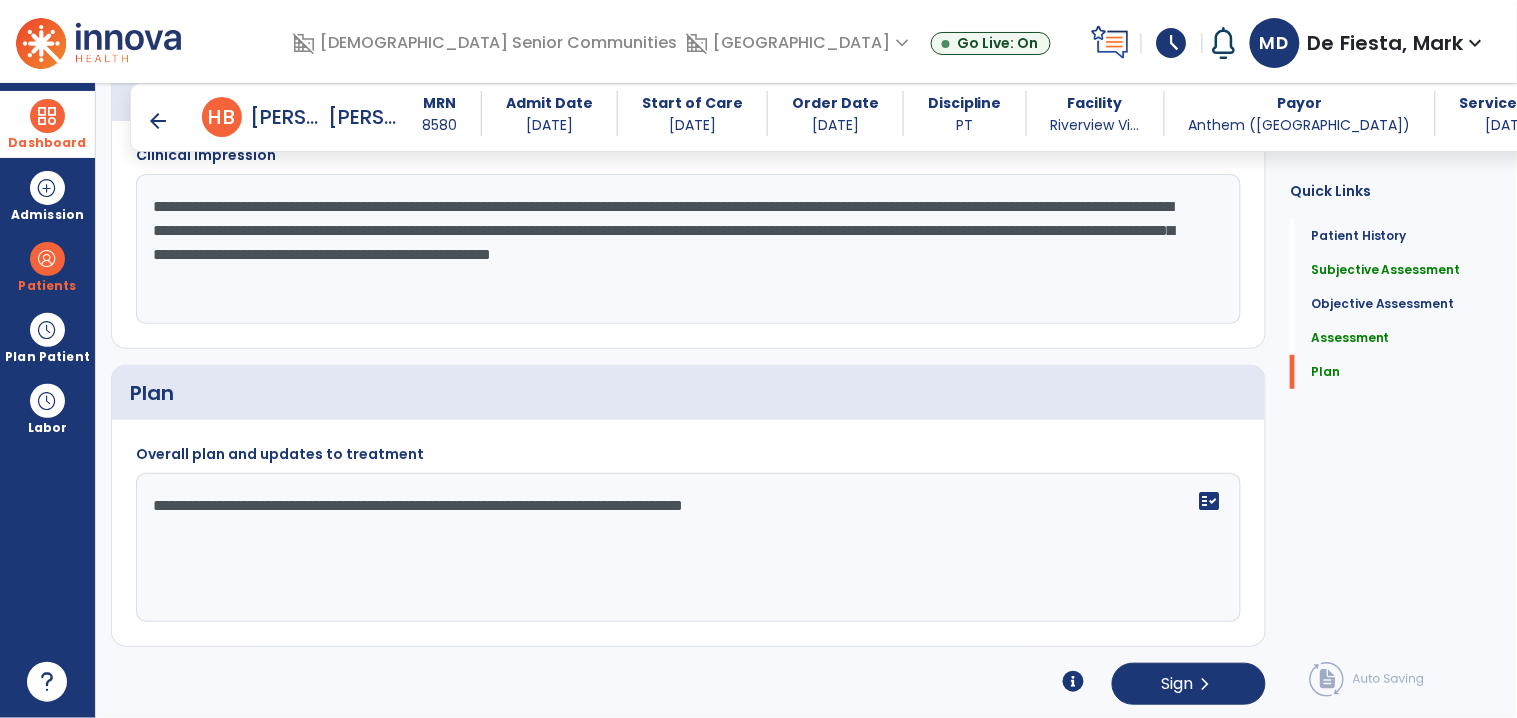 scroll, scrollTop: 2016, scrollLeft: 0, axis: vertical 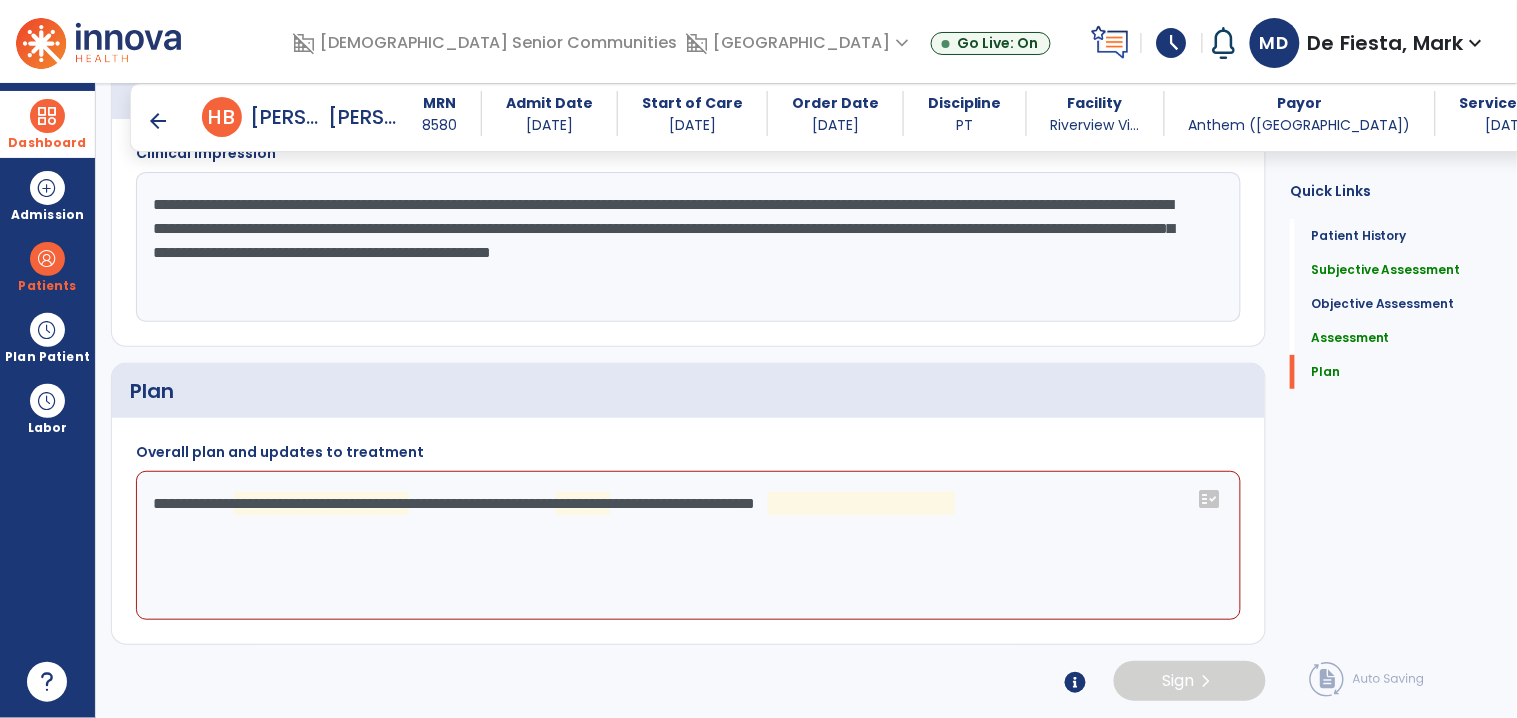 click on "**********" 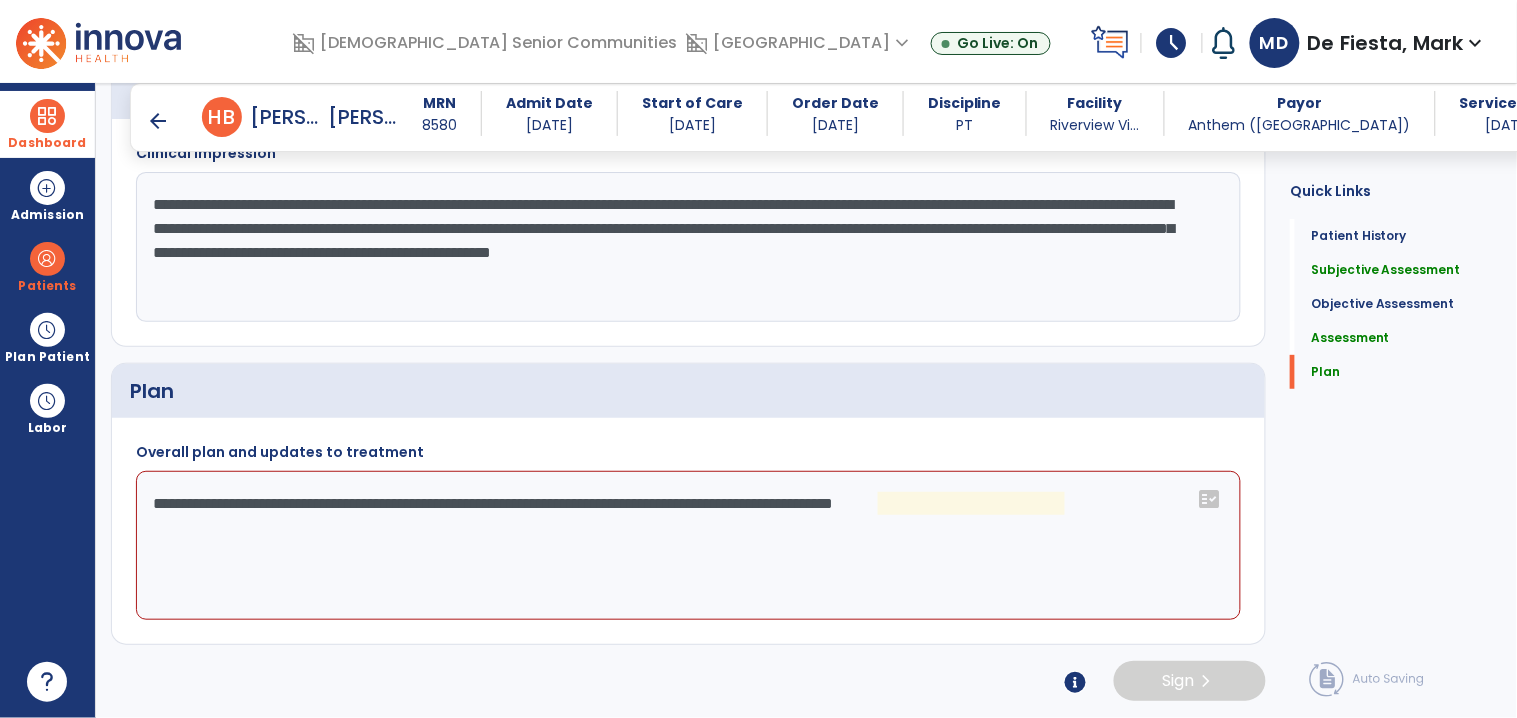 click on "**********" 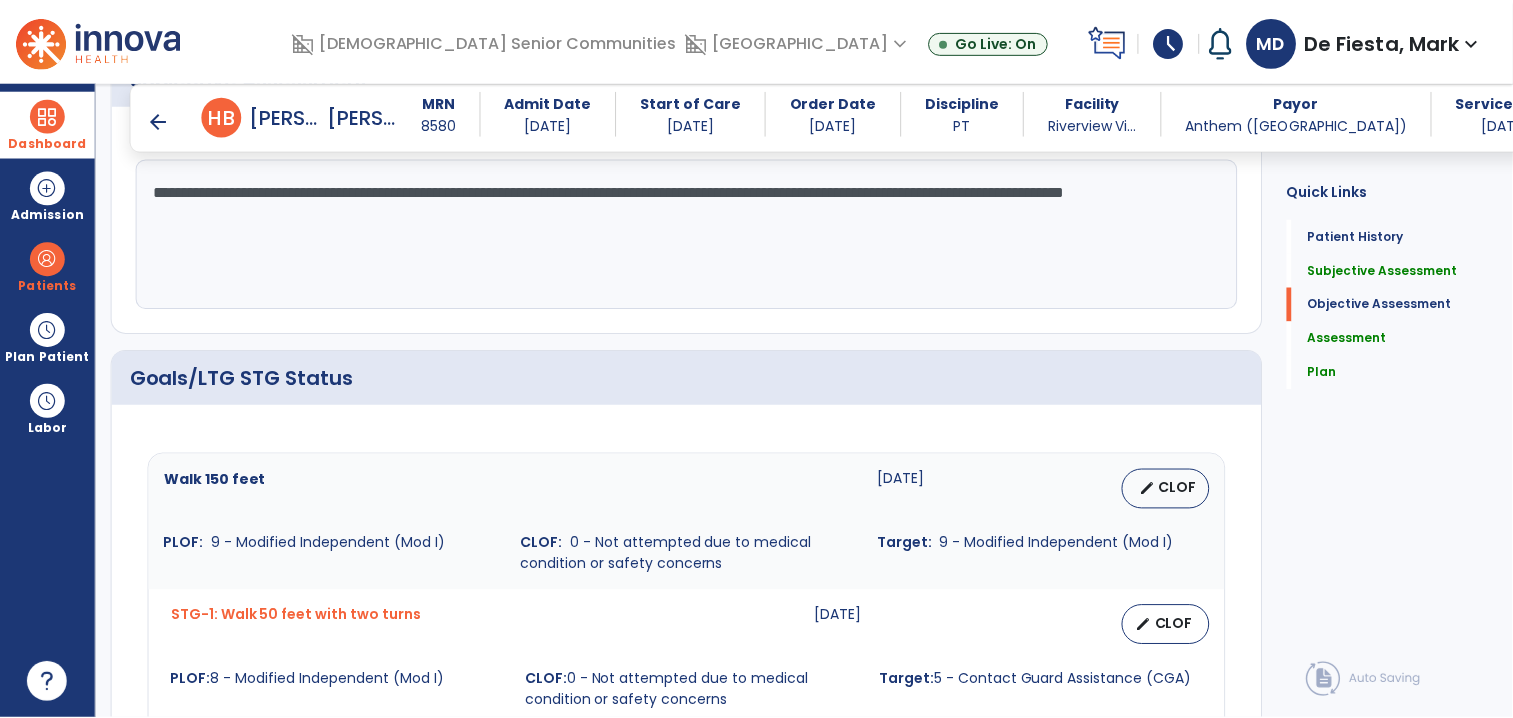 scroll, scrollTop: 584, scrollLeft: 0, axis: vertical 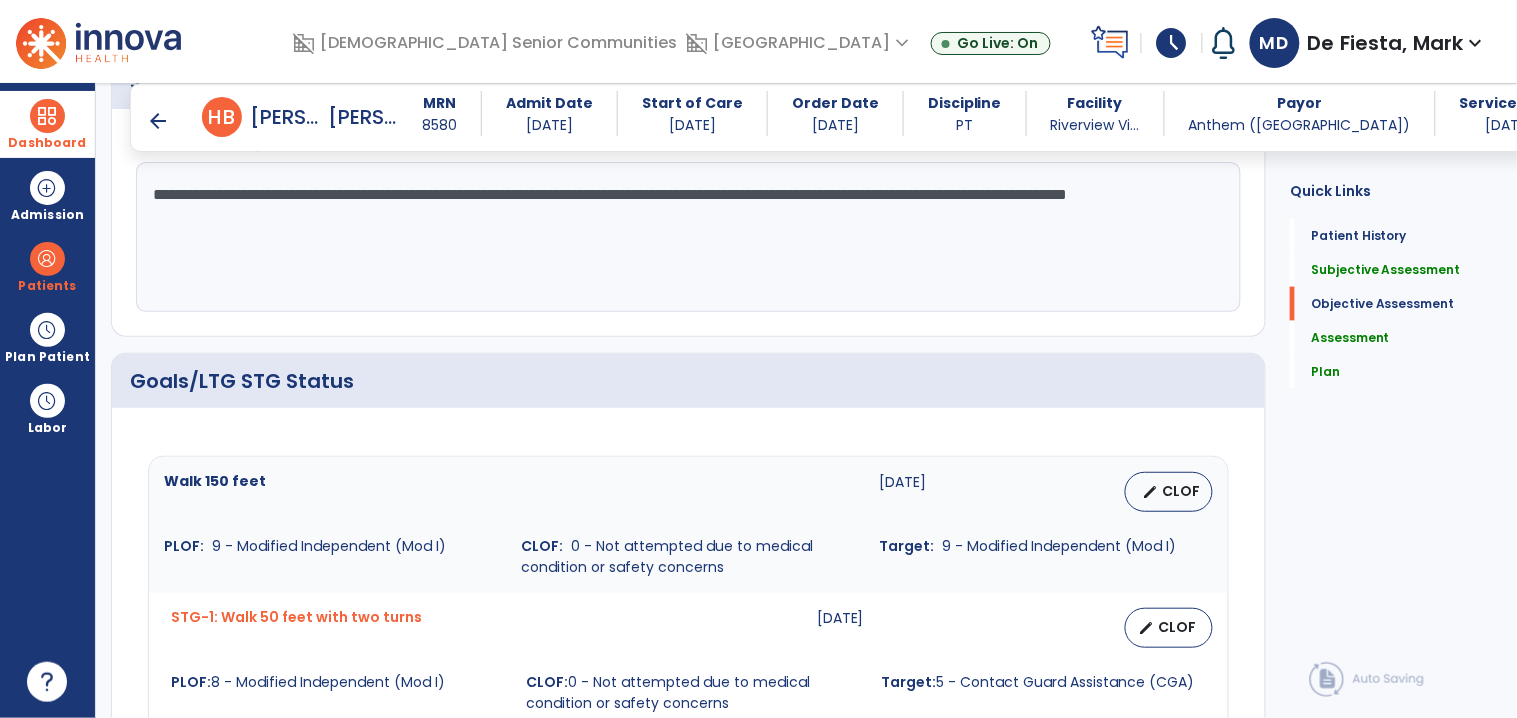 type on "**********" 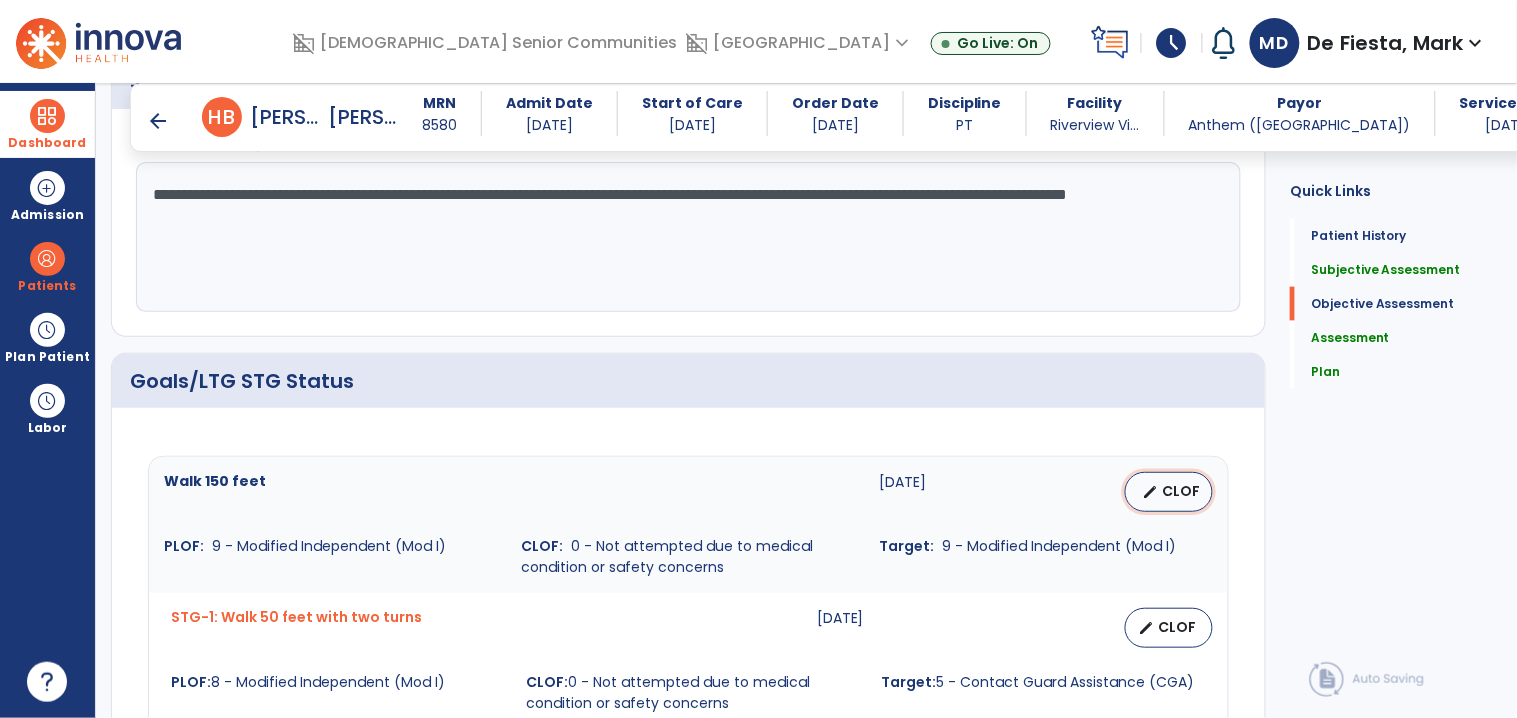 click on "CLOF" at bounding box center (1181, 491) 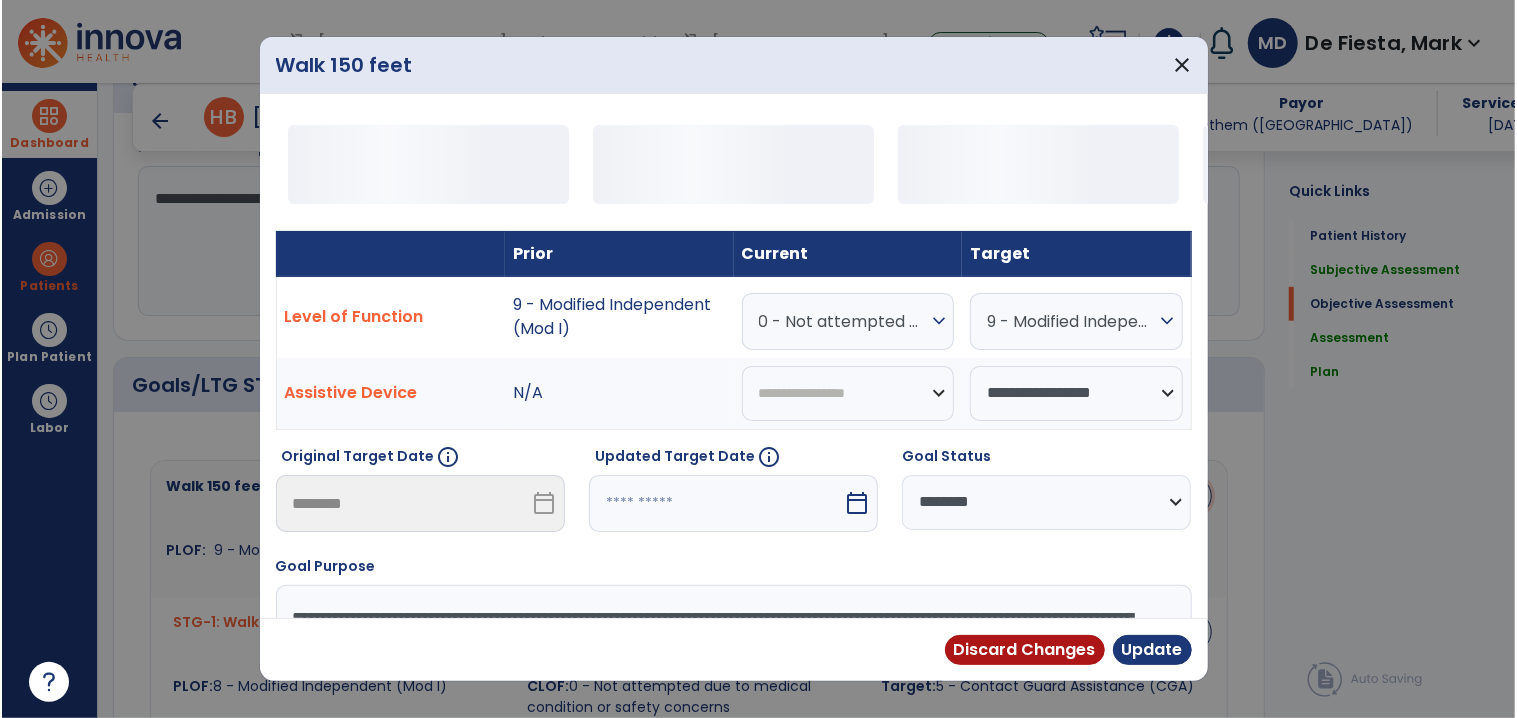 scroll, scrollTop: 584, scrollLeft: 0, axis: vertical 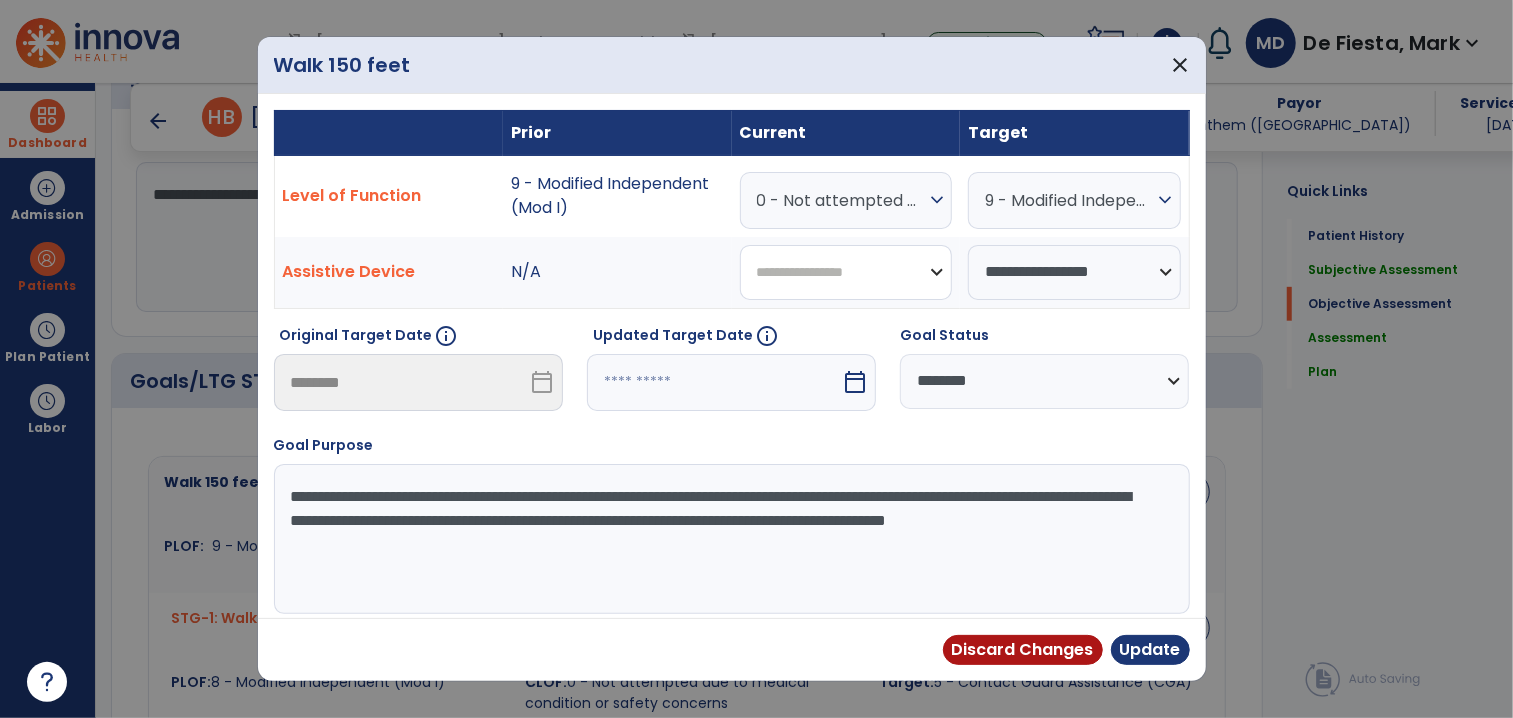 click on "**********" at bounding box center (846, 272) 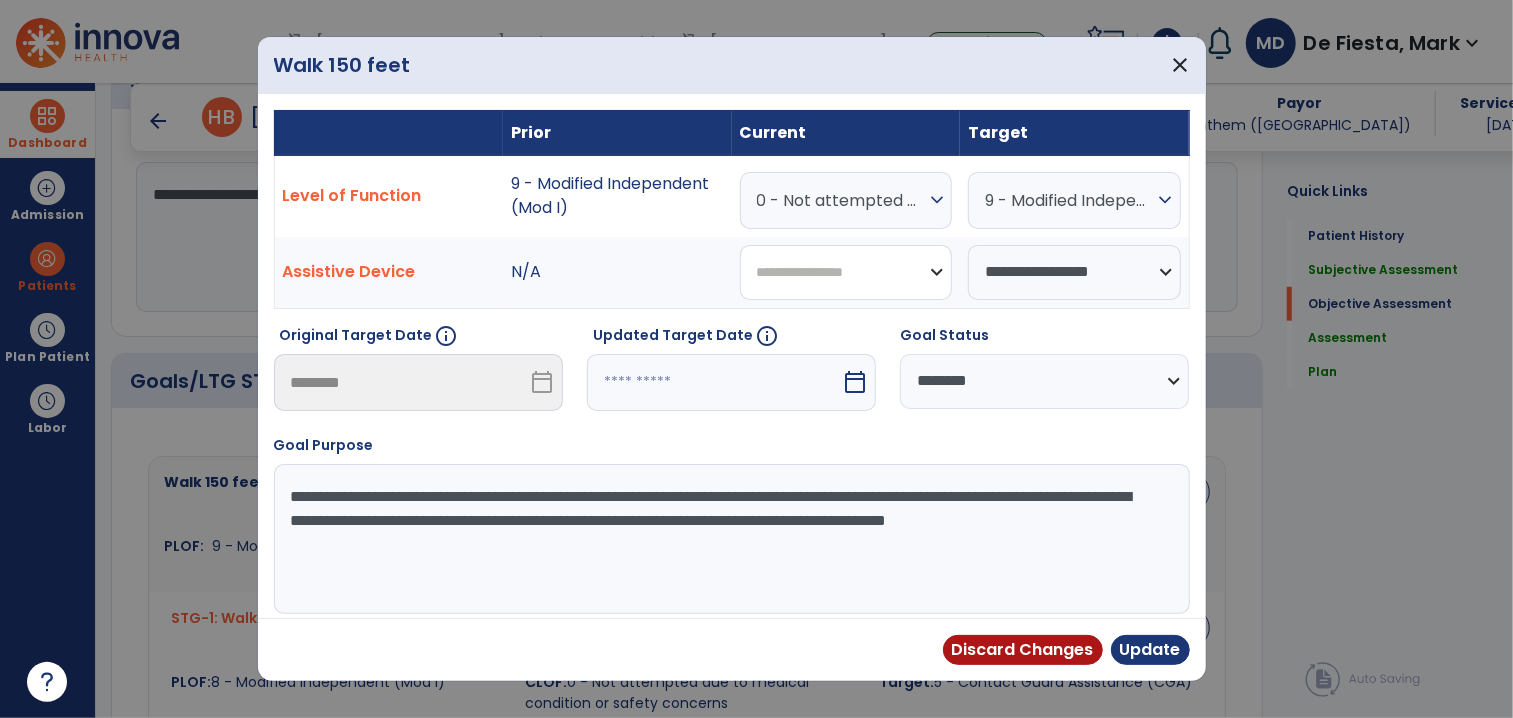 select on "**********" 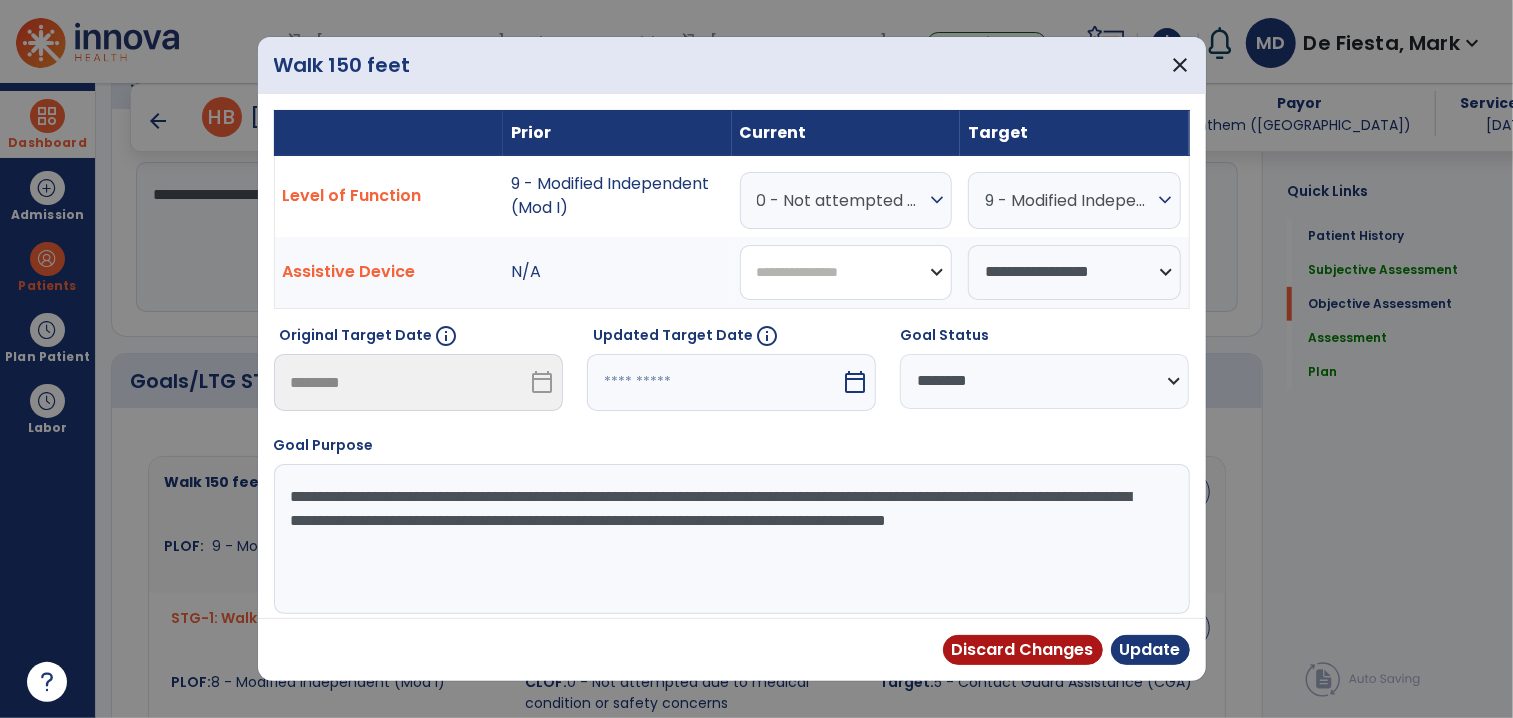 click on "**********" at bounding box center [846, 272] 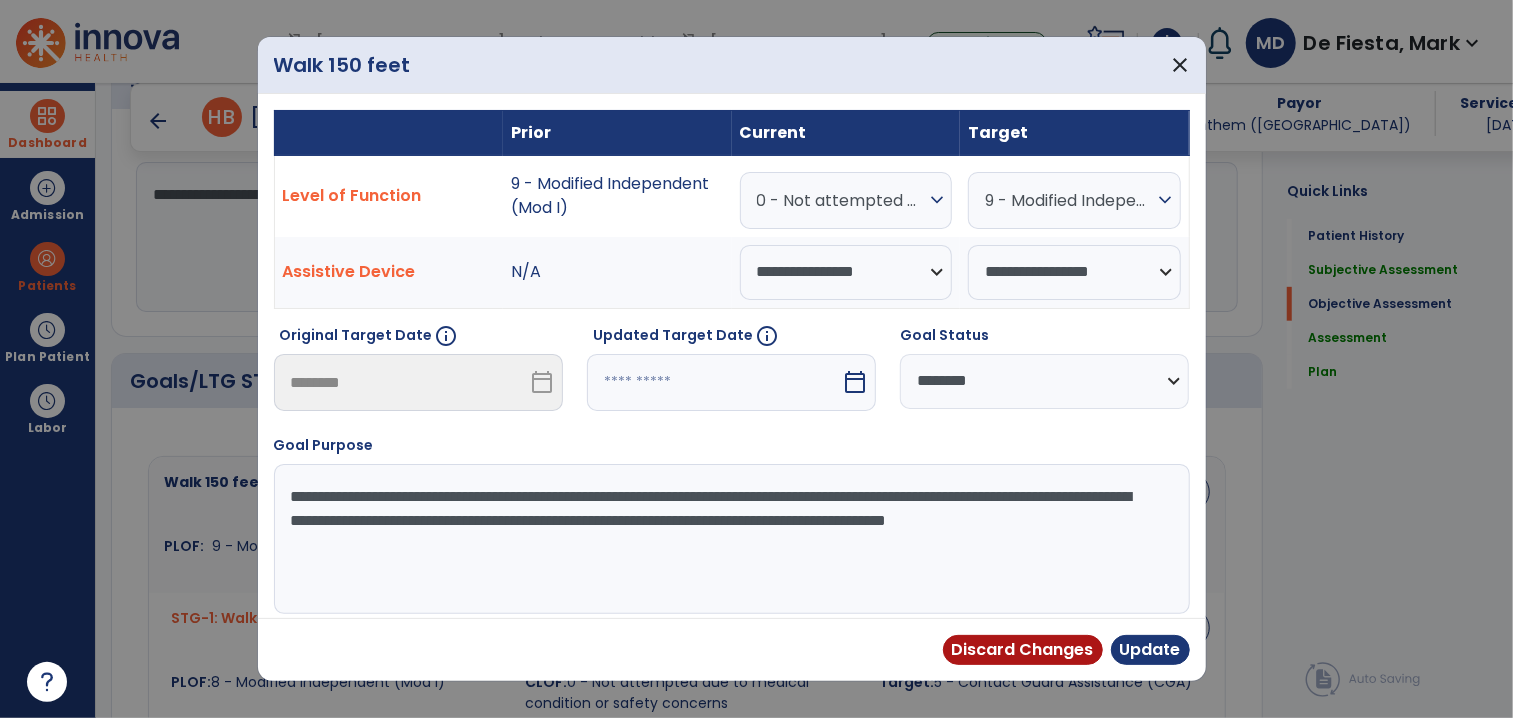 click on "**********" at bounding box center (846, 273) 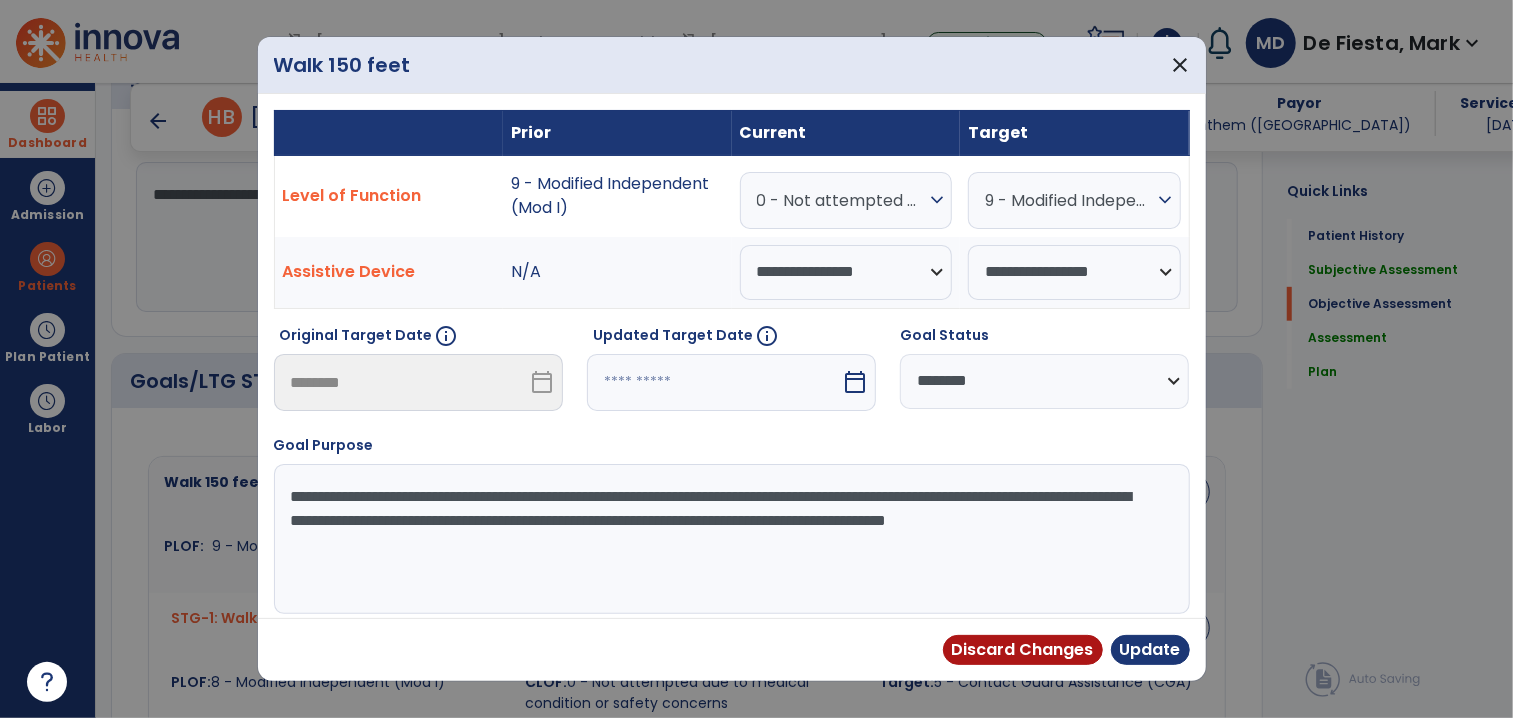 click on "0 - Not attempted due to medical condition or safety concerns" at bounding box center [841, 200] 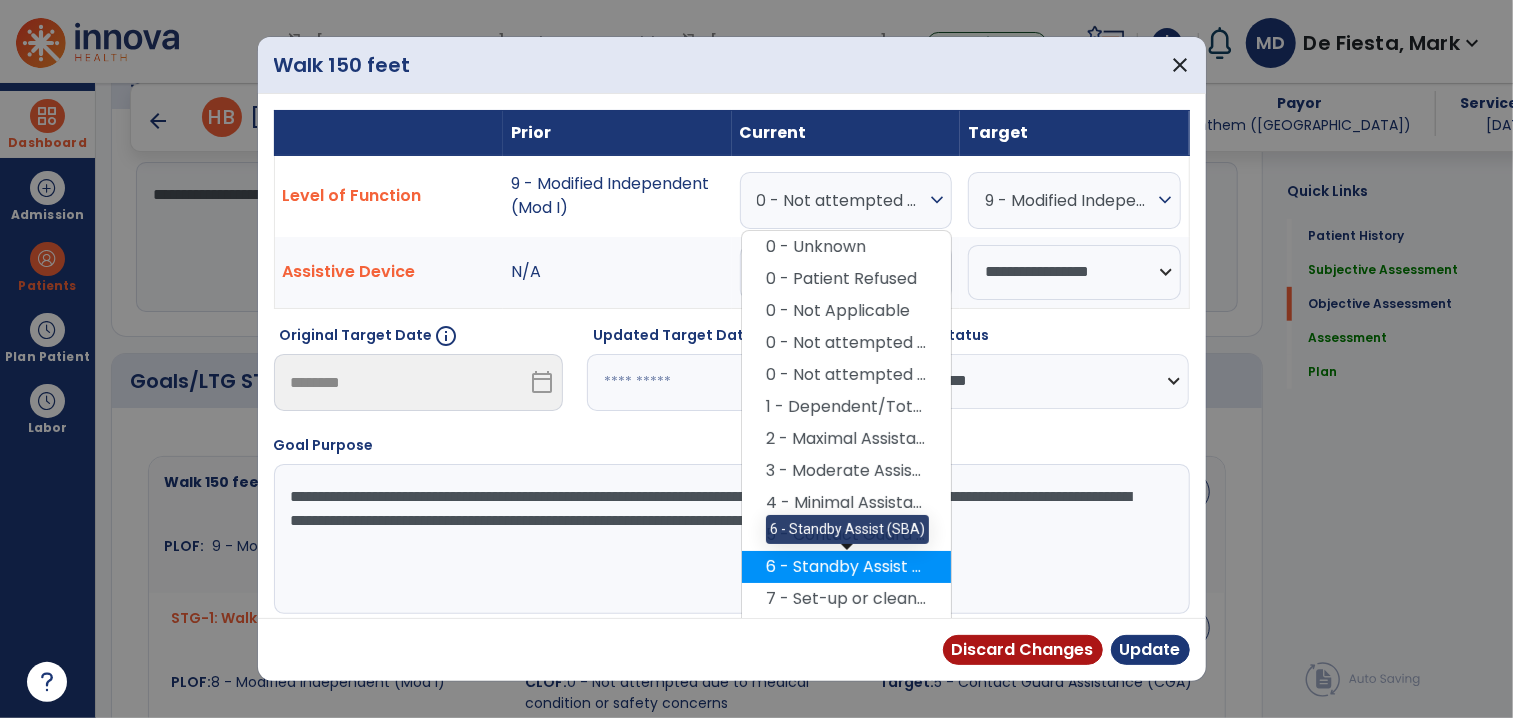 click on "6 - Standby Assist (SBA)" at bounding box center (846, 567) 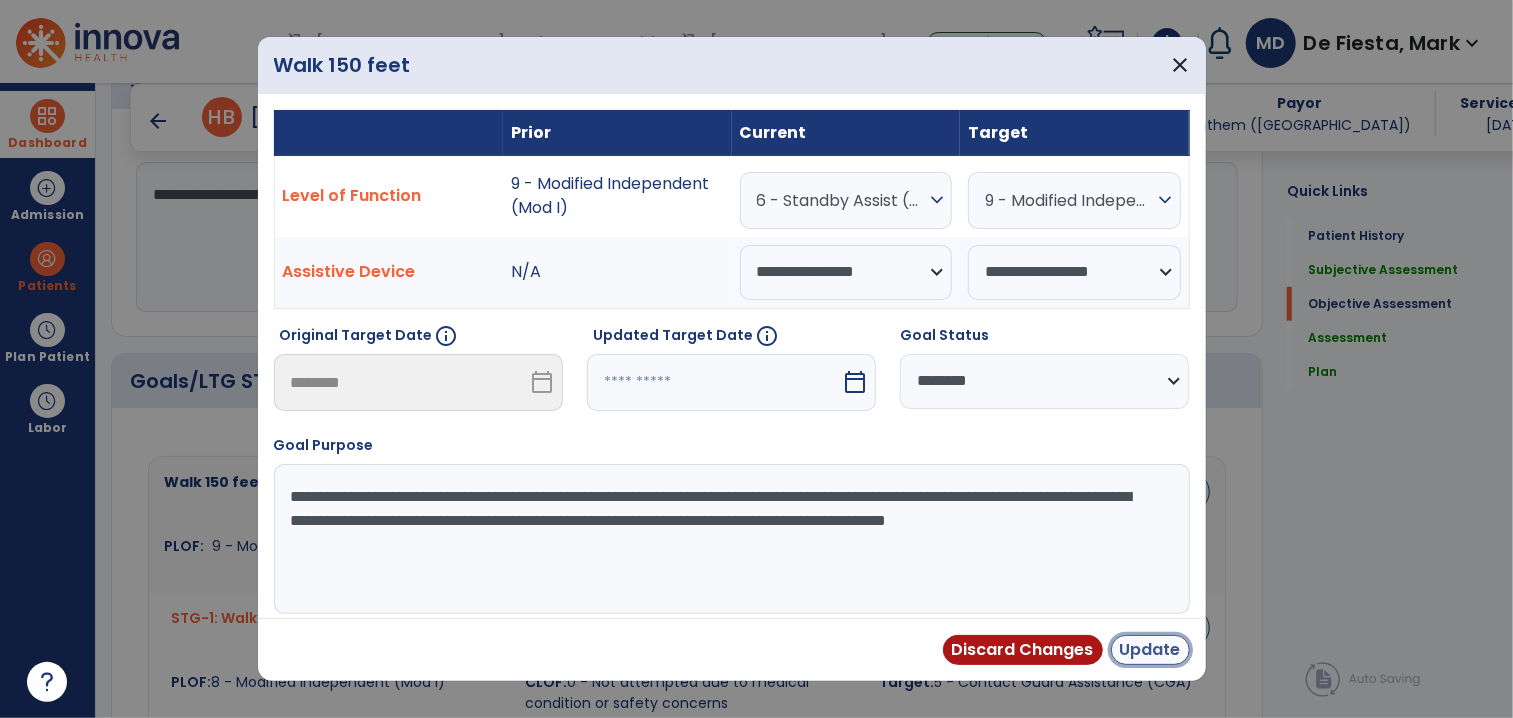 click on "Update" at bounding box center (1150, 650) 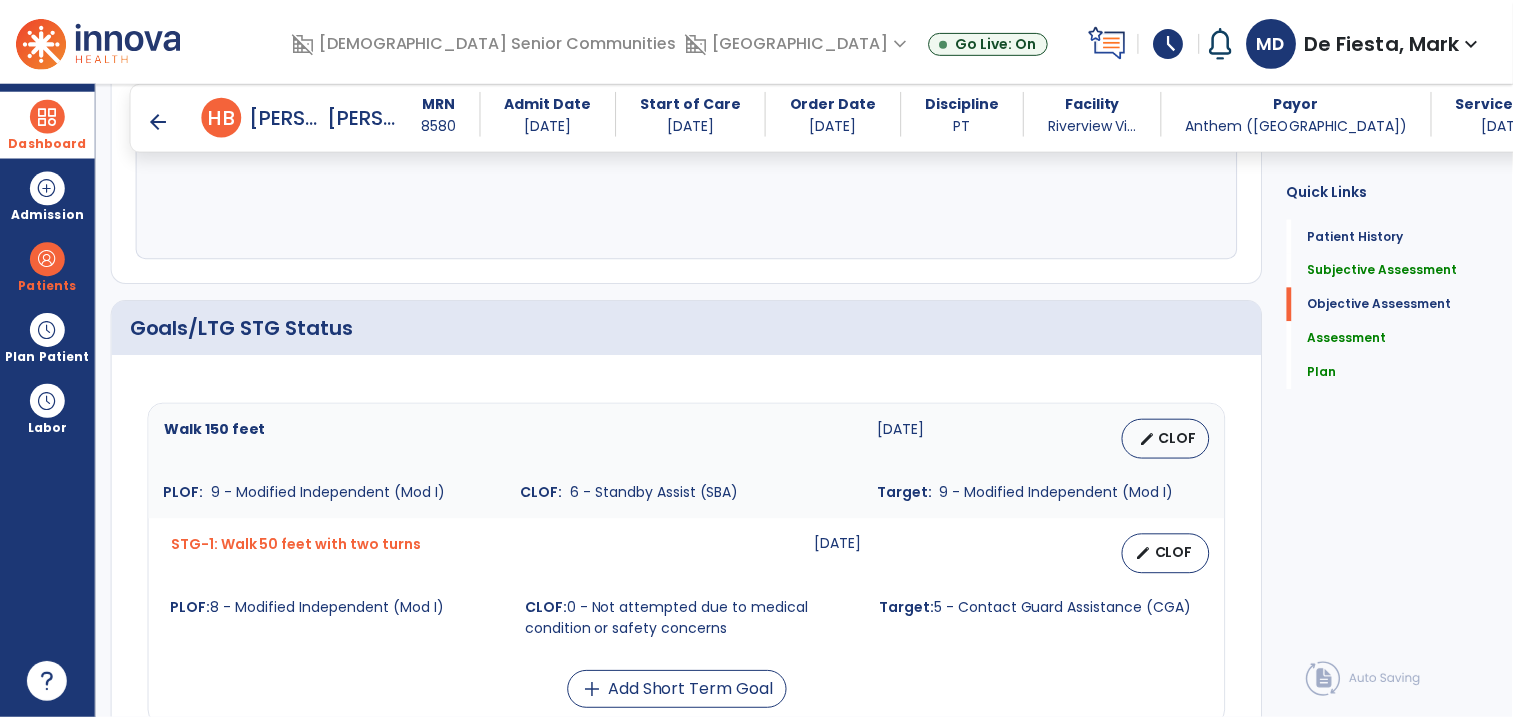 scroll, scrollTop: 650, scrollLeft: 0, axis: vertical 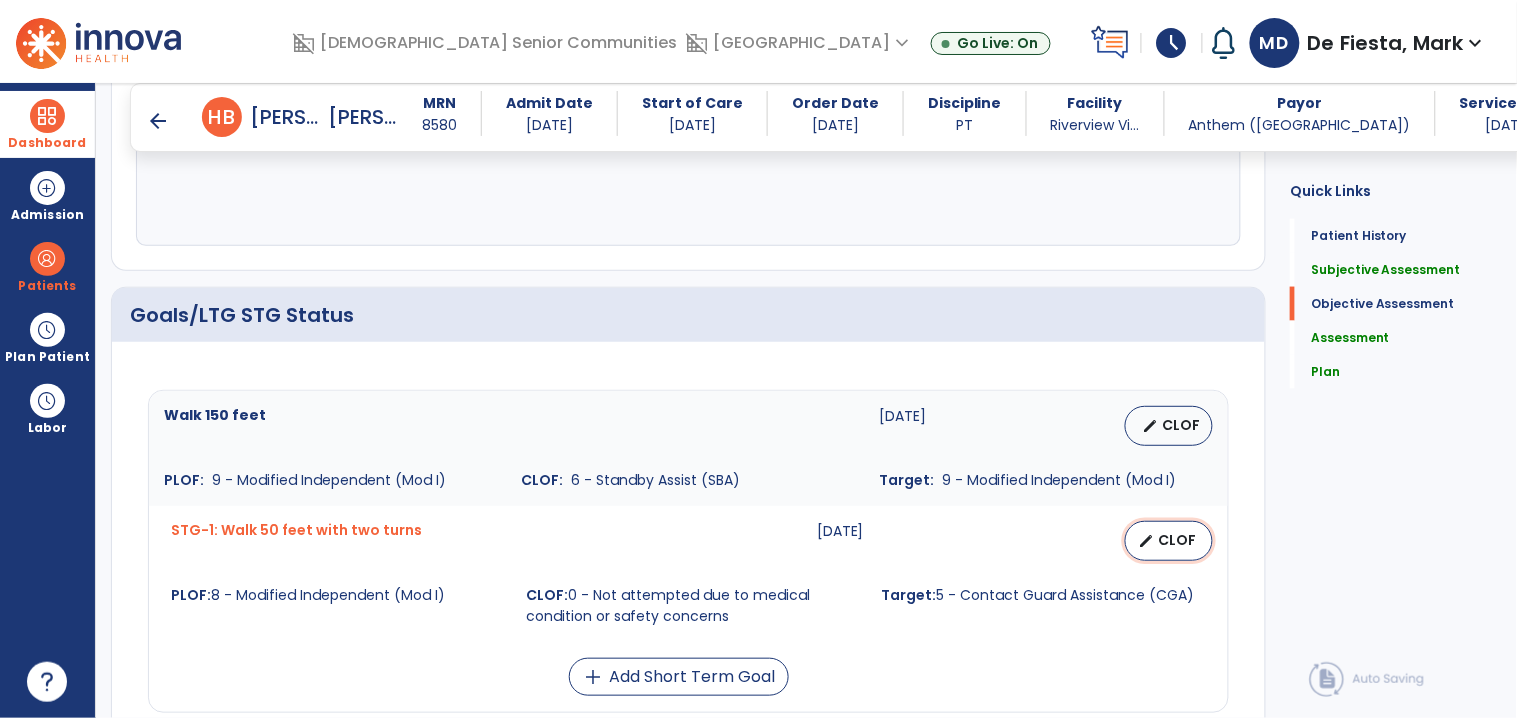 click on "edit" at bounding box center [1146, 541] 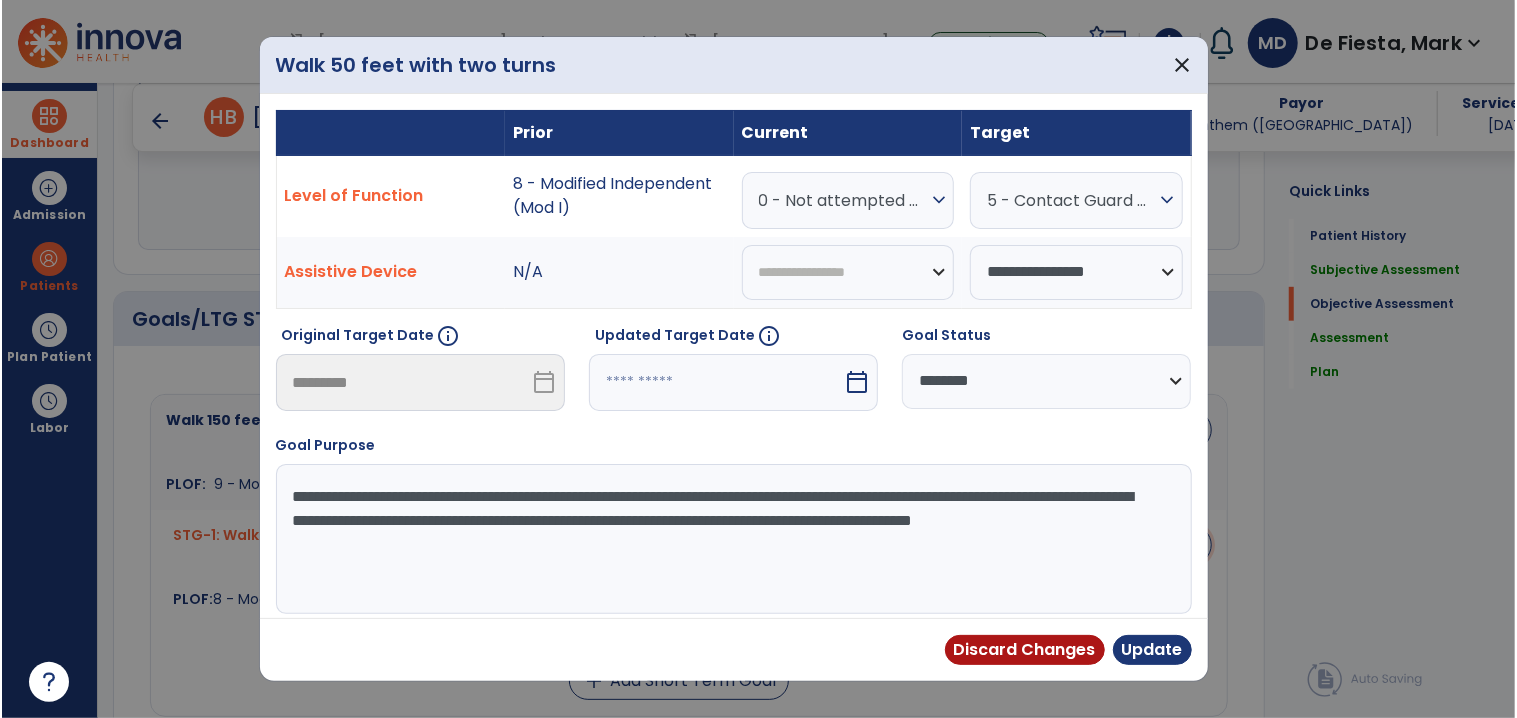 scroll, scrollTop: 650, scrollLeft: 0, axis: vertical 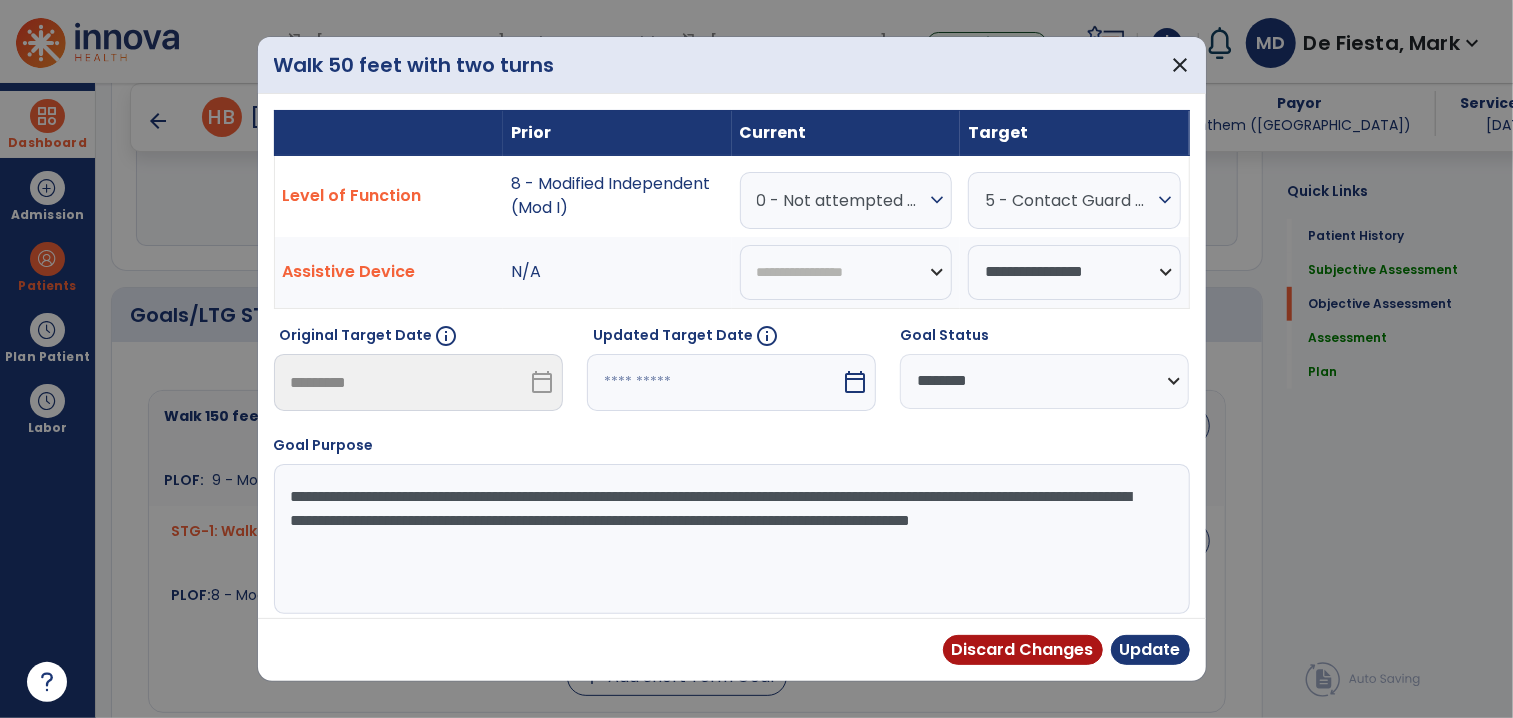click on "0 - Not attempted due to medical condition or safety concerns" at bounding box center (841, 200) 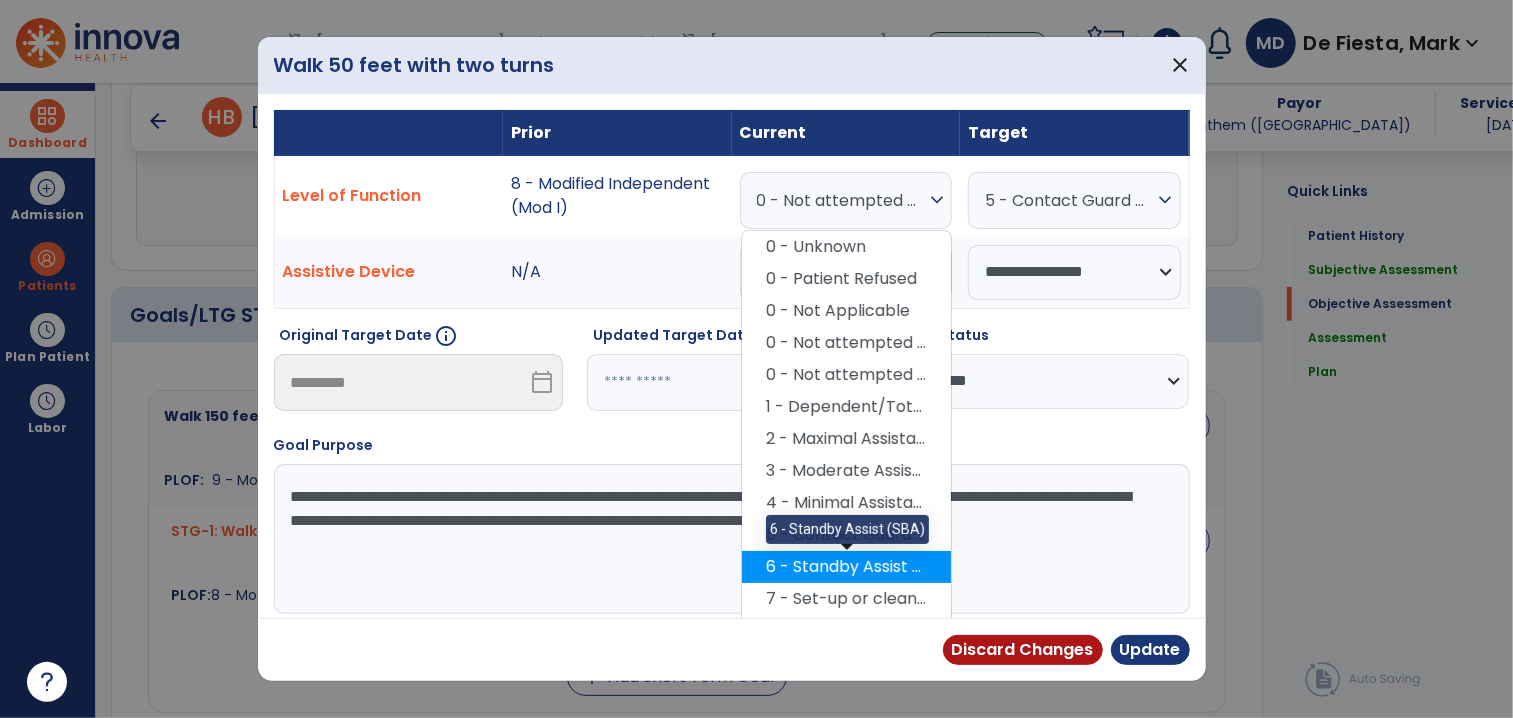 click on "6 - Standby Assist (SBA)" at bounding box center (846, 567) 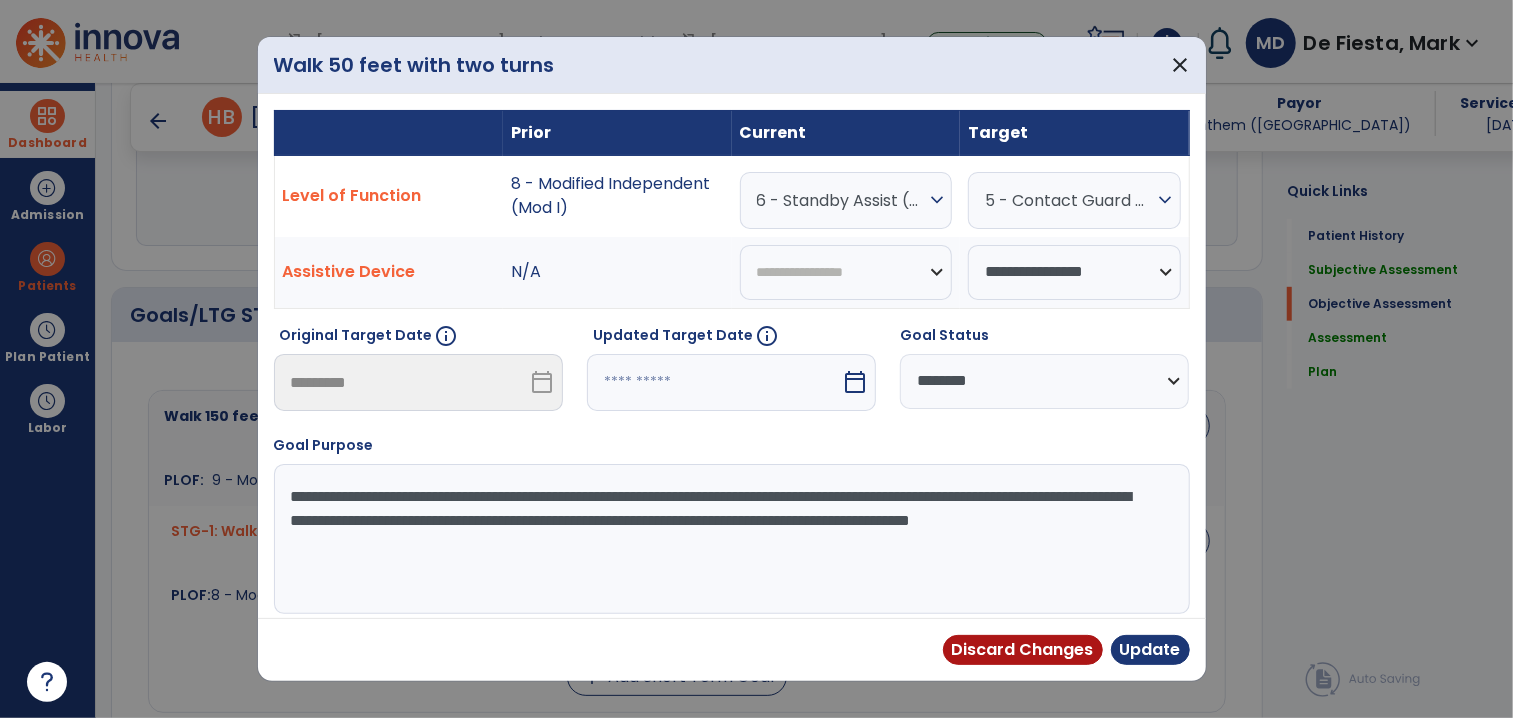 drag, startPoint x: 943, startPoint y: 389, endPoint x: 911, endPoint y: 398, distance: 33.24154 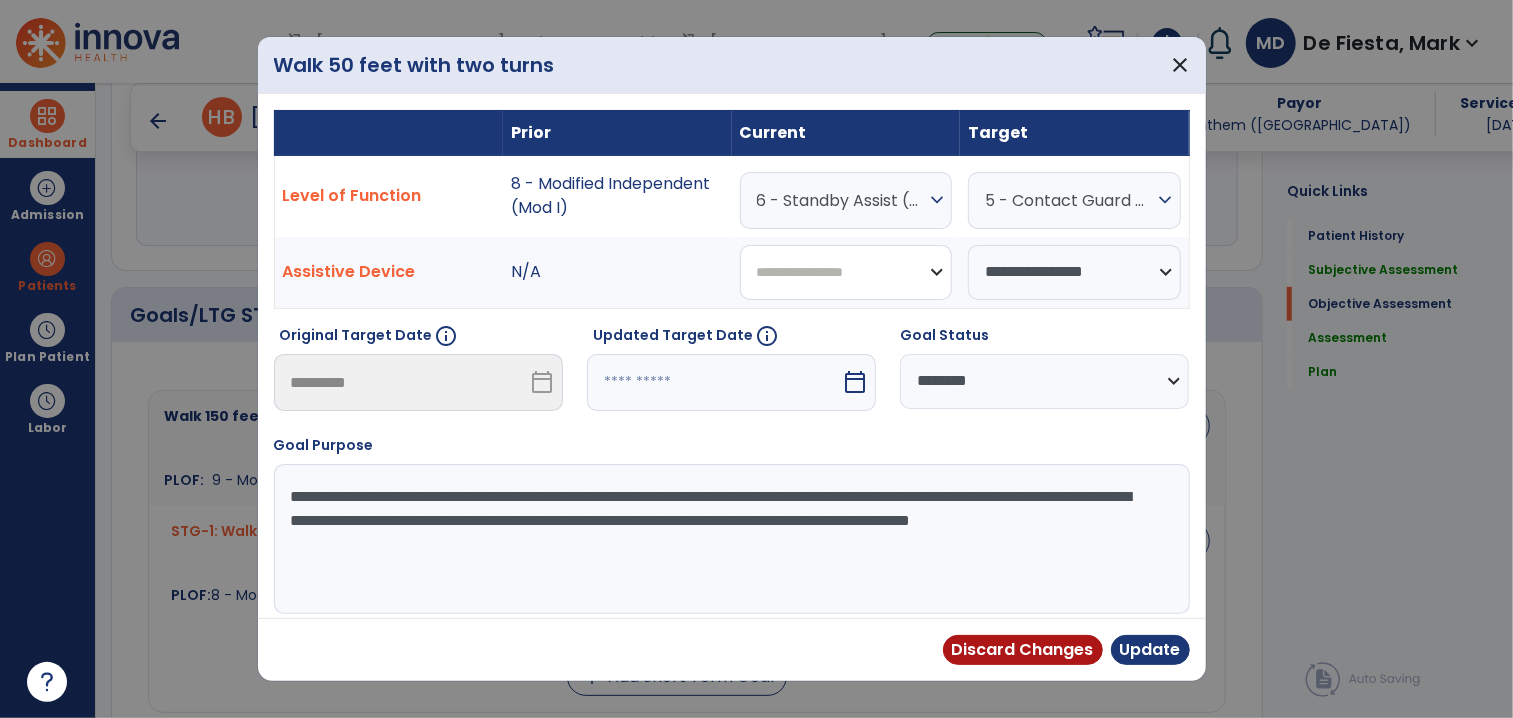 click on "**********" at bounding box center (846, 272) 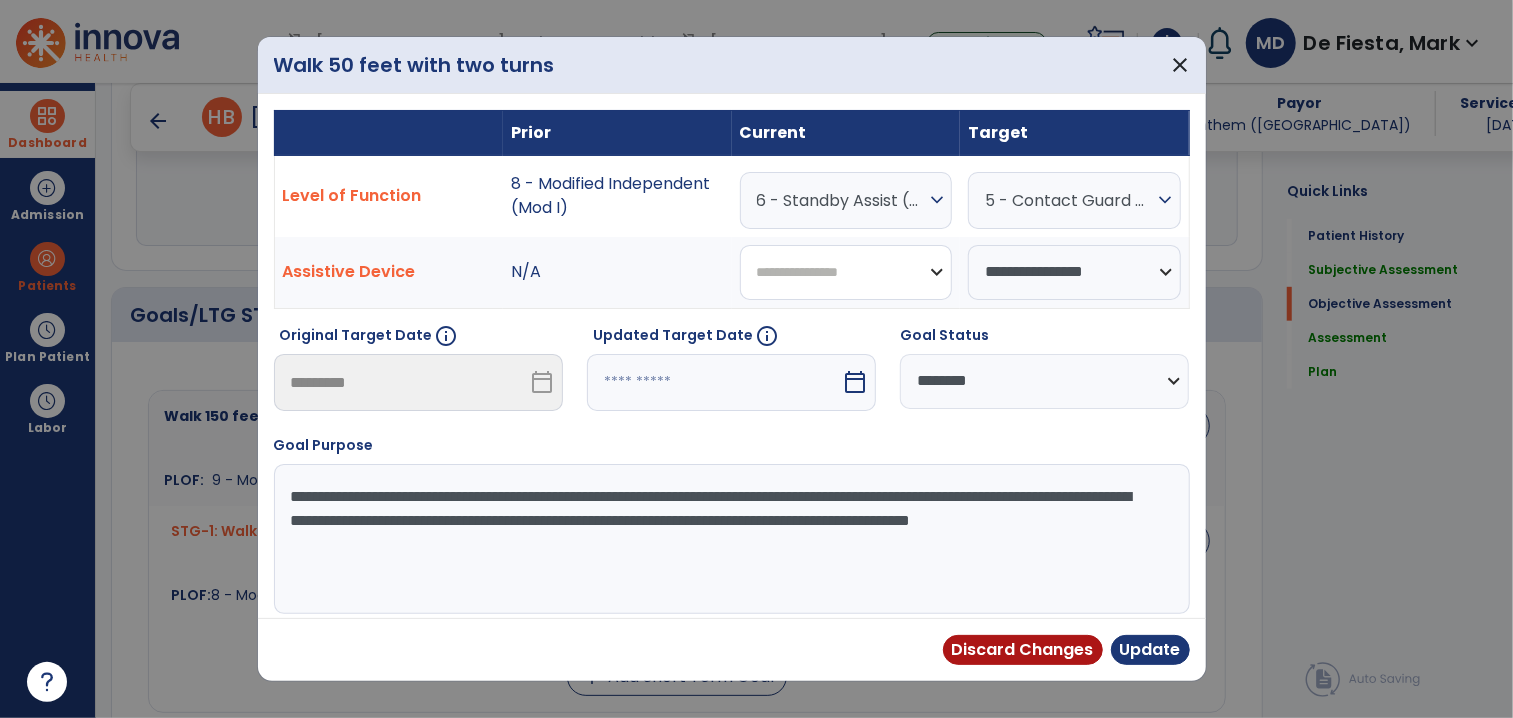 click on "**********" at bounding box center (846, 272) 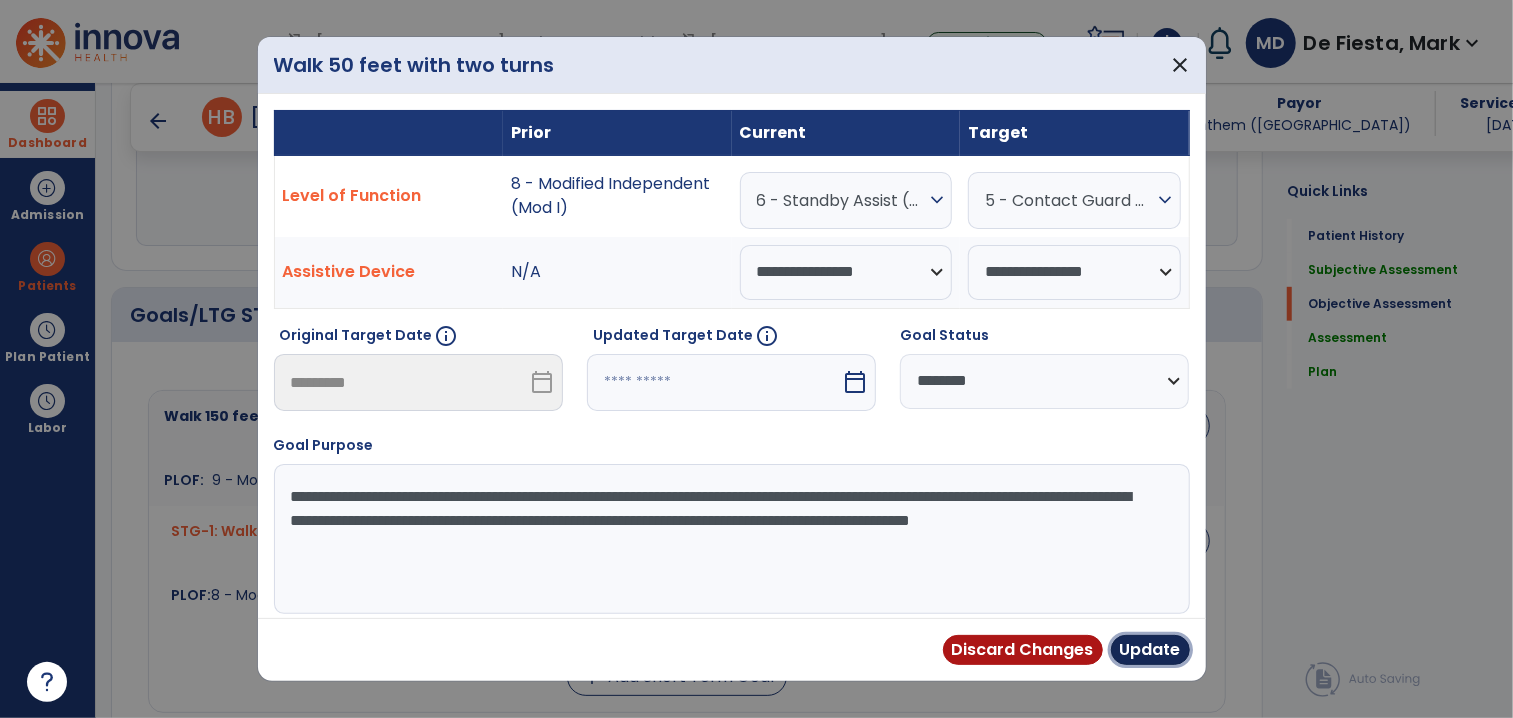drag, startPoint x: 1143, startPoint y: 649, endPoint x: 772, endPoint y: 503, distance: 398.69412 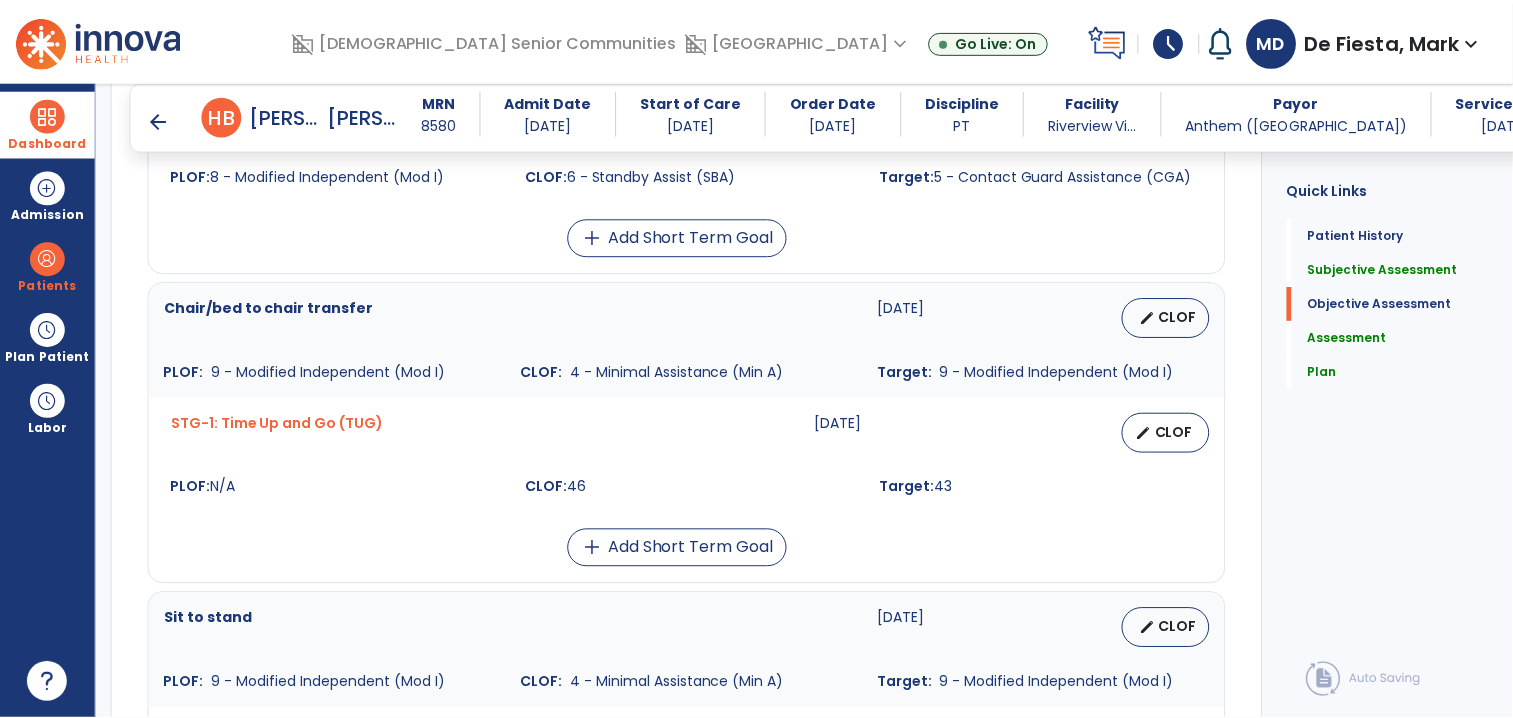 scroll, scrollTop: 1073, scrollLeft: 0, axis: vertical 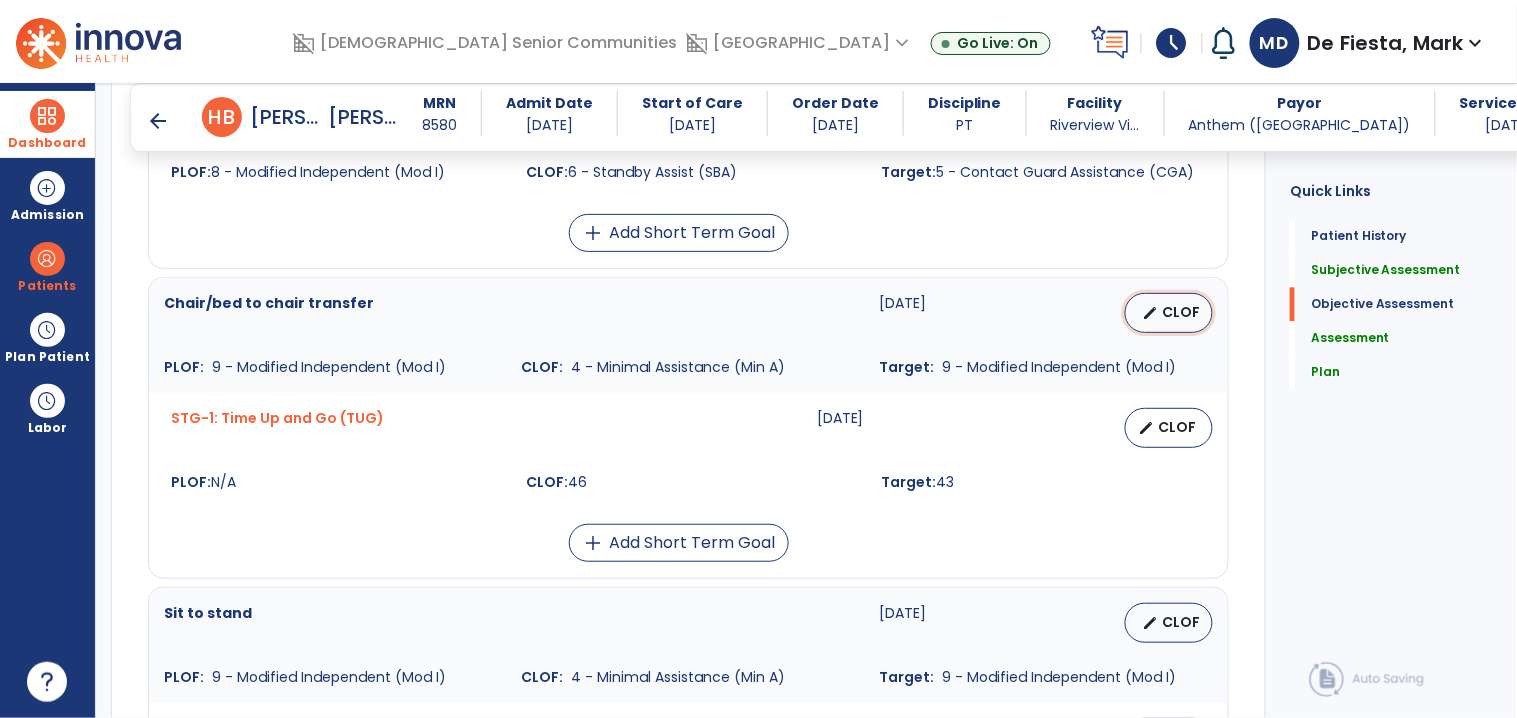 click on "edit" at bounding box center (1150, 313) 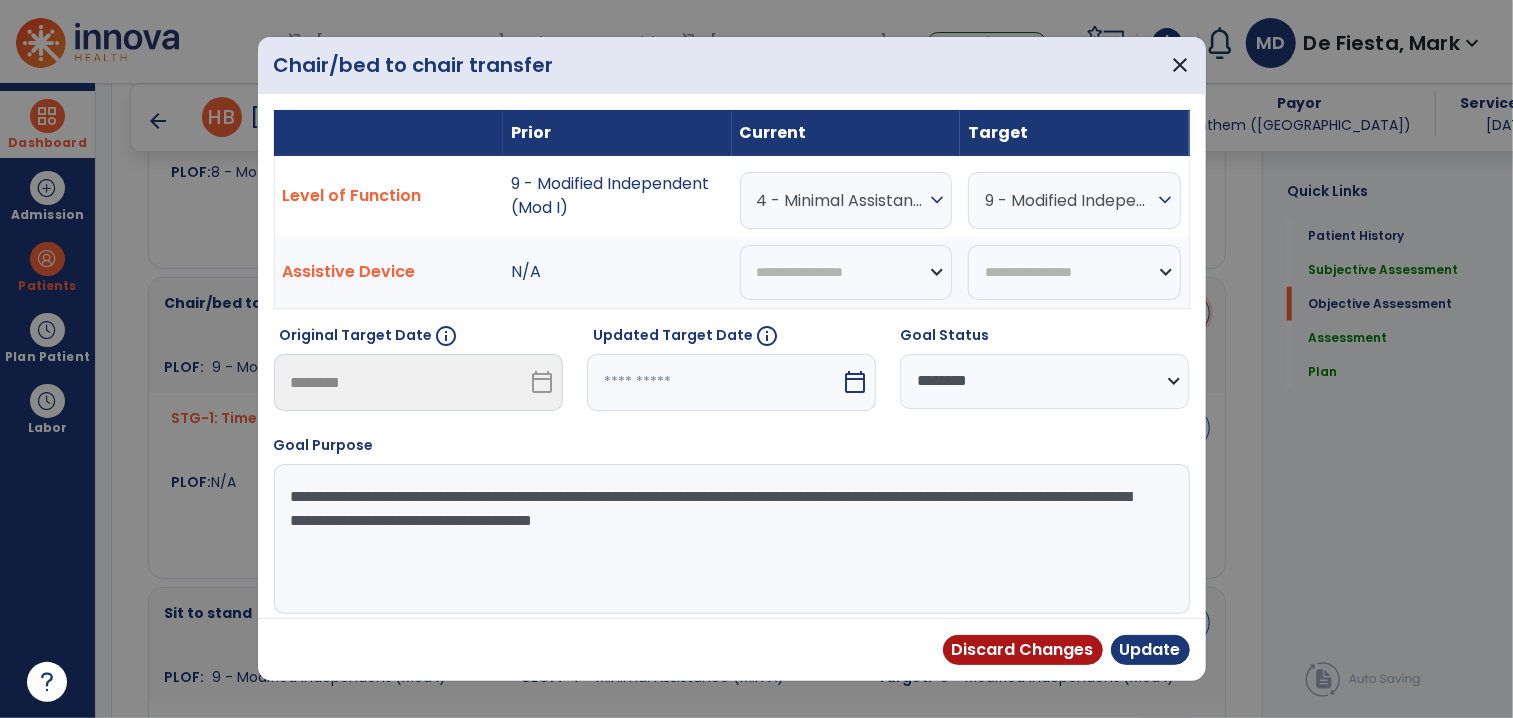scroll, scrollTop: 1073, scrollLeft: 0, axis: vertical 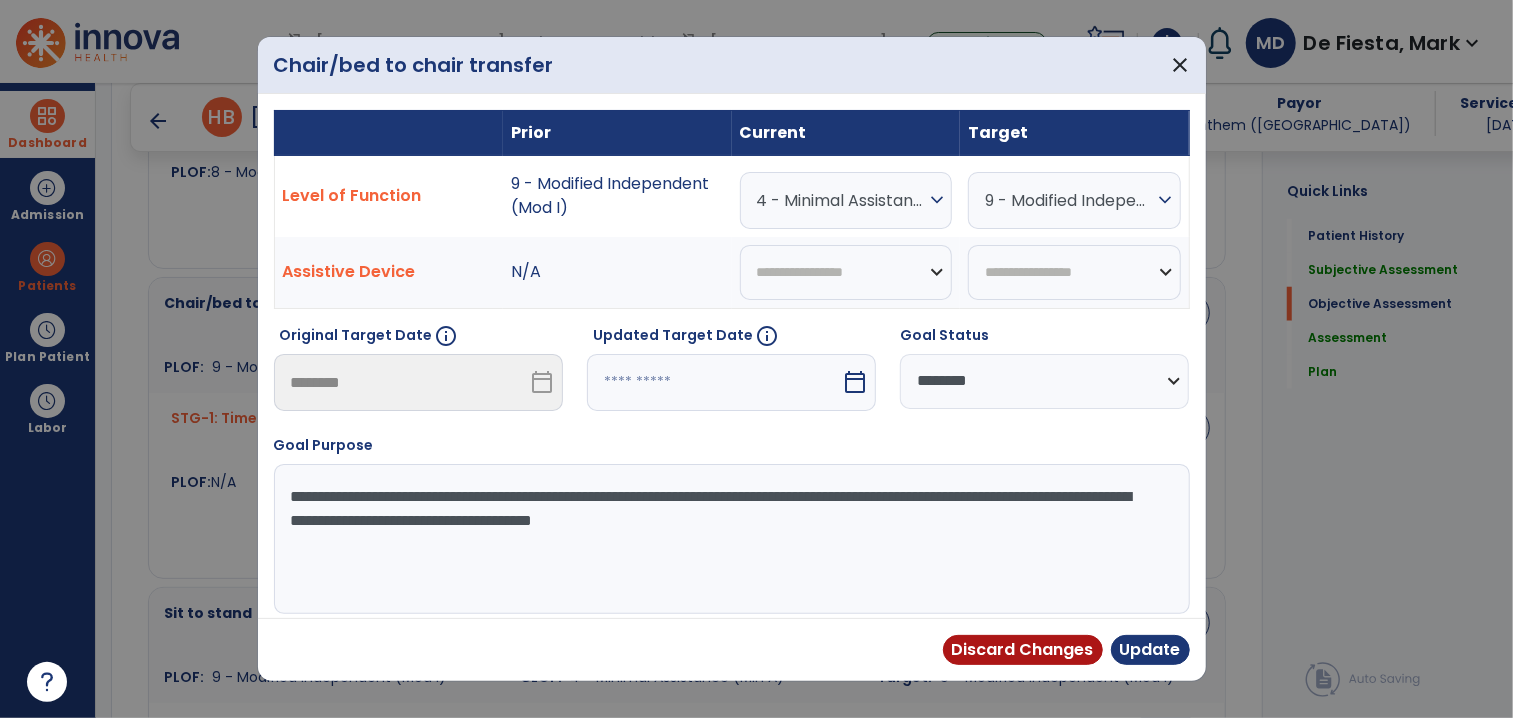 click on "4 - Minimal Assistance (Min A)" at bounding box center [841, 200] 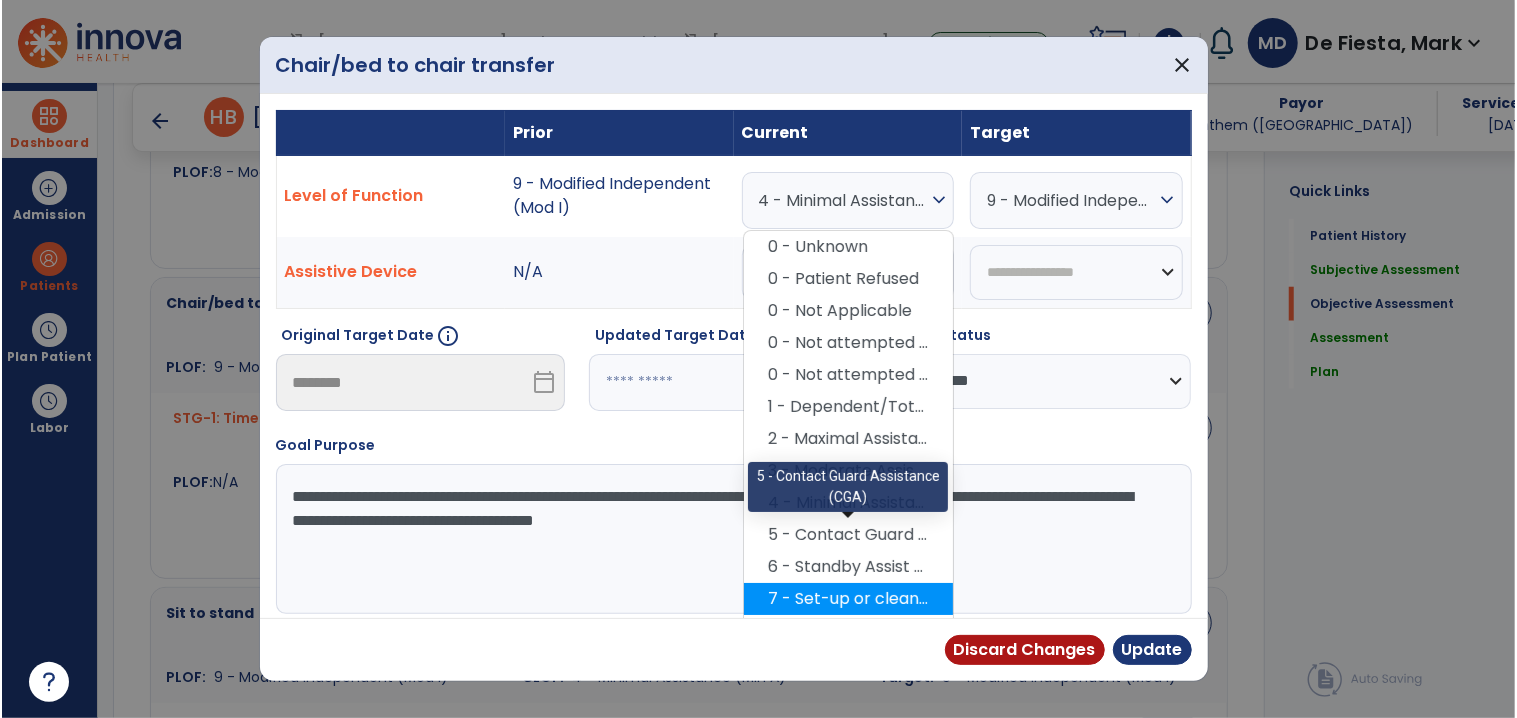 scroll, scrollTop: 12, scrollLeft: 0, axis: vertical 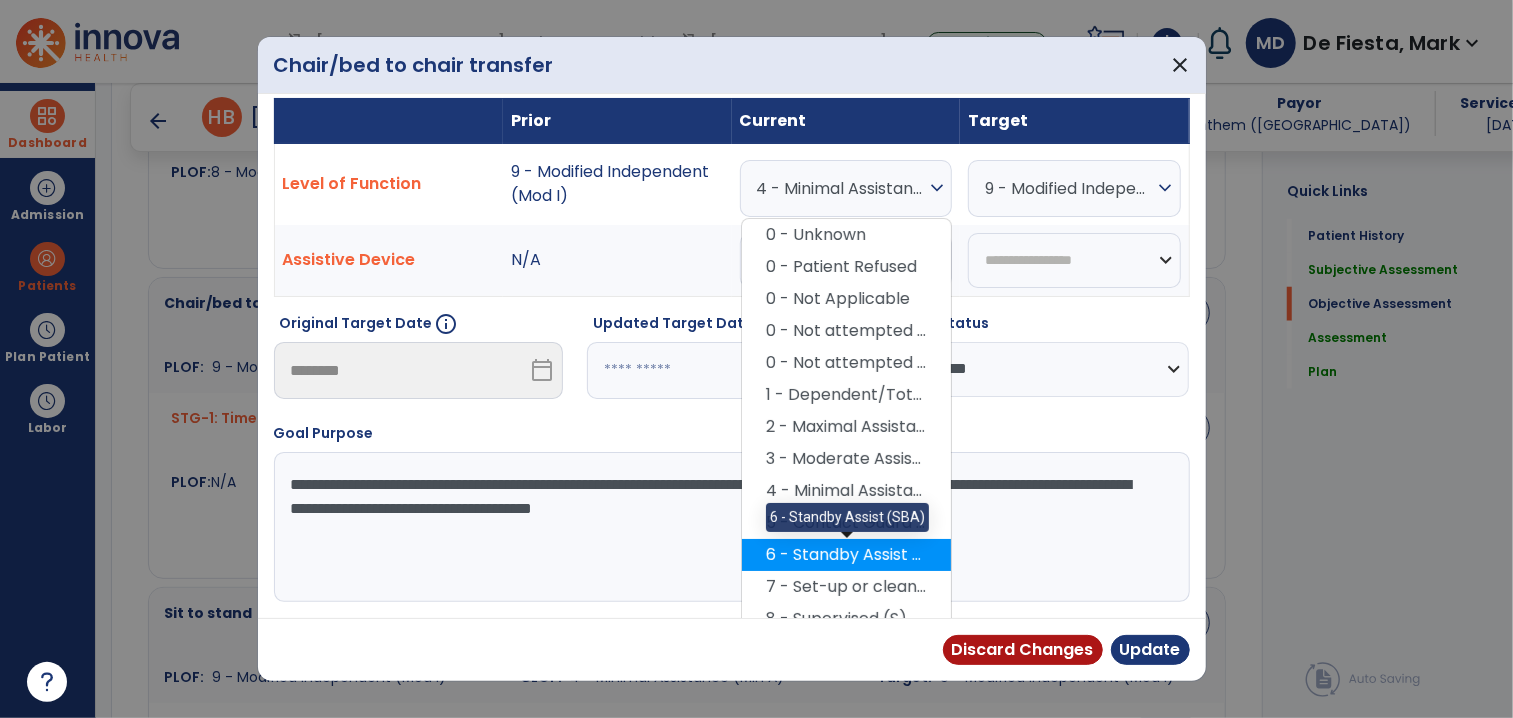 click on "6 - Standby Assist (SBA)" at bounding box center (846, 555) 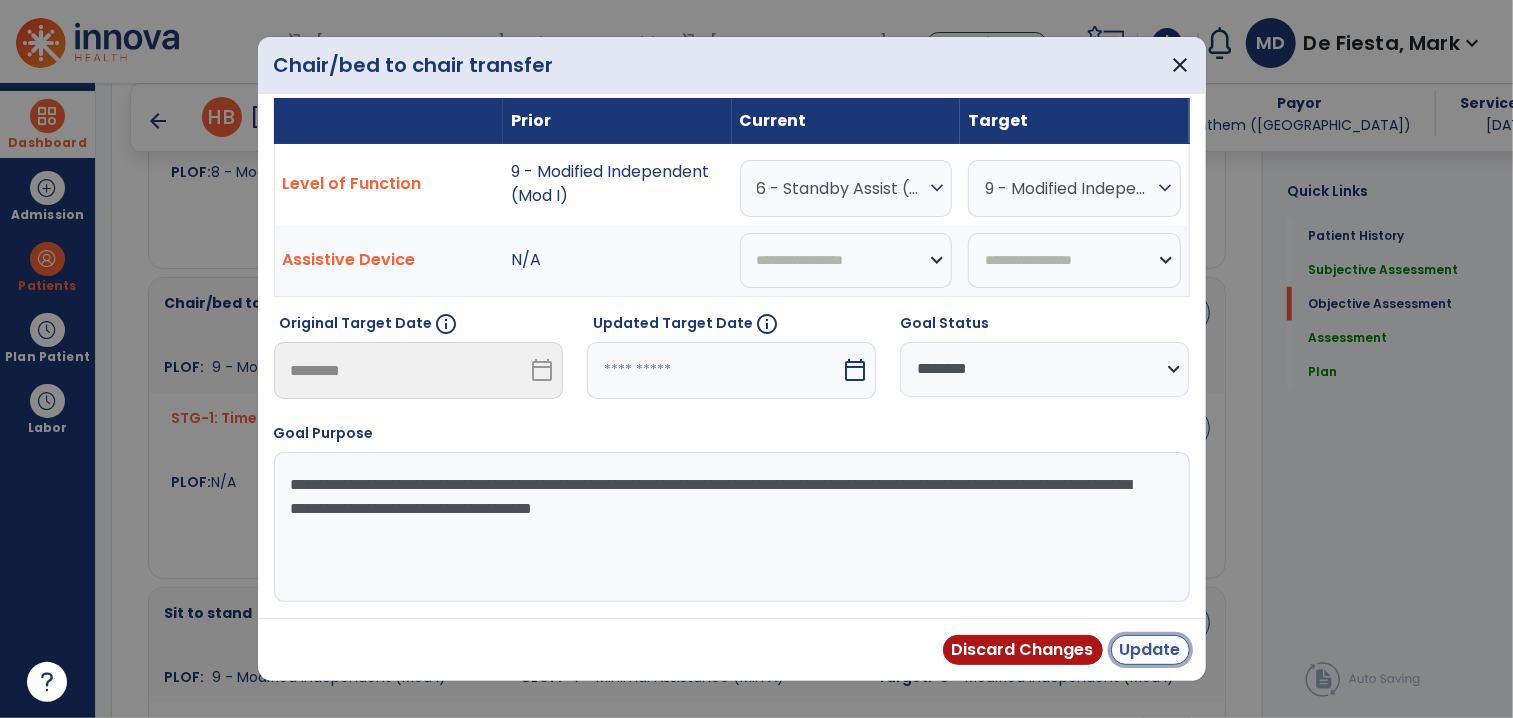 click on "Update" at bounding box center [1150, 650] 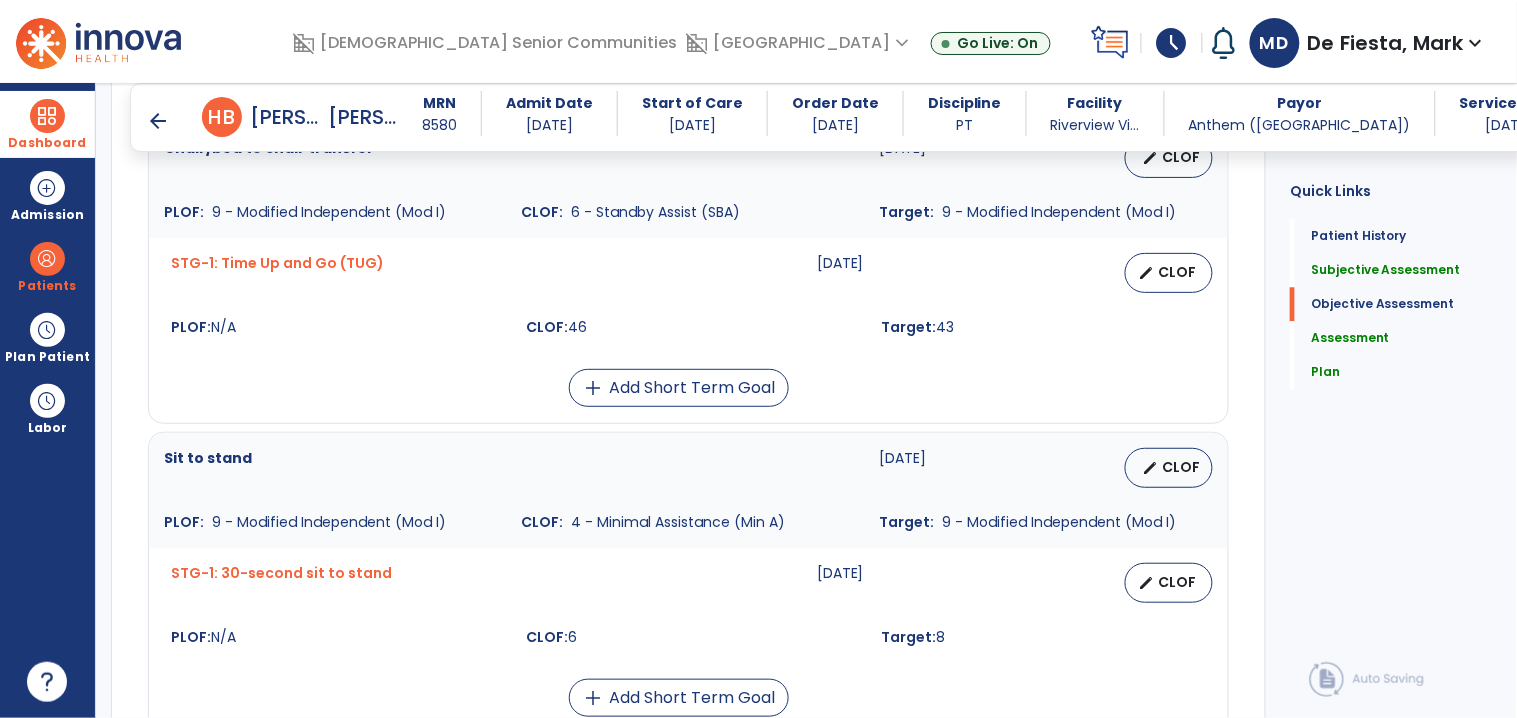 scroll, scrollTop: 1230, scrollLeft: 0, axis: vertical 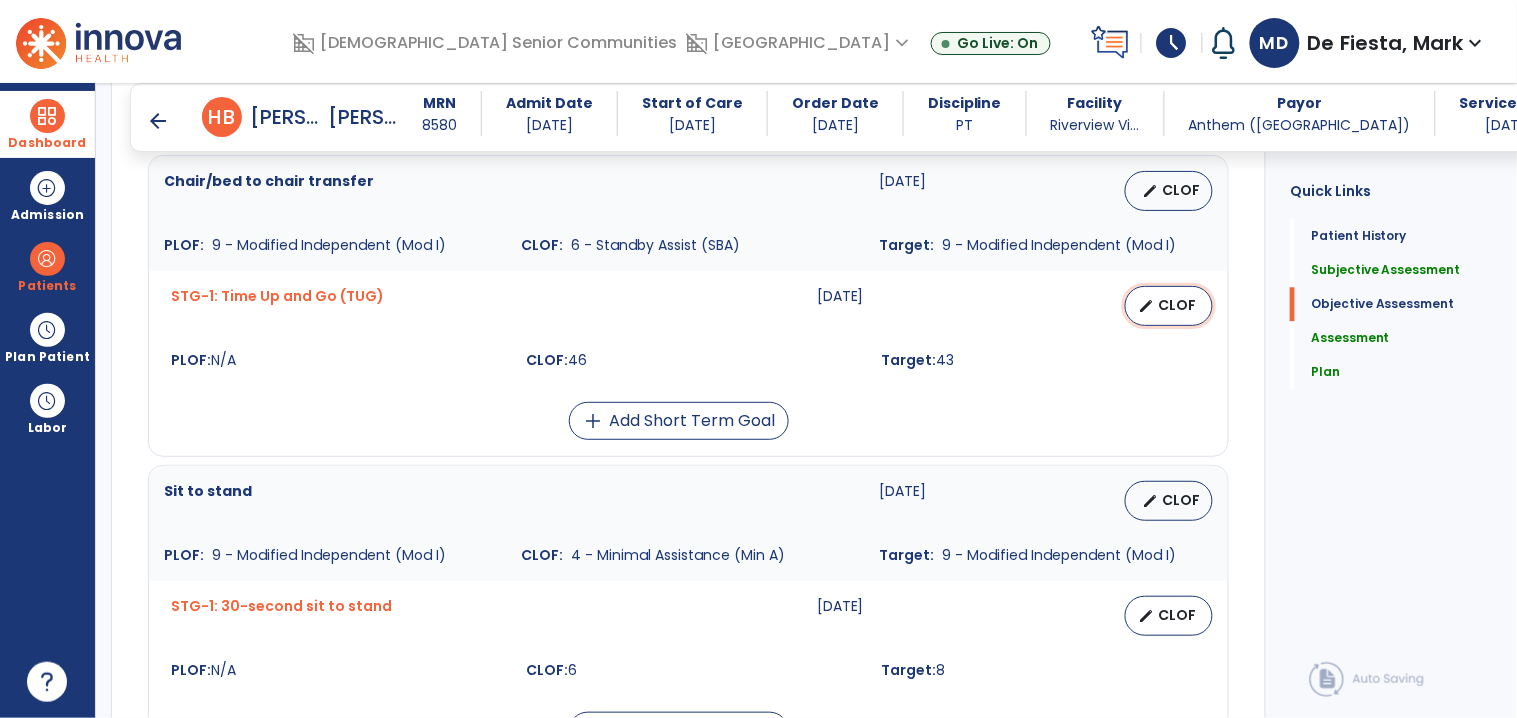 click on "CLOF" at bounding box center (1177, 305) 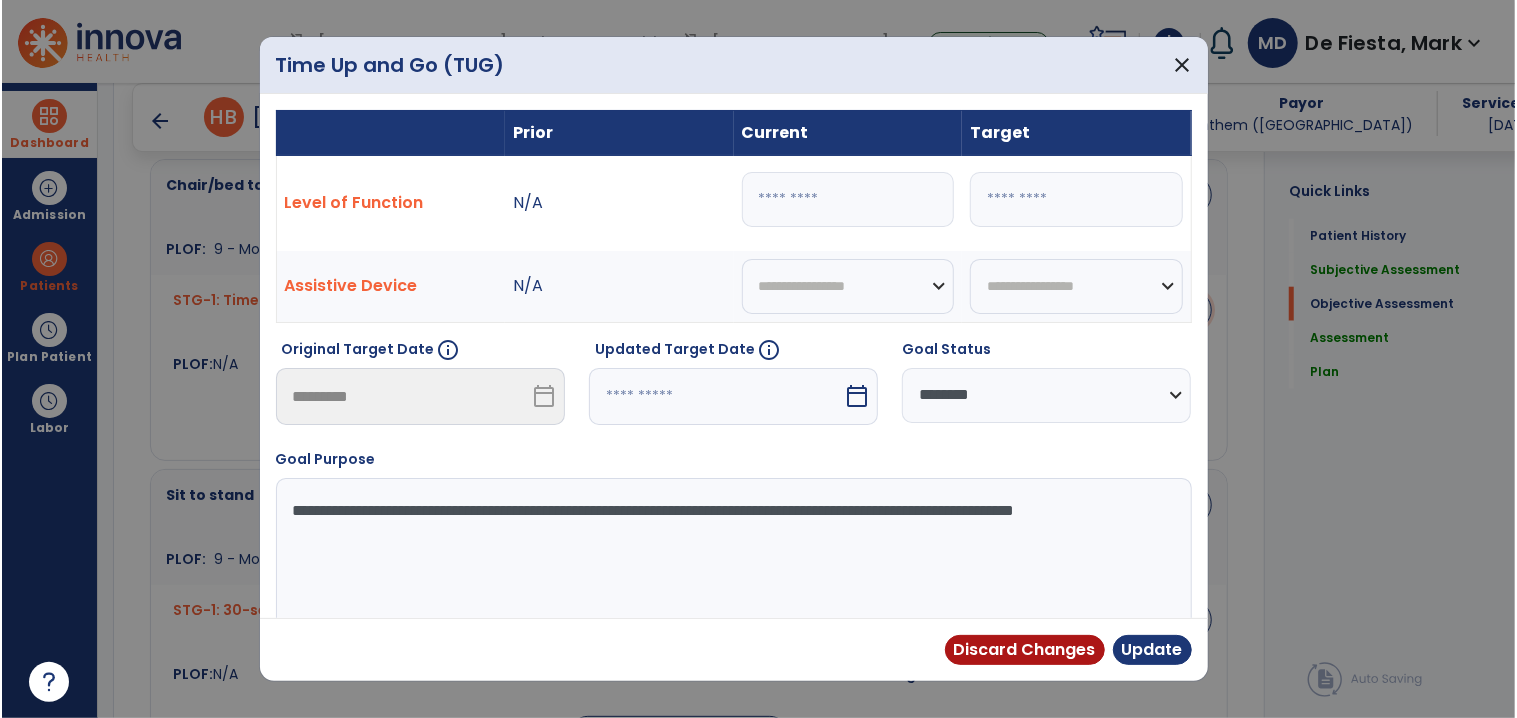 scroll, scrollTop: 1195, scrollLeft: 0, axis: vertical 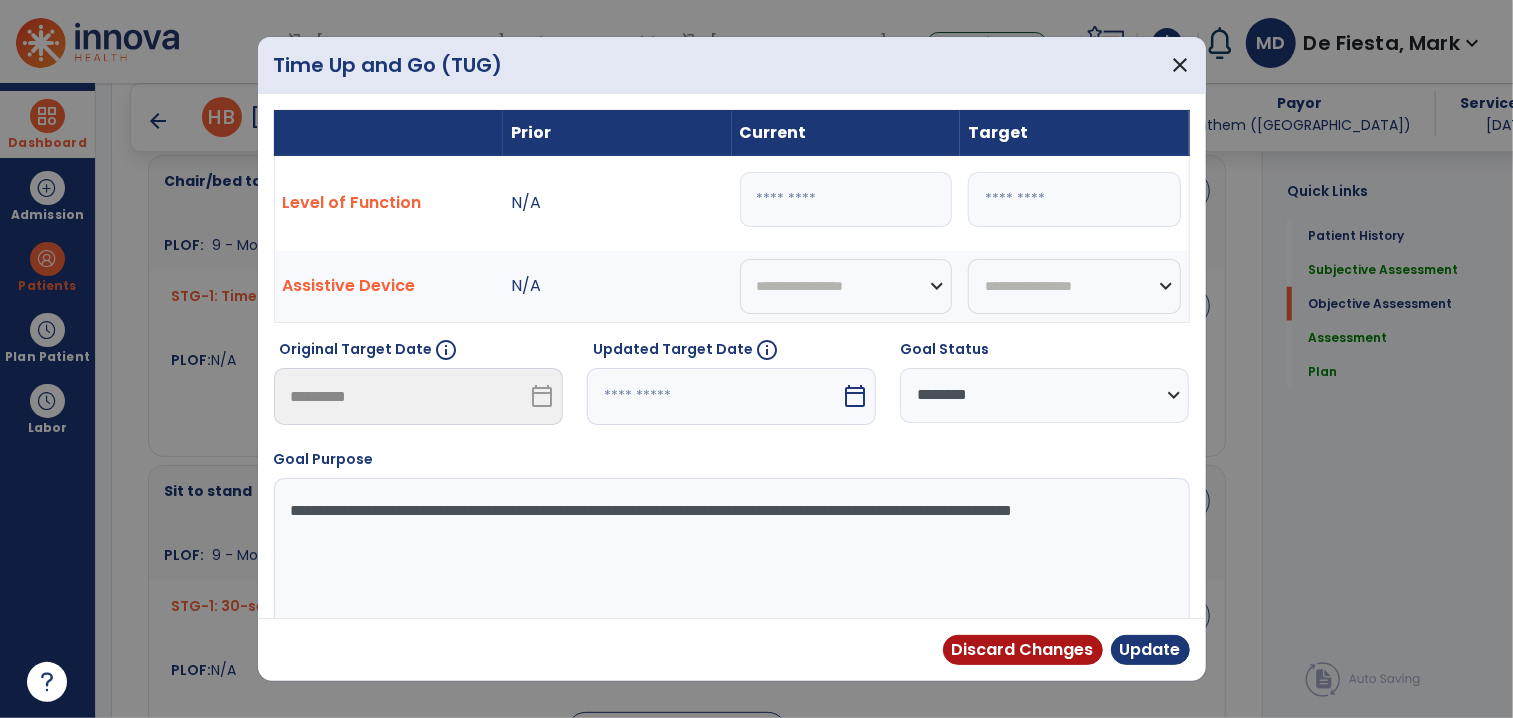 drag, startPoint x: 813, startPoint y: 204, endPoint x: 682, endPoint y: 220, distance: 131.97348 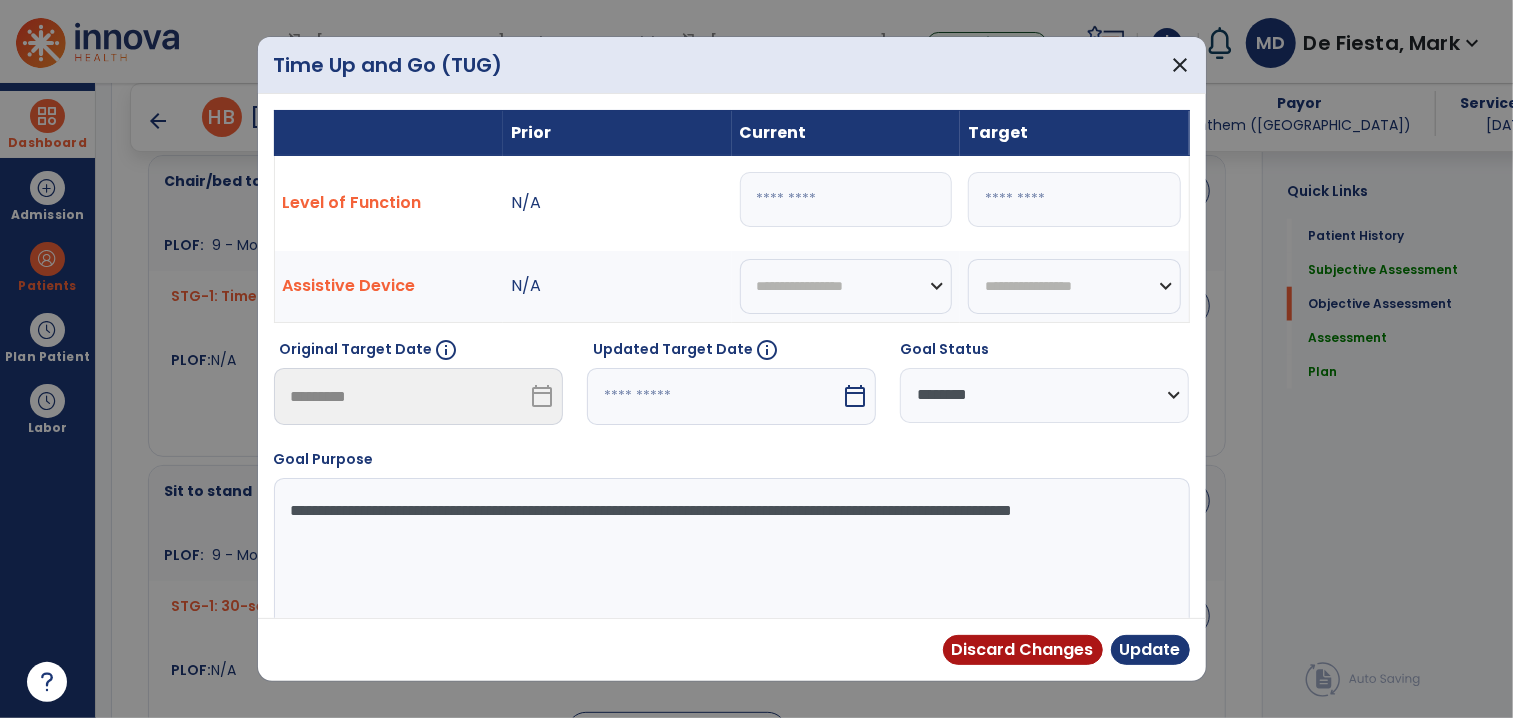 type on "**" 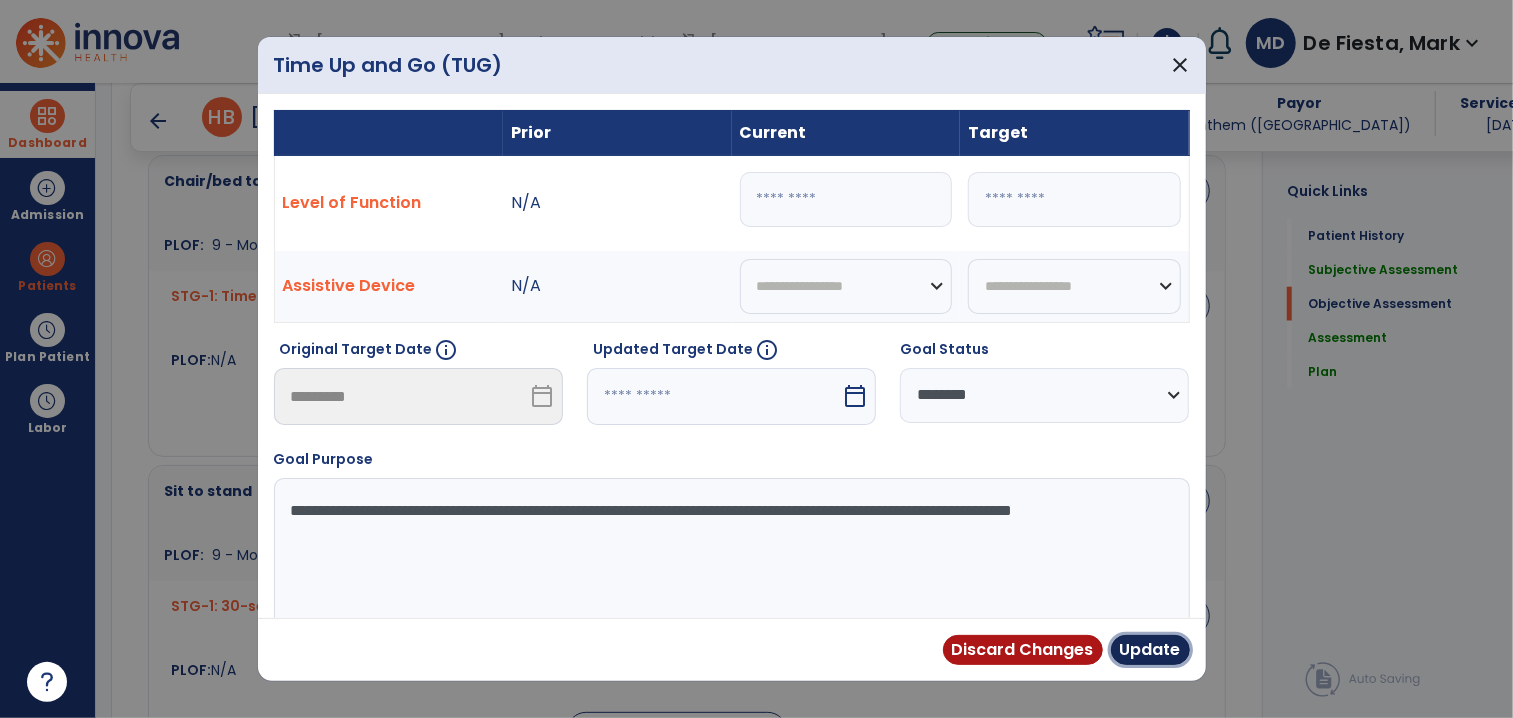 drag, startPoint x: 1150, startPoint y: 656, endPoint x: 677, endPoint y: 571, distance: 480.57675 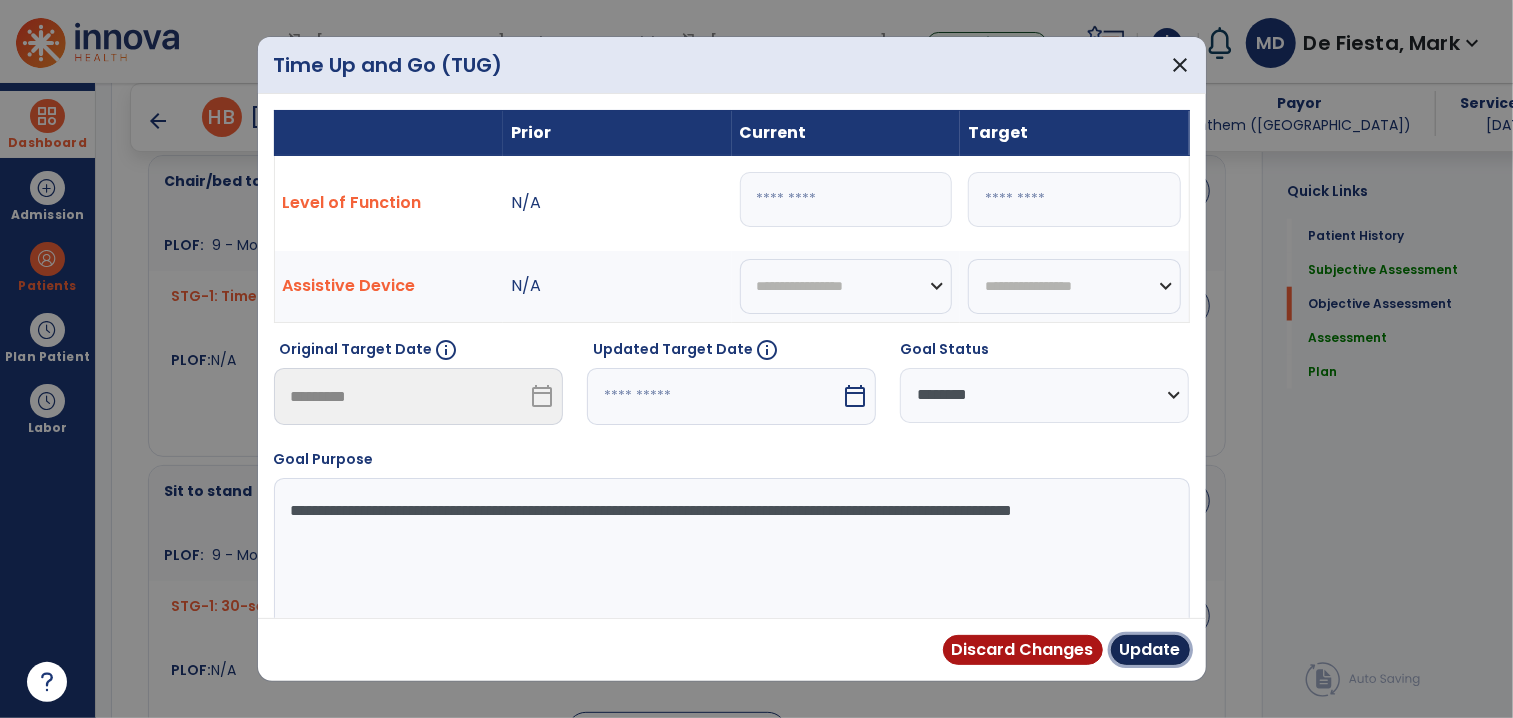 click on "Update" at bounding box center (1150, 650) 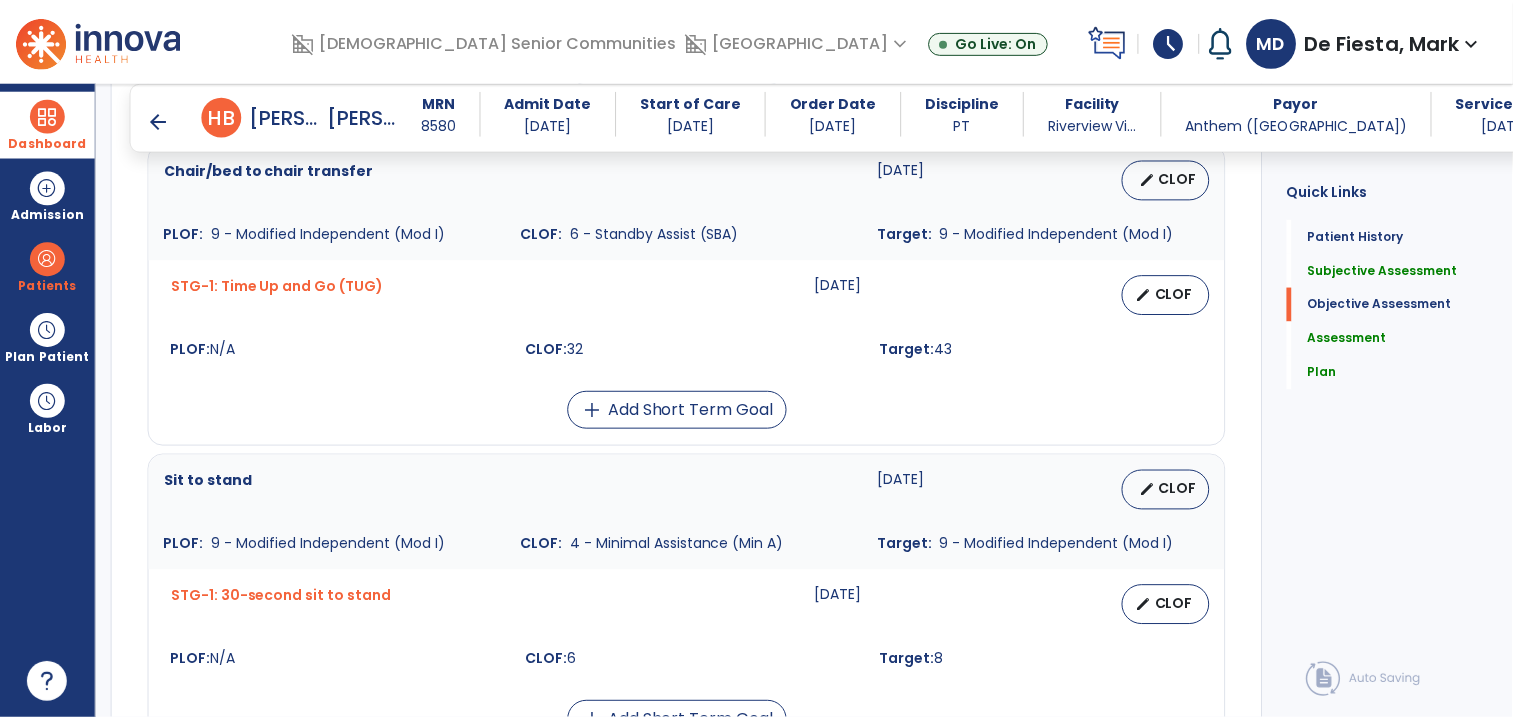 scroll, scrollTop: 1217, scrollLeft: 0, axis: vertical 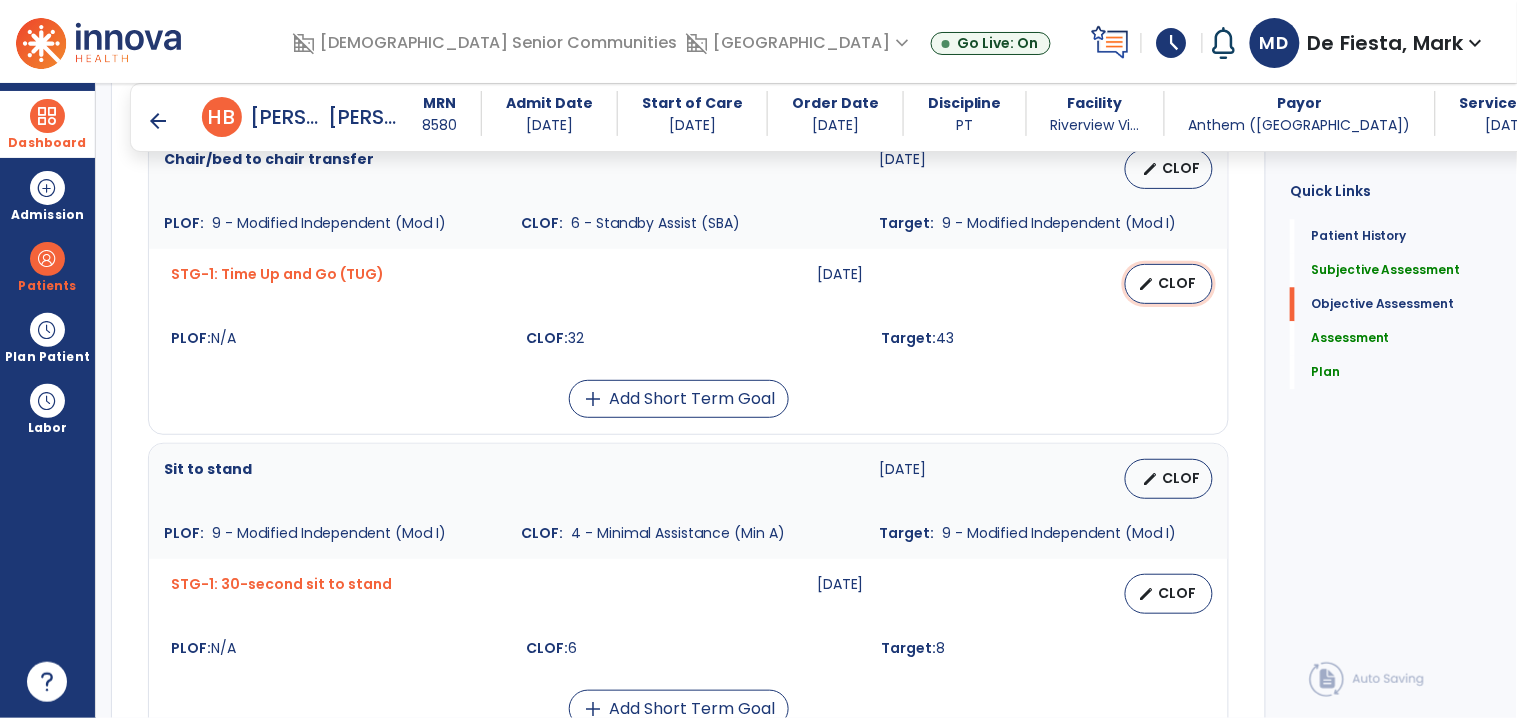 click on "CLOF" at bounding box center (1177, 283) 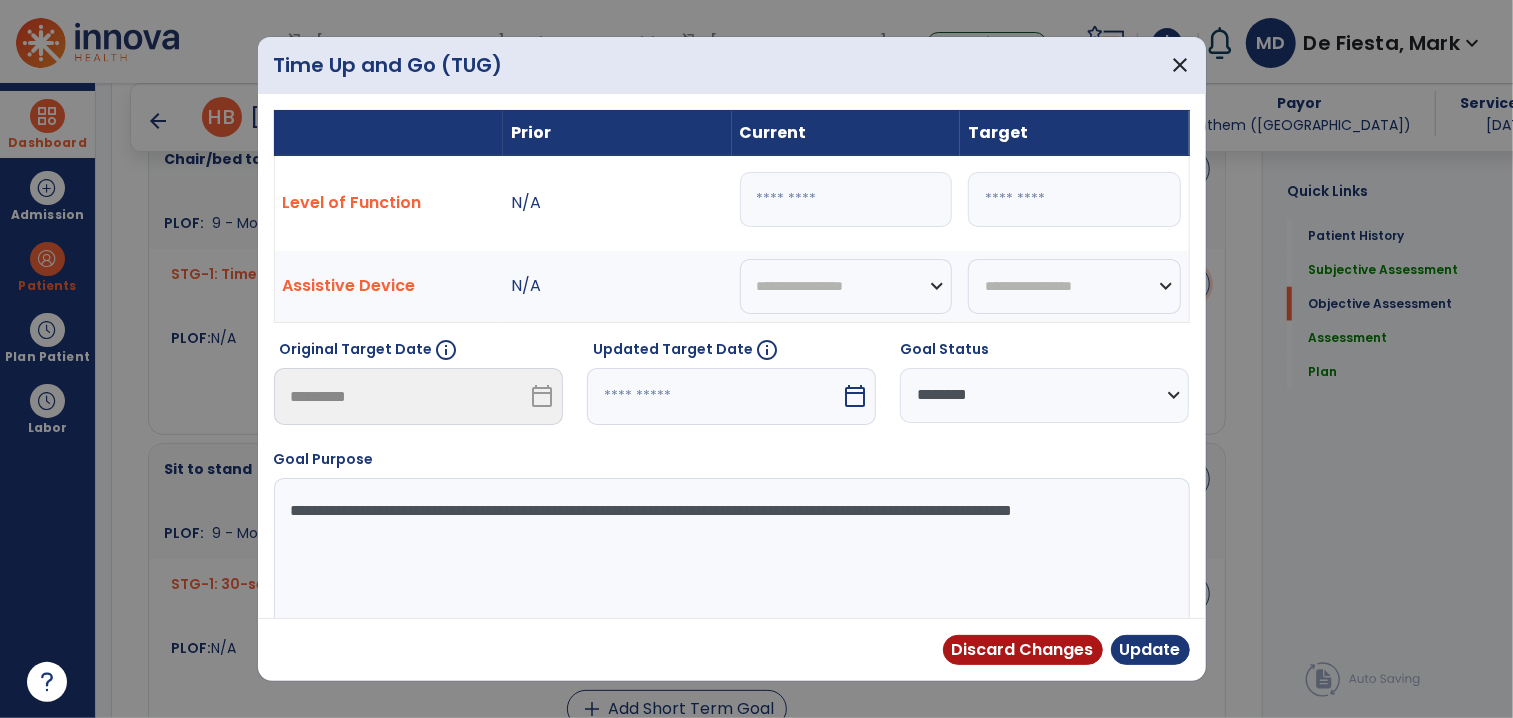 scroll, scrollTop: 1217, scrollLeft: 0, axis: vertical 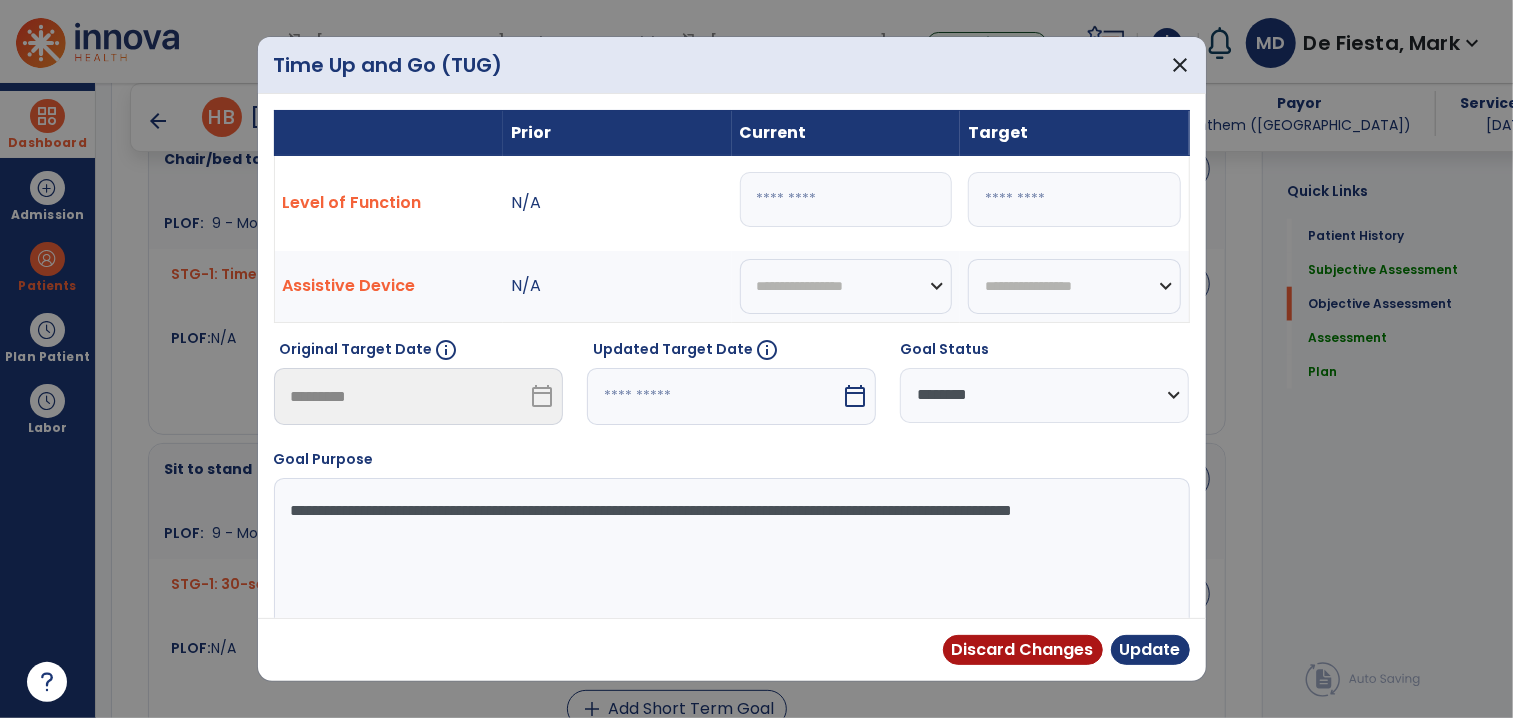 click on "**********" at bounding box center (1044, 395) 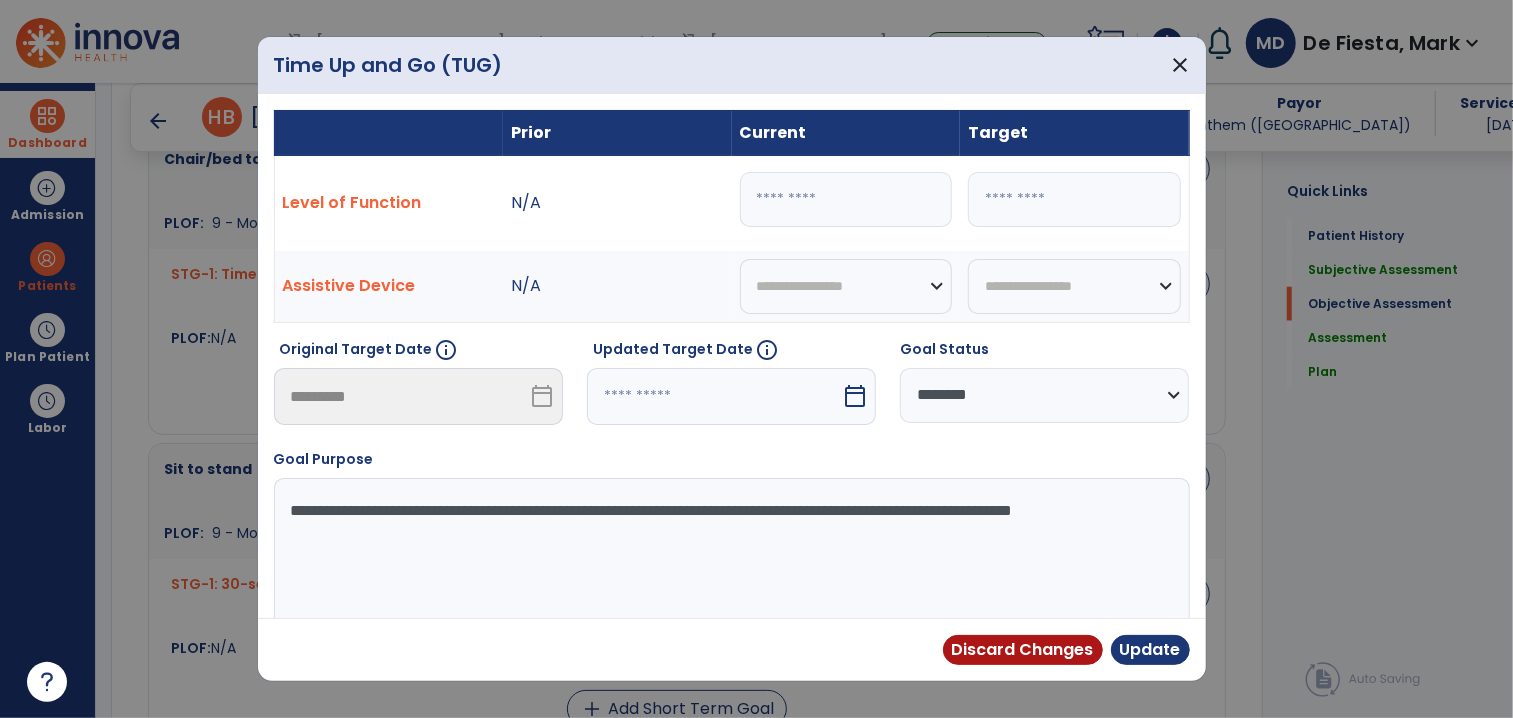 type on "*" 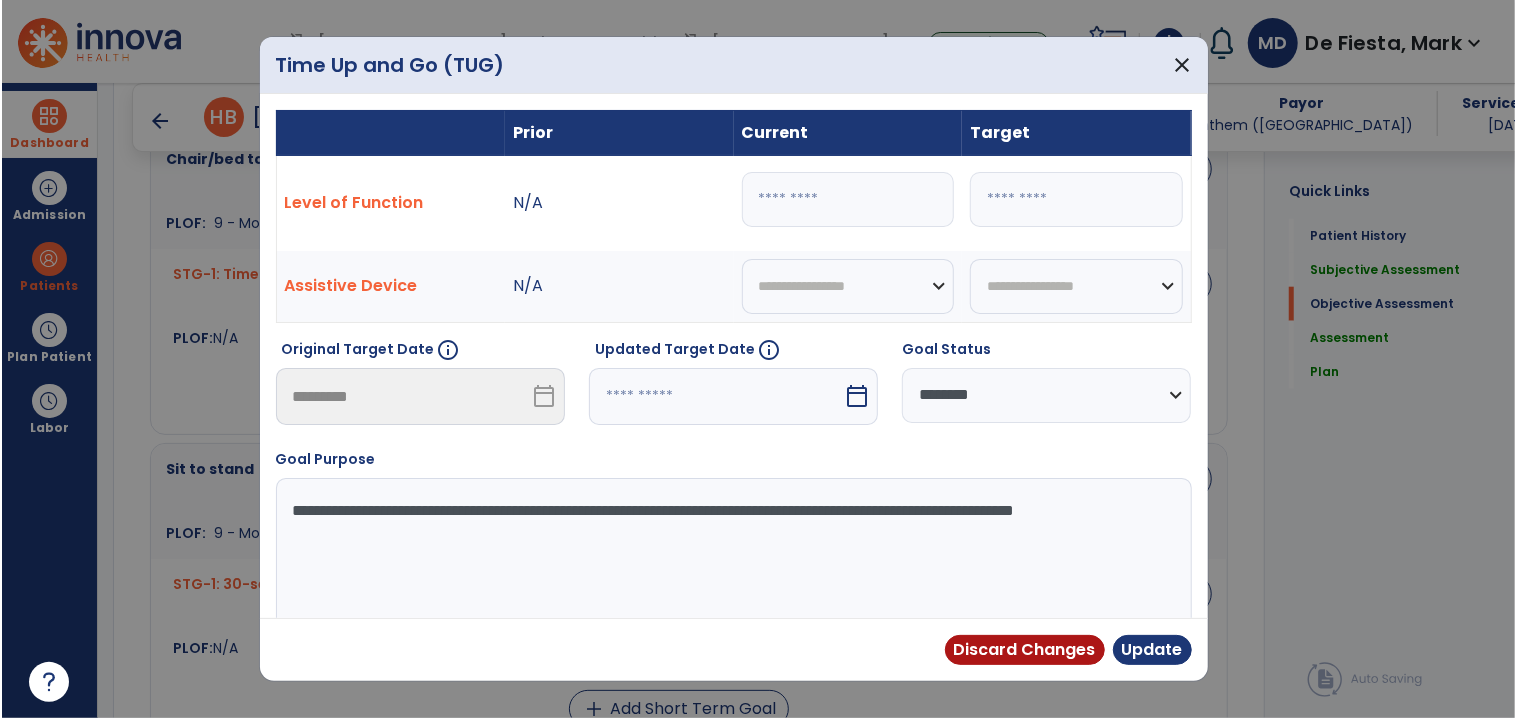 scroll, scrollTop: 22, scrollLeft: 0, axis: vertical 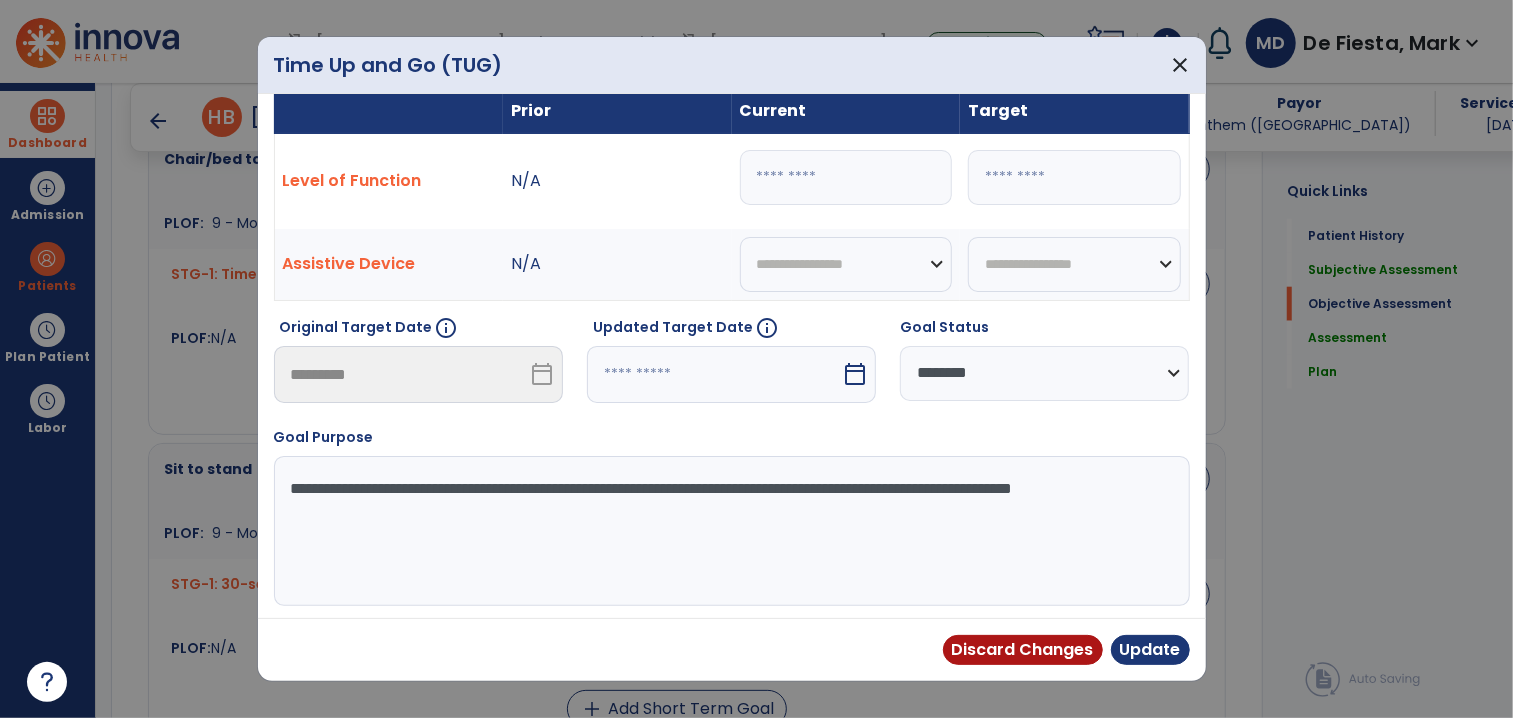 type on "**" 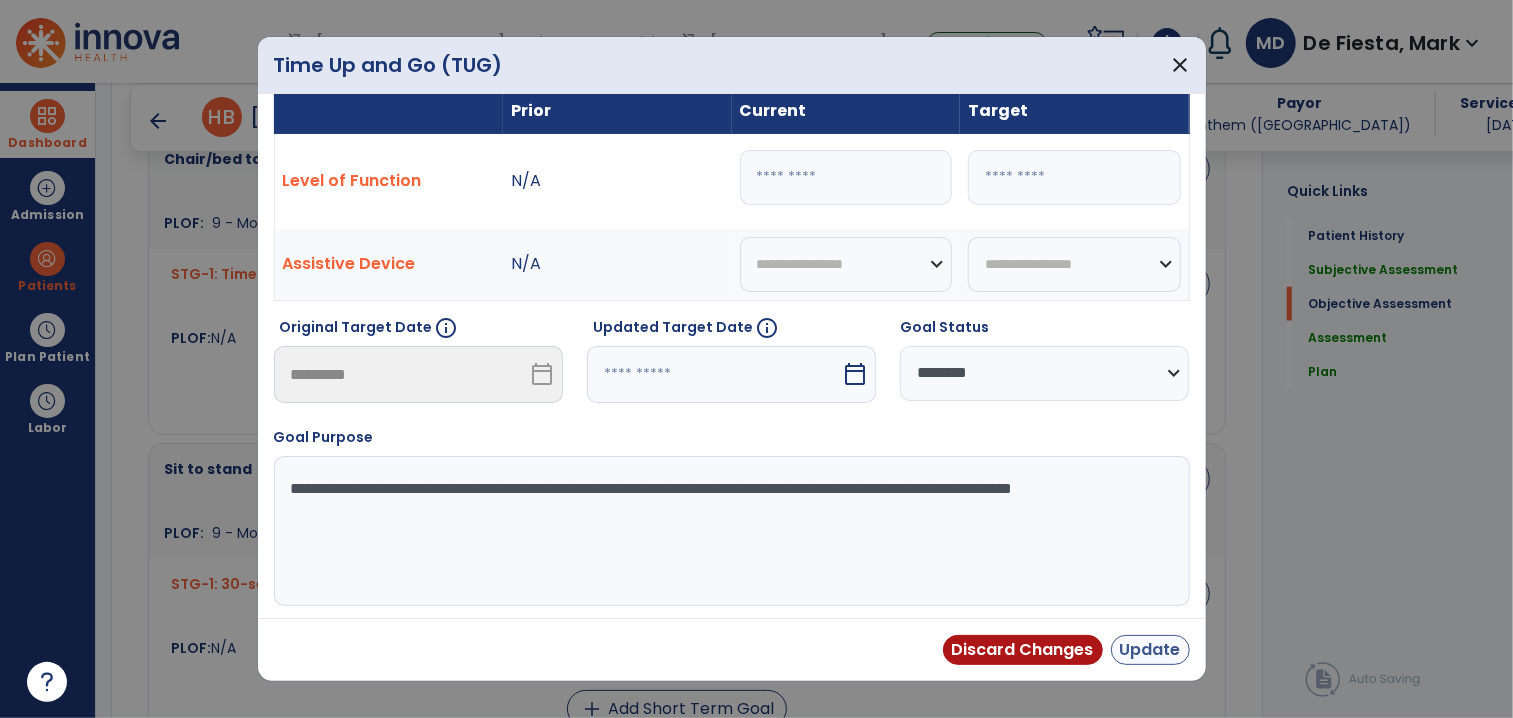 type on "**********" 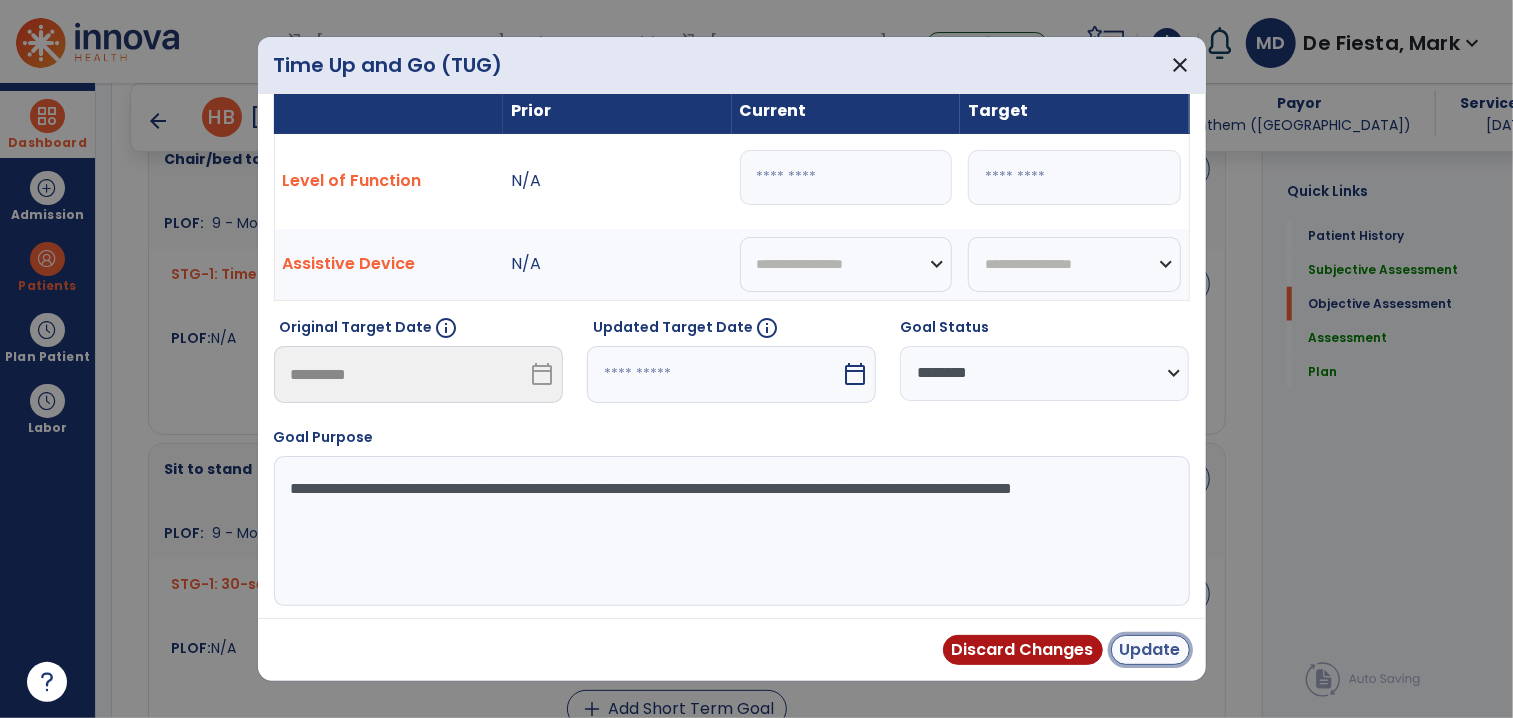 click on "Update" at bounding box center [1150, 650] 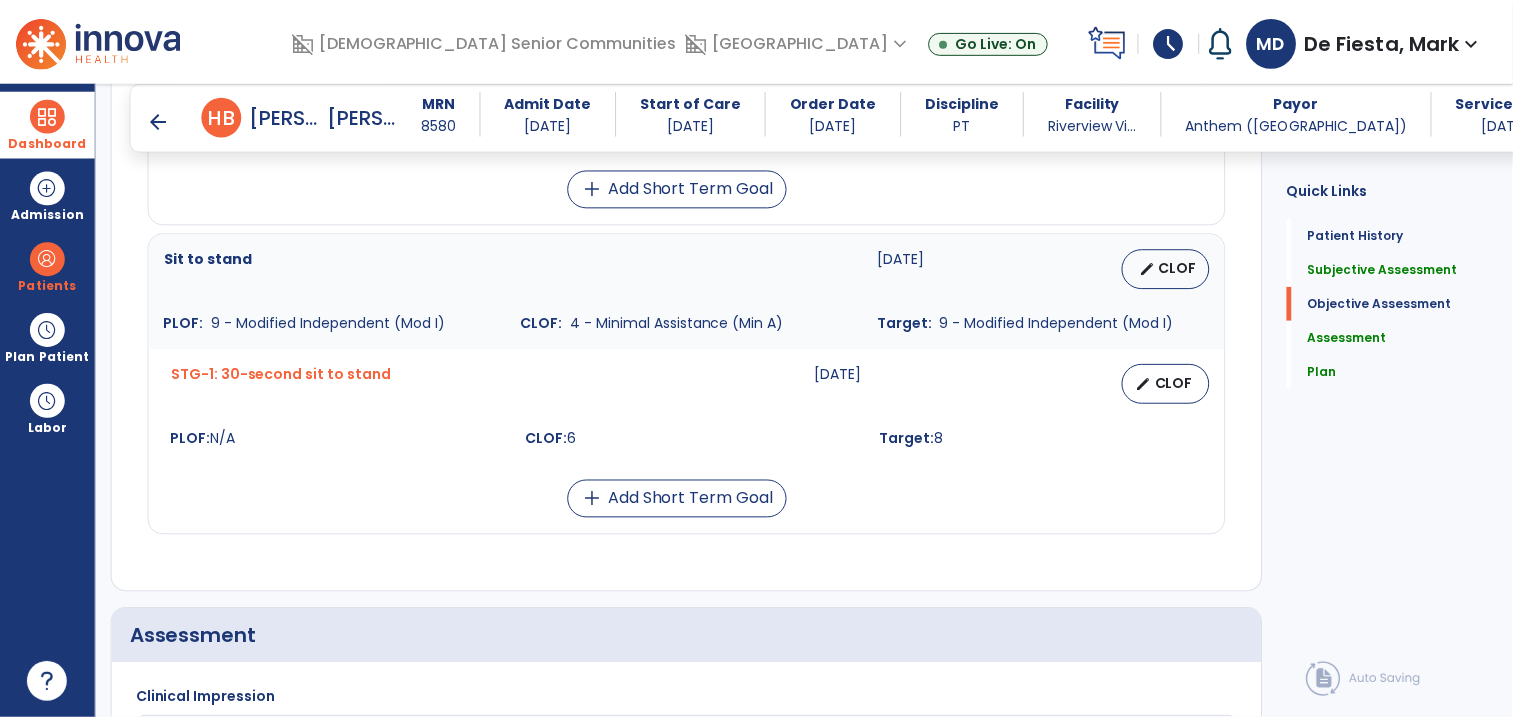 scroll, scrollTop: 1438, scrollLeft: 0, axis: vertical 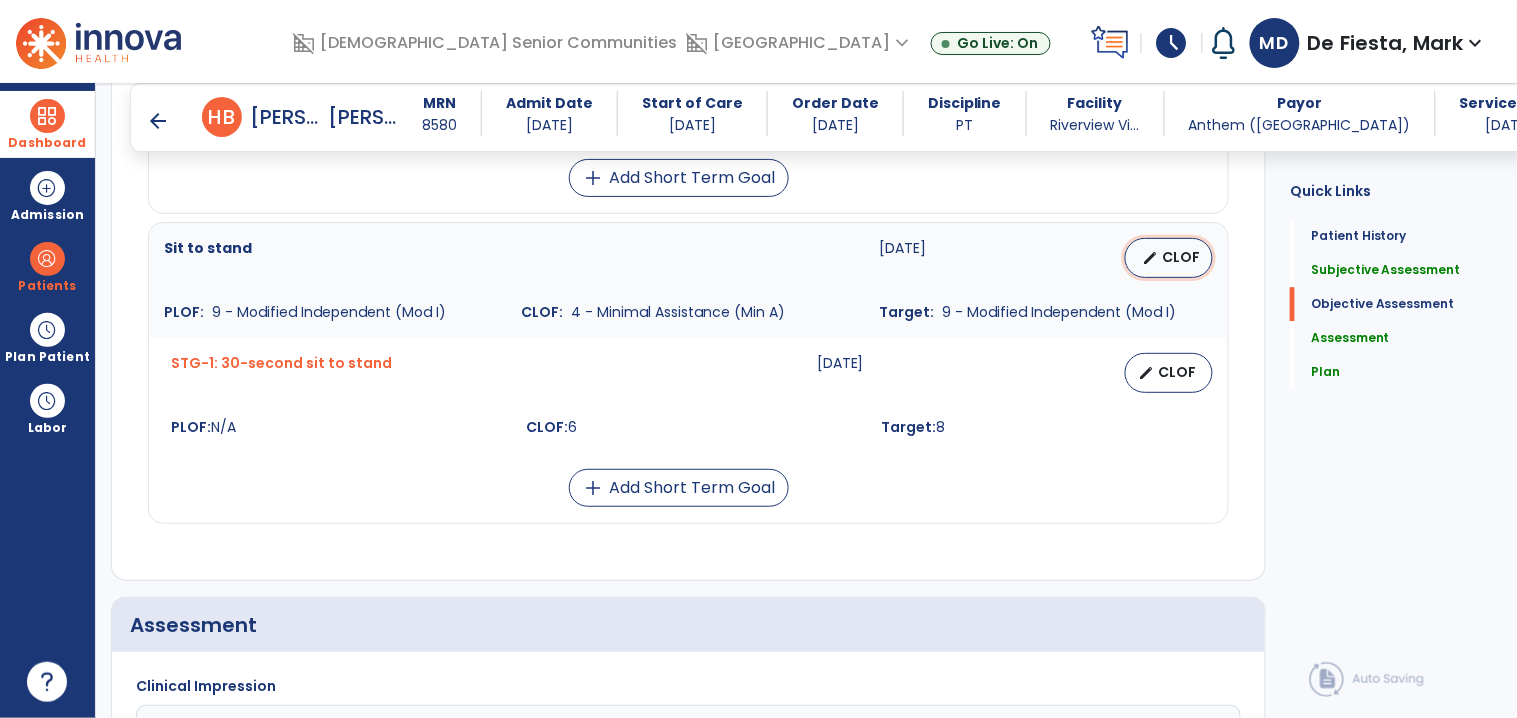 click on "edit" at bounding box center [1150, 258] 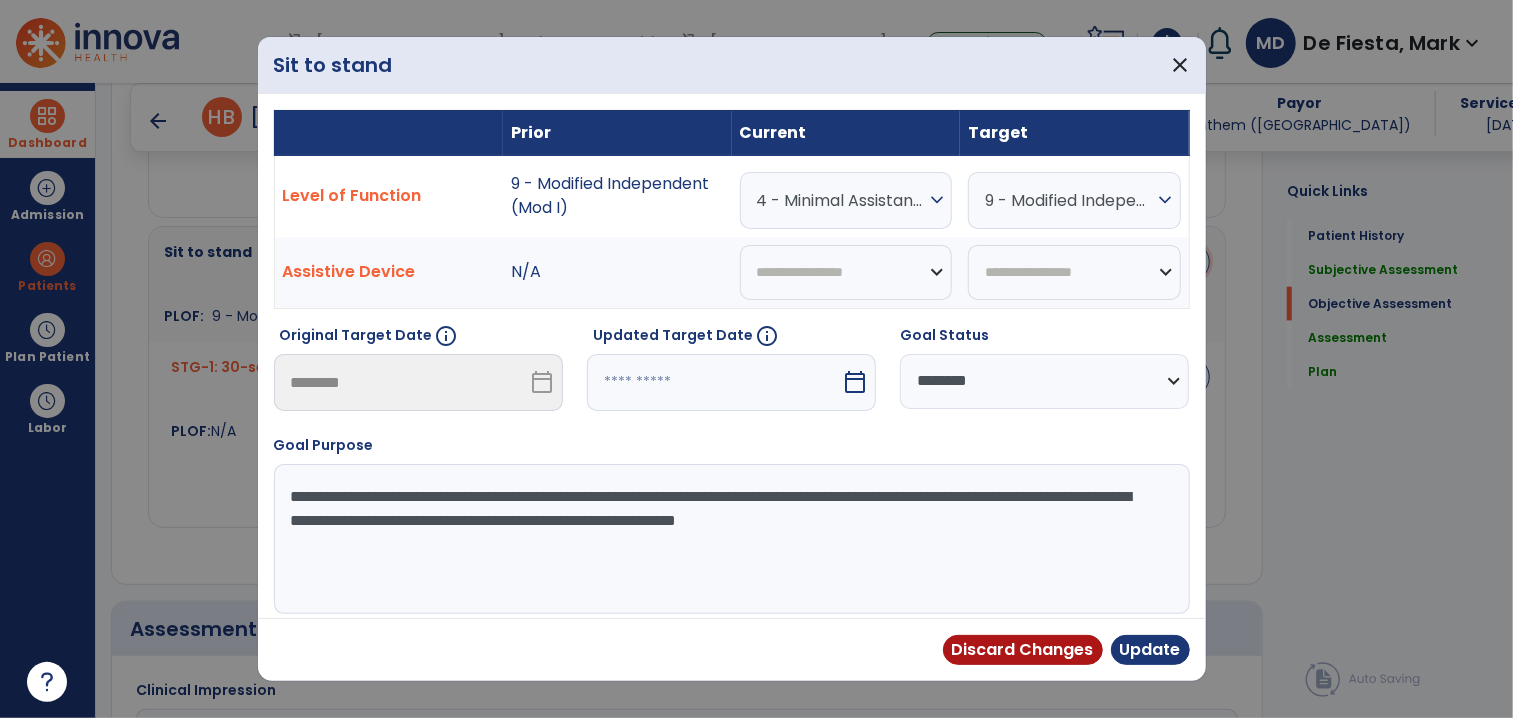 scroll, scrollTop: 1438, scrollLeft: 0, axis: vertical 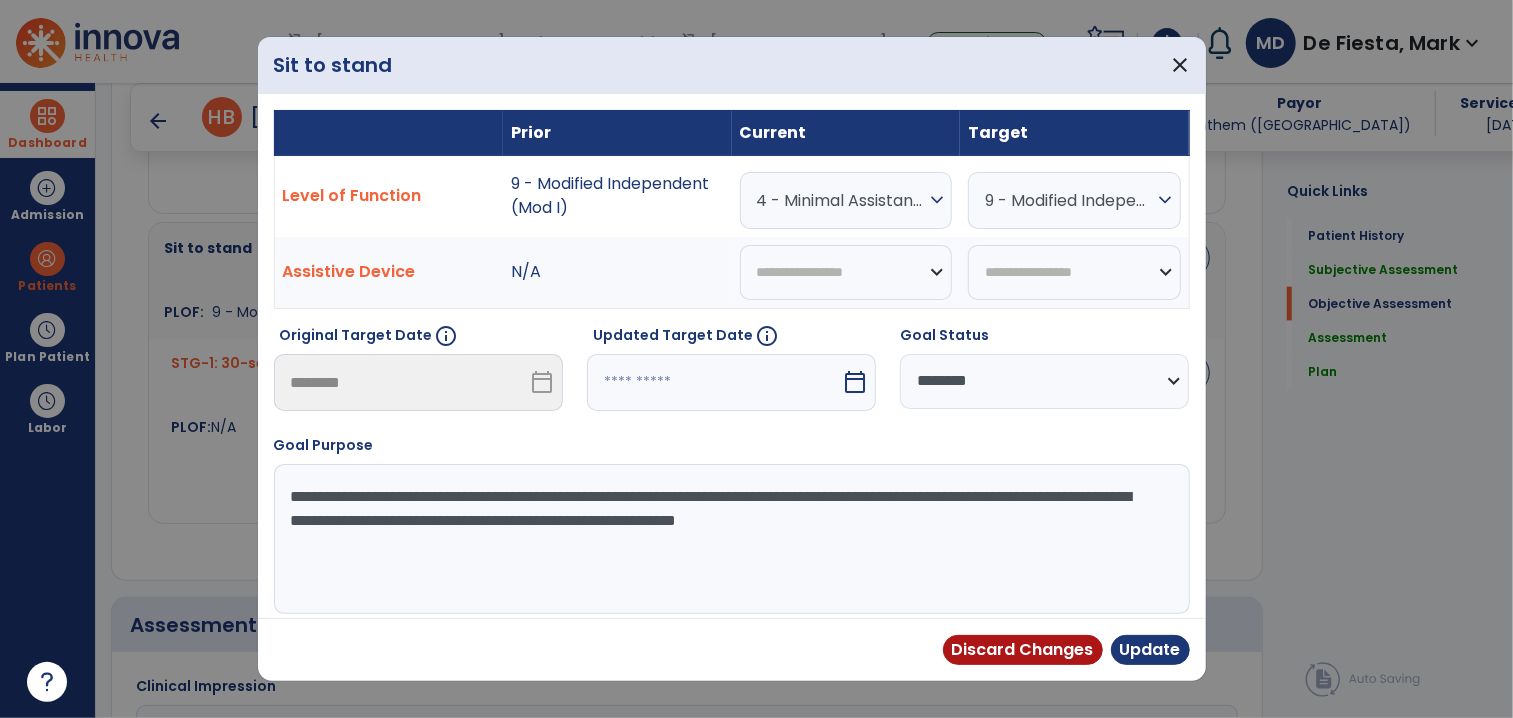click on "4 - Minimal Assistance (Min A)" at bounding box center [841, 200] 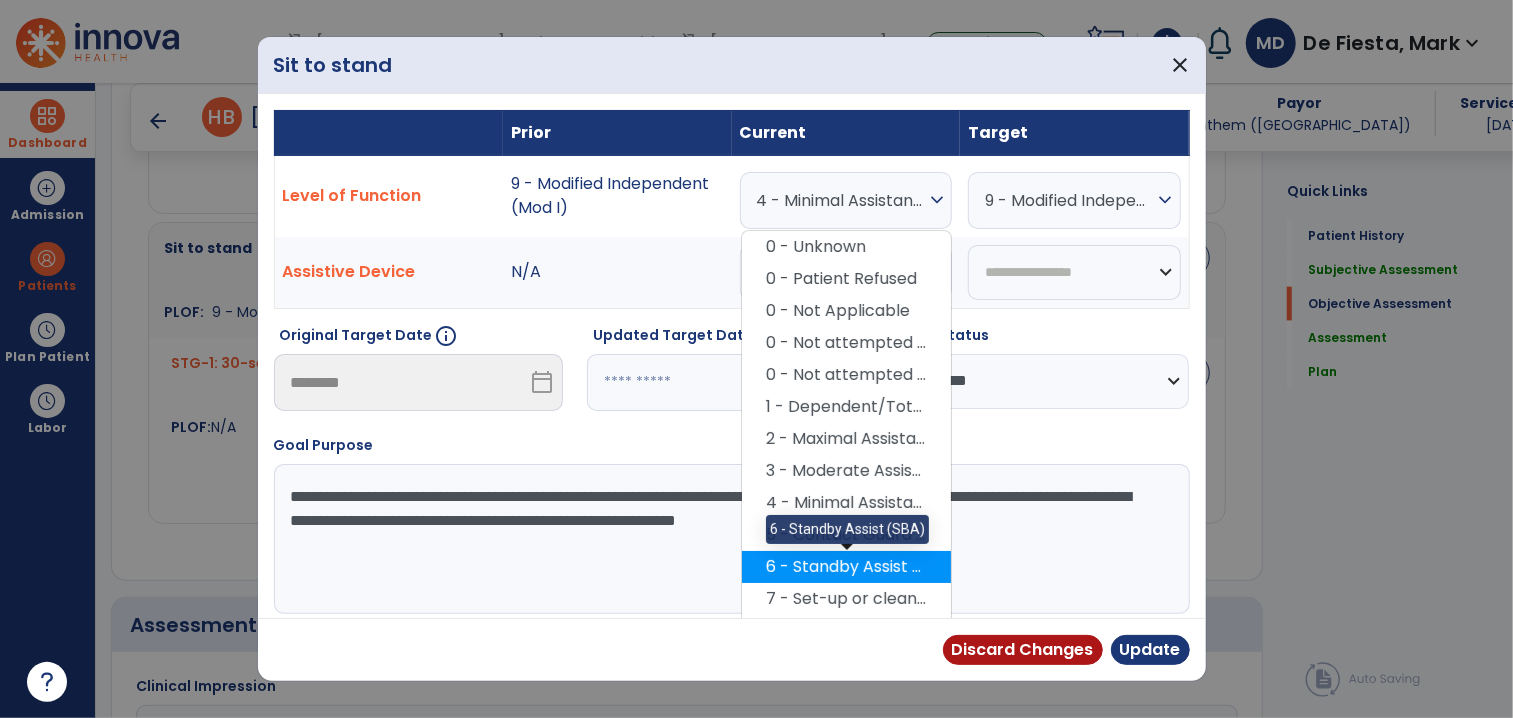 click on "6 - Standby Assist (SBA)" at bounding box center [846, 567] 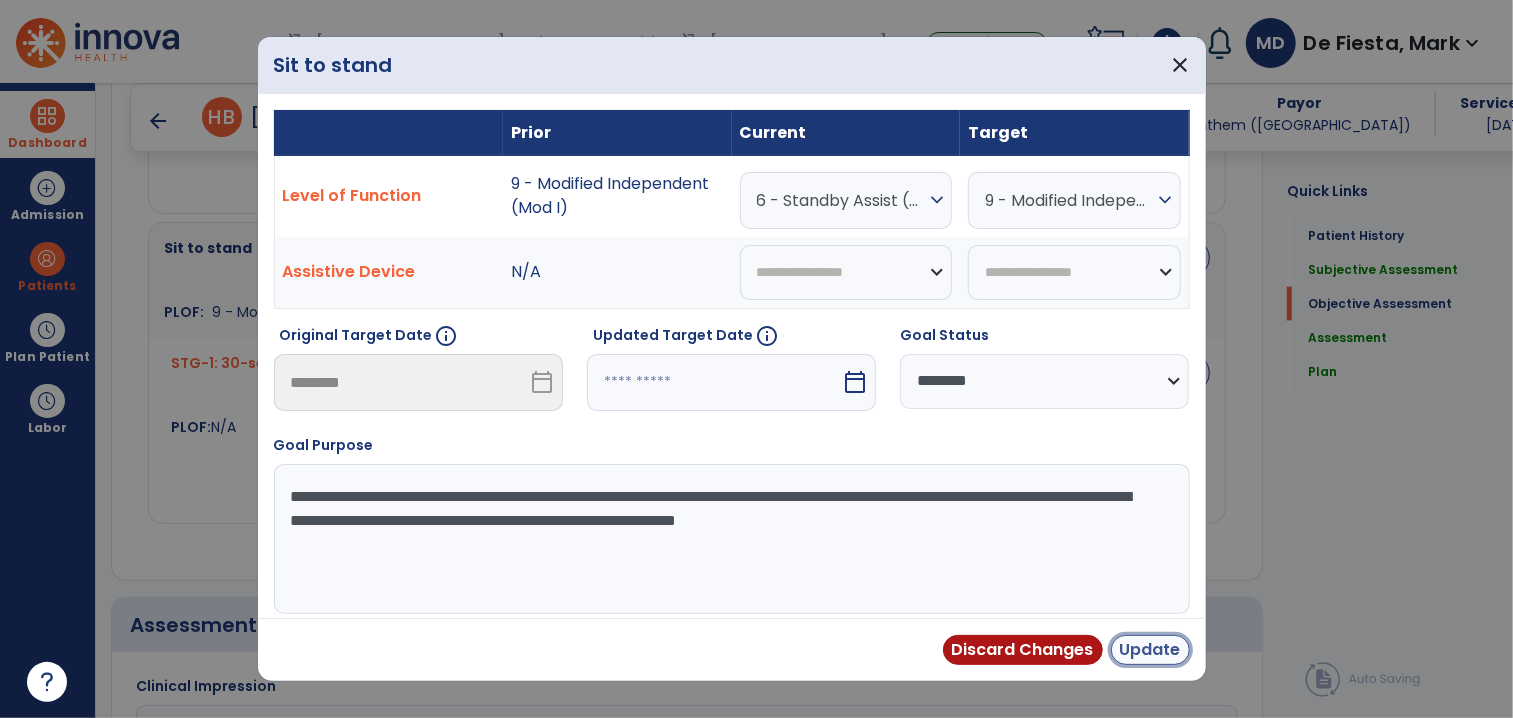 click on "Update" at bounding box center (1150, 650) 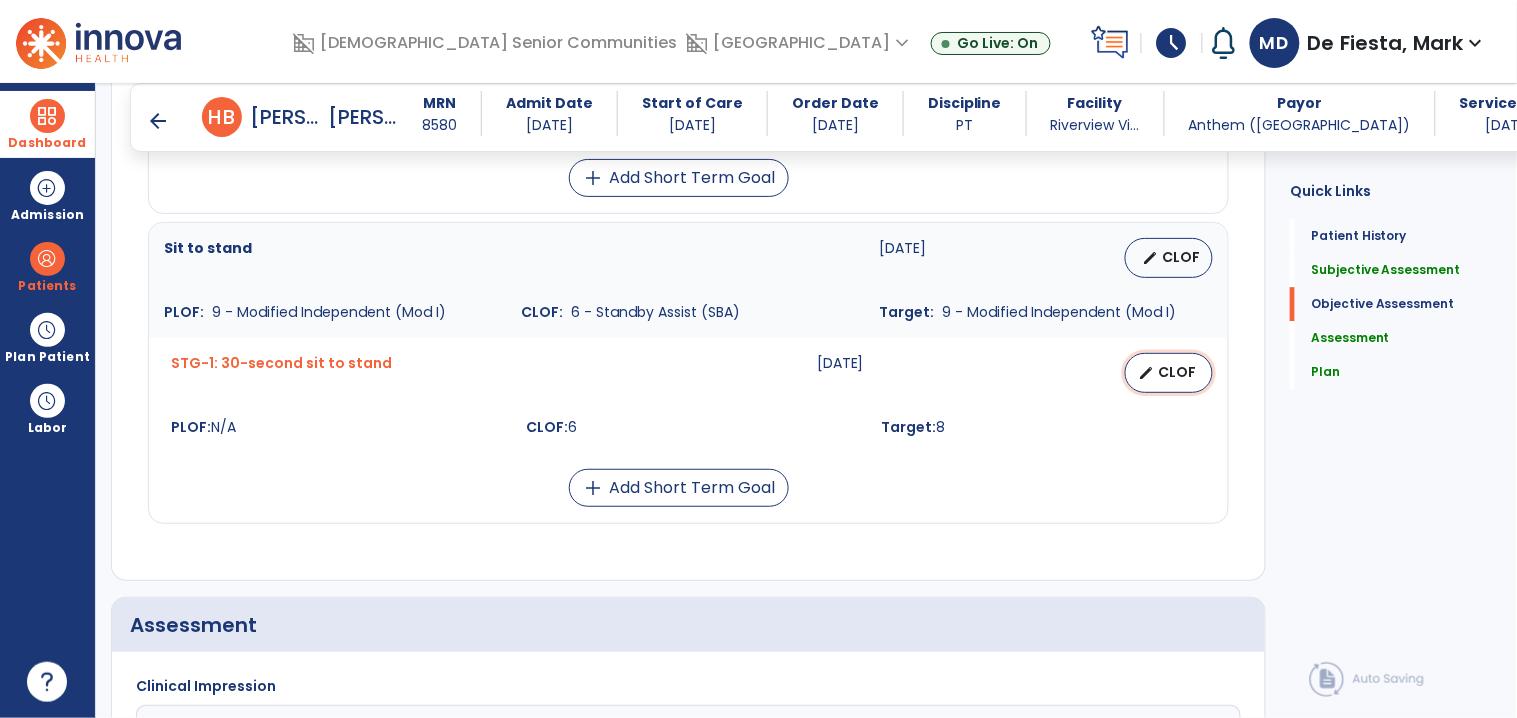 click on "edit   CLOF" at bounding box center (1169, 373) 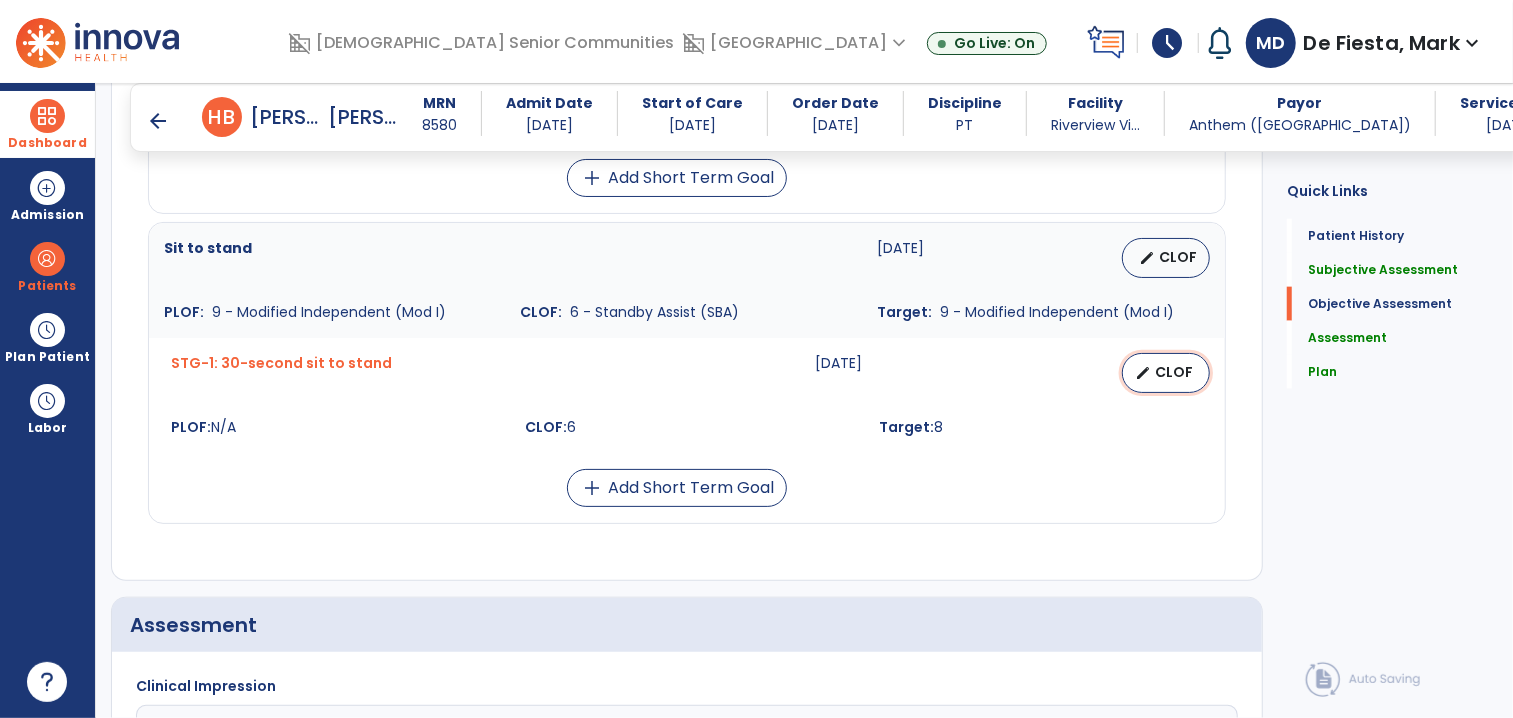 select on "********" 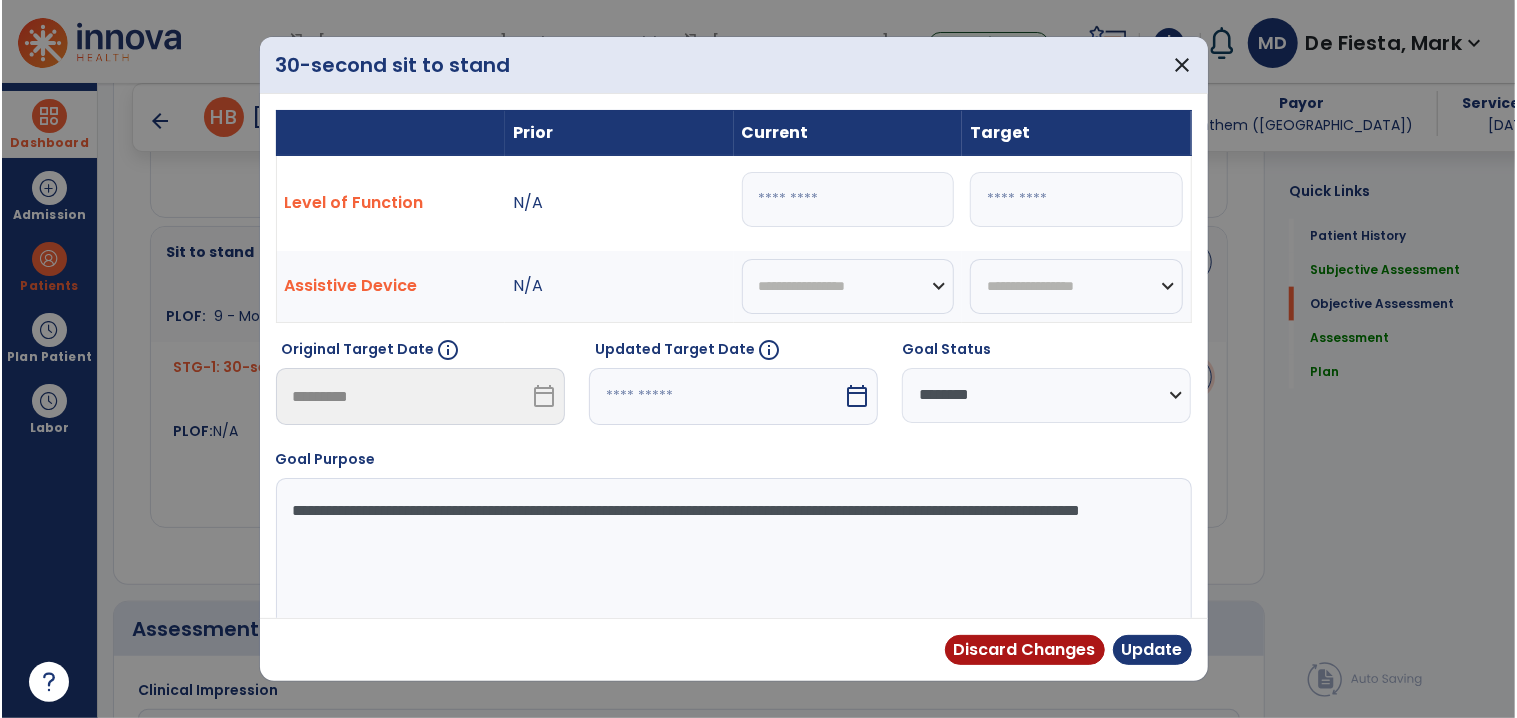 scroll, scrollTop: 1438, scrollLeft: 0, axis: vertical 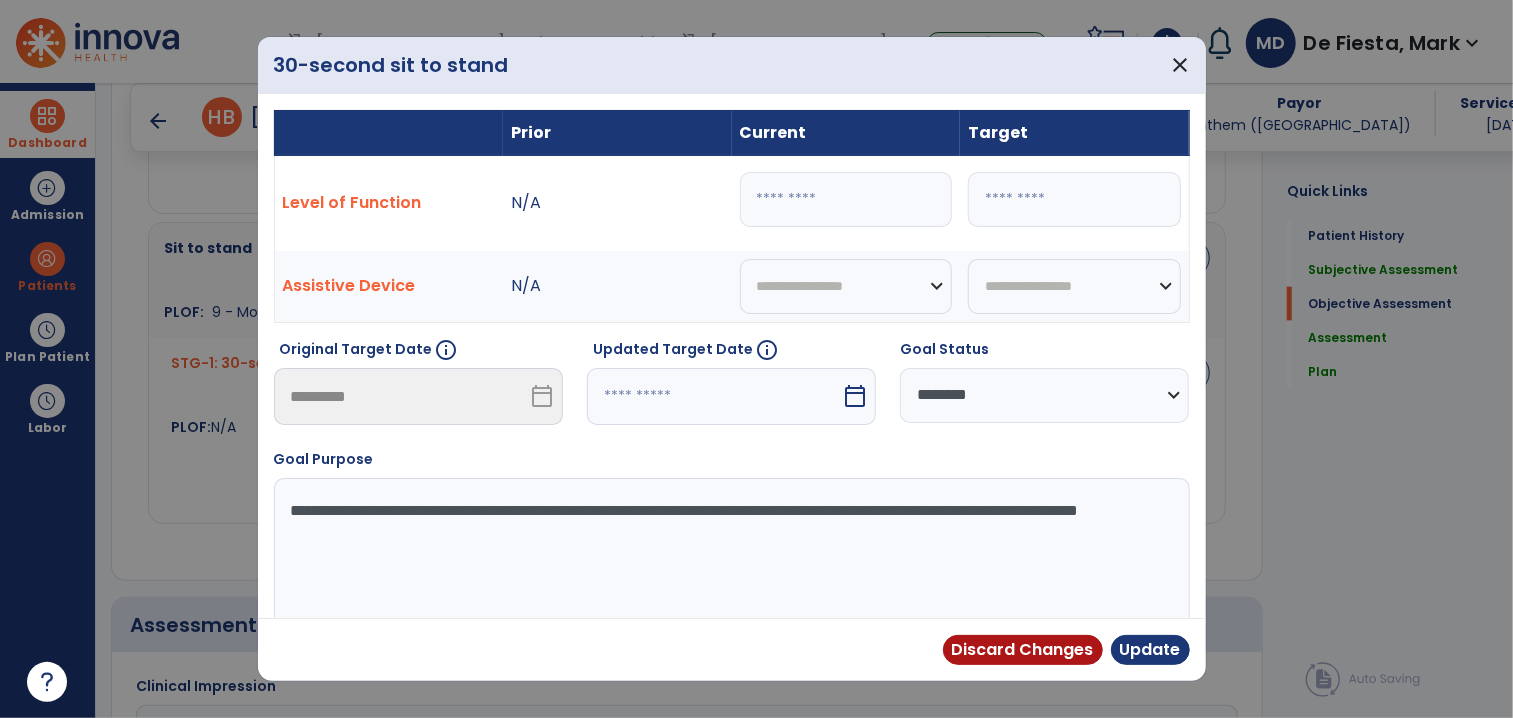 click on "*" at bounding box center (846, 199) 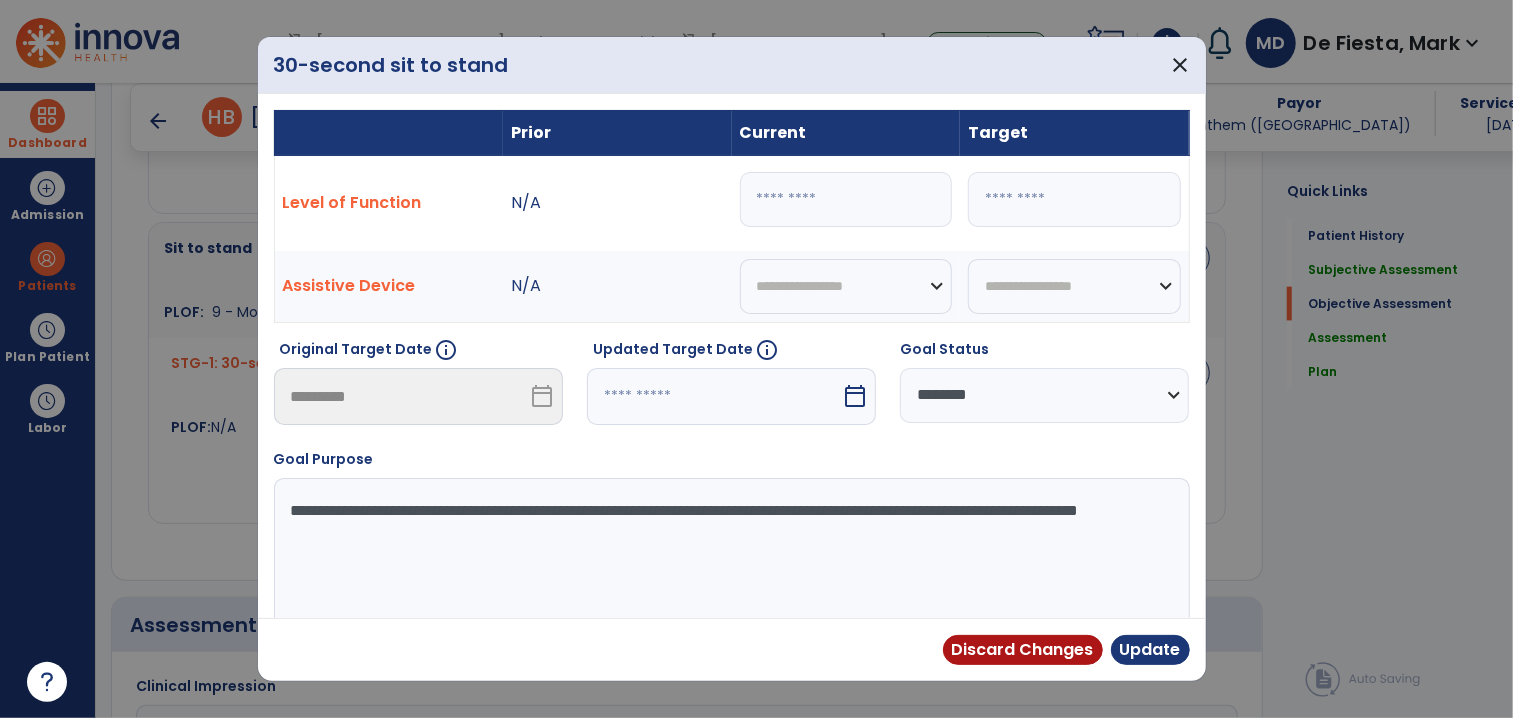 type on "*" 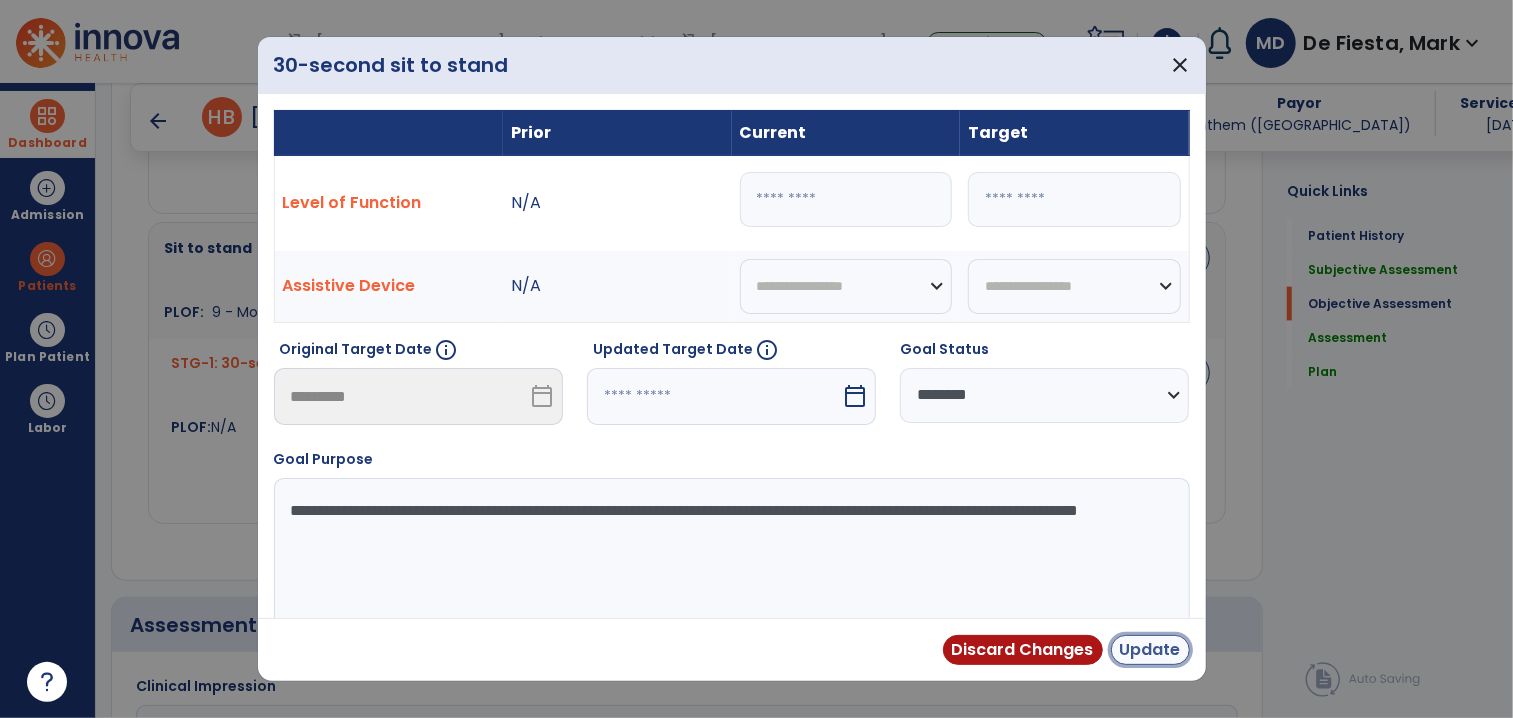 click on "Update" at bounding box center [1150, 650] 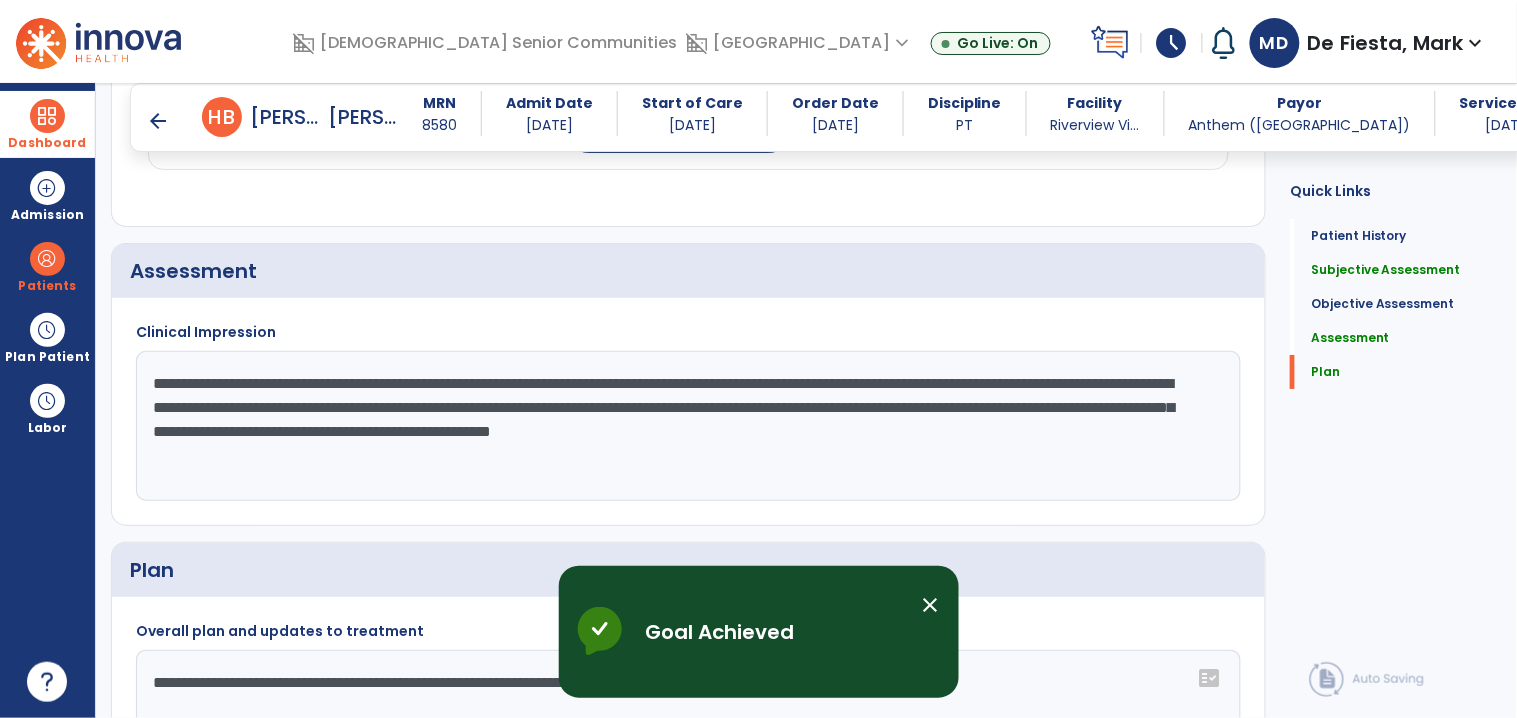 scroll, scrollTop: 1793, scrollLeft: 0, axis: vertical 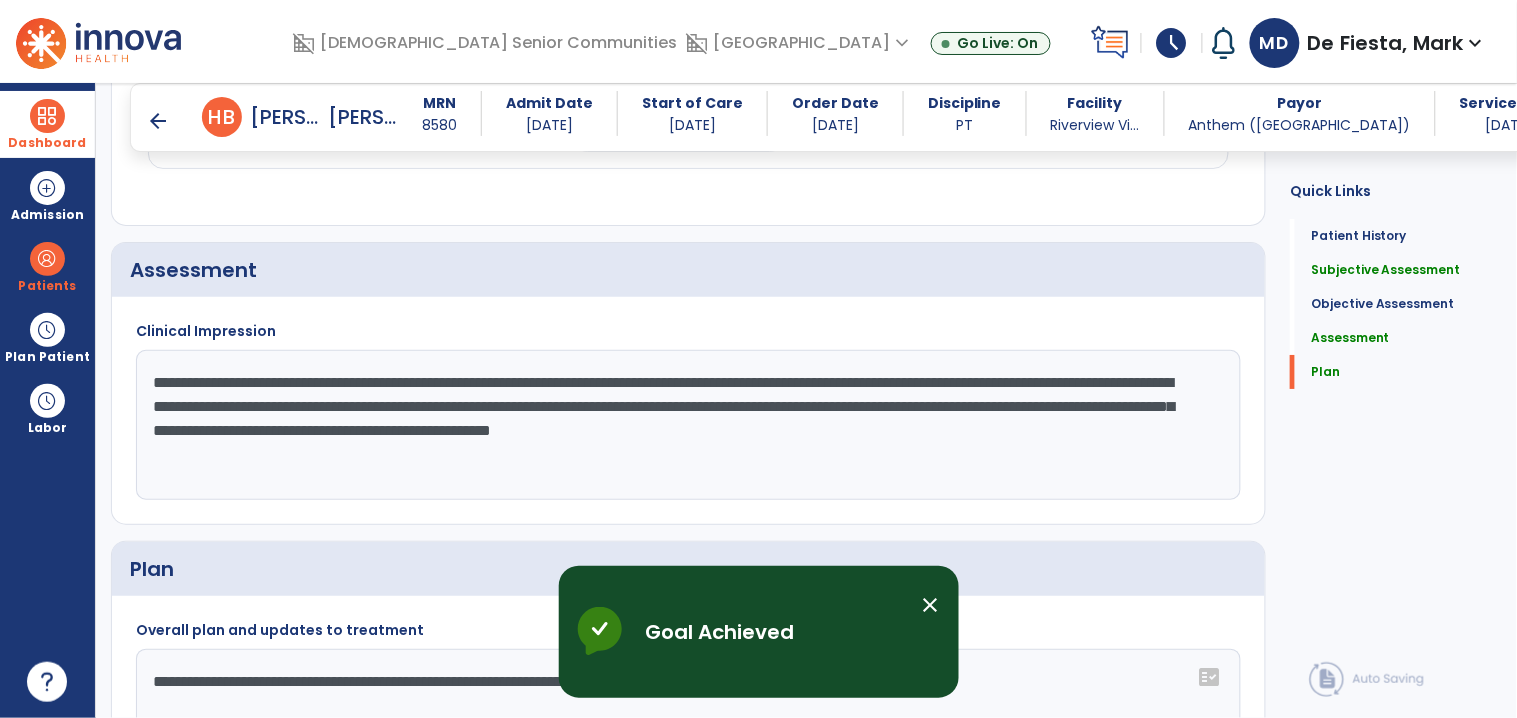 click on "**********" 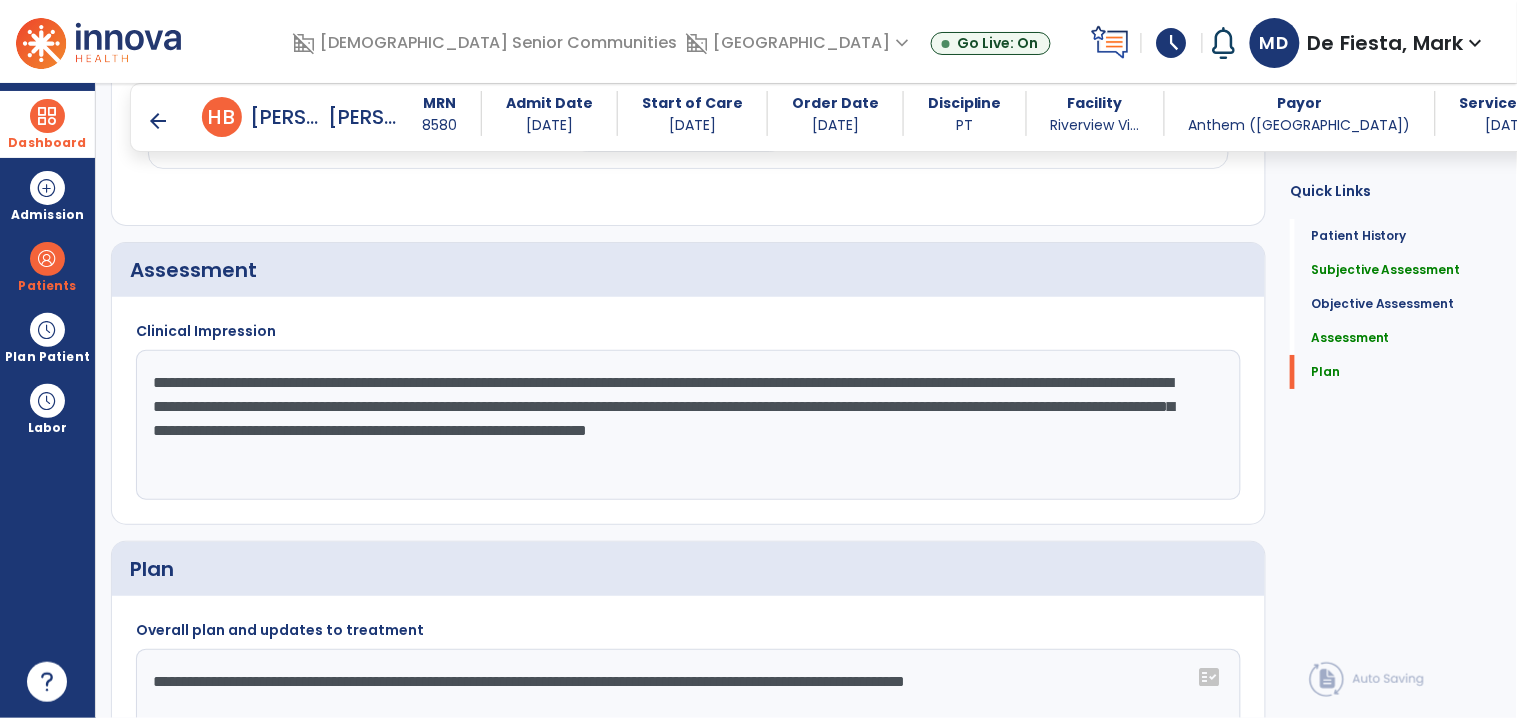 click on "**********" 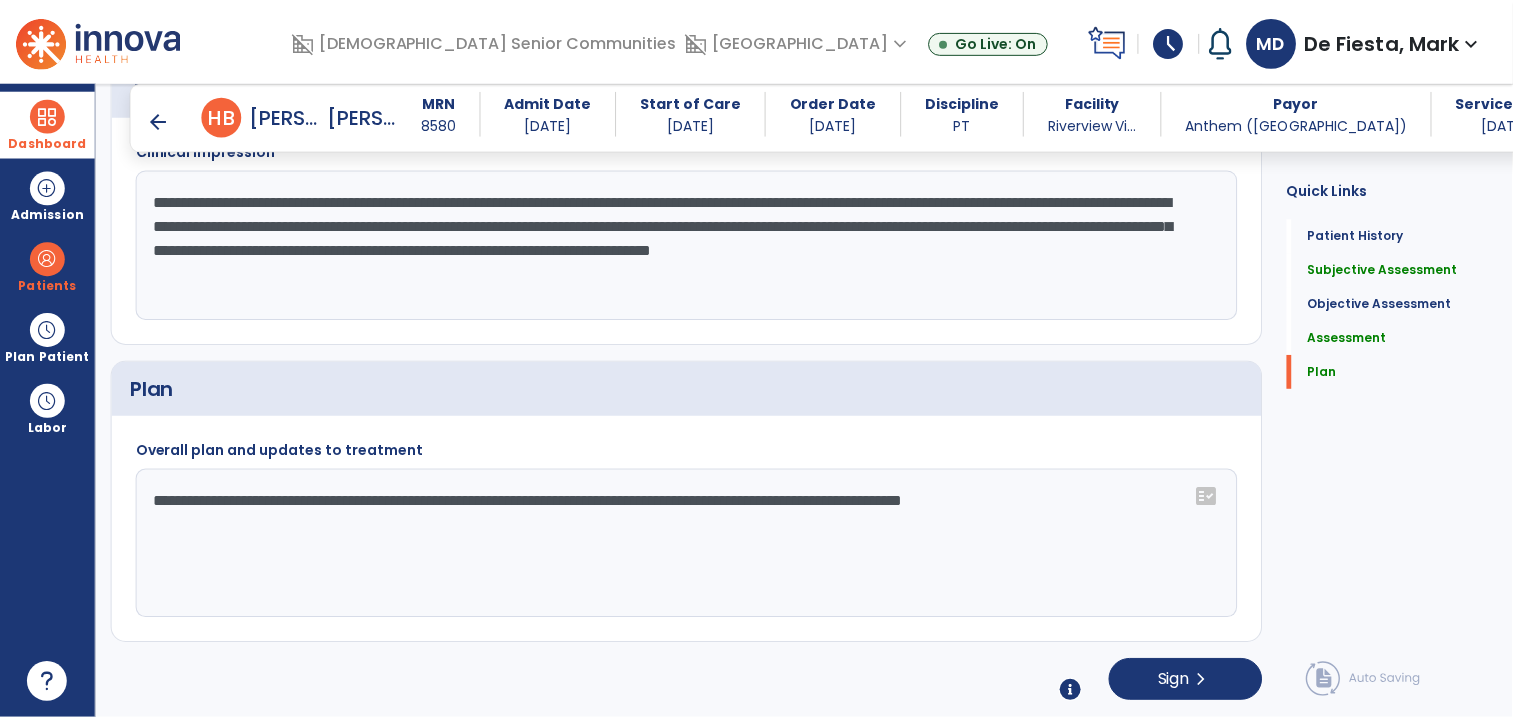scroll, scrollTop: 1974, scrollLeft: 0, axis: vertical 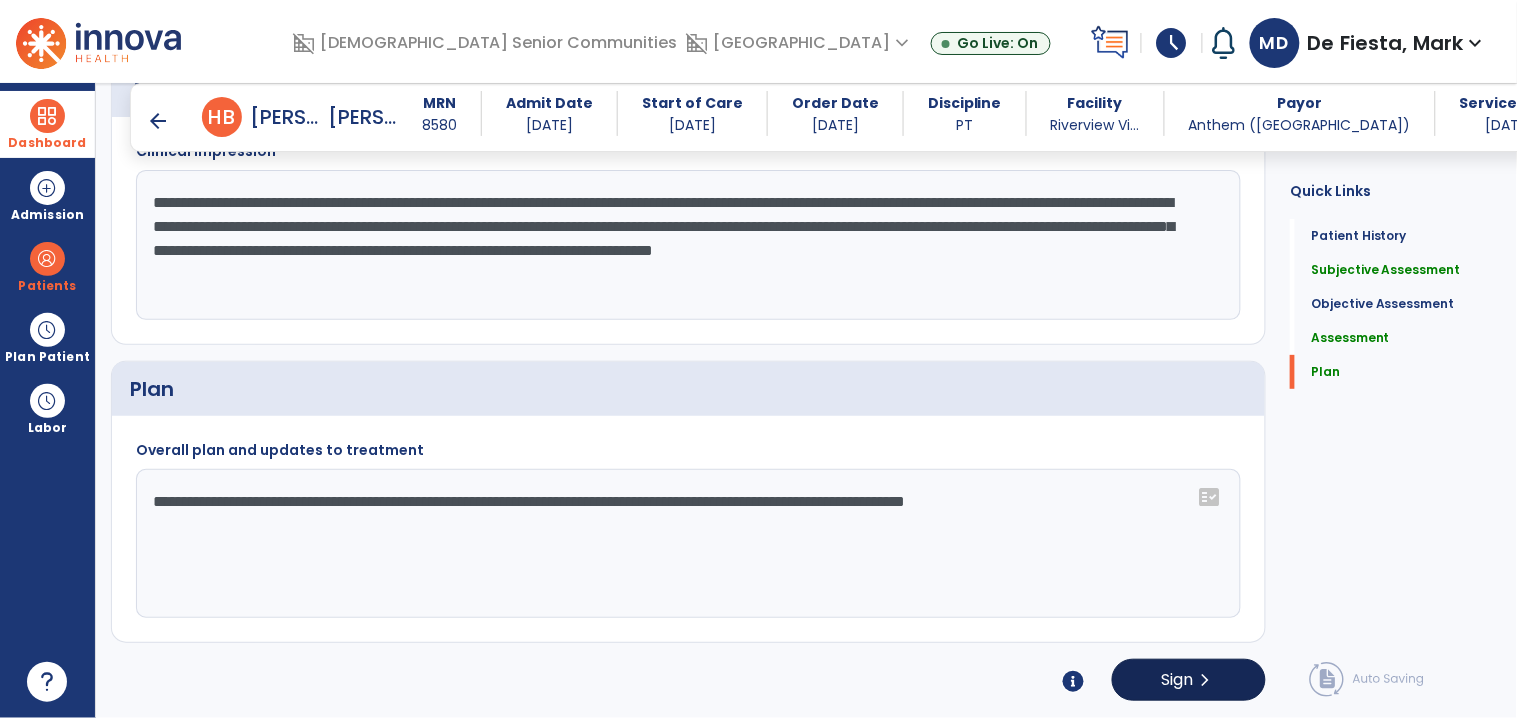 type on "**********" 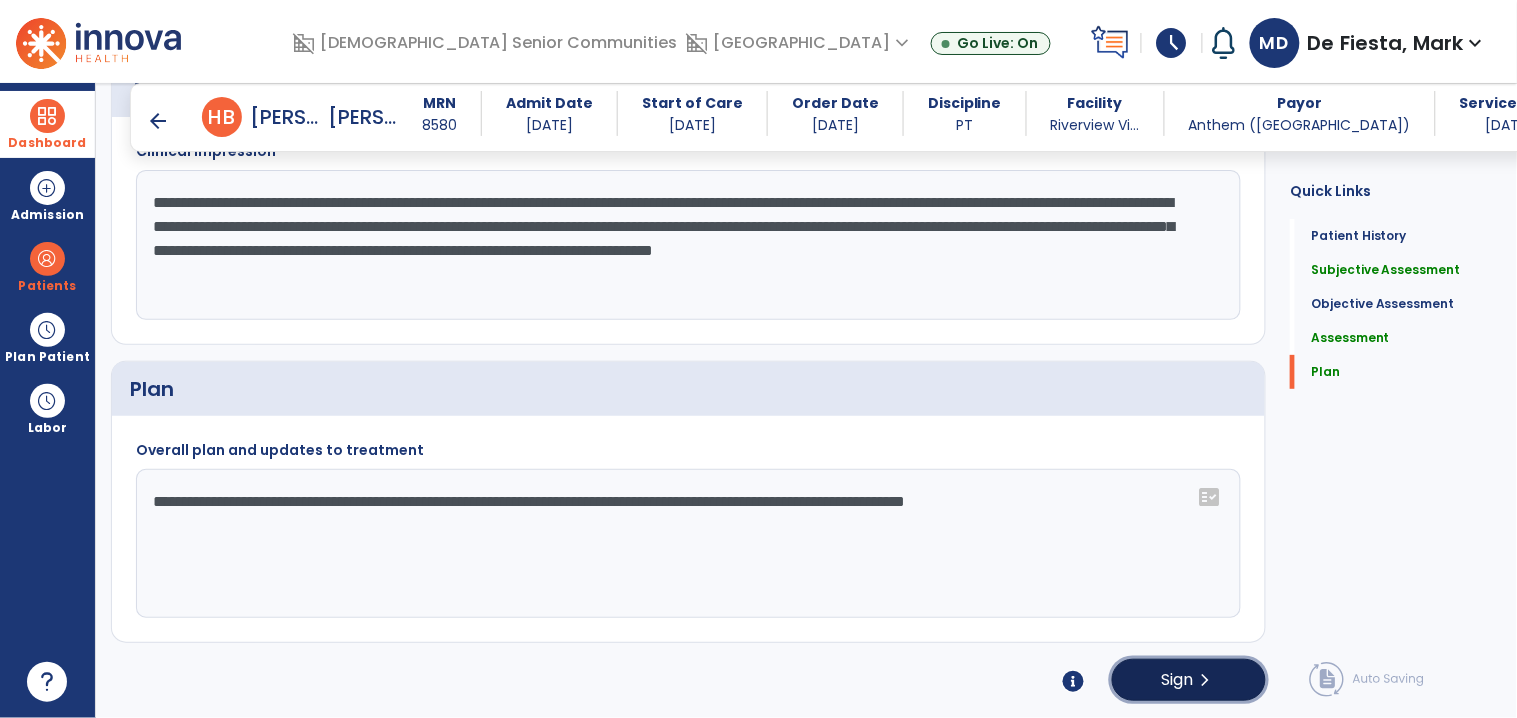 click on "Sign  chevron_right" 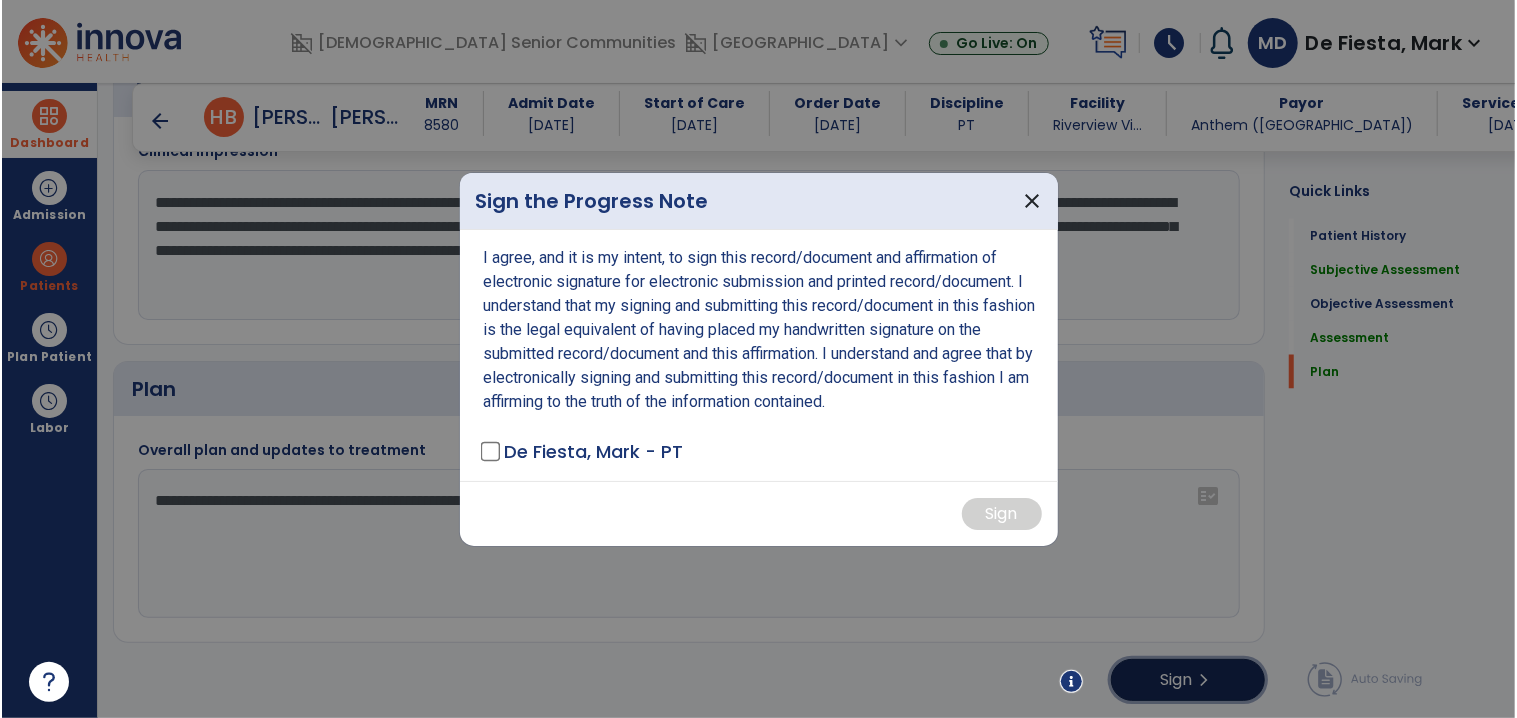 scroll, scrollTop: 1974, scrollLeft: 0, axis: vertical 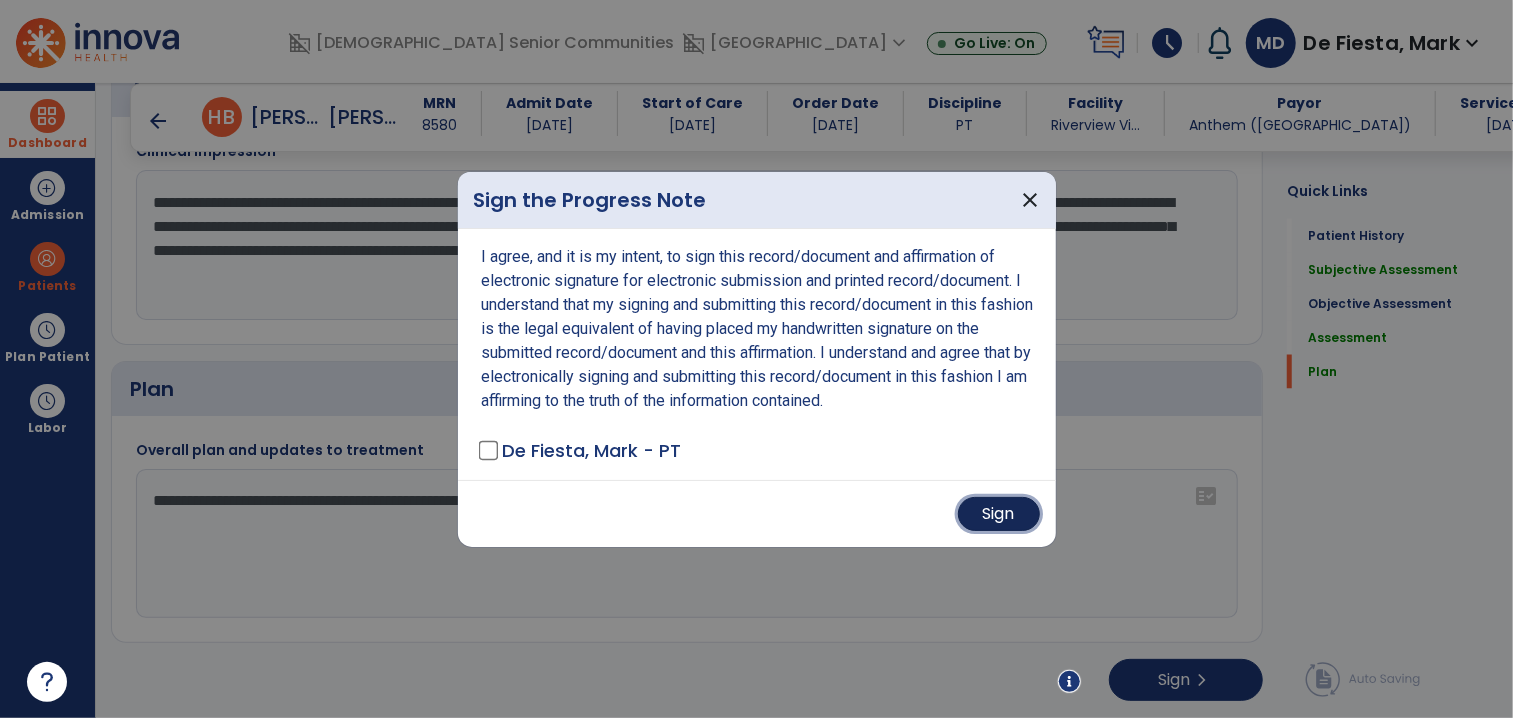 click on "Sign" at bounding box center [999, 514] 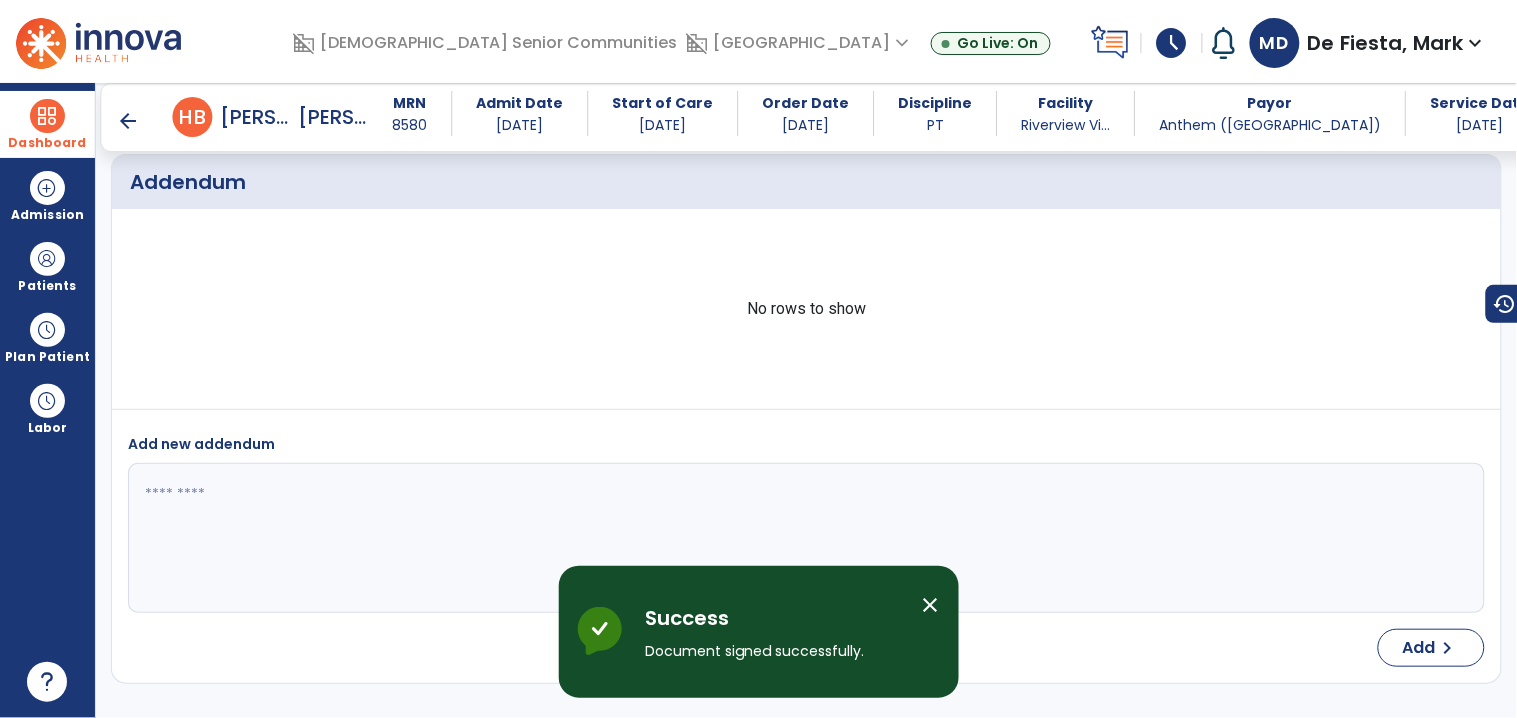 scroll, scrollTop: 2704, scrollLeft: 0, axis: vertical 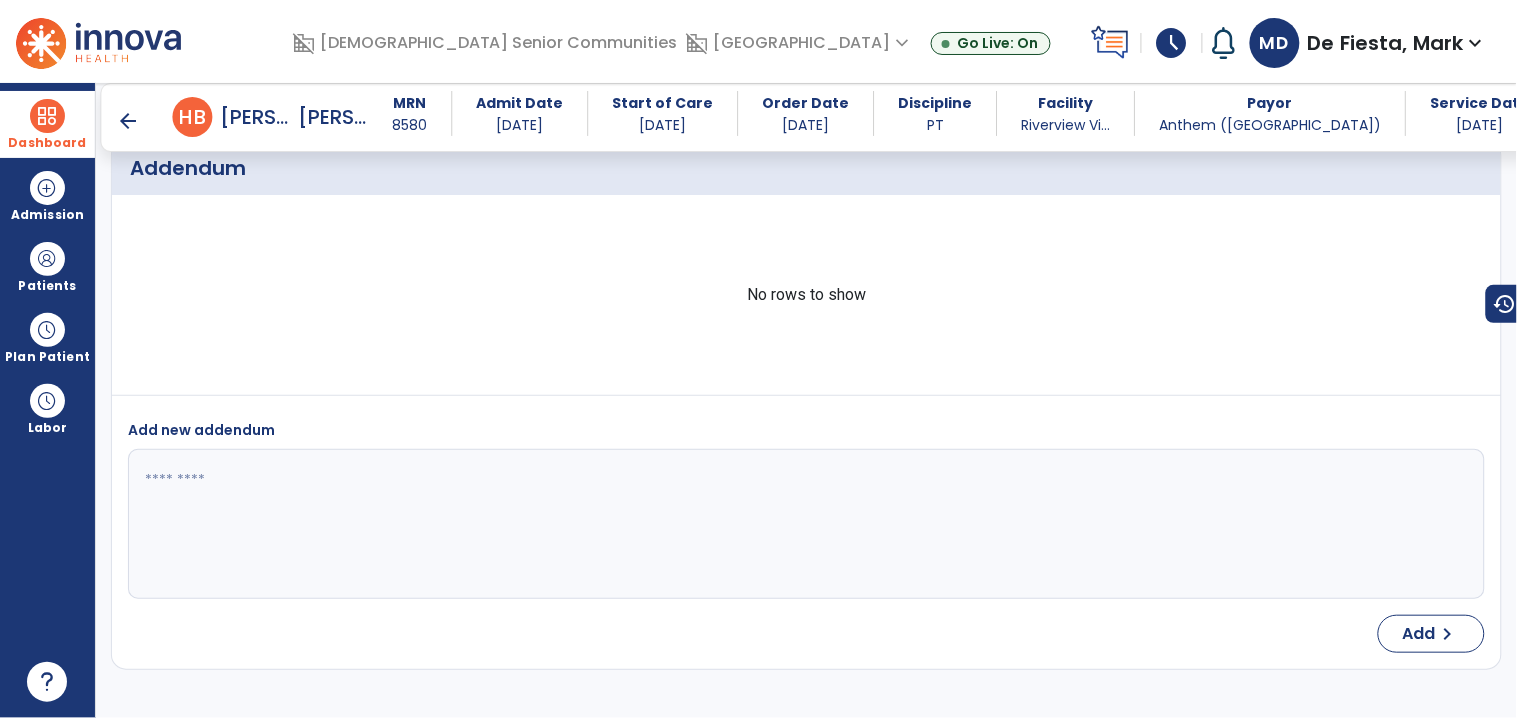 click on "arrow_back" at bounding box center [129, 121] 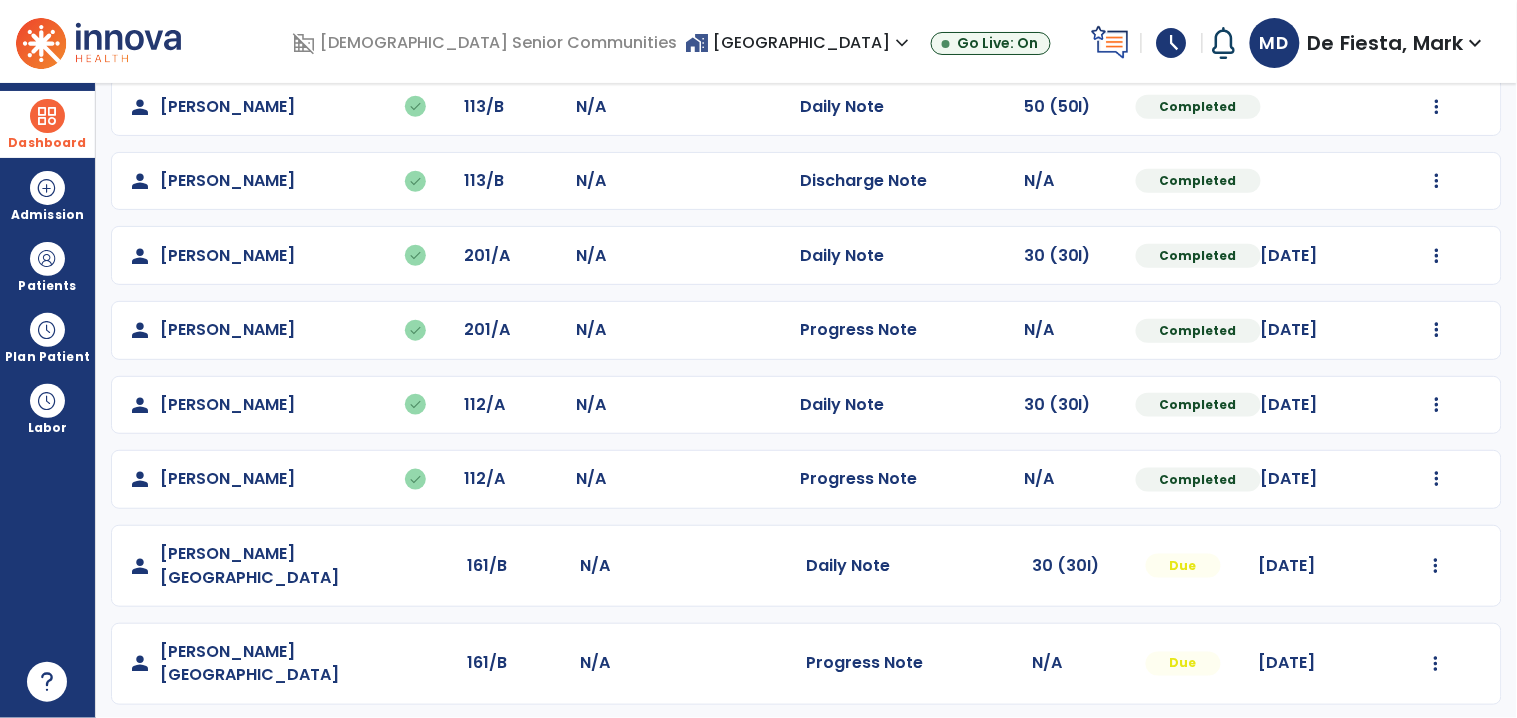 scroll, scrollTop: 585, scrollLeft: 0, axis: vertical 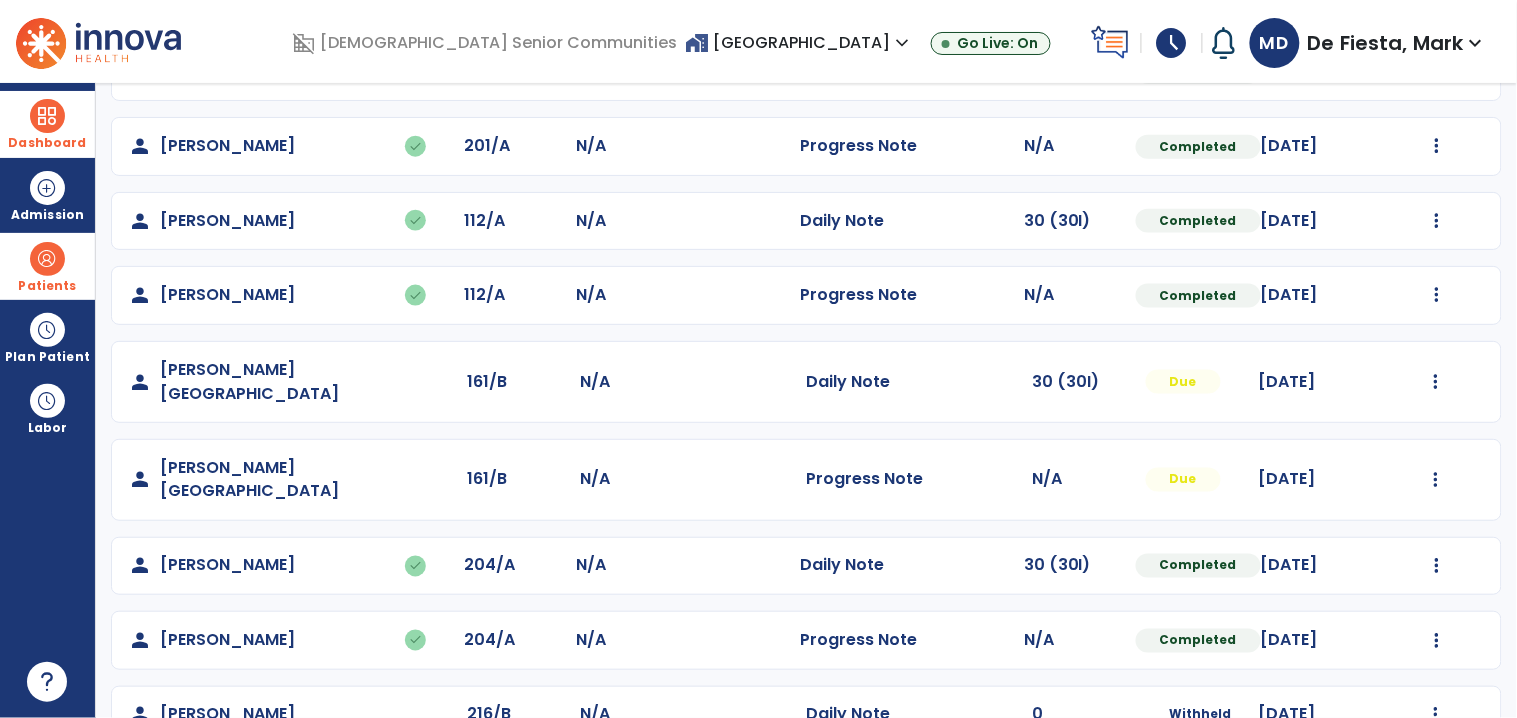 click at bounding box center [47, 259] 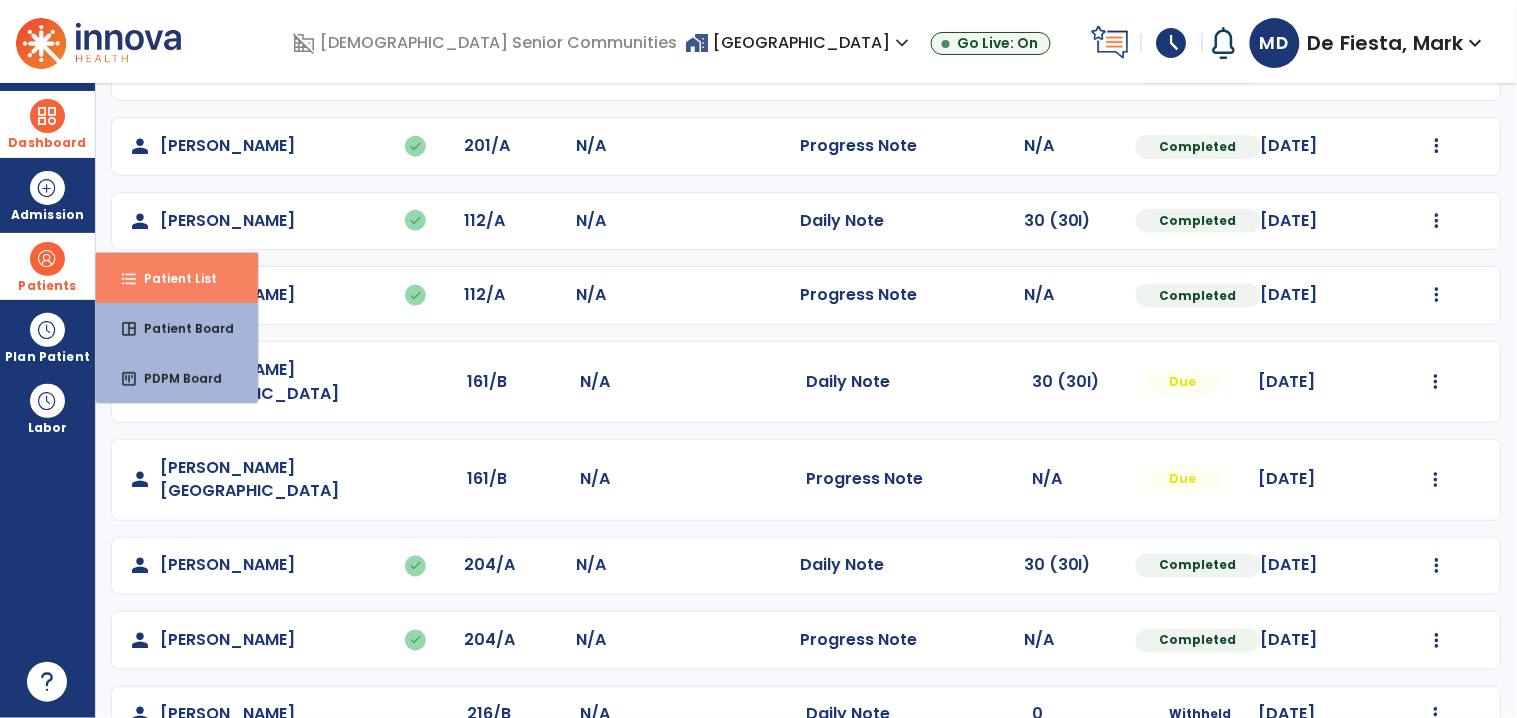 click on "Patient List" at bounding box center (172, 278) 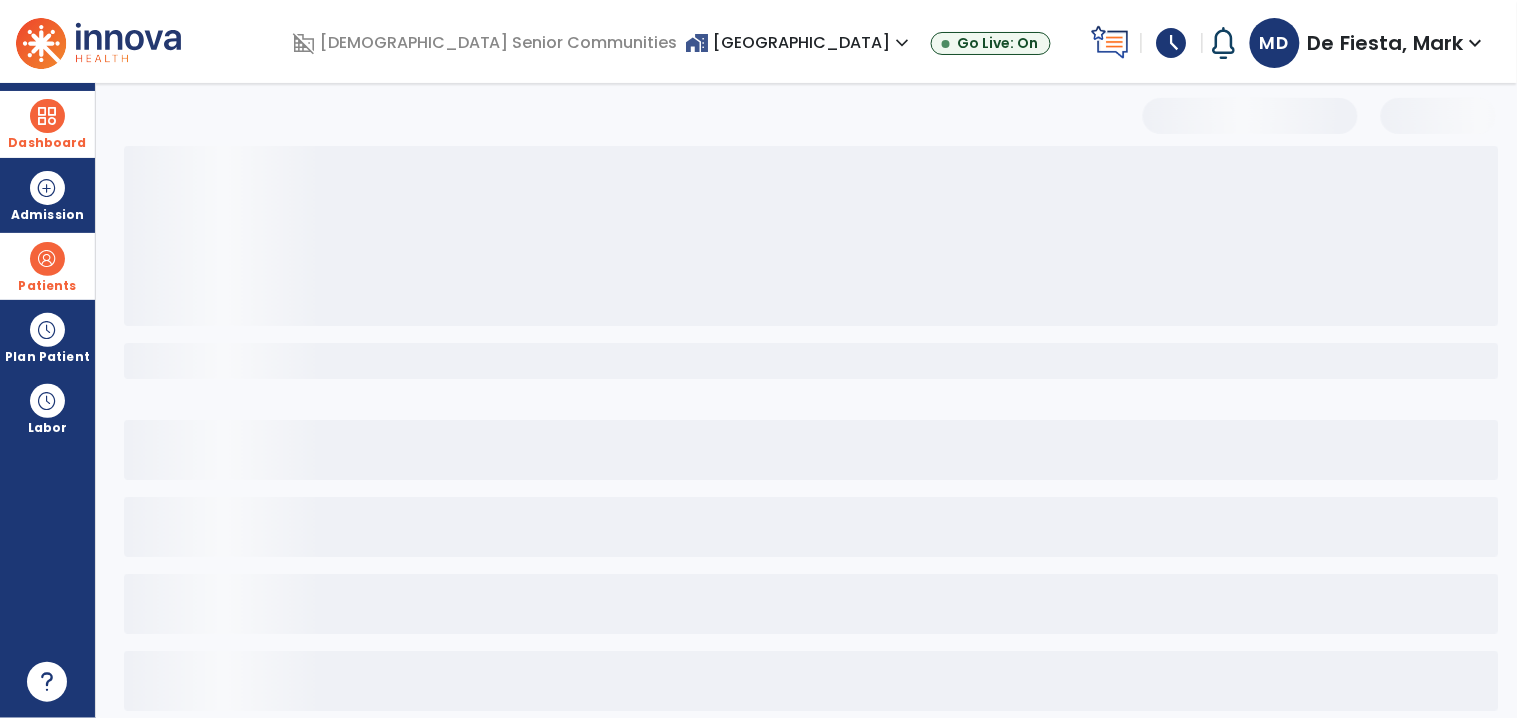 scroll, scrollTop: 24, scrollLeft: 0, axis: vertical 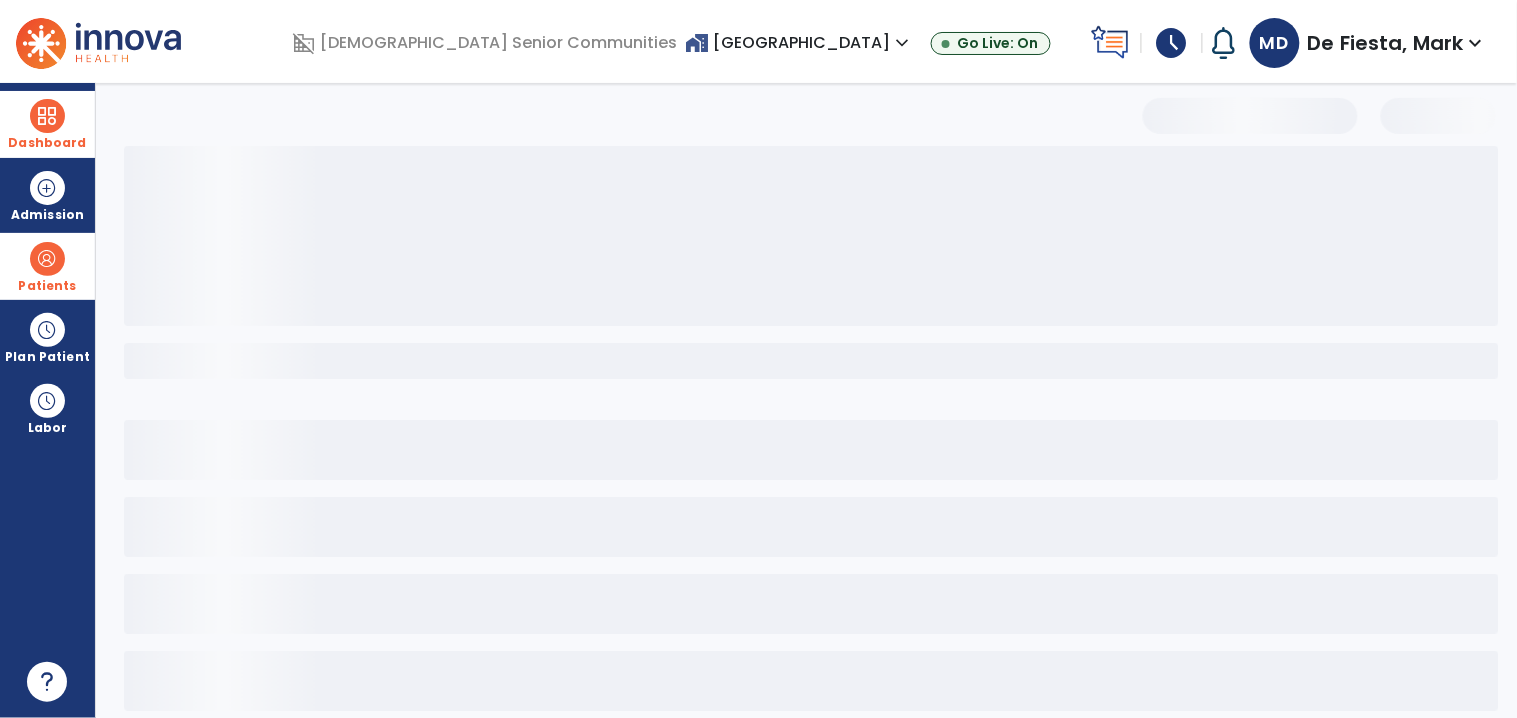 select on "***" 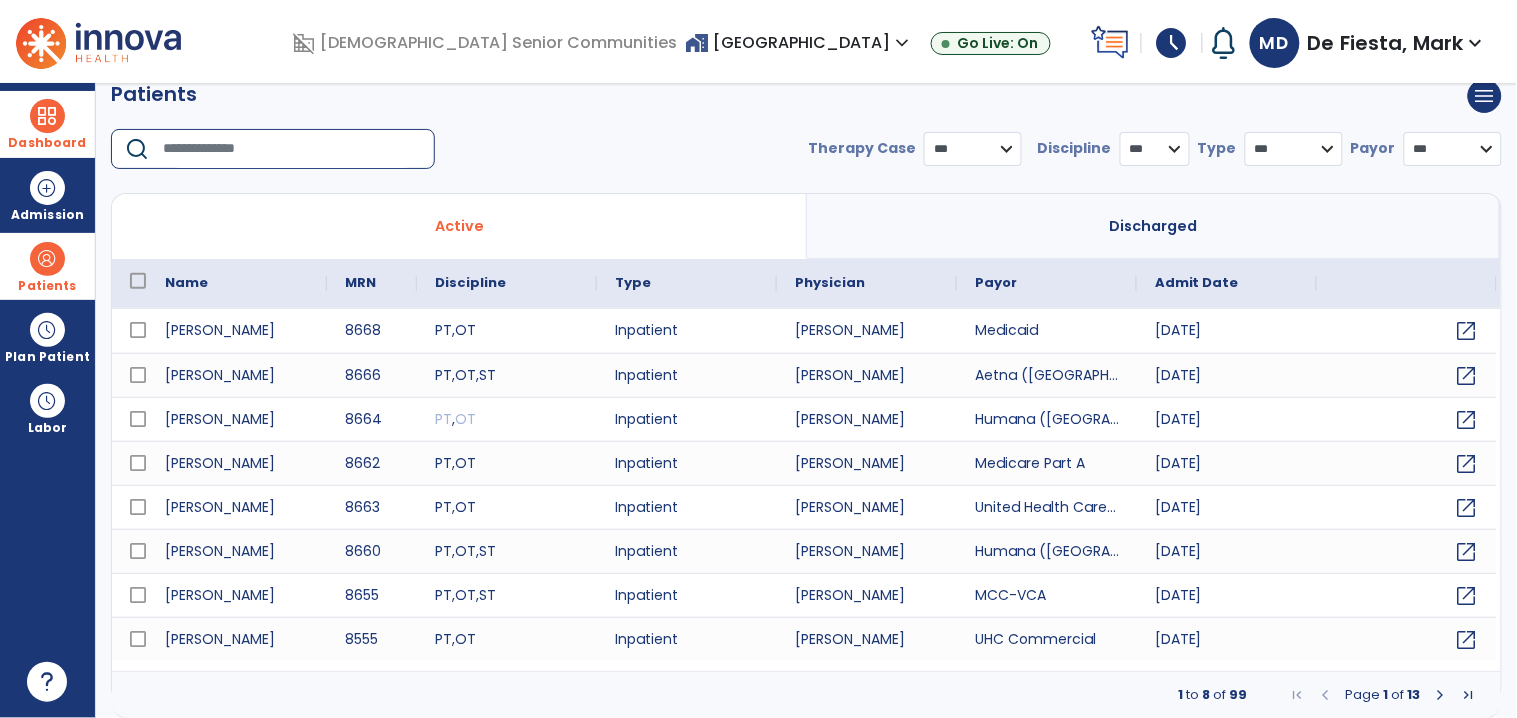 click at bounding box center [292, 149] 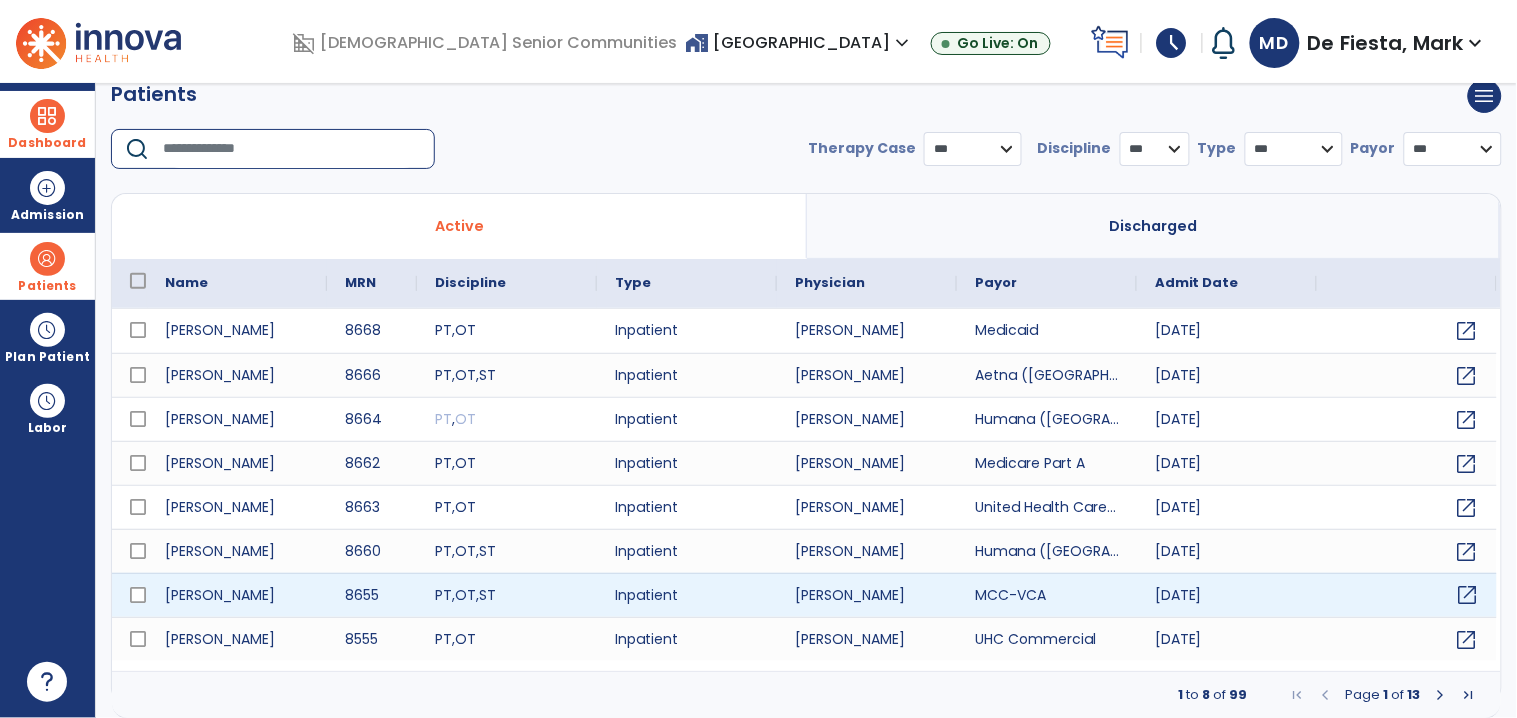 click on "open_in_new" at bounding box center [1468, 595] 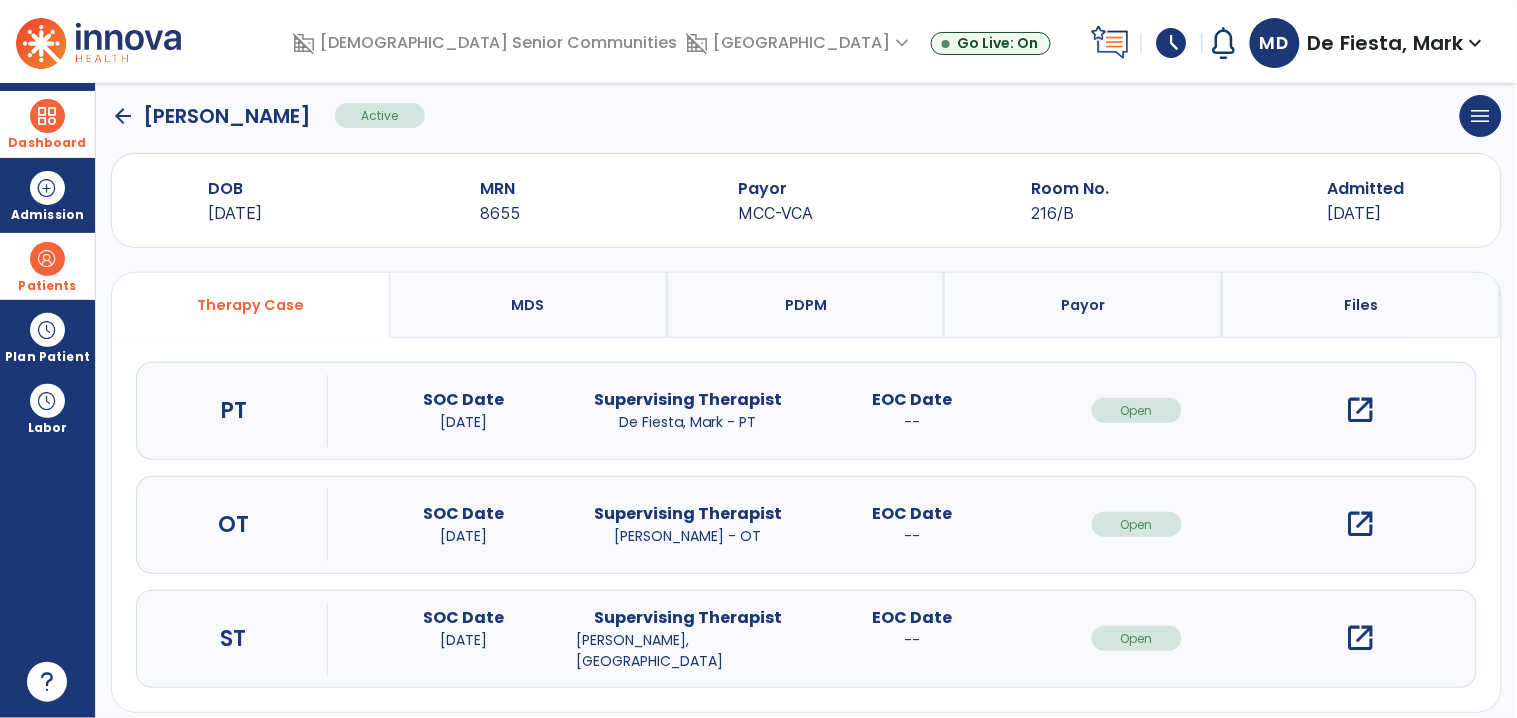 click on "open_in_new" at bounding box center [1361, 410] 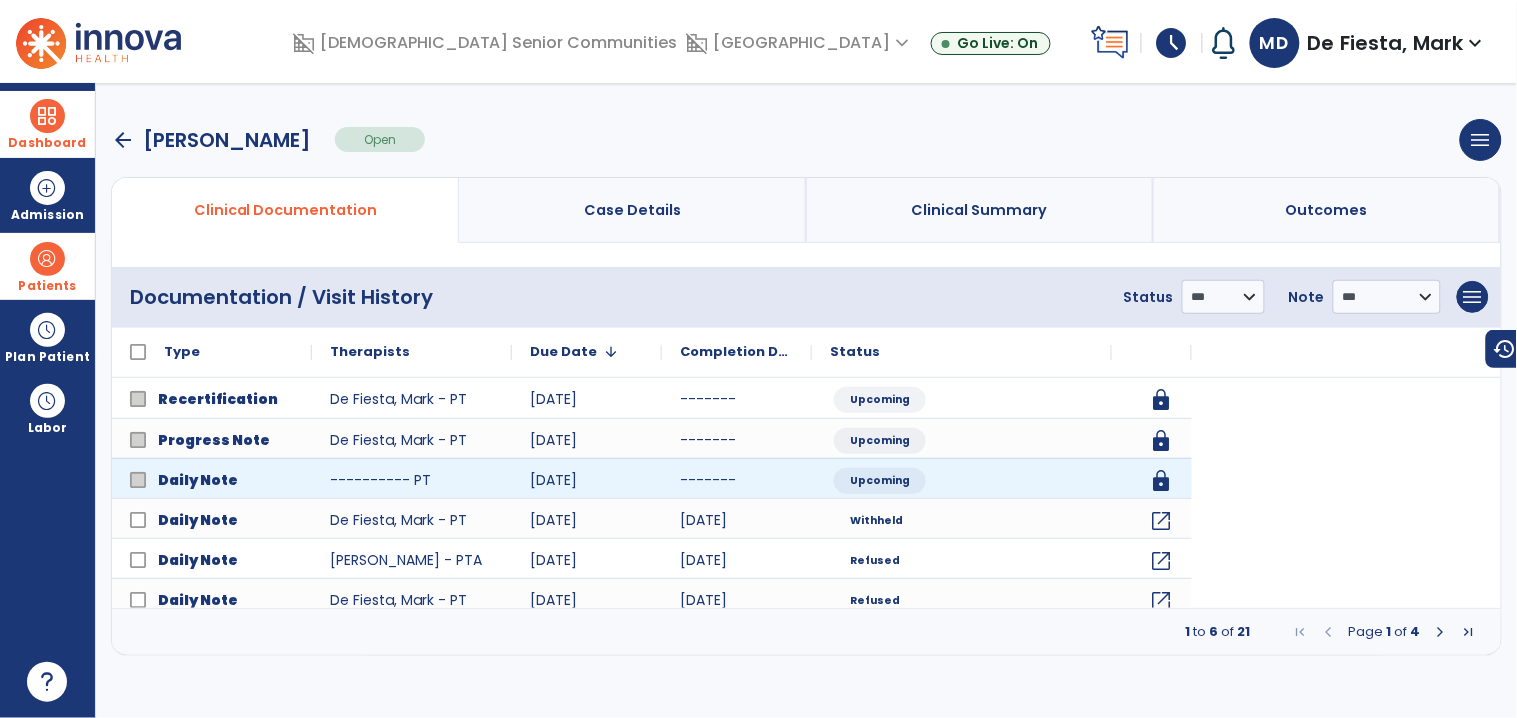scroll, scrollTop: 0, scrollLeft: 0, axis: both 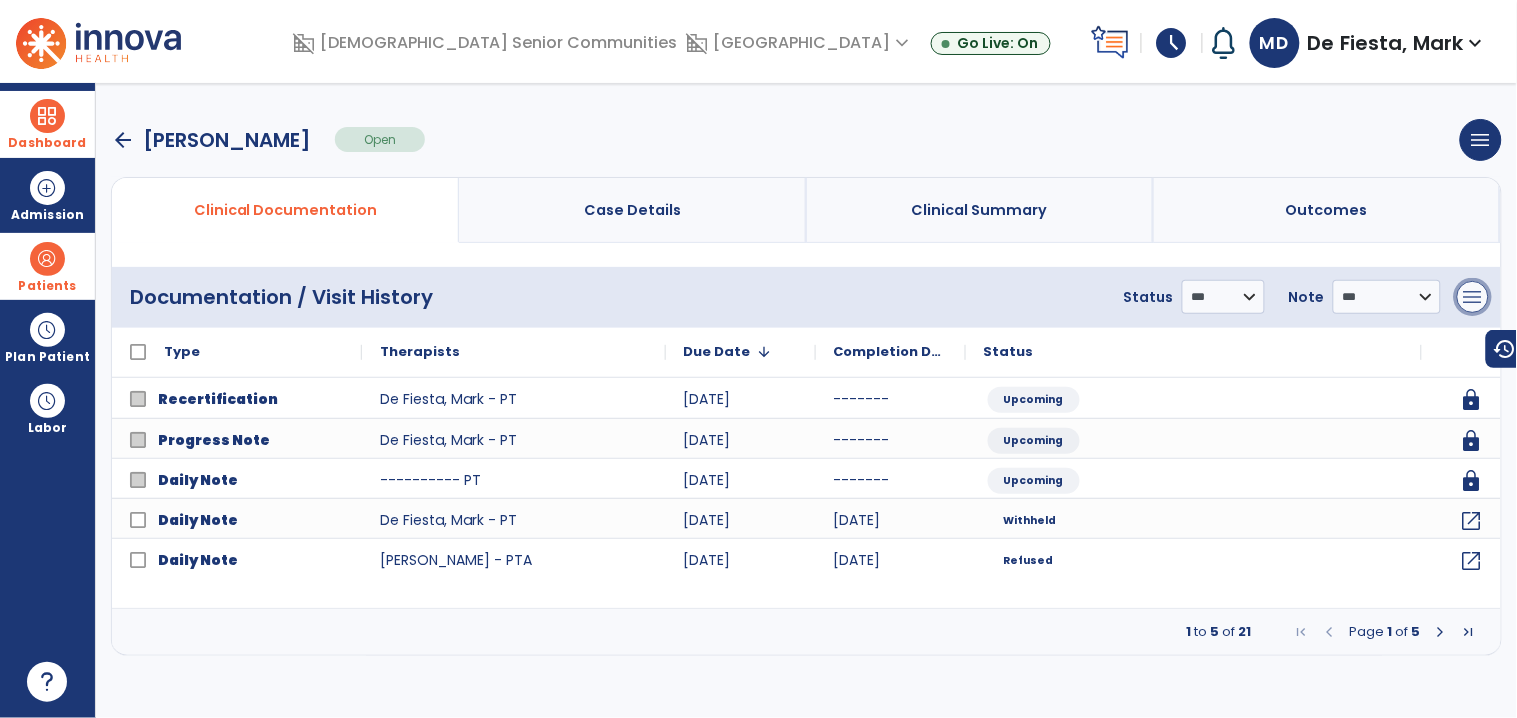 click on "menu" at bounding box center (1473, 297) 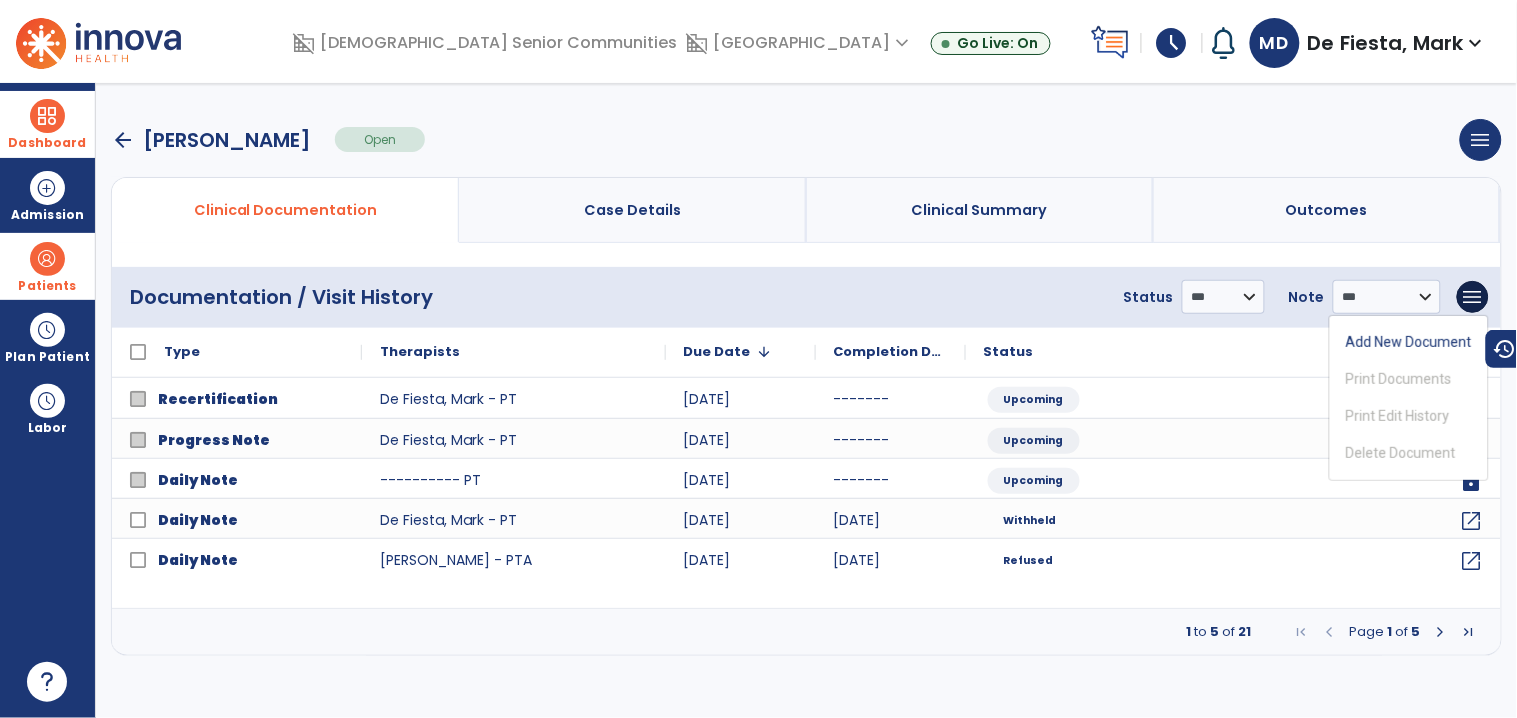 click on "Status" 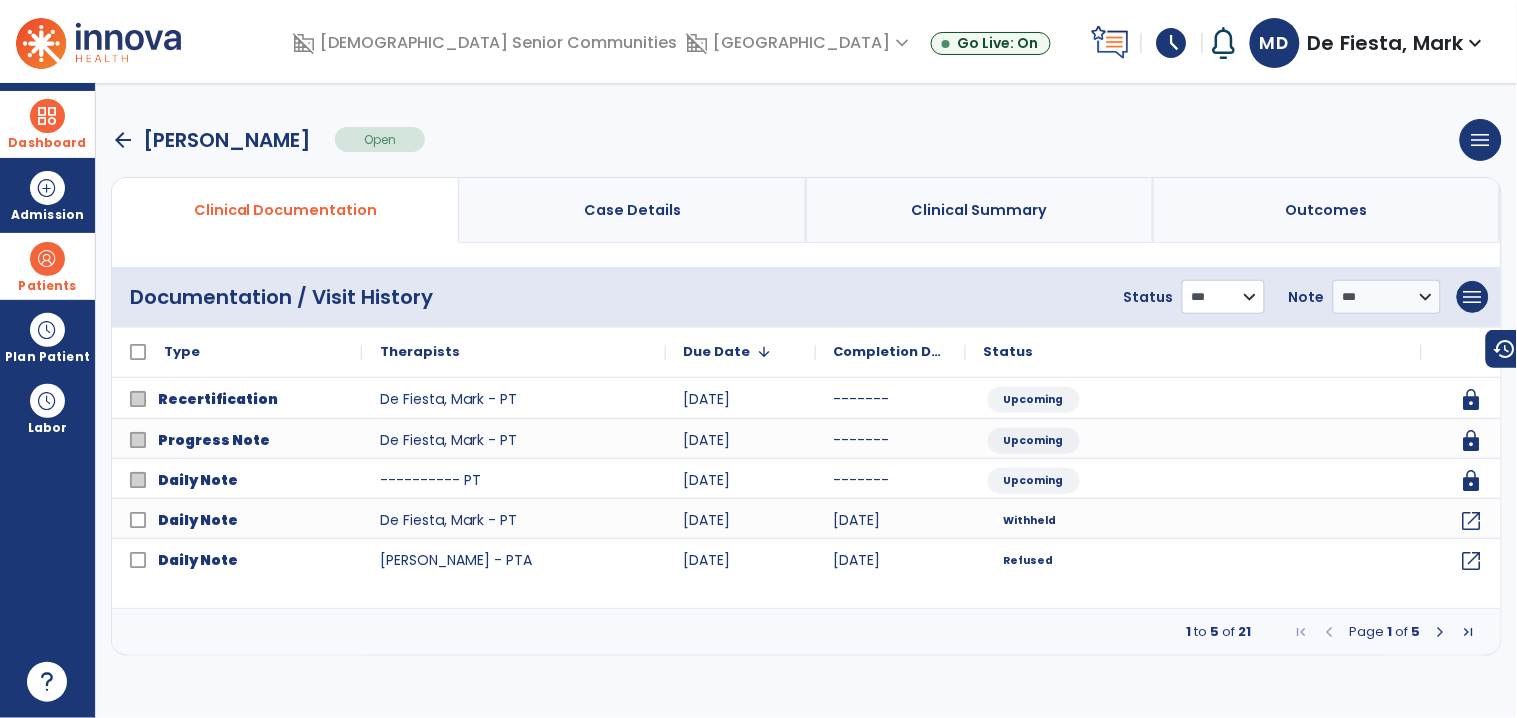 click on "**********" at bounding box center [1223, 297] 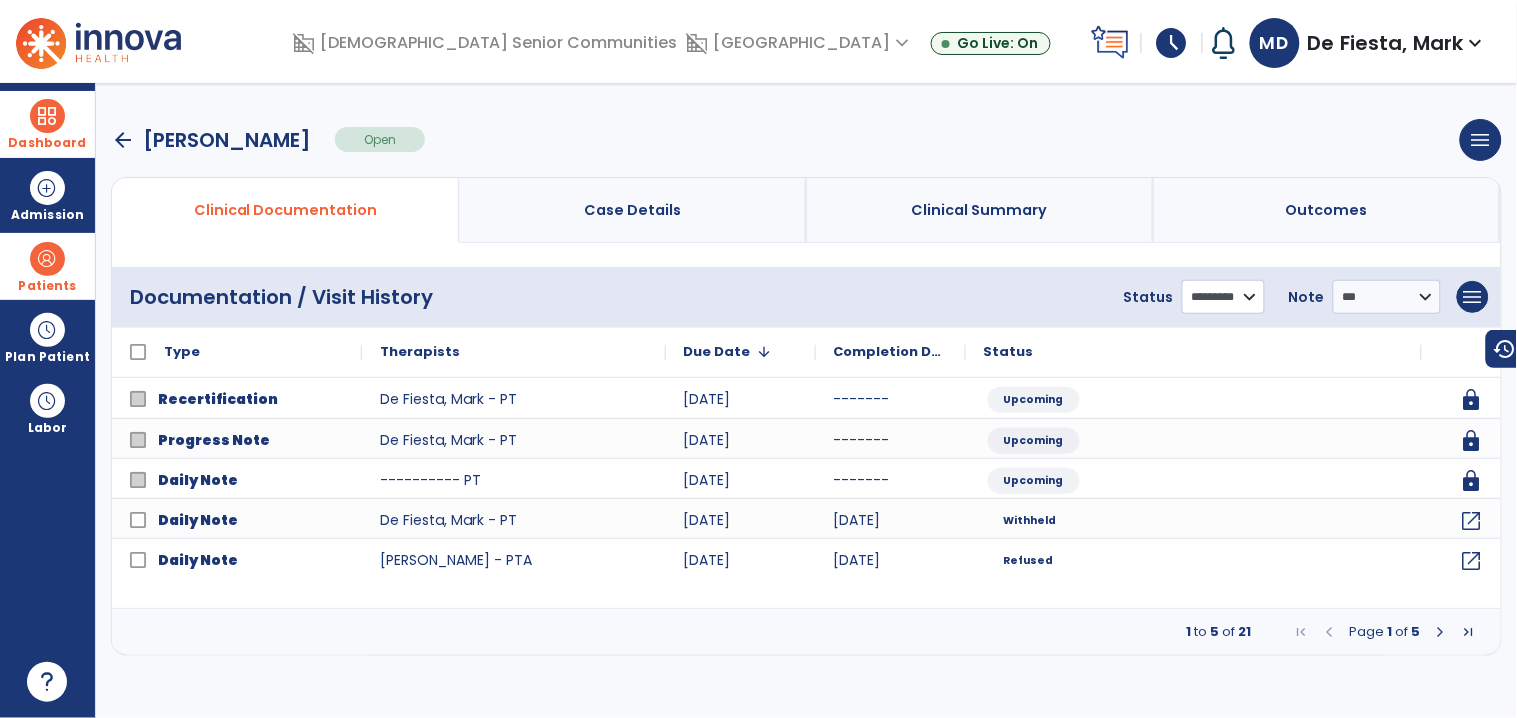 click on "**********" at bounding box center [1223, 297] 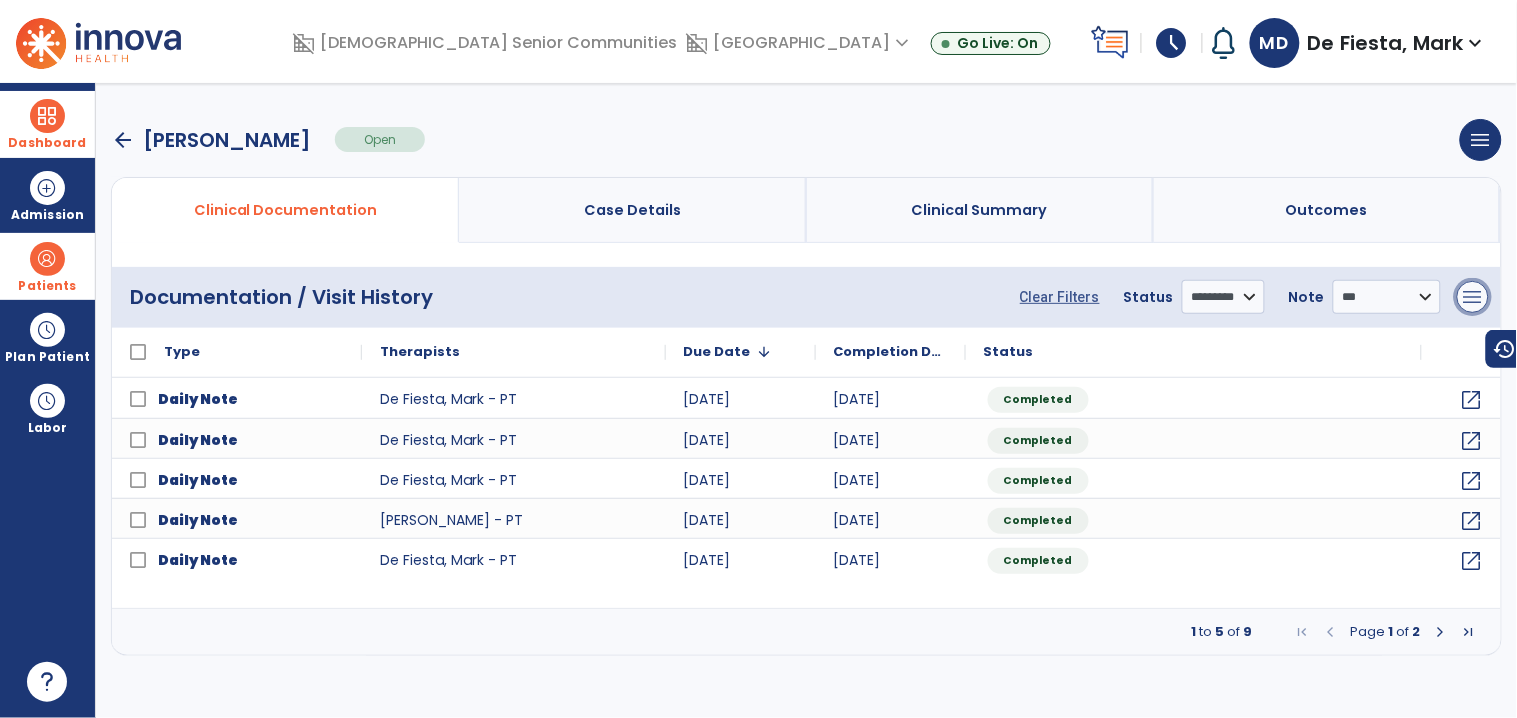 click on "menu" at bounding box center (1473, 297) 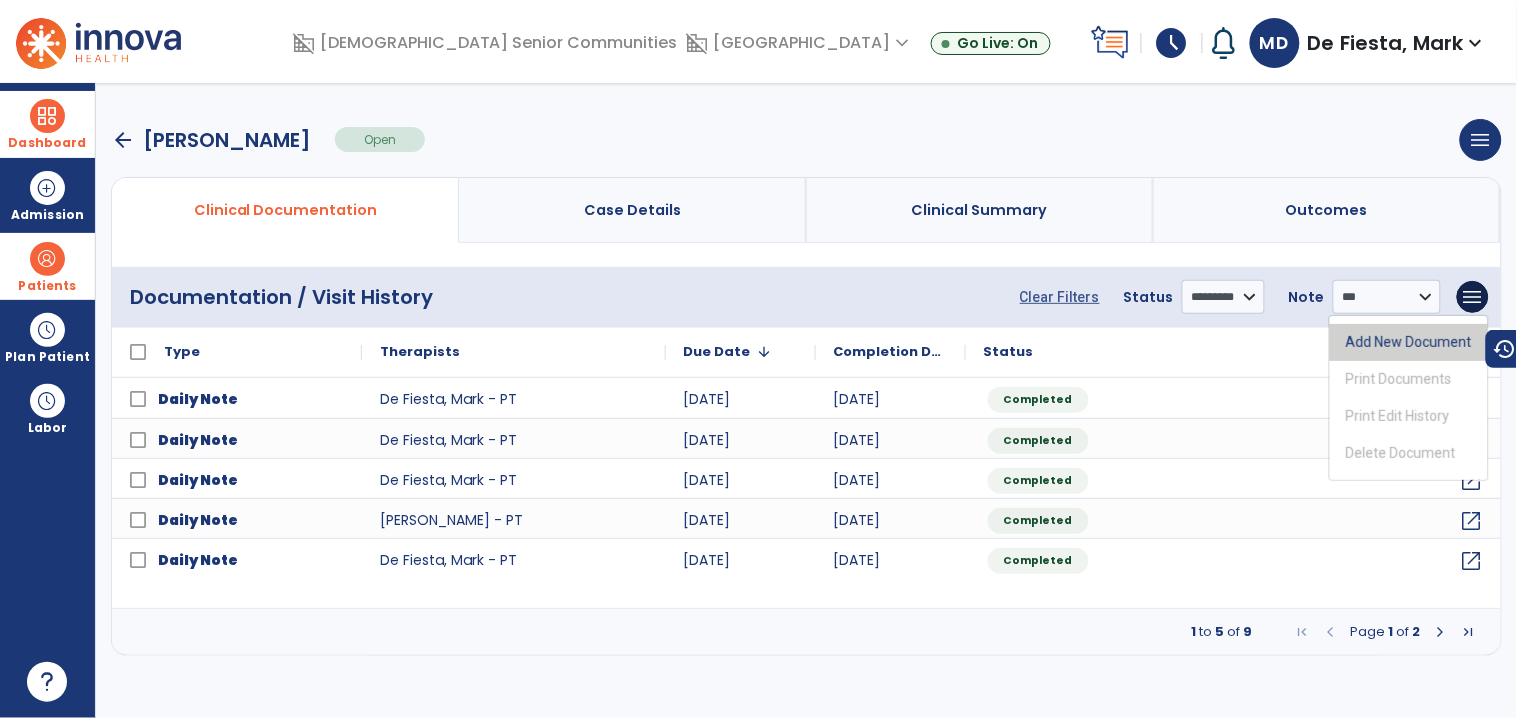 click on "Add New Document" at bounding box center (1409, 342) 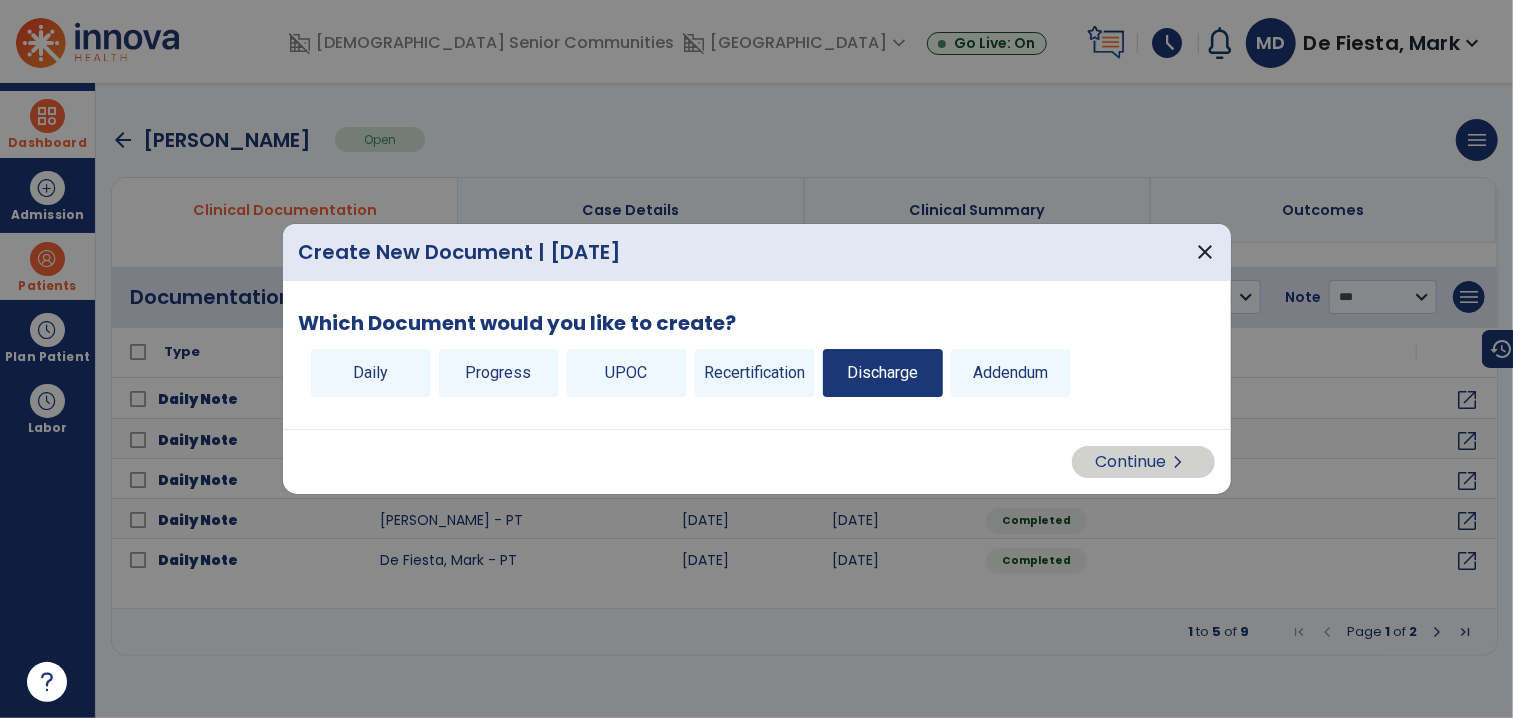 click on "Discharge" at bounding box center [883, 373] 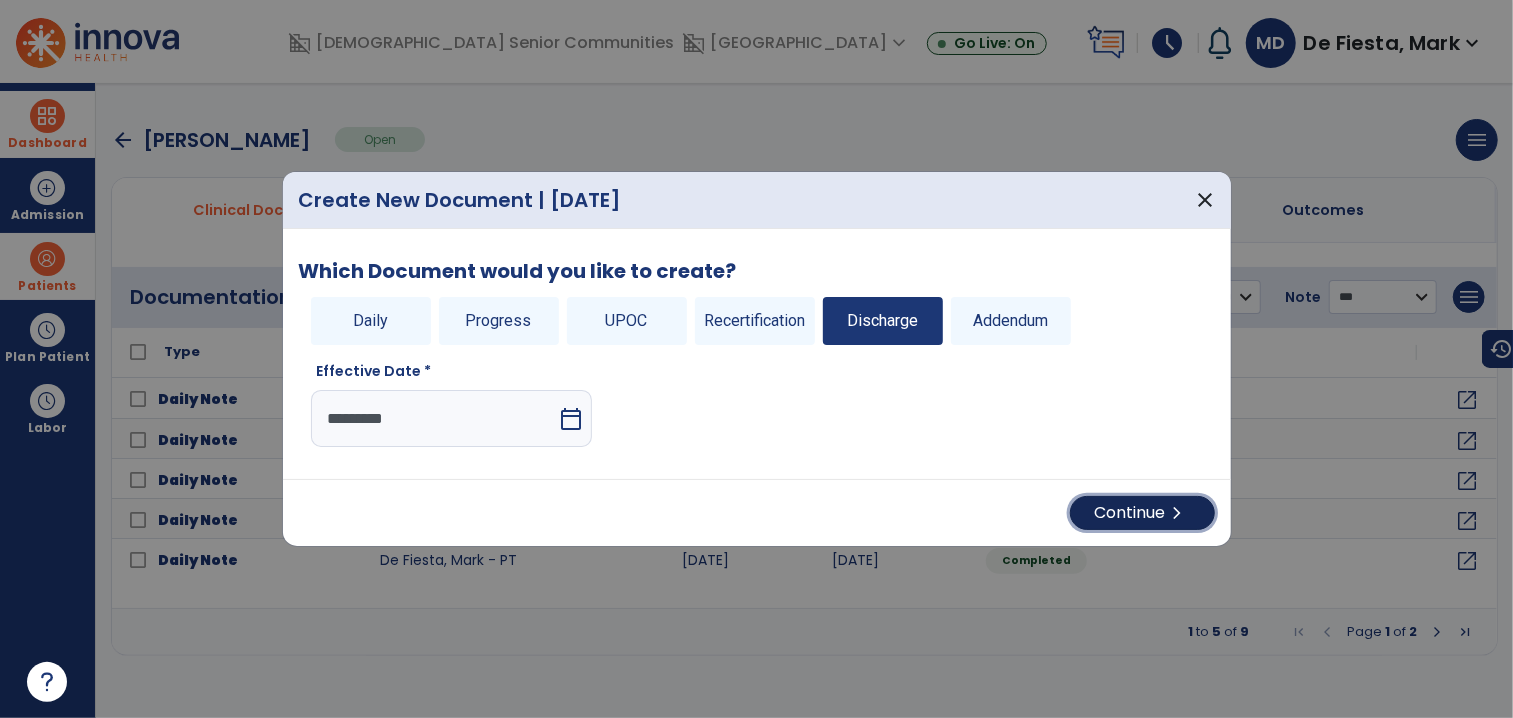 click on "Continue   chevron_right" at bounding box center [1142, 513] 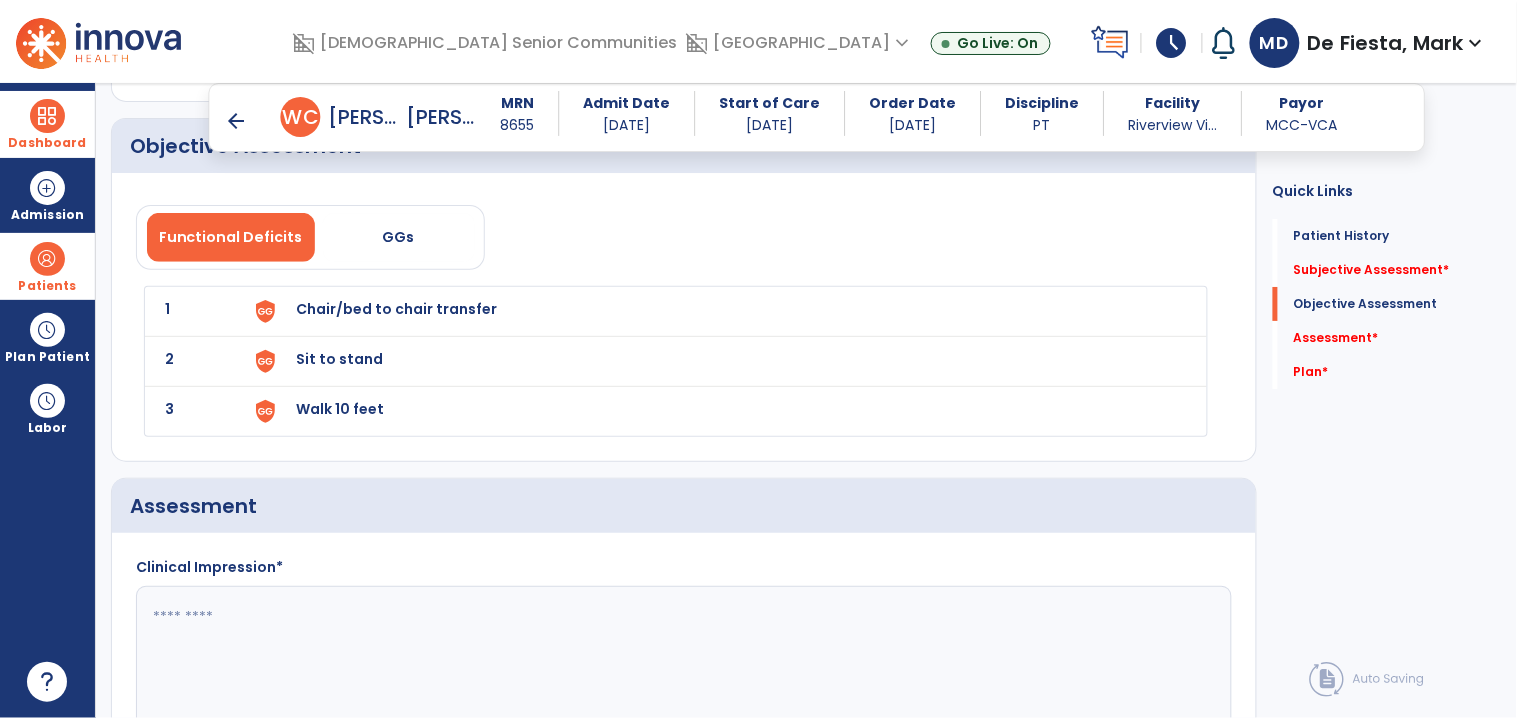 scroll, scrollTop: 1951, scrollLeft: 0, axis: vertical 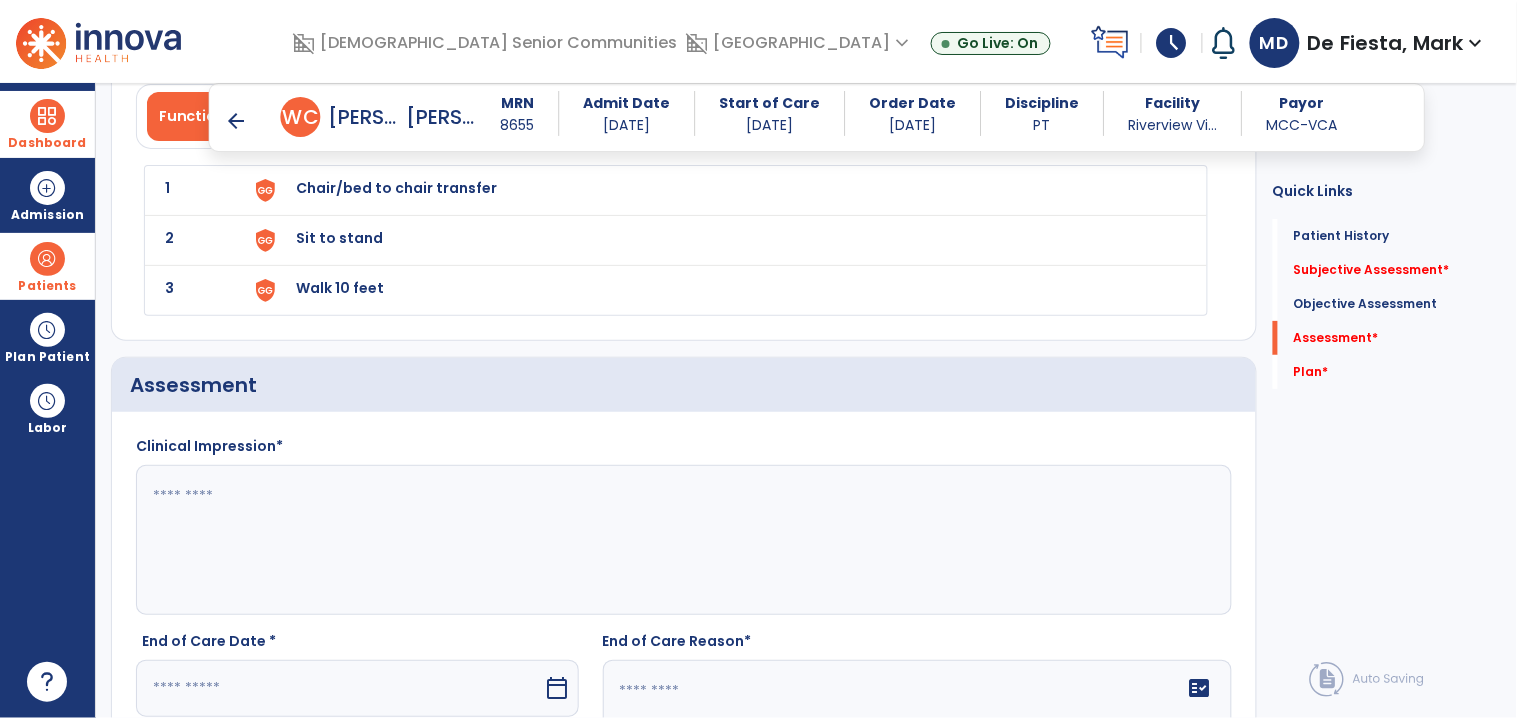click 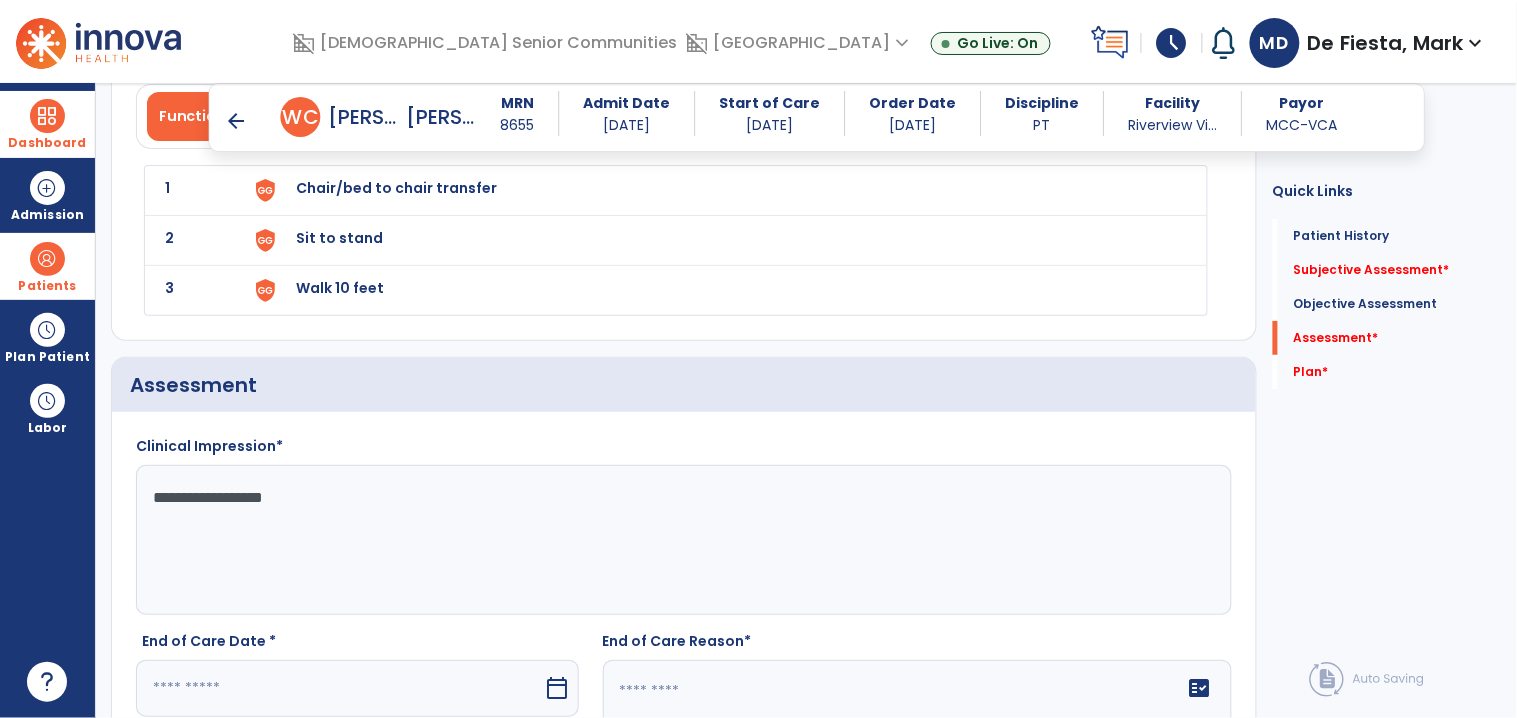 type on "**********" 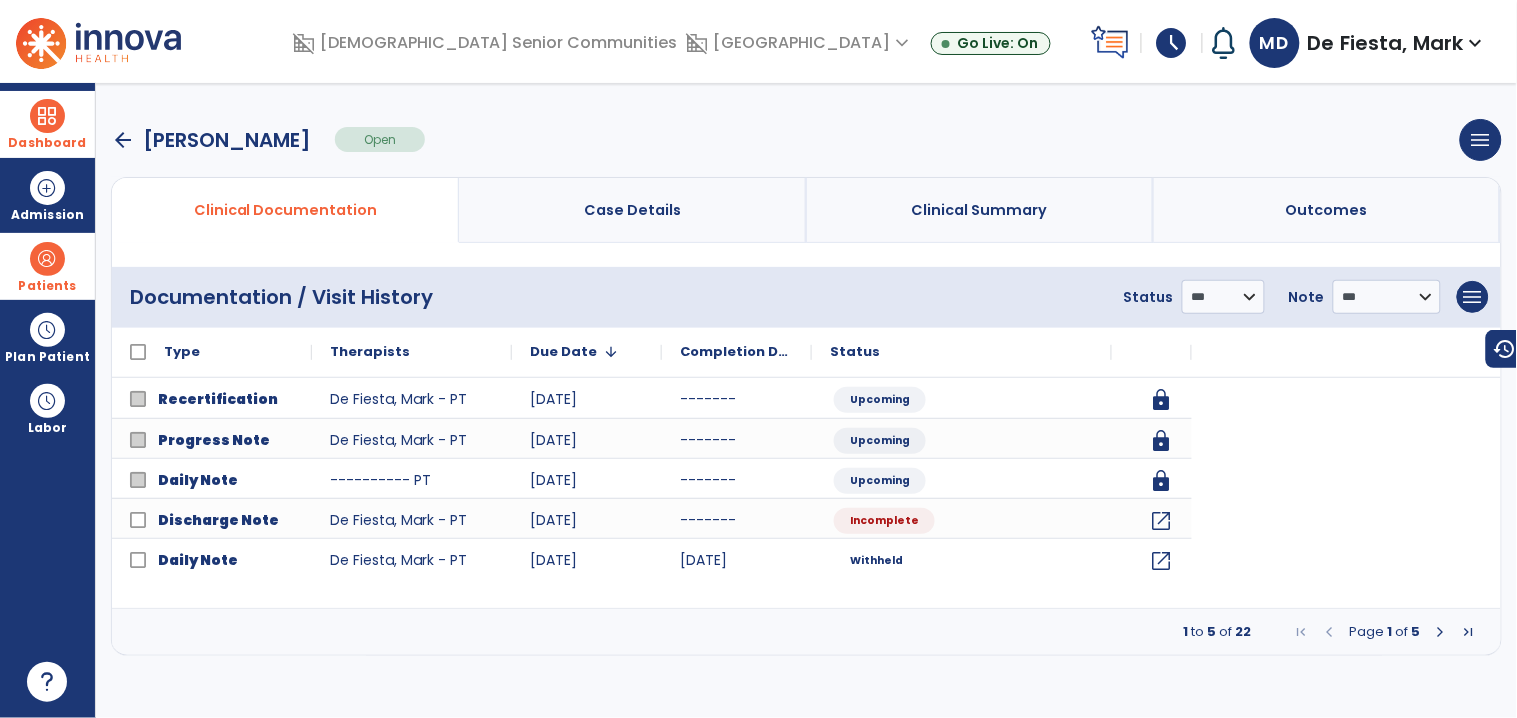 scroll, scrollTop: 0, scrollLeft: 0, axis: both 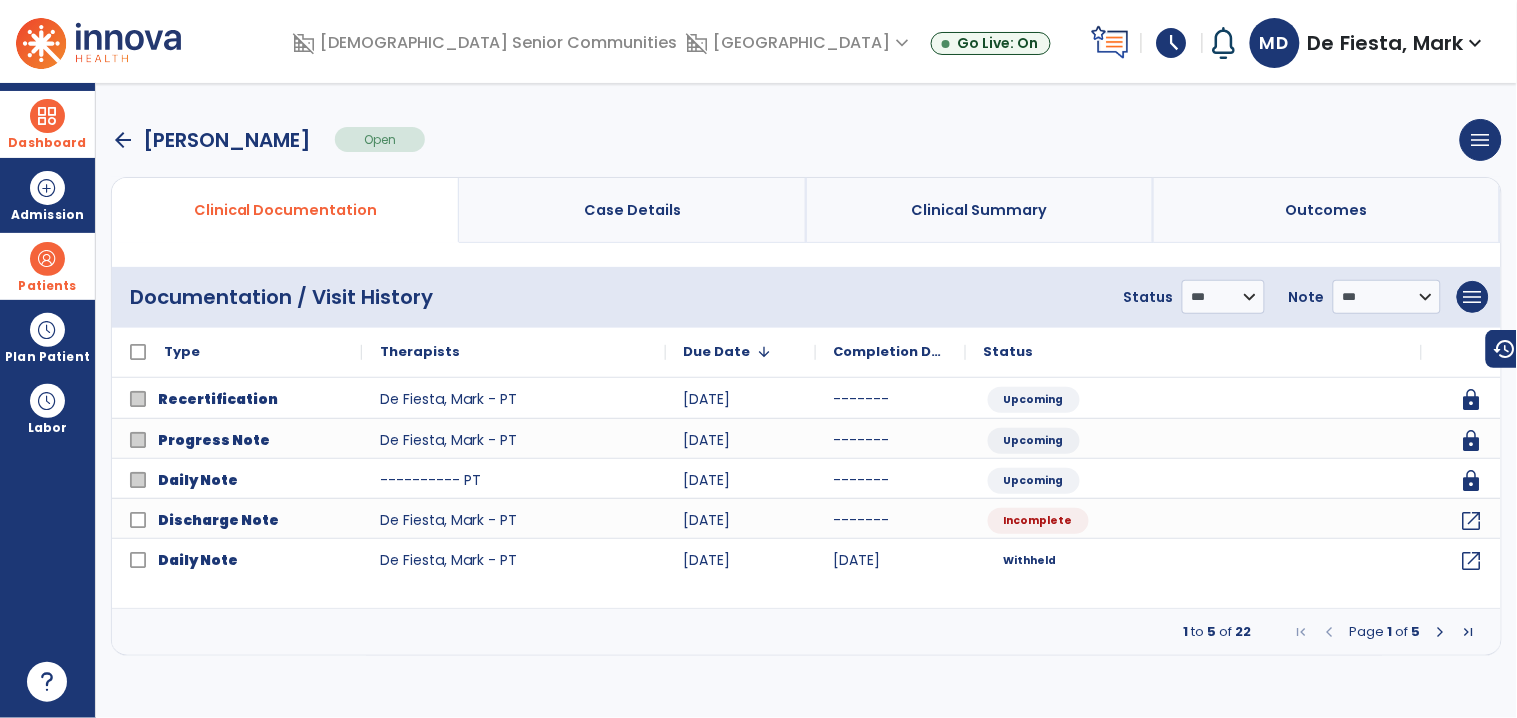click on "Dashboard" at bounding box center (47, 124) 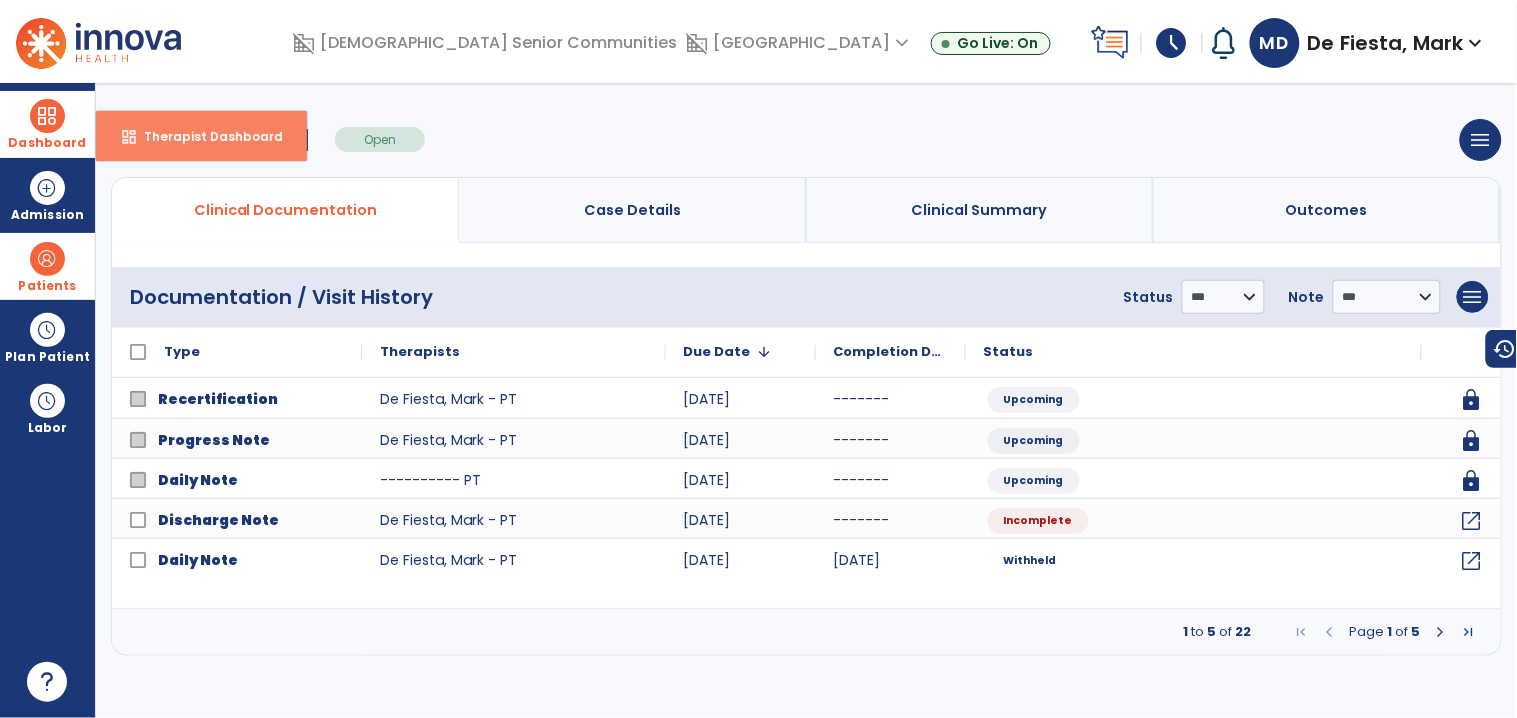 click on "dashboard  Therapist Dashboard" at bounding box center (201, 136) 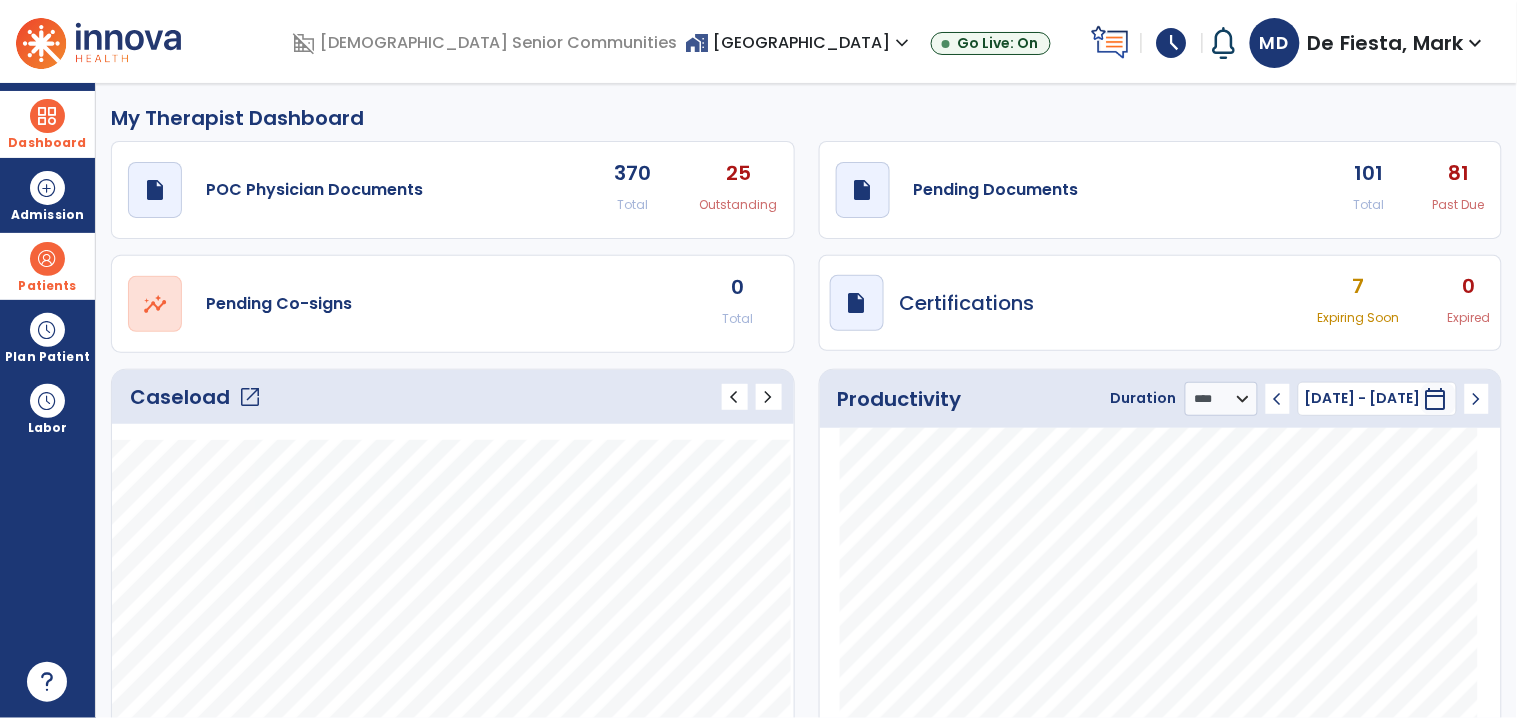 click on "expand_more" at bounding box center (903, 43) 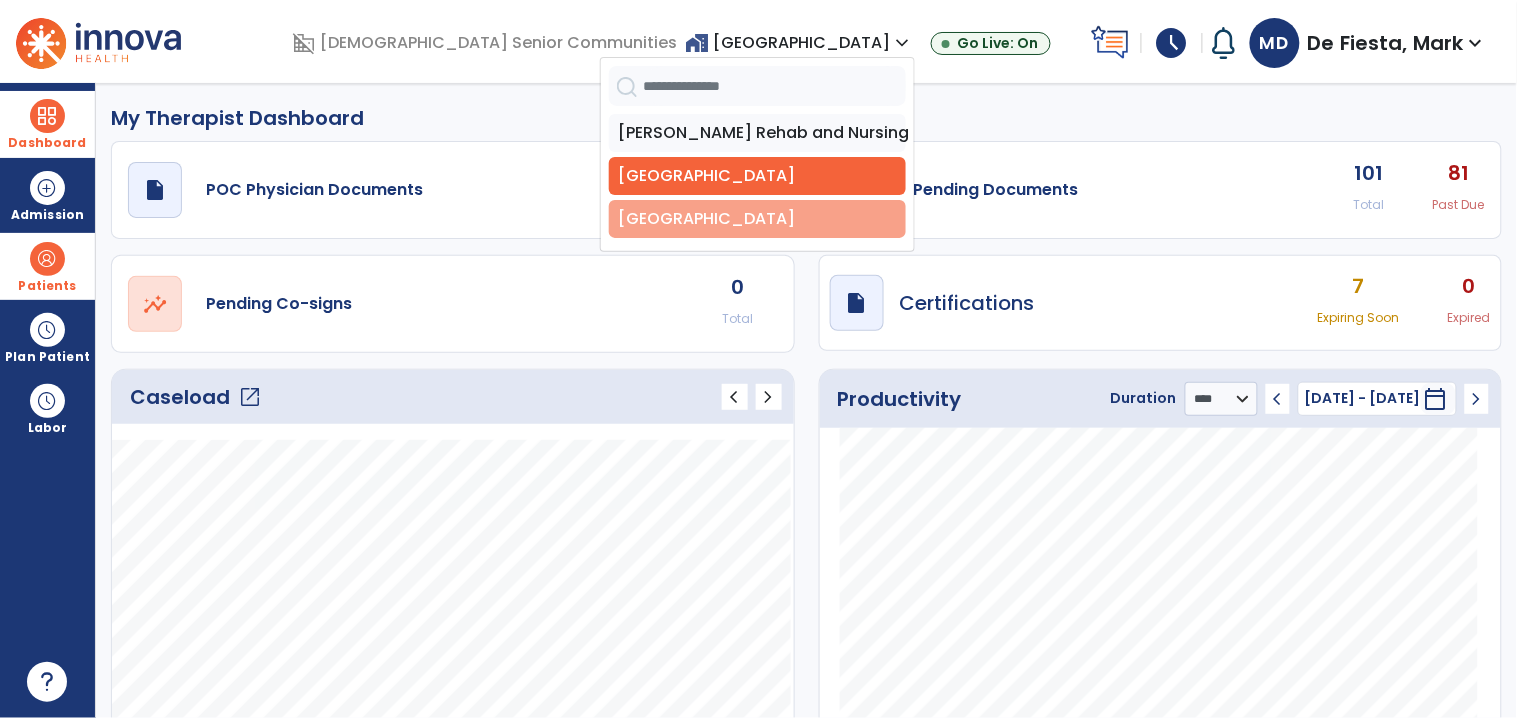 click on "[GEOGRAPHIC_DATA]" at bounding box center [757, 219] 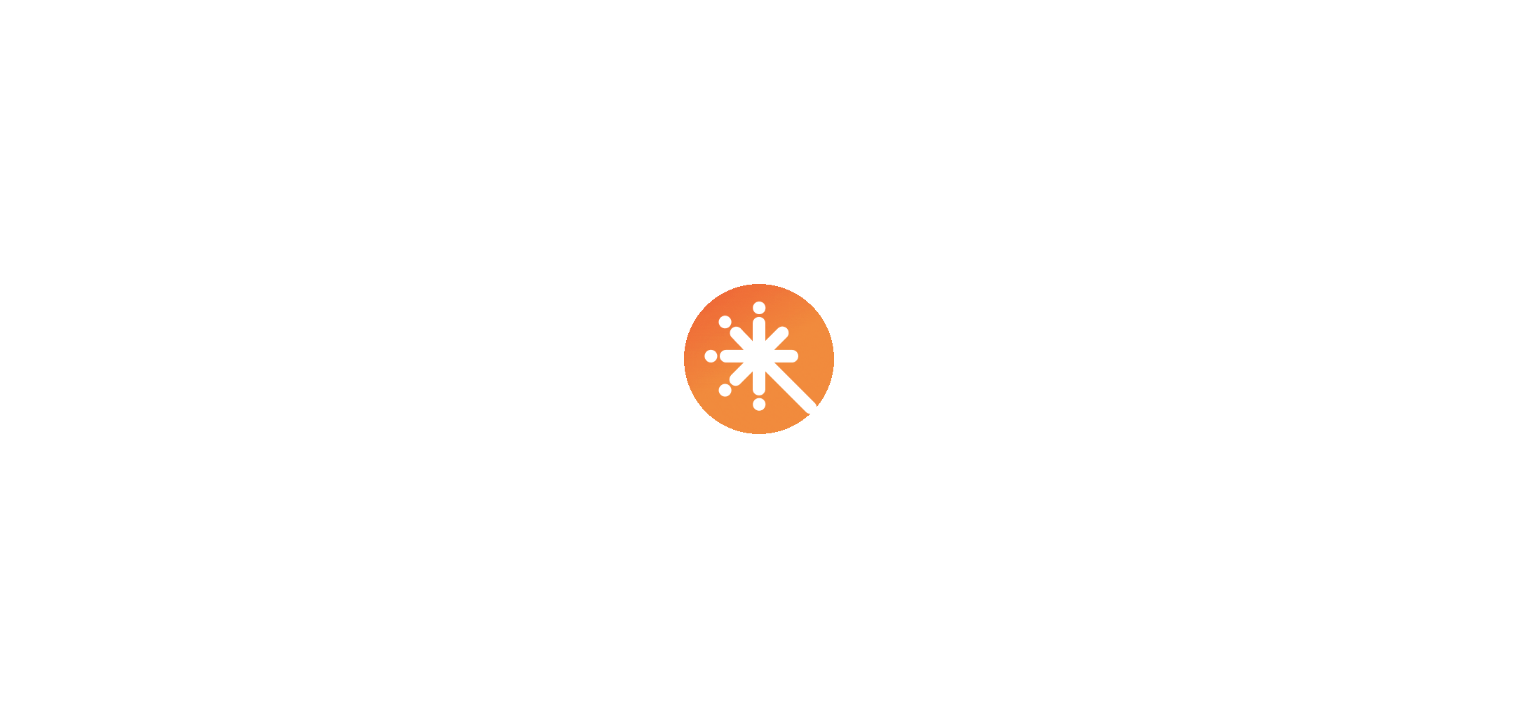 scroll, scrollTop: 0, scrollLeft: 0, axis: both 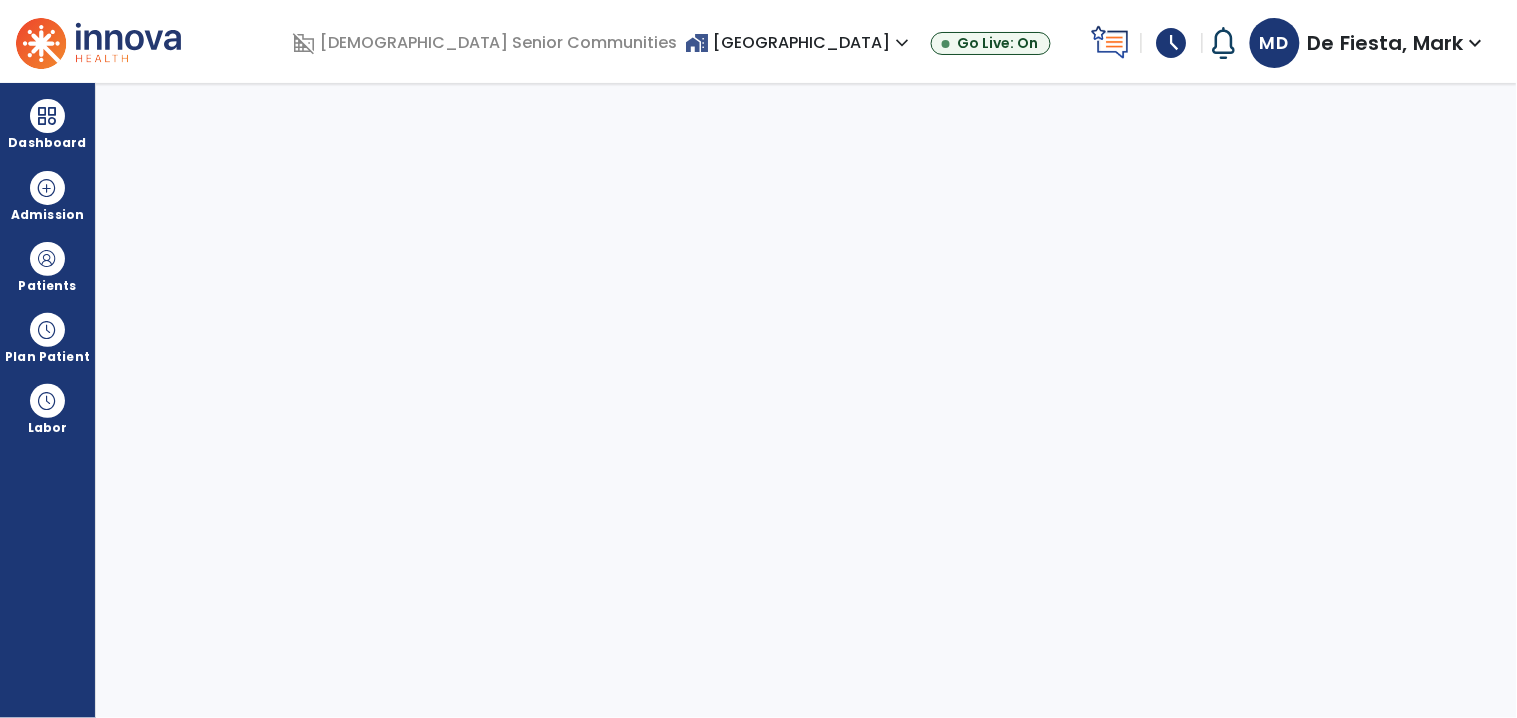 select on "****" 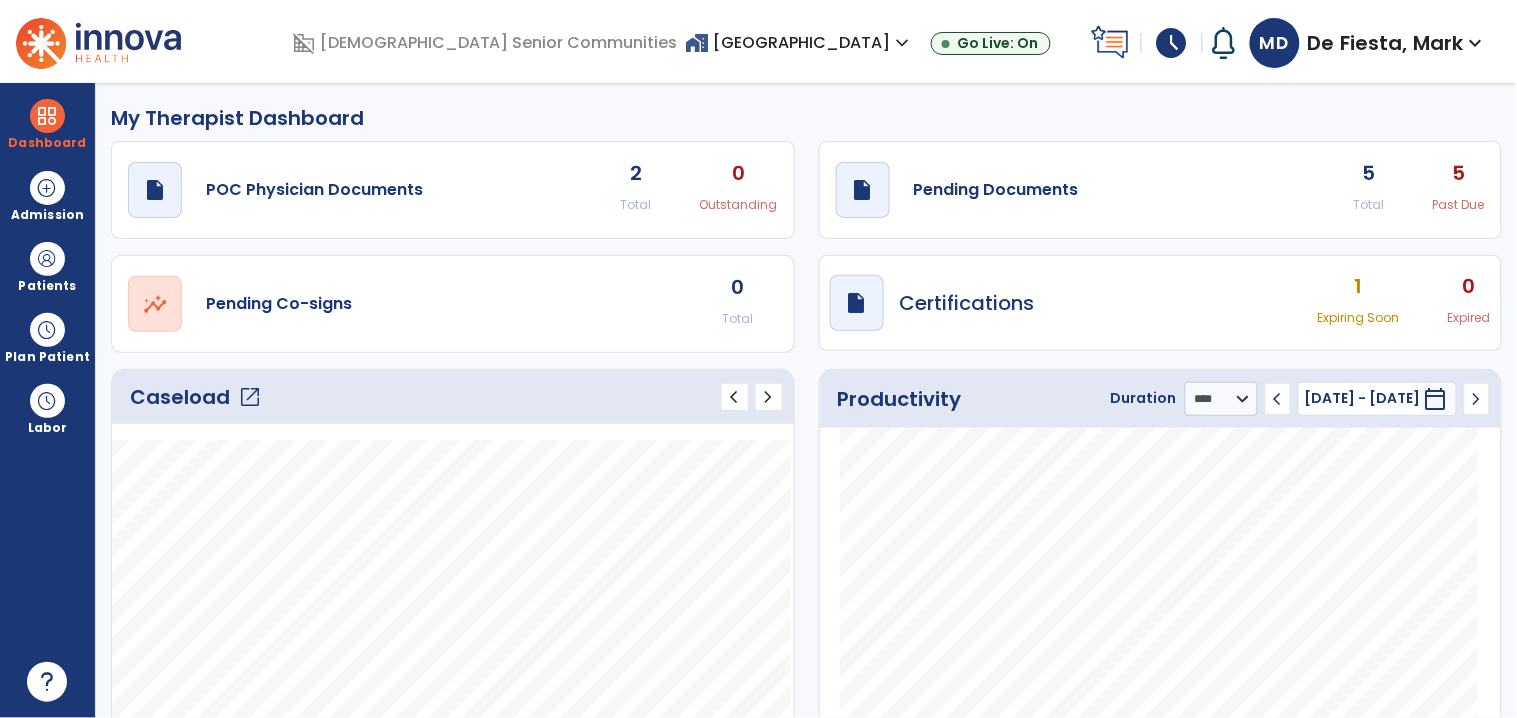 click on "open_in_new" 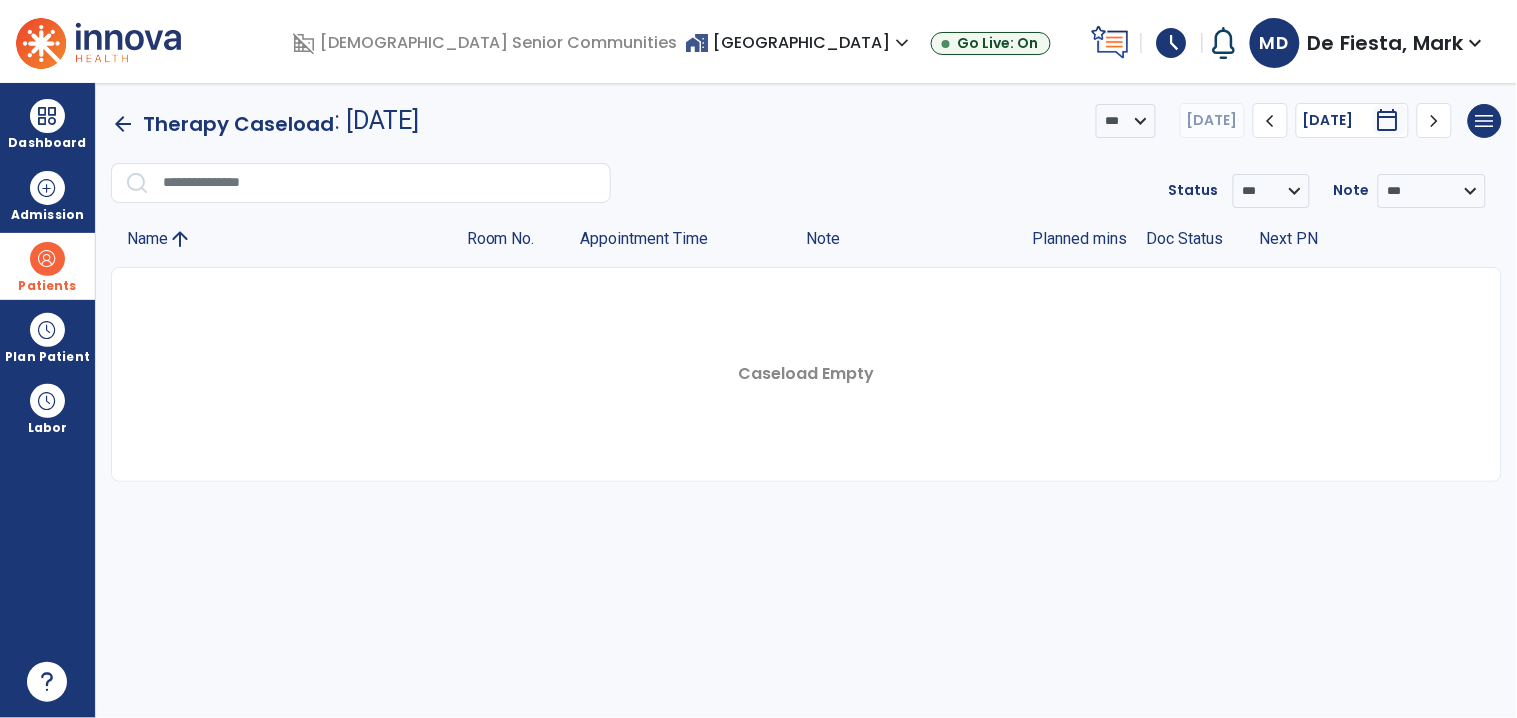 click on "Patients" at bounding box center [47, 266] 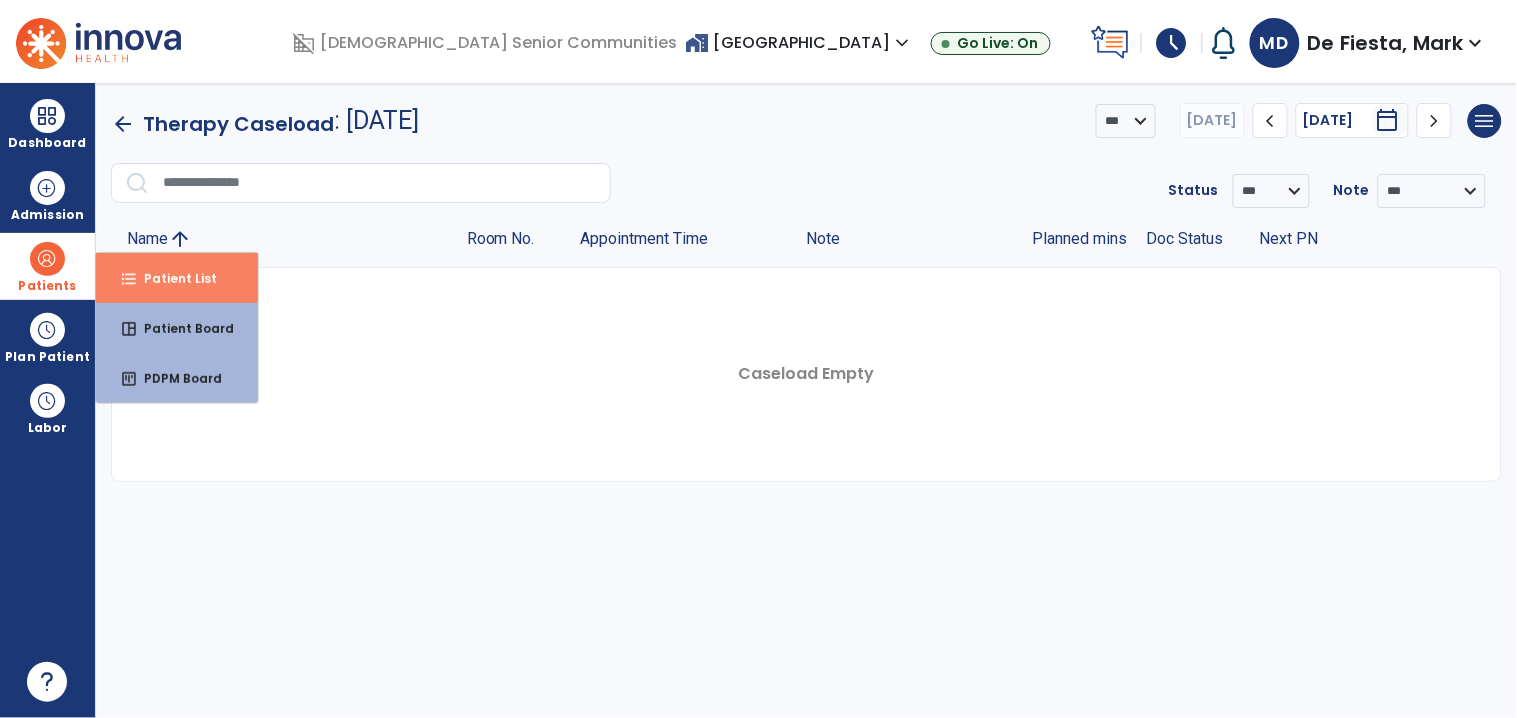 click on "Patient List" at bounding box center [172, 278] 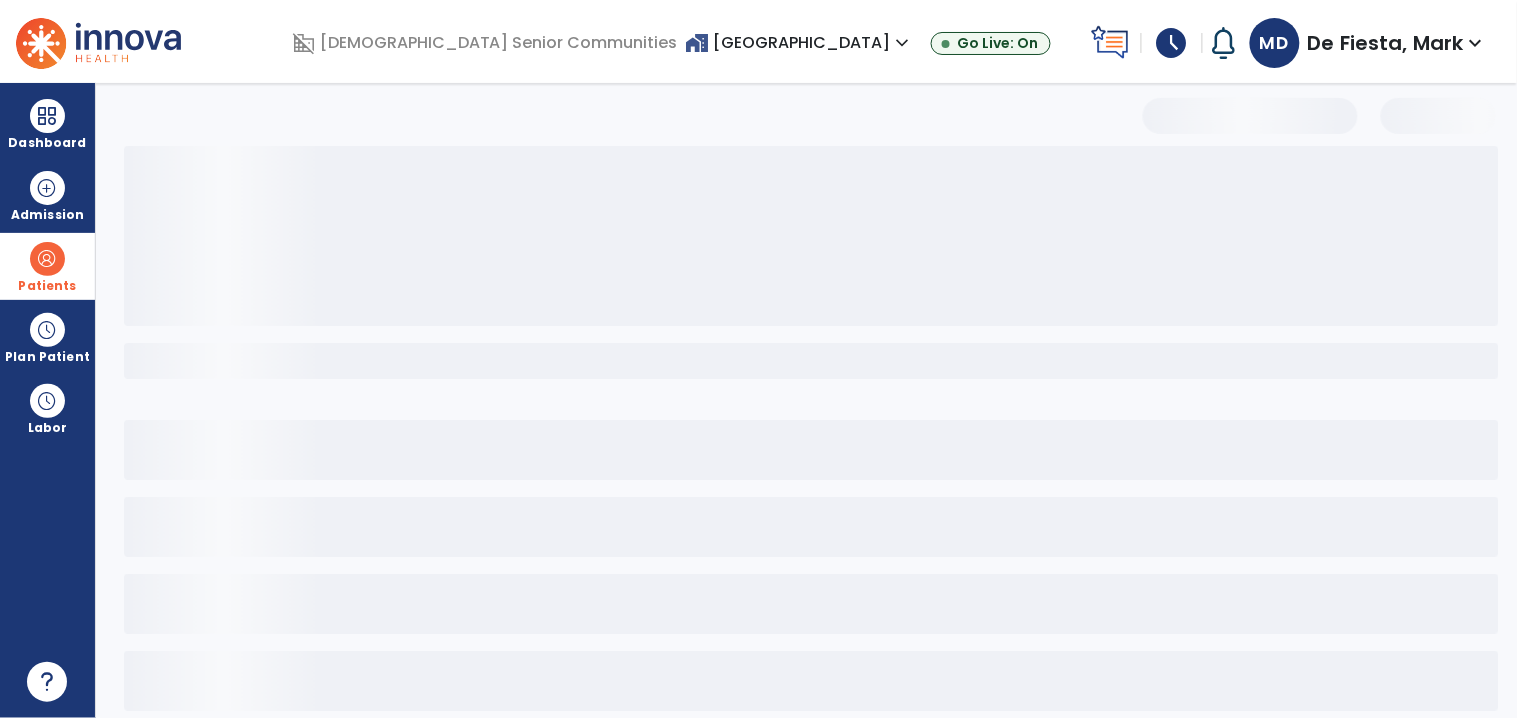 select on "***" 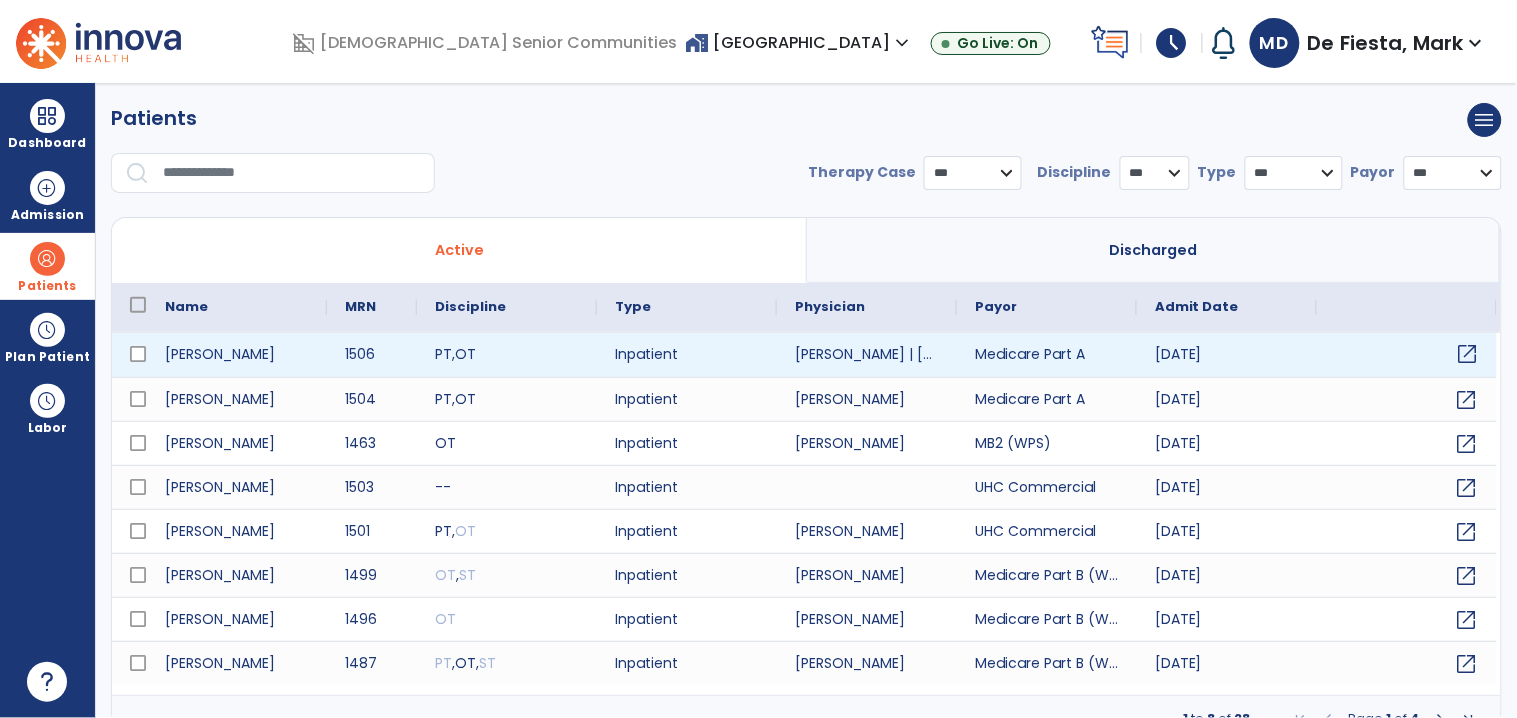 click on "open_in_new" at bounding box center (1468, 354) 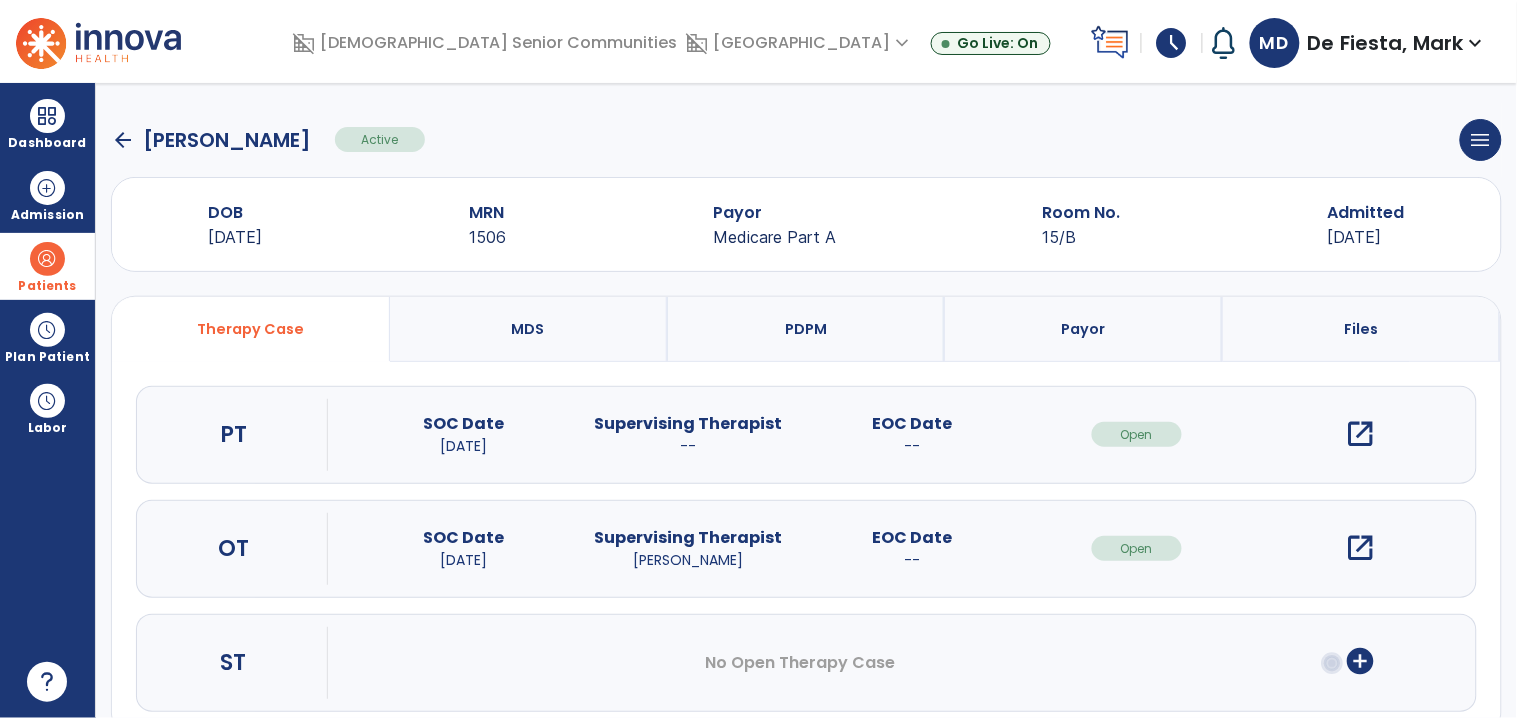 click on "open_in_new" at bounding box center (1361, 434) 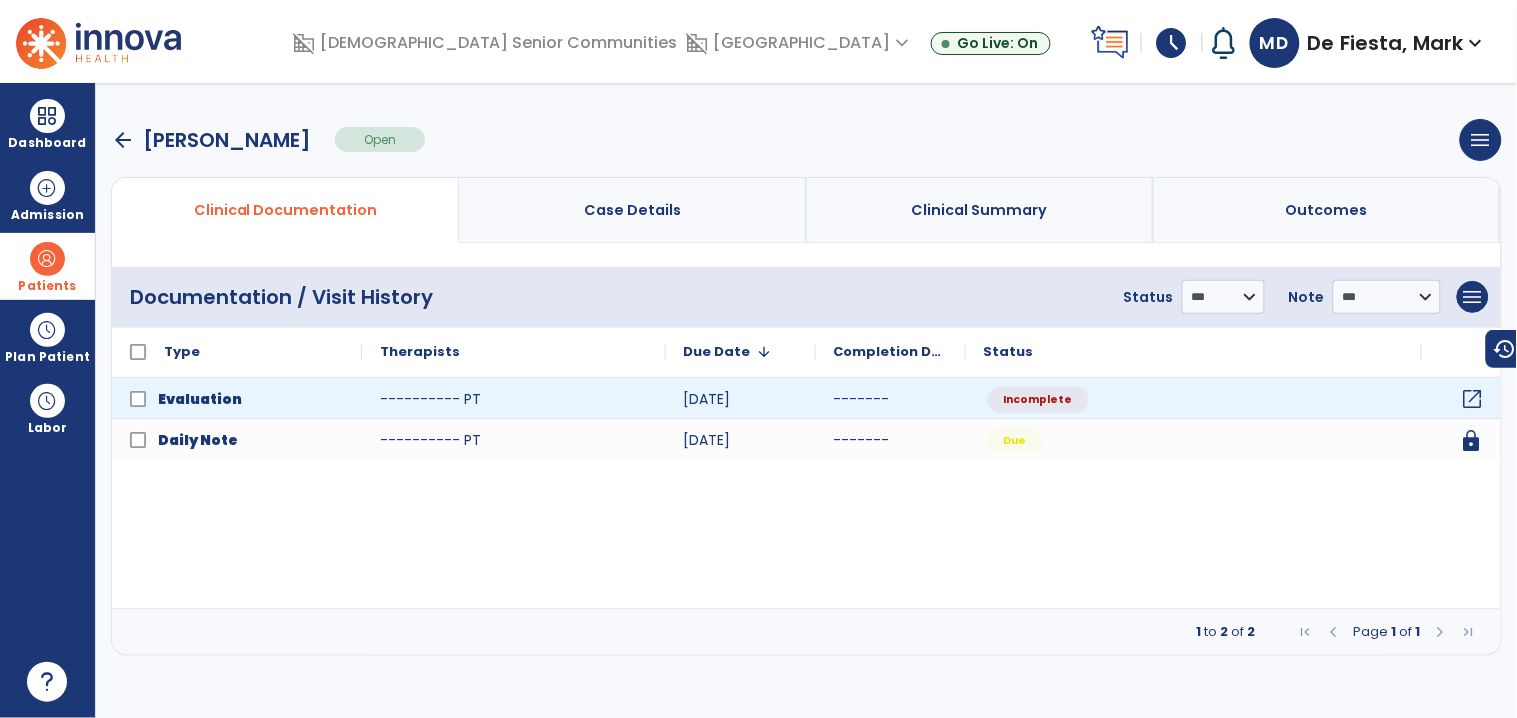 click on "open_in_new" 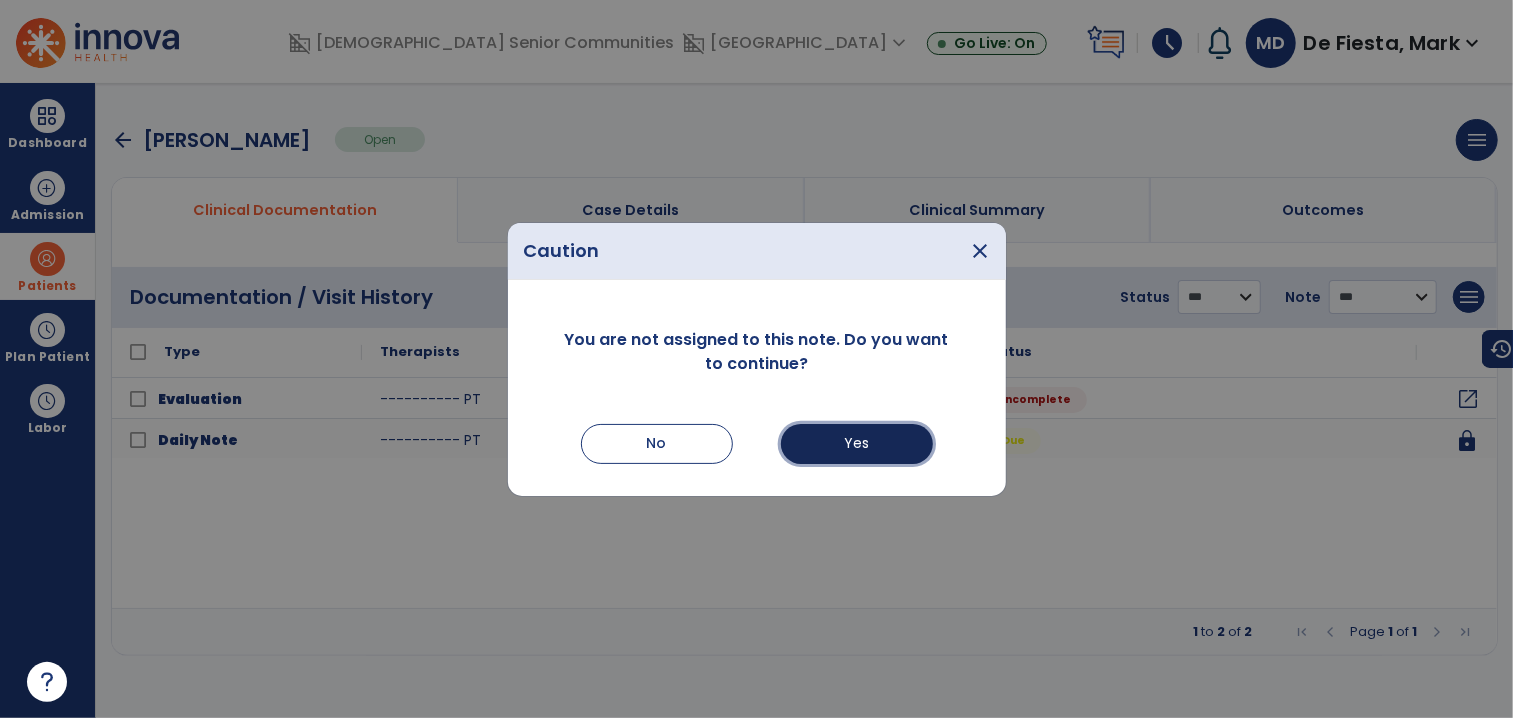 click on "Yes" at bounding box center [857, 444] 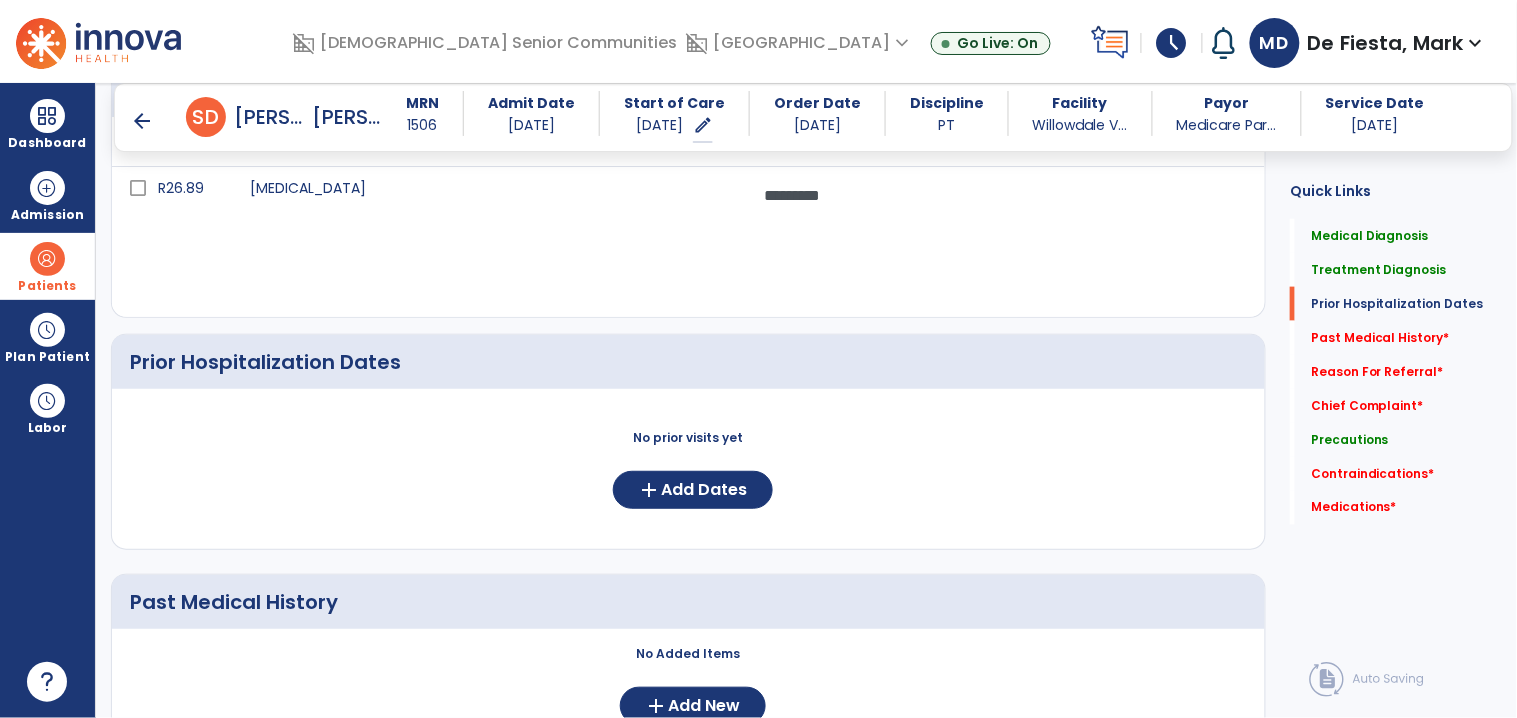 scroll, scrollTop: 598, scrollLeft: 0, axis: vertical 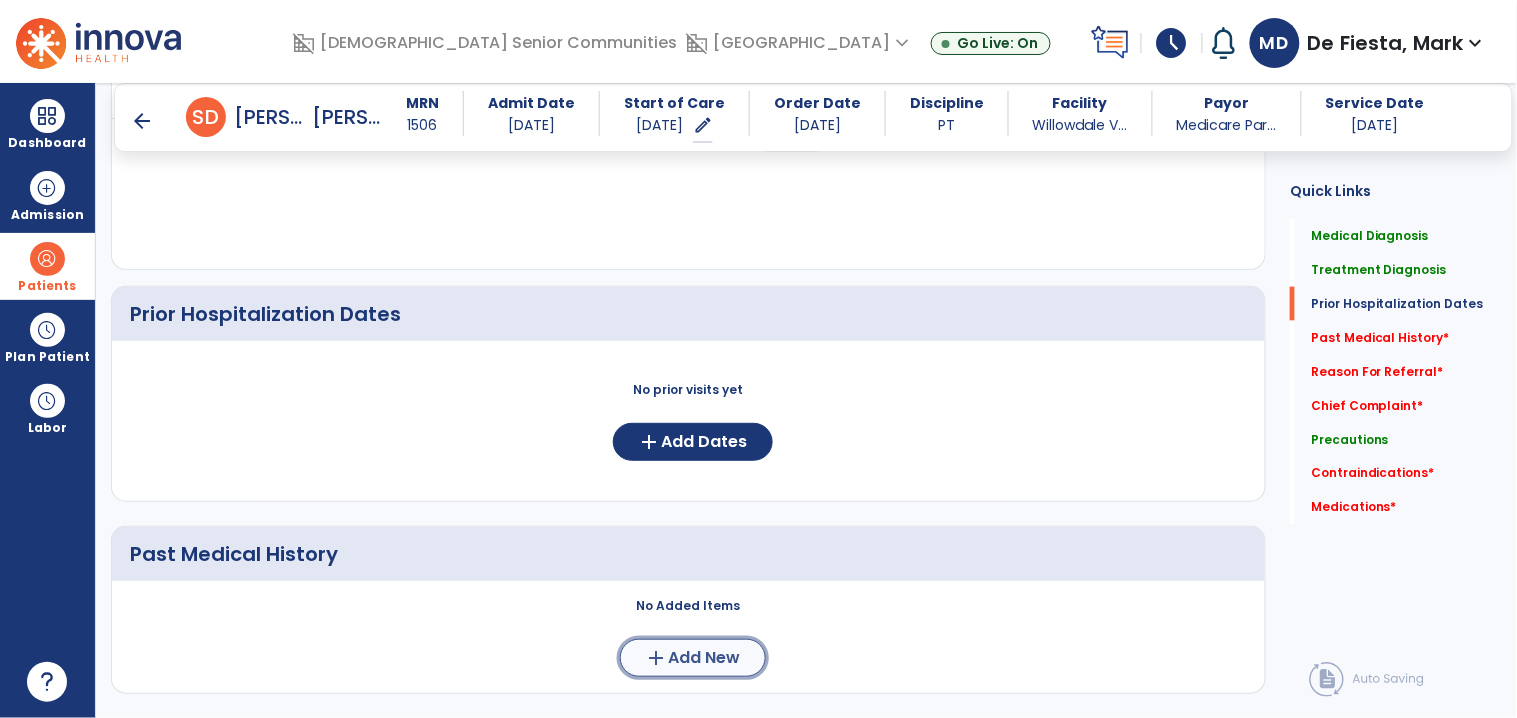 click on "Add New" 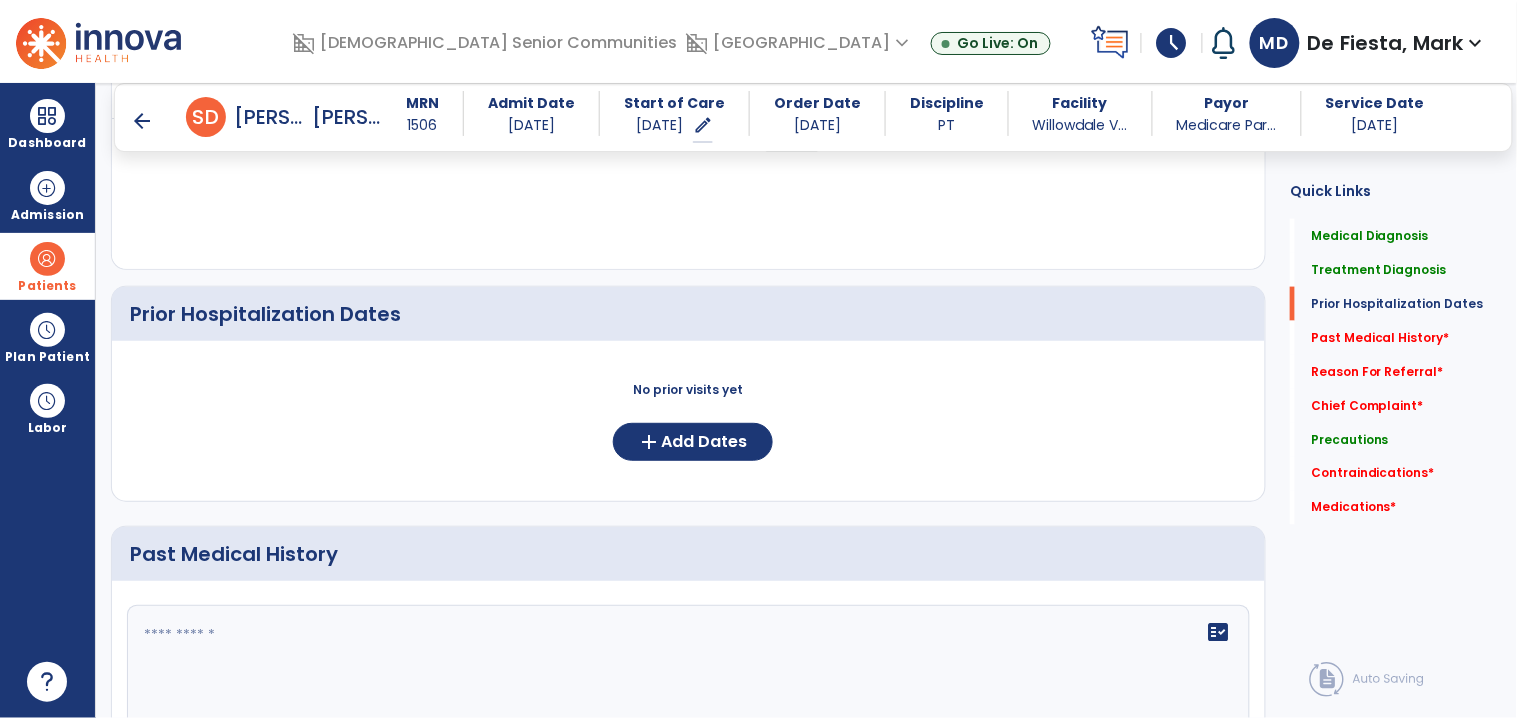 click 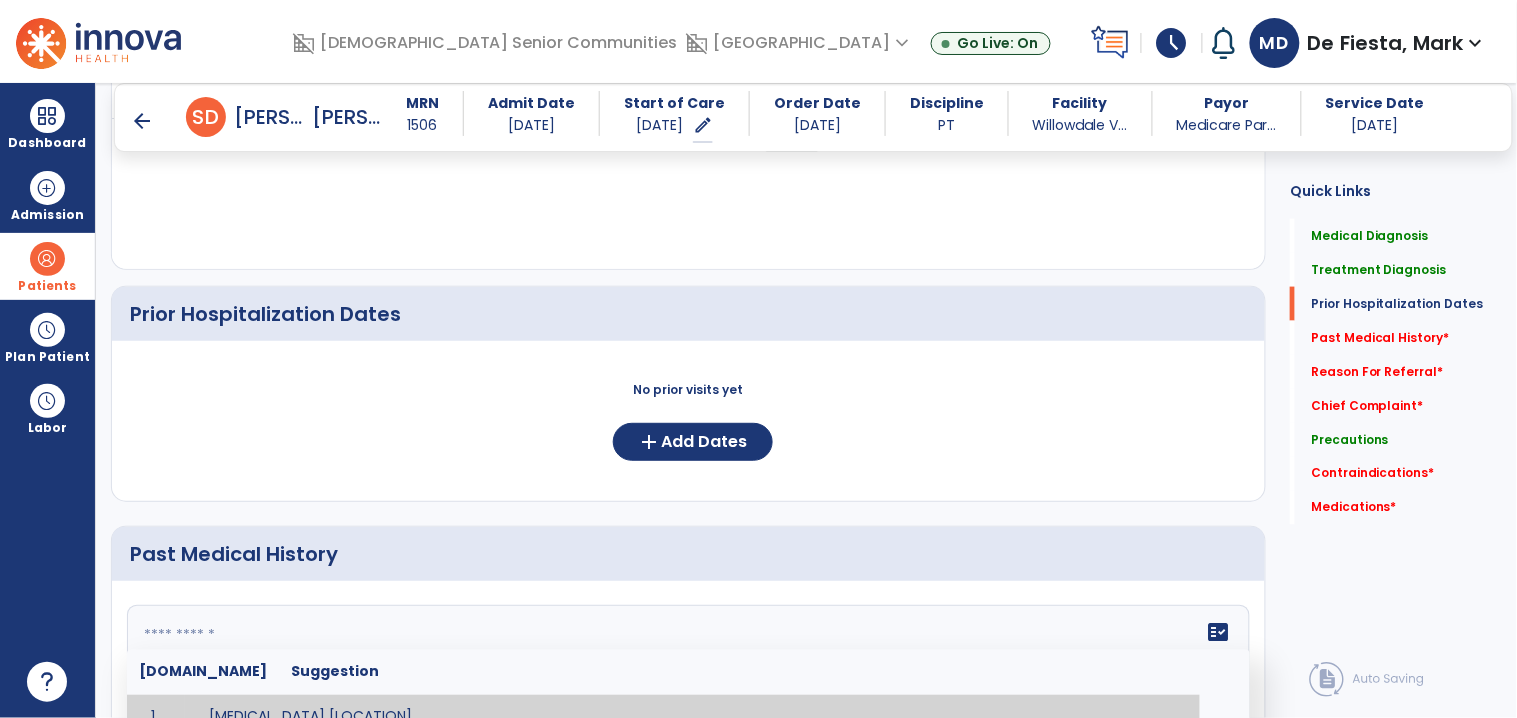 paste on "**********" 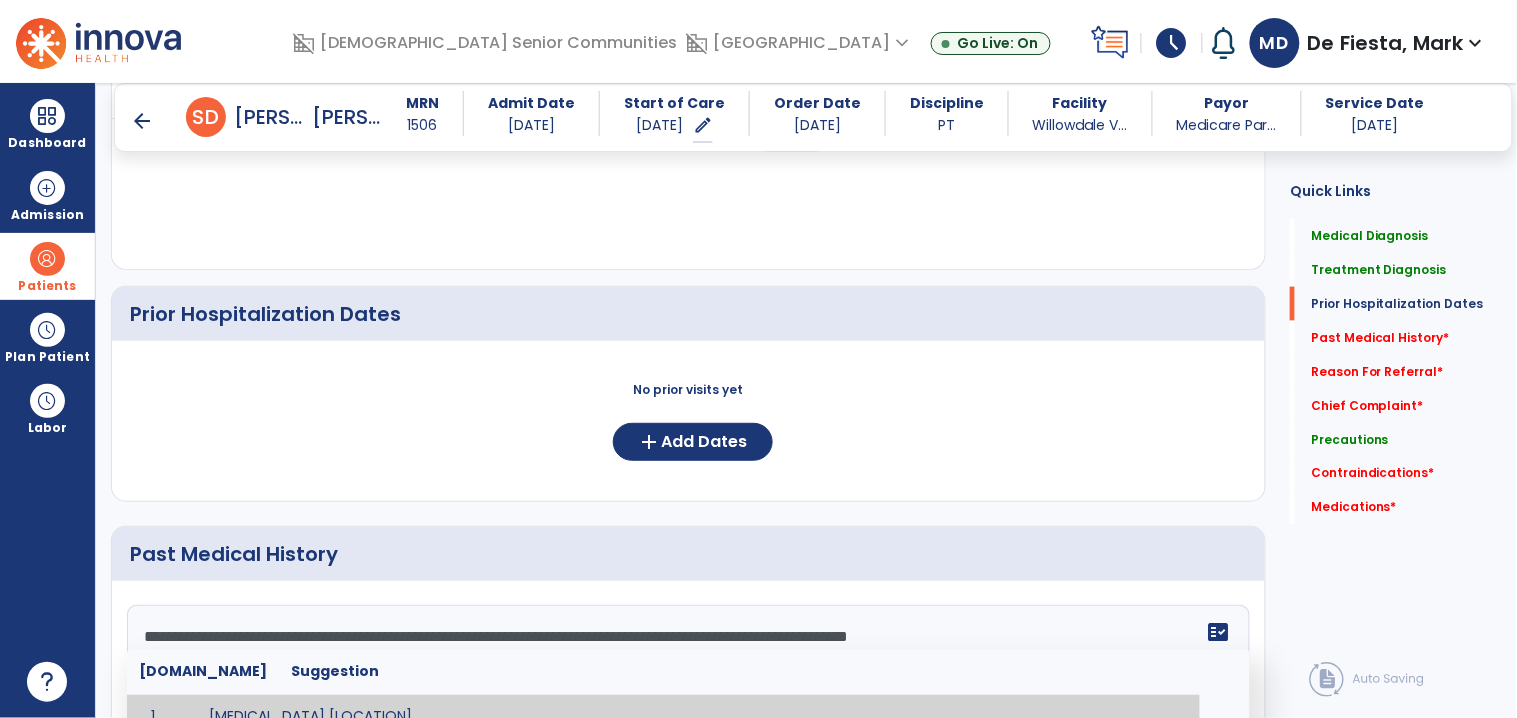 scroll, scrollTop: 621, scrollLeft: 0, axis: vertical 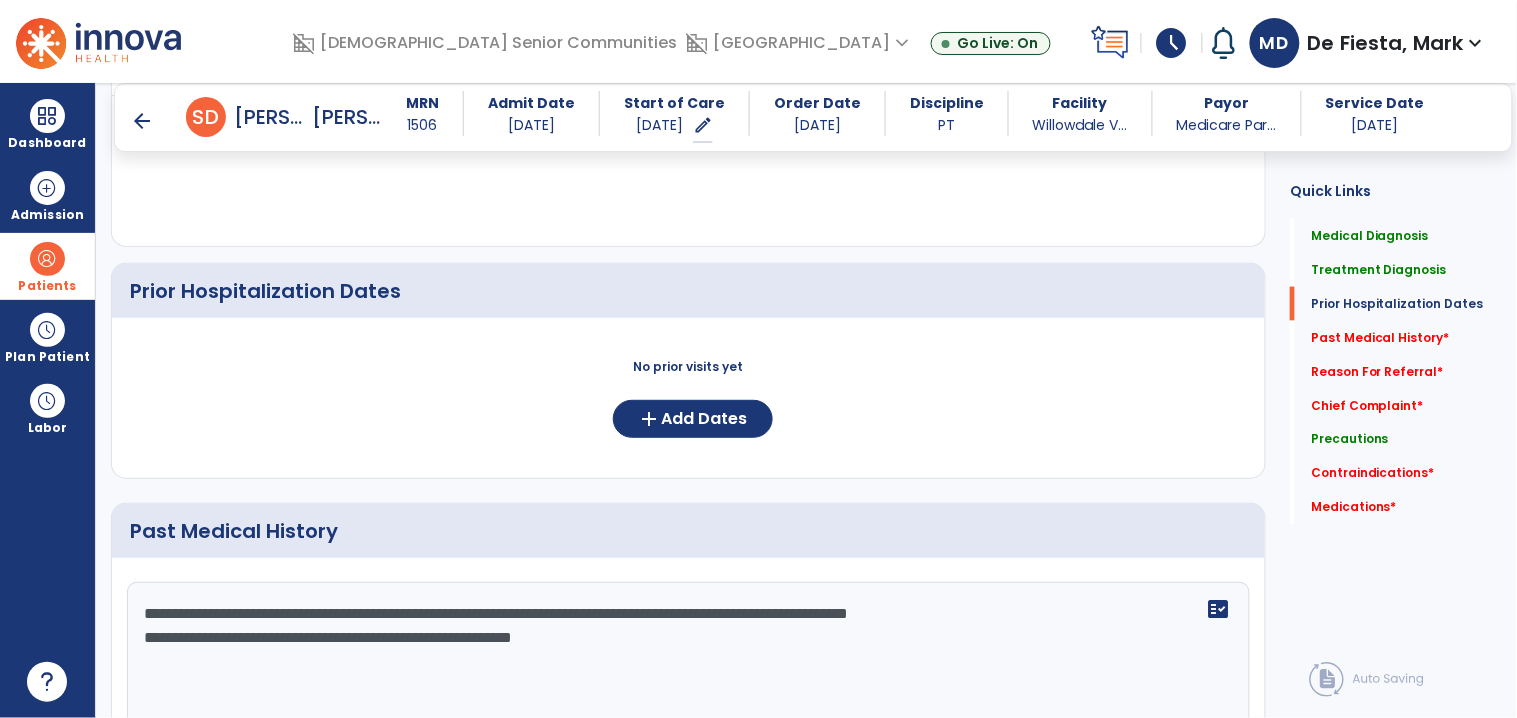 type on "**********" 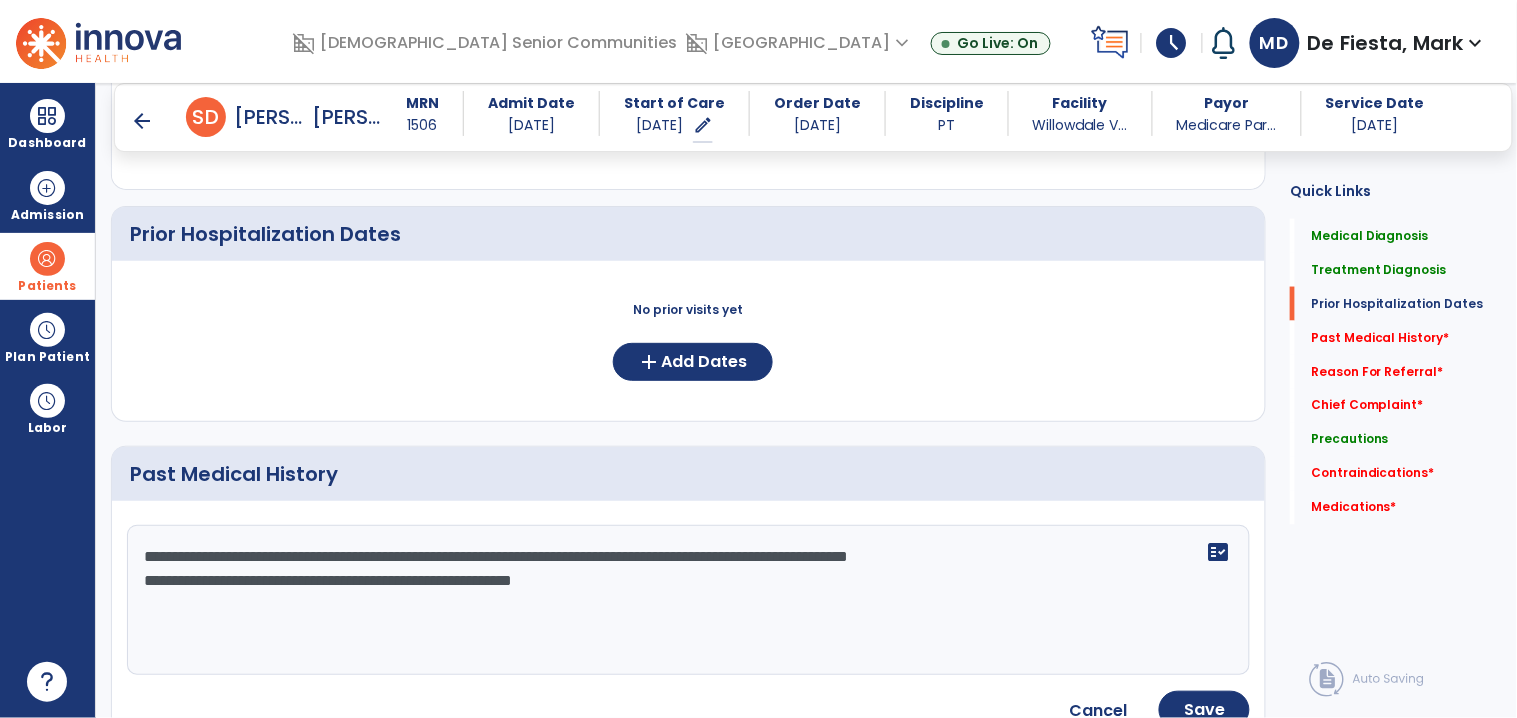 scroll, scrollTop: 696, scrollLeft: 0, axis: vertical 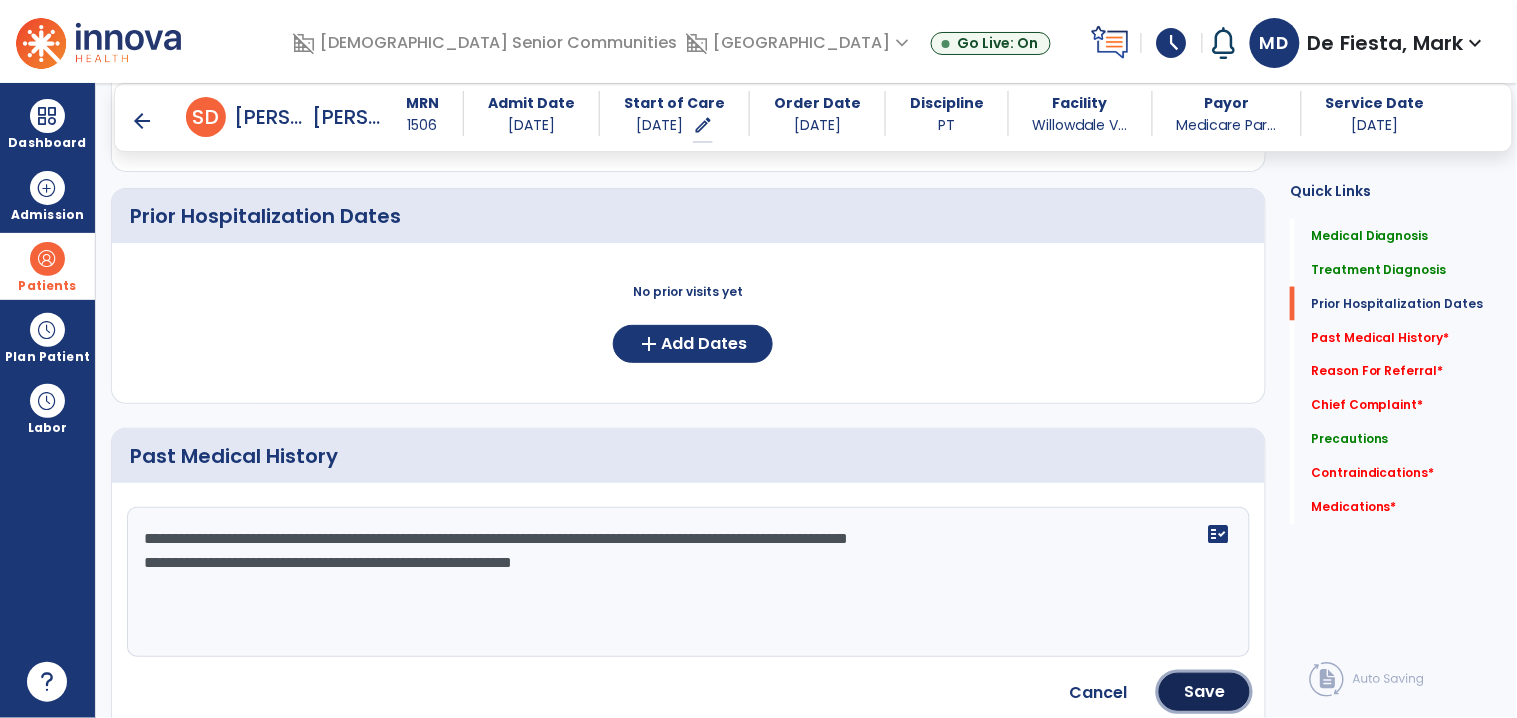 click on "Save" 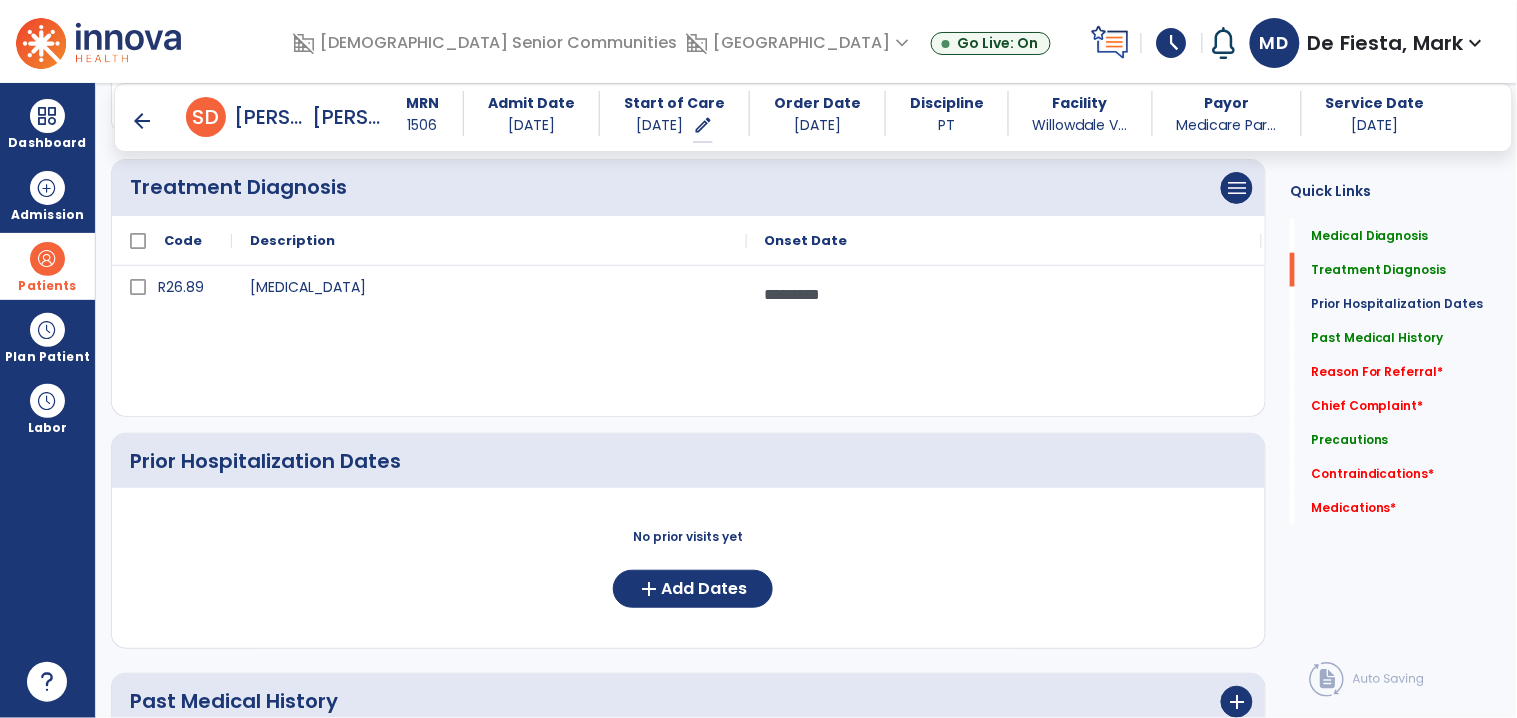 scroll, scrollTop: 448, scrollLeft: 0, axis: vertical 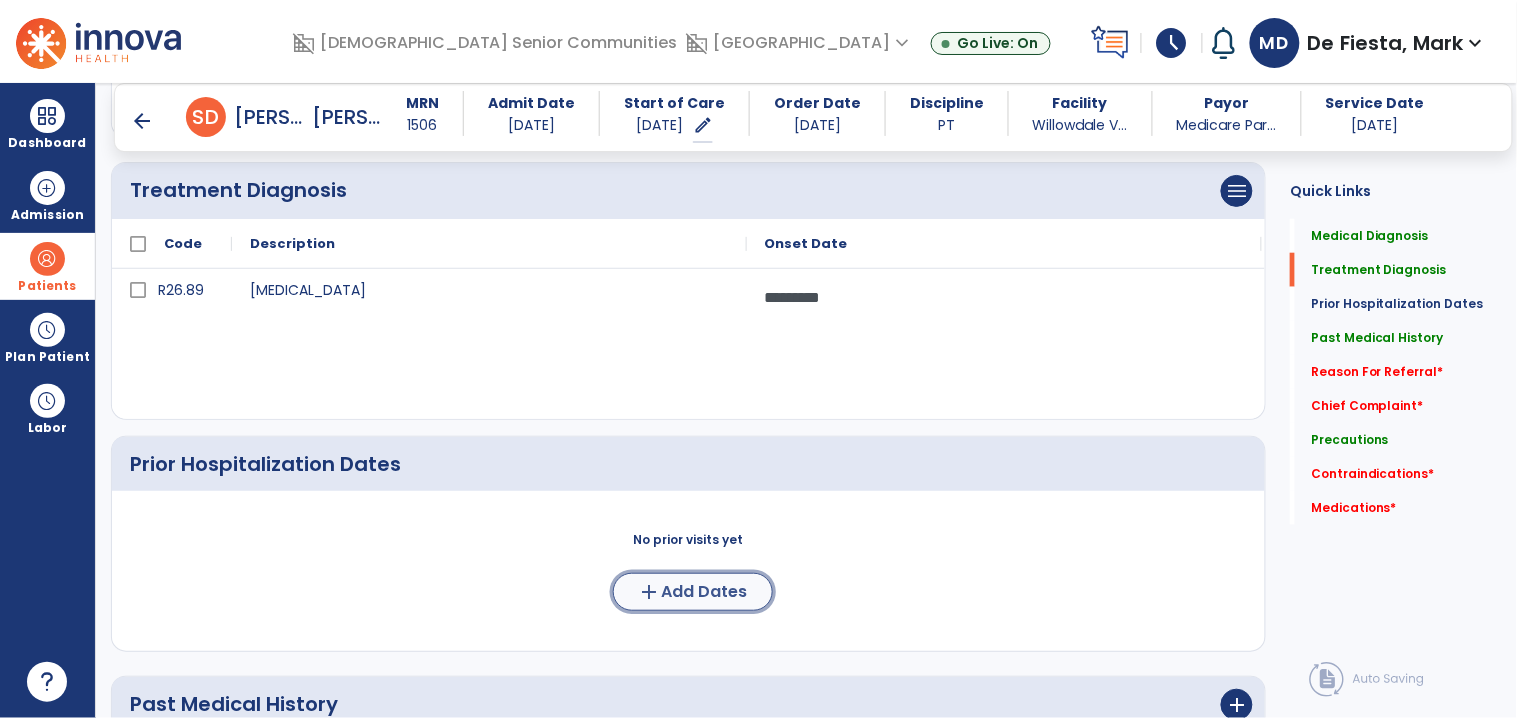 click on "Add Dates" 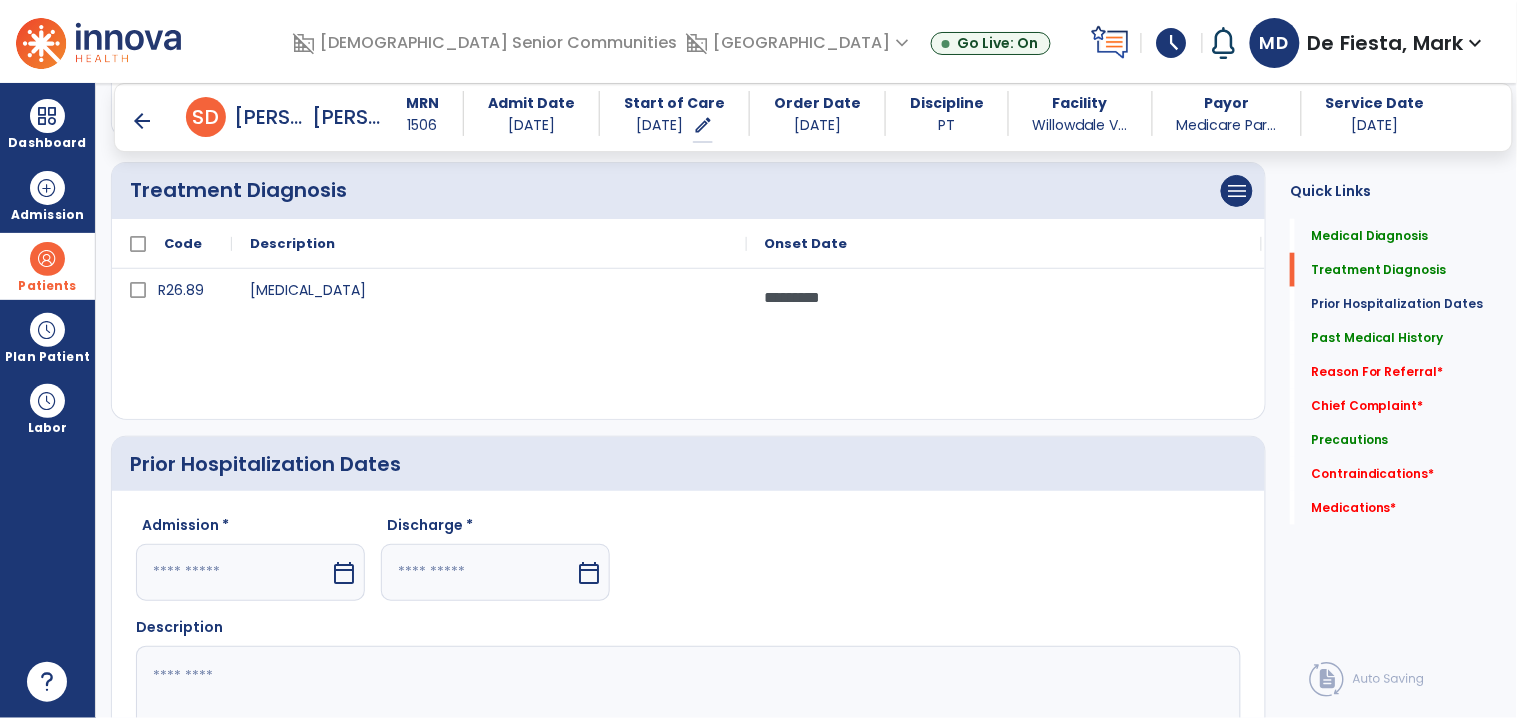 click at bounding box center [233, 572] 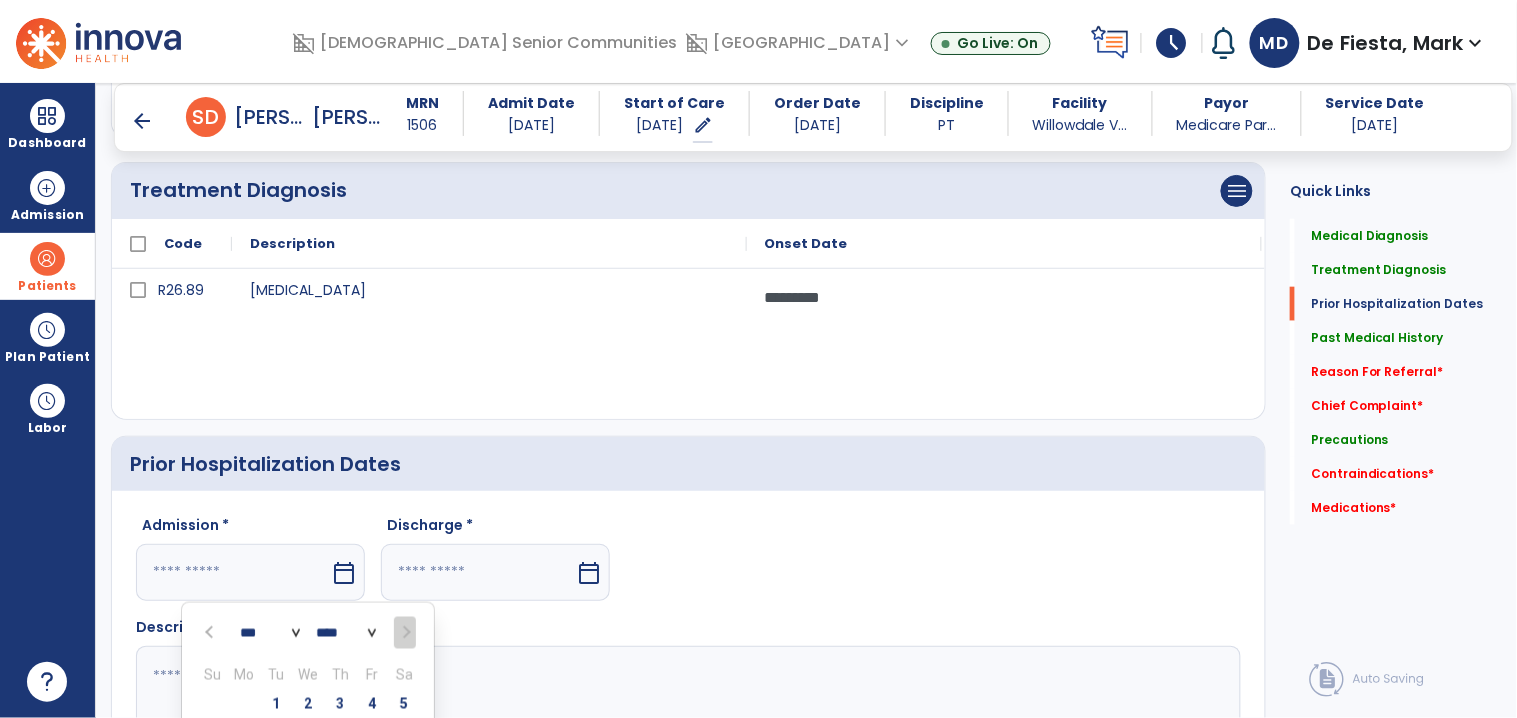 scroll, scrollTop: 786, scrollLeft: 0, axis: vertical 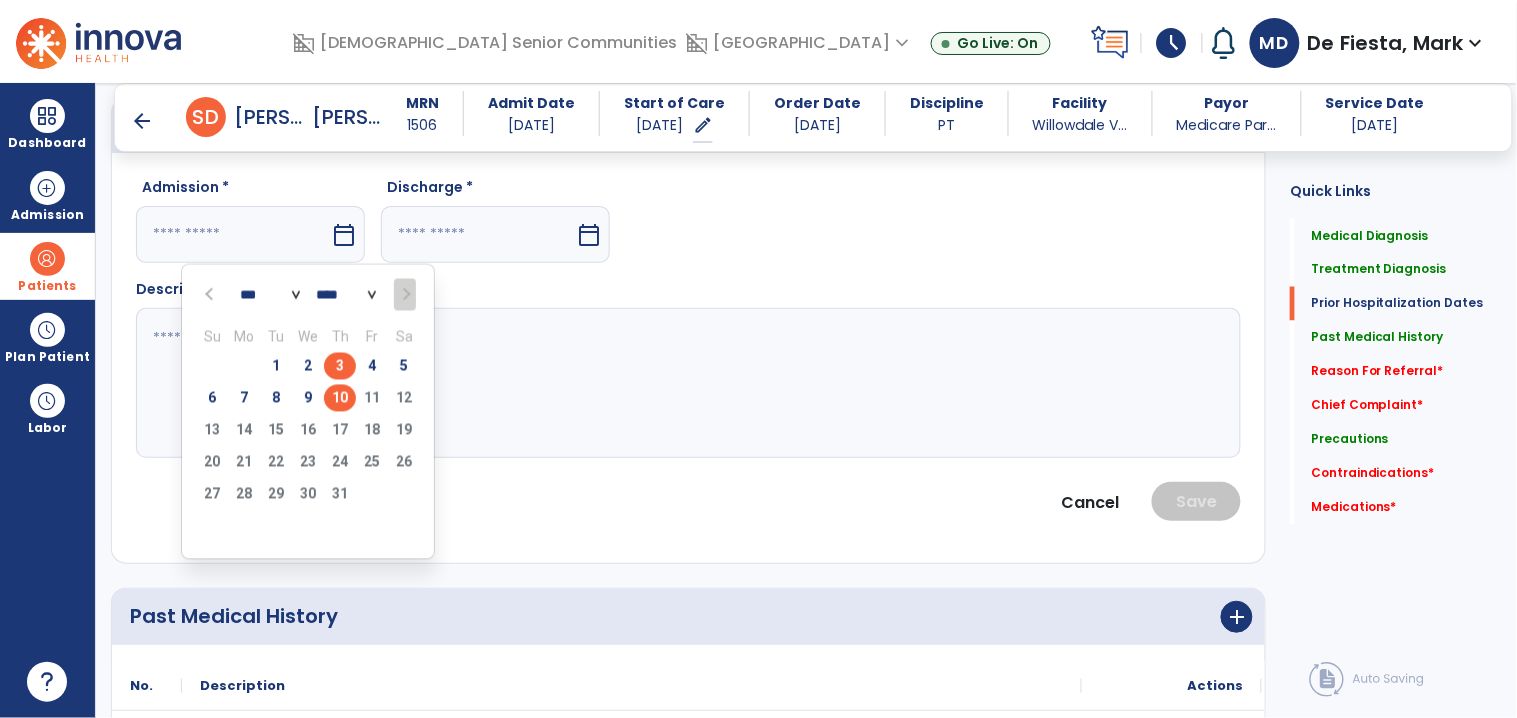 click on "3" at bounding box center [340, 366] 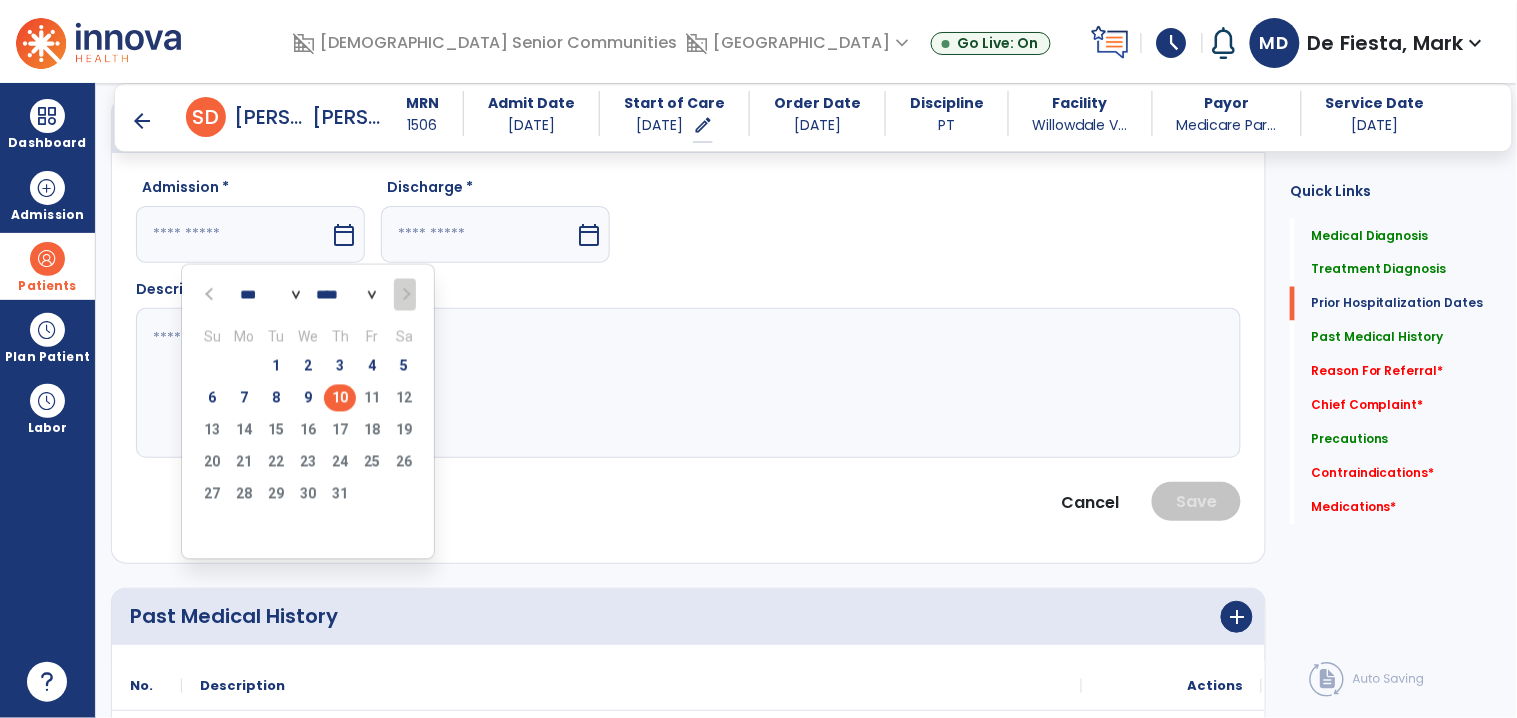 type on "********" 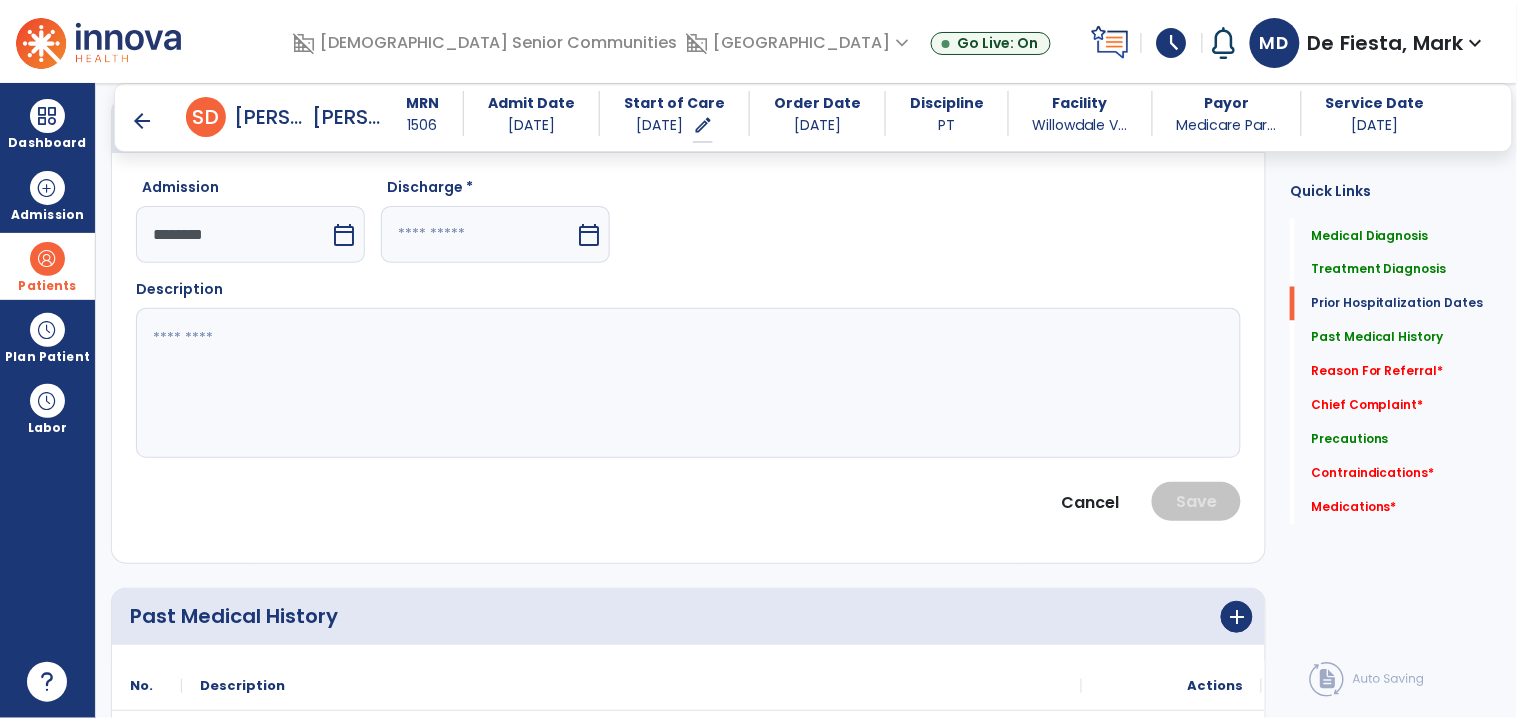 click at bounding box center (478, 234) 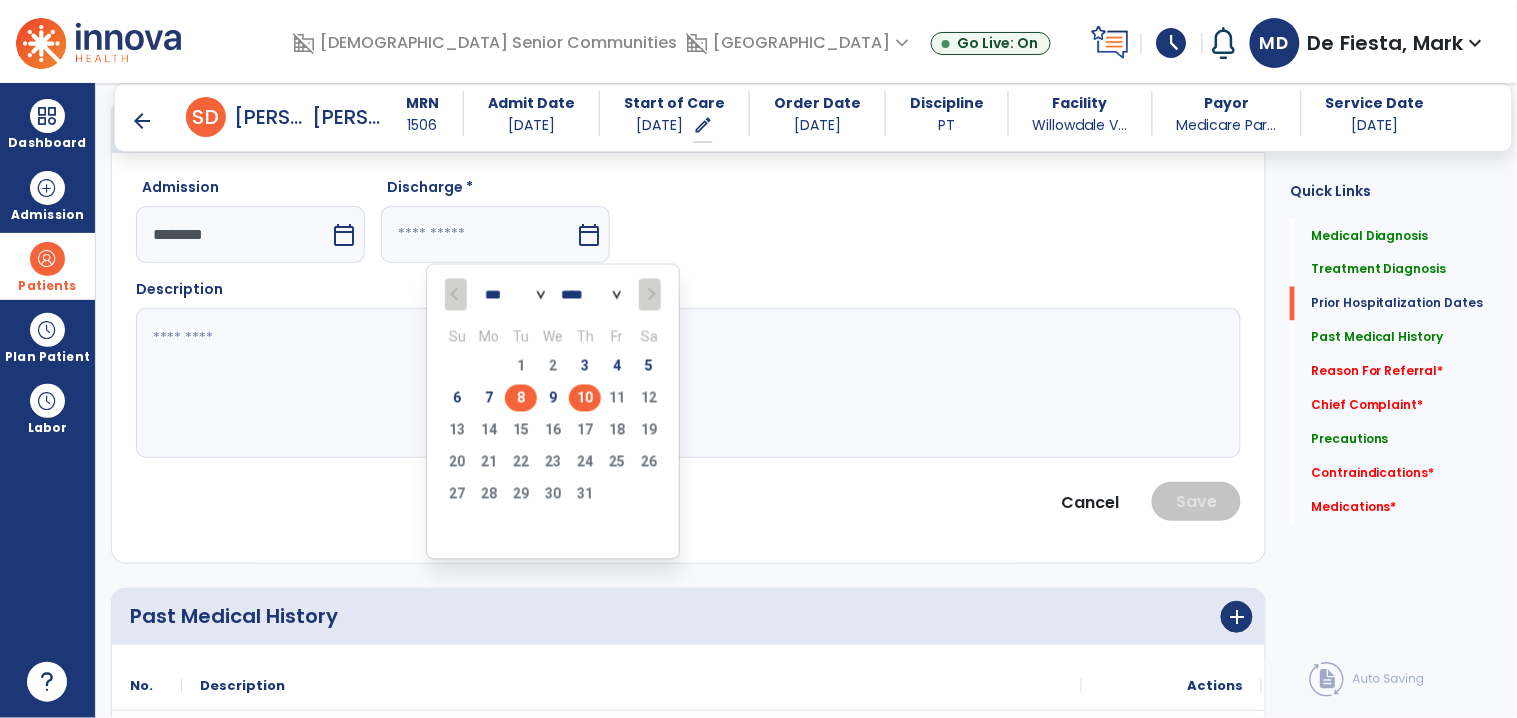 click on "8" at bounding box center [521, 398] 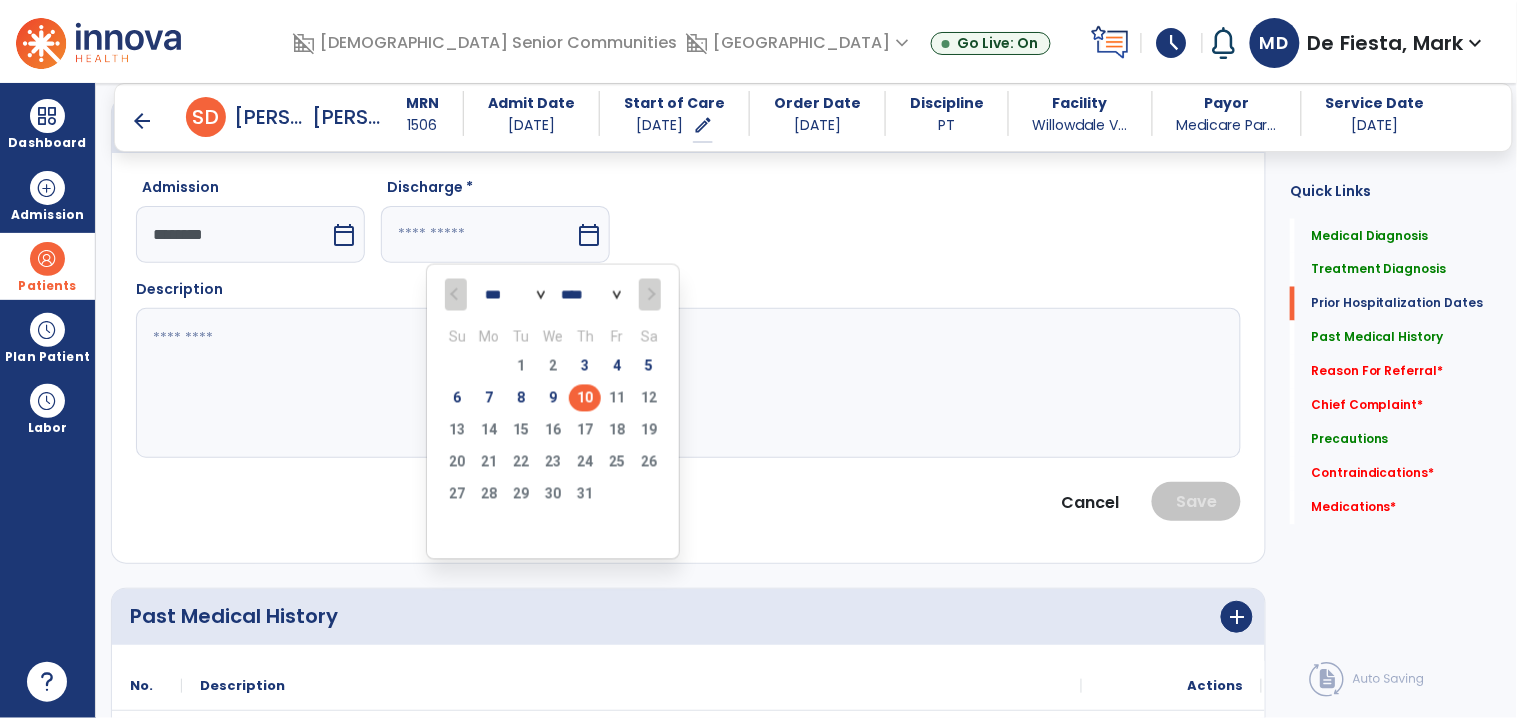 type on "********" 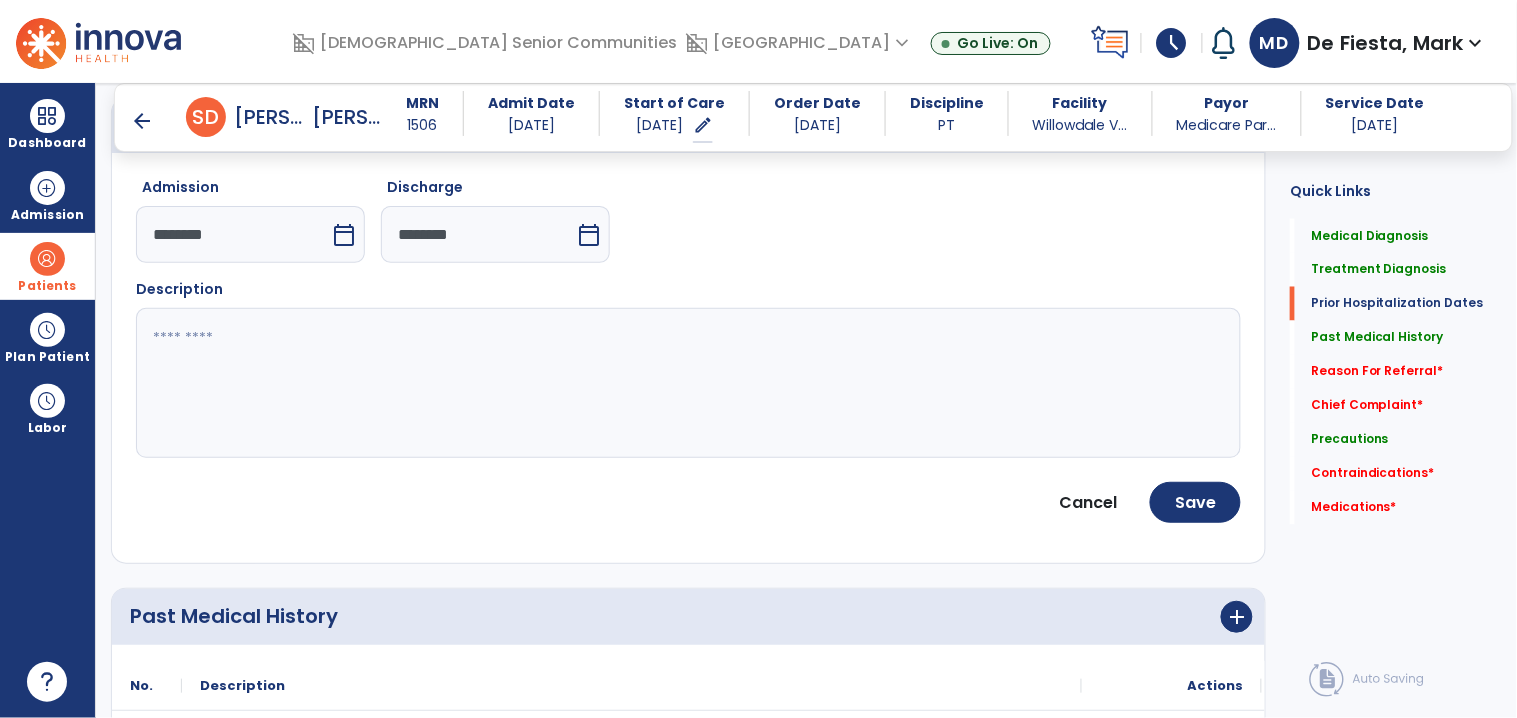 click 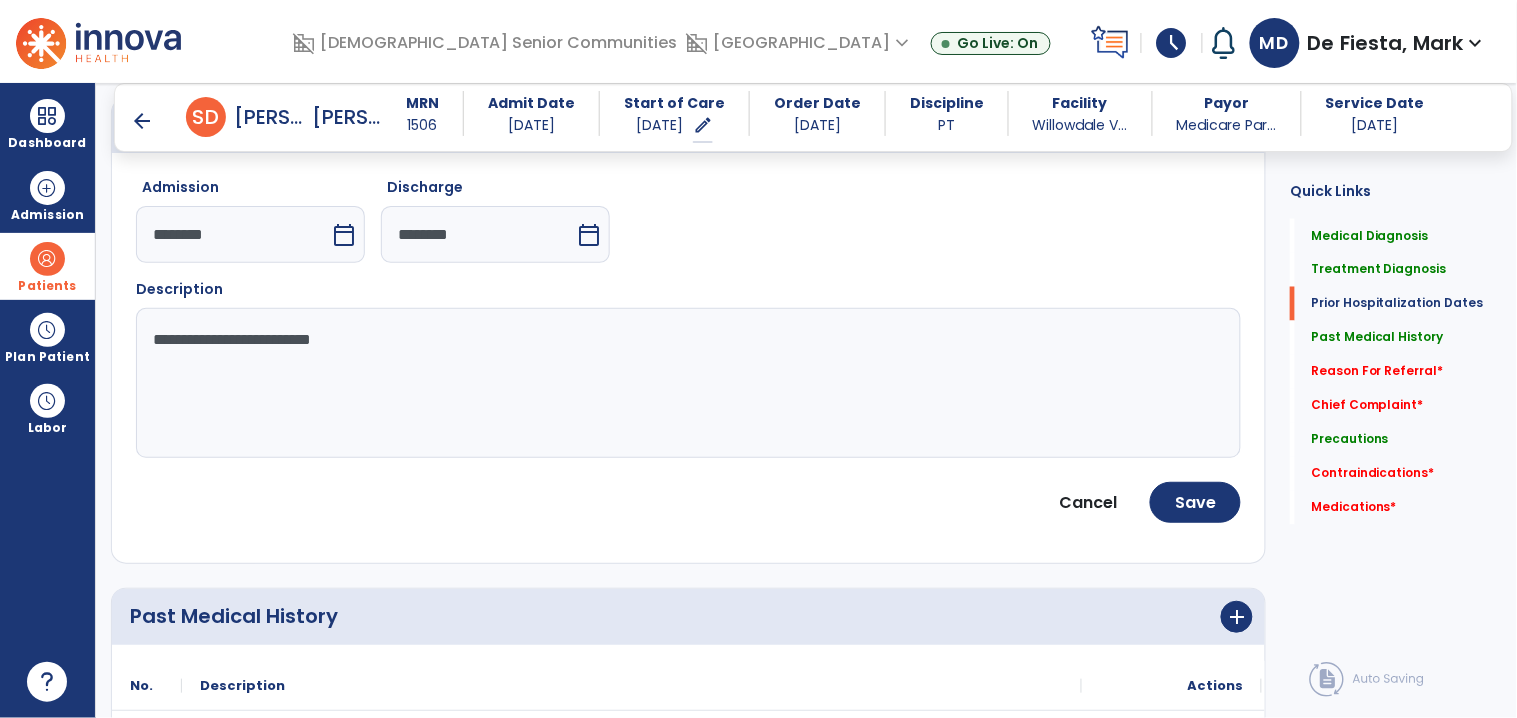 click on "**********" 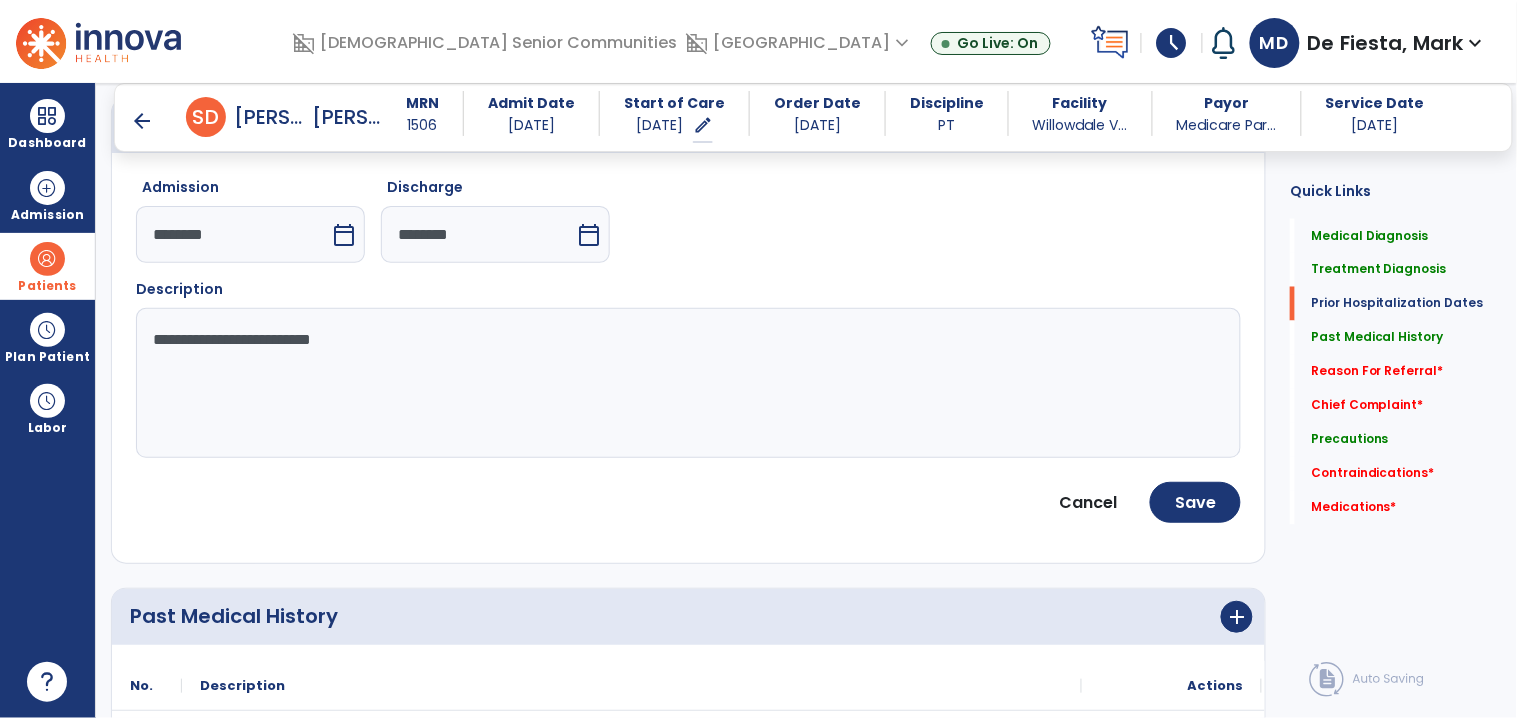 type on "**********" 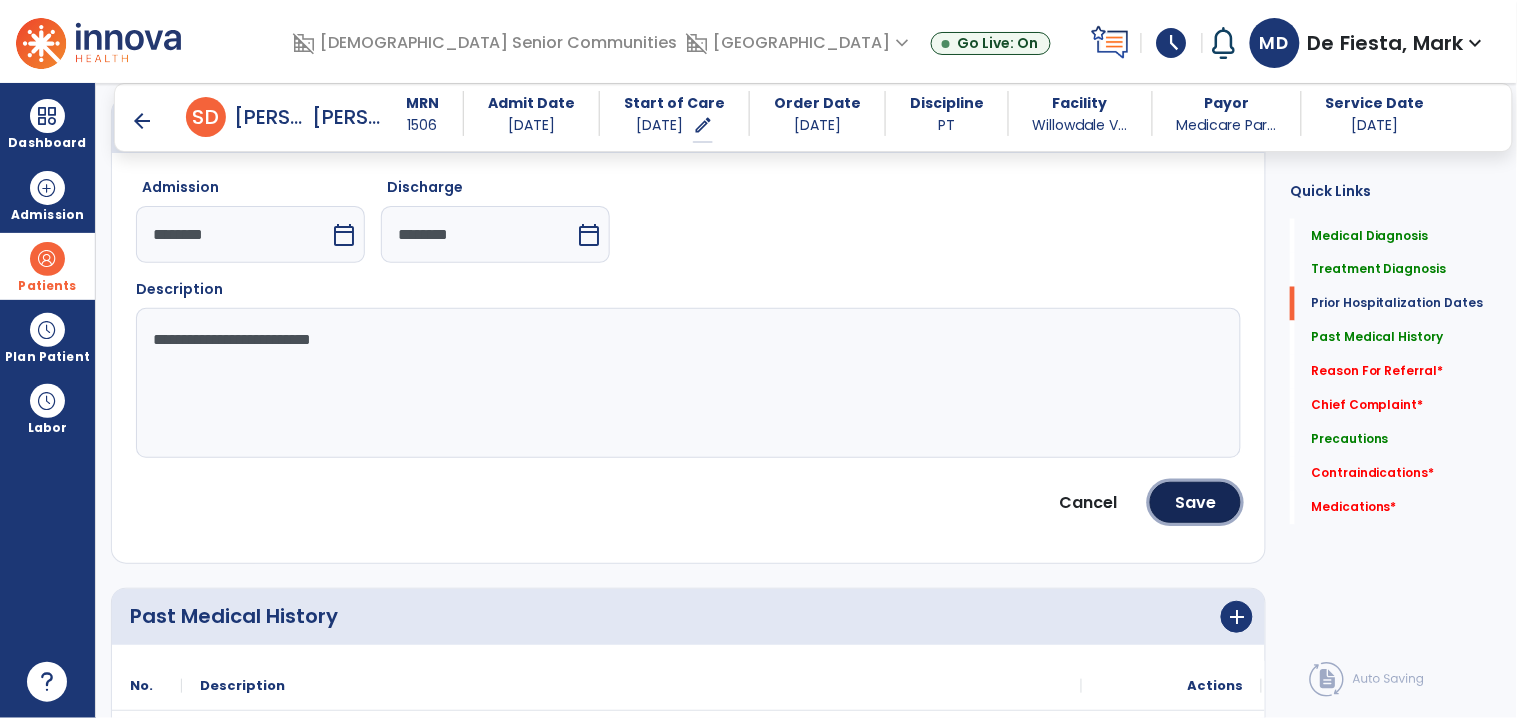 click on "Save" 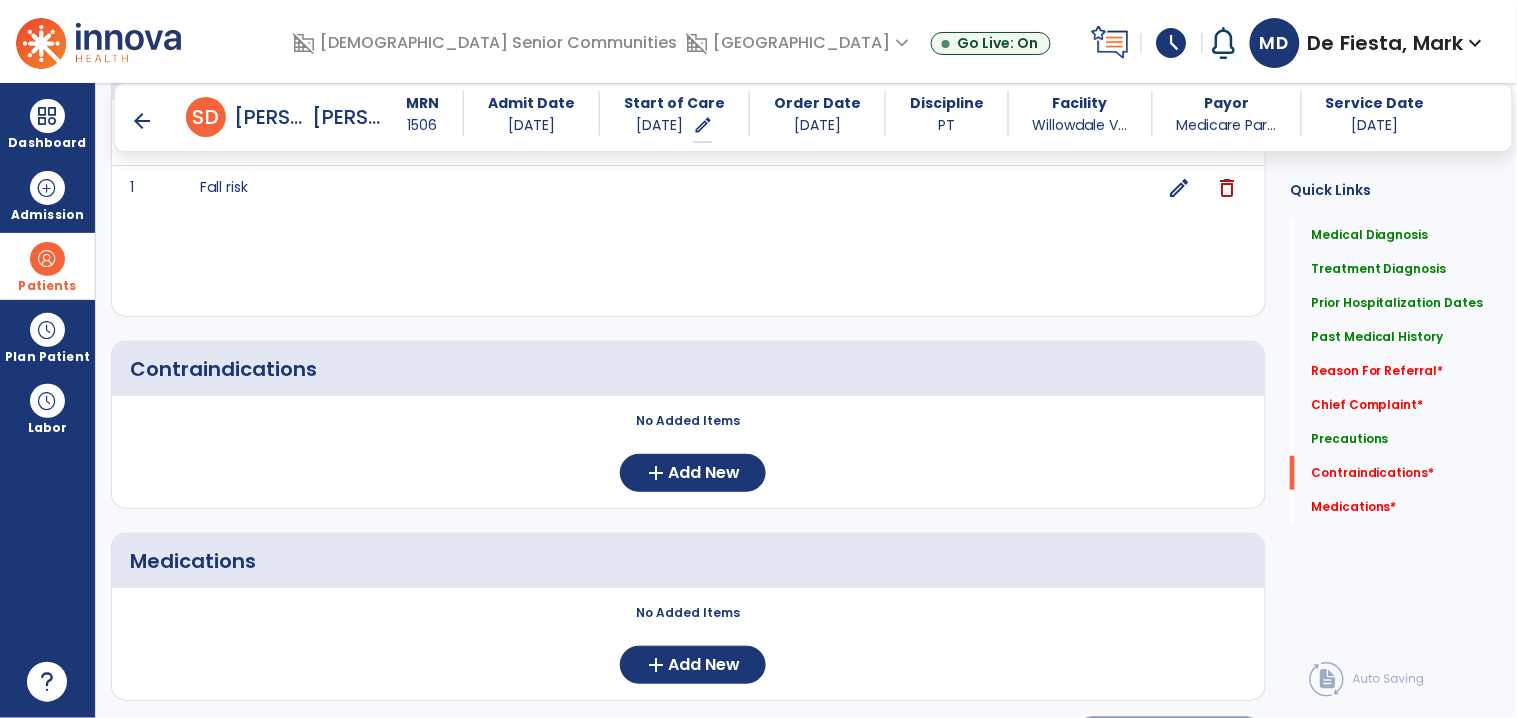 scroll, scrollTop: 2035, scrollLeft: 0, axis: vertical 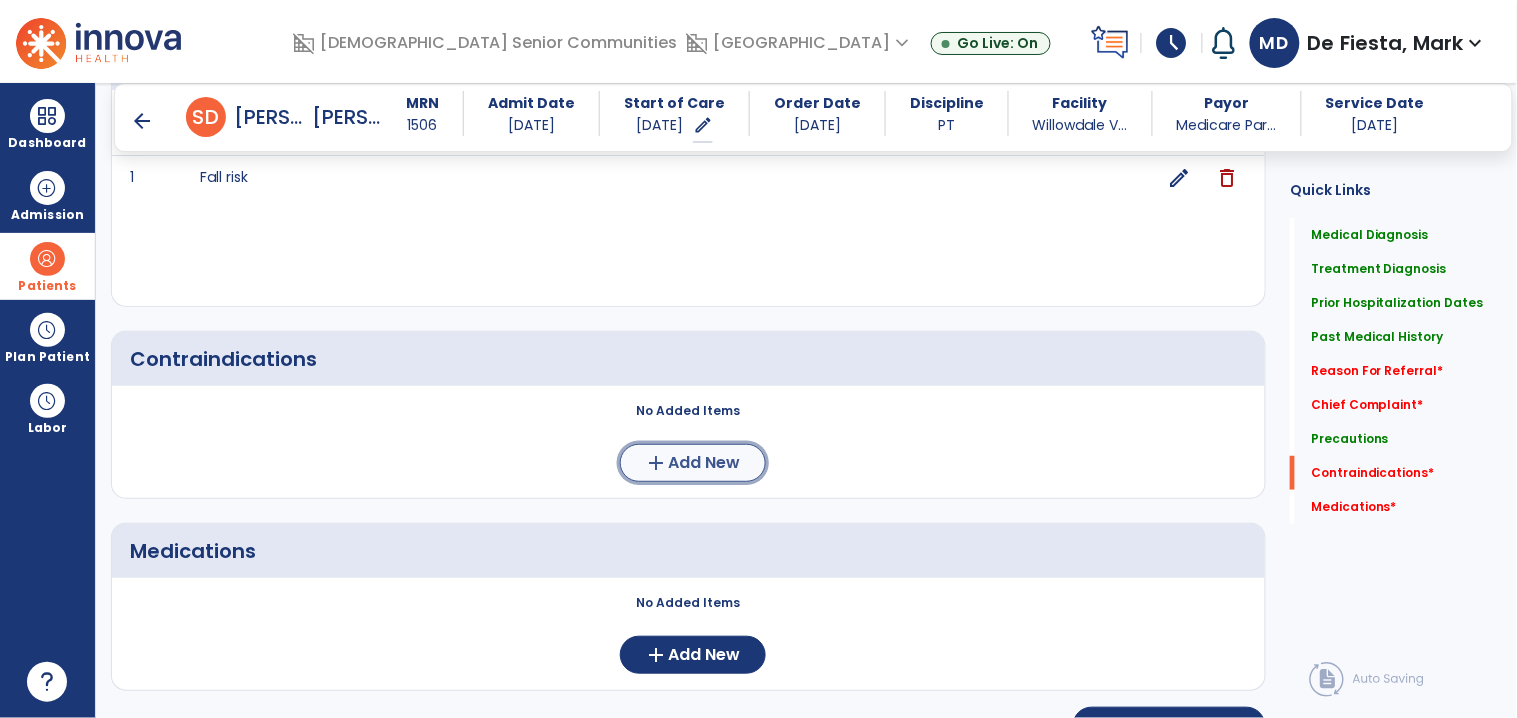 click on "add" 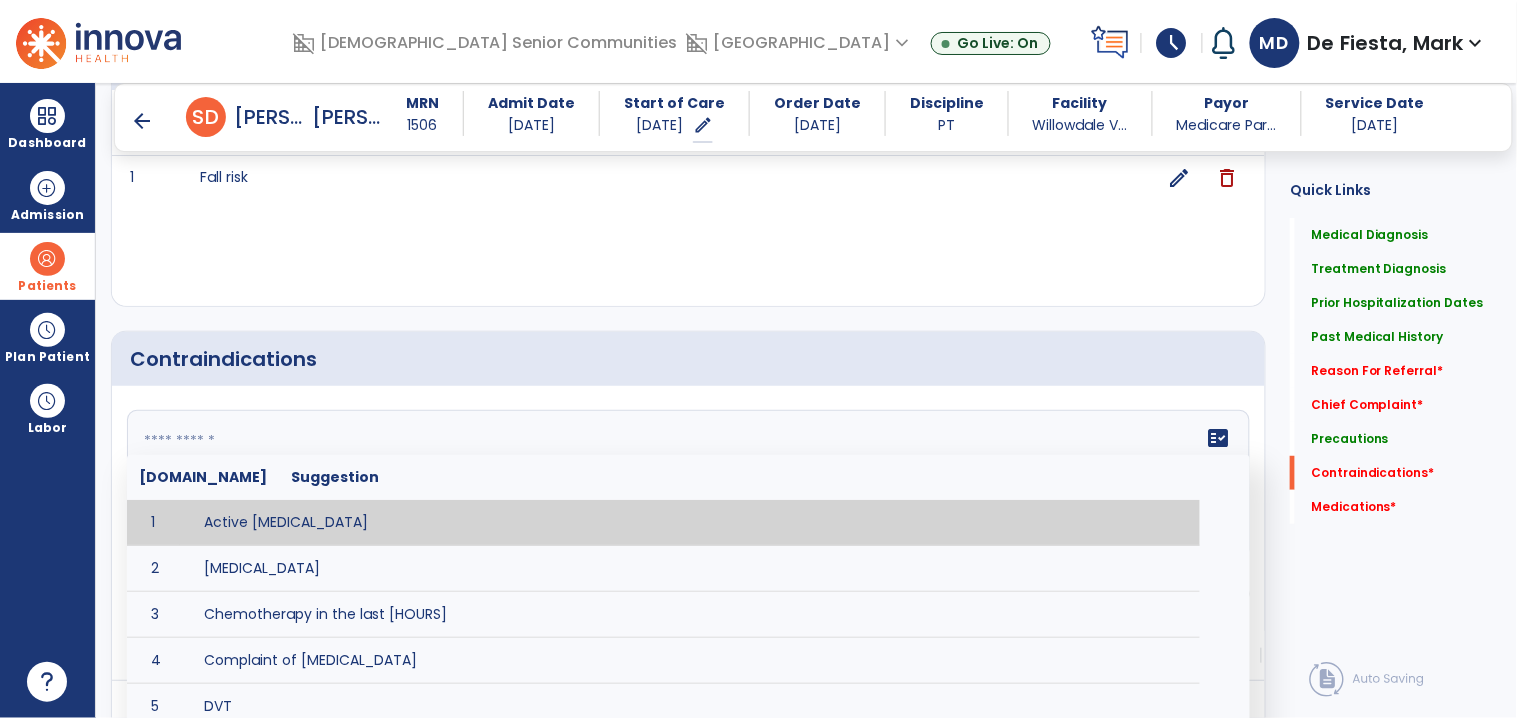 click on "fact_check  Sr.No Suggestion 1 Active blood transfusion 2 Cardiac Arrhythmia 3 Chemotherapy in the last [HOURS] 4 Complaint of chest pain 5 DVT 6 Hypertension [VALUES] 7 Inflammation or infection in the heart. 8 Oxygen saturation lower than [VALUE] 9 Pacemaker 10 Pulmonary infarction 11 Recent changes in EKG 12 Severe aortic stenosis 13 Severe dehydration 14 Severe diaphoresis 15 Severe orthostatic hypotension 16 Severe shortness of breath/dyspnea 17 Significantly elevated potassium levels 18 Significantly low potassium levels 19 Suspected or known dissecting aneurysm 20 Systemic infection 21 Uncontrolled diabetes with blood sugar levels greater than [VALUE] or less than [Value]  22 Unstable angina 23 Untreated blood clots" 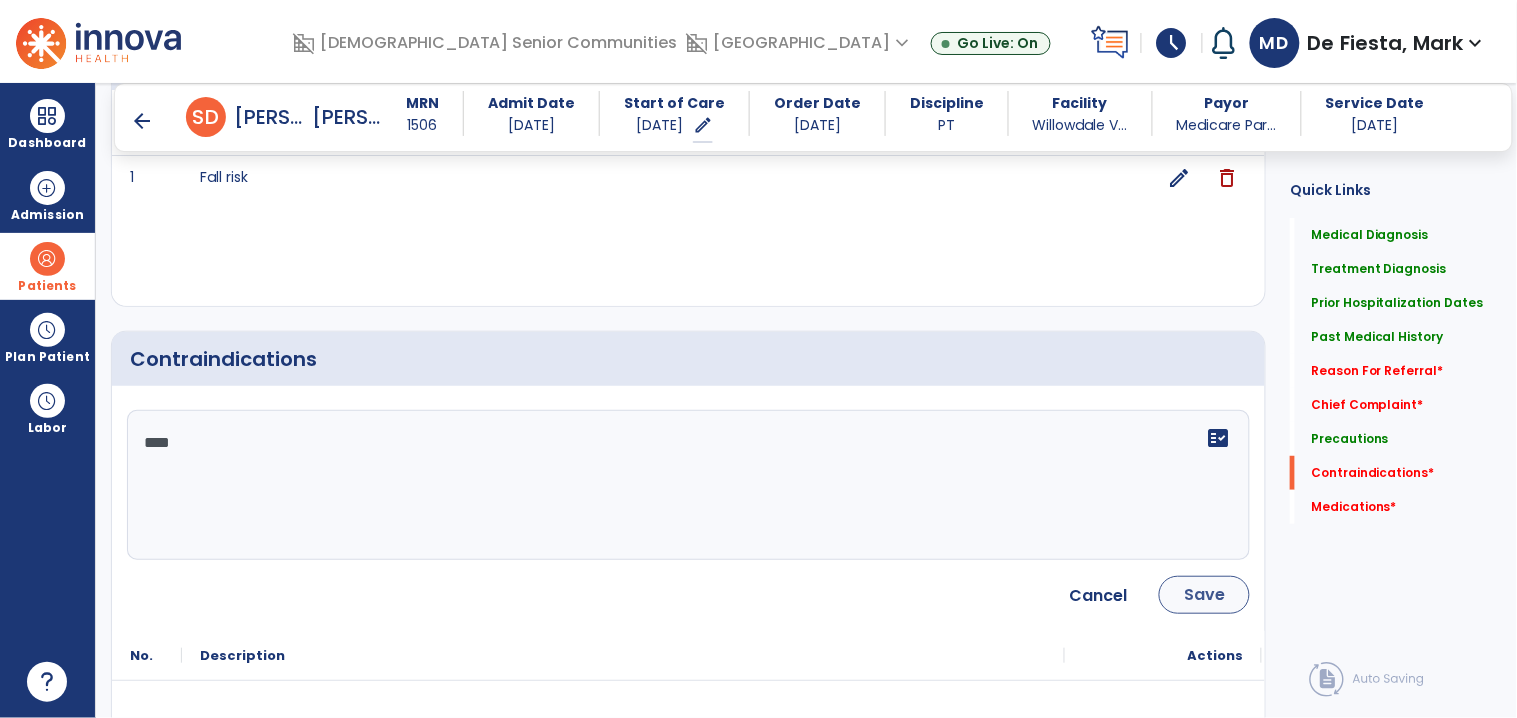 type on "****" 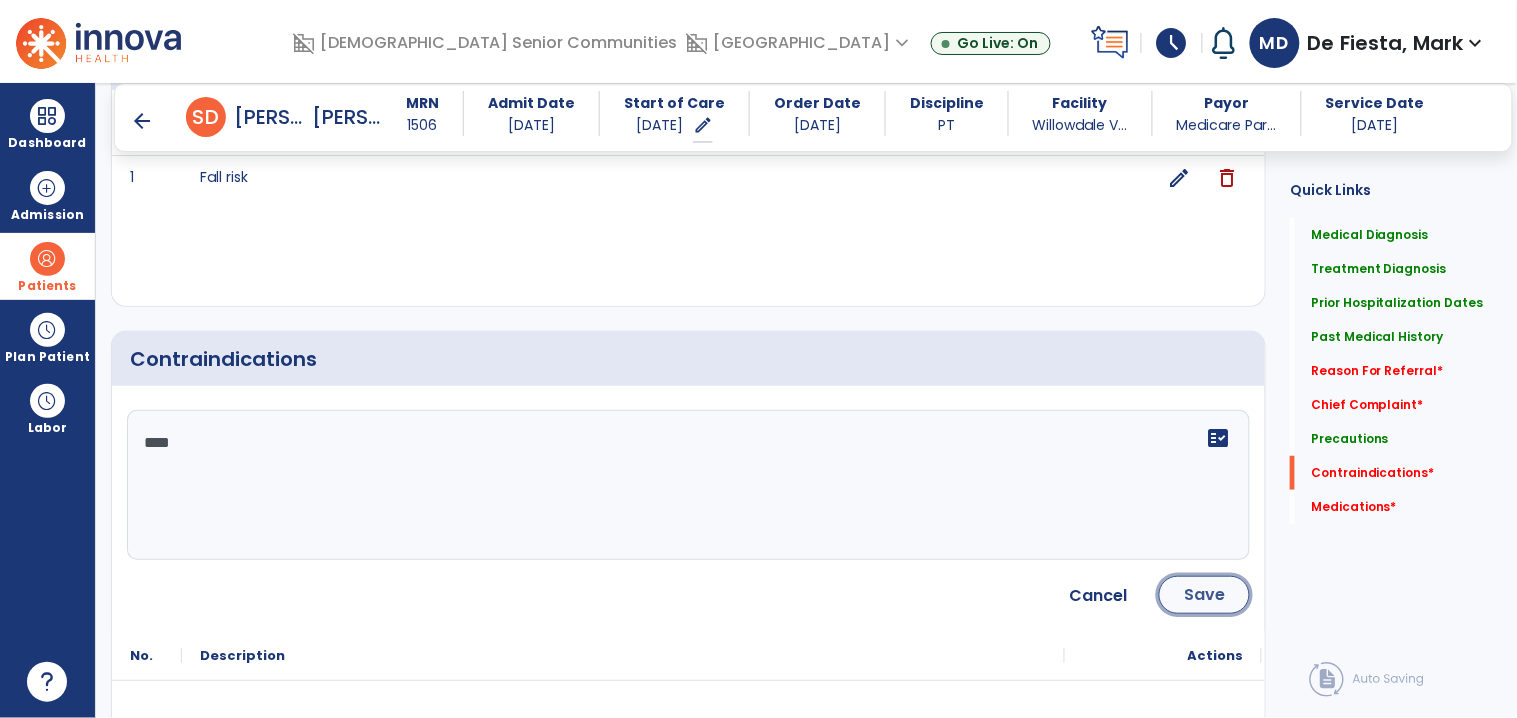 click on "Save" 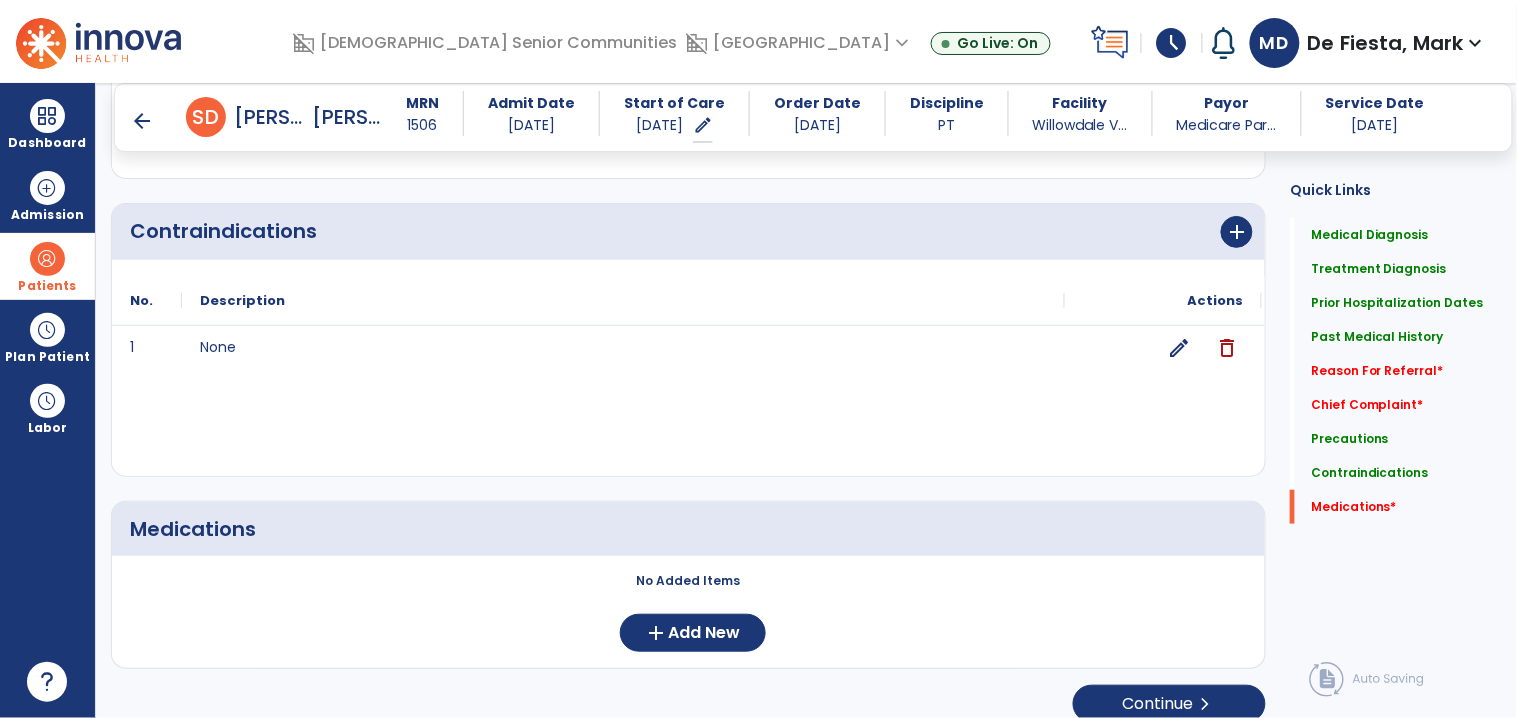 scroll, scrollTop: 2185, scrollLeft: 0, axis: vertical 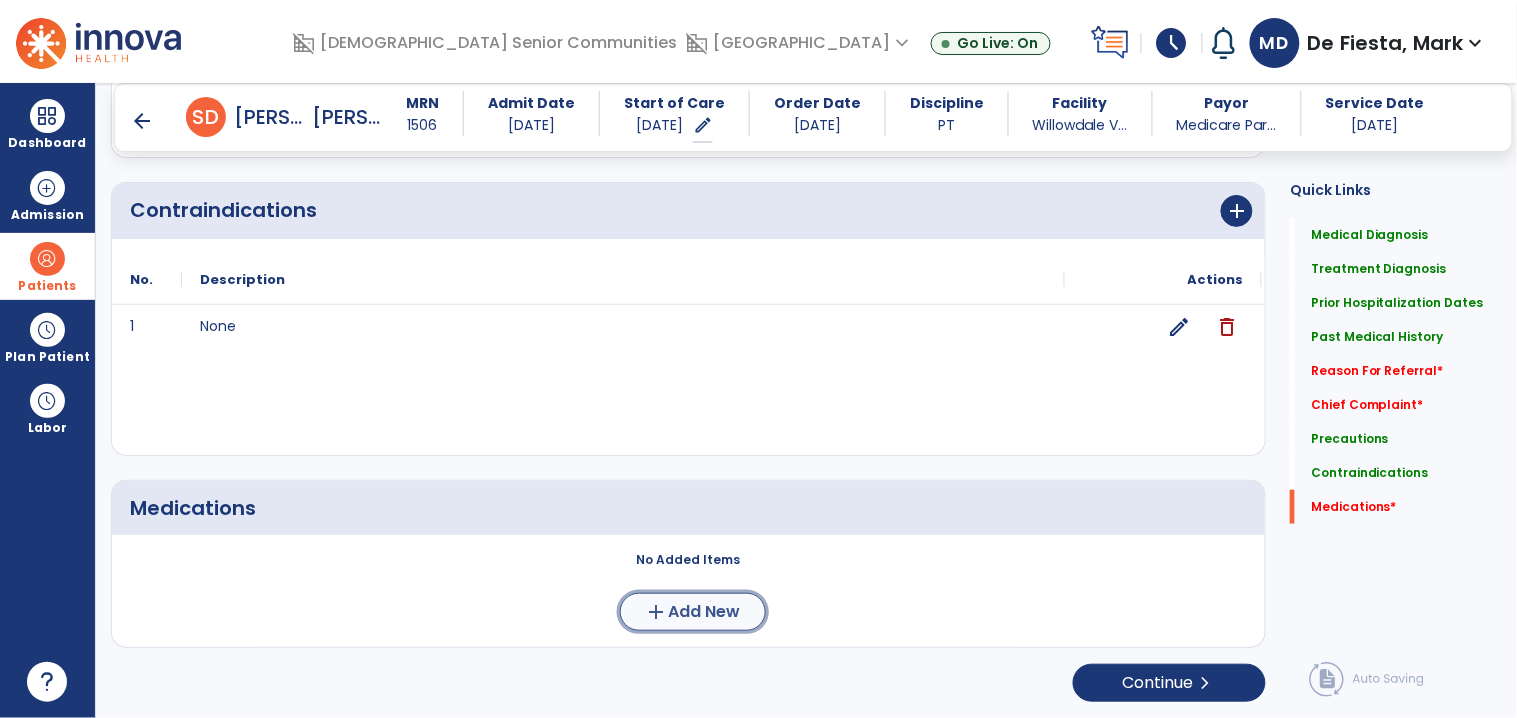 click on "add" 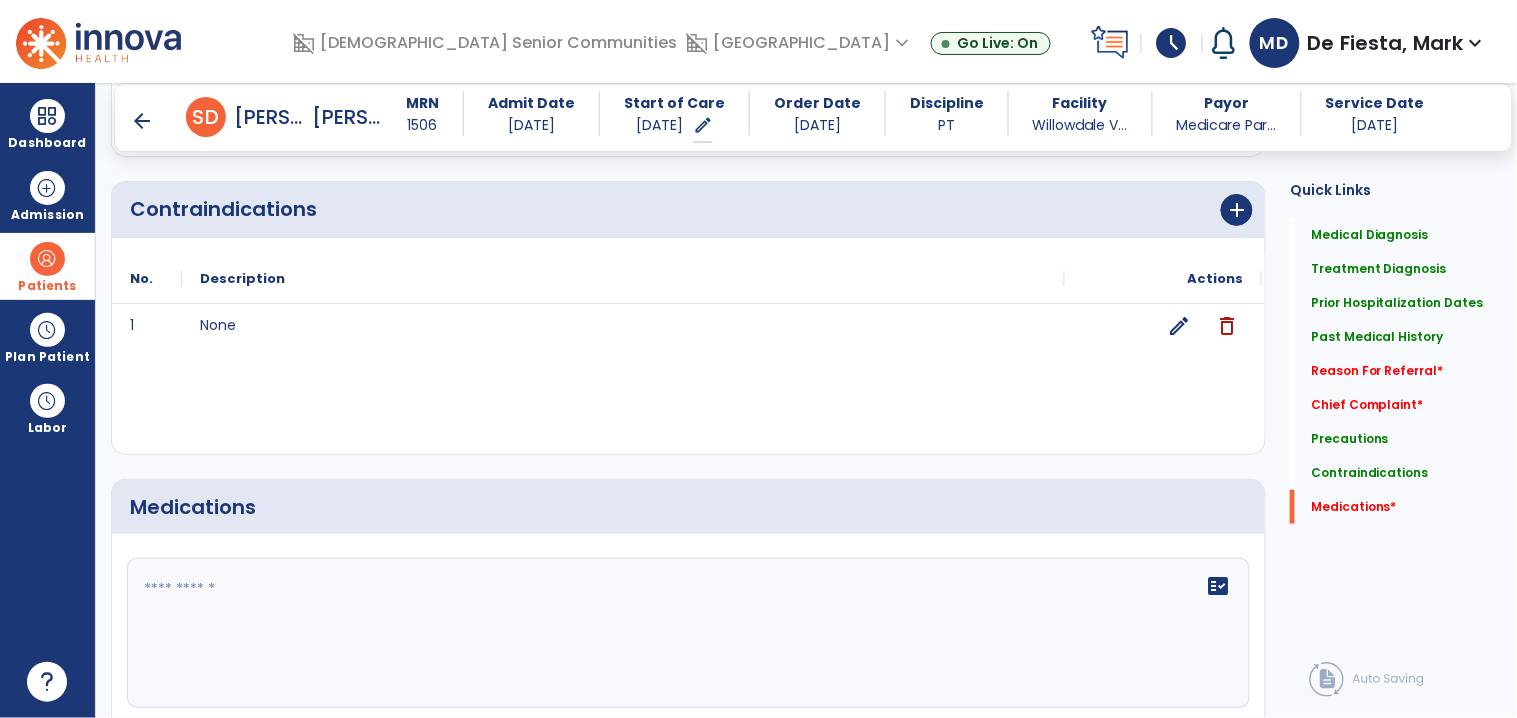 click on "fact_check" 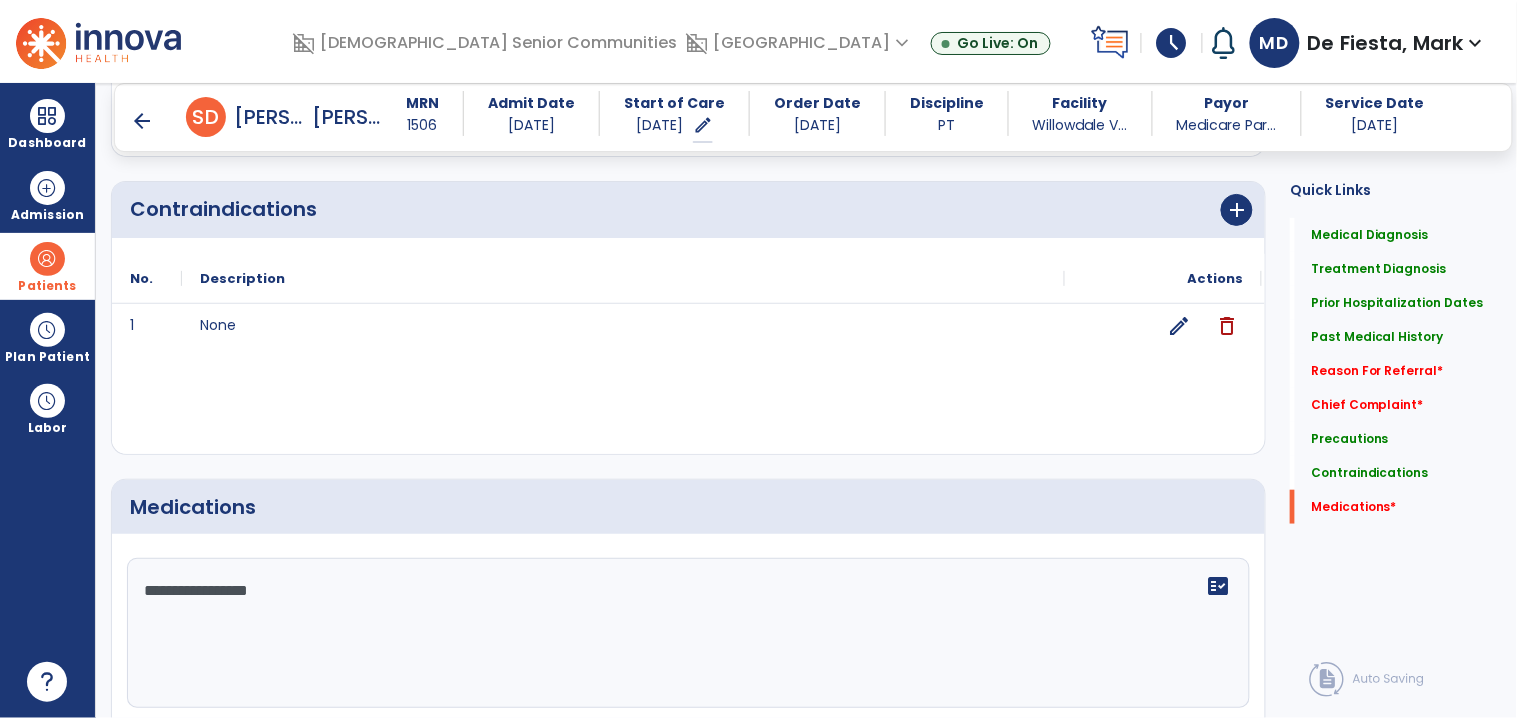 type on "**********" 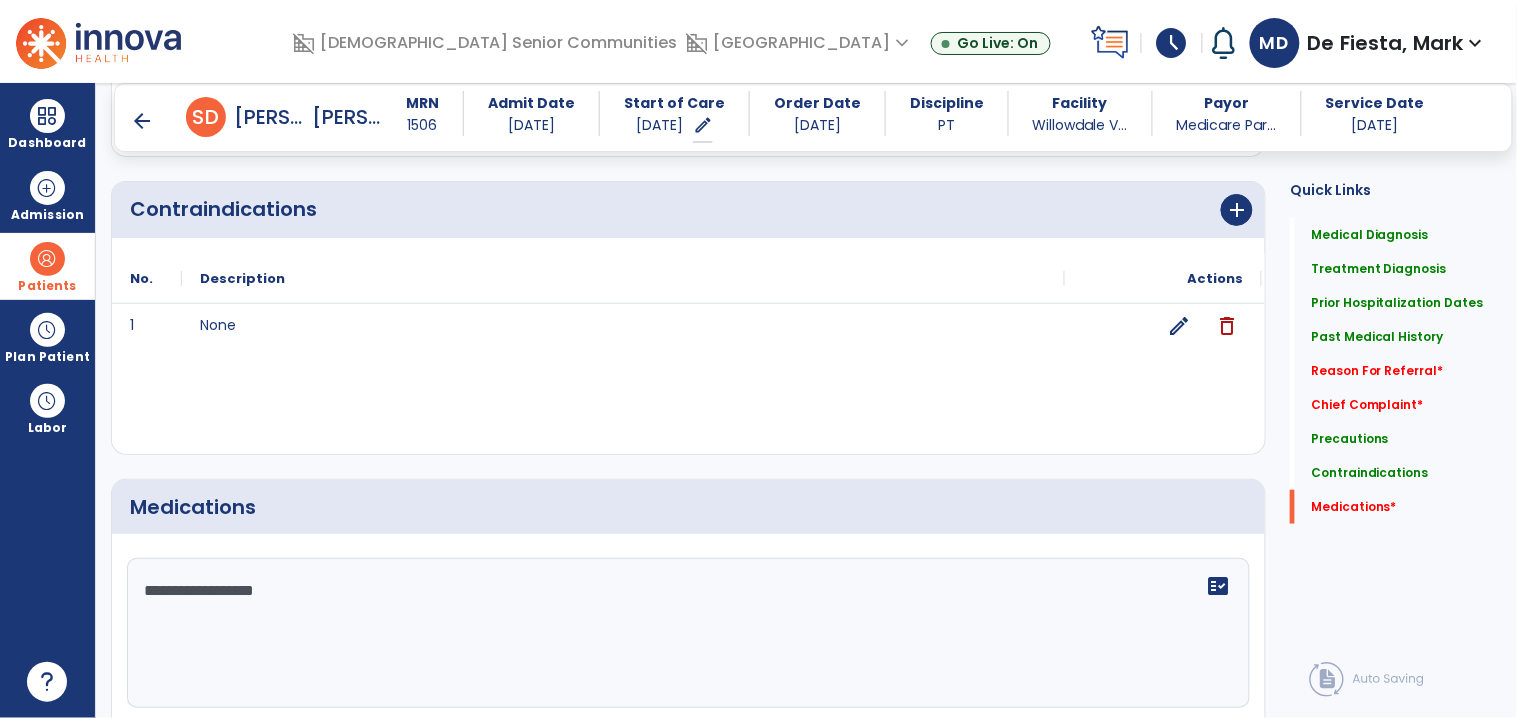 scroll, scrollTop: 2413, scrollLeft: 0, axis: vertical 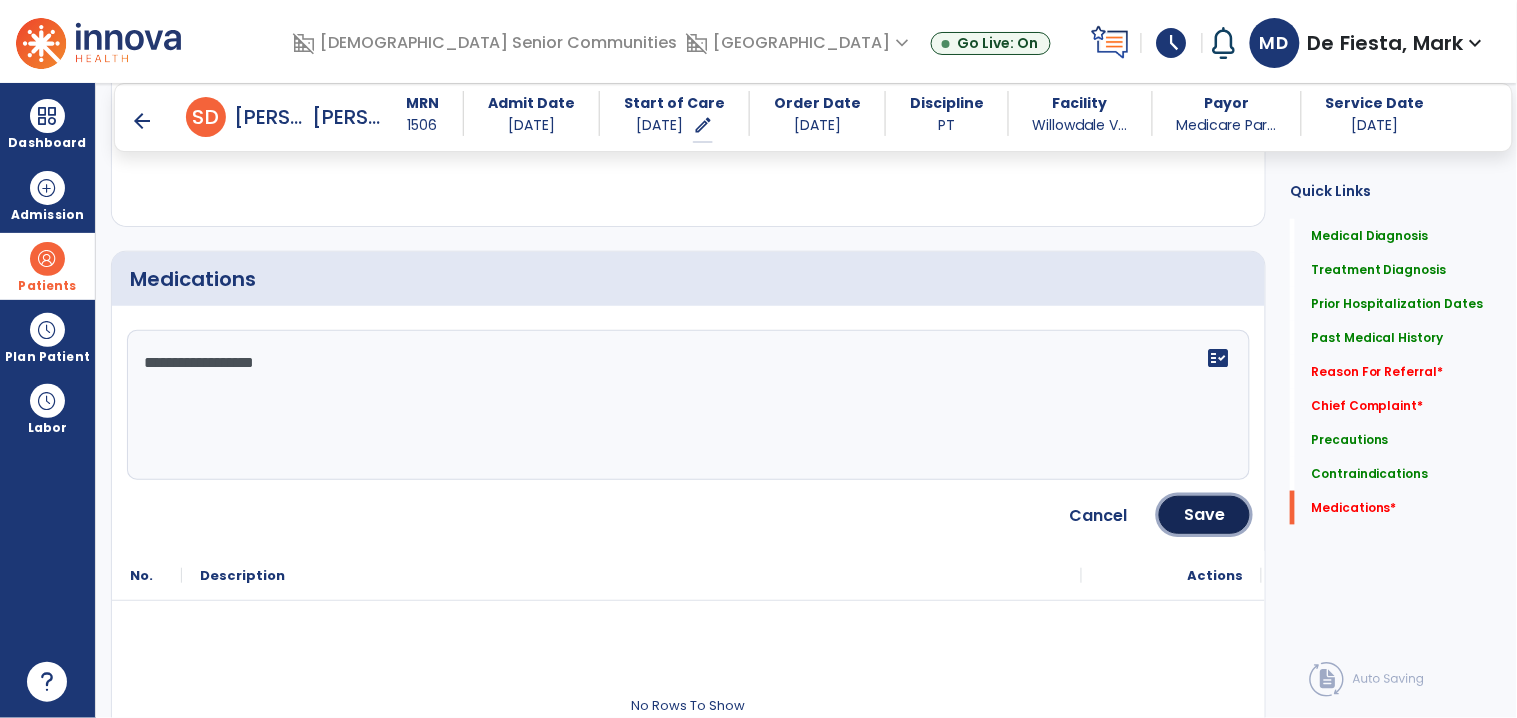 click on "Save" 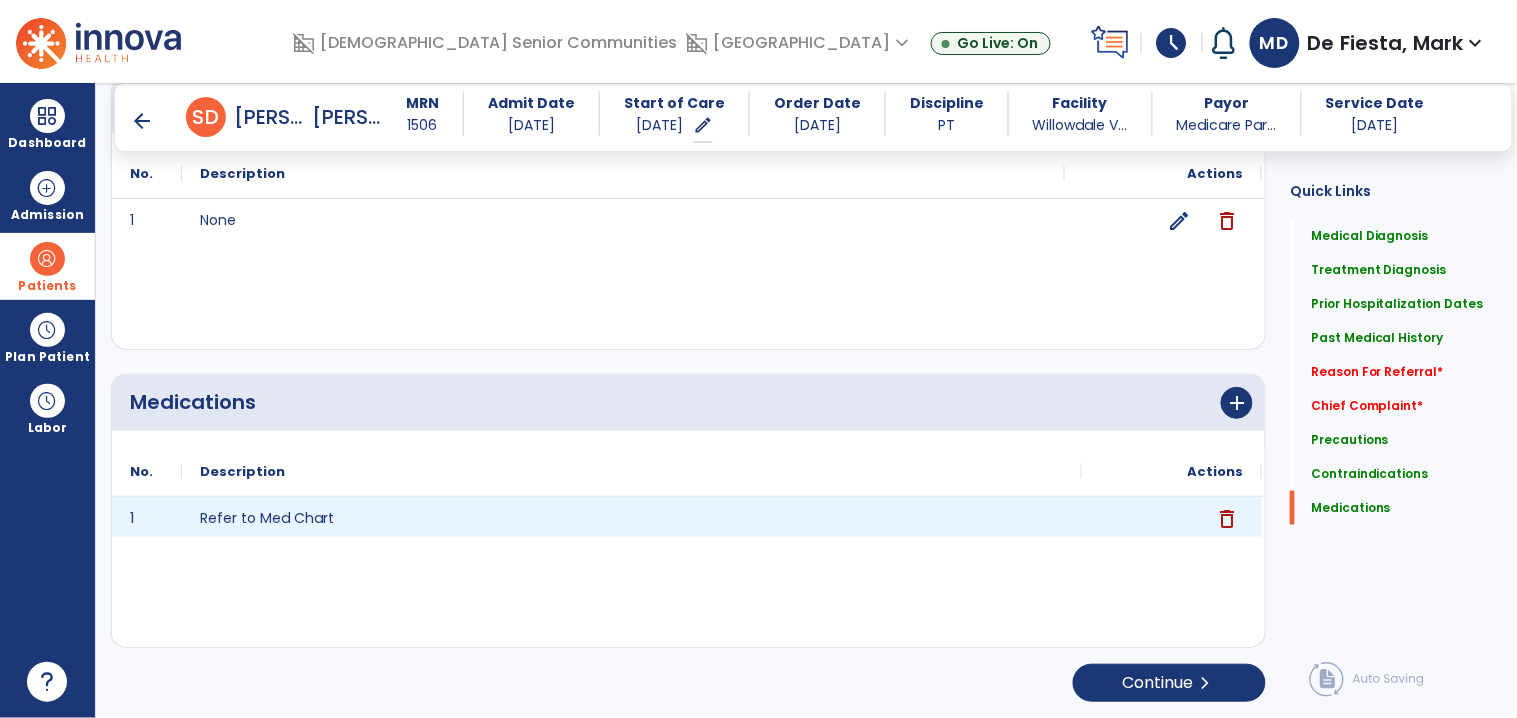 scroll, scrollTop: 0, scrollLeft: 0, axis: both 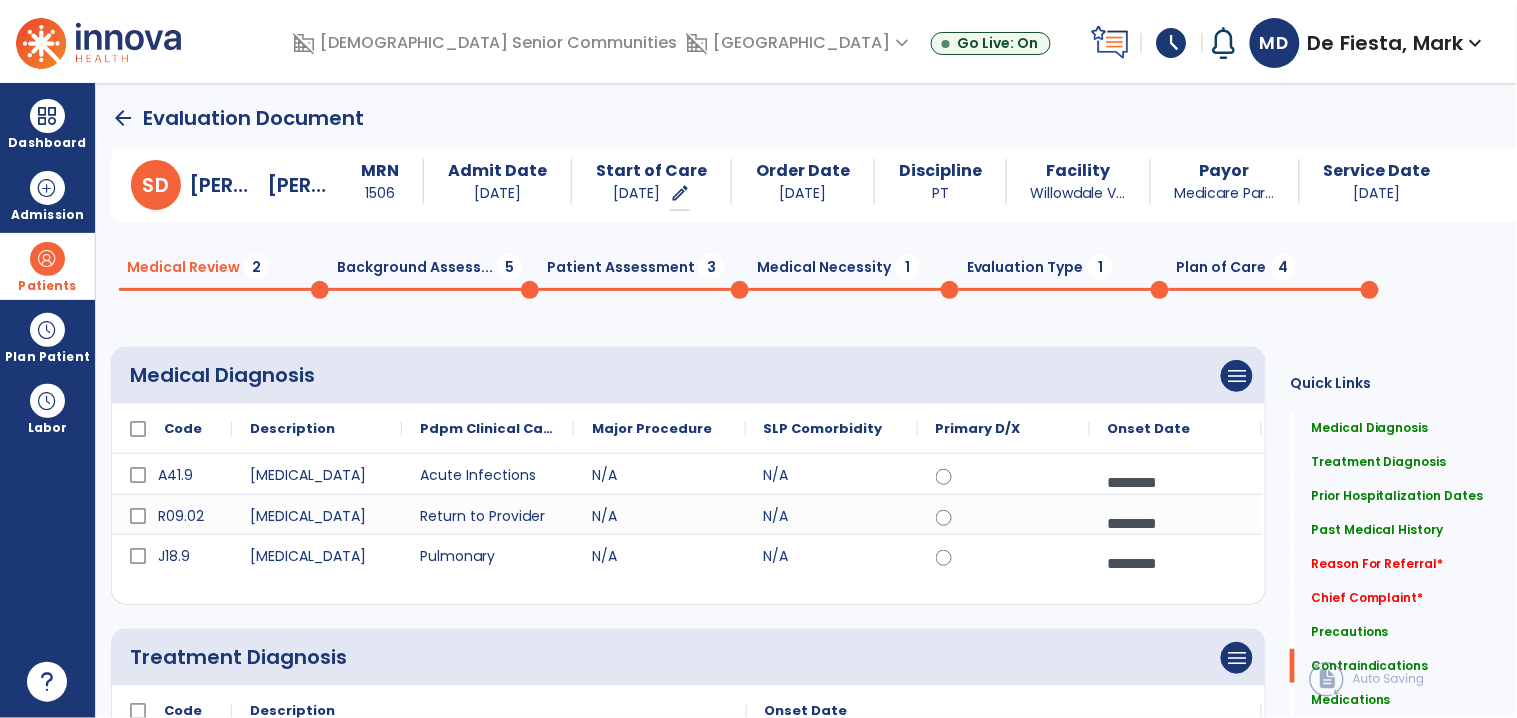 click on "Background Assess...  5" 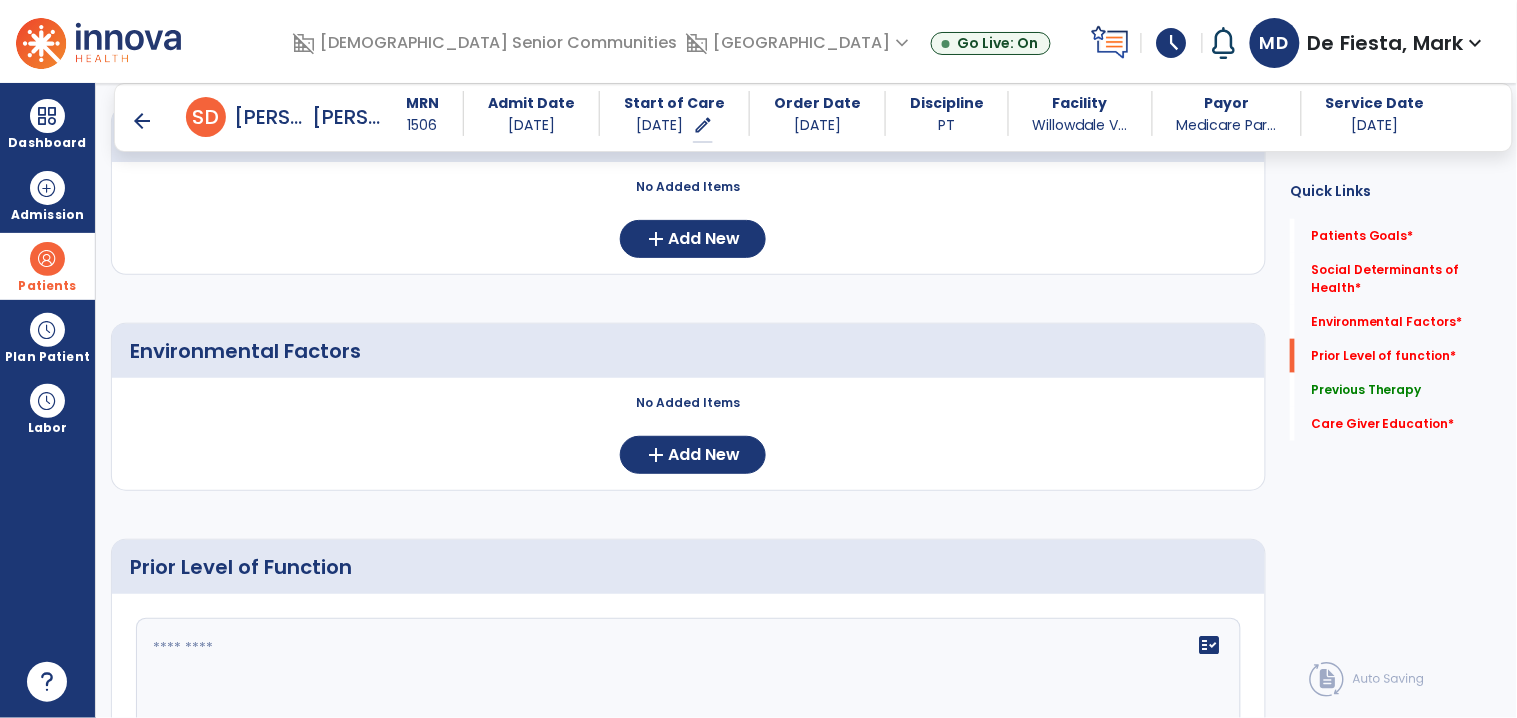 scroll, scrollTop: 786, scrollLeft: 0, axis: vertical 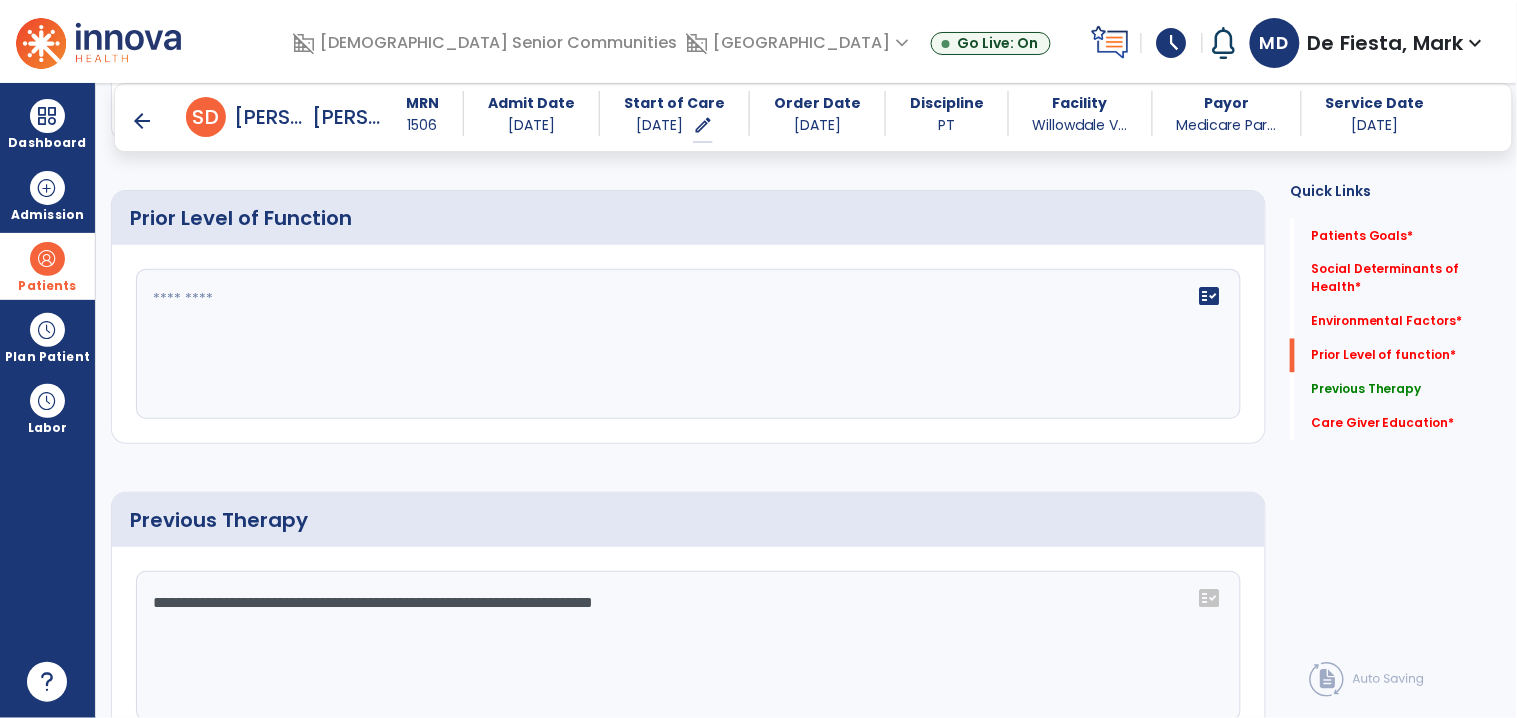 click 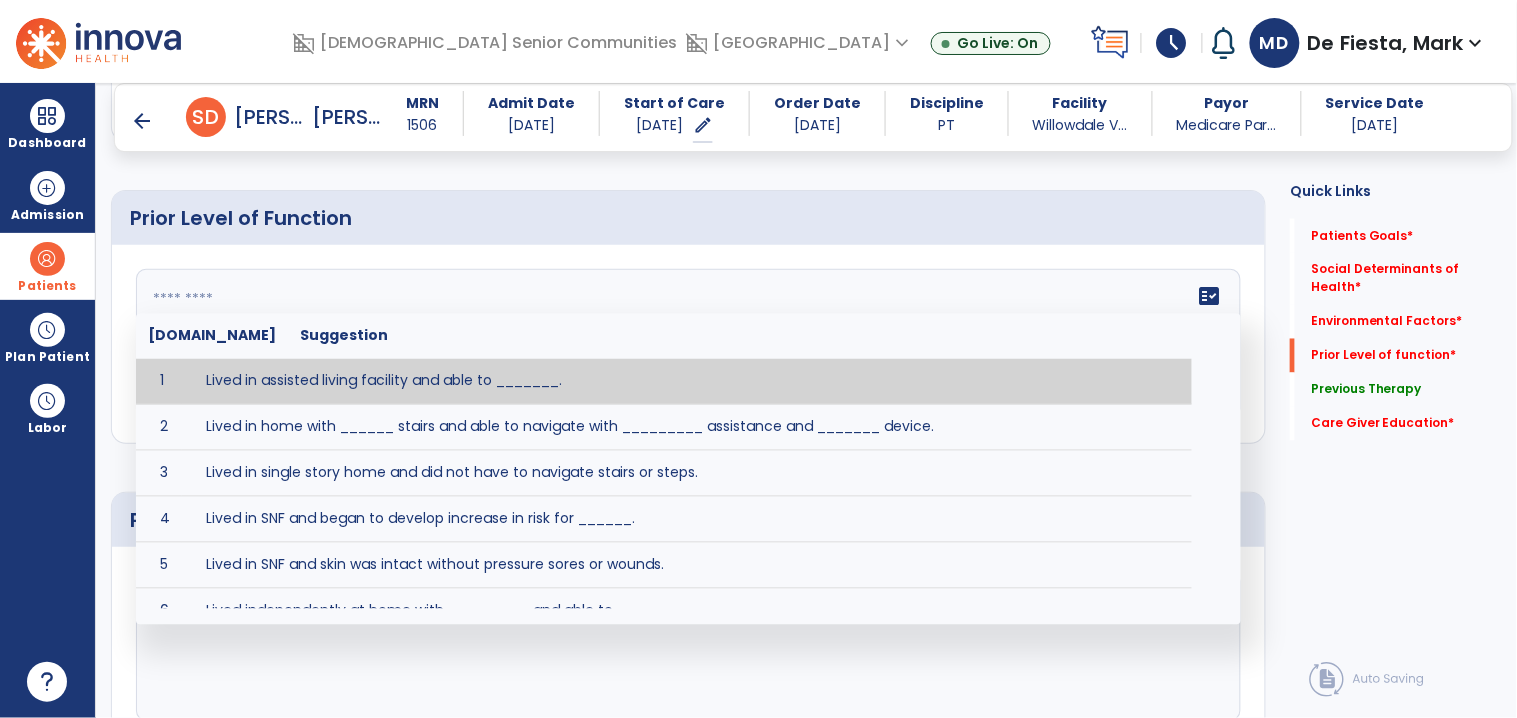 paste on "**********" 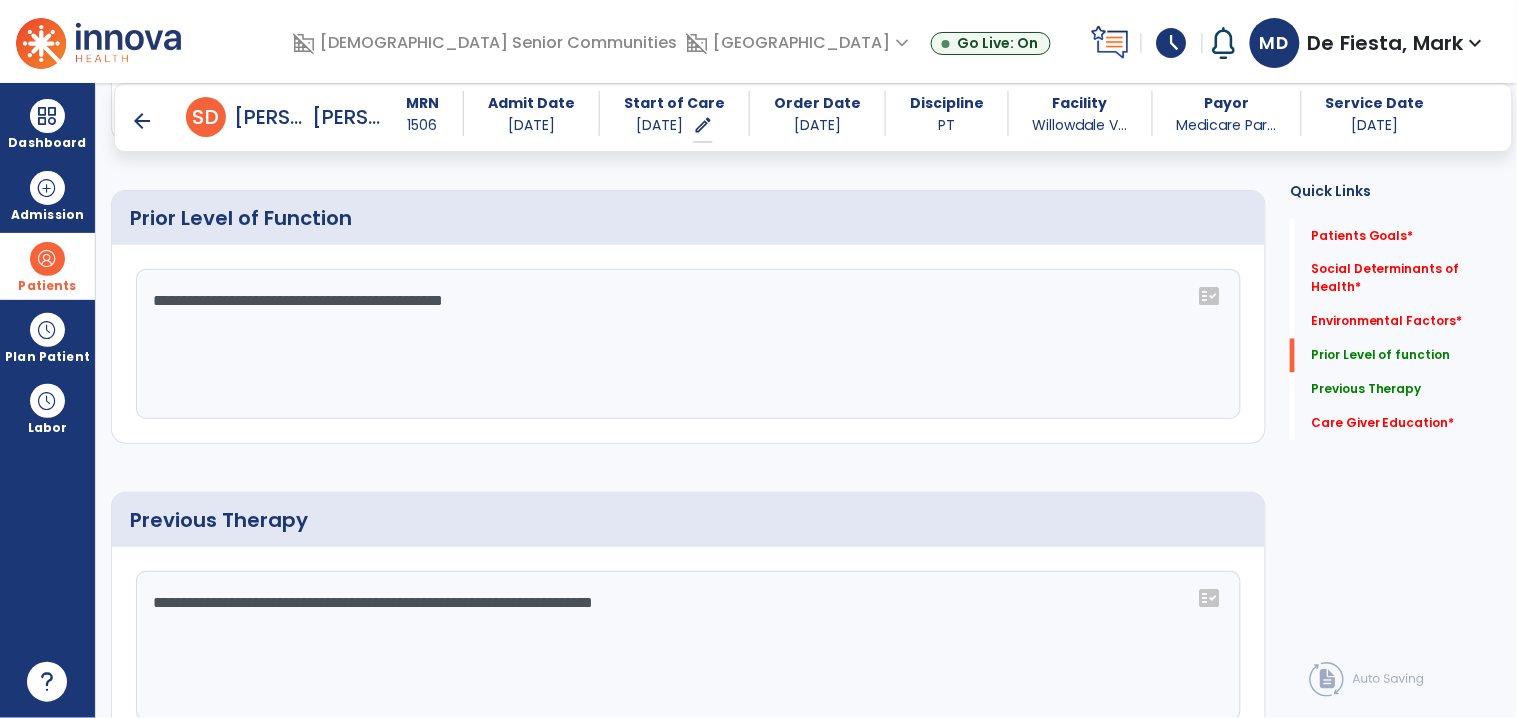 drag, startPoint x: 438, startPoint y: 307, endPoint x: 601, endPoint y: 319, distance: 163.44112 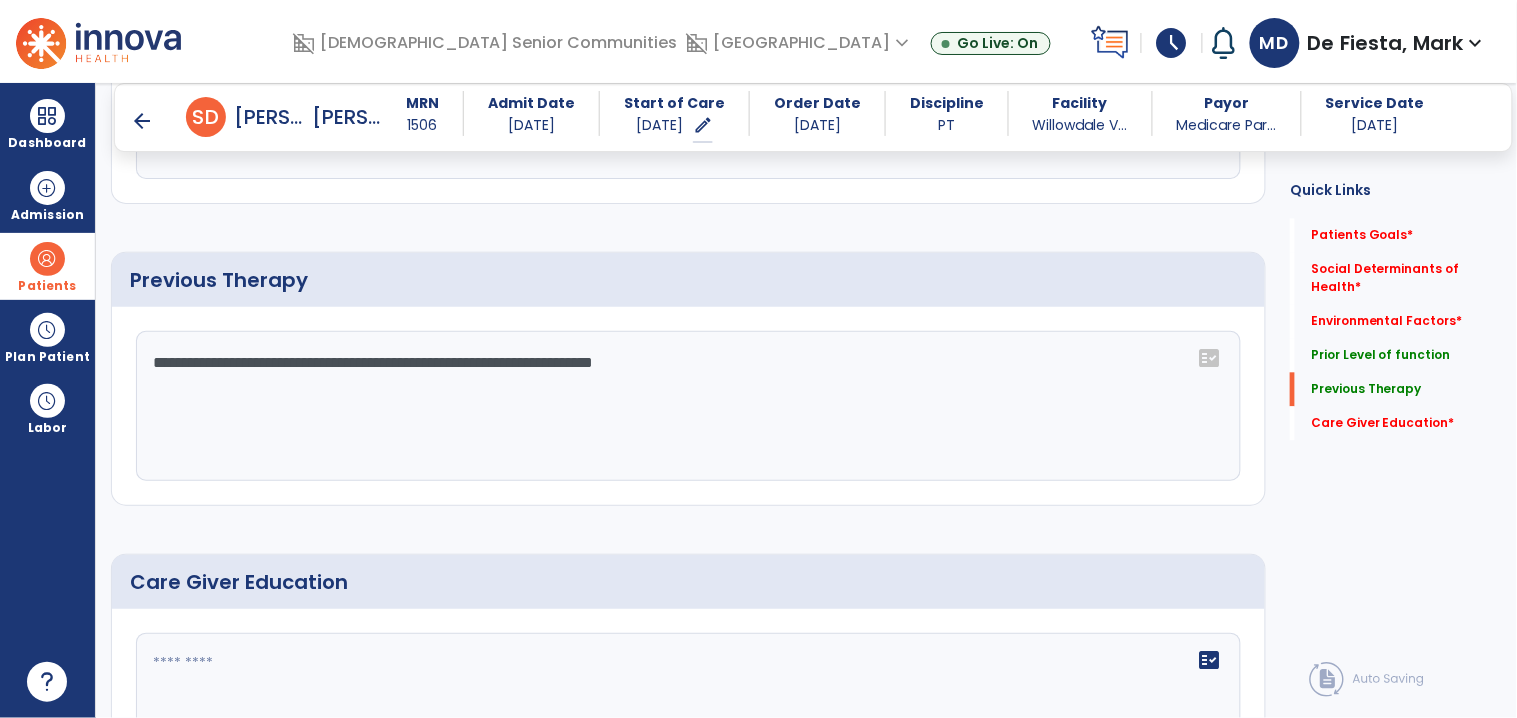 scroll, scrollTop: 1027, scrollLeft: 0, axis: vertical 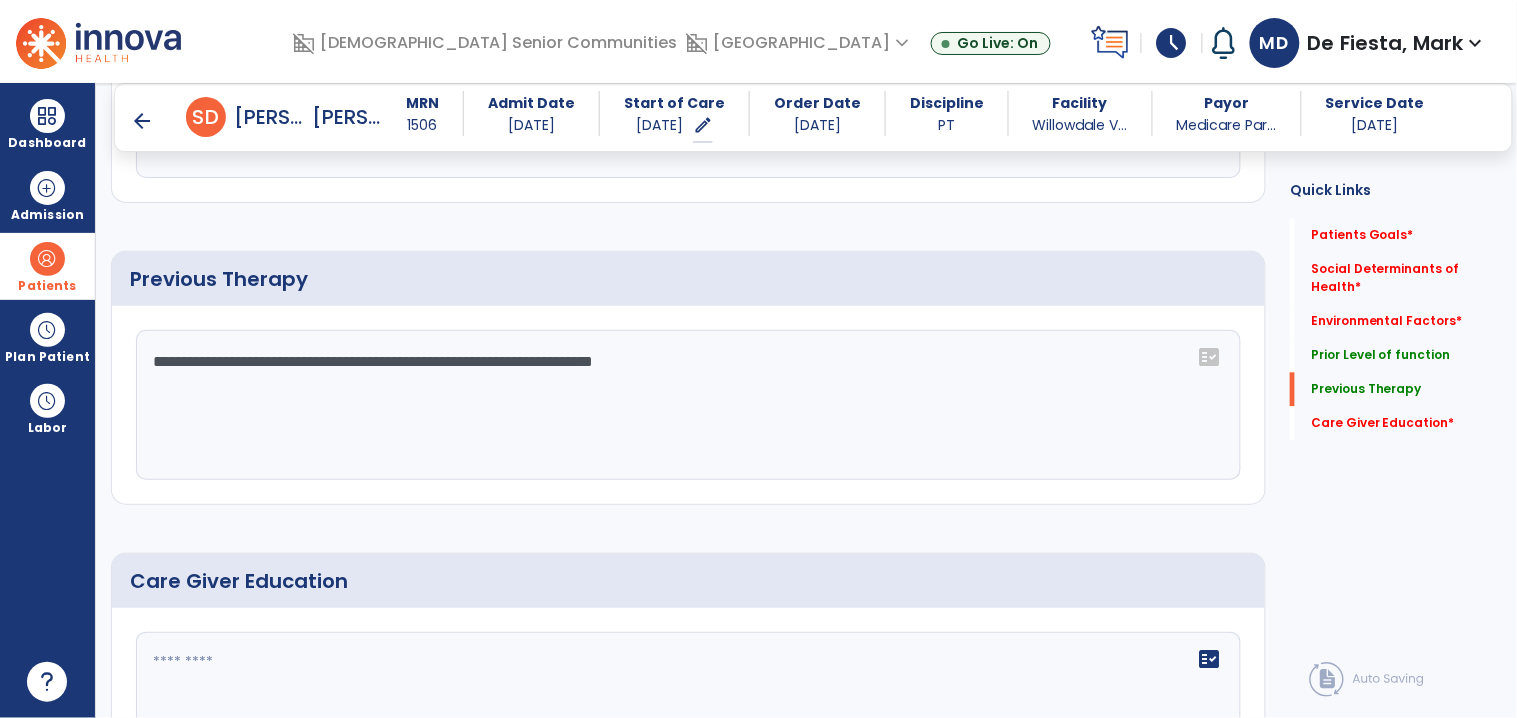 type on "**********" 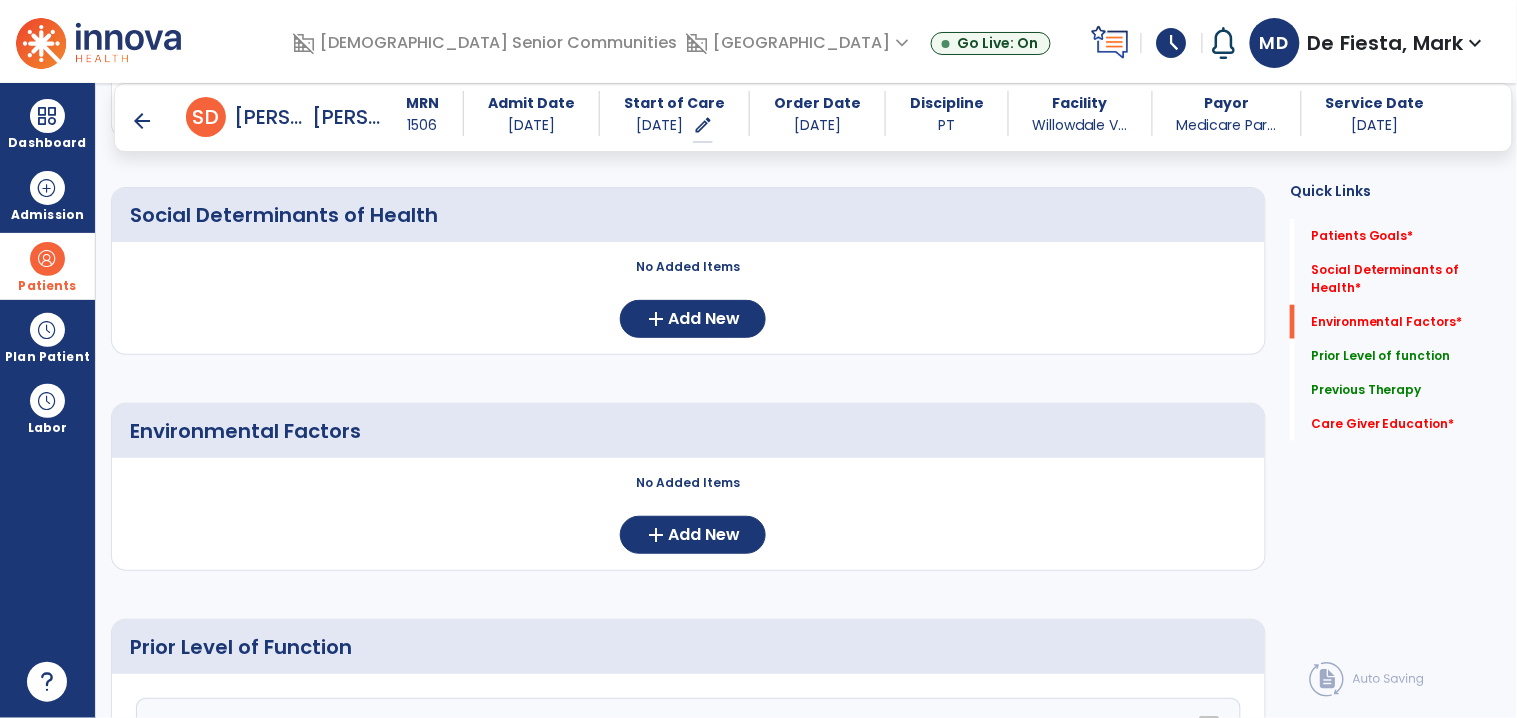 scroll, scrollTop: 334, scrollLeft: 0, axis: vertical 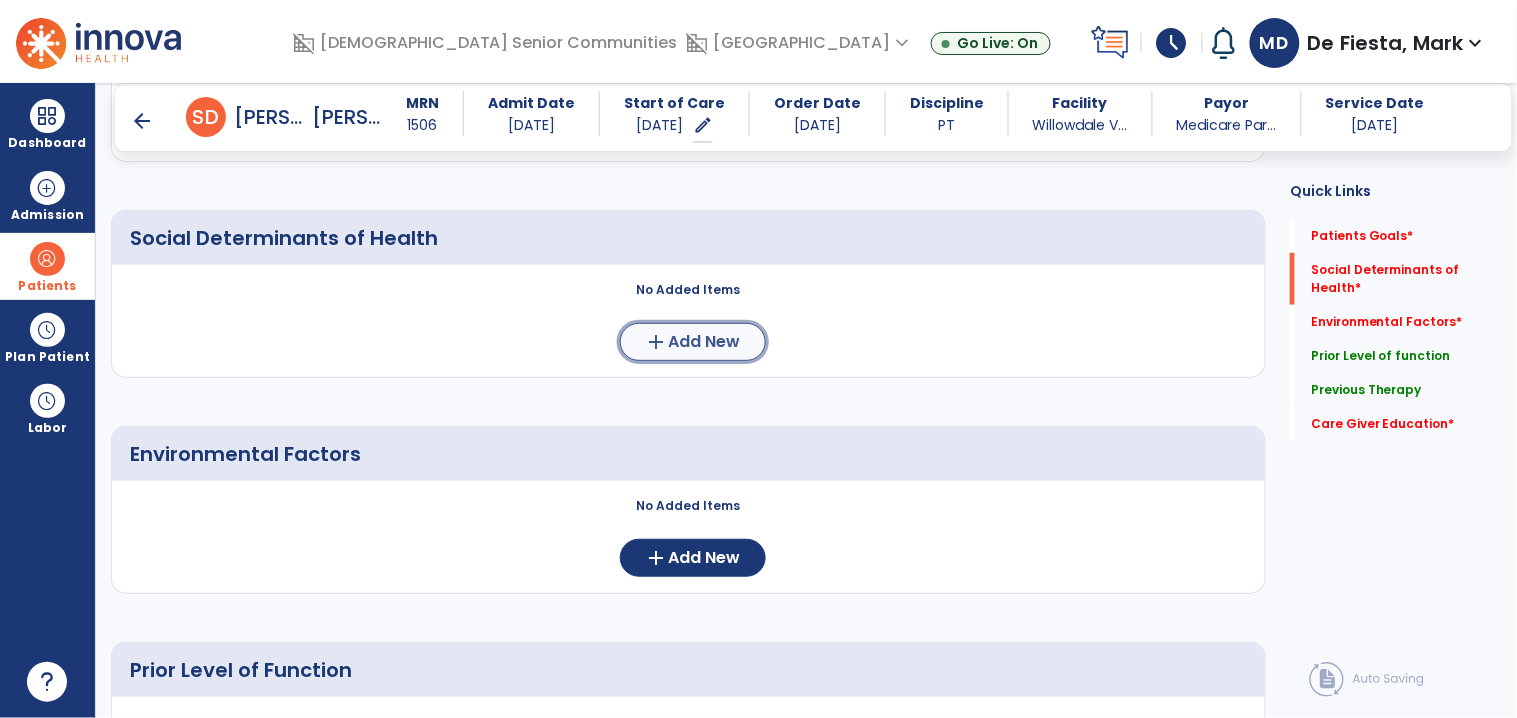click on "Add New" 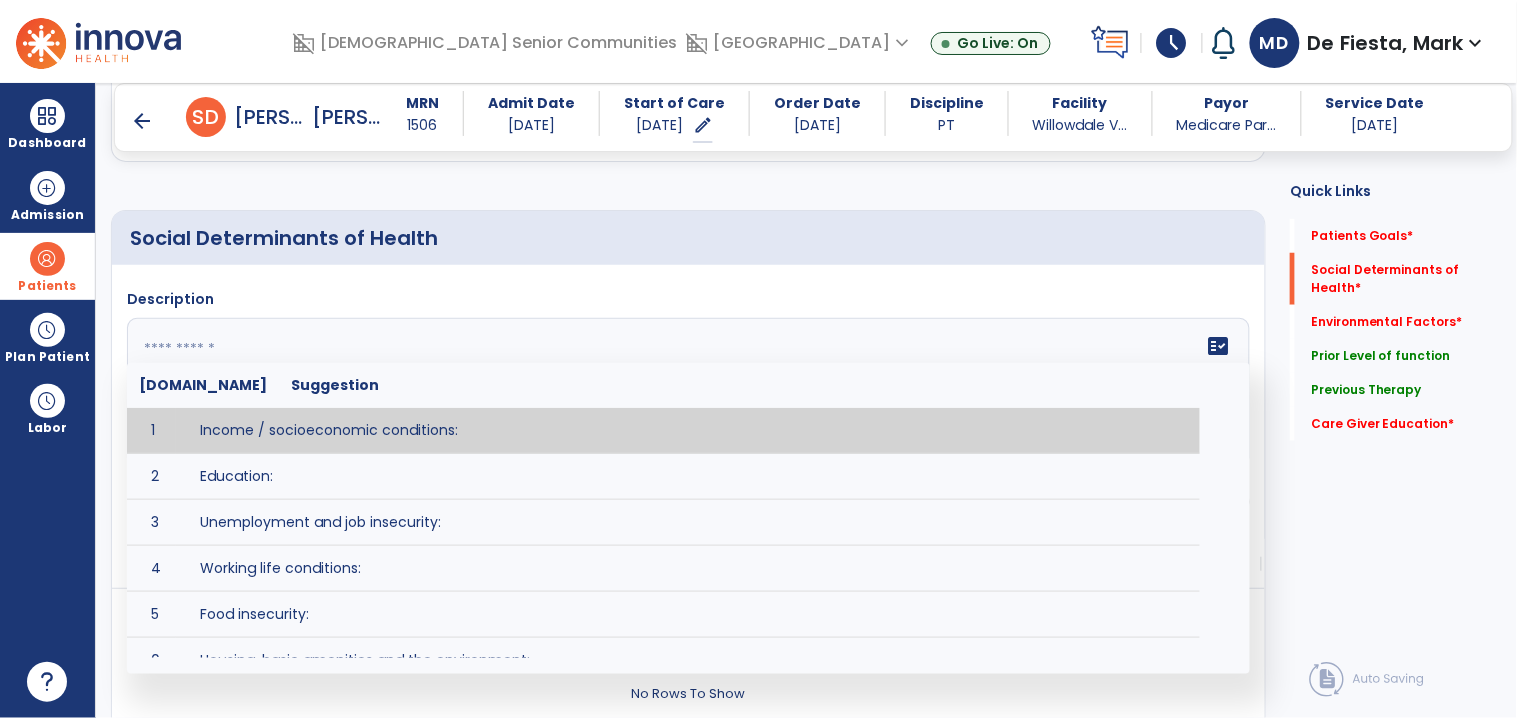 click 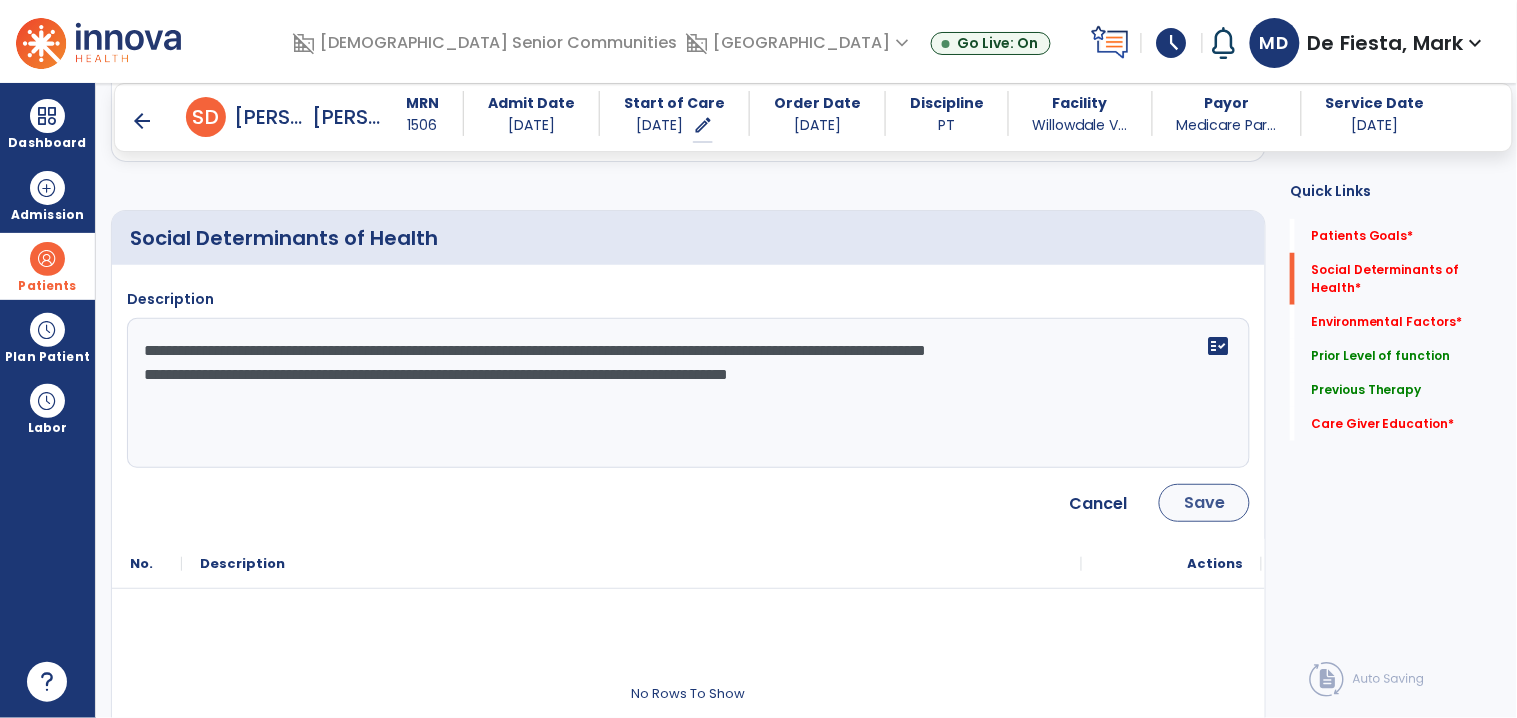 type on "**********" 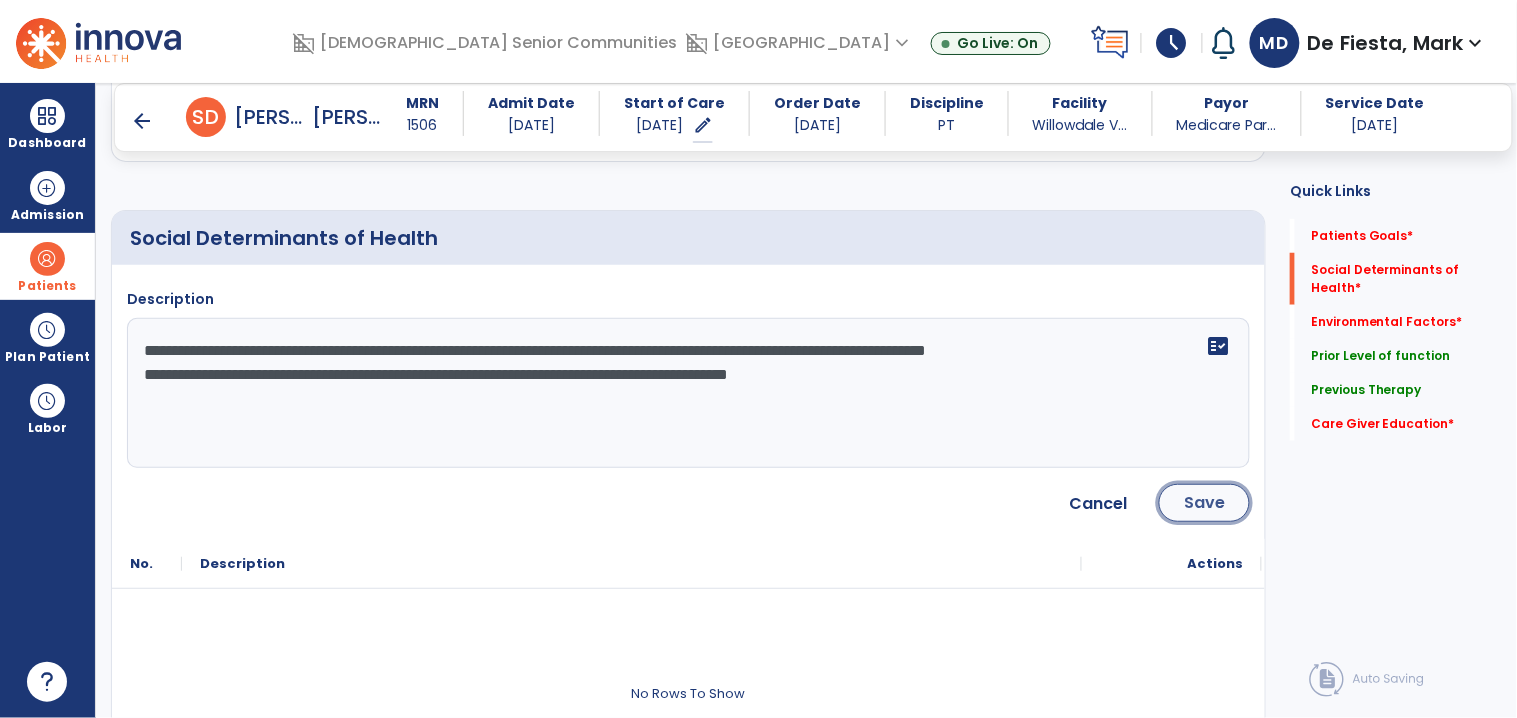 click on "Save" 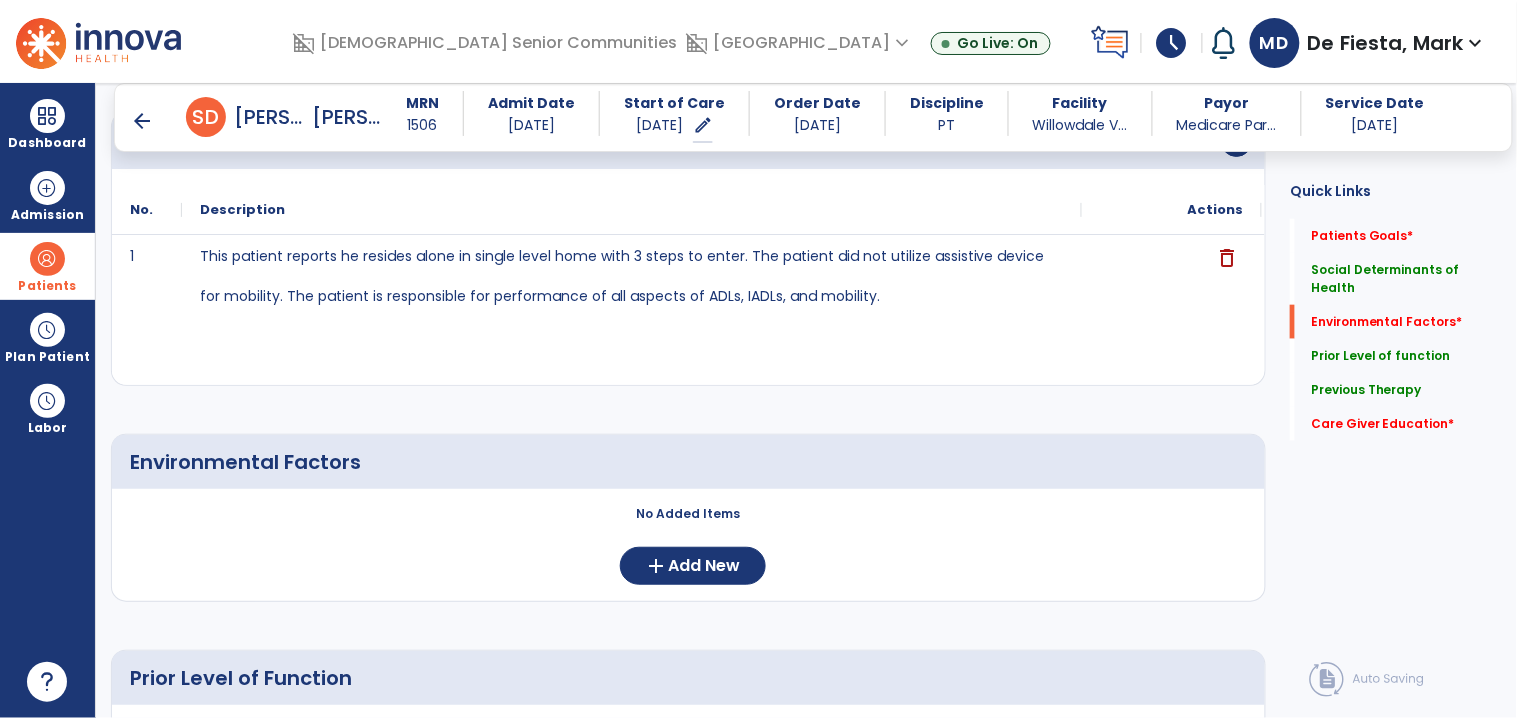 scroll, scrollTop: 434, scrollLeft: 0, axis: vertical 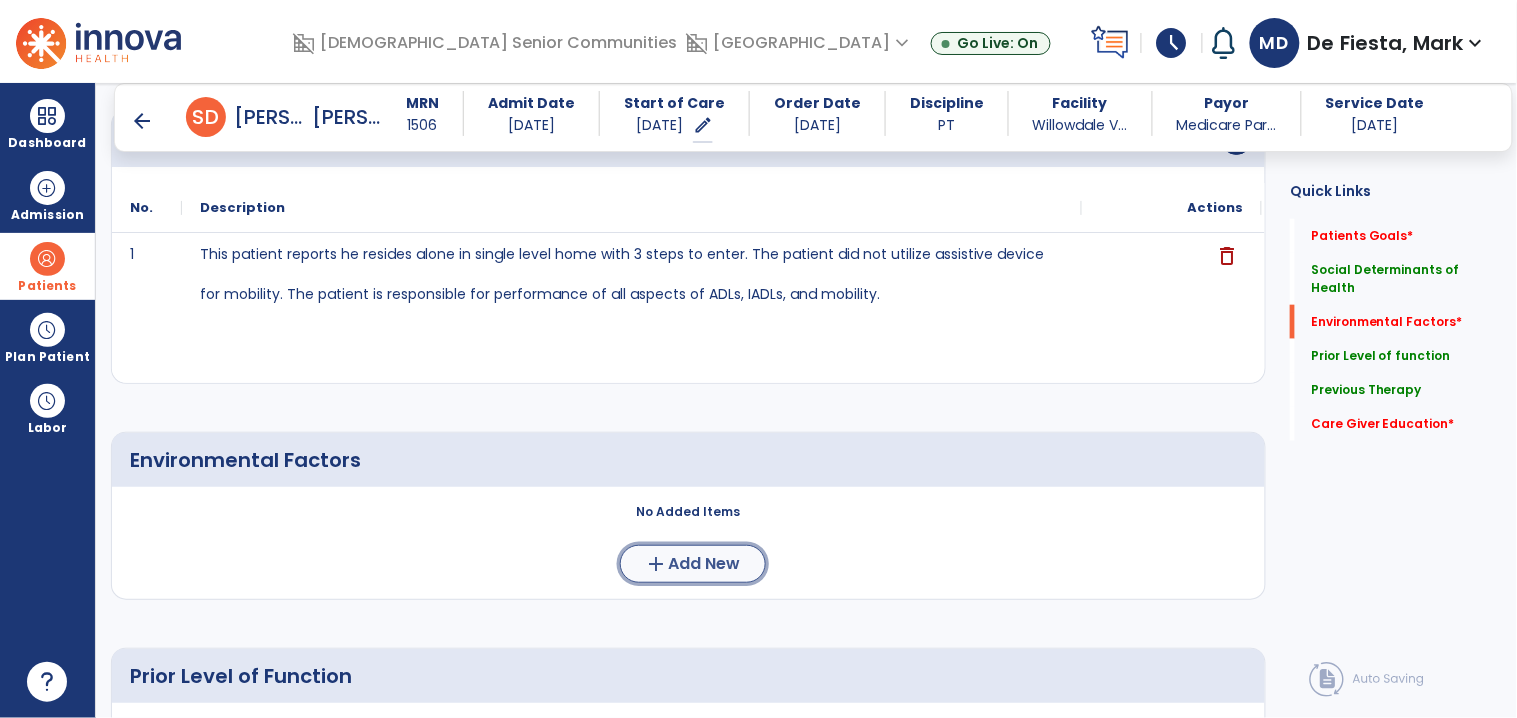 click on "add  Add New" 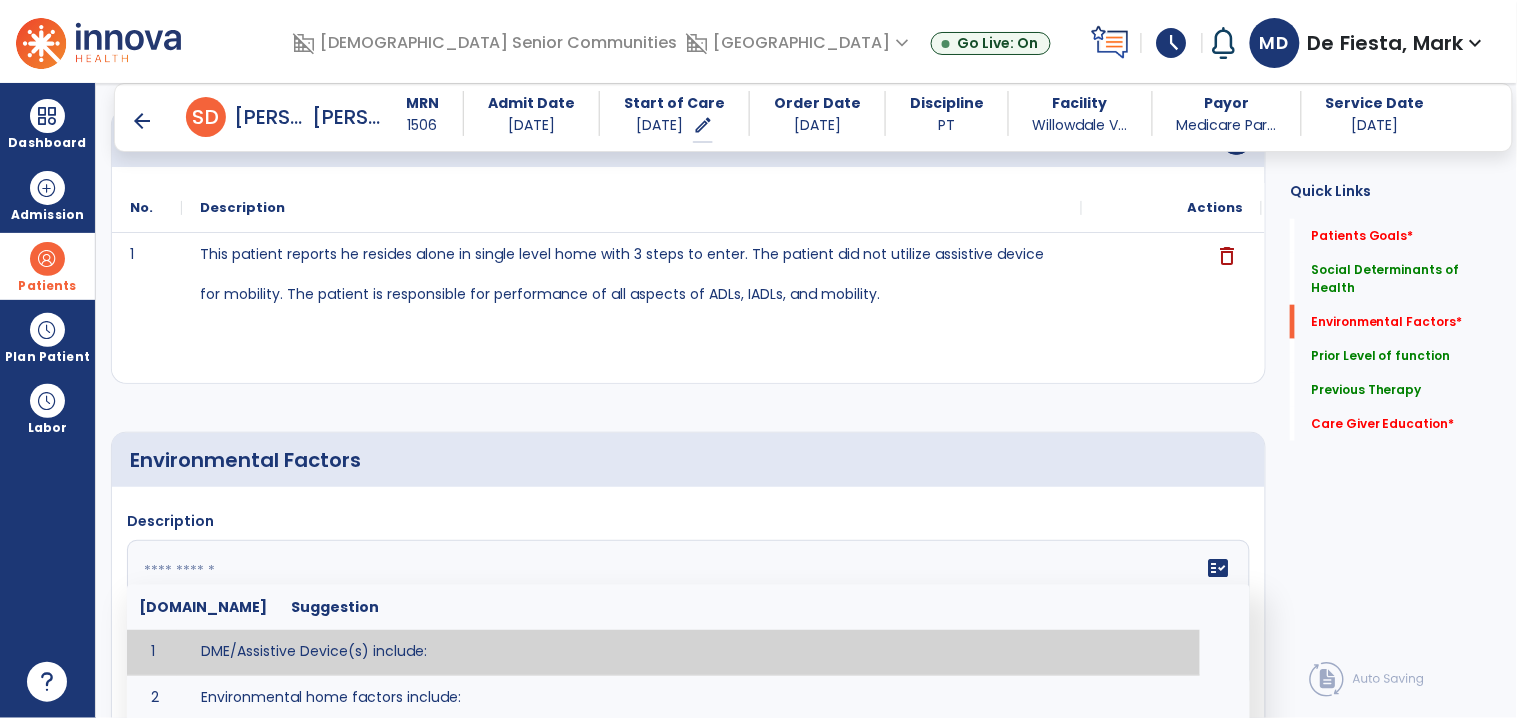click 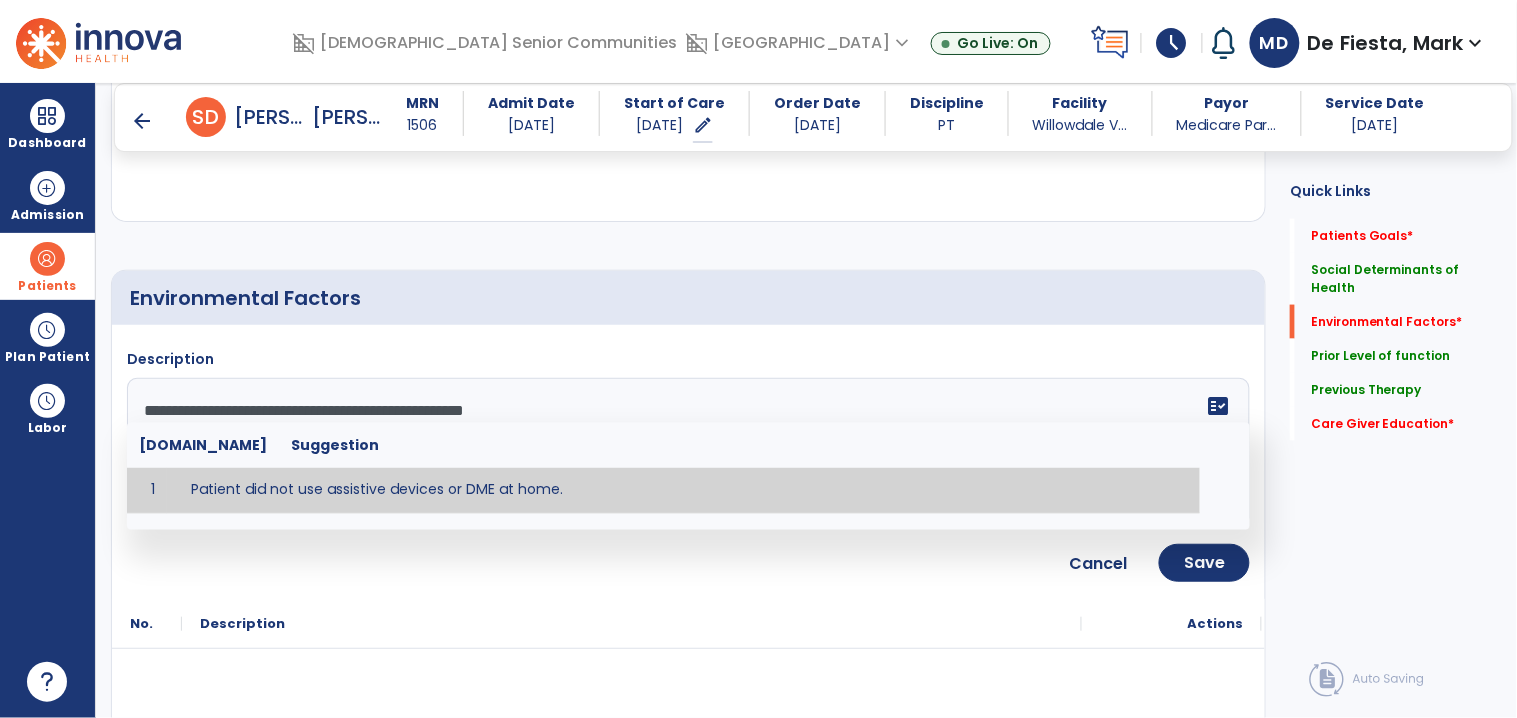 scroll, scrollTop: 597, scrollLeft: 0, axis: vertical 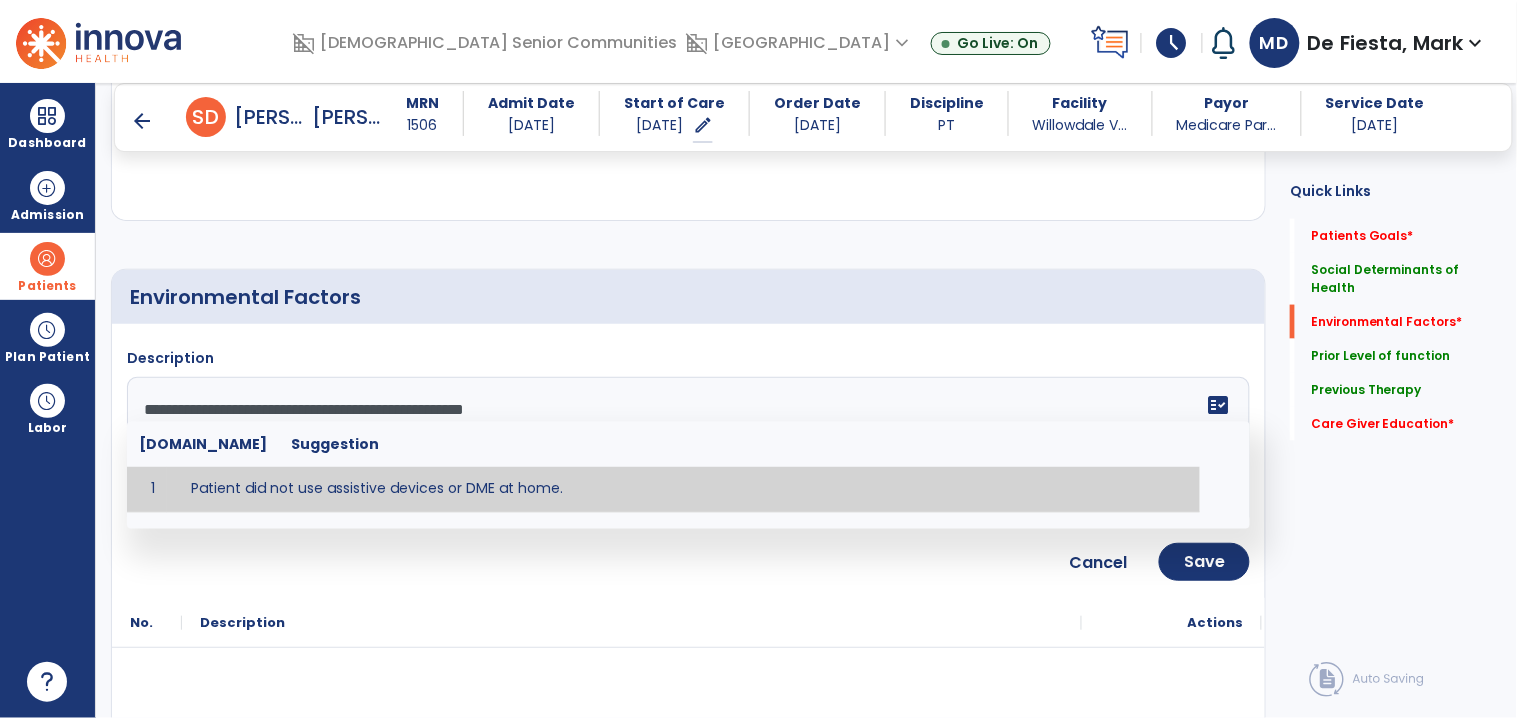 type on "**********" 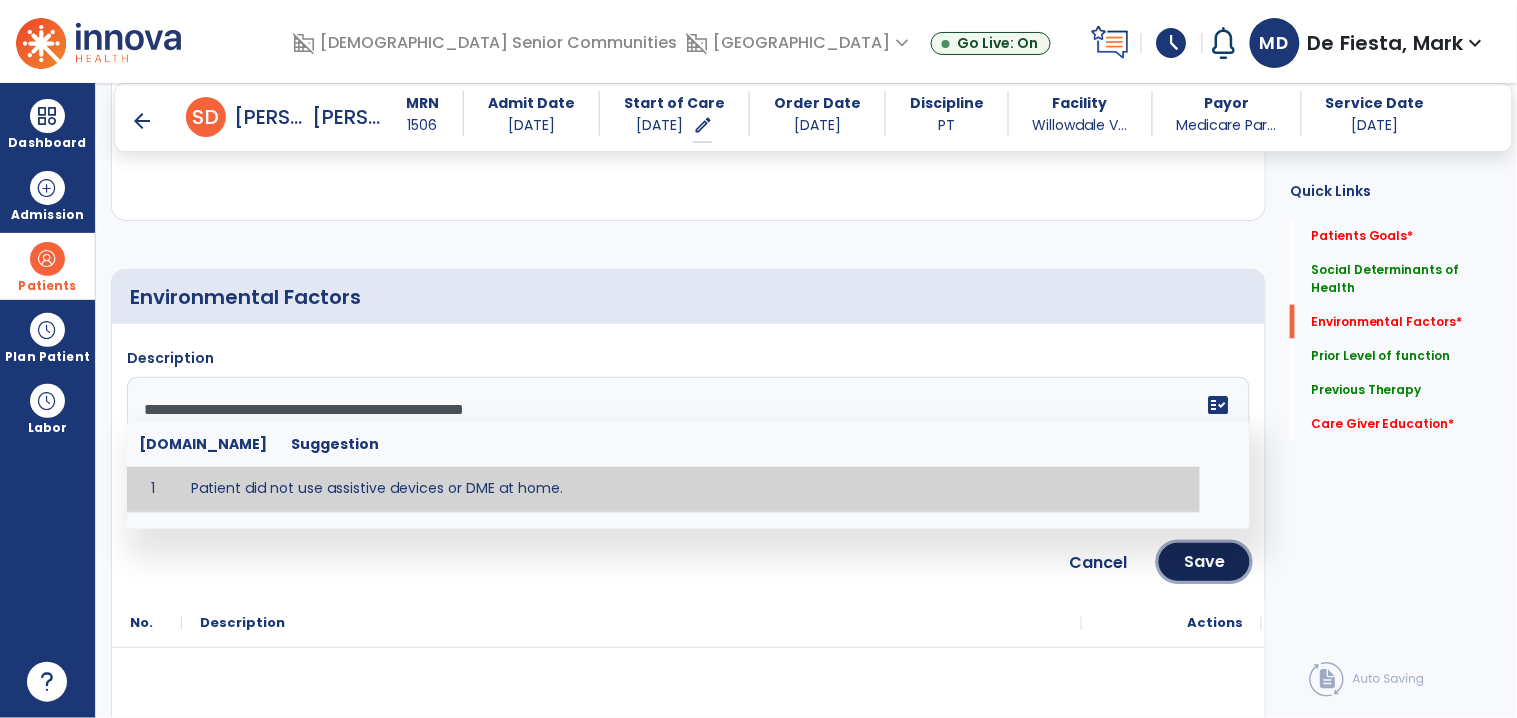 click on "Save" 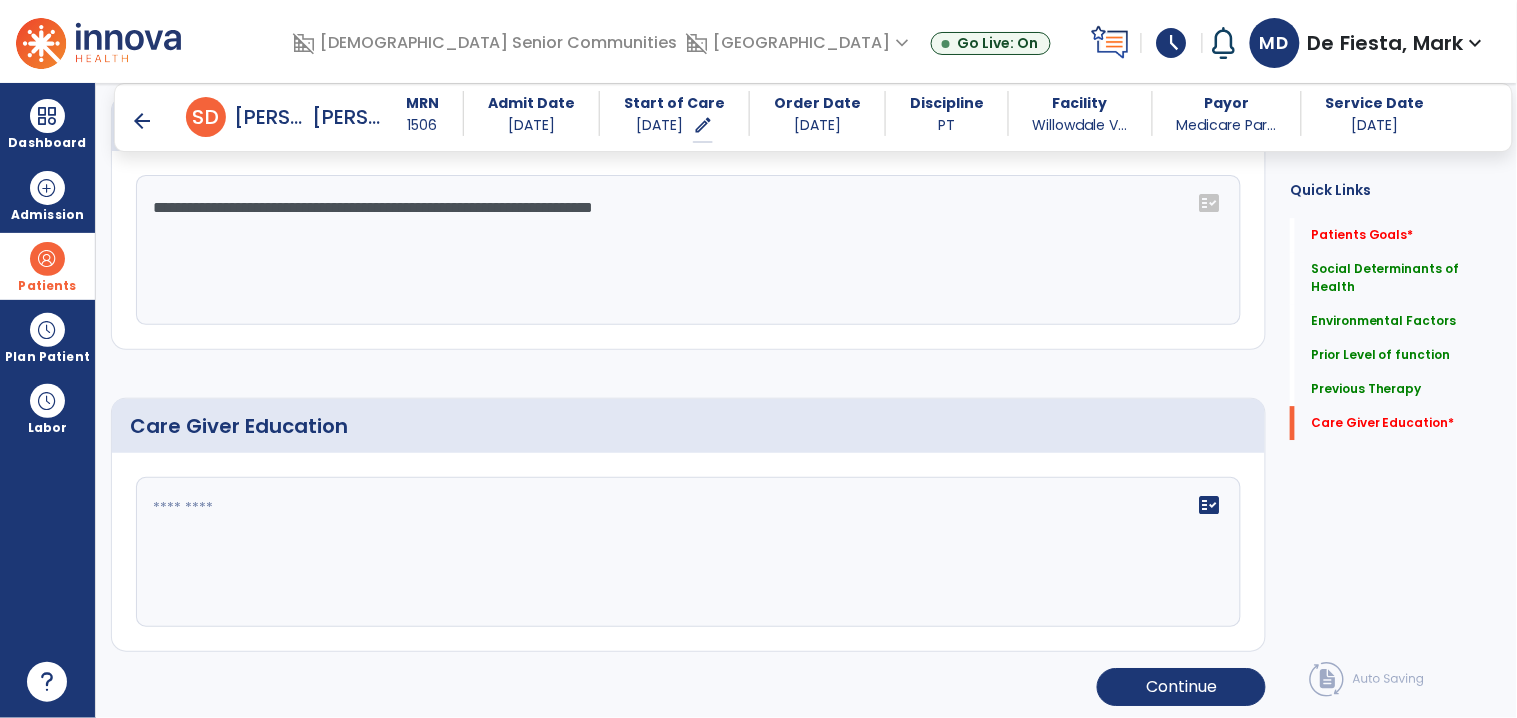 scroll, scrollTop: 1398, scrollLeft: 0, axis: vertical 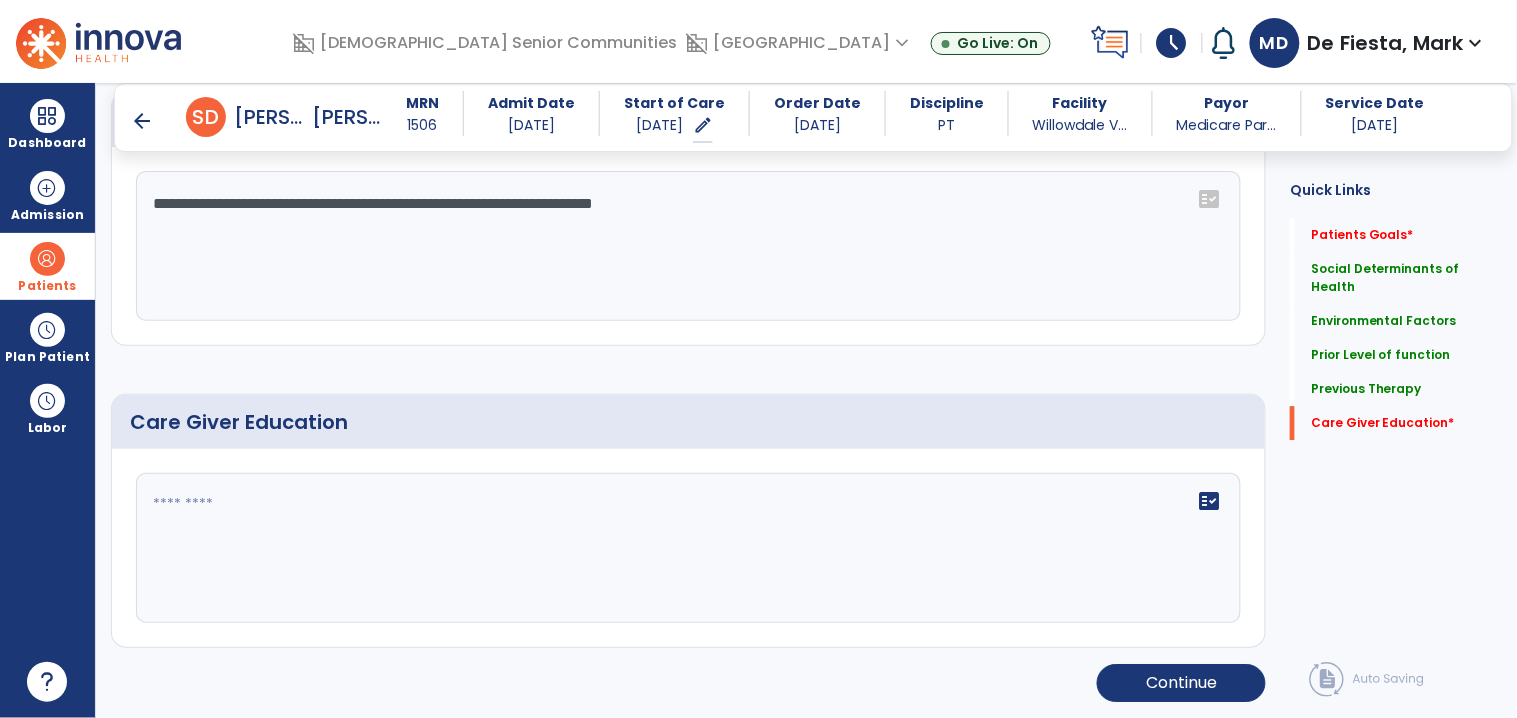 click on "fact_check" 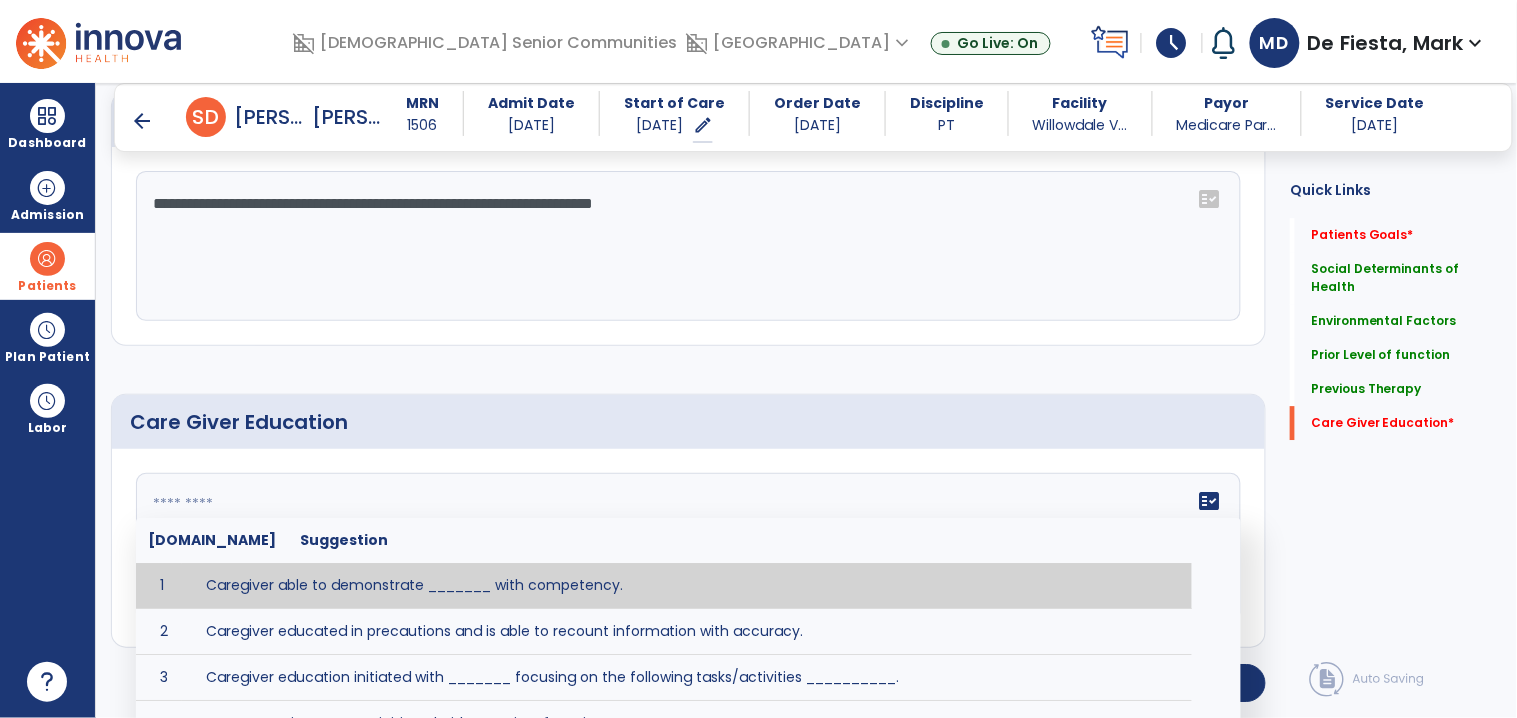 scroll, scrollTop: 0, scrollLeft: 0, axis: both 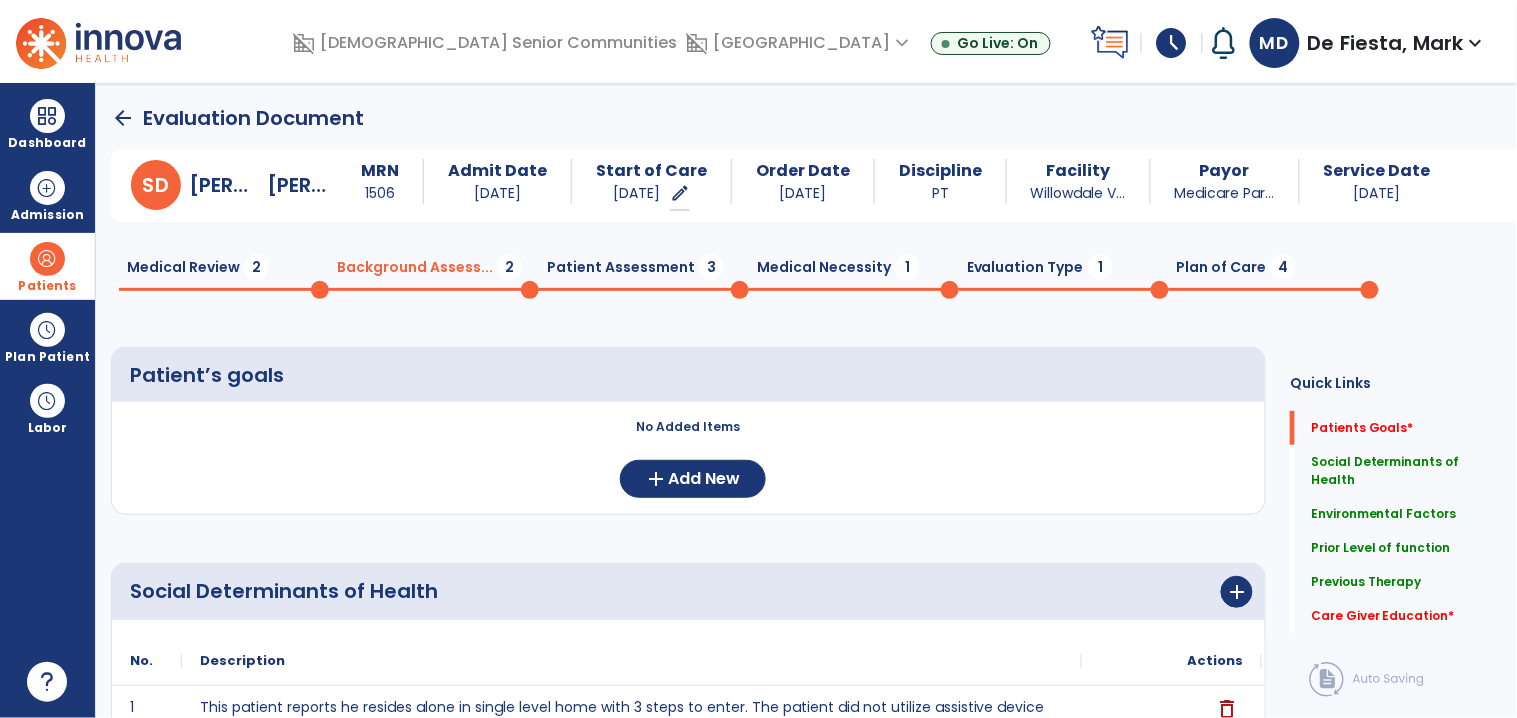 click on "Patient Assessment  3" 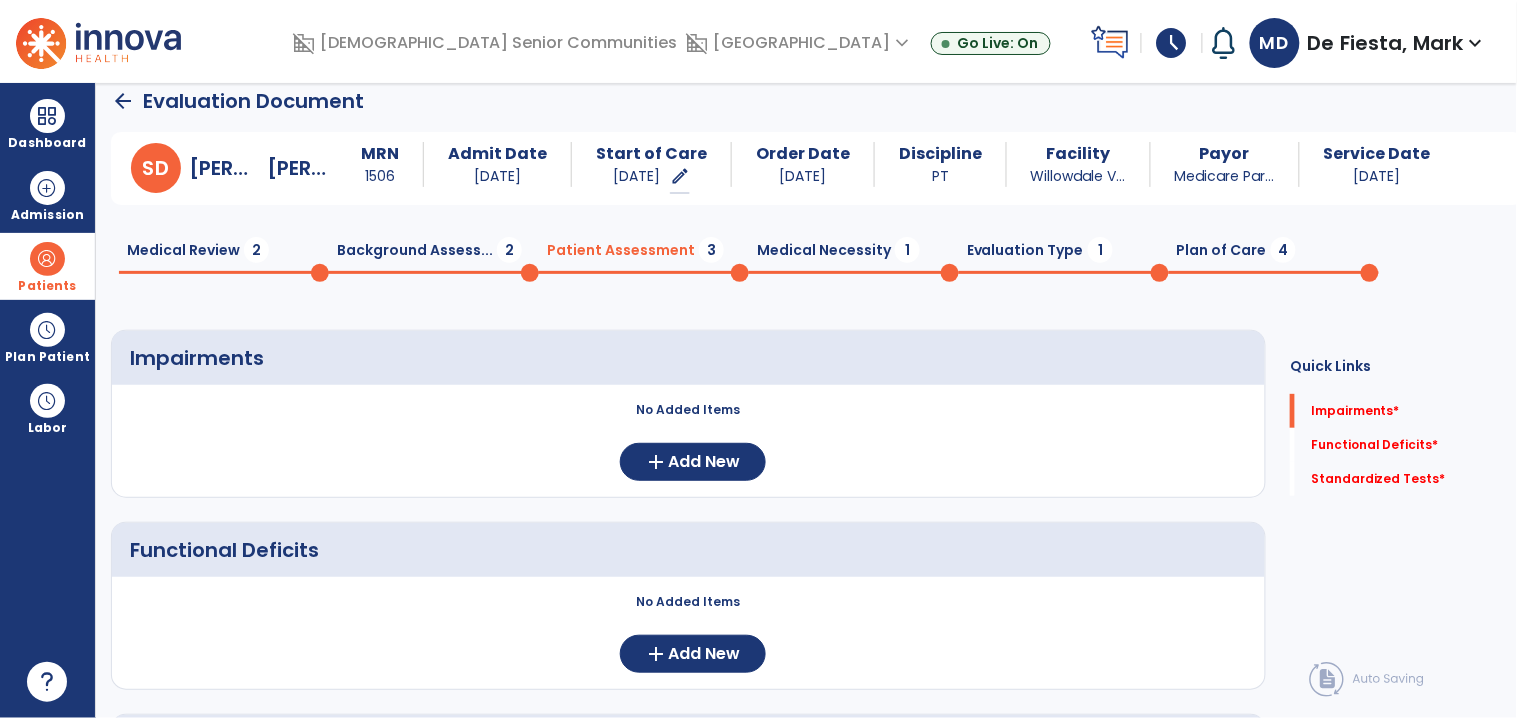 scroll, scrollTop: 0, scrollLeft: 0, axis: both 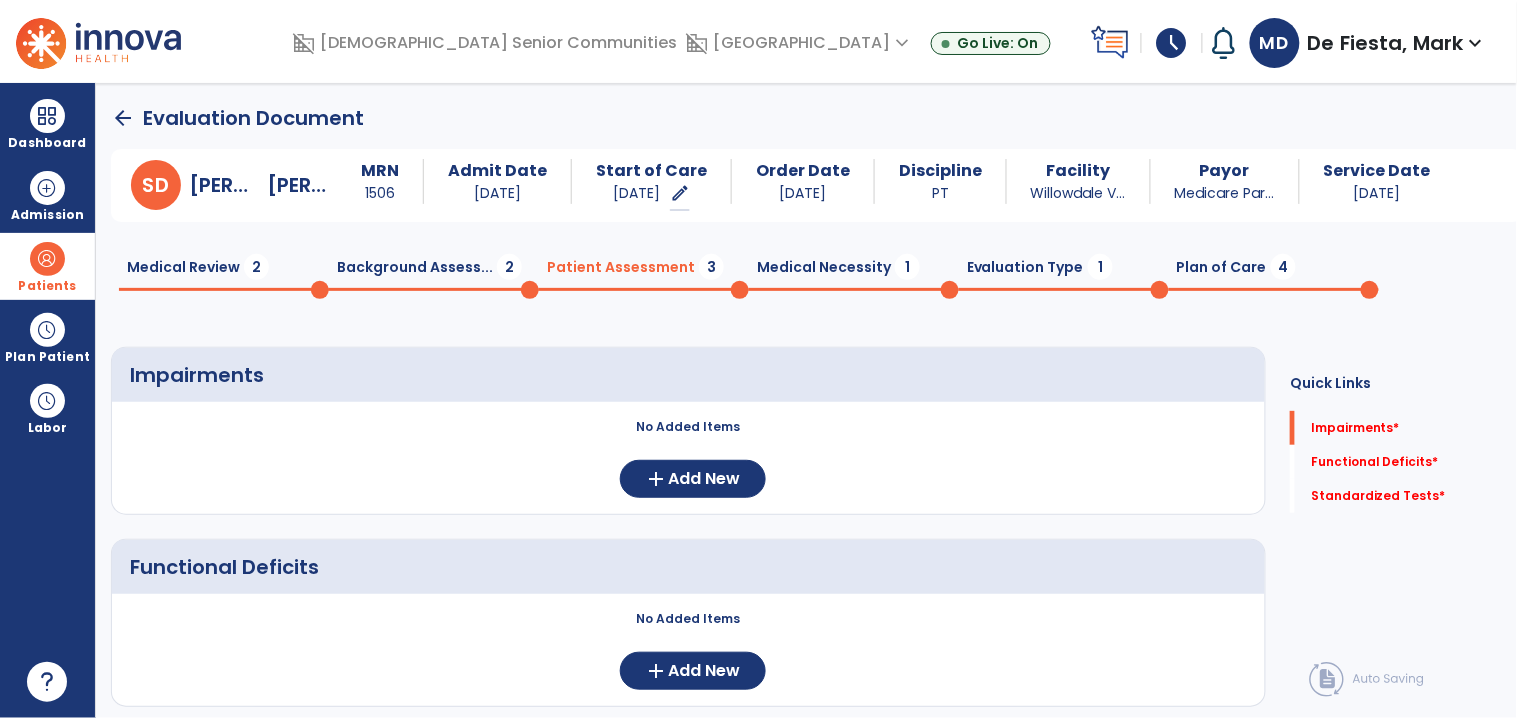 click on "Medical Necessity  1" 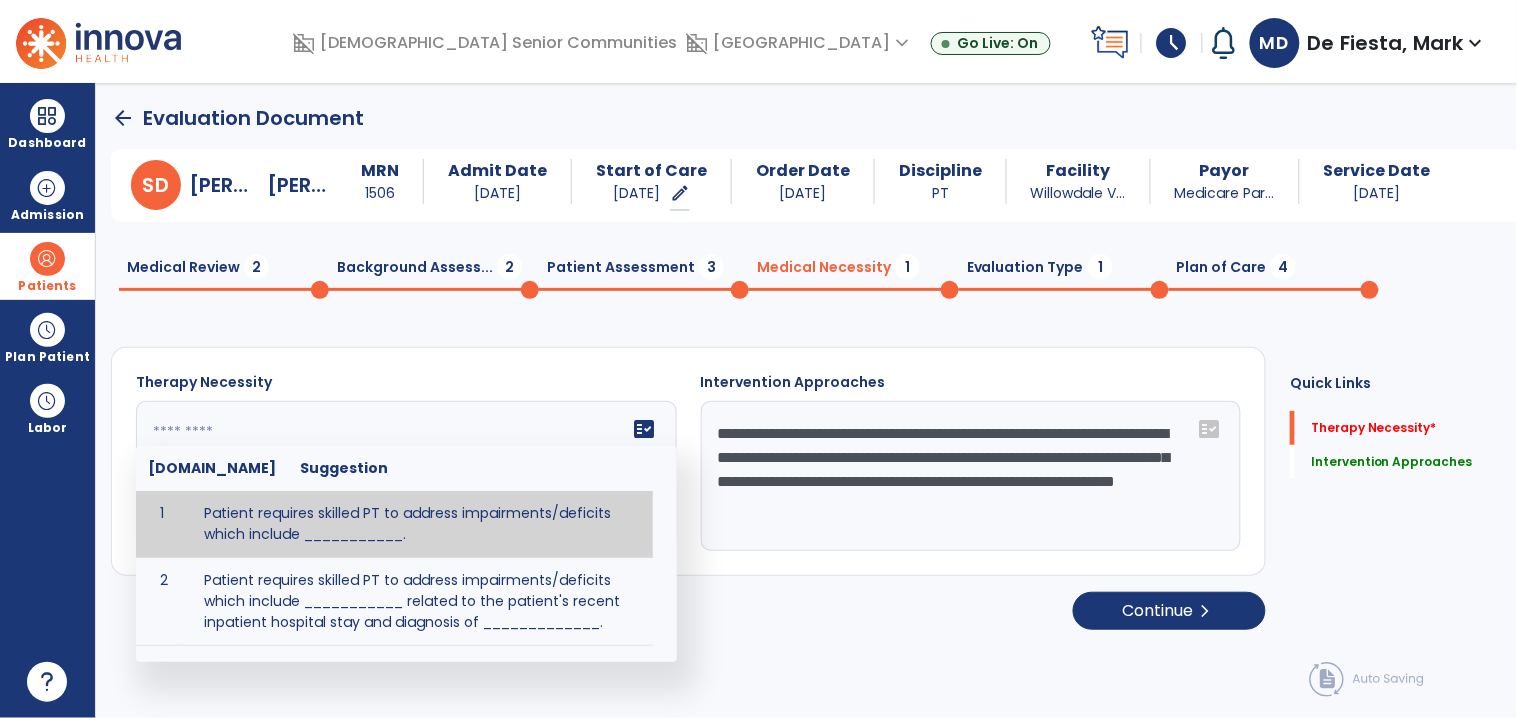 click on "fact_check  Sr.No Suggestion 1 Patient requires skilled PT to address impairments/deficits which include ___________. 2 Patient requires skilled PT to address impairments/deficits which include ___________ related to the patient's recent inpatient hospital stay and diagnosis of _____________." 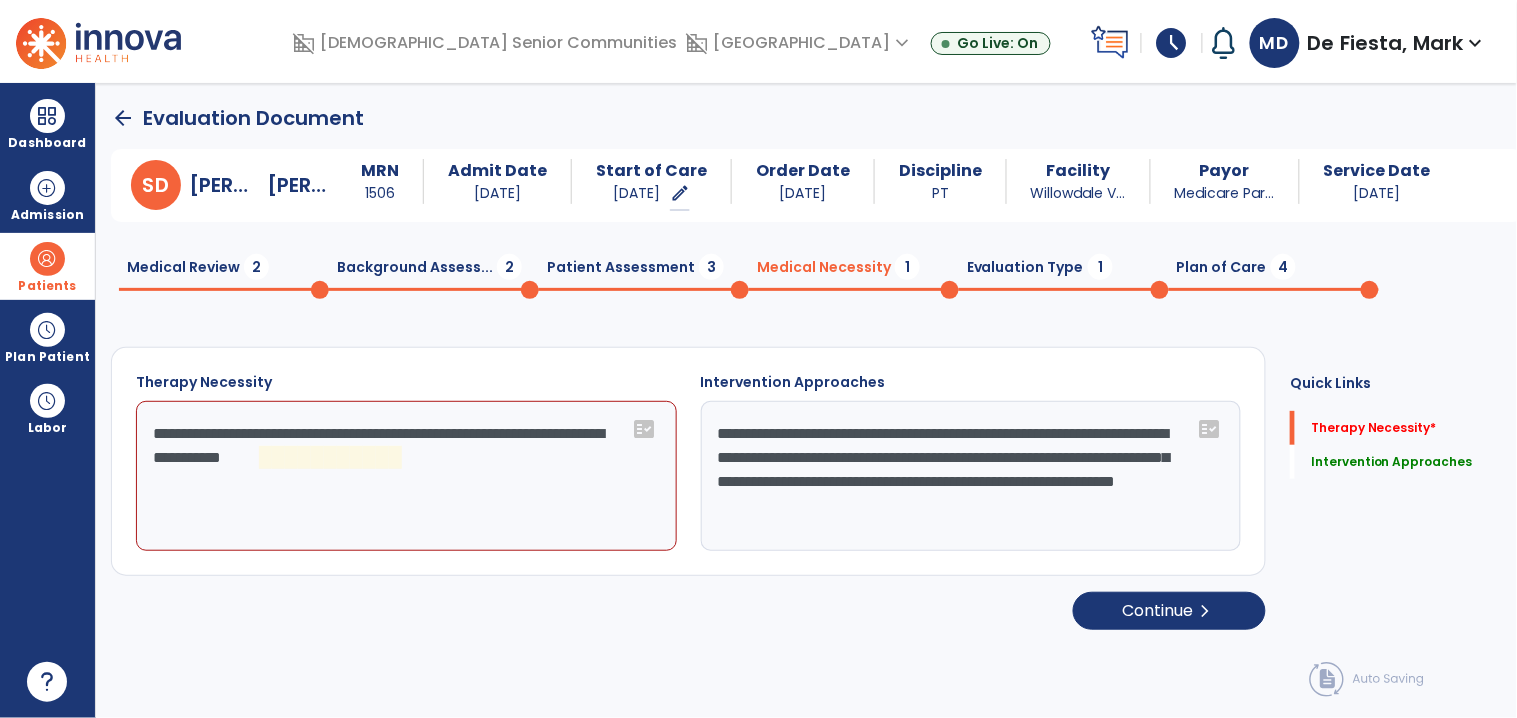 click on "**********" 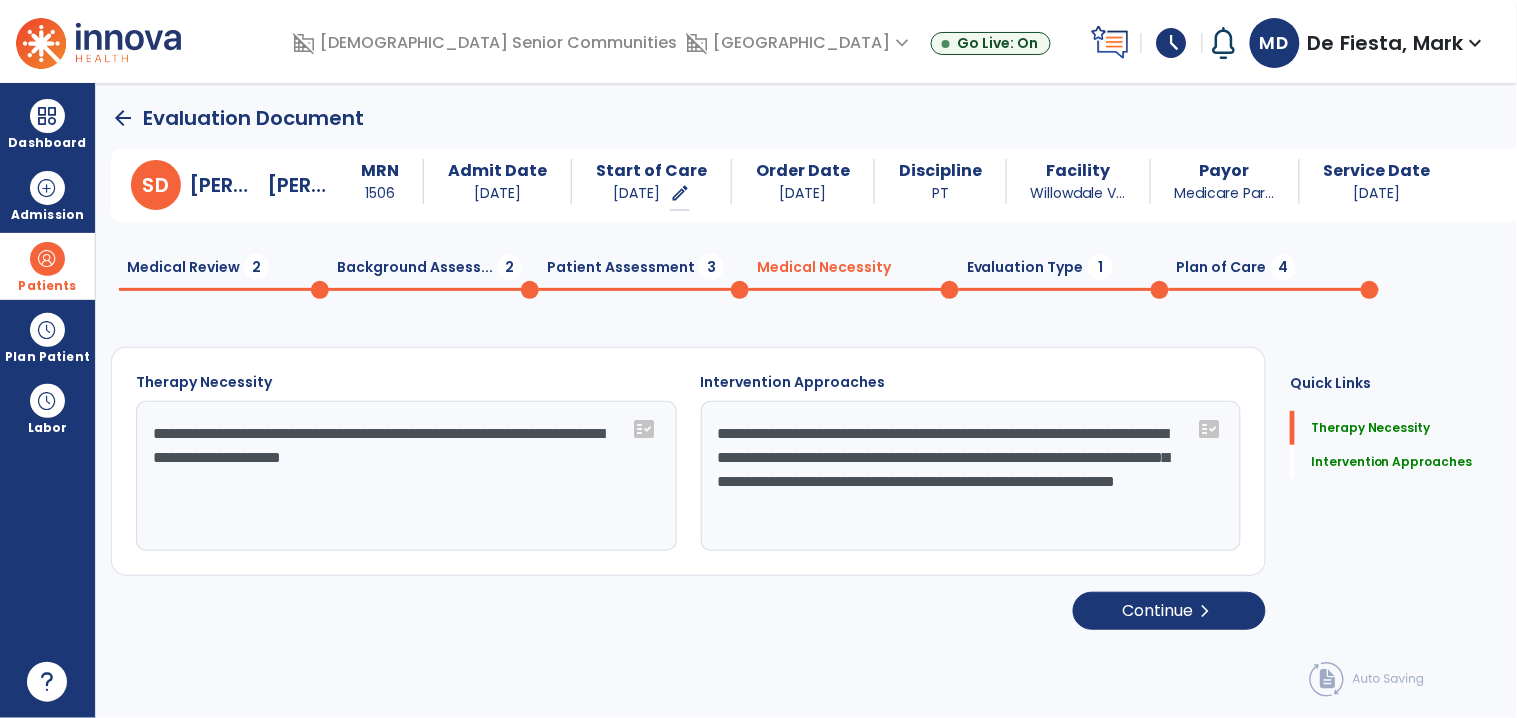 type on "**********" 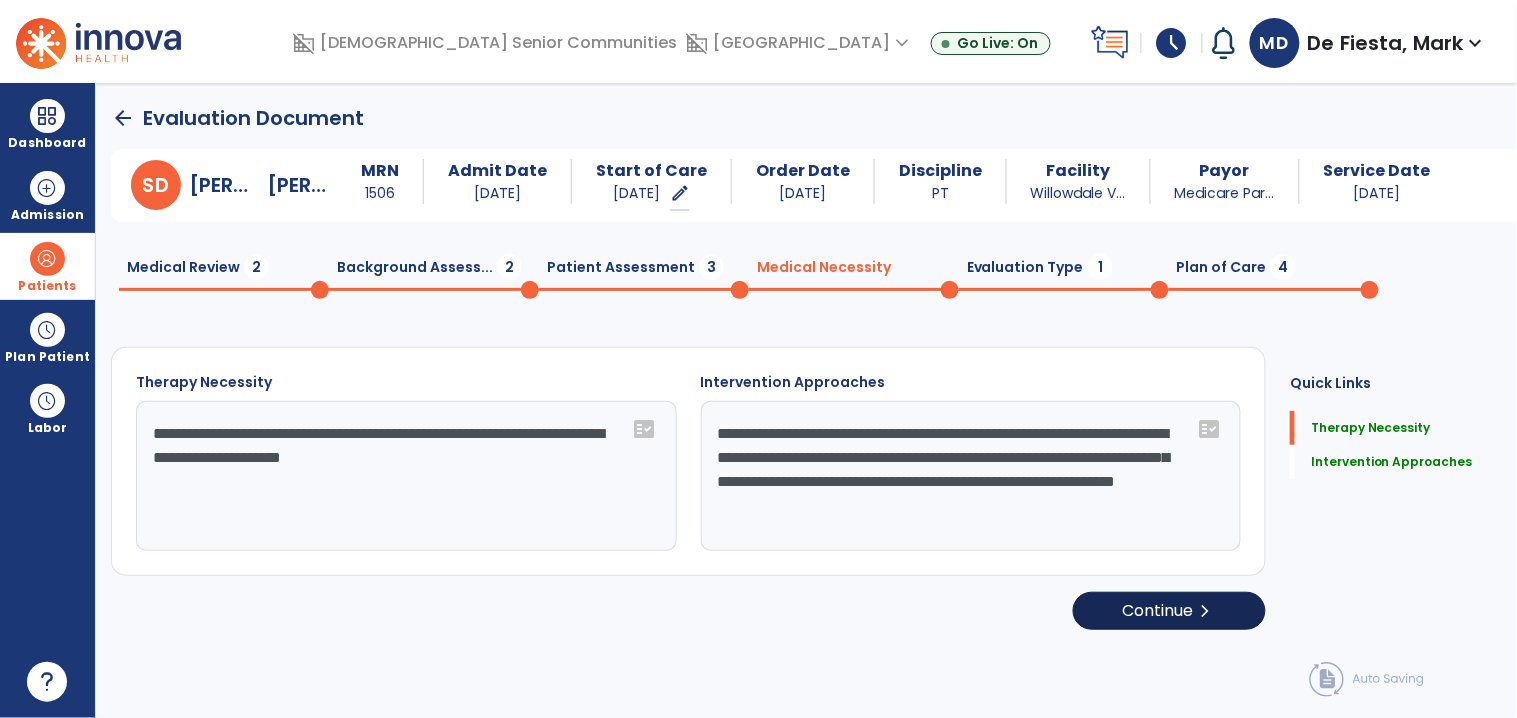drag, startPoint x: 907, startPoint y: 654, endPoint x: 1080, endPoint y: 627, distance: 175.09425 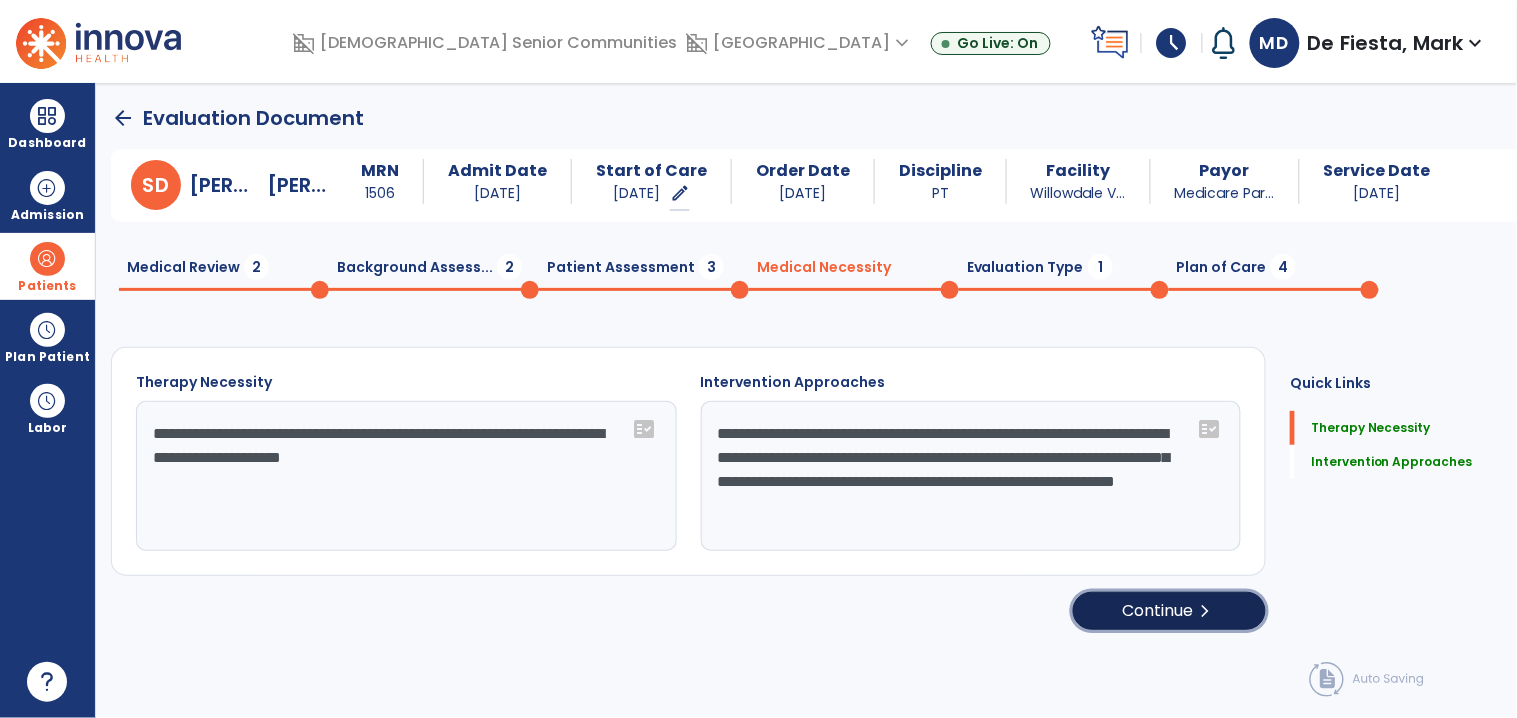 click on "Continue  chevron_right" 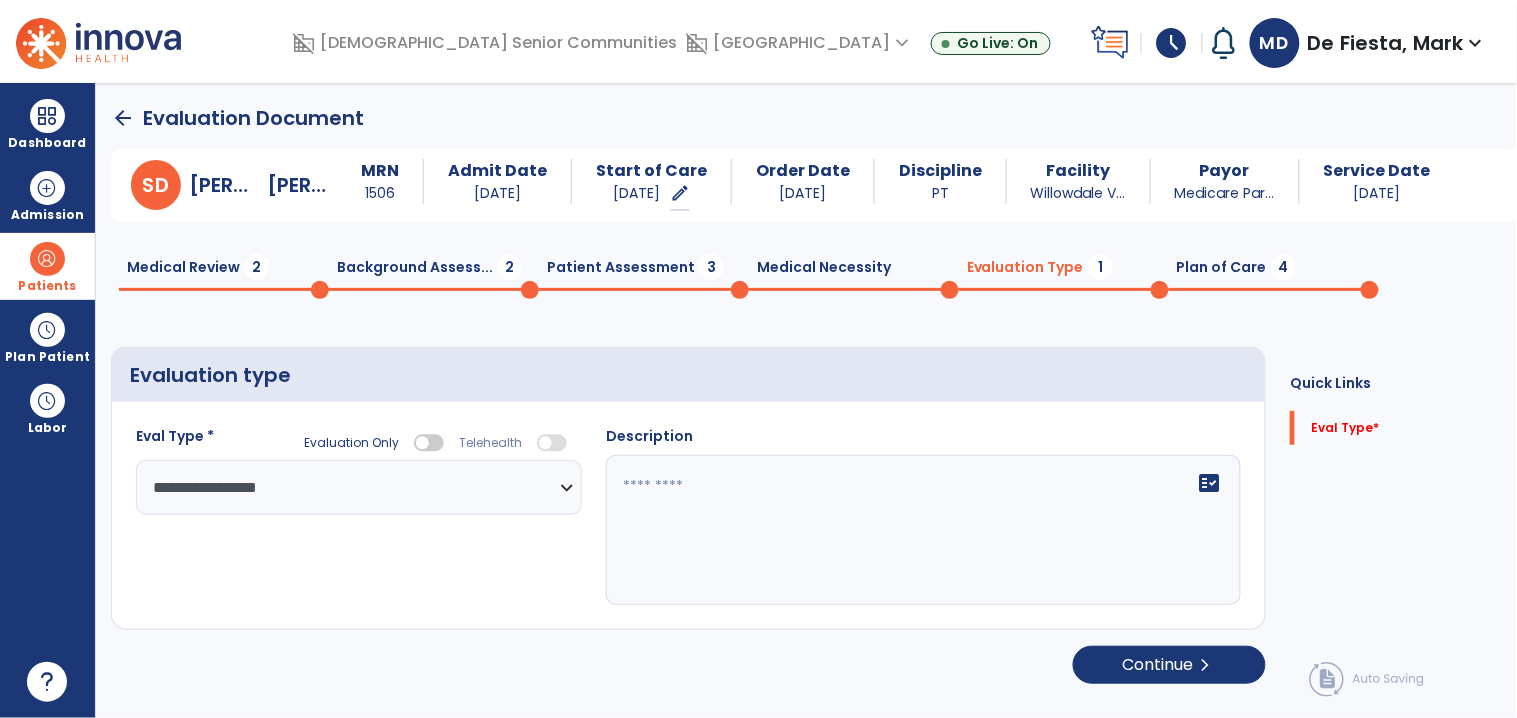 select on "**********" 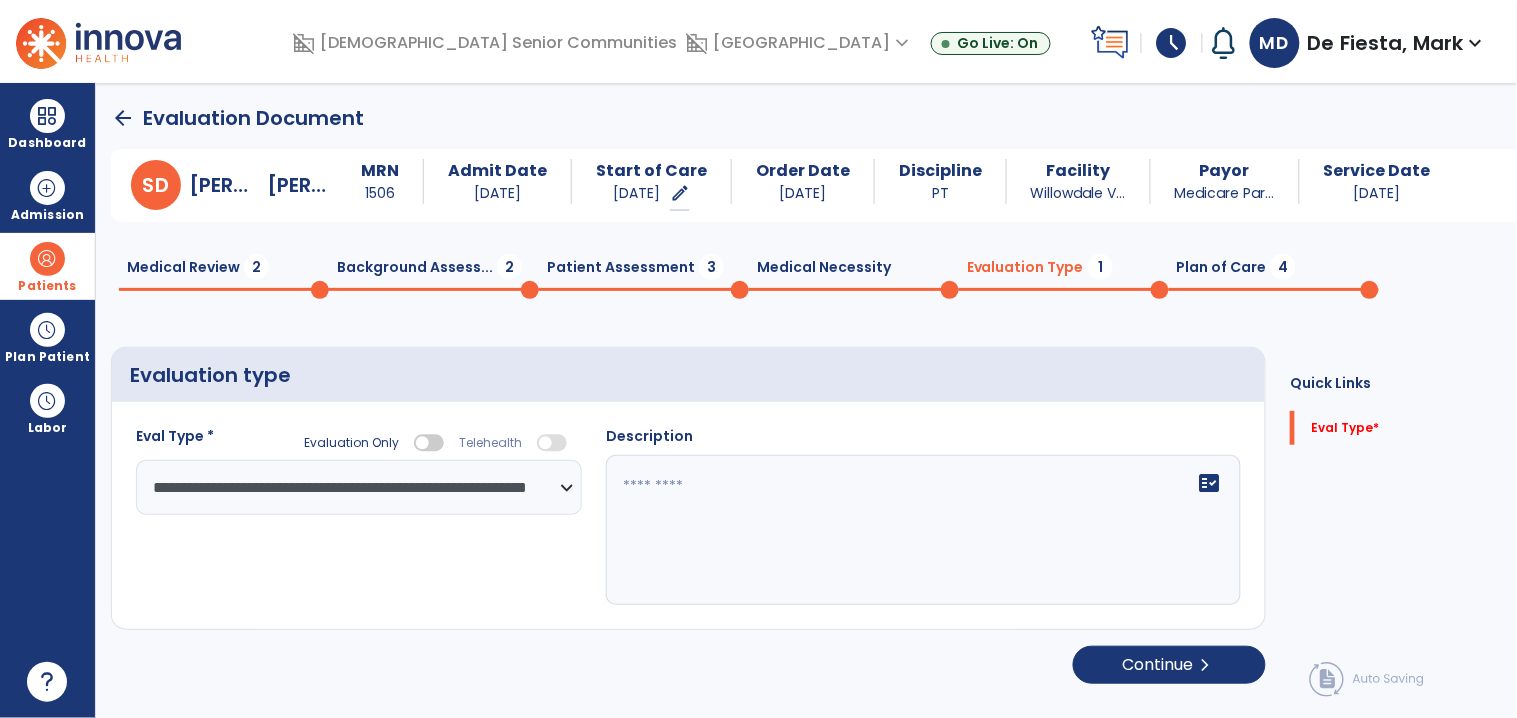 click on "fact_check" 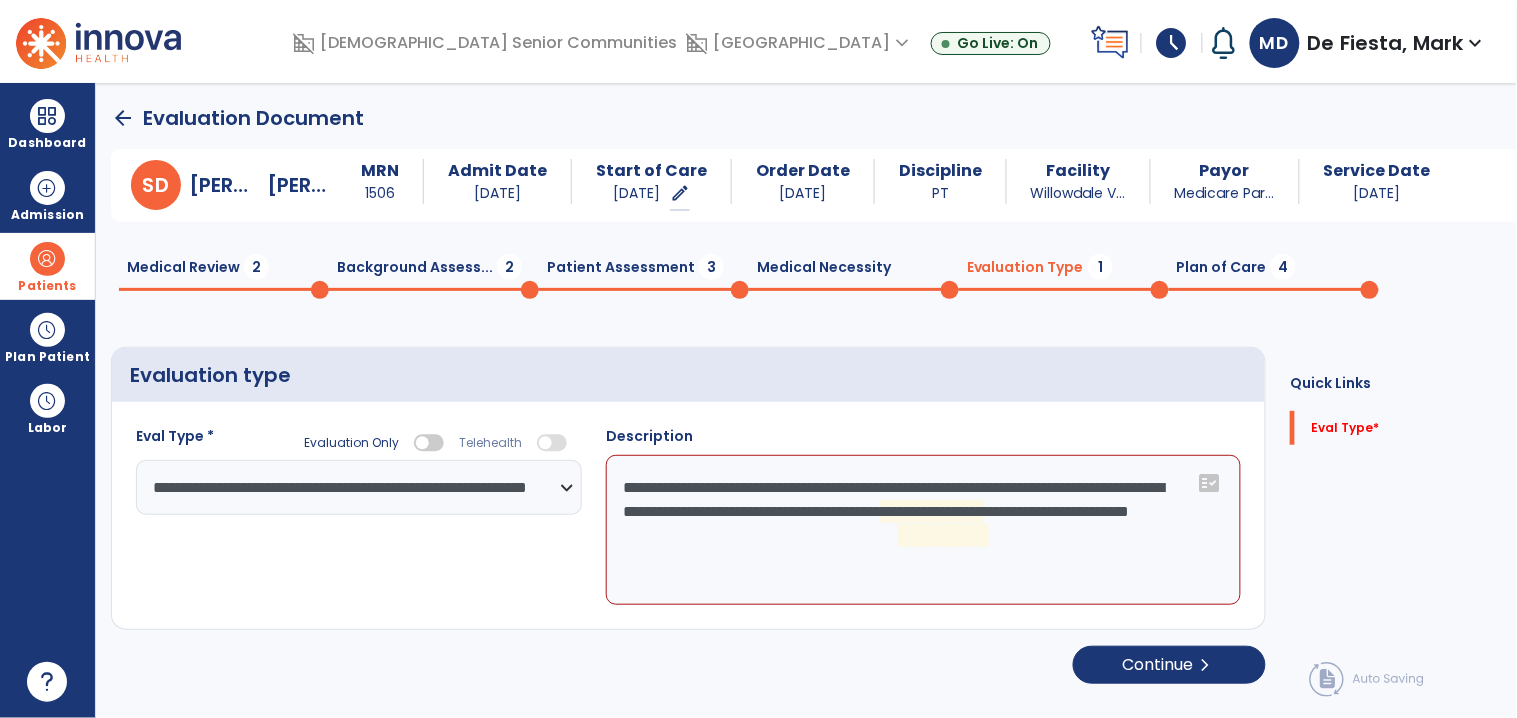 drag, startPoint x: 749, startPoint y: 655, endPoint x: 415, endPoint y: 560, distance: 347.24774 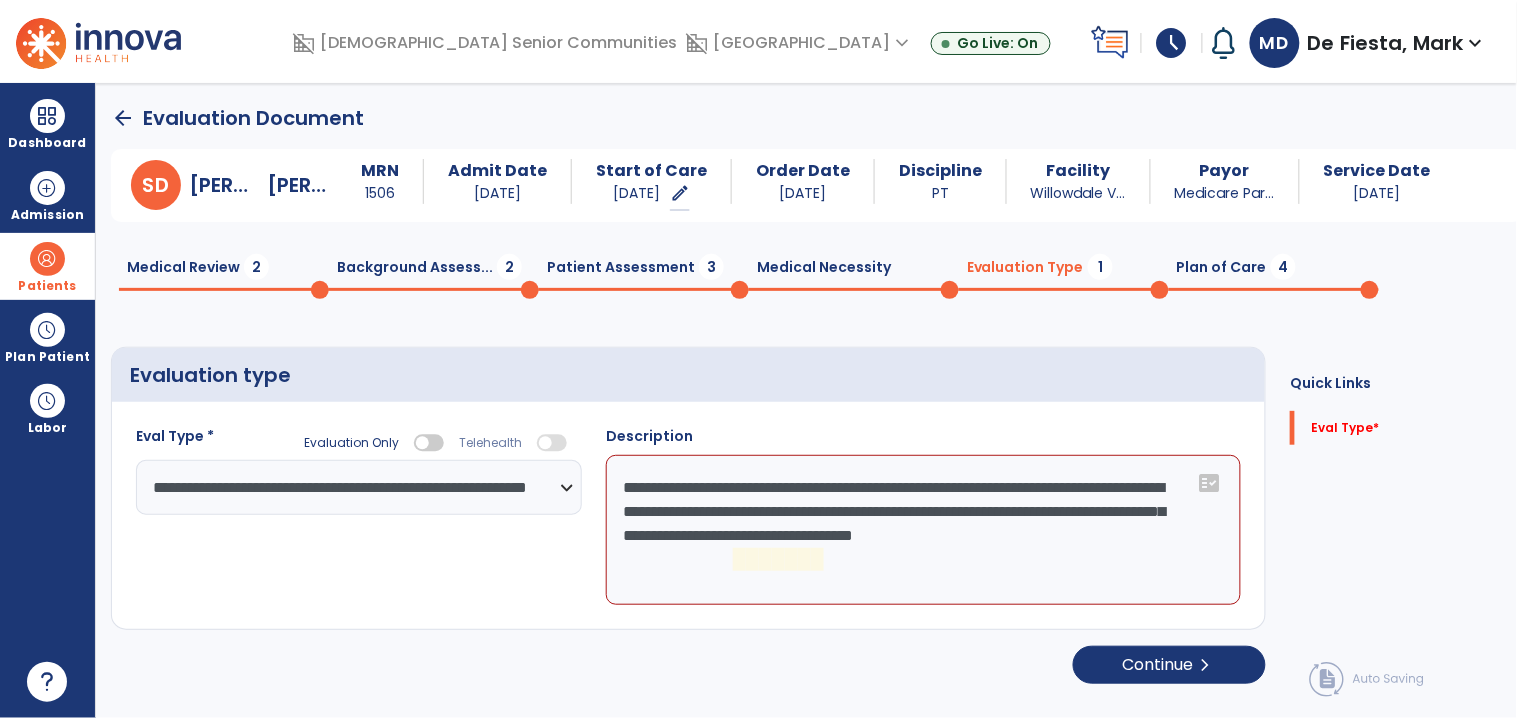 click on "**********" 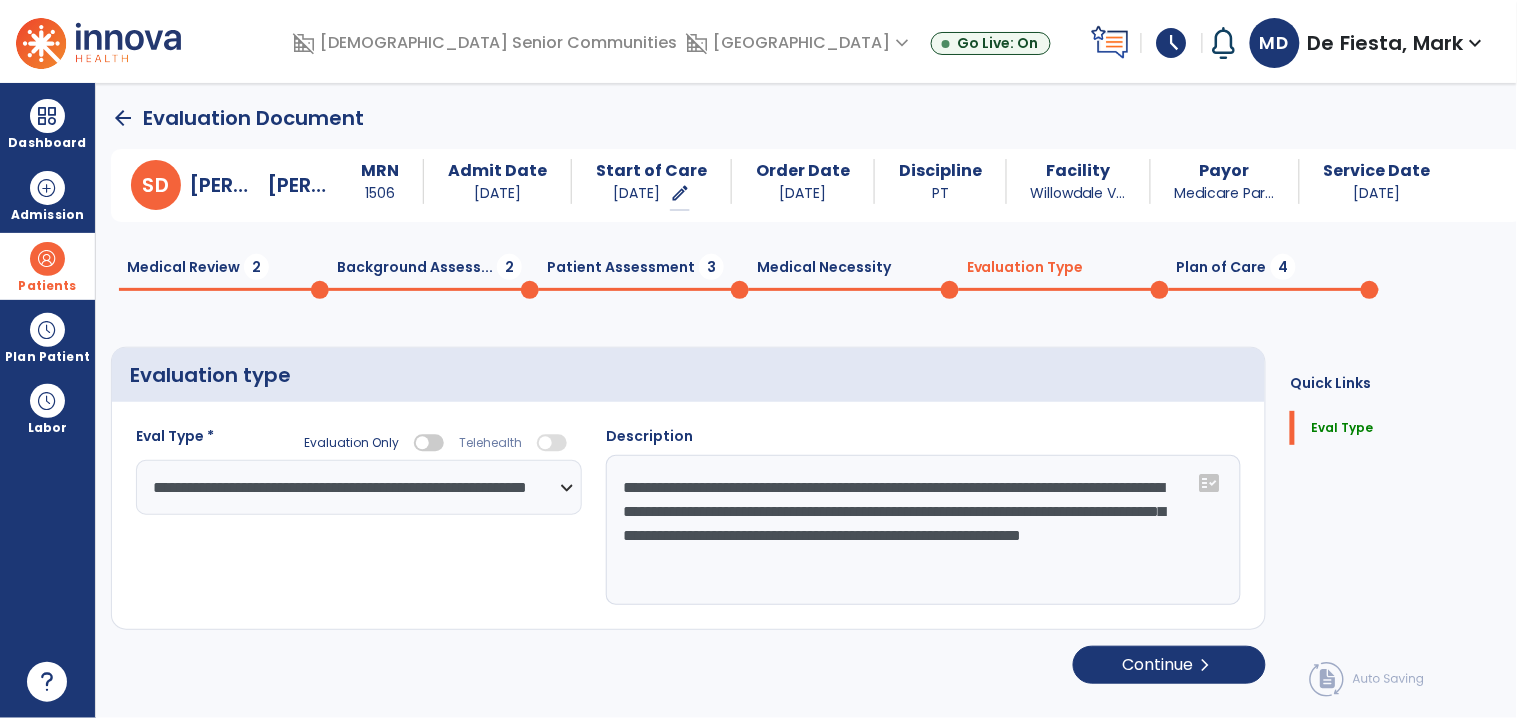 type on "**********" 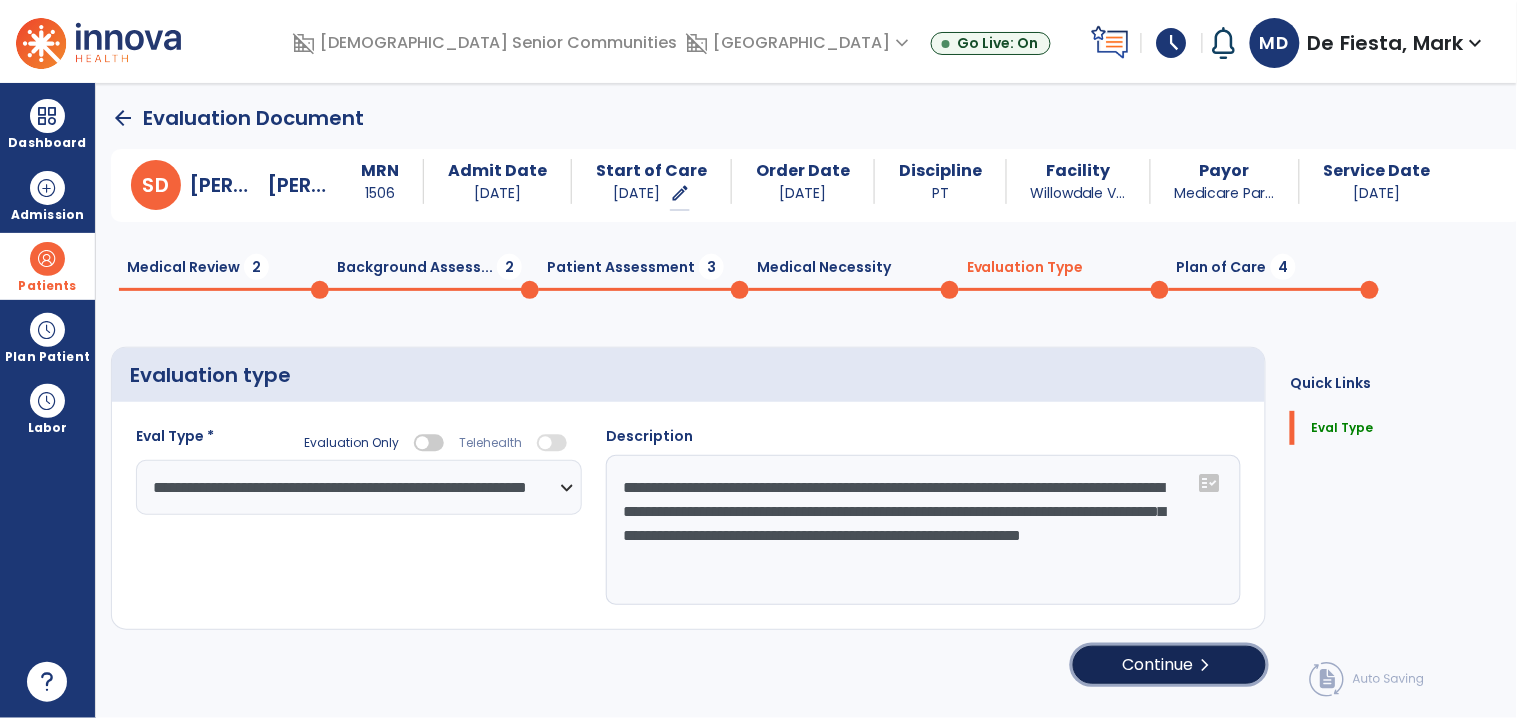 click on "Continue  chevron_right" 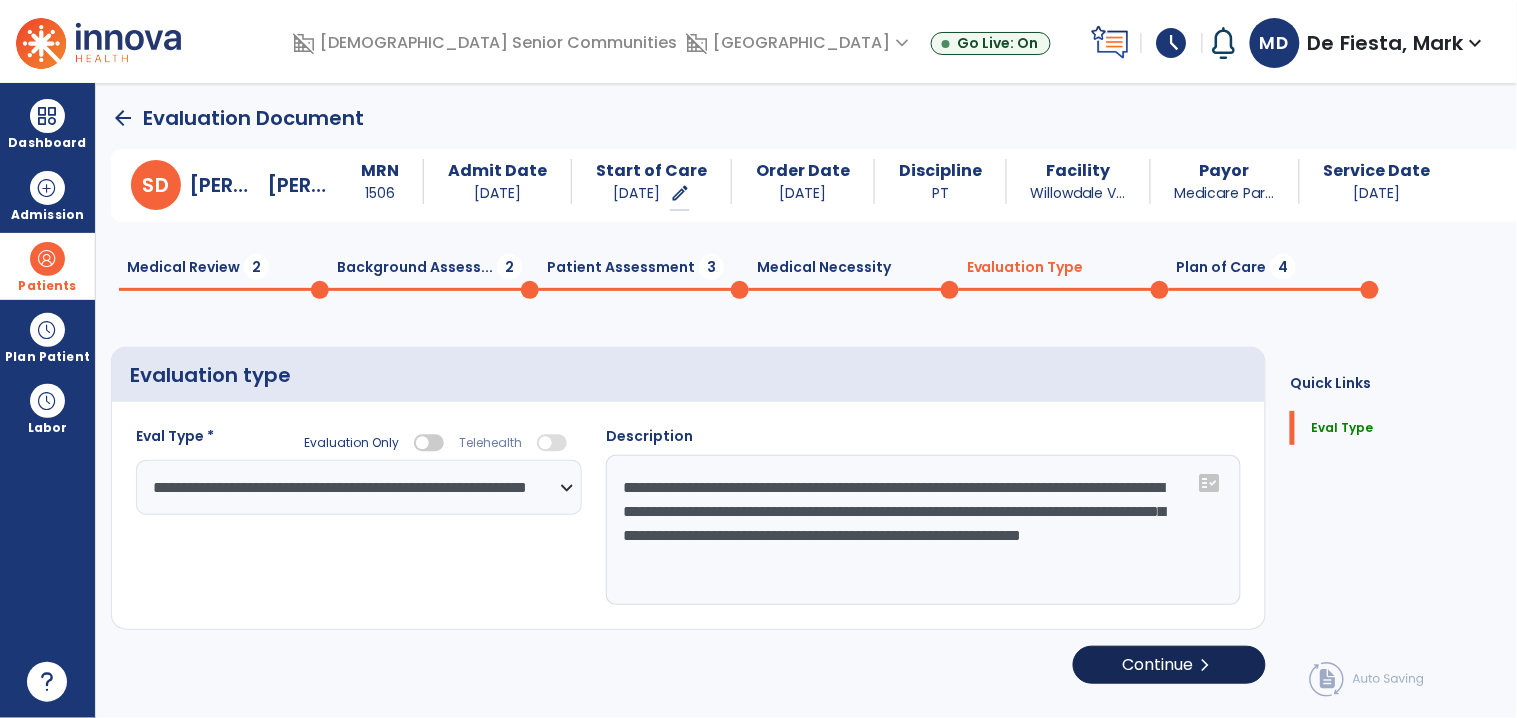 select on "**" 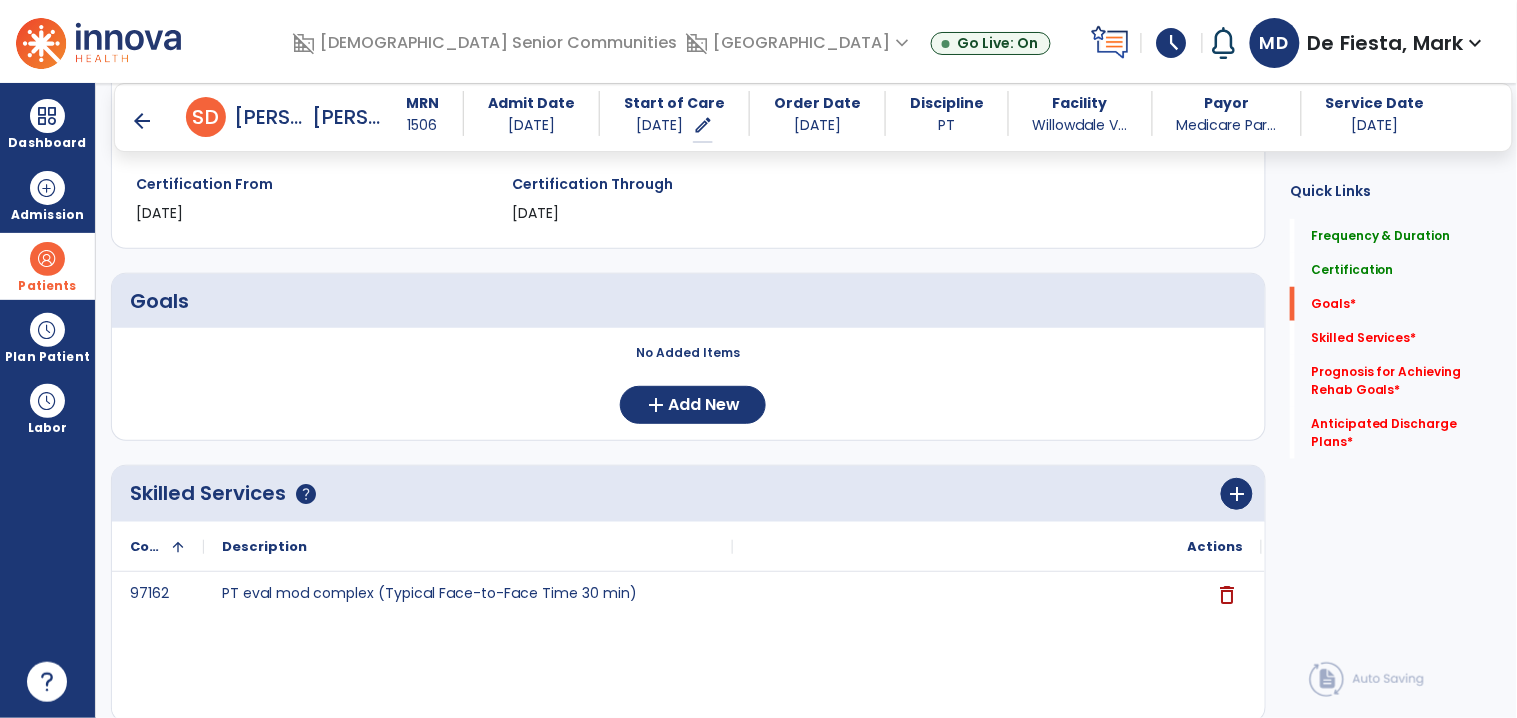 scroll, scrollTop: 397, scrollLeft: 0, axis: vertical 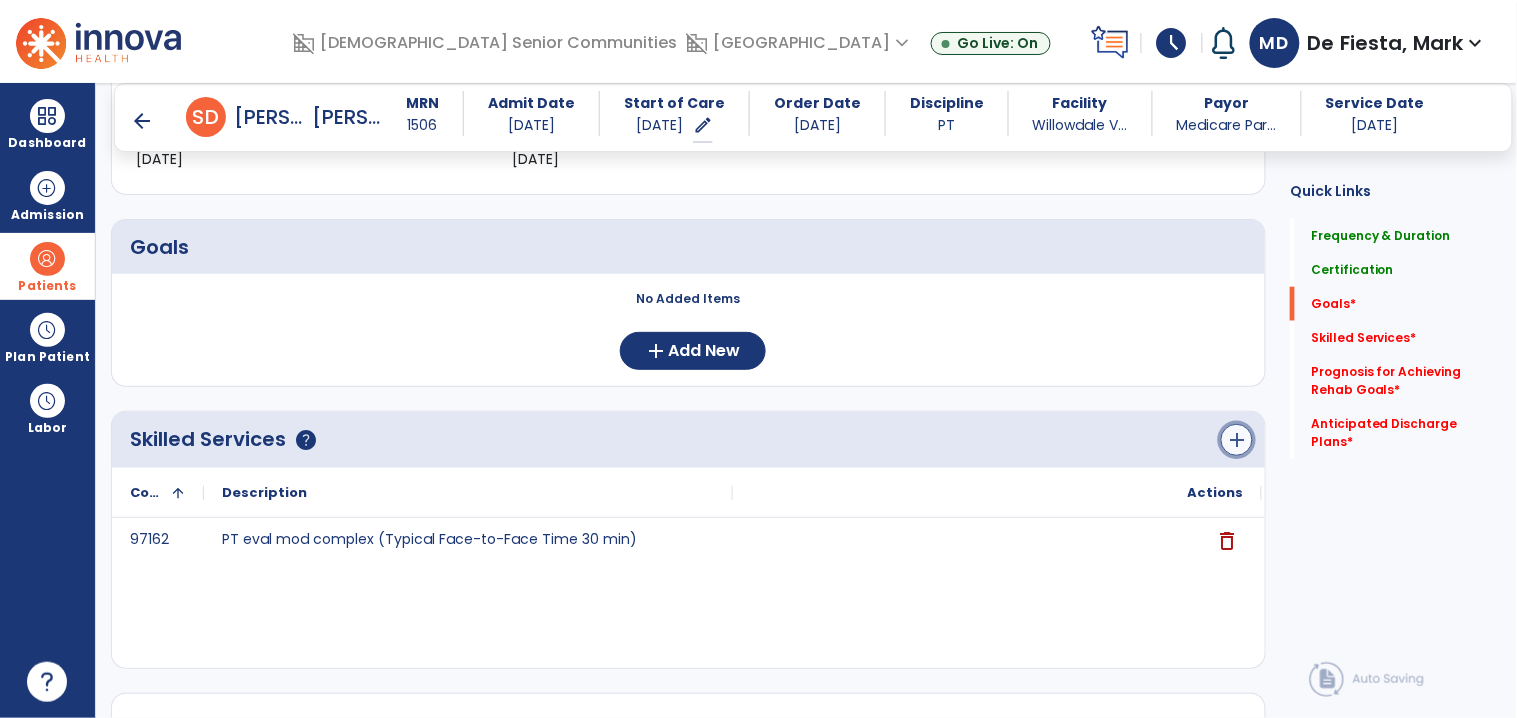click on "add" 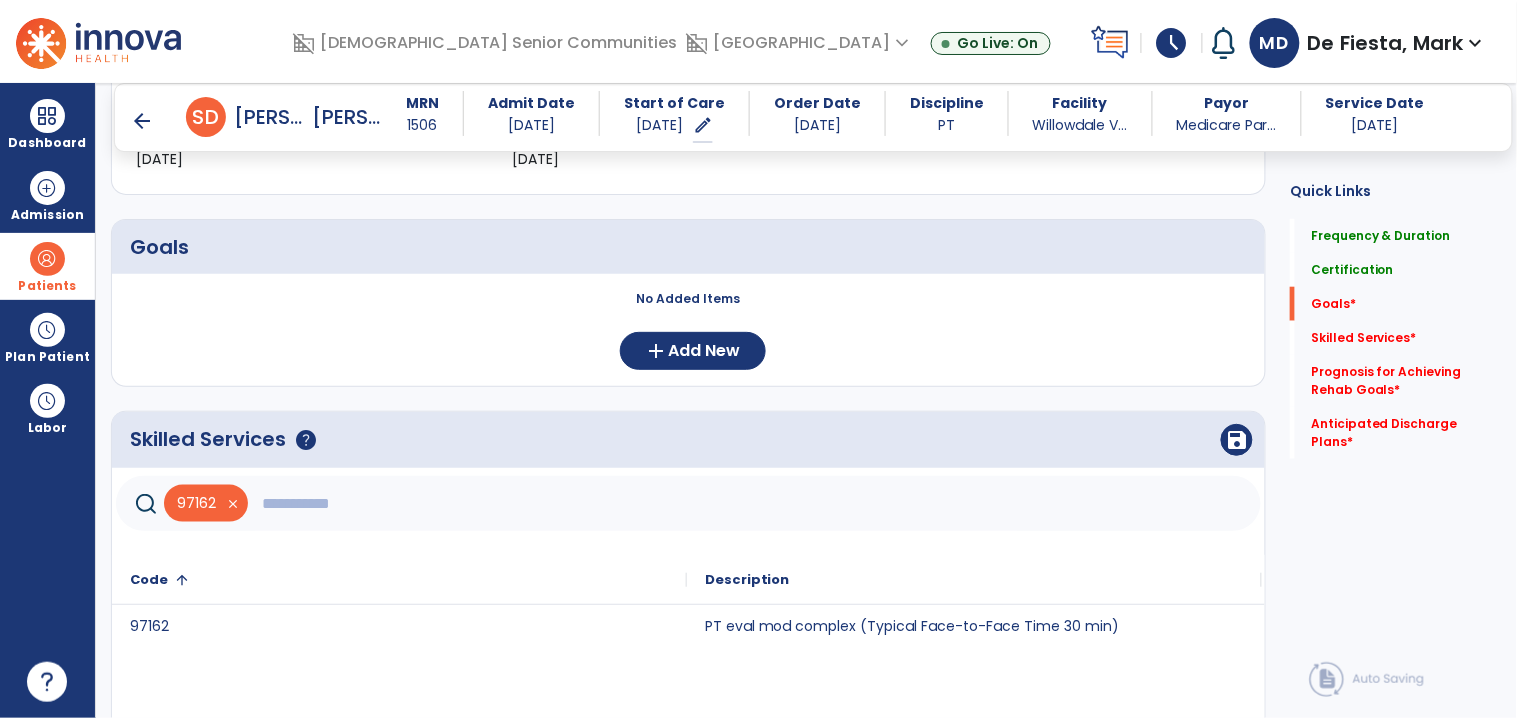 click 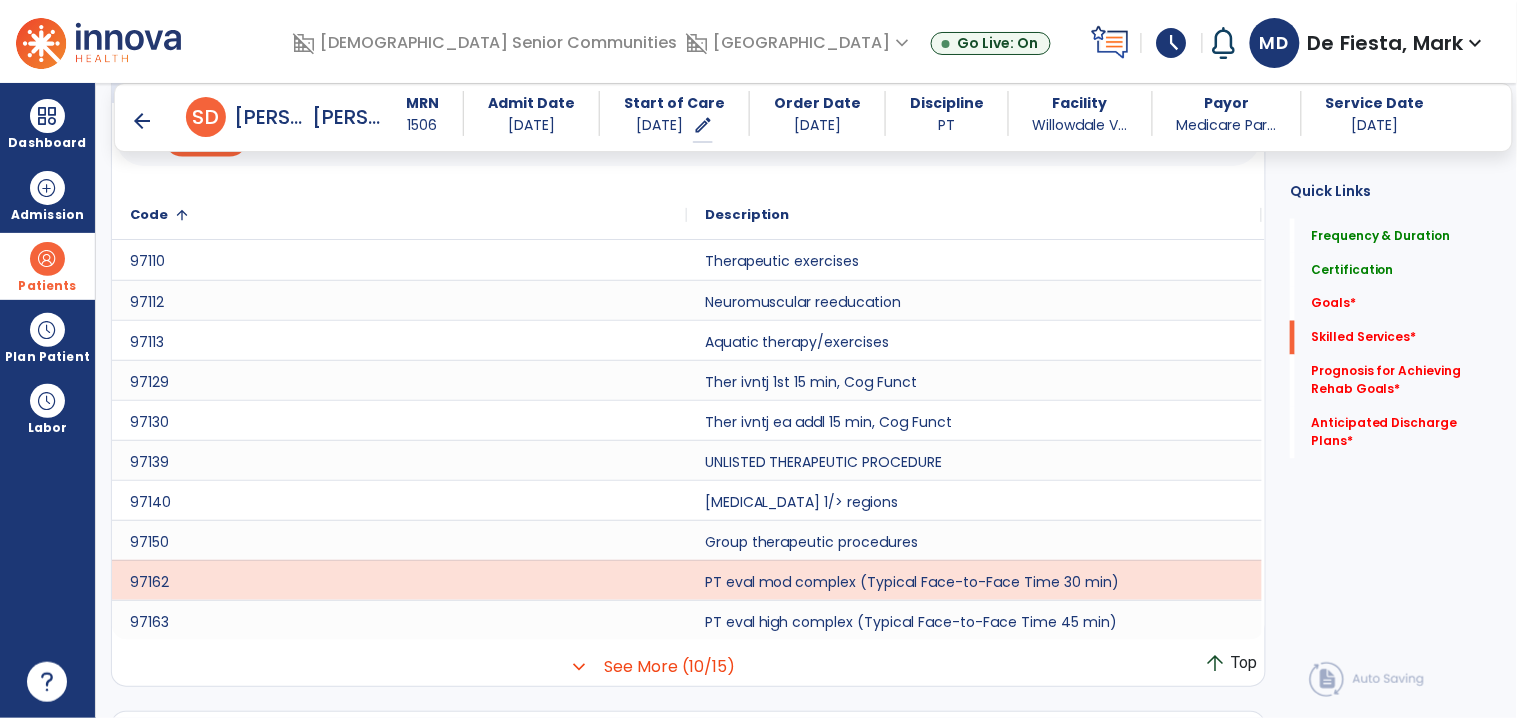scroll, scrollTop: 863, scrollLeft: 0, axis: vertical 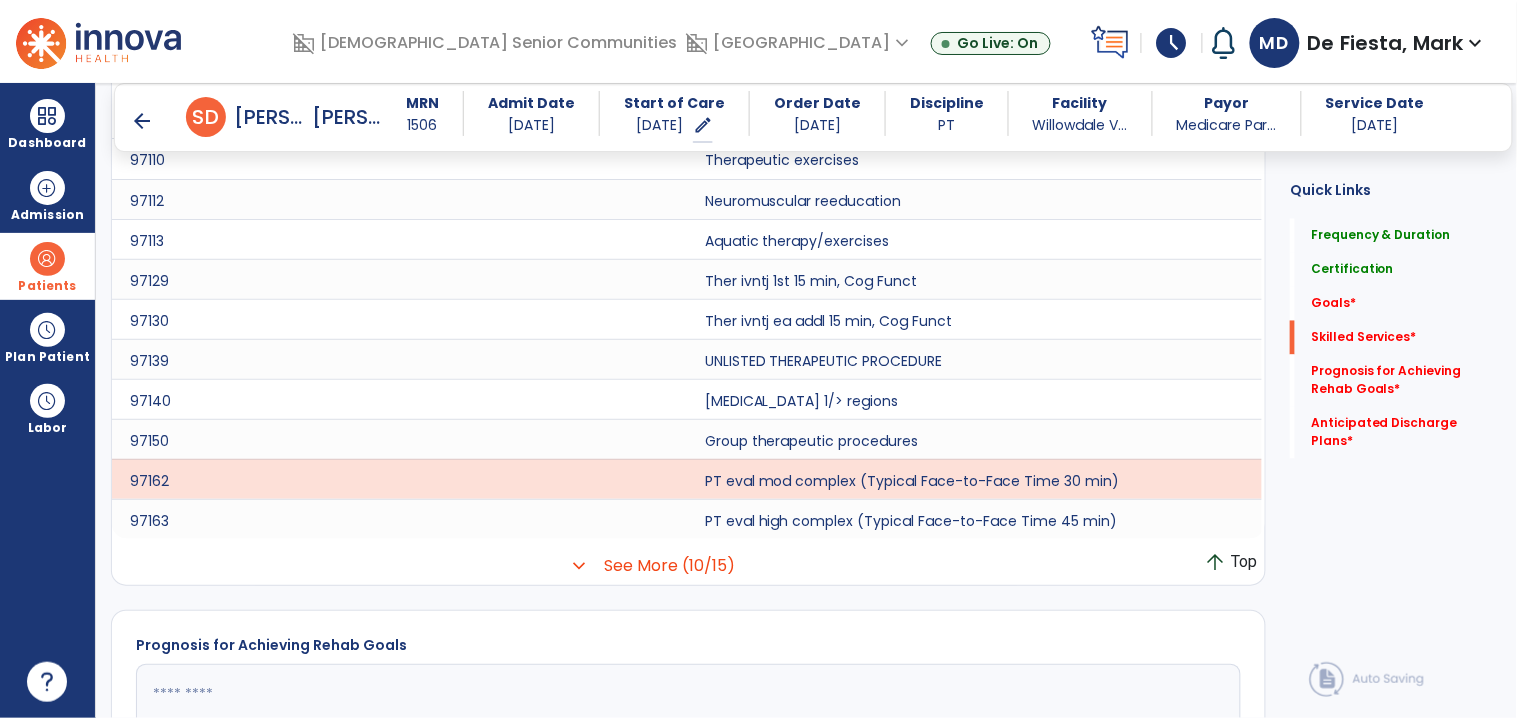 click on "See More (10/15)" 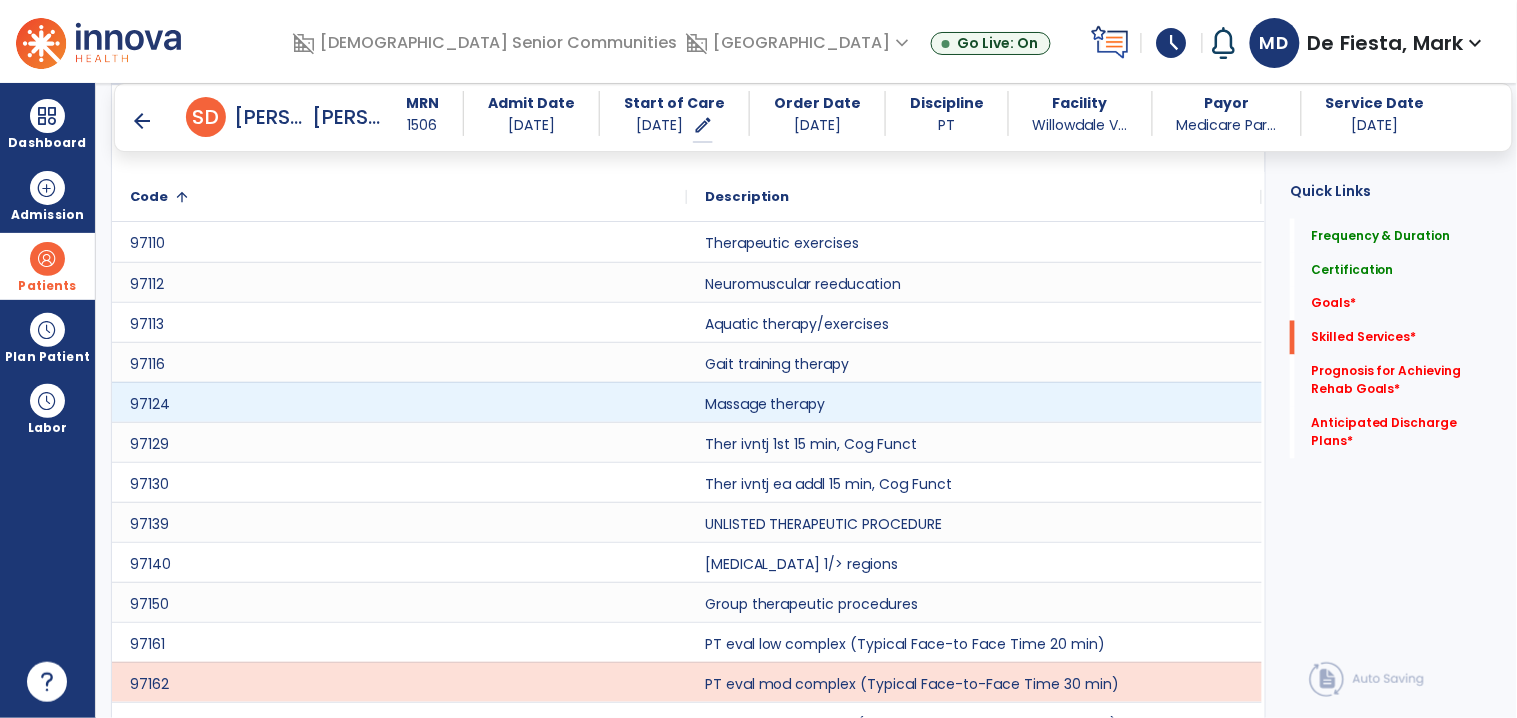 scroll, scrollTop: 778, scrollLeft: 0, axis: vertical 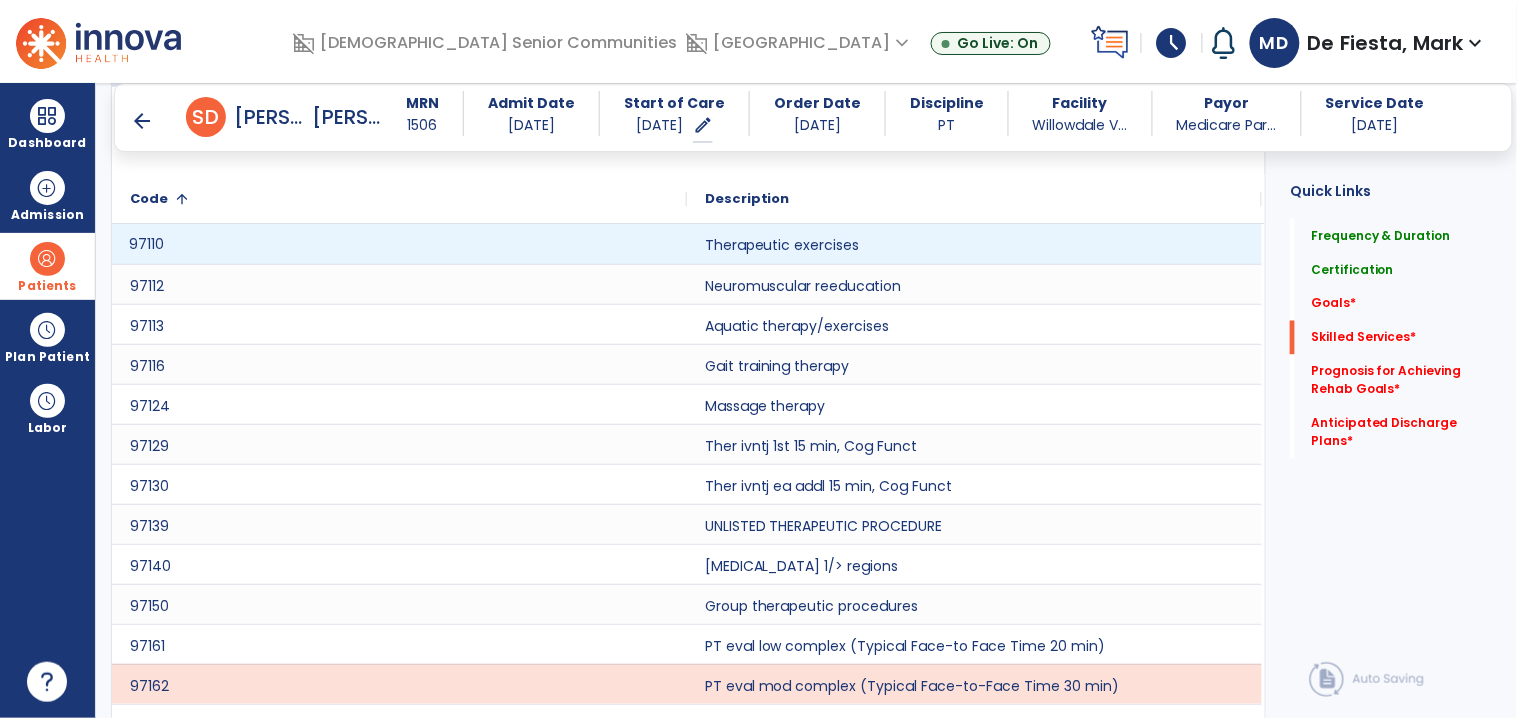 click on "97110" 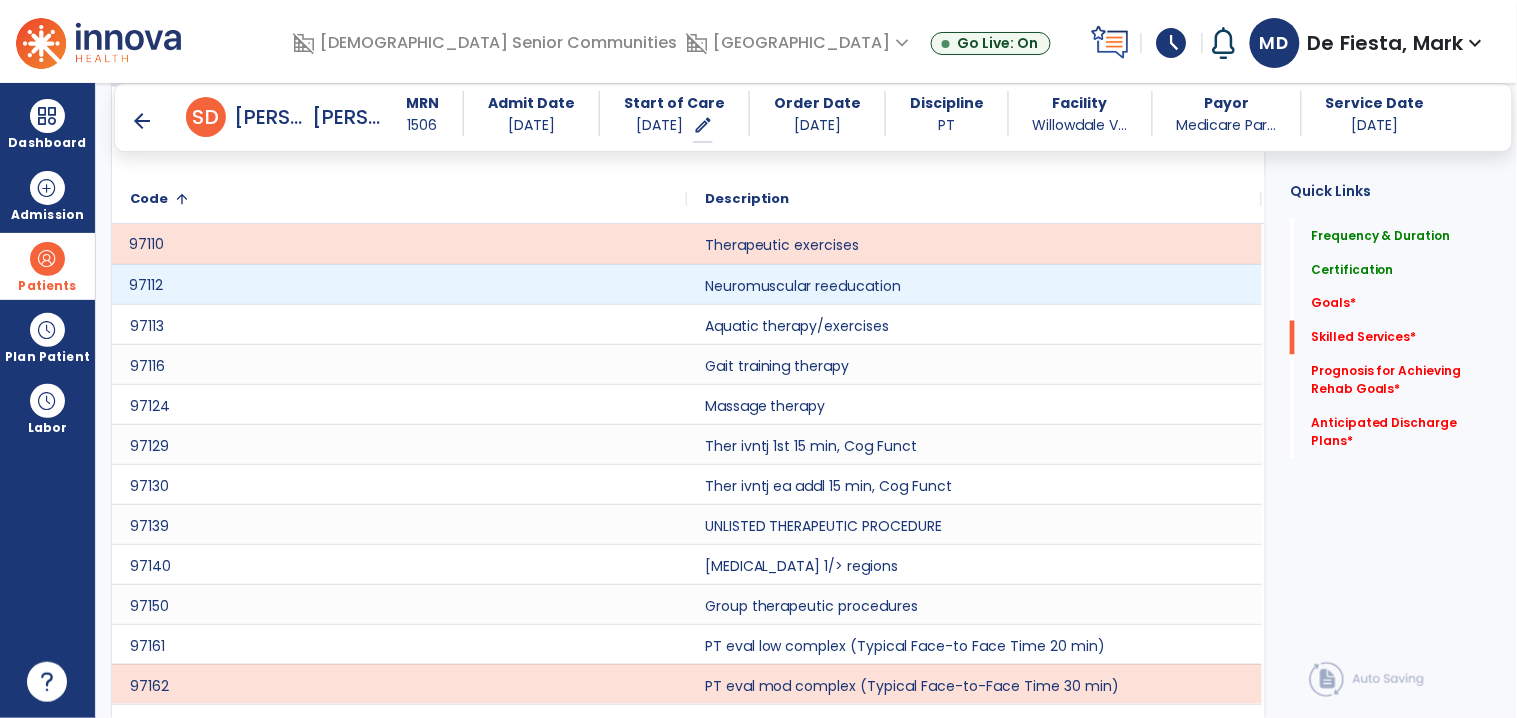 click on "97112" 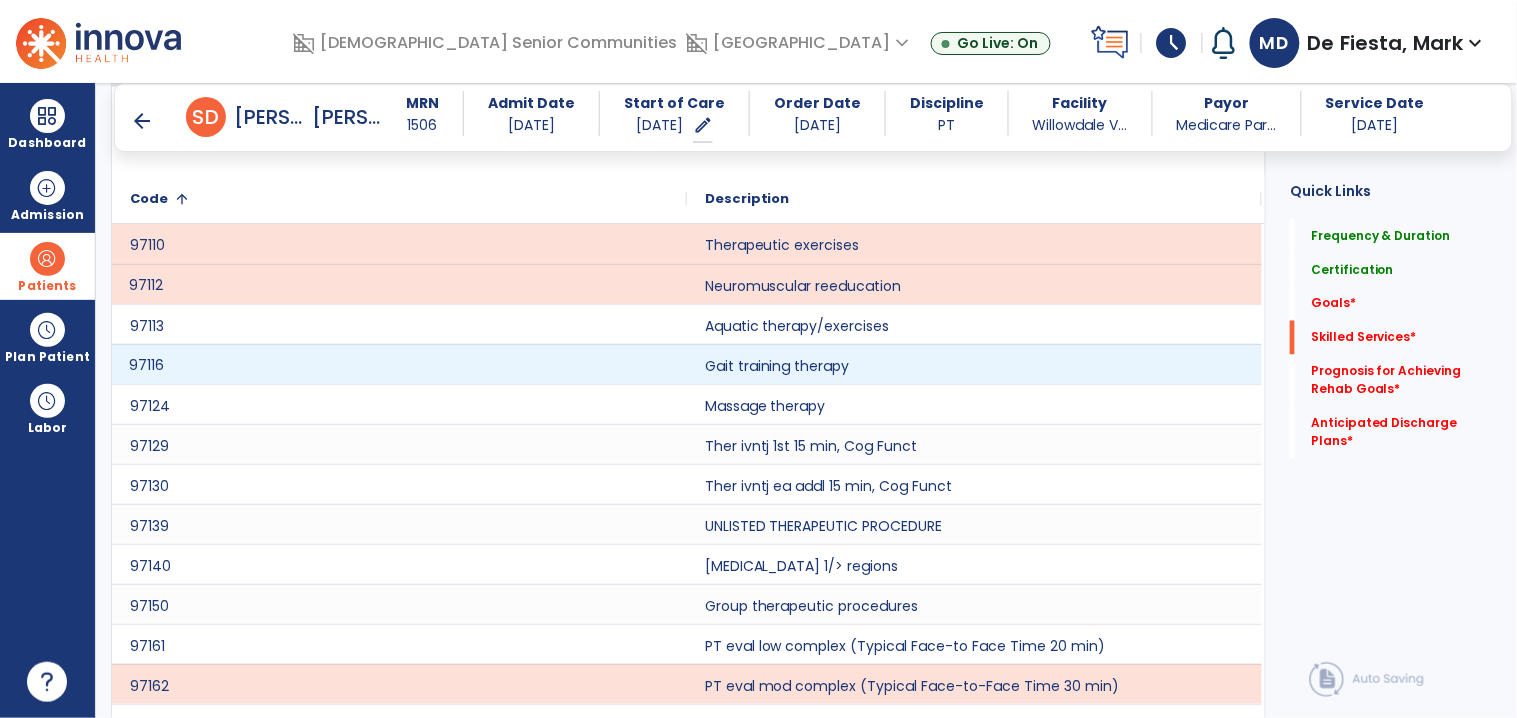 click on "97116" 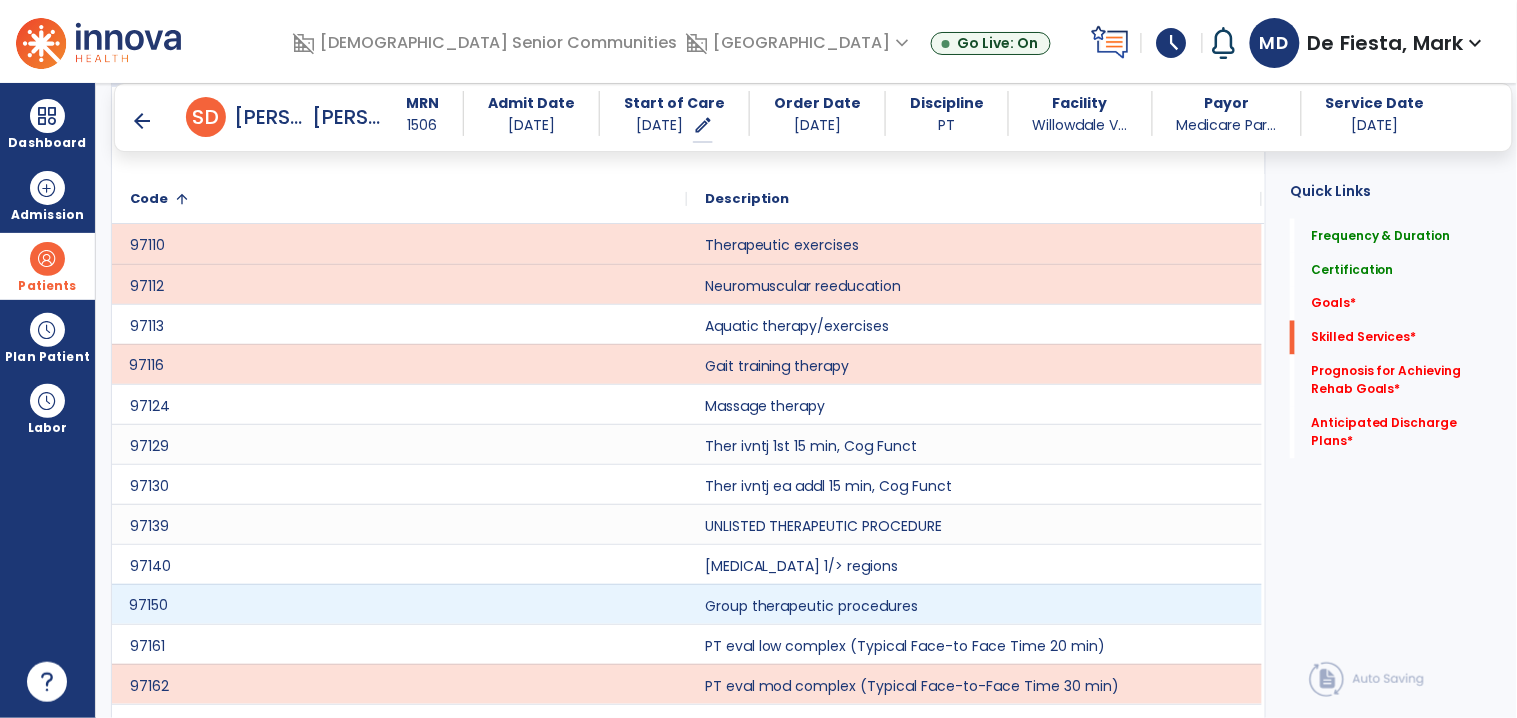 click on "97150" 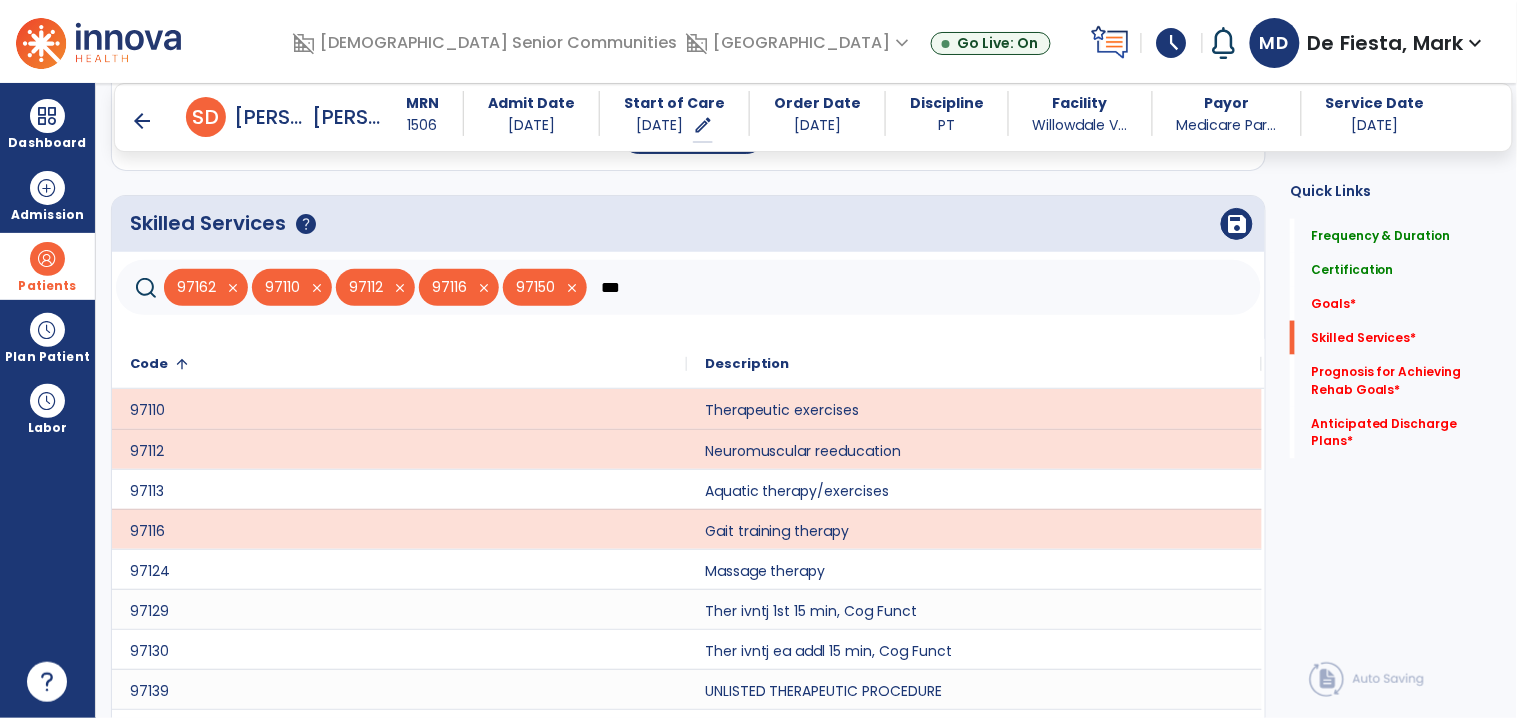 scroll, scrollTop: 515, scrollLeft: 0, axis: vertical 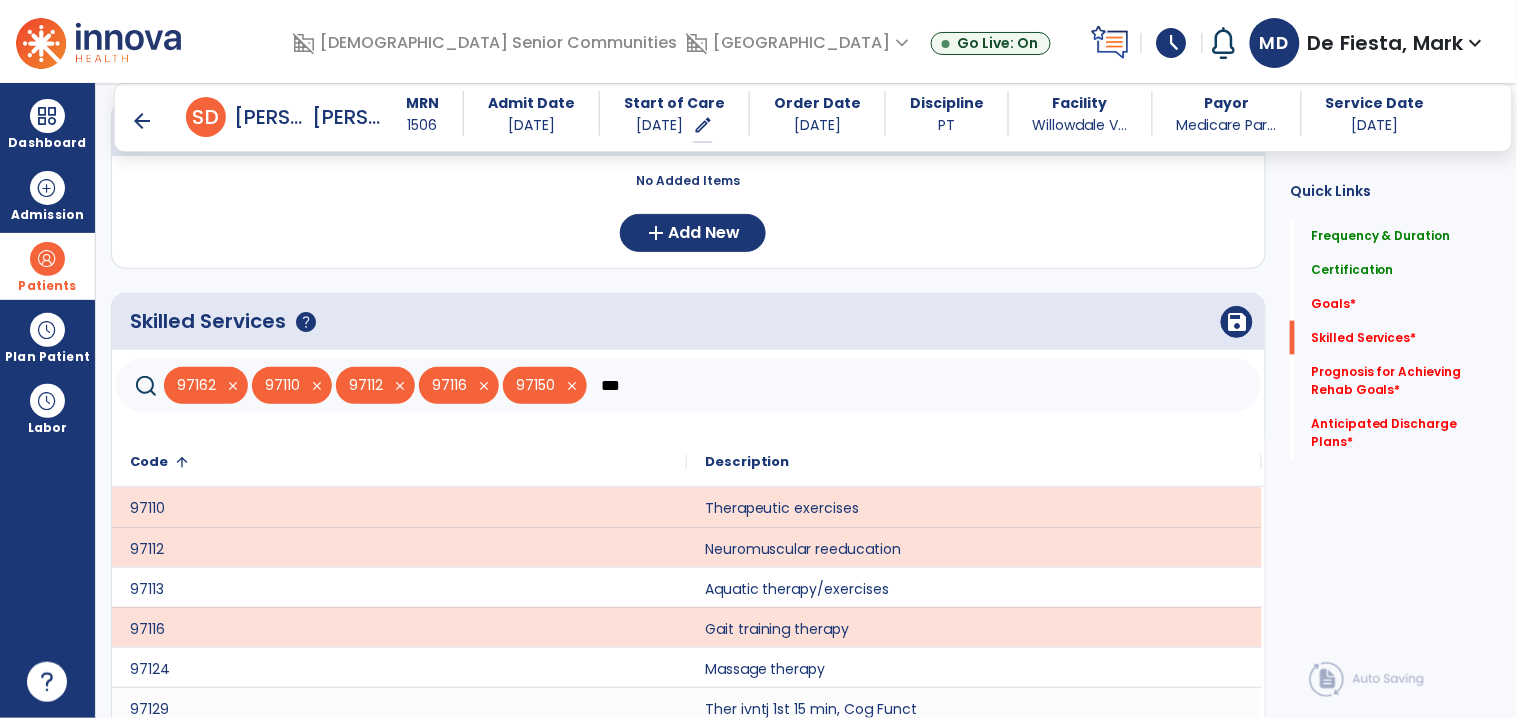 click on "***" 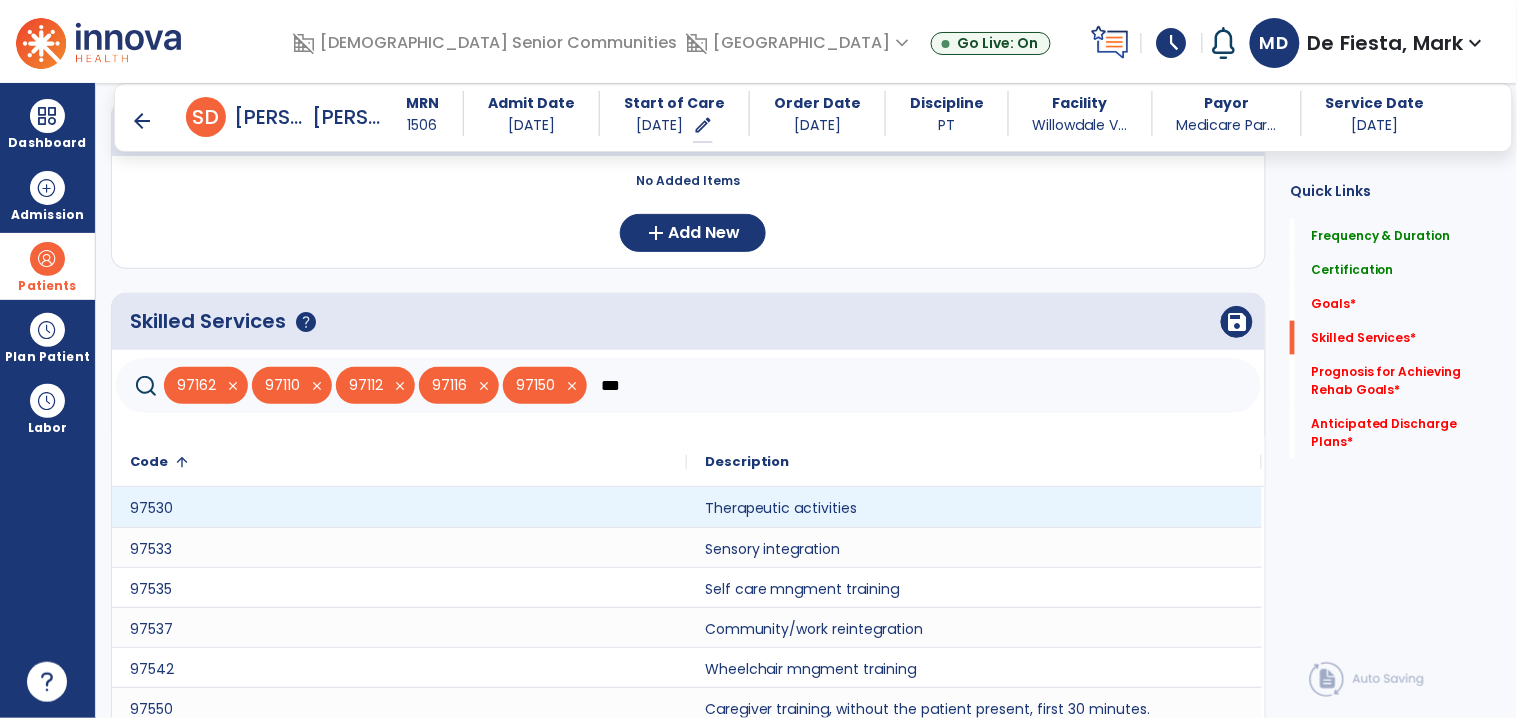 type on "***" 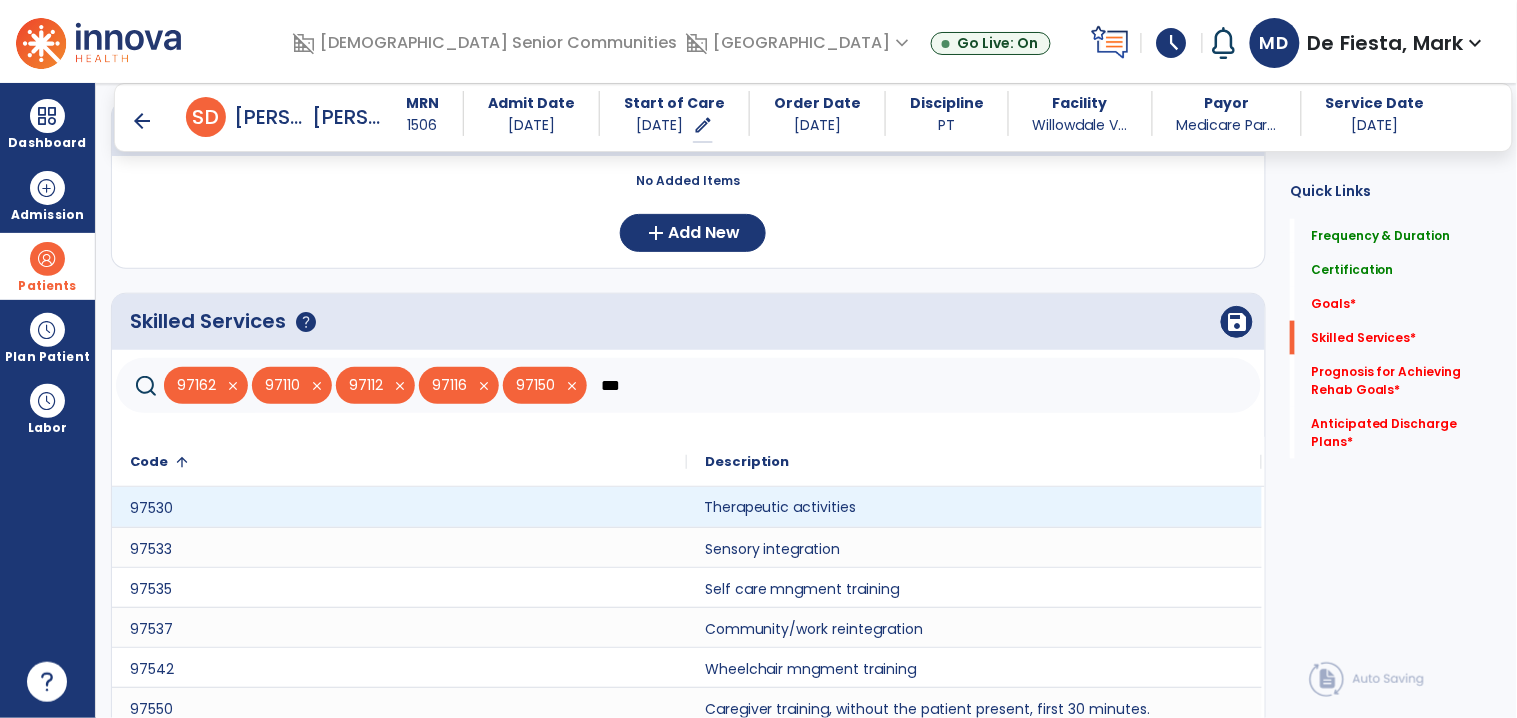 click on "Therapeutic activities" 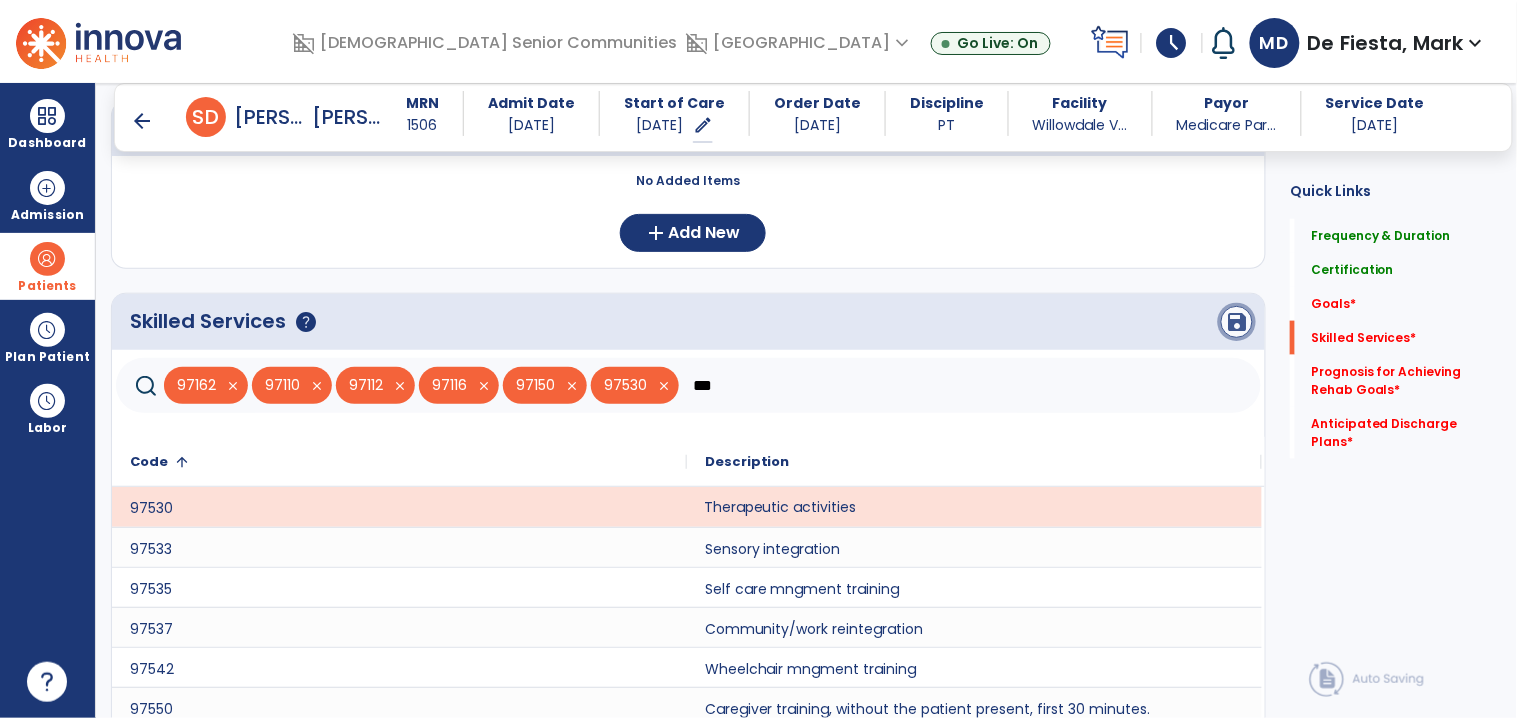 click on "save" 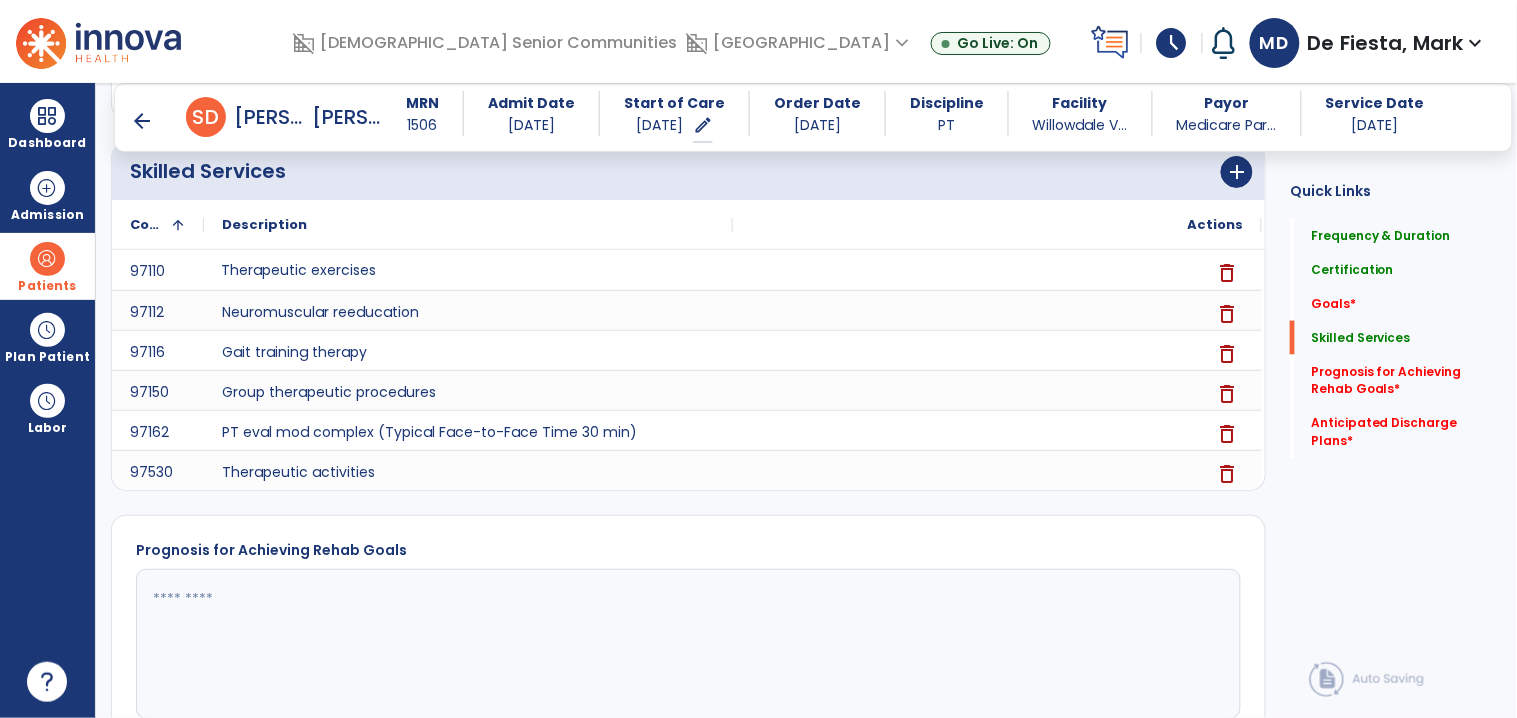 scroll, scrollTop: 814, scrollLeft: 0, axis: vertical 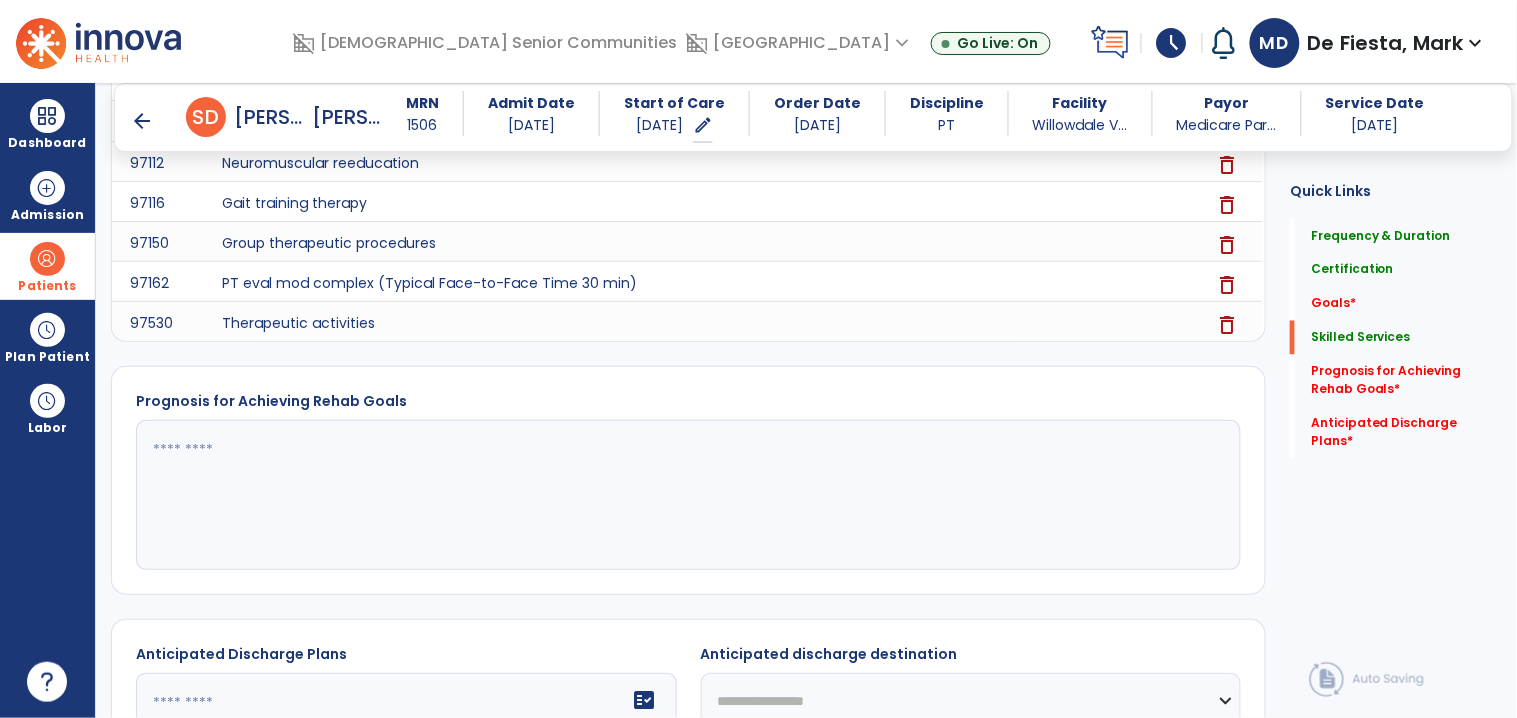 click 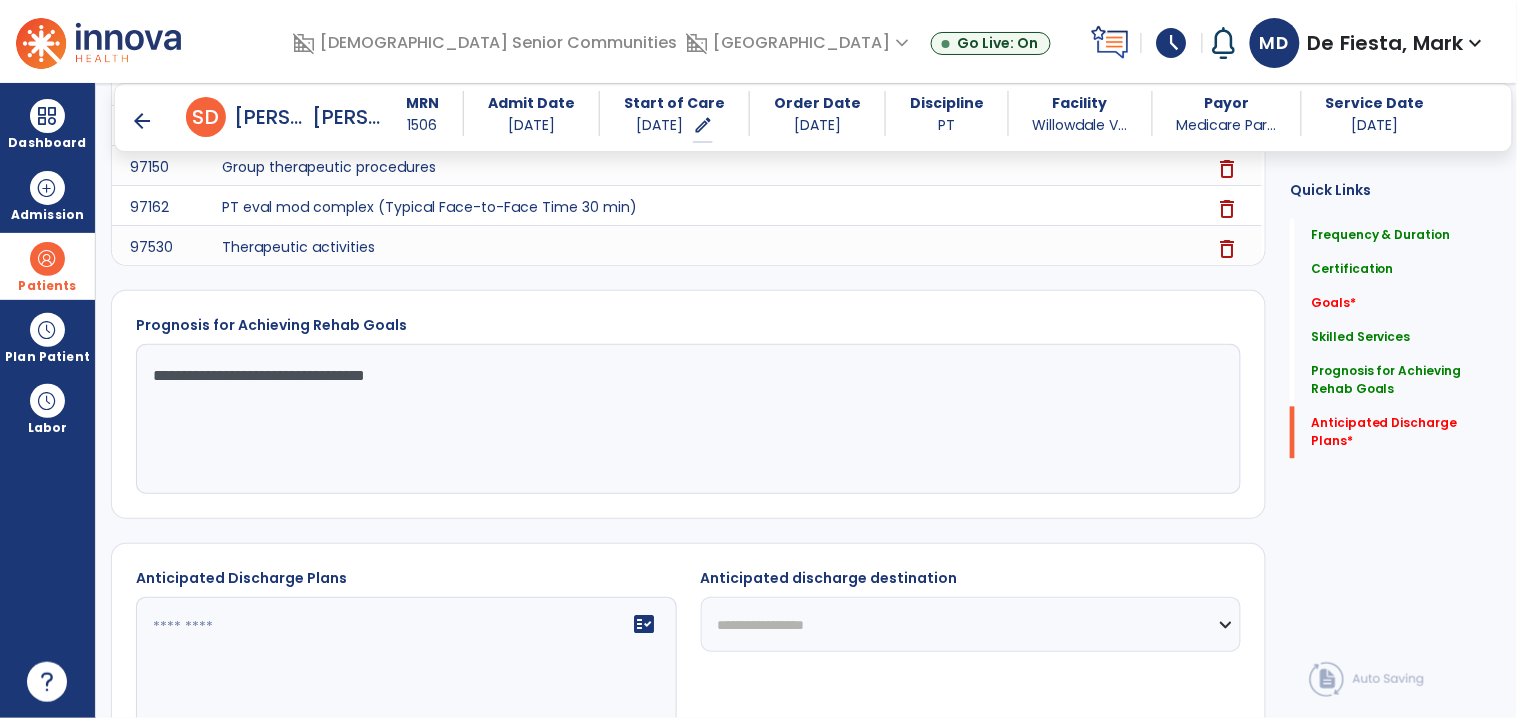 scroll, scrollTop: 1041, scrollLeft: 0, axis: vertical 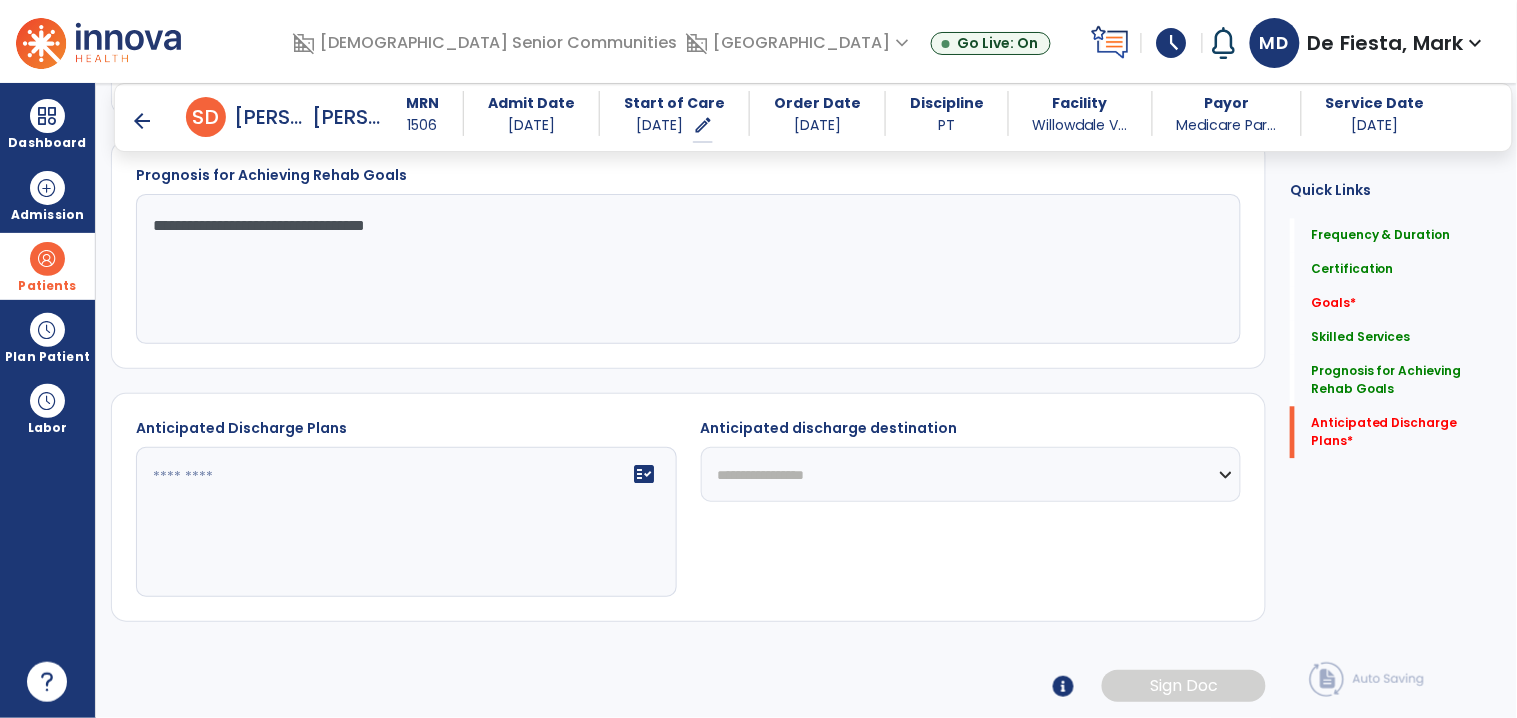 type on "**********" 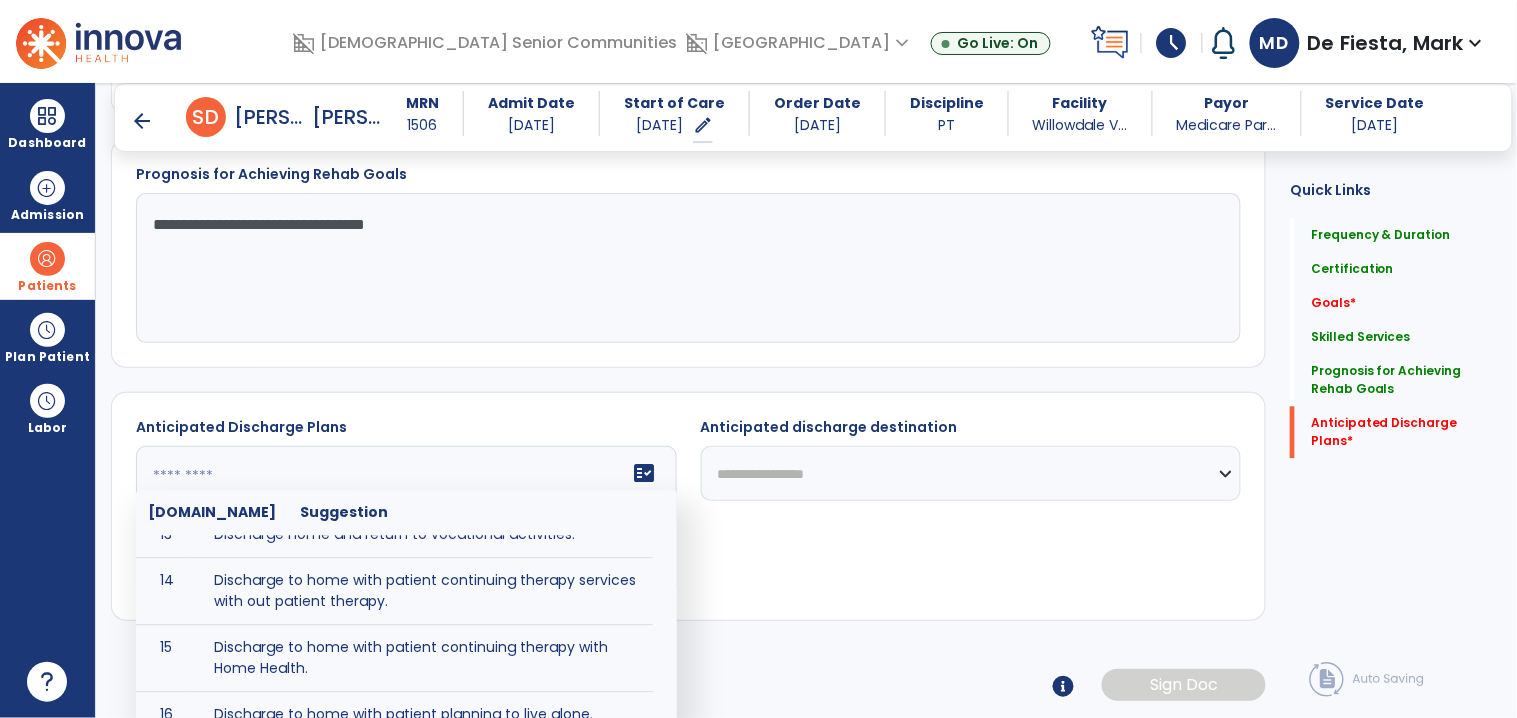 scroll, scrollTop: 620, scrollLeft: 0, axis: vertical 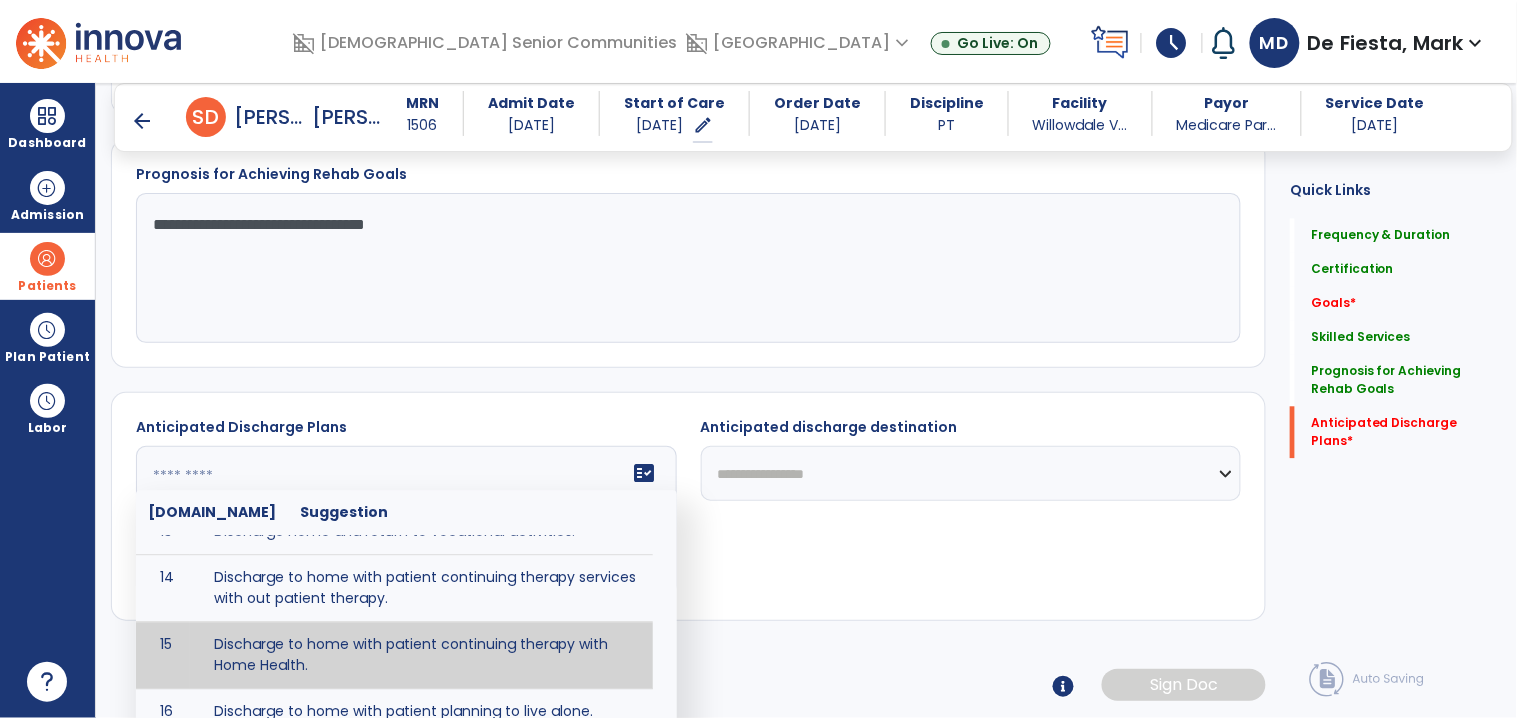 type on "**********" 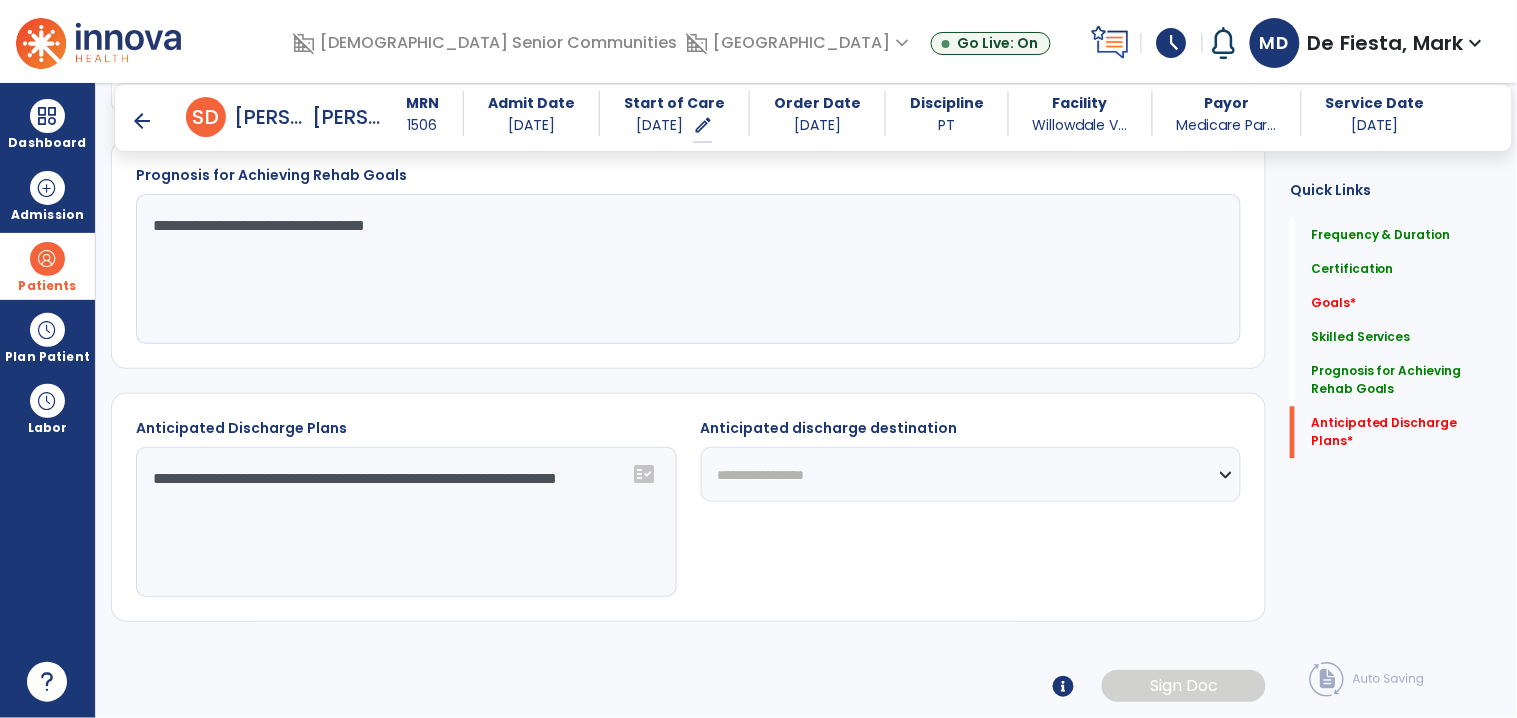 click on "**********" 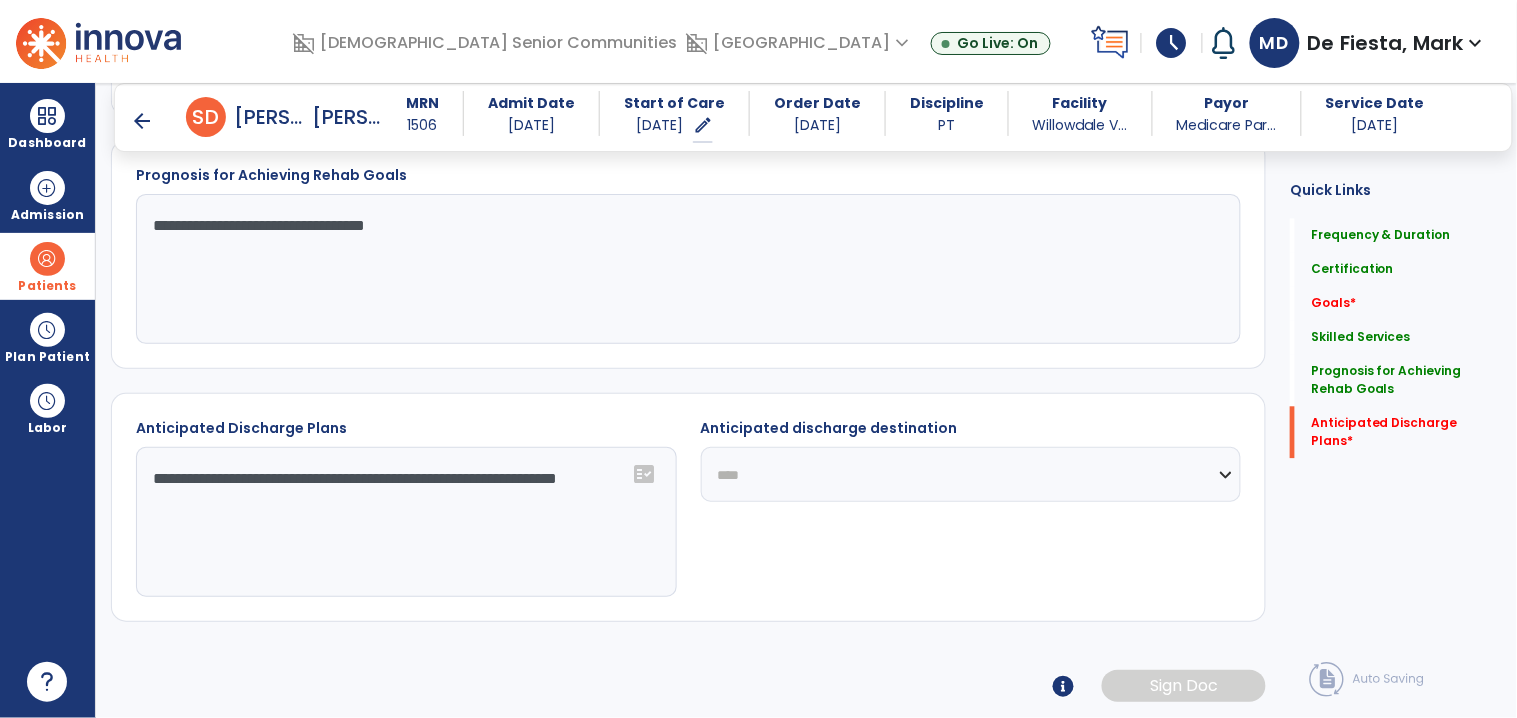 click on "**********" 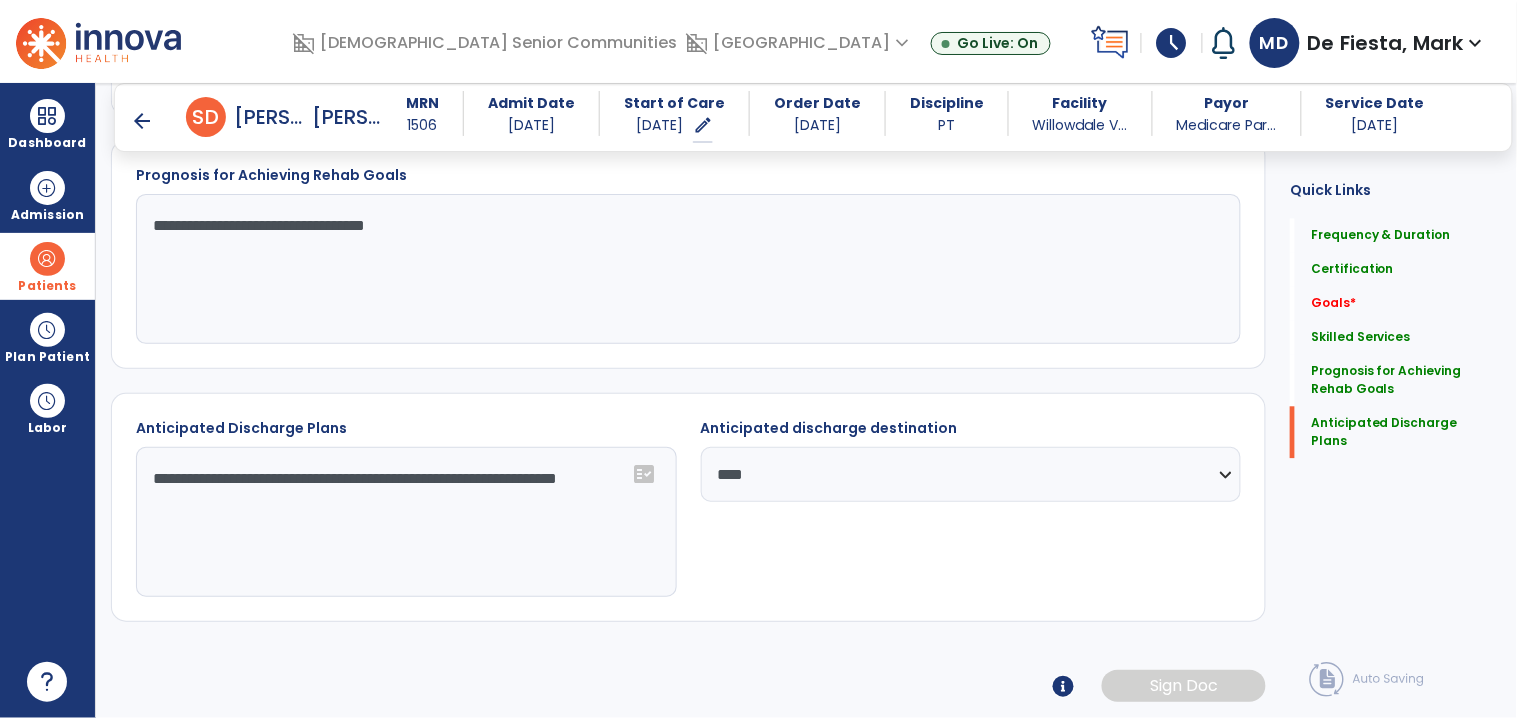 click on "**********" 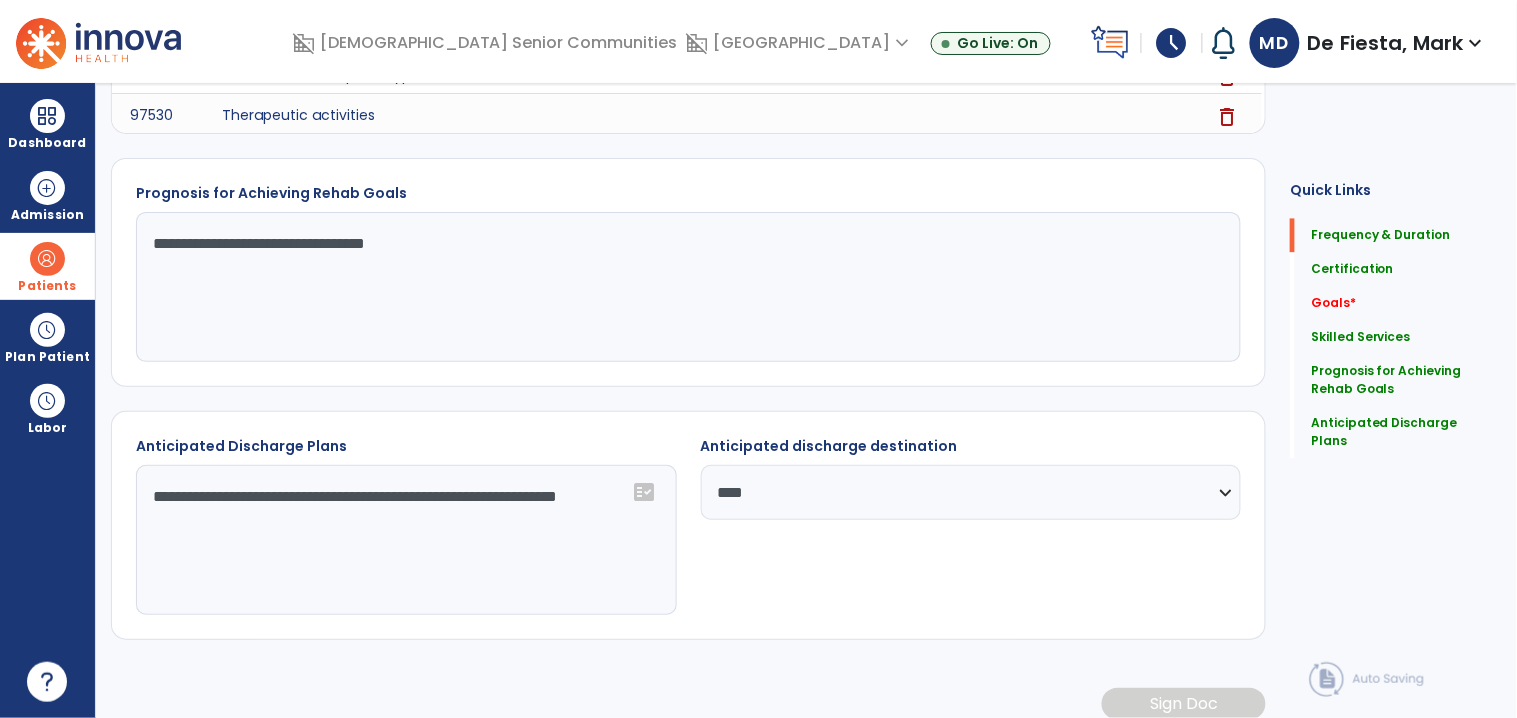 scroll, scrollTop: 0, scrollLeft: 0, axis: both 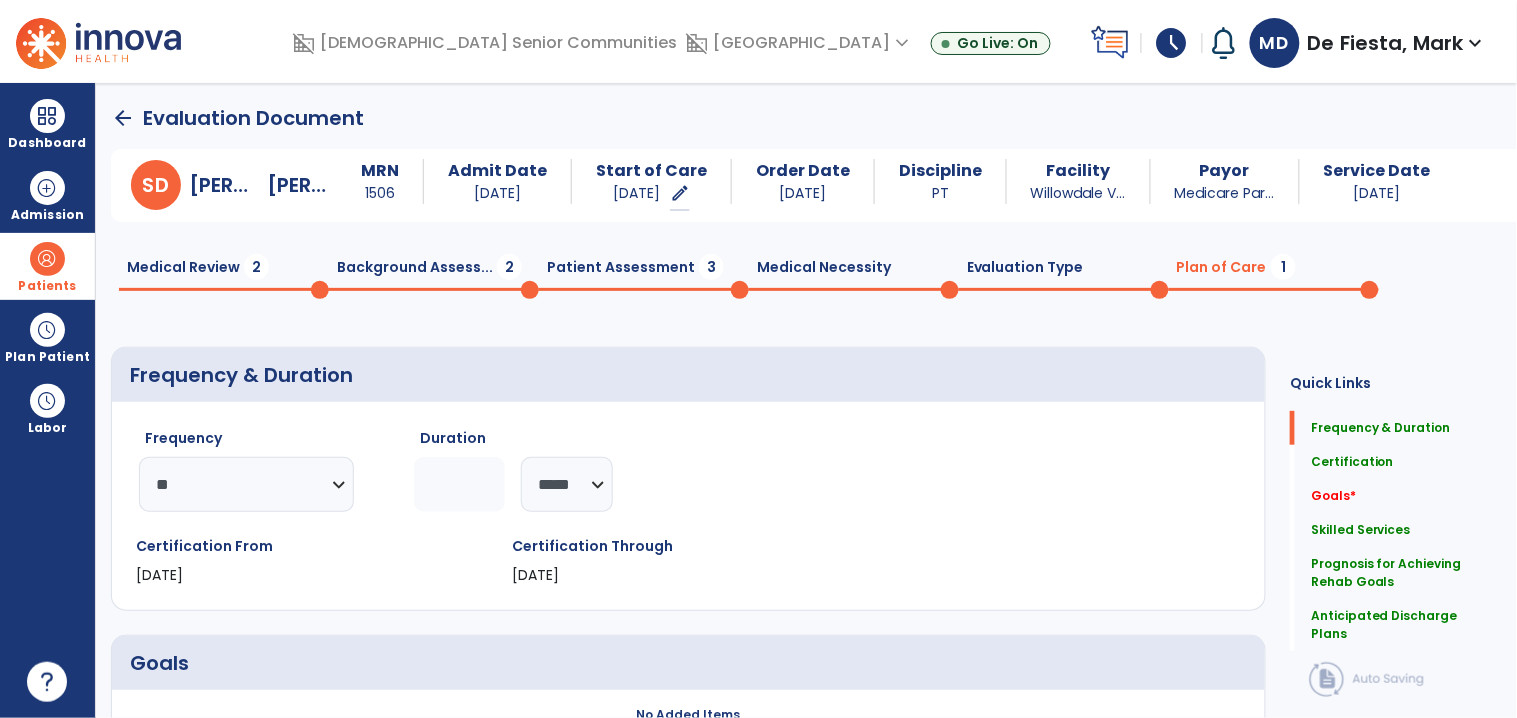 click on "arrow_back" 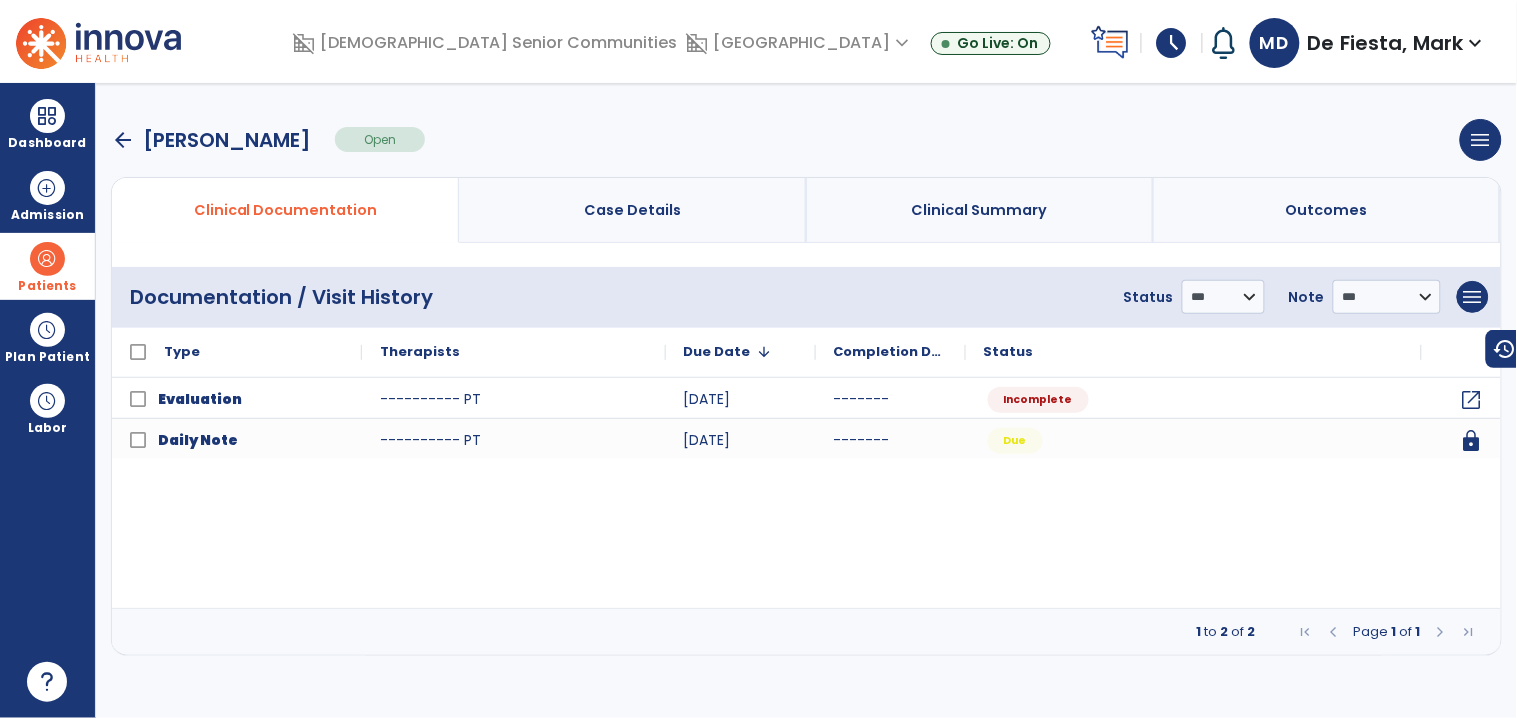 click on "arrow_back" at bounding box center (123, 140) 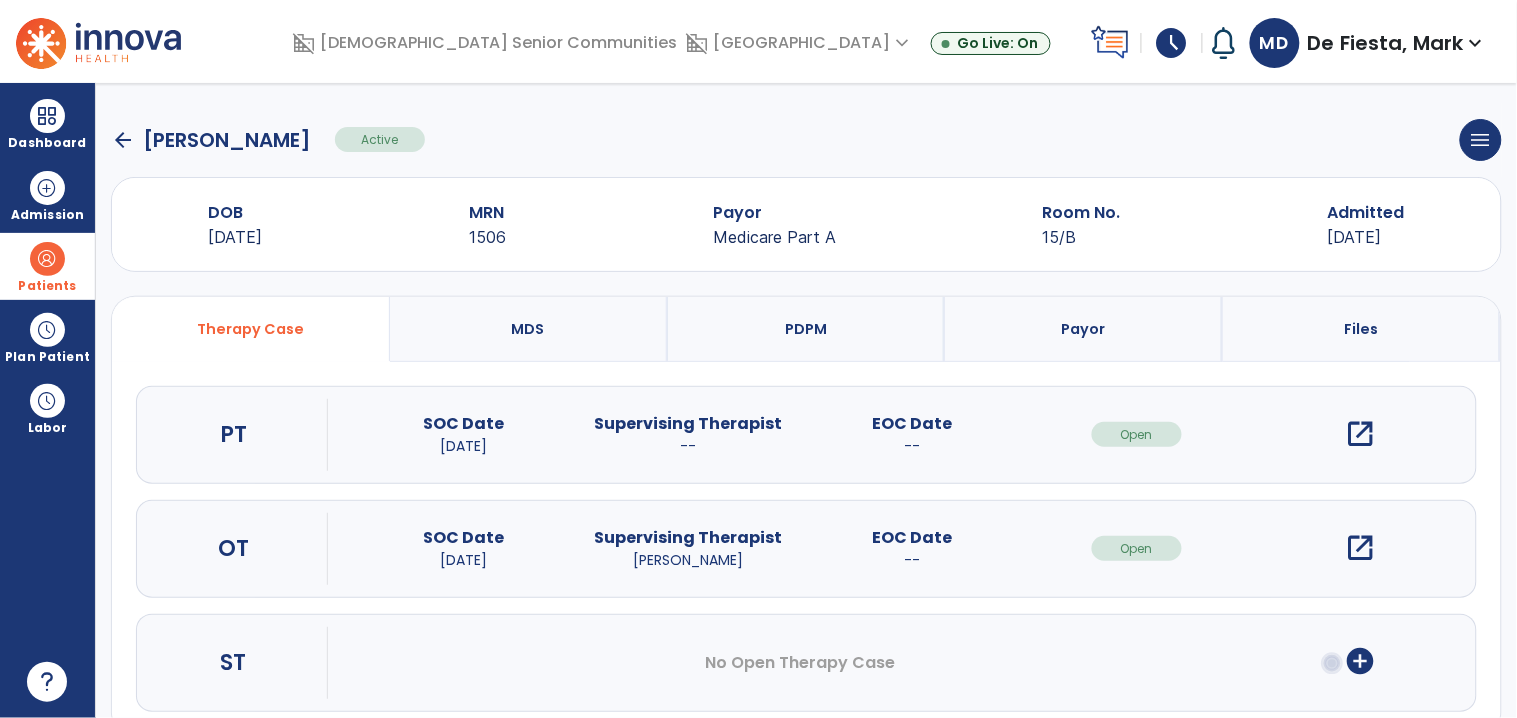 click on "domain_disabled   Willowdale Village   expand_more   Clark Rehab and Nursing   Riverview Village   Willowdale Village" at bounding box center (800, 43) 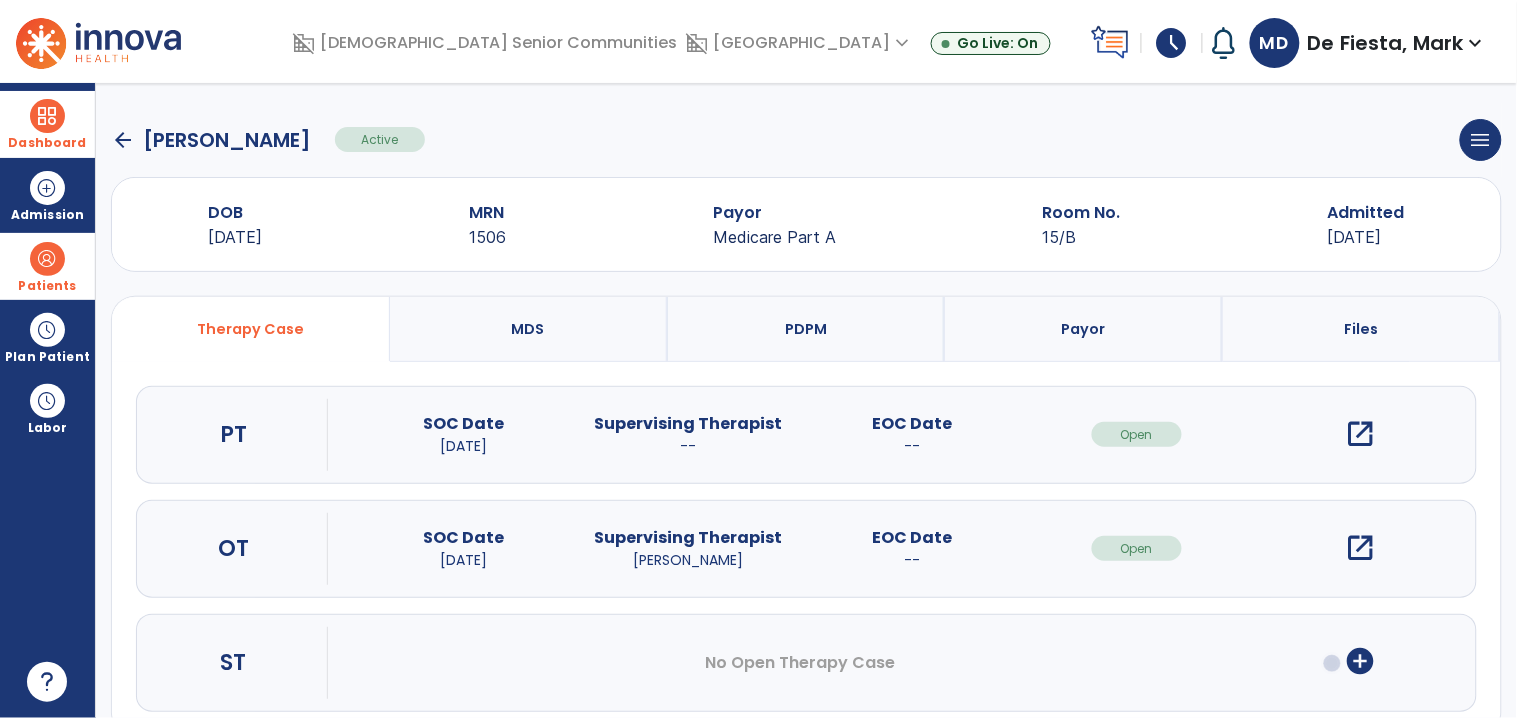 drag, startPoint x: 47, startPoint y: 95, endPoint x: 176, endPoint y: 152, distance: 141.0319 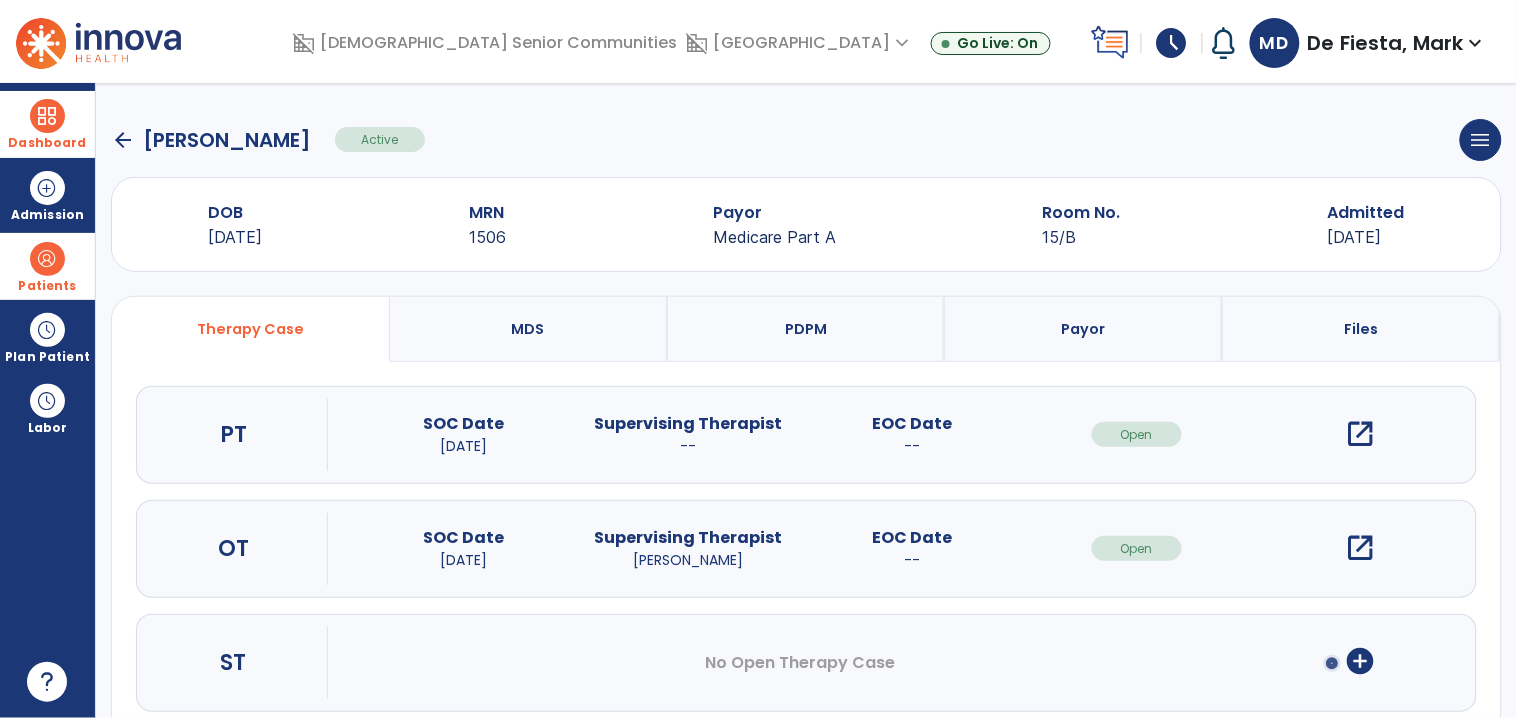 click on "Dashboard" at bounding box center (47, 124) 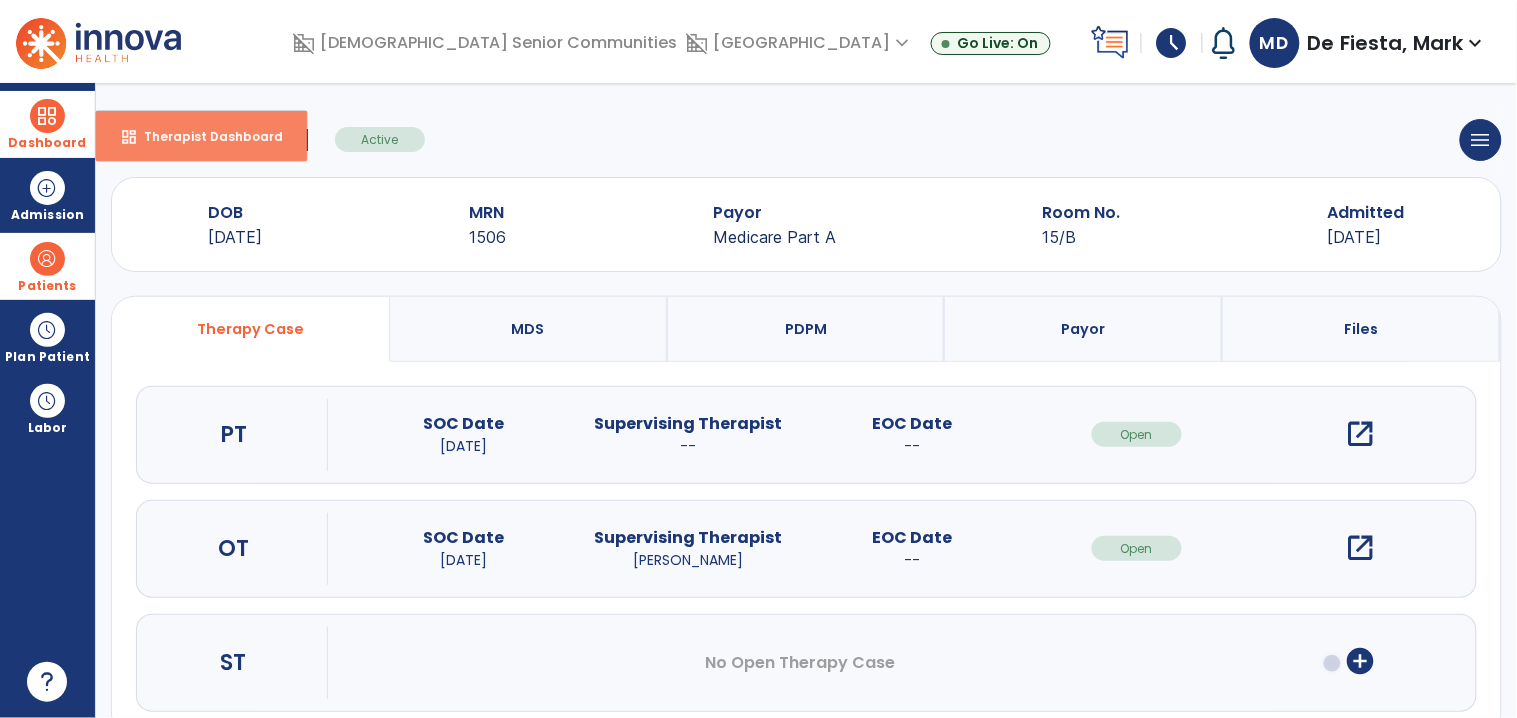 click on "dashboard  Therapist Dashboard" at bounding box center (201, 136) 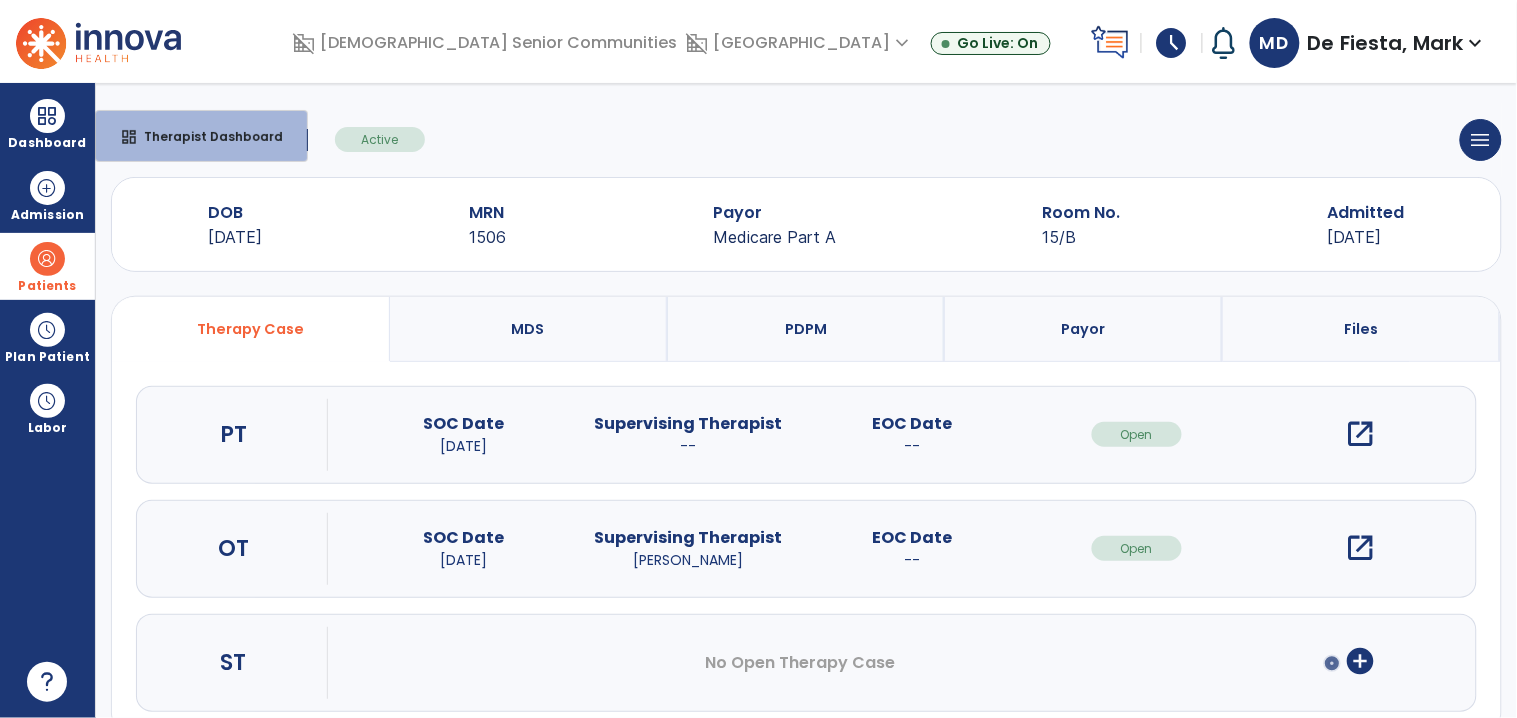 select on "****" 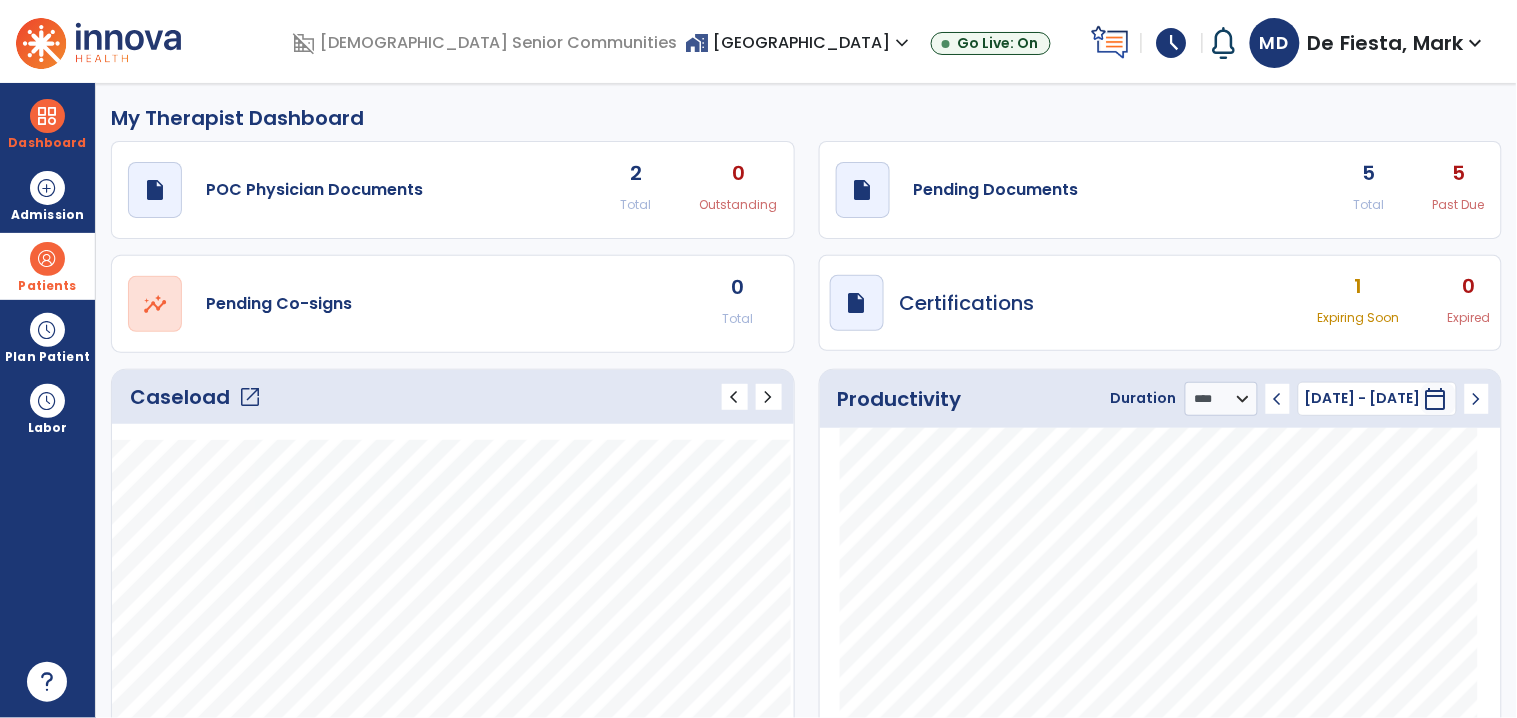 click on "home_work   Willowdale Village   expand_more" at bounding box center [800, 42] 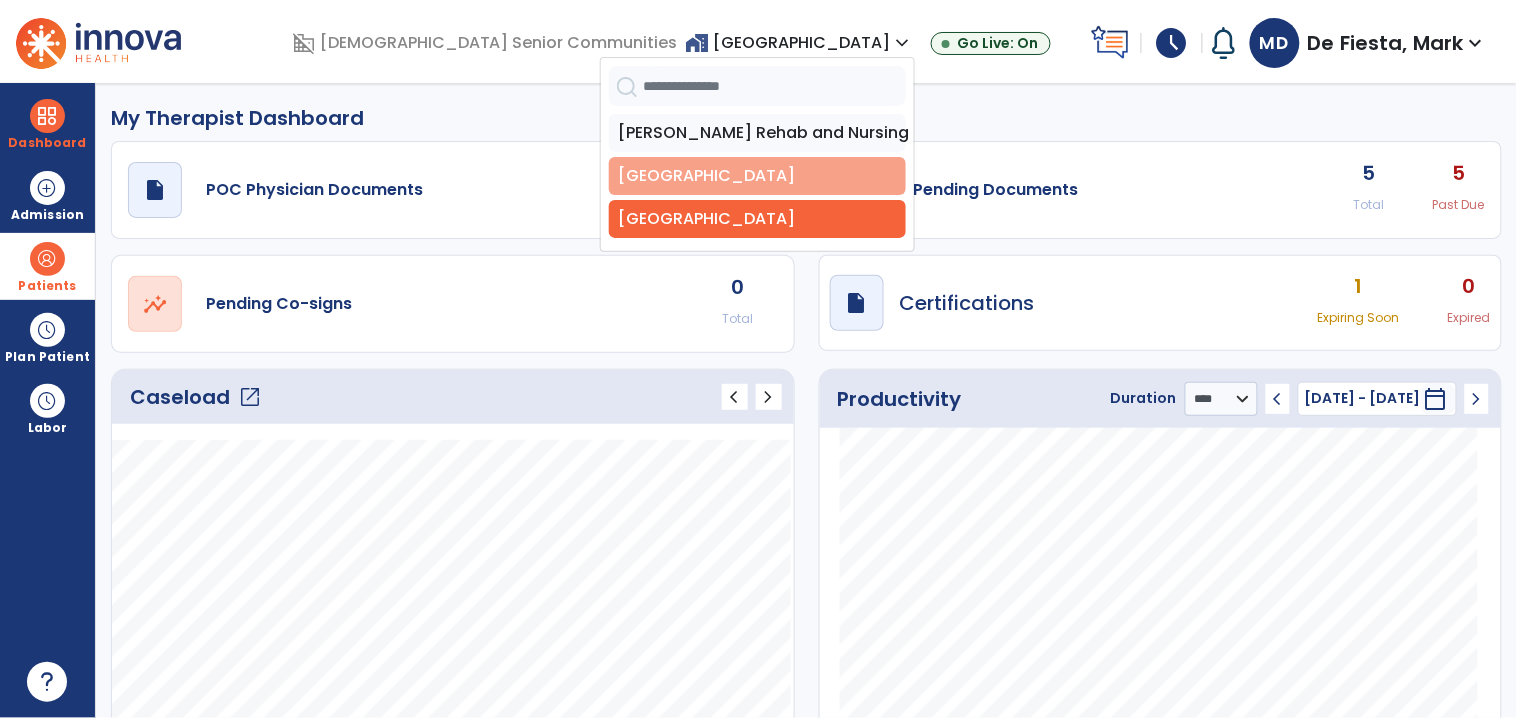 click on "[GEOGRAPHIC_DATA]" at bounding box center (757, 176) 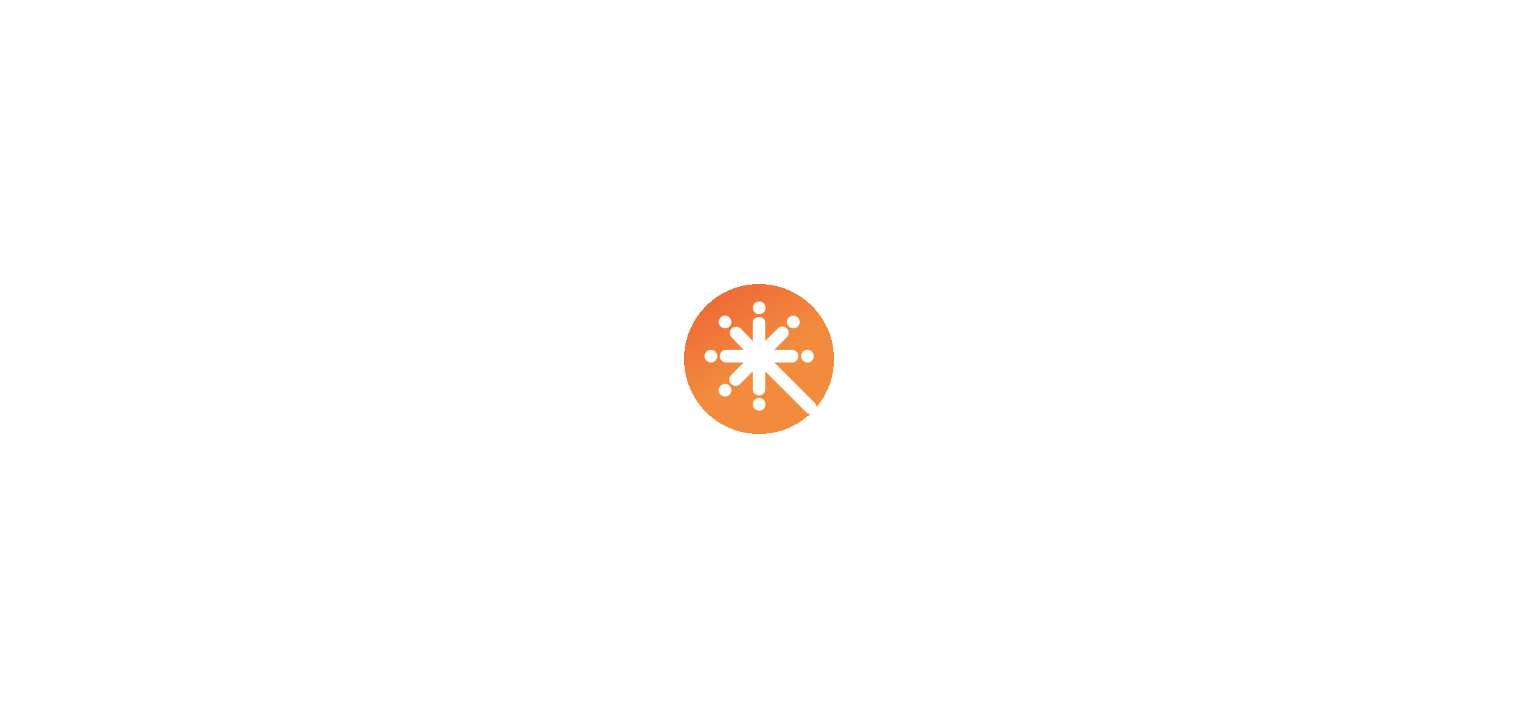 scroll, scrollTop: 0, scrollLeft: 0, axis: both 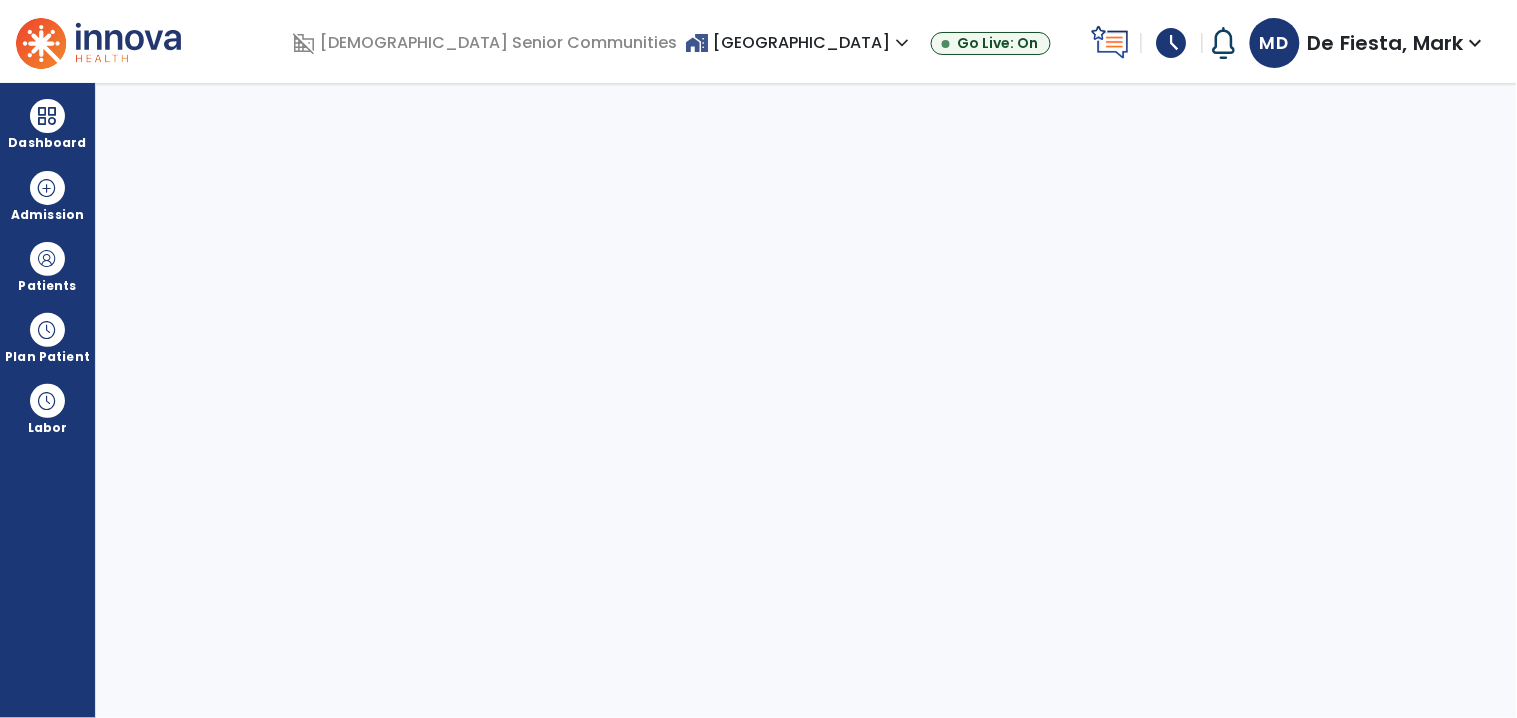 select on "****" 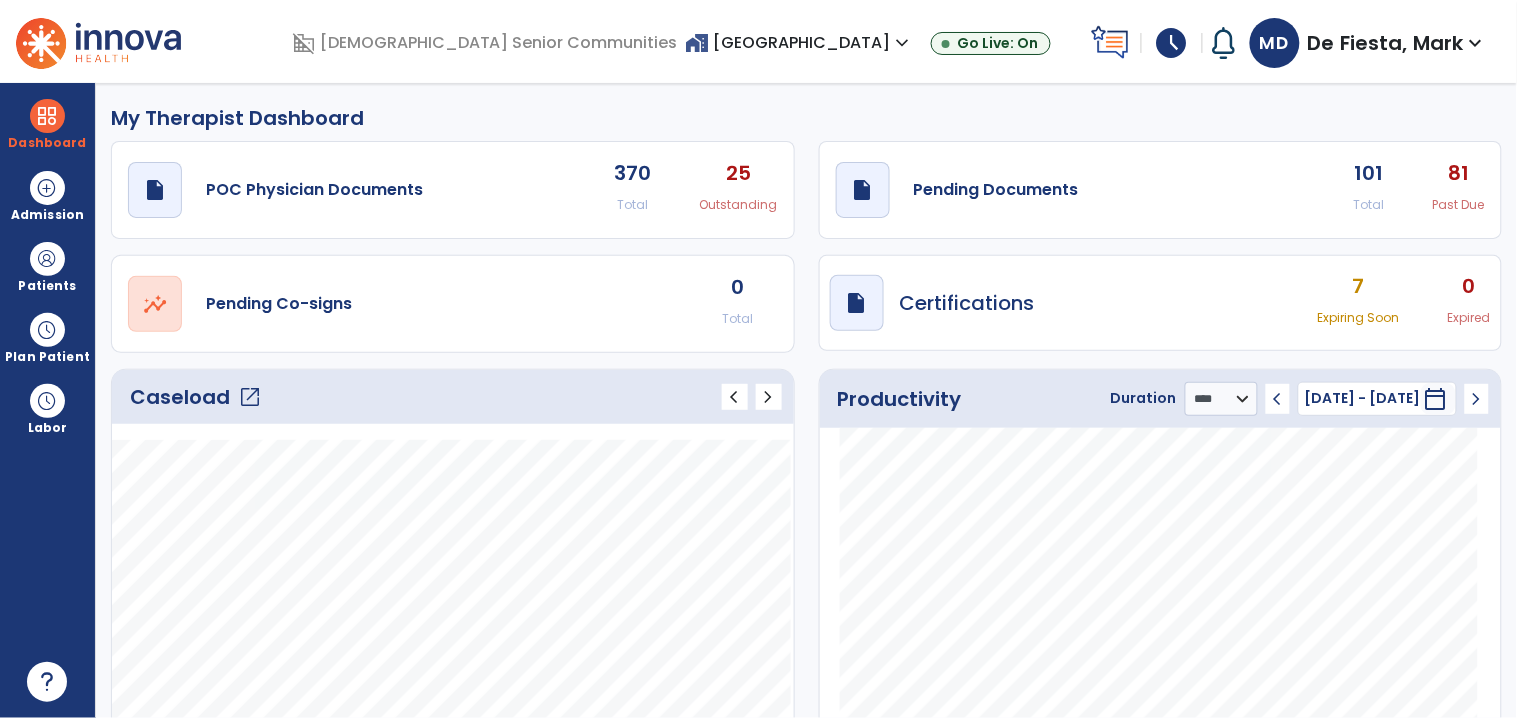 click on "open_in_new" 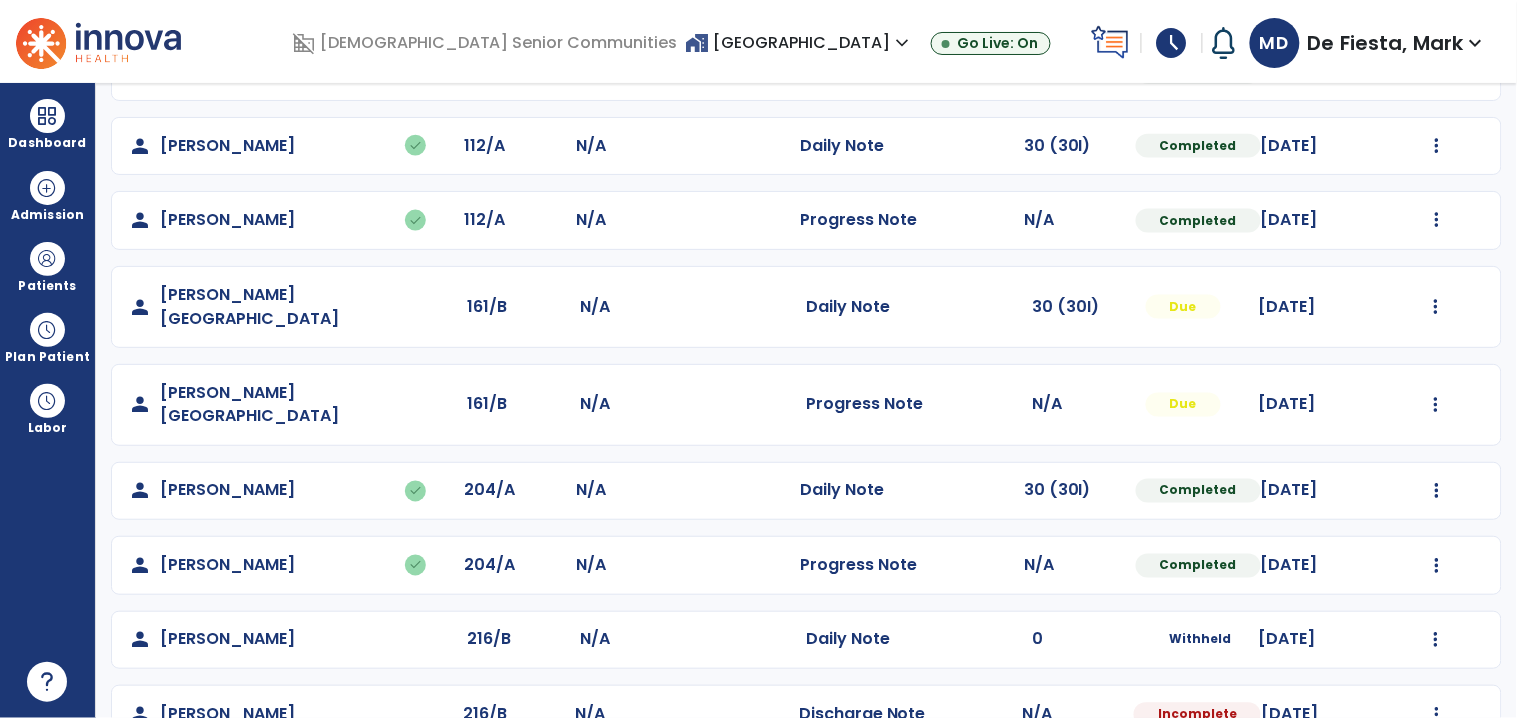 scroll, scrollTop: 0, scrollLeft: 0, axis: both 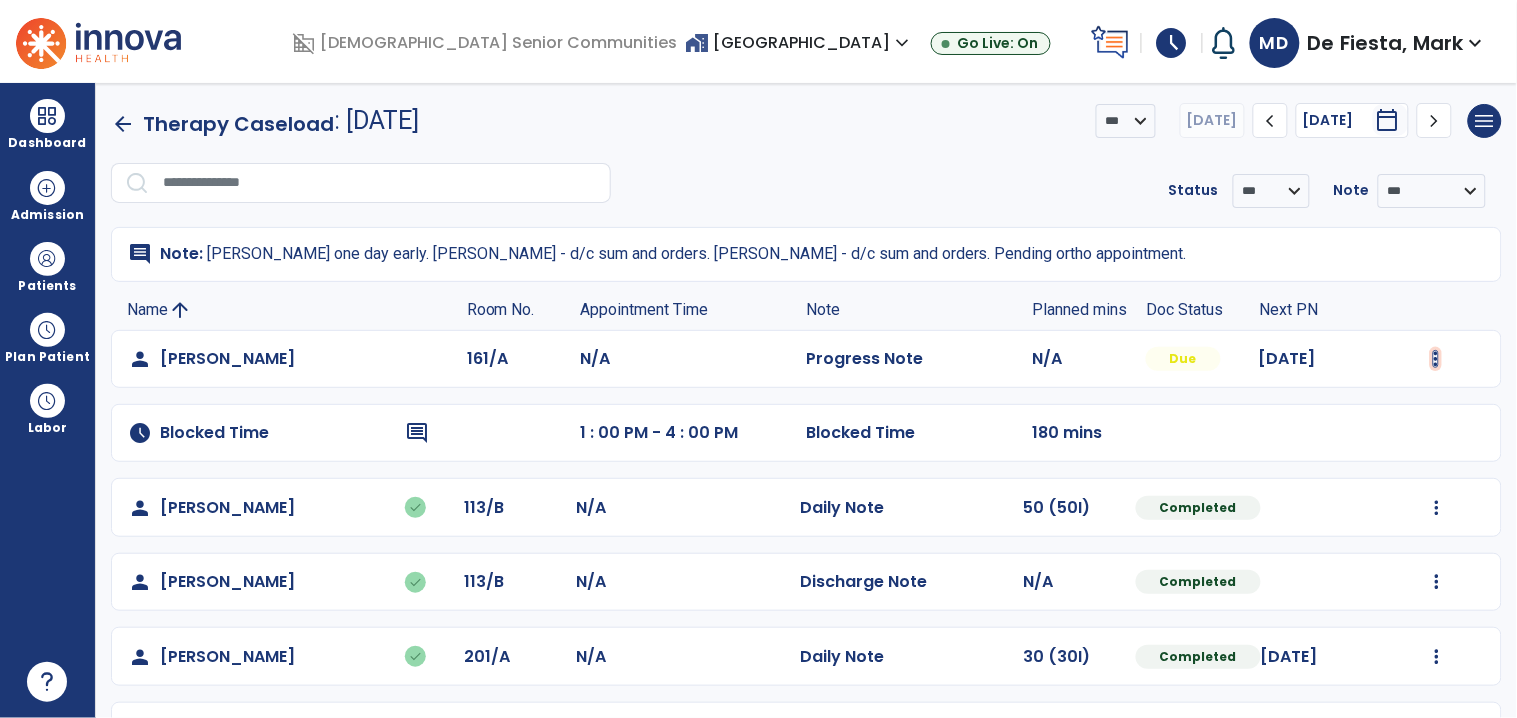 click at bounding box center (1436, 359) 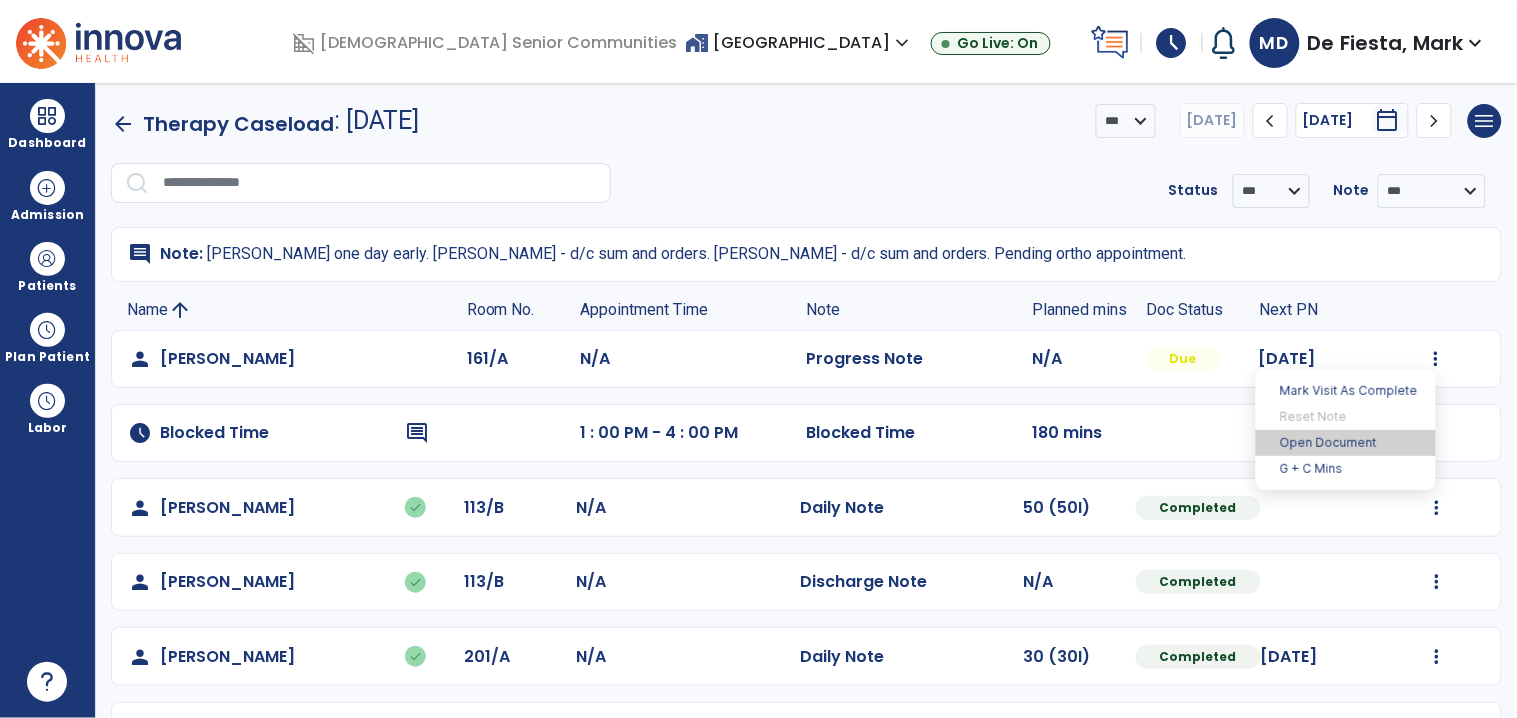 click on "Open Document" at bounding box center [1346, 443] 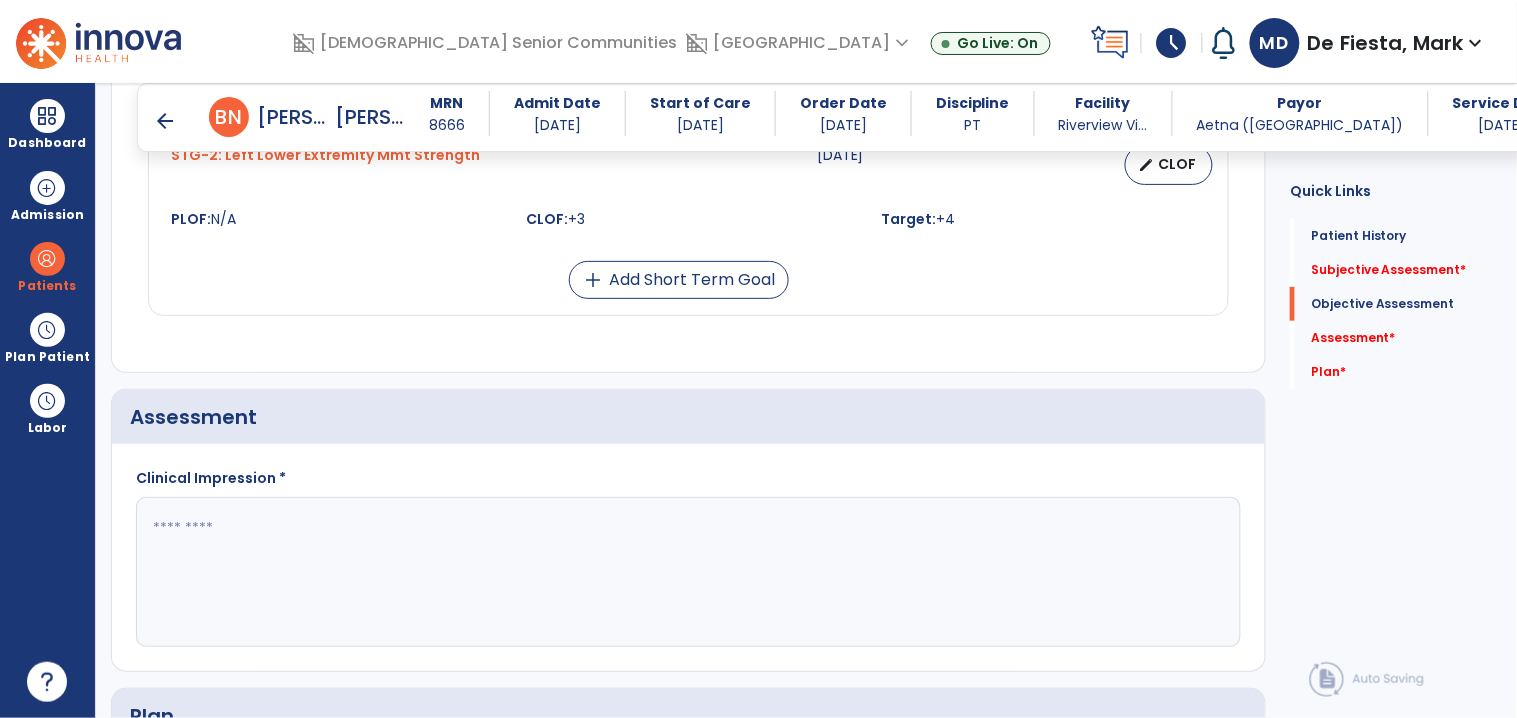 scroll, scrollTop: 2202, scrollLeft: 0, axis: vertical 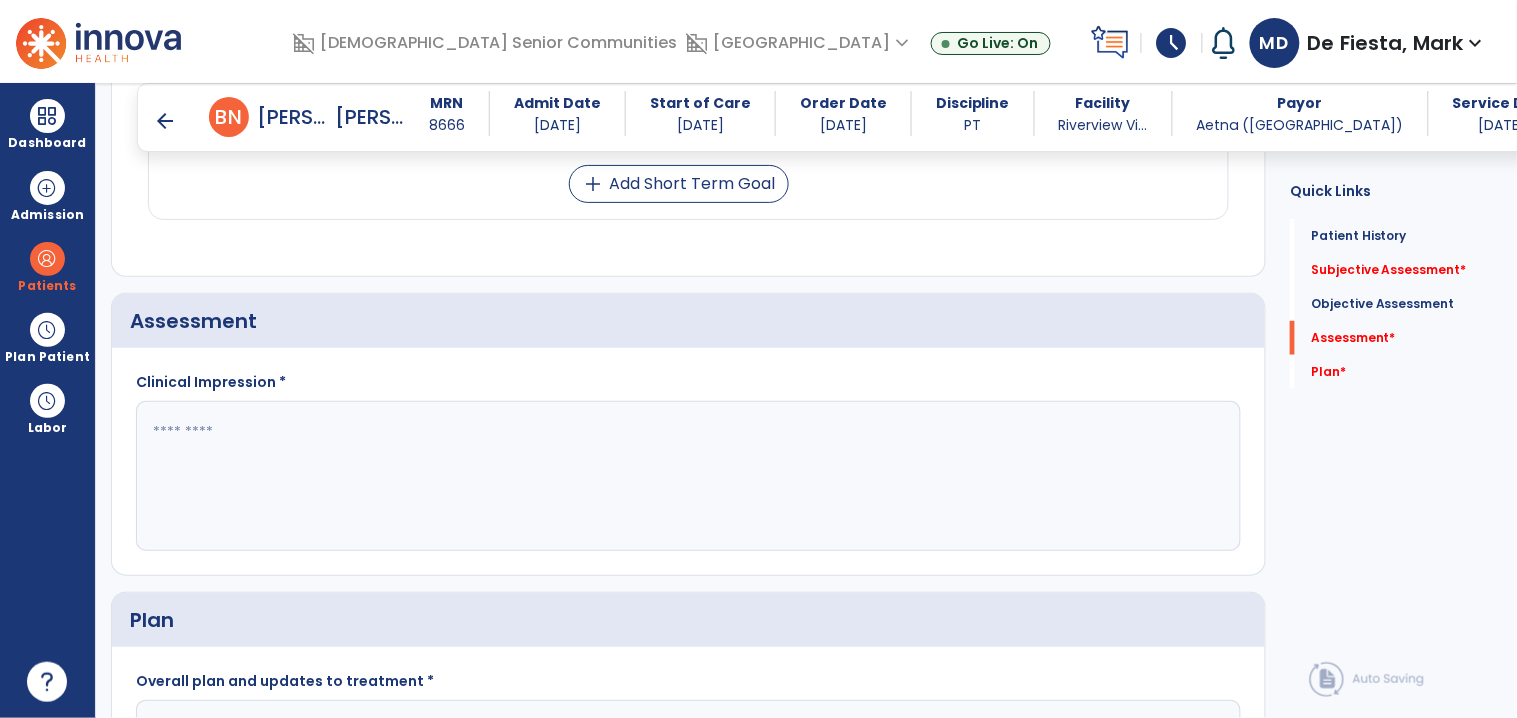 click 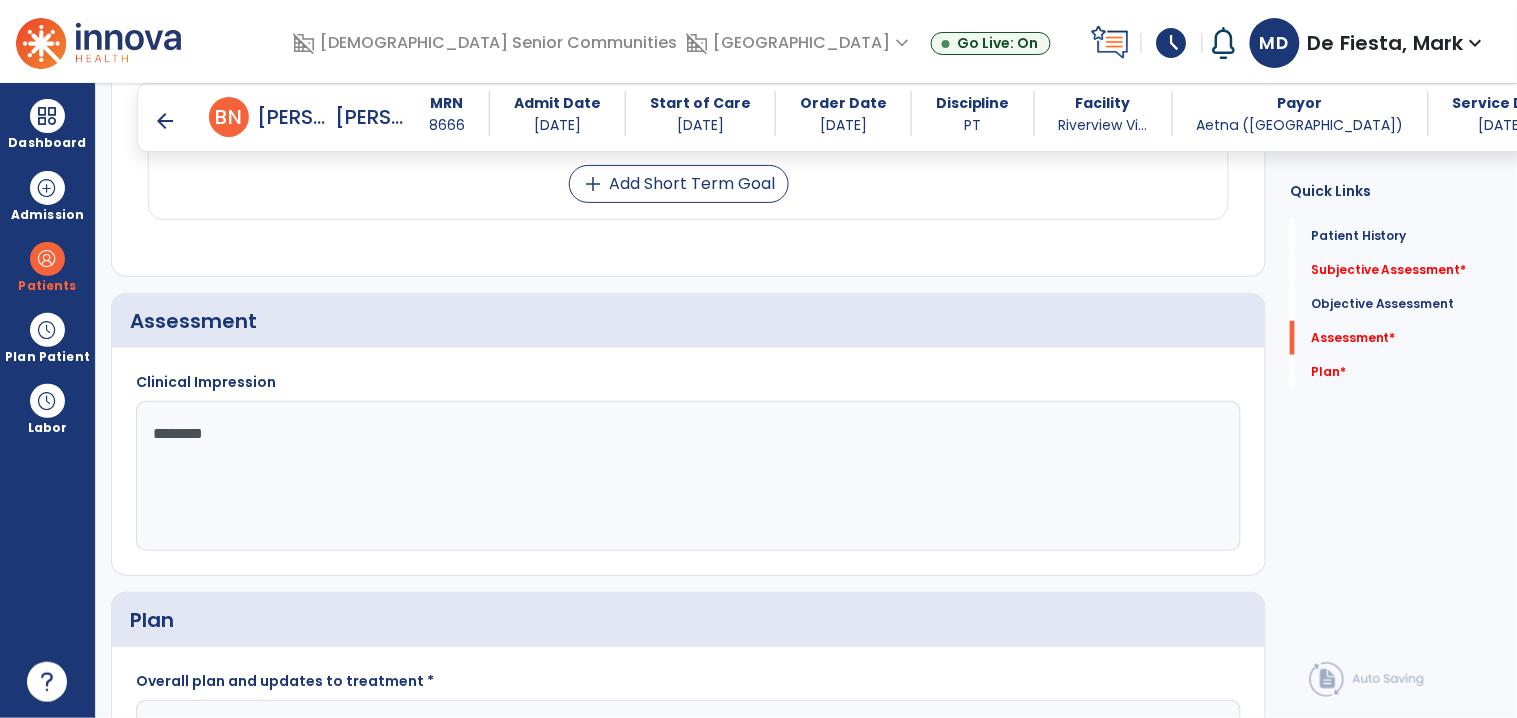 type on "*********" 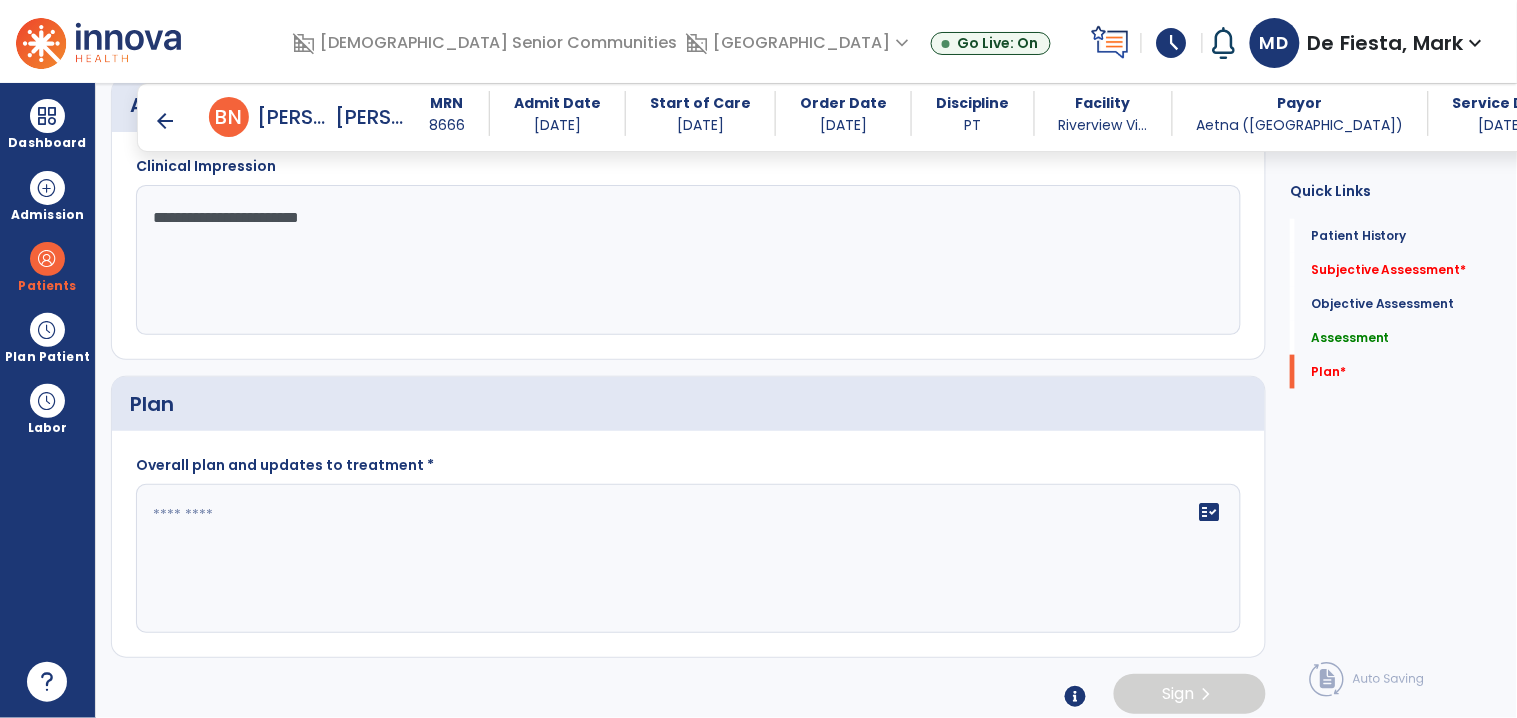 scroll, scrollTop: 2432, scrollLeft: 0, axis: vertical 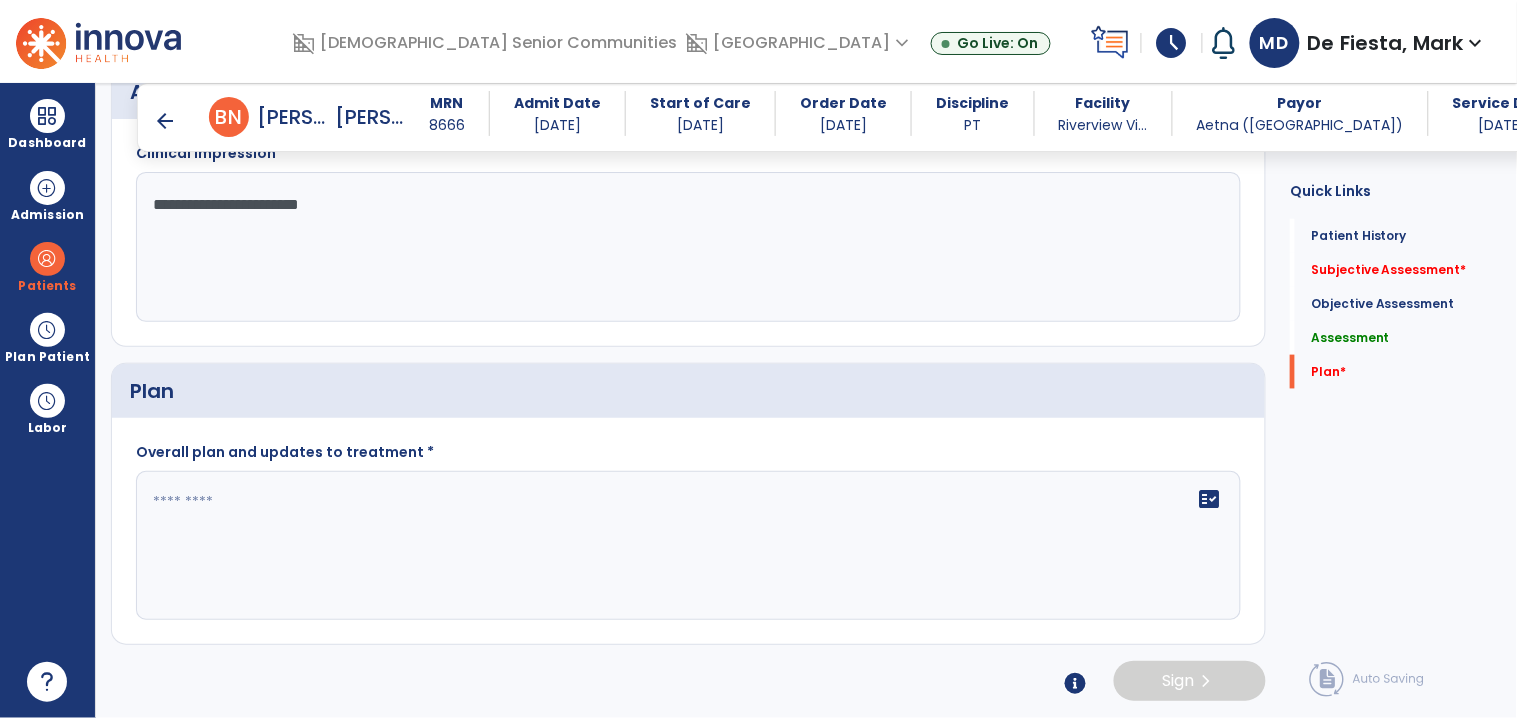 type on "**********" 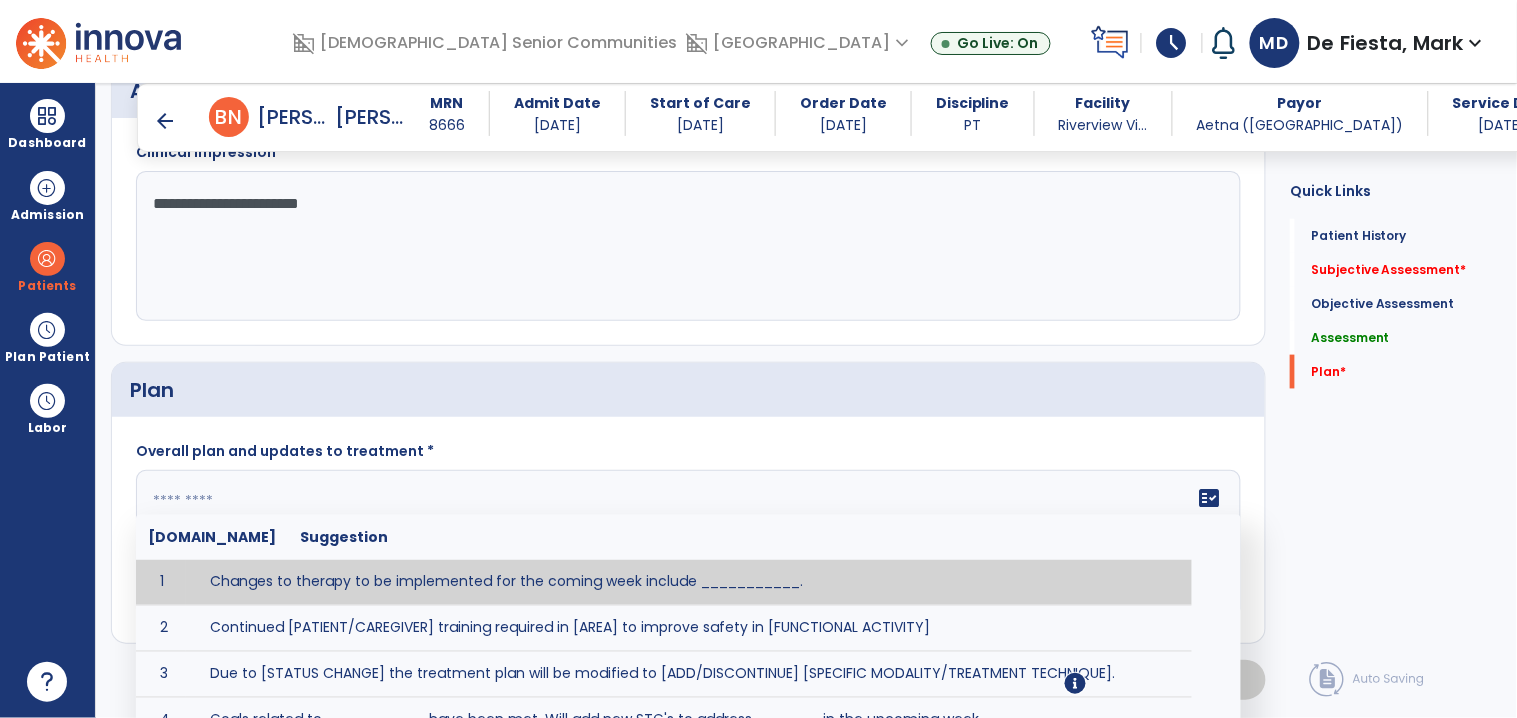 click on "fact_check  Sr.No Suggestion 1 Changes to therapy to be implemented for the coming week include ___________. 2 Continued [PATIENT/CAREGIVER] training required in [AREA] to improve safety in [FUNCTIONAL ACTIVITY] 3 Due to [STATUS CHANGE] the treatment plan will be modified to [ADD/DISCONTINUE] [SPECIFIC MODALITY/TREATMENT TECHNIQUE]. 4 Goals related to ___________ have been met.  Will add new STG's to address _______ in the upcoming week. 5 Updated precautions include ________. 6 Progress treatment to include ____________. 7 Requires further [PATIENT/CAREGIVER] training in ______ to improve safety in ________. 8 Short term goals related to _________ have been met and new short term goals to be added as appropriate for patient. 9 STGs have been met, will now focus on LTGs. 10 The plan for next week's visits include [INTERVENTIONS] with the objective of improving [IMPAIRMENTS] to continue to progress toward long term goal(s). 11 12 13 Changes to therapy to be implemented for the coming week include ___________." 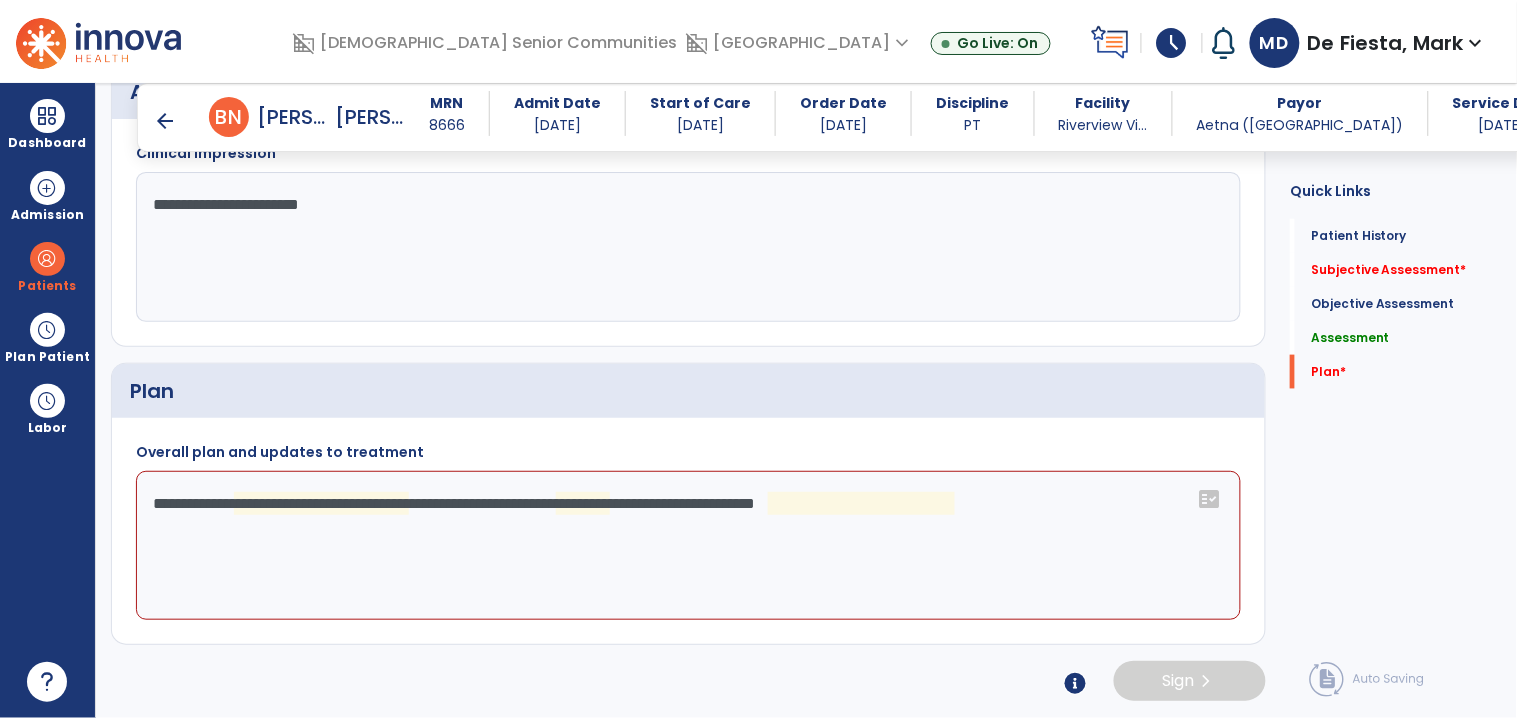 click on "**********" 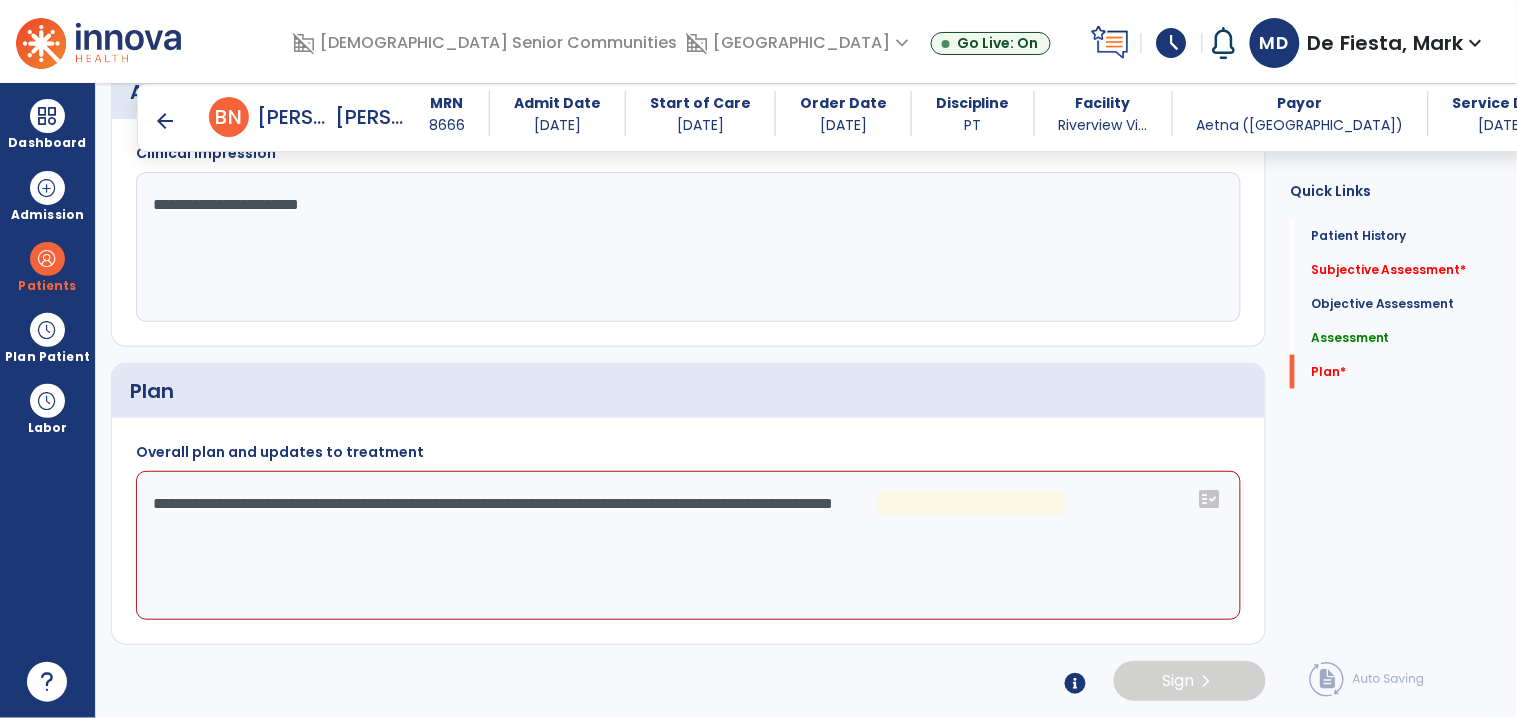 click on "**********" 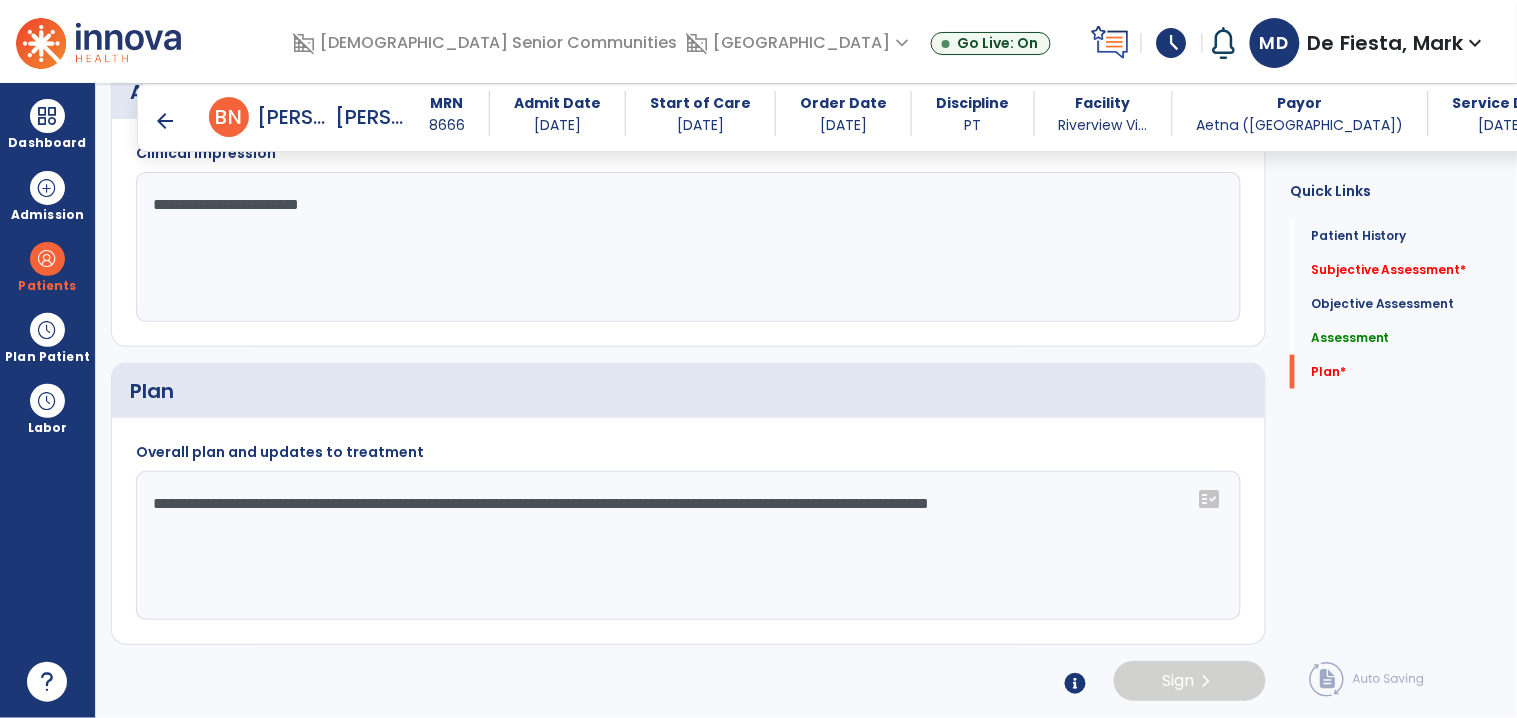 type on "**********" 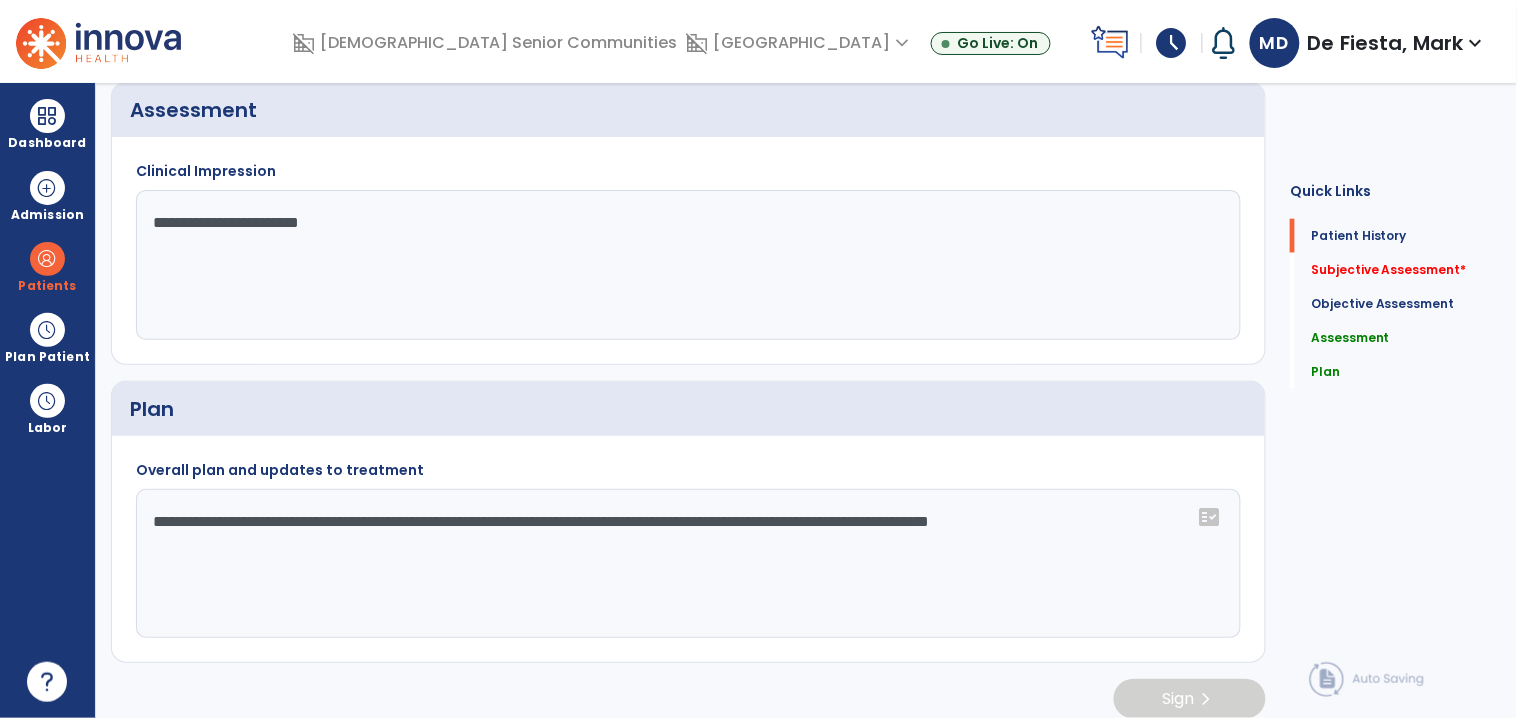scroll, scrollTop: 0, scrollLeft: 0, axis: both 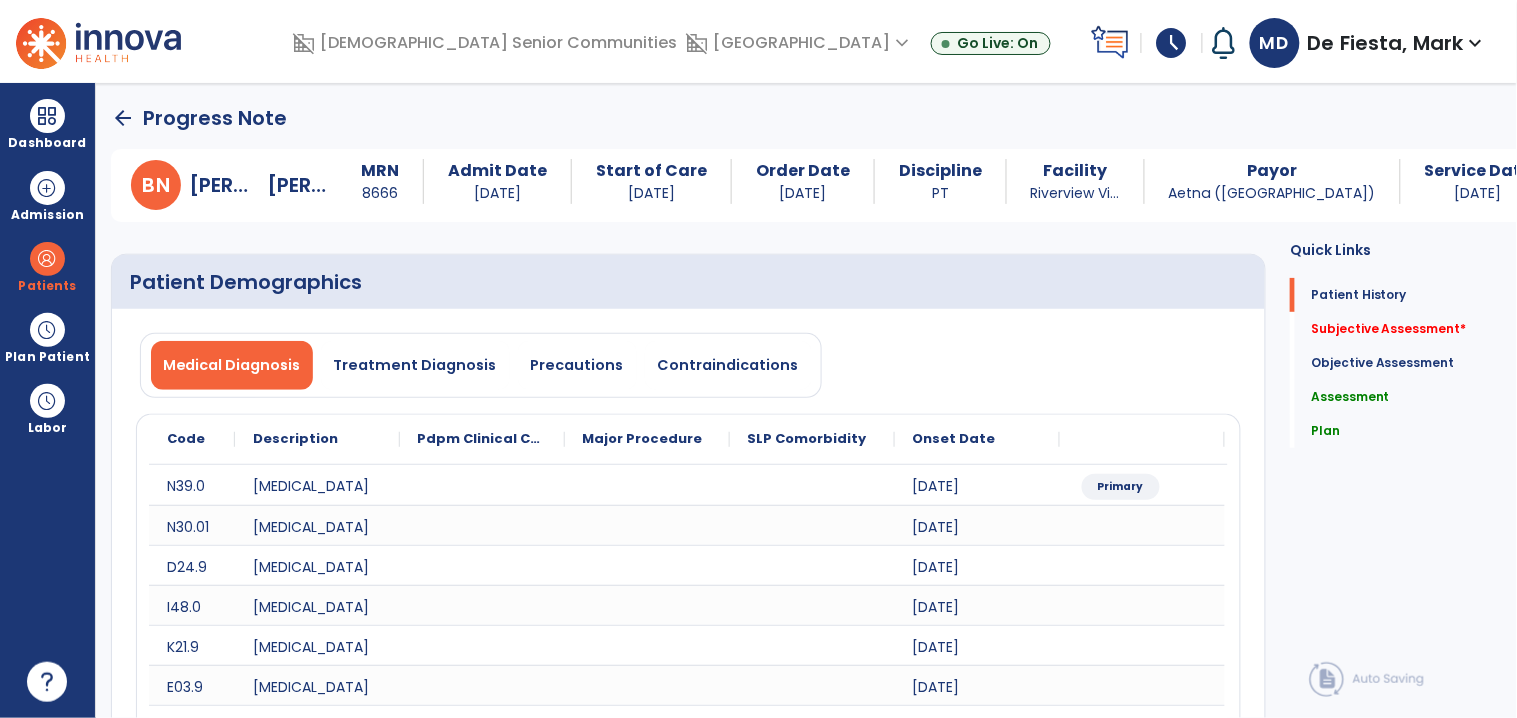 click on "arrow_back" 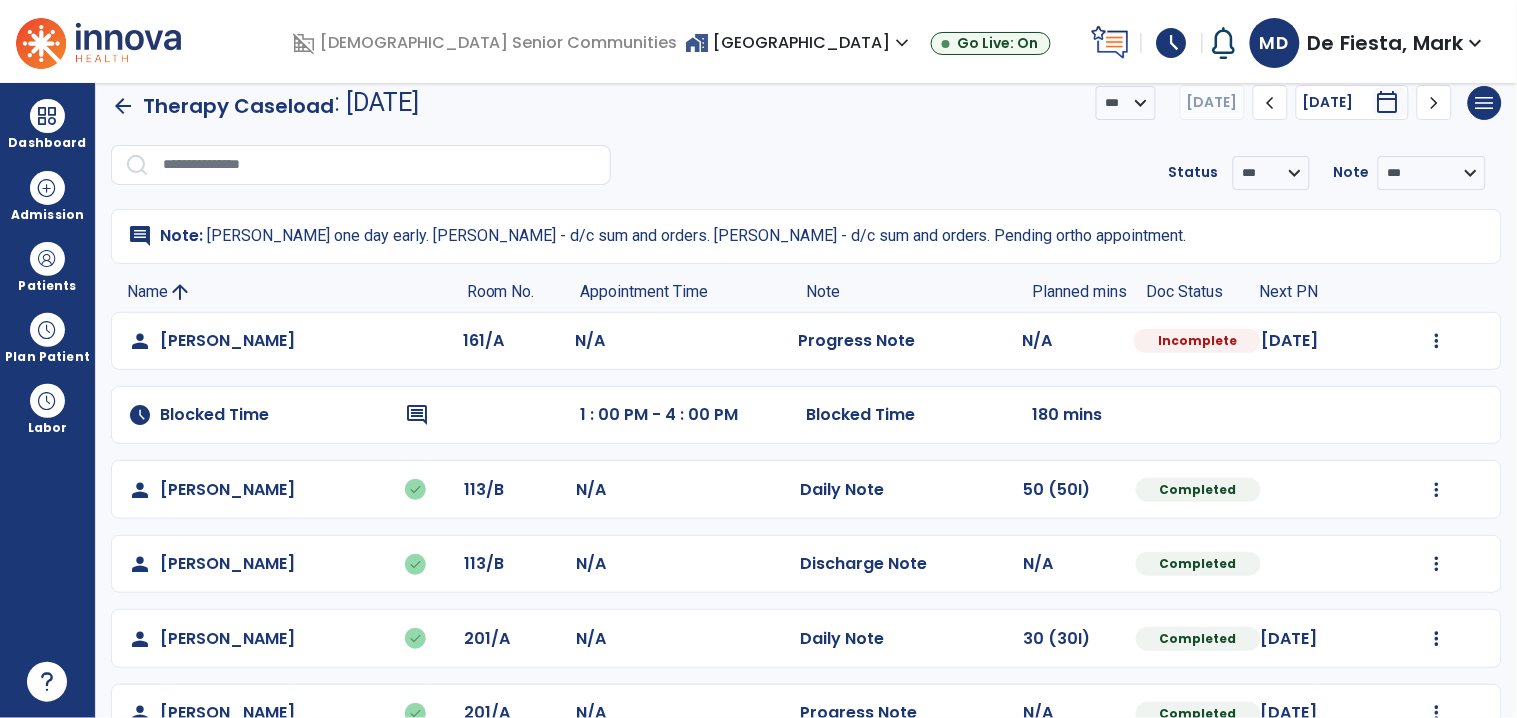 scroll, scrollTop: 0, scrollLeft: 0, axis: both 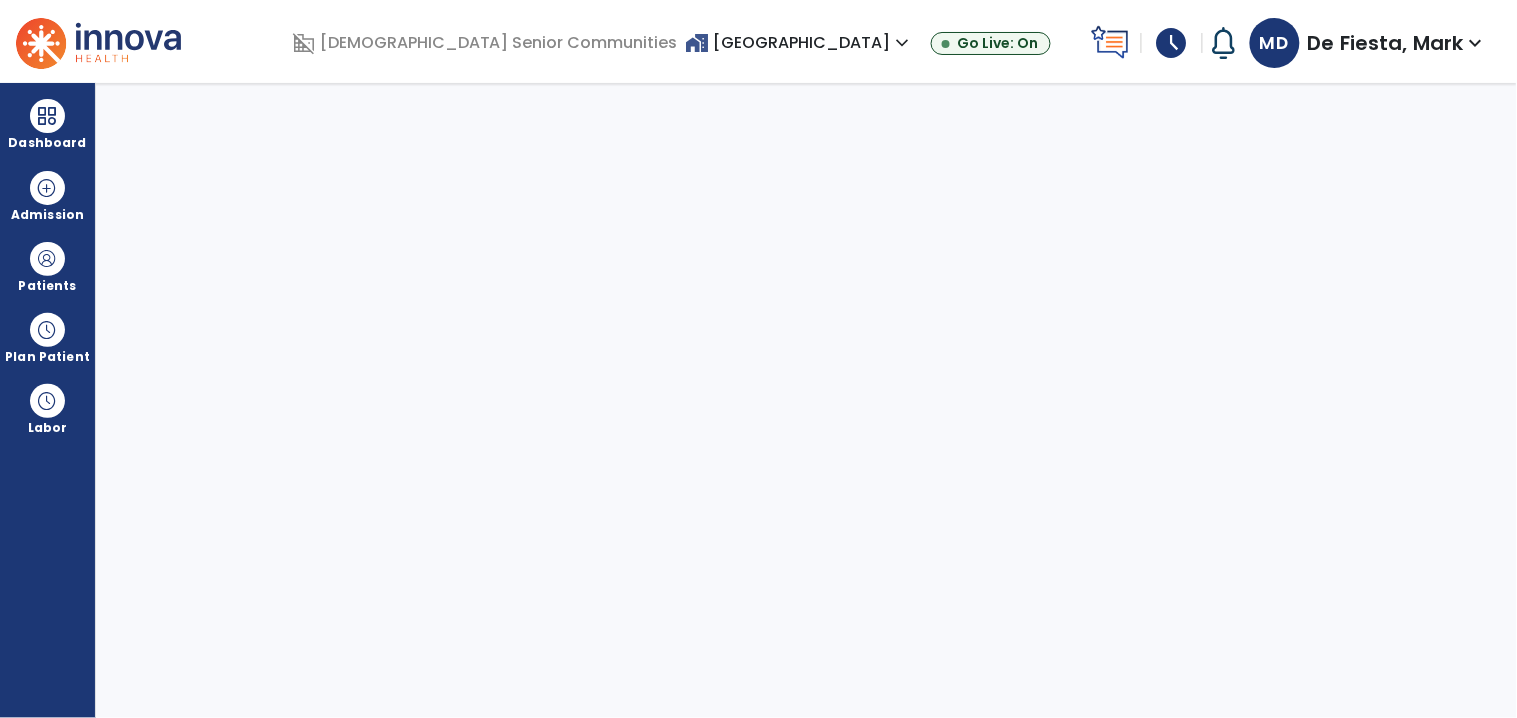 select on "****" 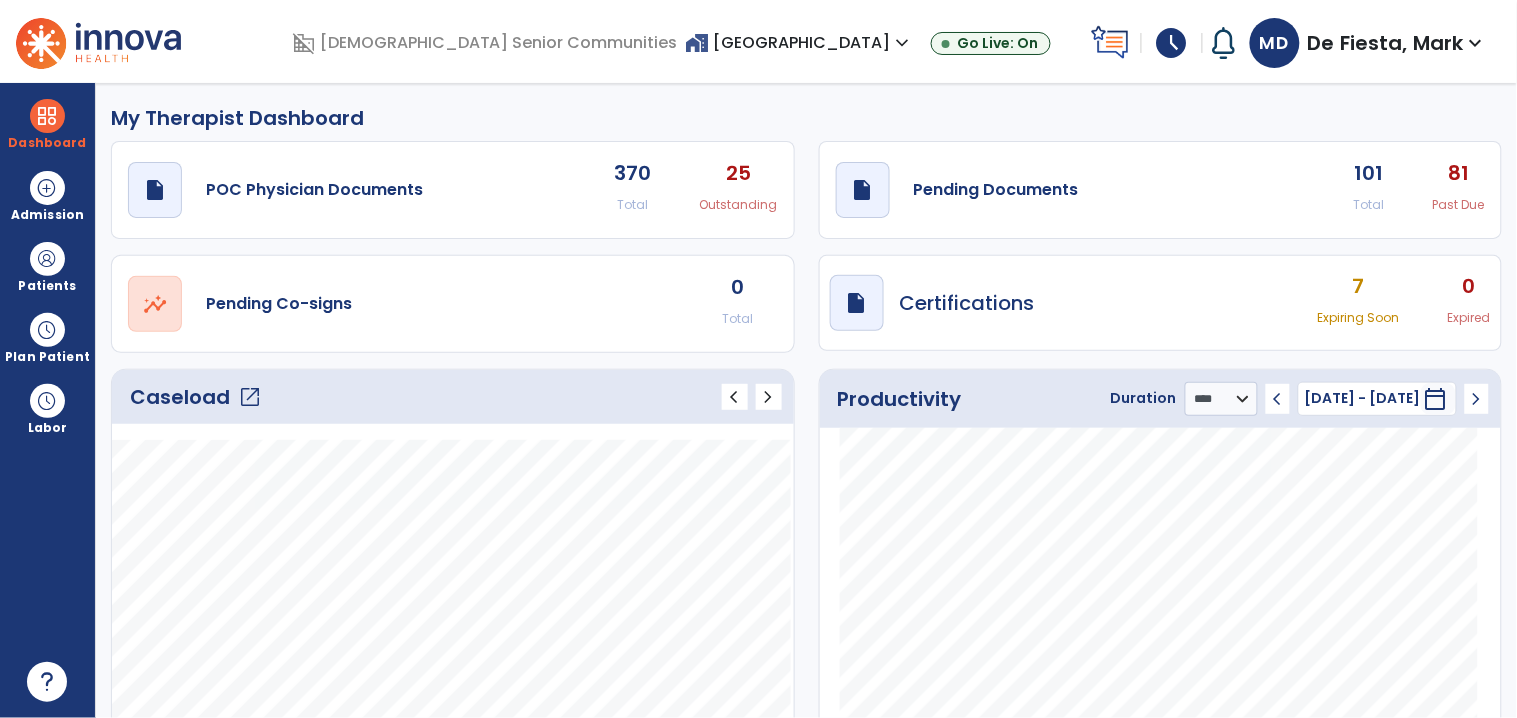 click on "open_in_new" 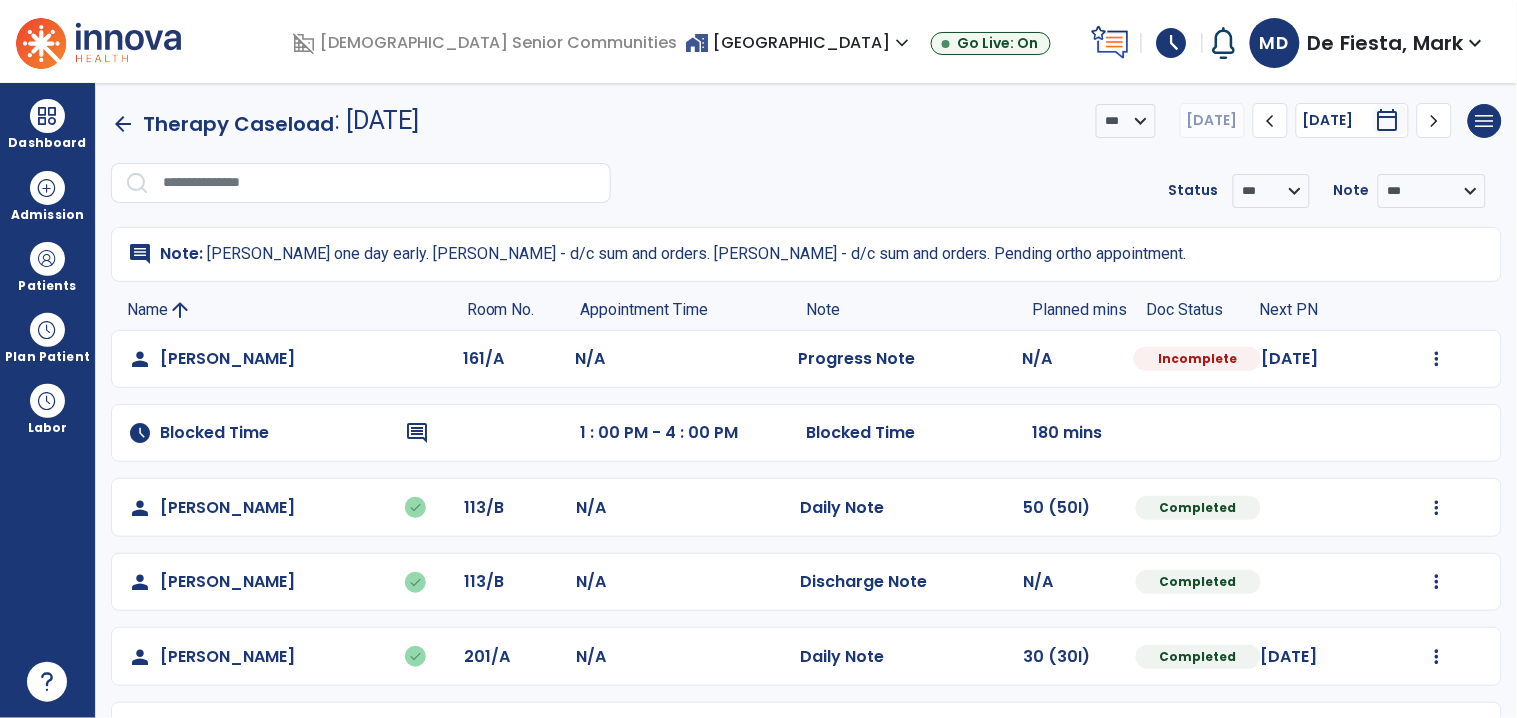 click on "De Fiesta, Mark" at bounding box center (1386, 43) 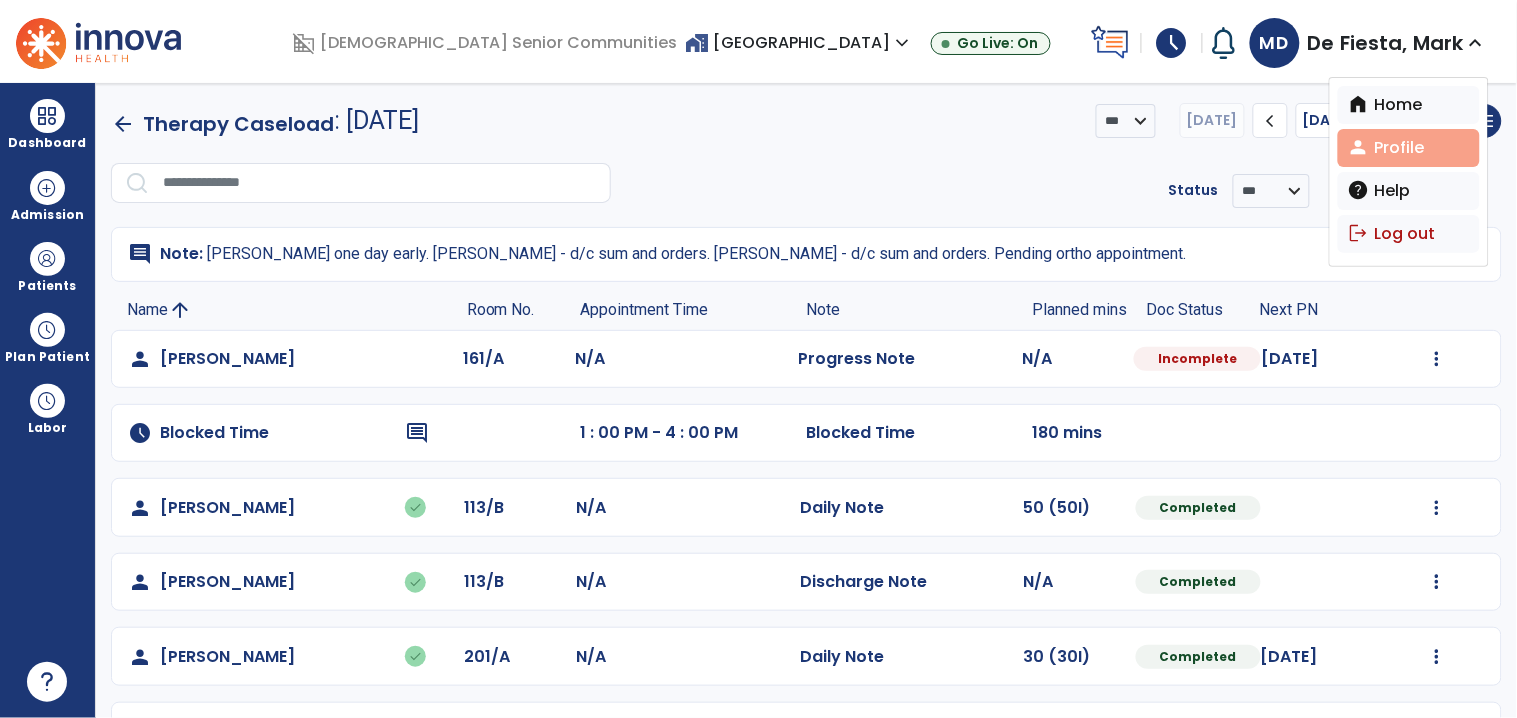 click on "person   Profile" at bounding box center [1409, 148] 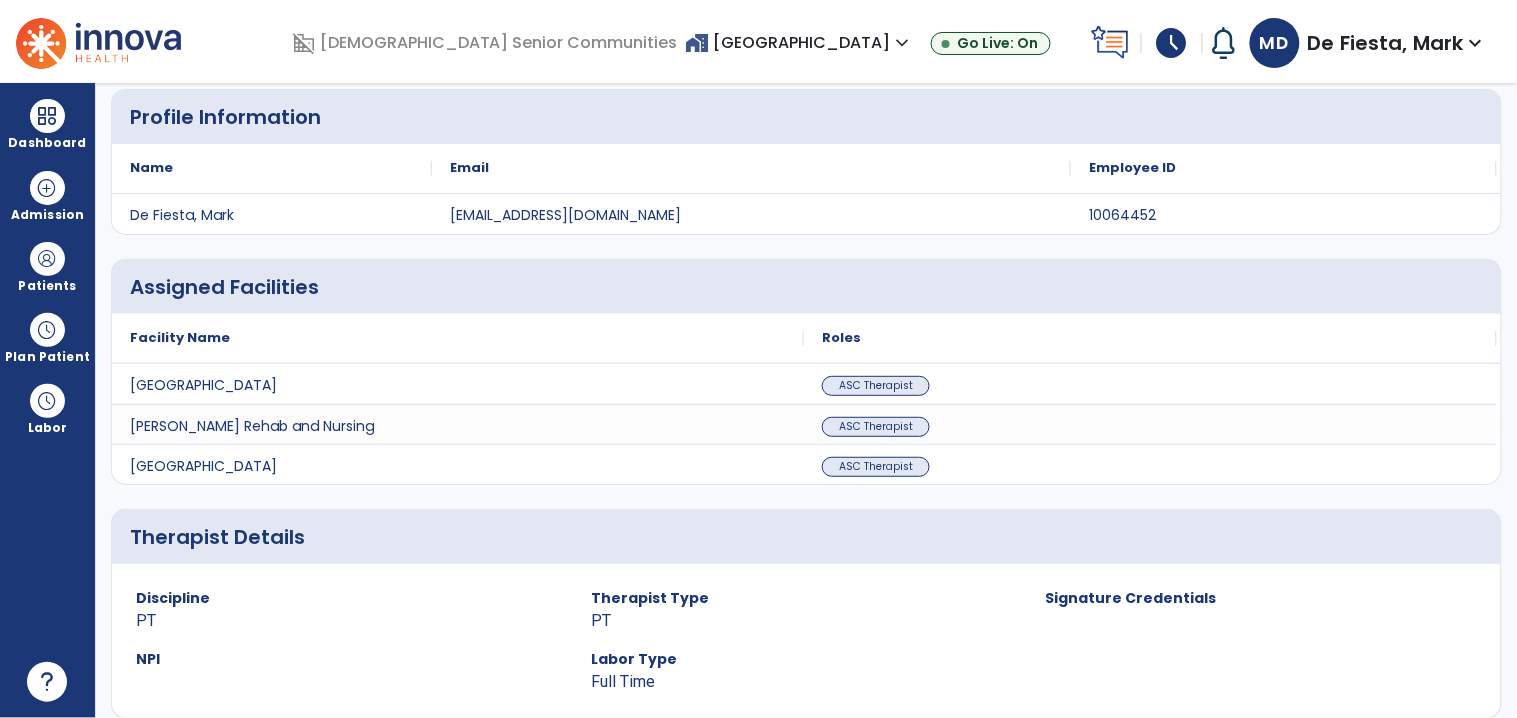 scroll, scrollTop: 0, scrollLeft: 0, axis: both 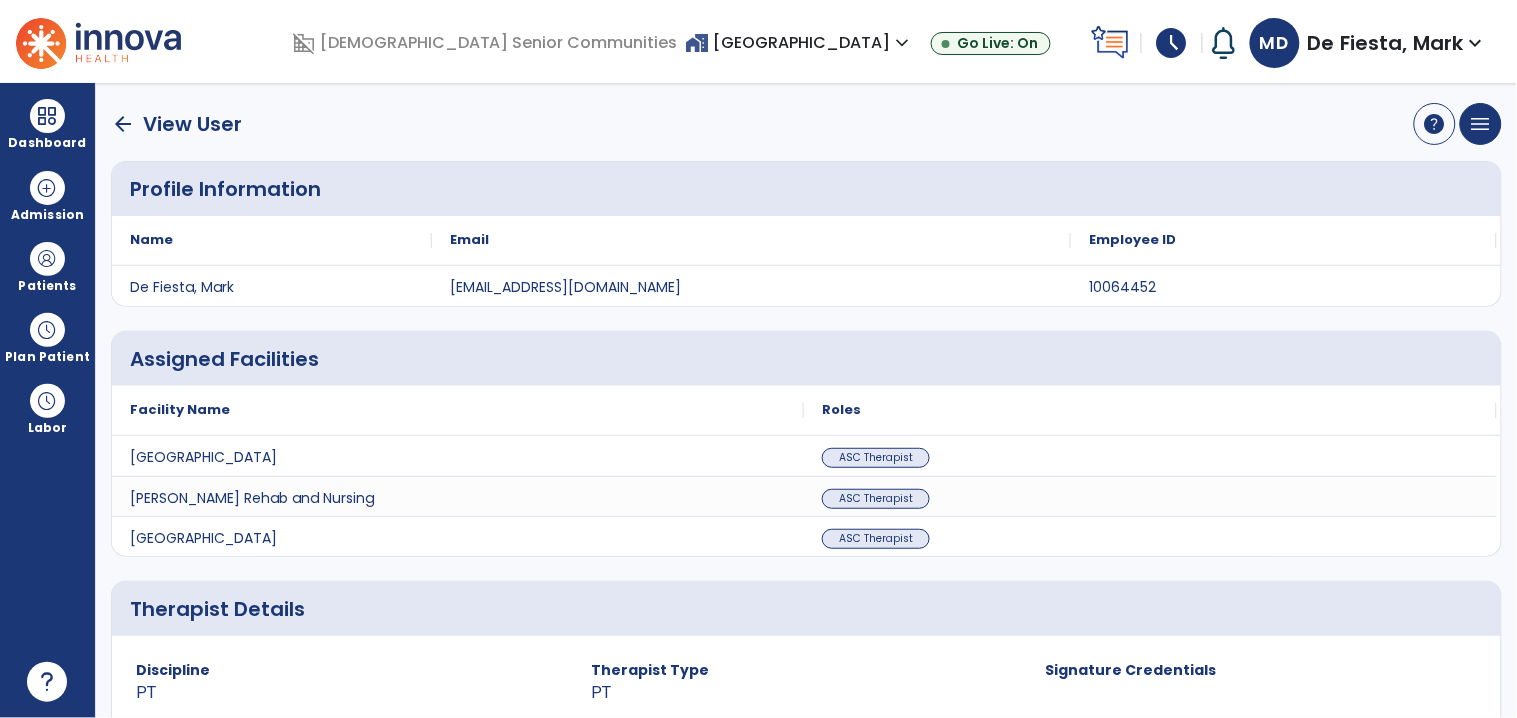 click on "De Fiesta, Mark" at bounding box center (1386, 43) 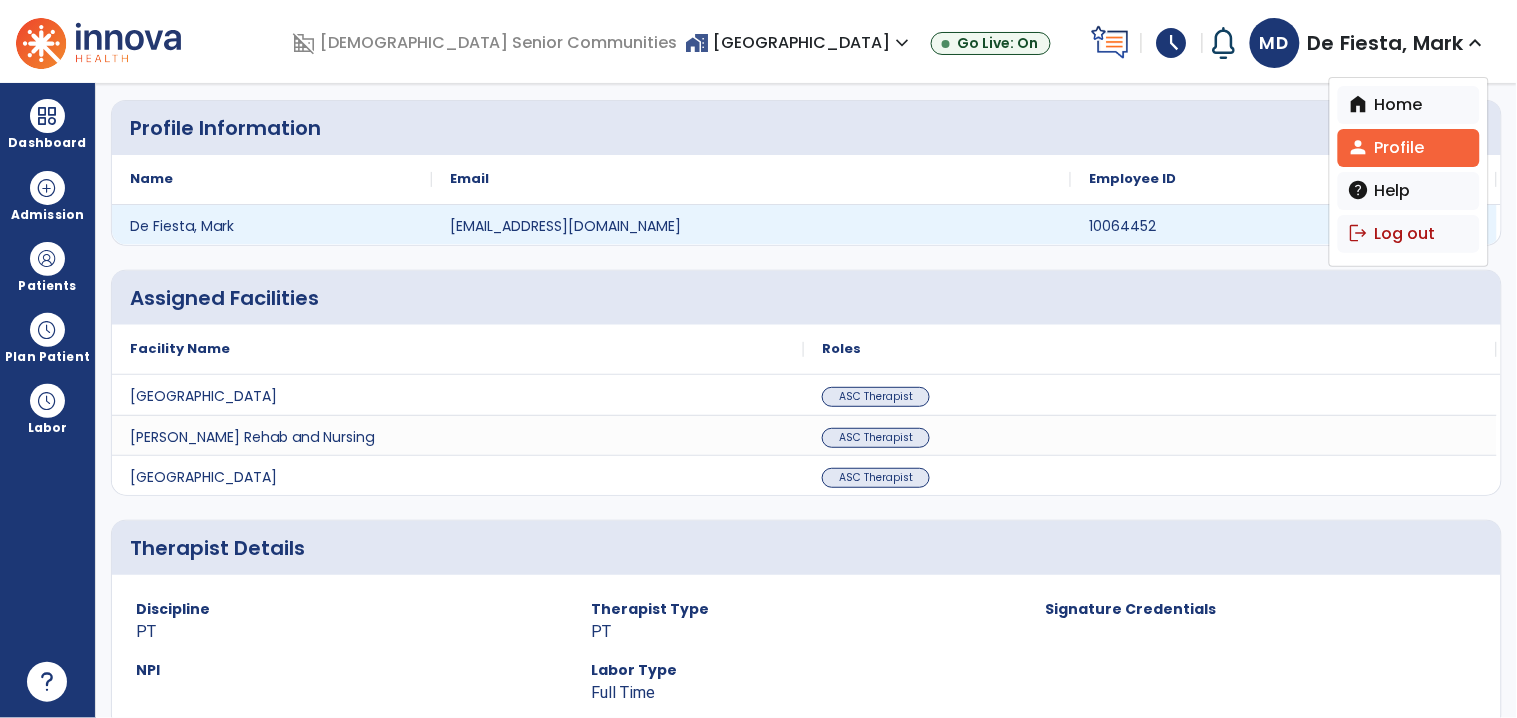 scroll, scrollTop: 0, scrollLeft: 0, axis: both 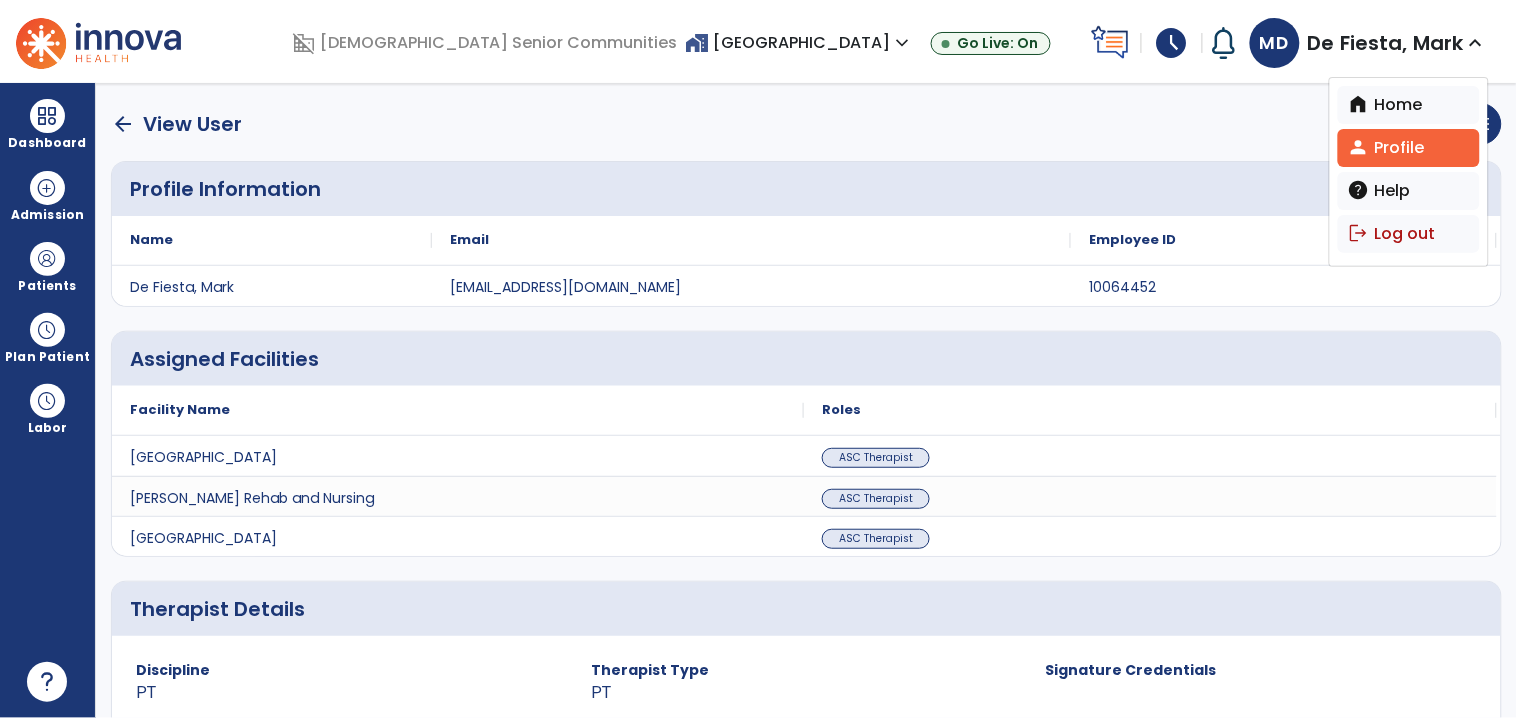 click on "arrow_back   View User   help       menu  Print" 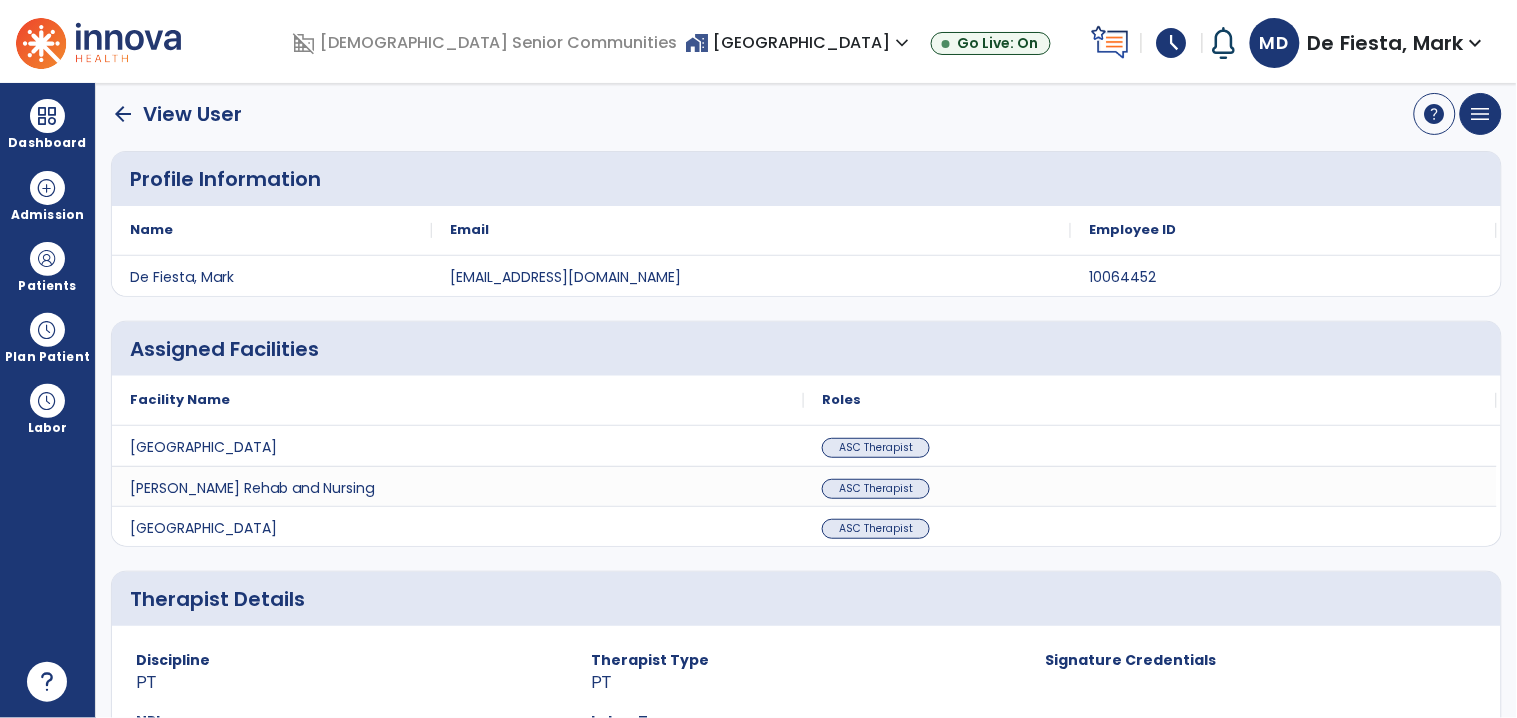 scroll, scrollTop: 0, scrollLeft: 0, axis: both 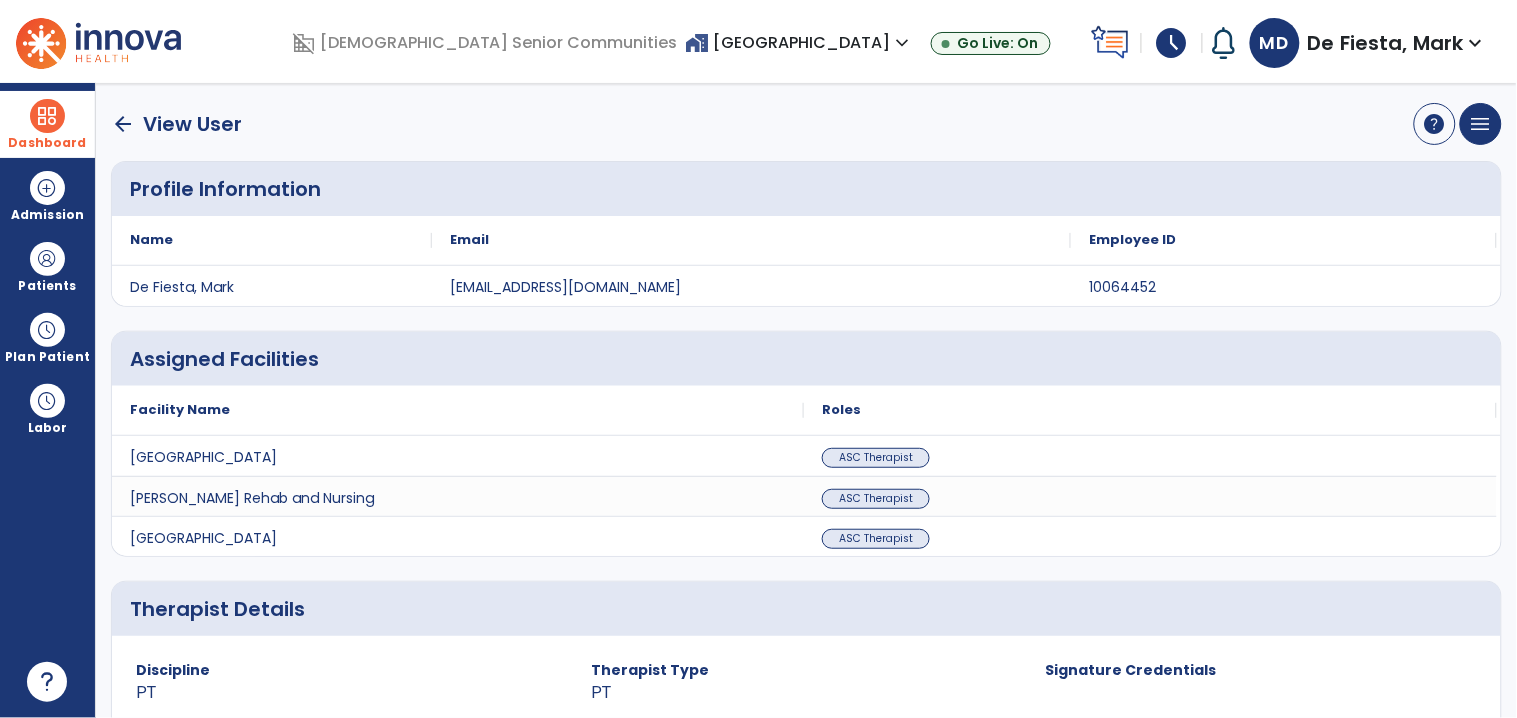 drag, startPoint x: 48, startPoint y: 120, endPoint x: 182, endPoint y: 141, distance: 135.63554 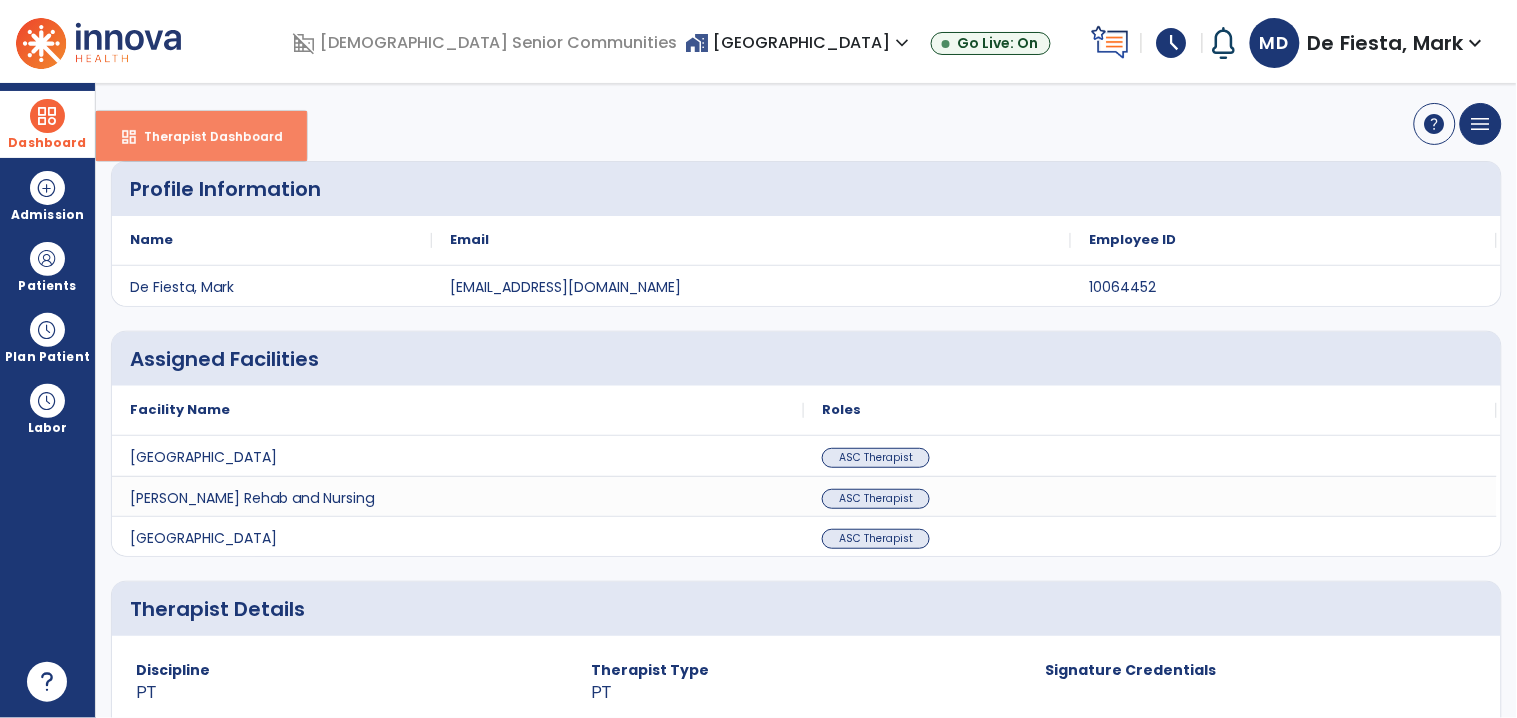 click on "Therapist Dashboard" at bounding box center [205, 136] 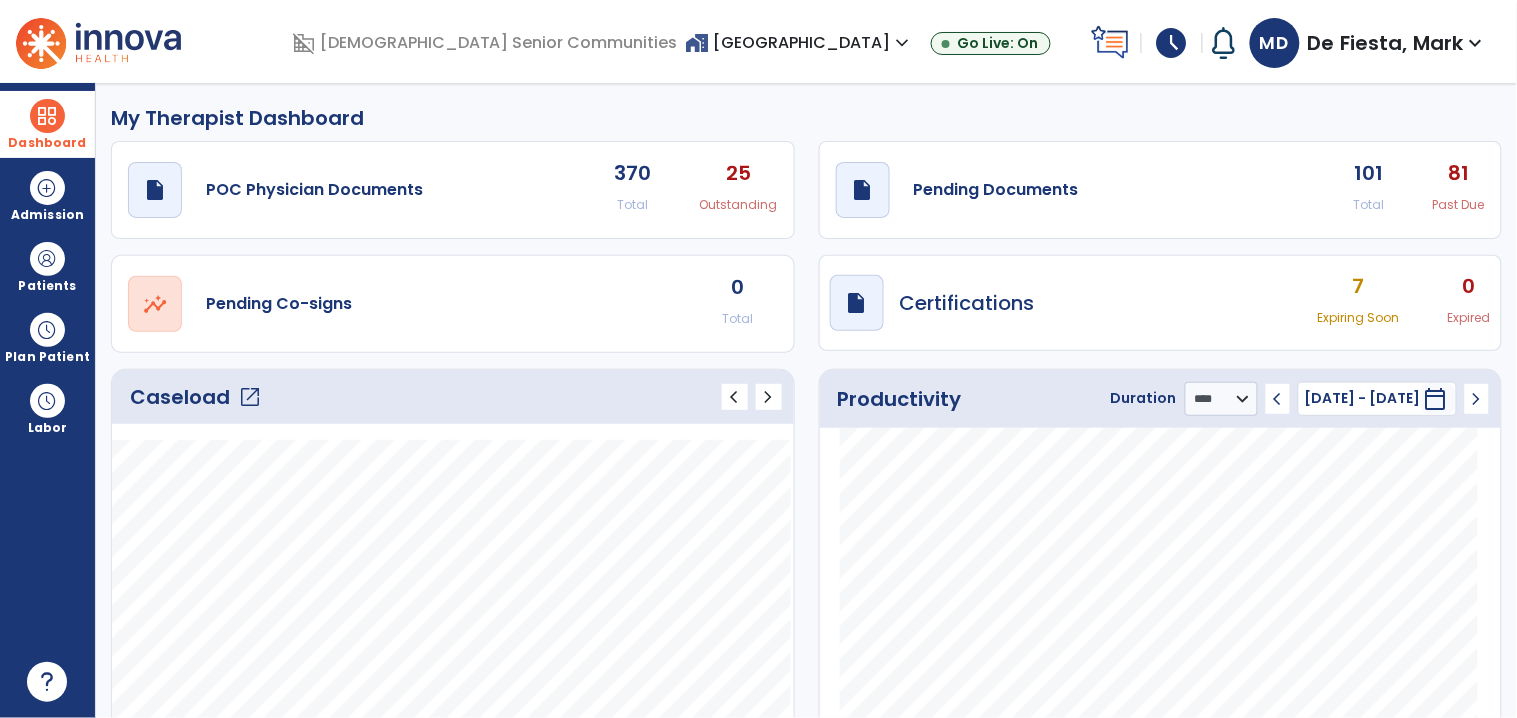 click on "open_in_new" 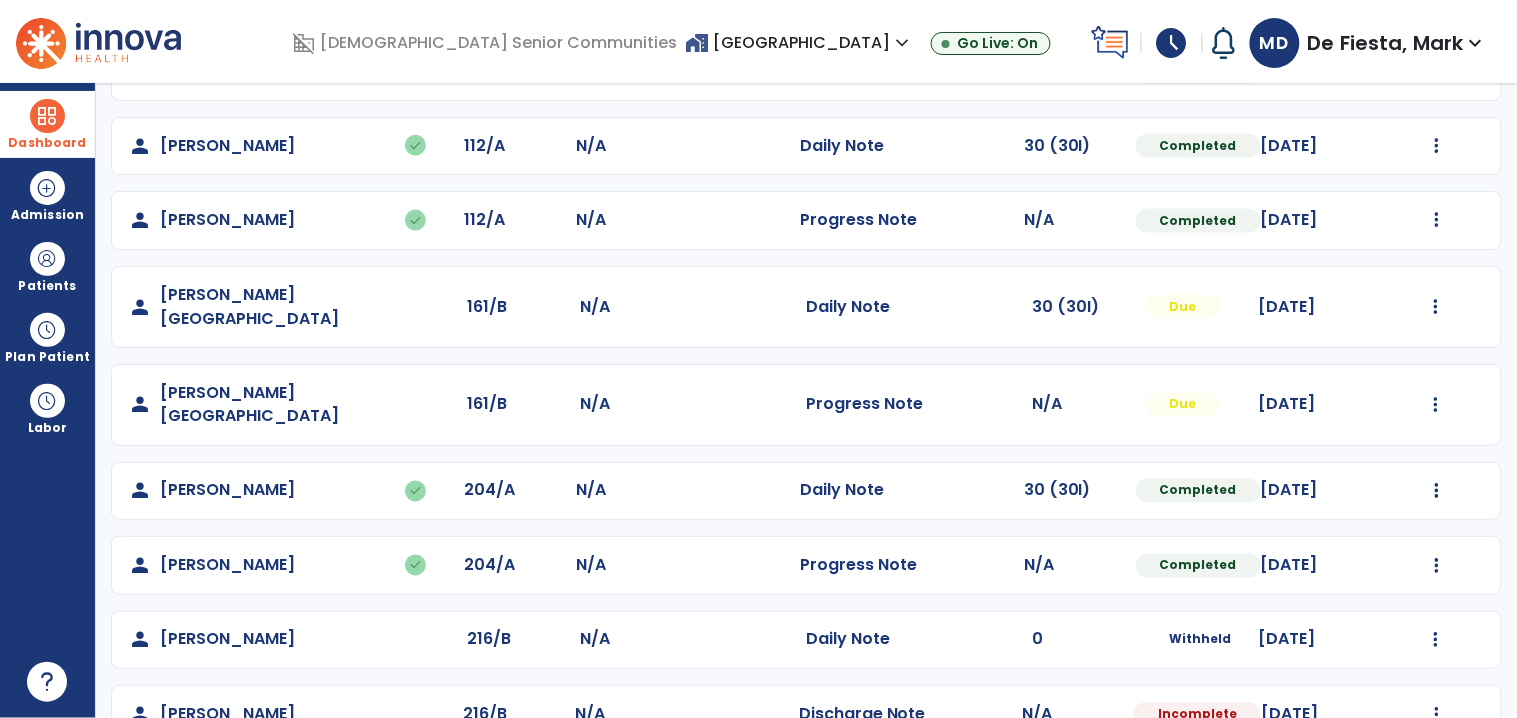 scroll, scrollTop: 0, scrollLeft: 0, axis: both 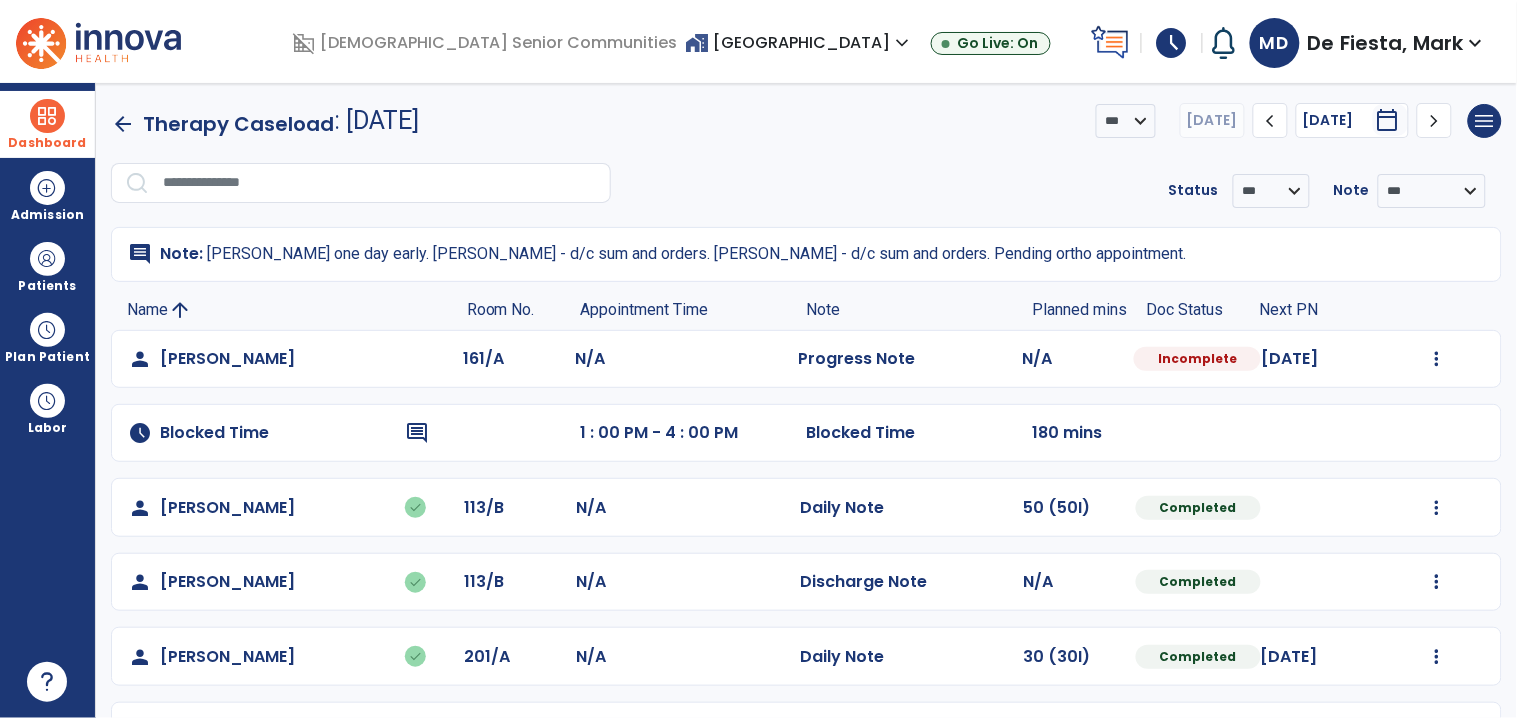 click on "home_work   [GEOGRAPHIC_DATA]   expand_more" at bounding box center [800, 42] 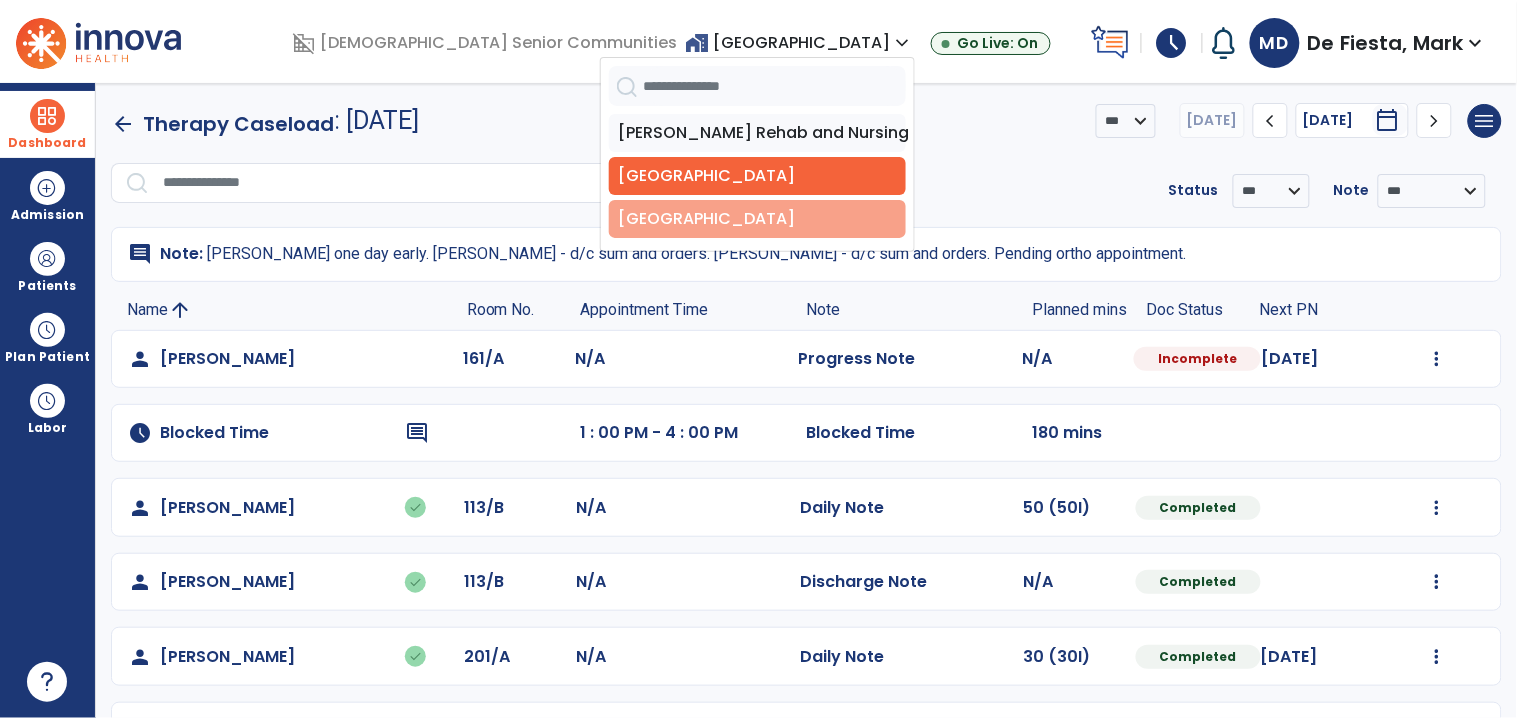 click on "[GEOGRAPHIC_DATA]" at bounding box center [757, 219] 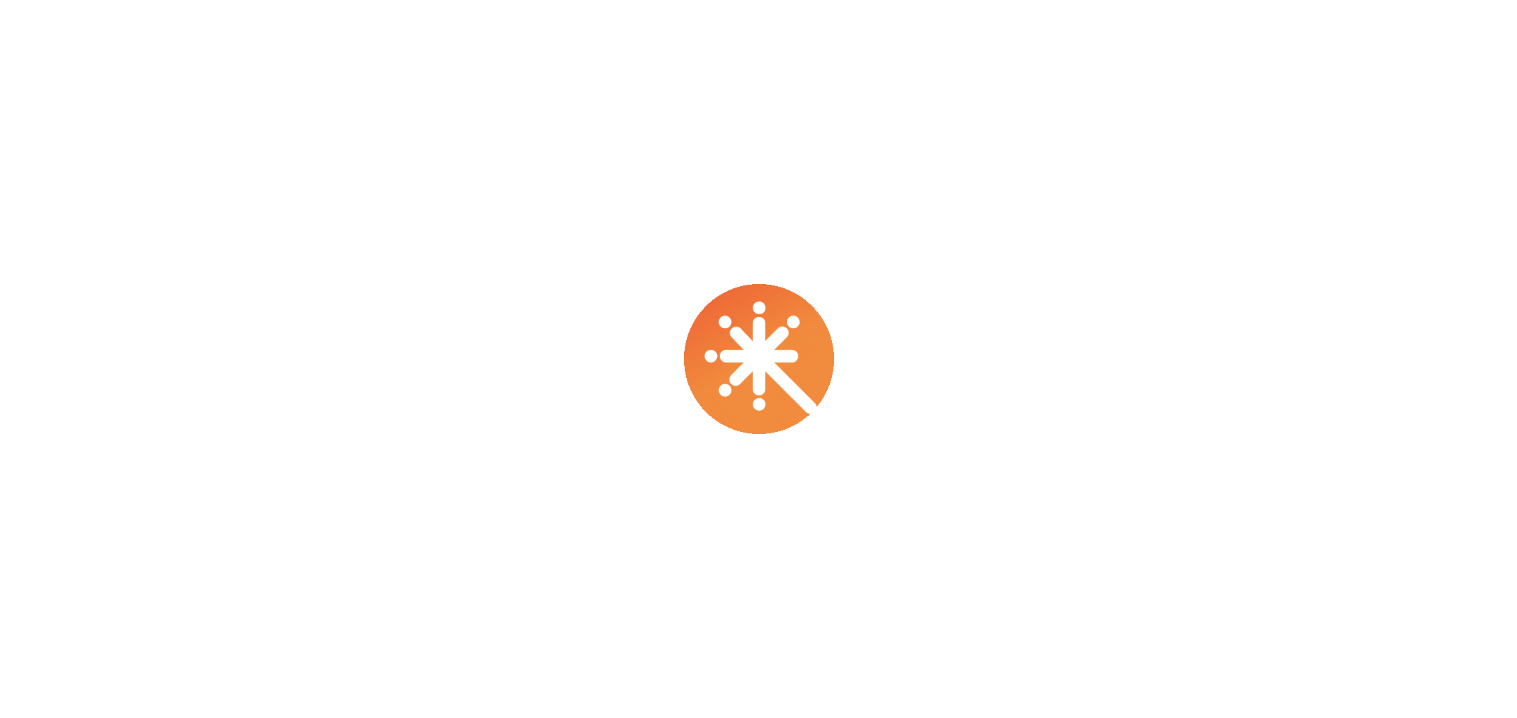select on "****" 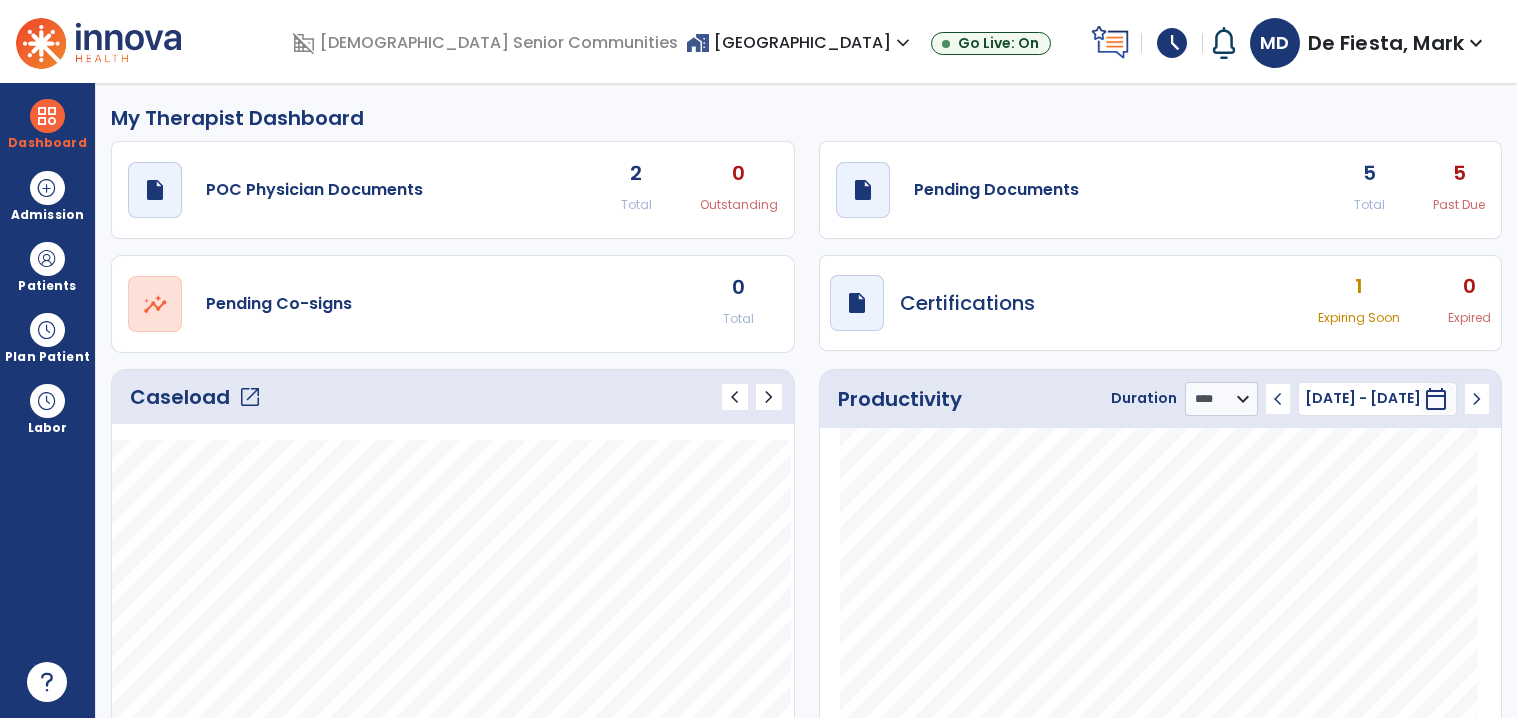 scroll, scrollTop: 0, scrollLeft: 0, axis: both 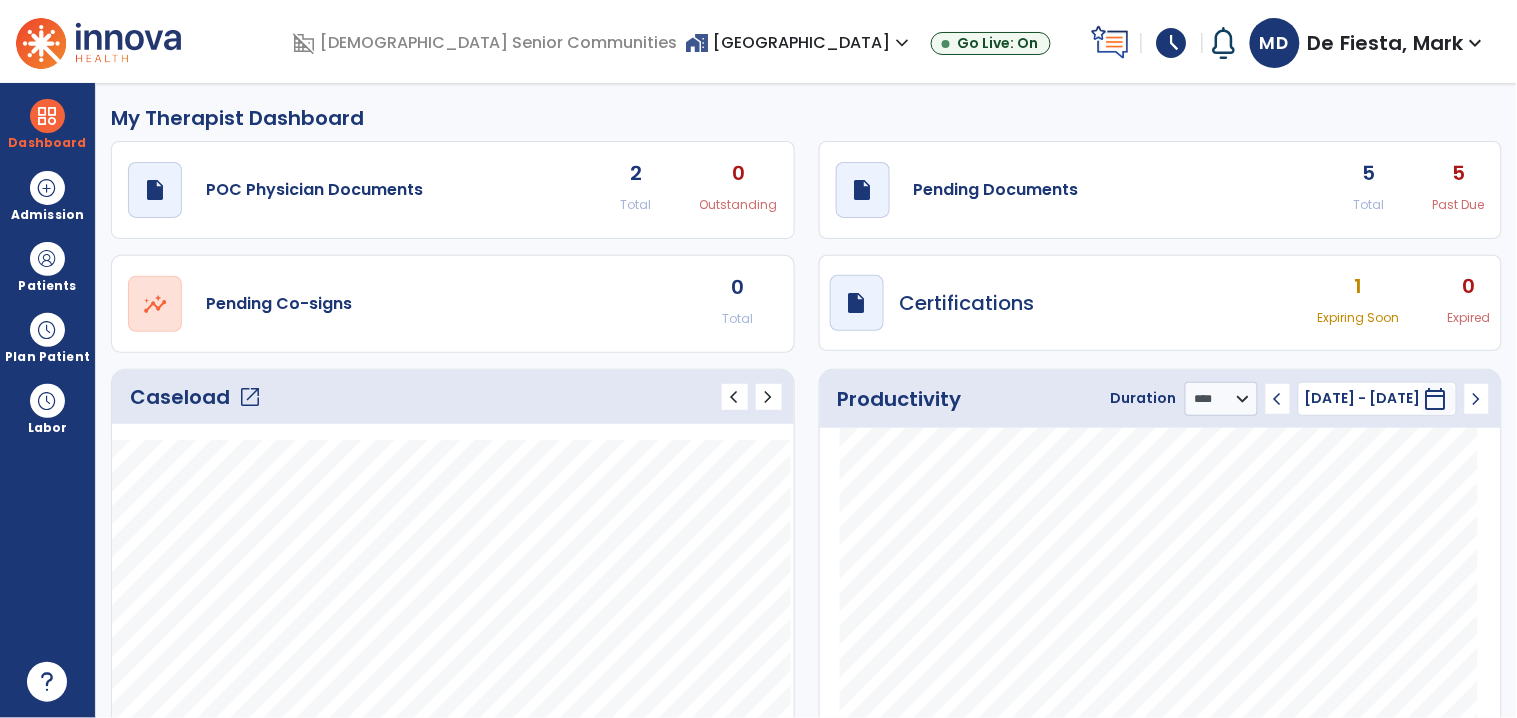 click on "open_in_new" 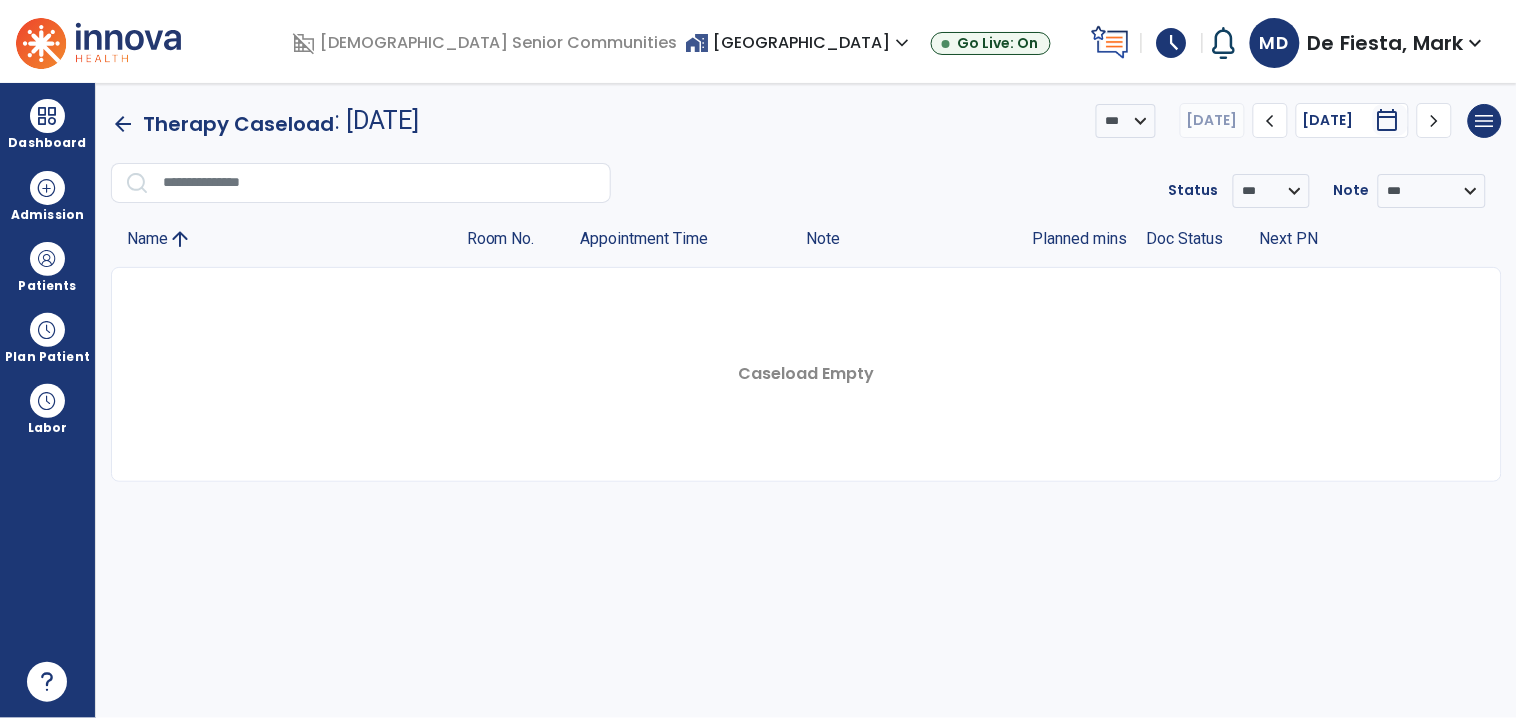 click 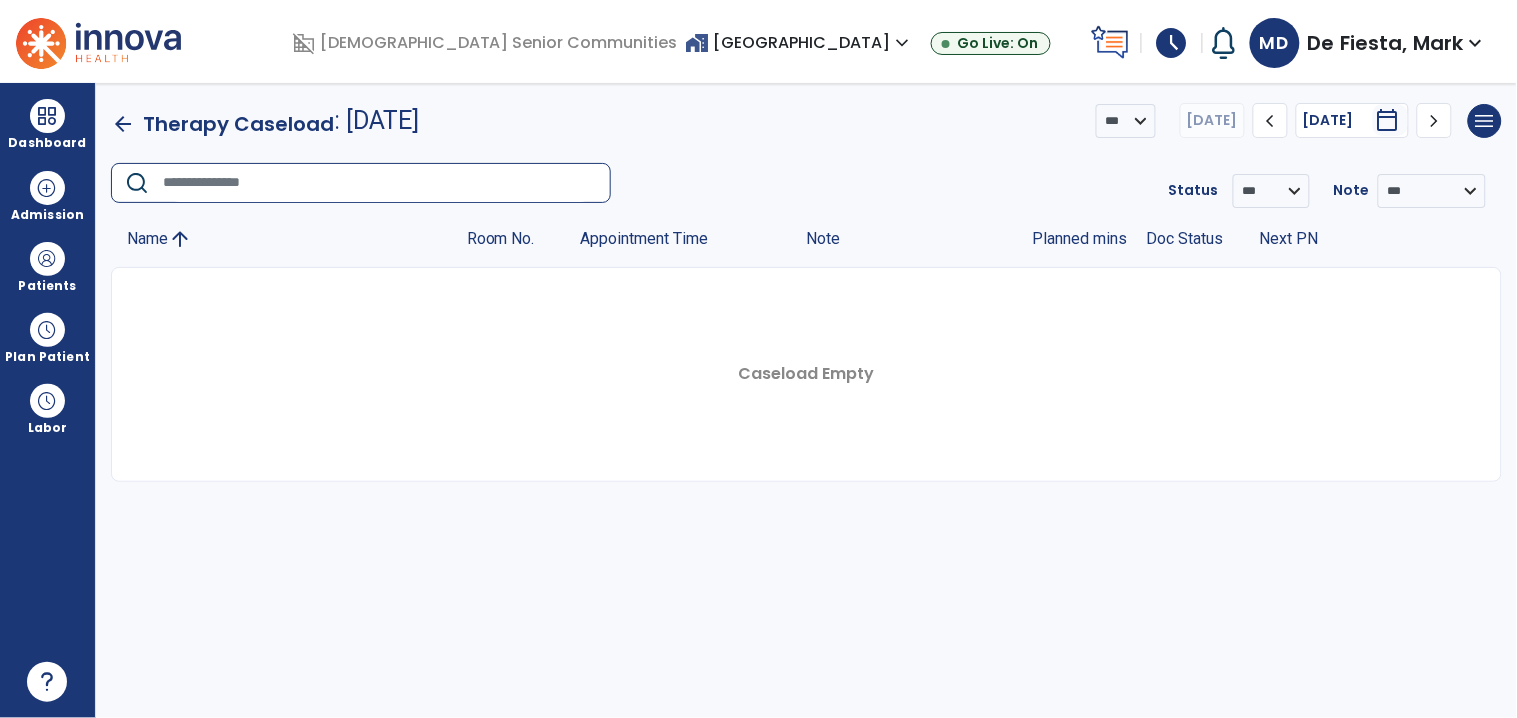 type on "*" 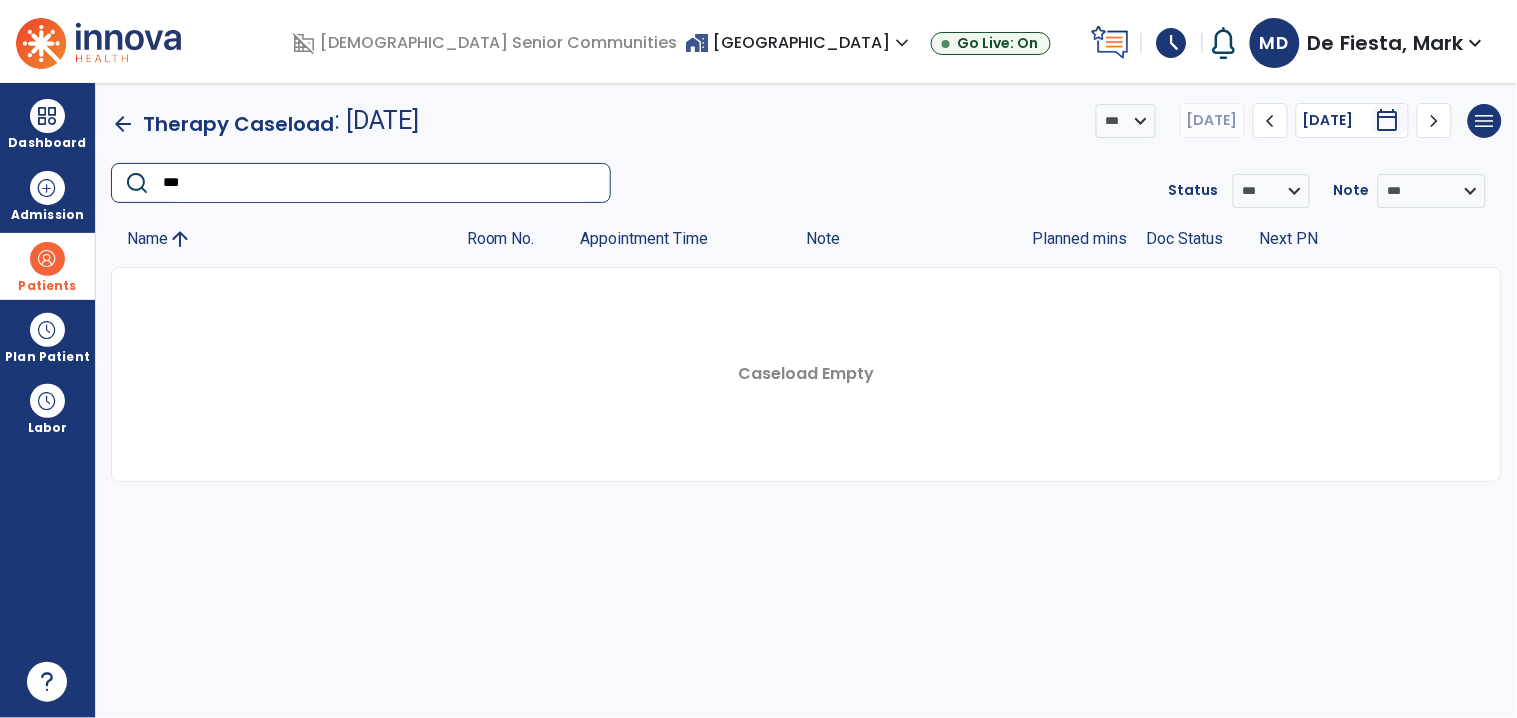 type on "***" 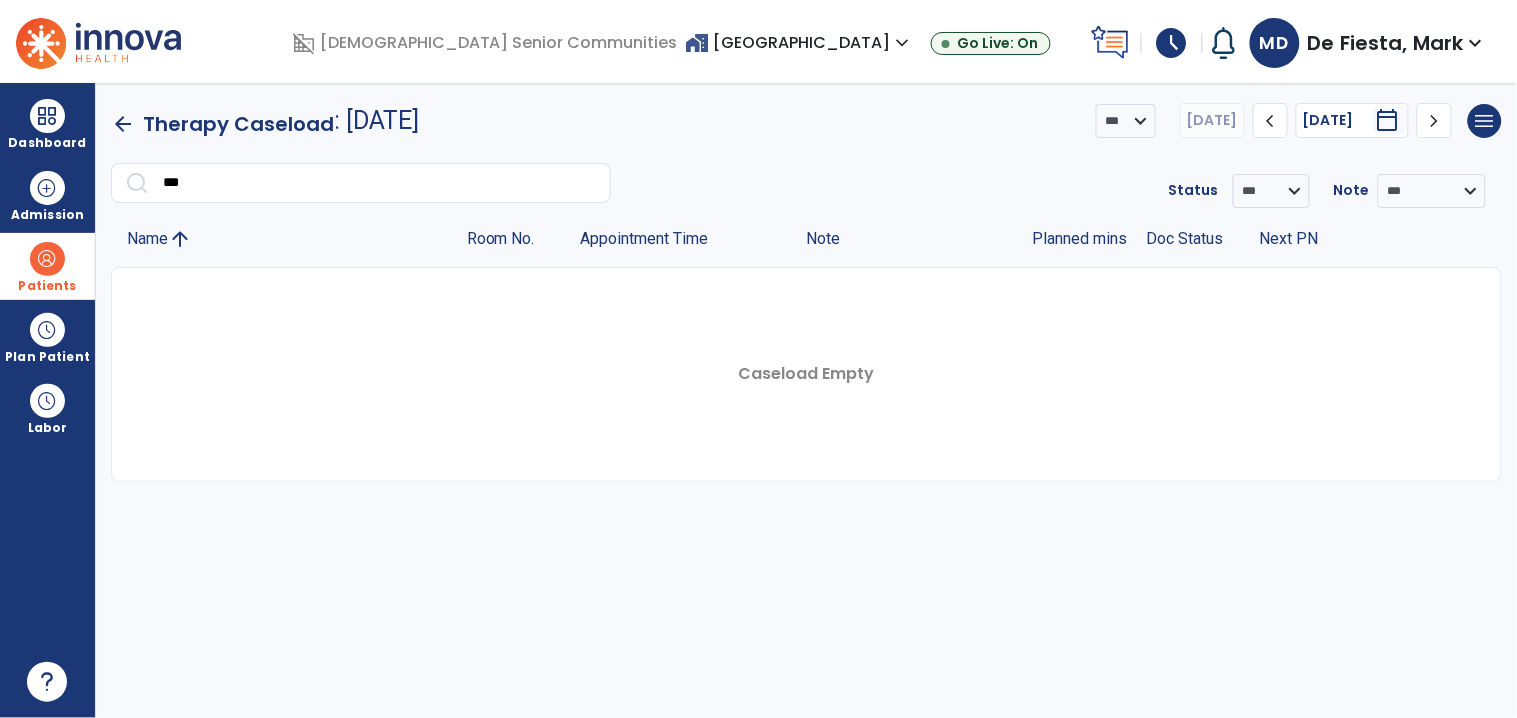 click on "Patients" at bounding box center (47, 266) 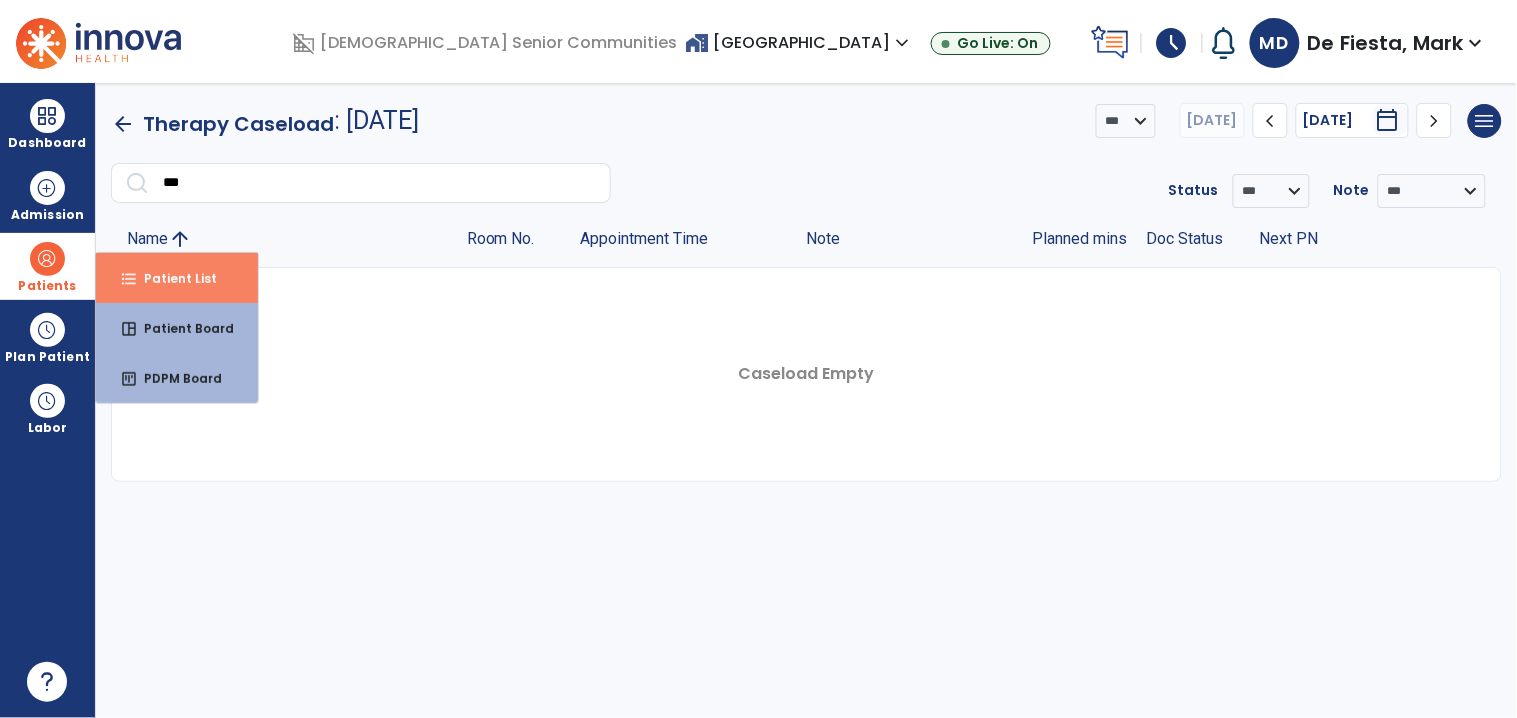 click on "Patient List" at bounding box center [172, 278] 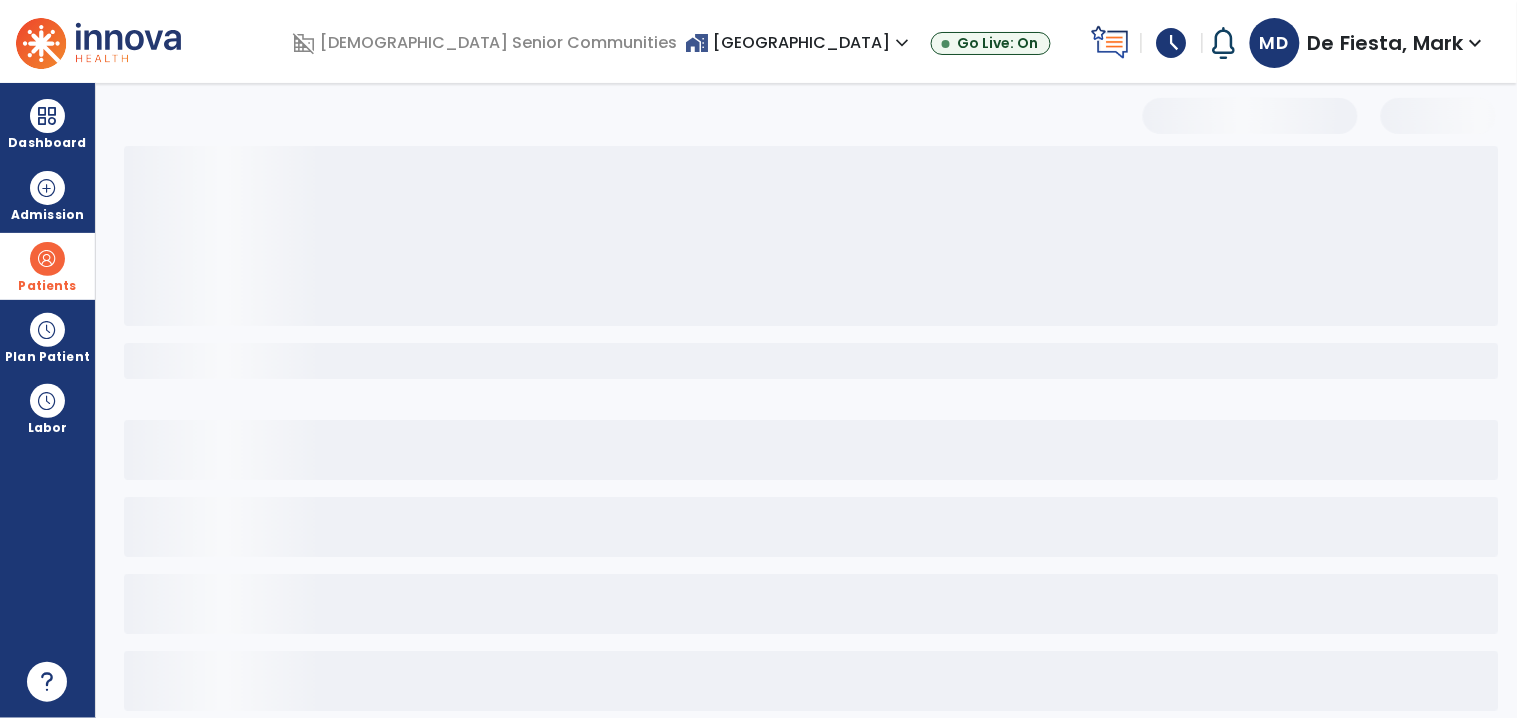 select on "***" 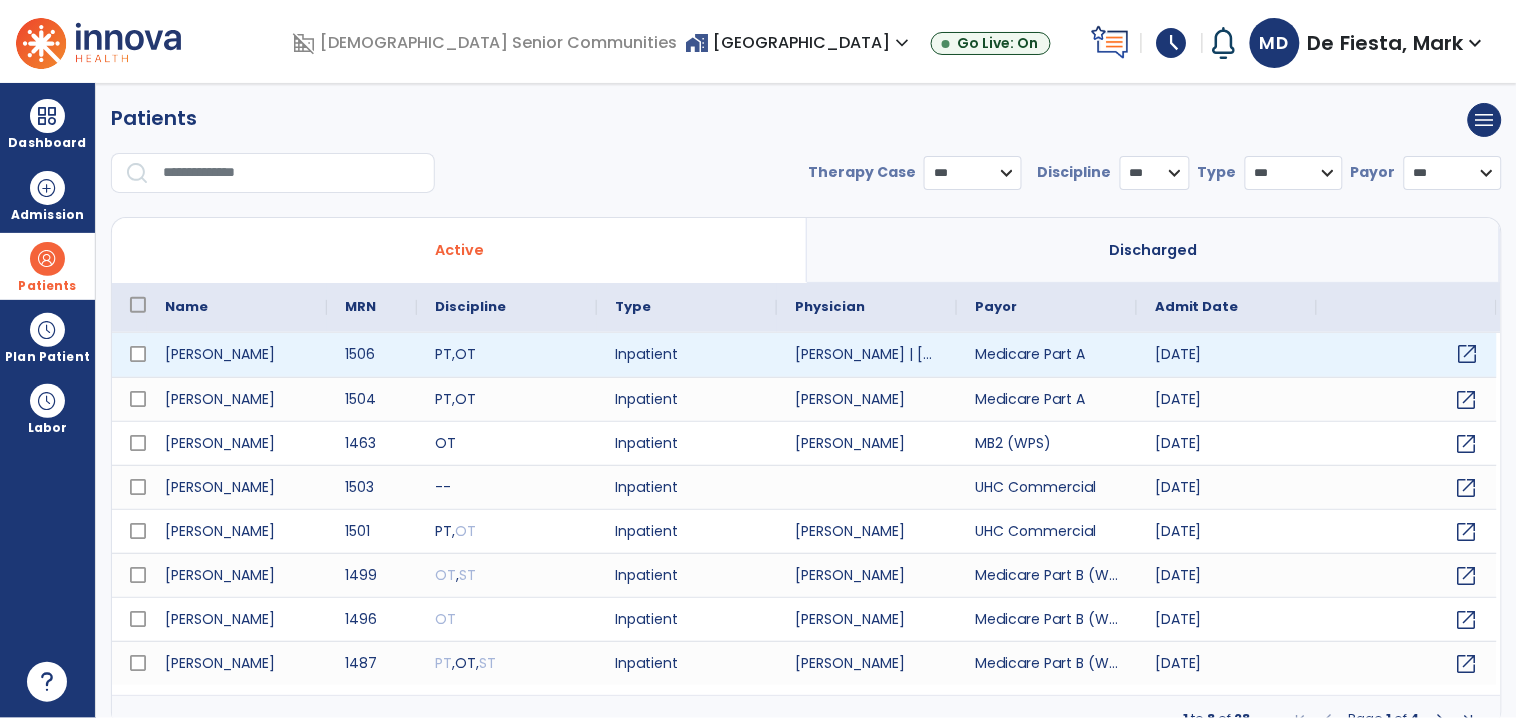 click on "open_in_new" at bounding box center [1468, 354] 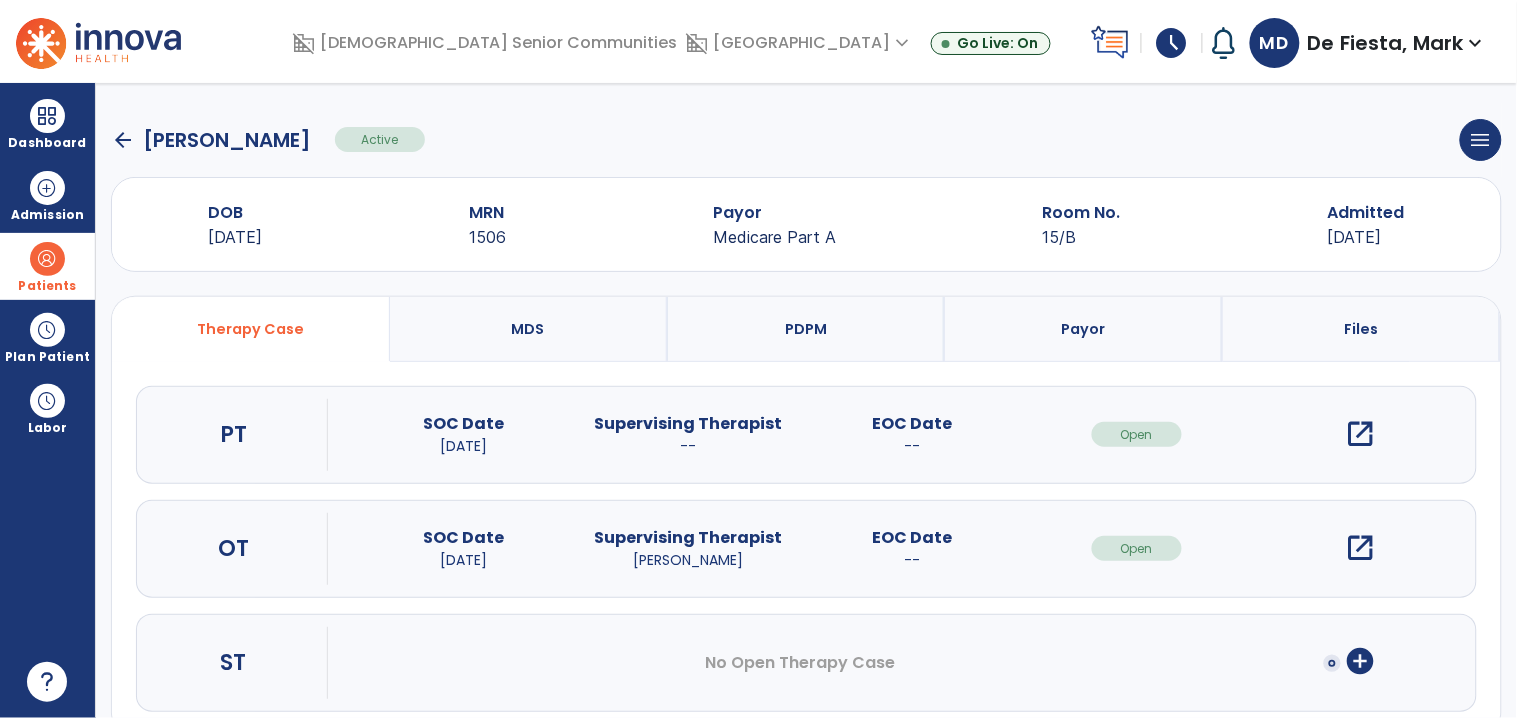 click on "open_in_new" at bounding box center [1361, 434] 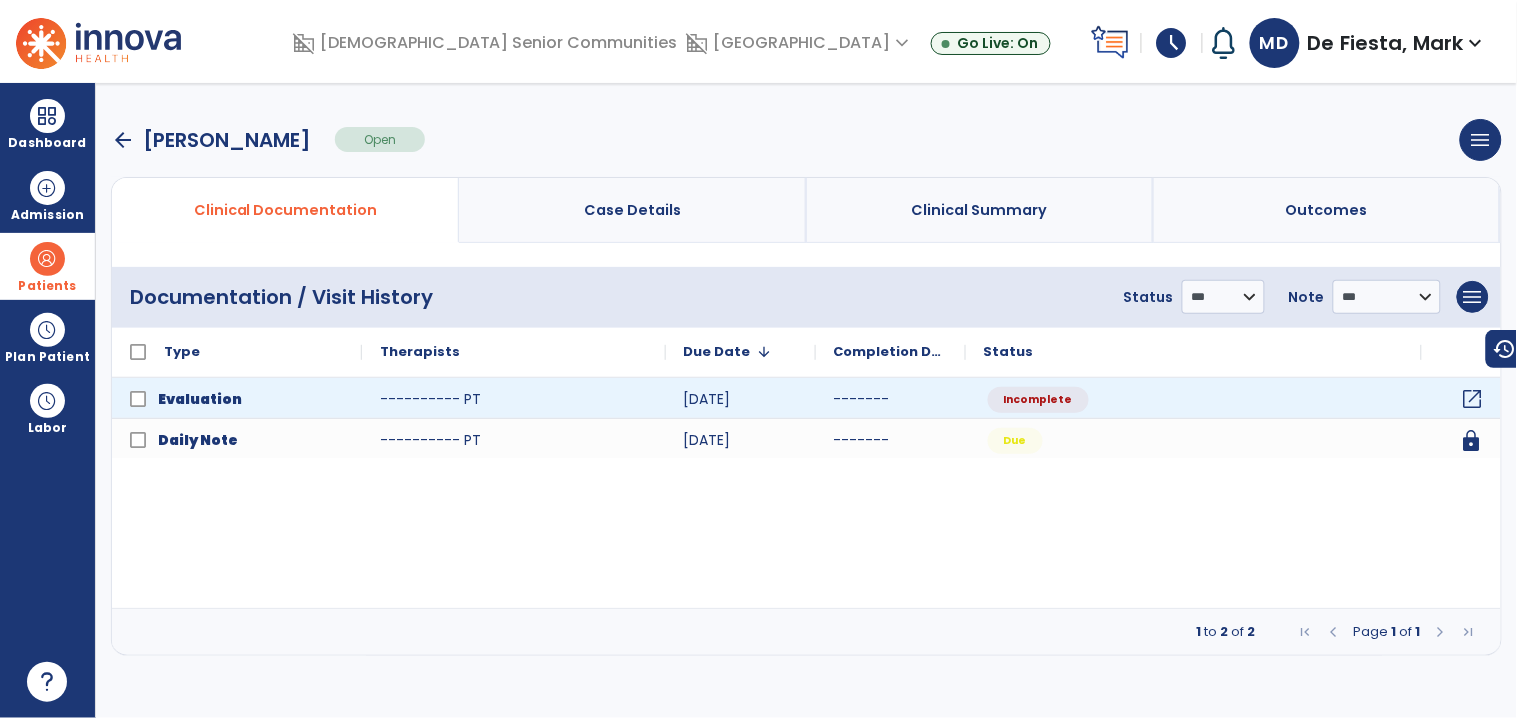 click on "open_in_new" 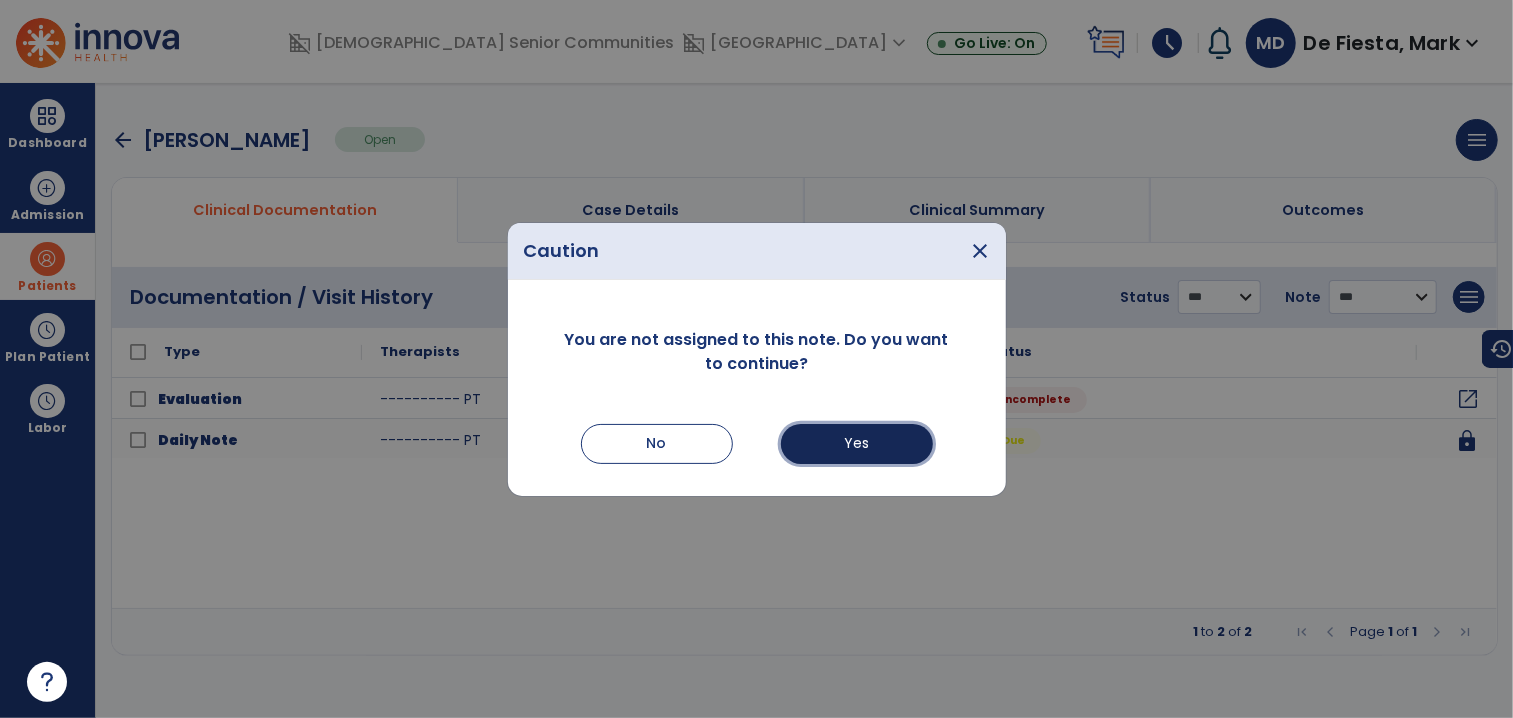 click on "Yes" at bounding box center [857, 444] 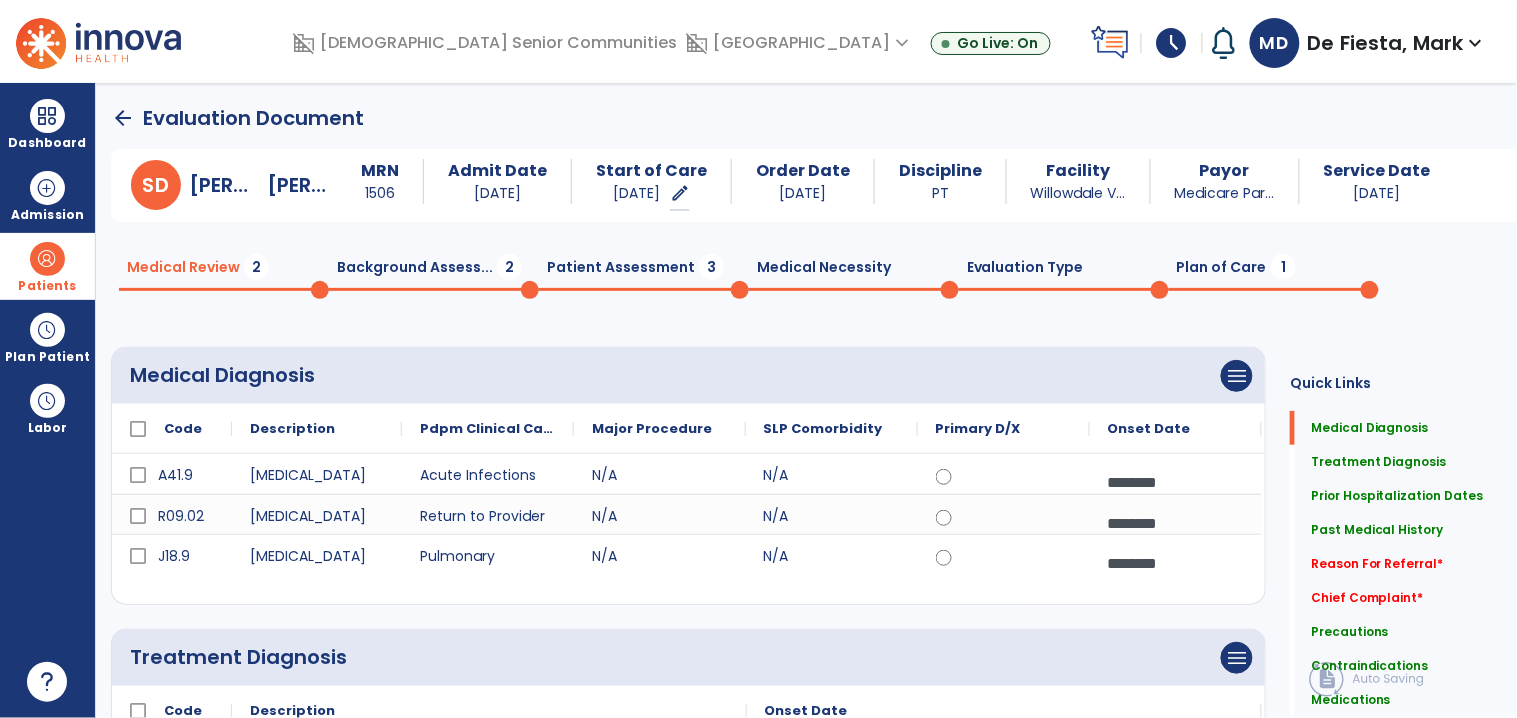 click on "Medical Necessity  0" 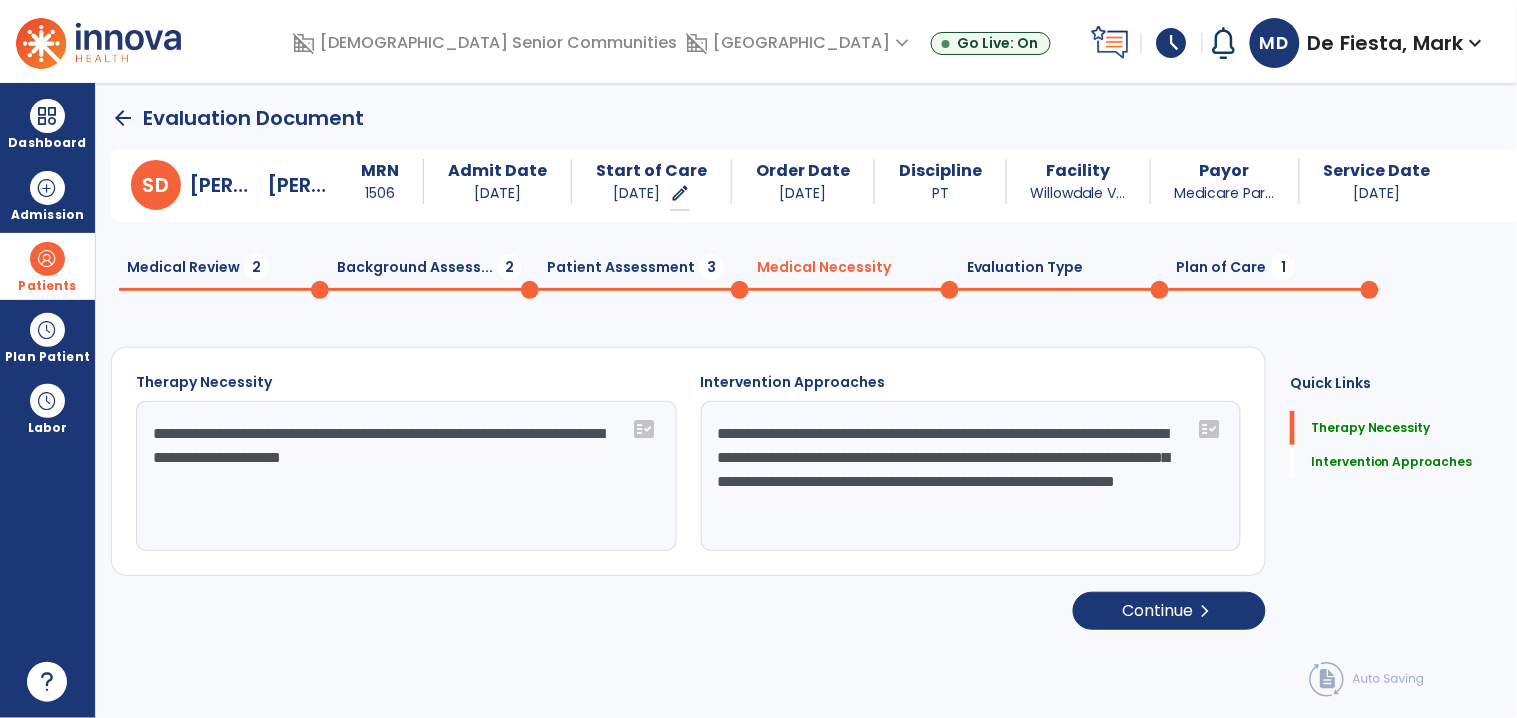 click on "Evaluation Type  0" 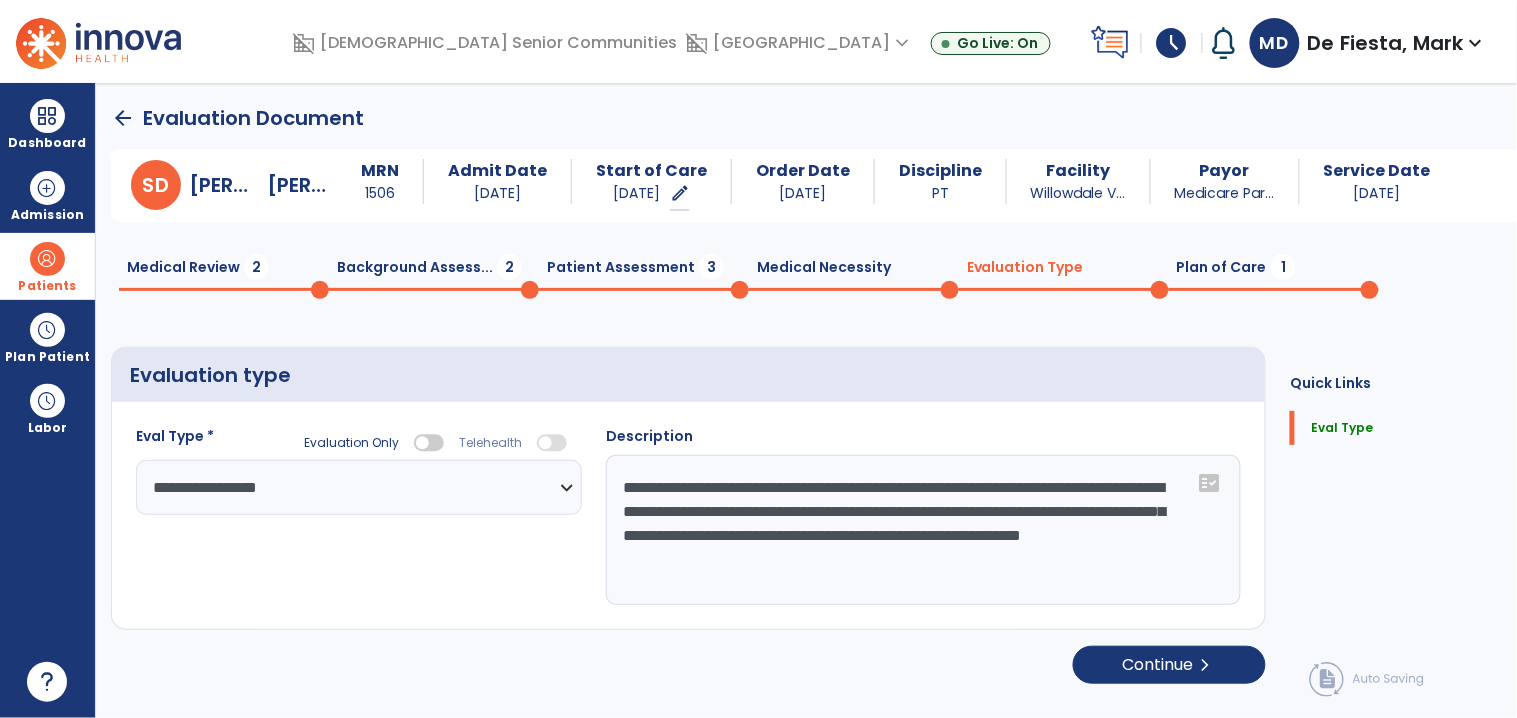 select on "**********" 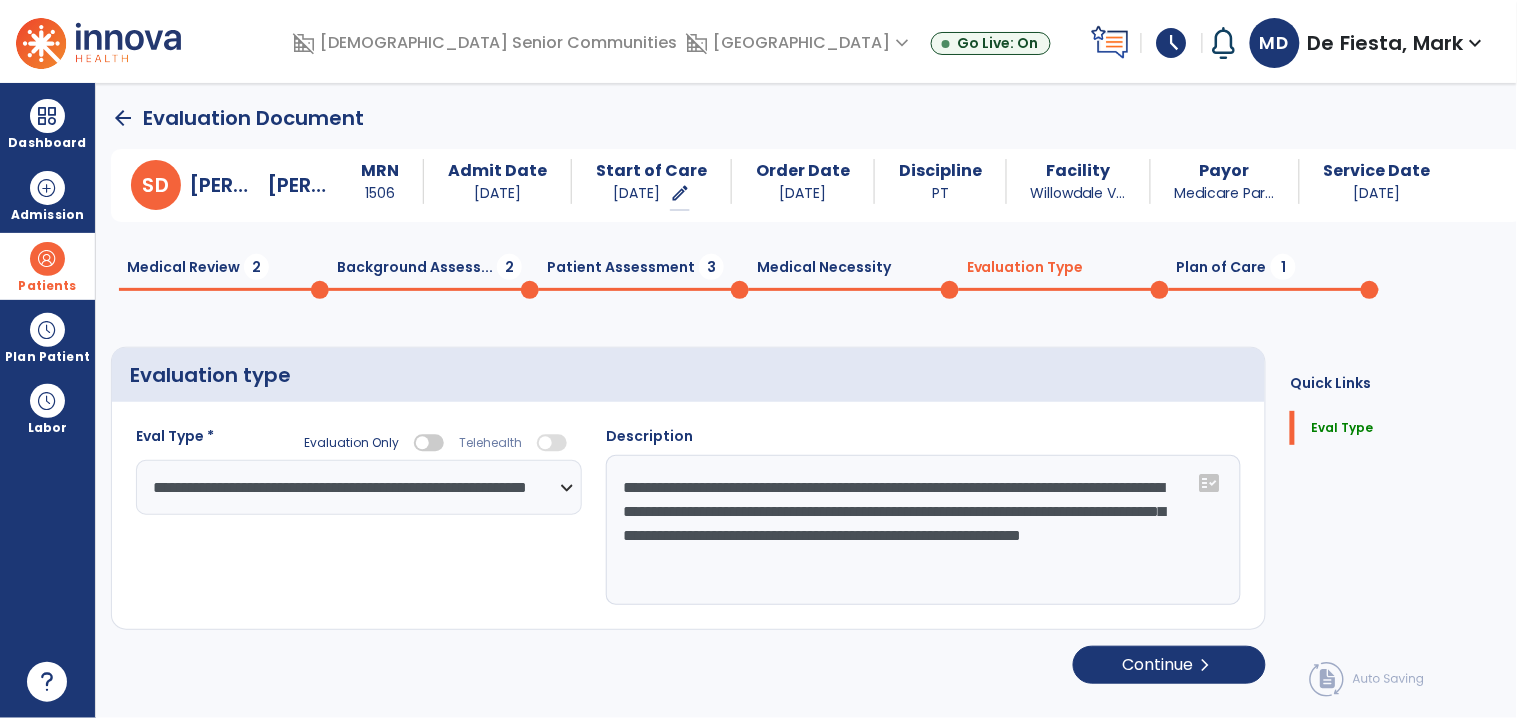 click on "Plan of Care  1" 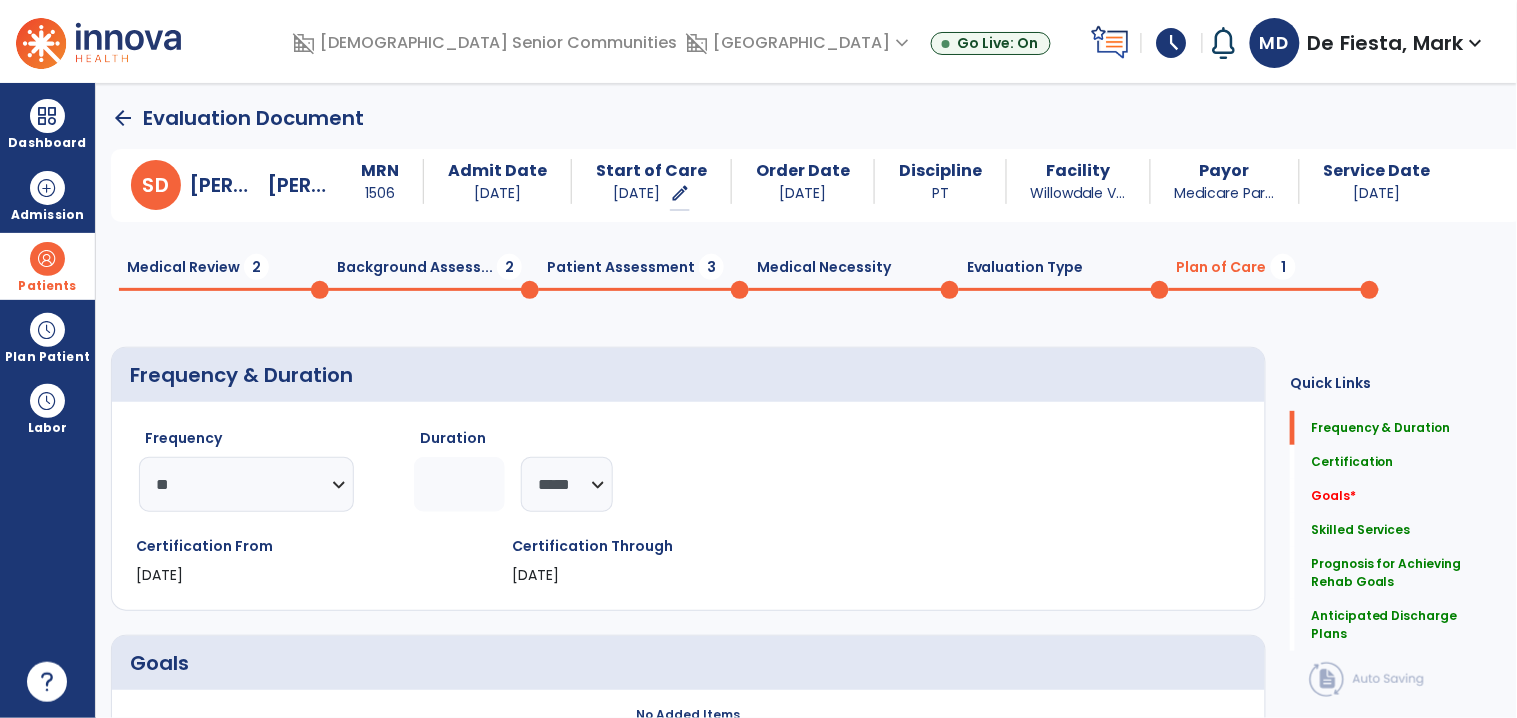 click on "arrow_back" 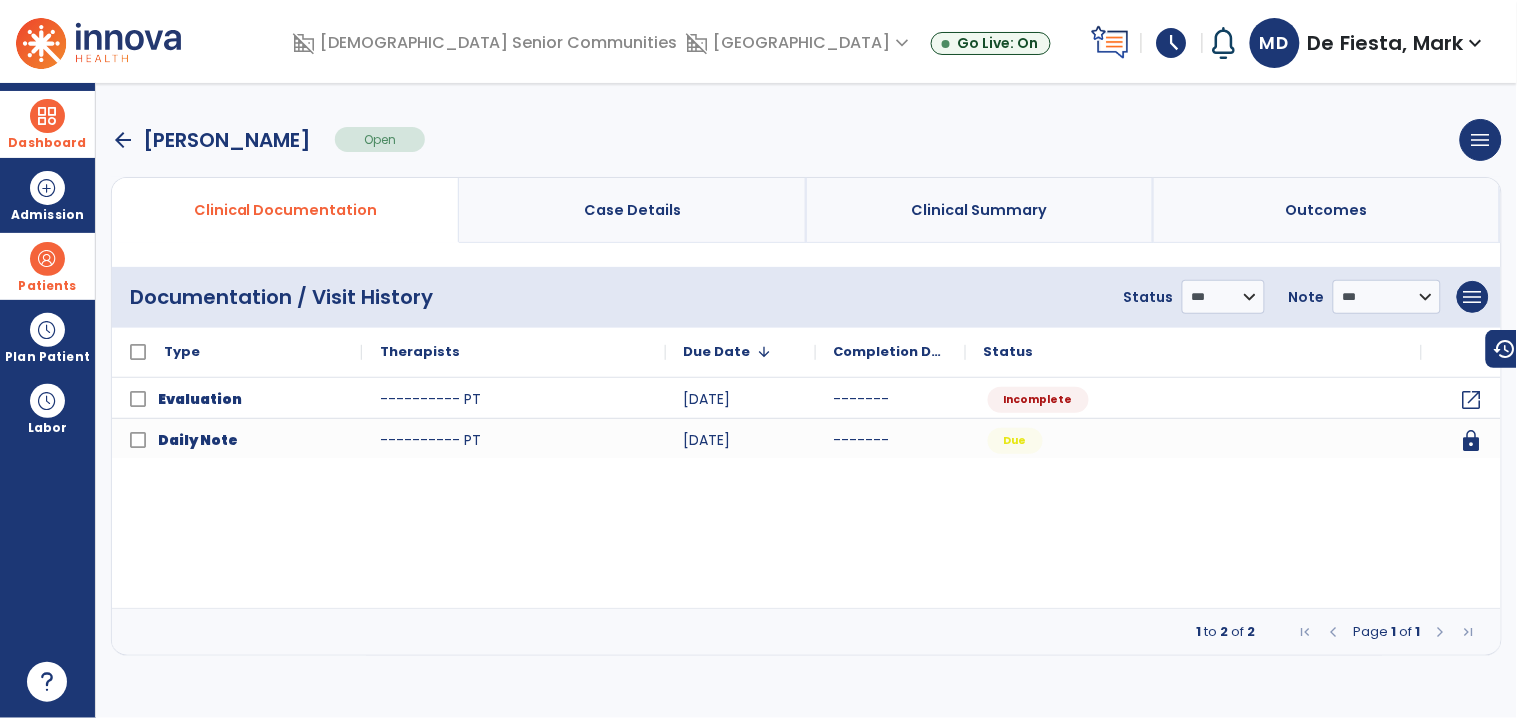 click at bounding box center [47, 116] 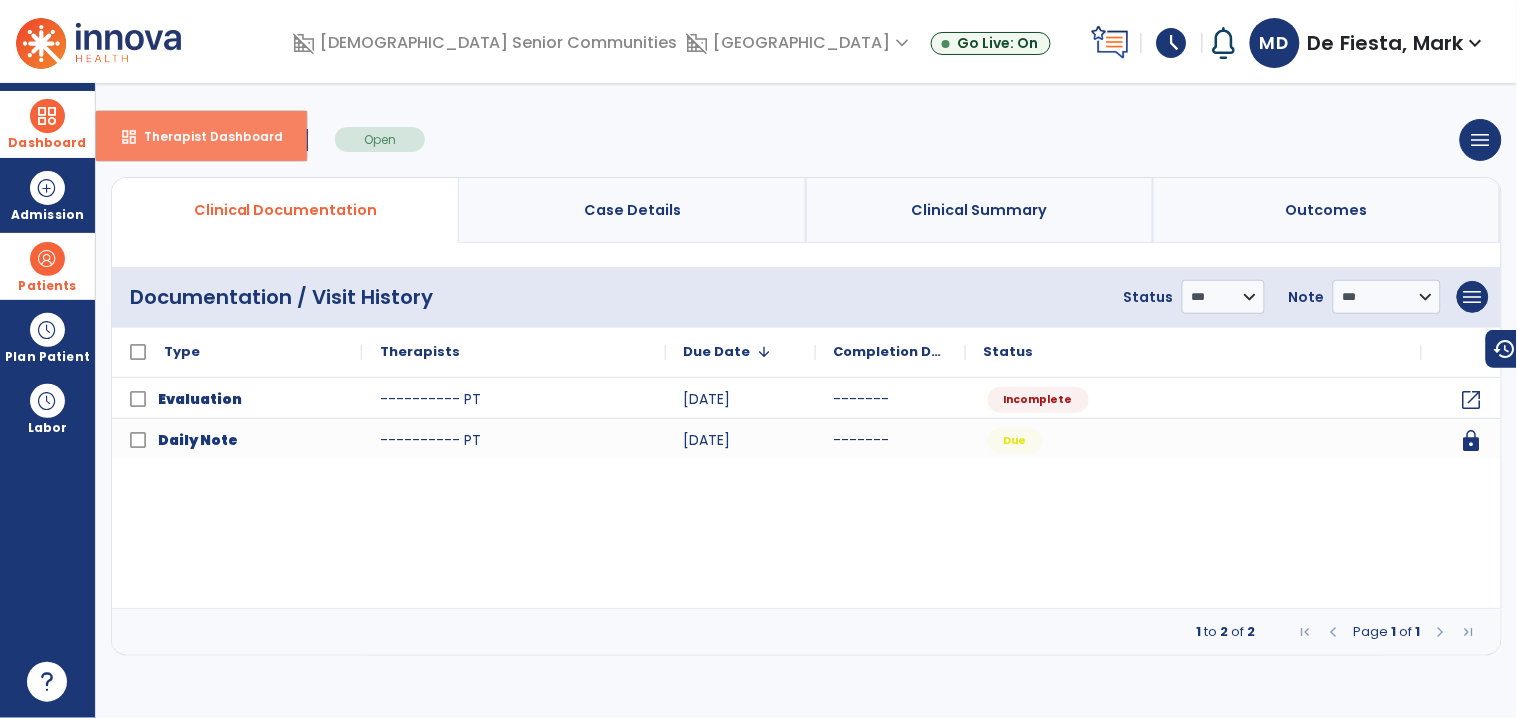 click on "Therapist Dashboard" at bounding box center [205, 136] 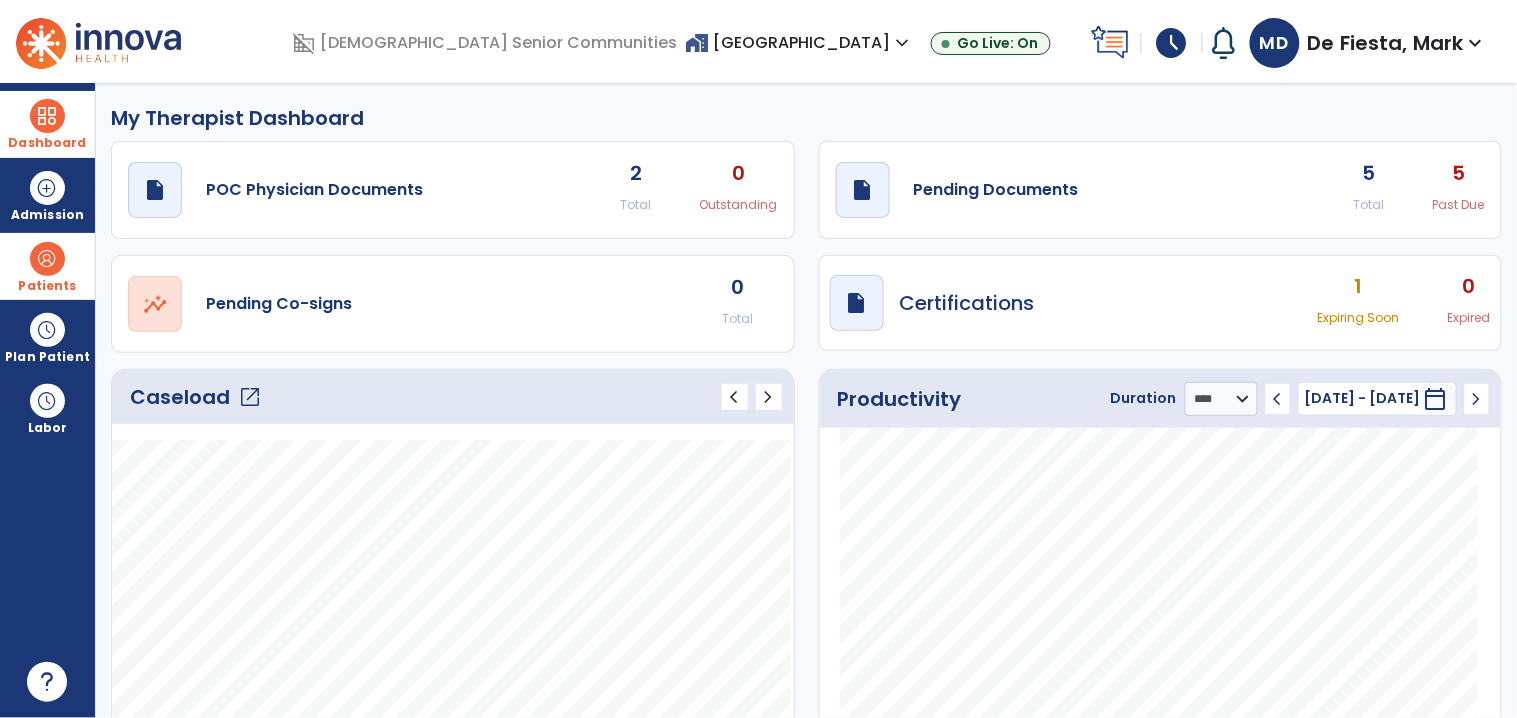 click on "expand_more" at bounding box center (903, 43) 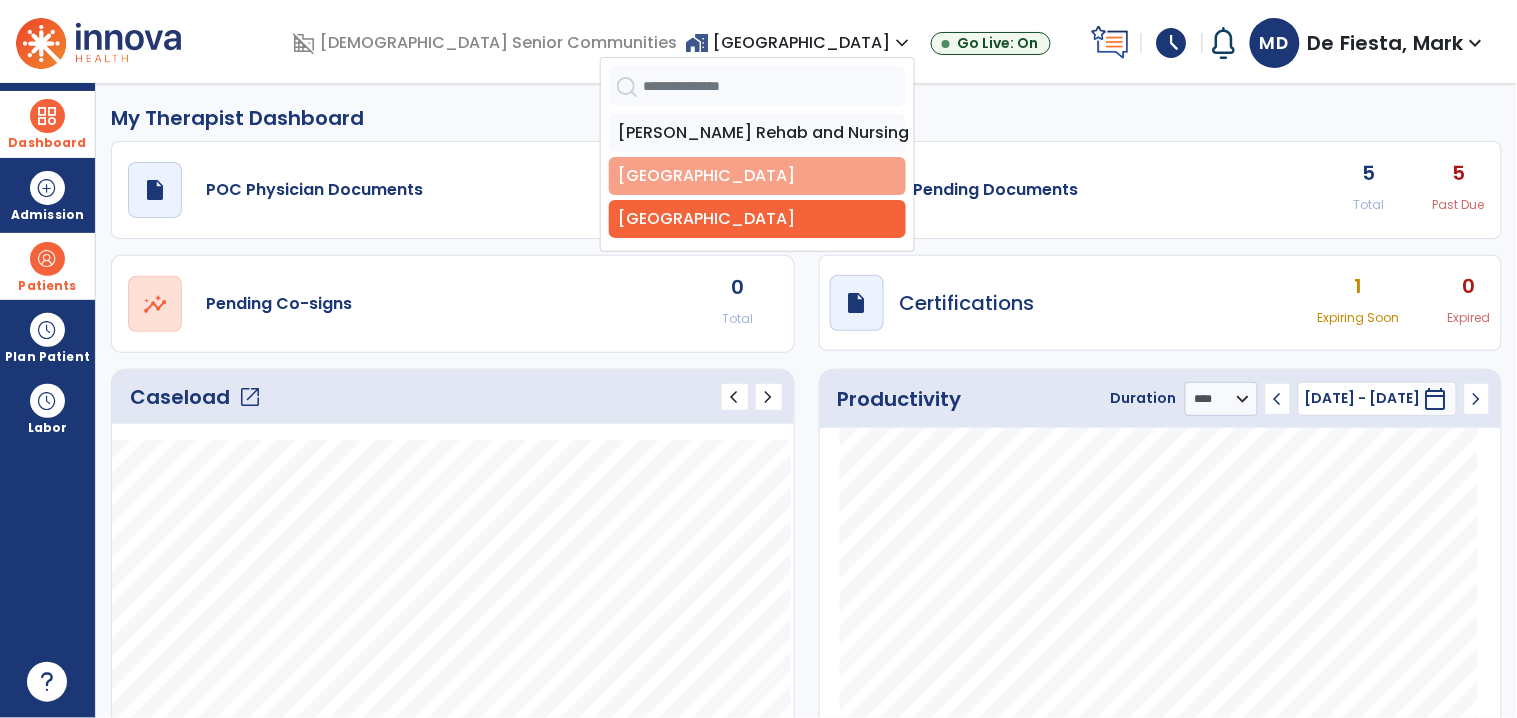 click on "[GEOGRAPHIC_DATA]" at bounding box center (757, 176) 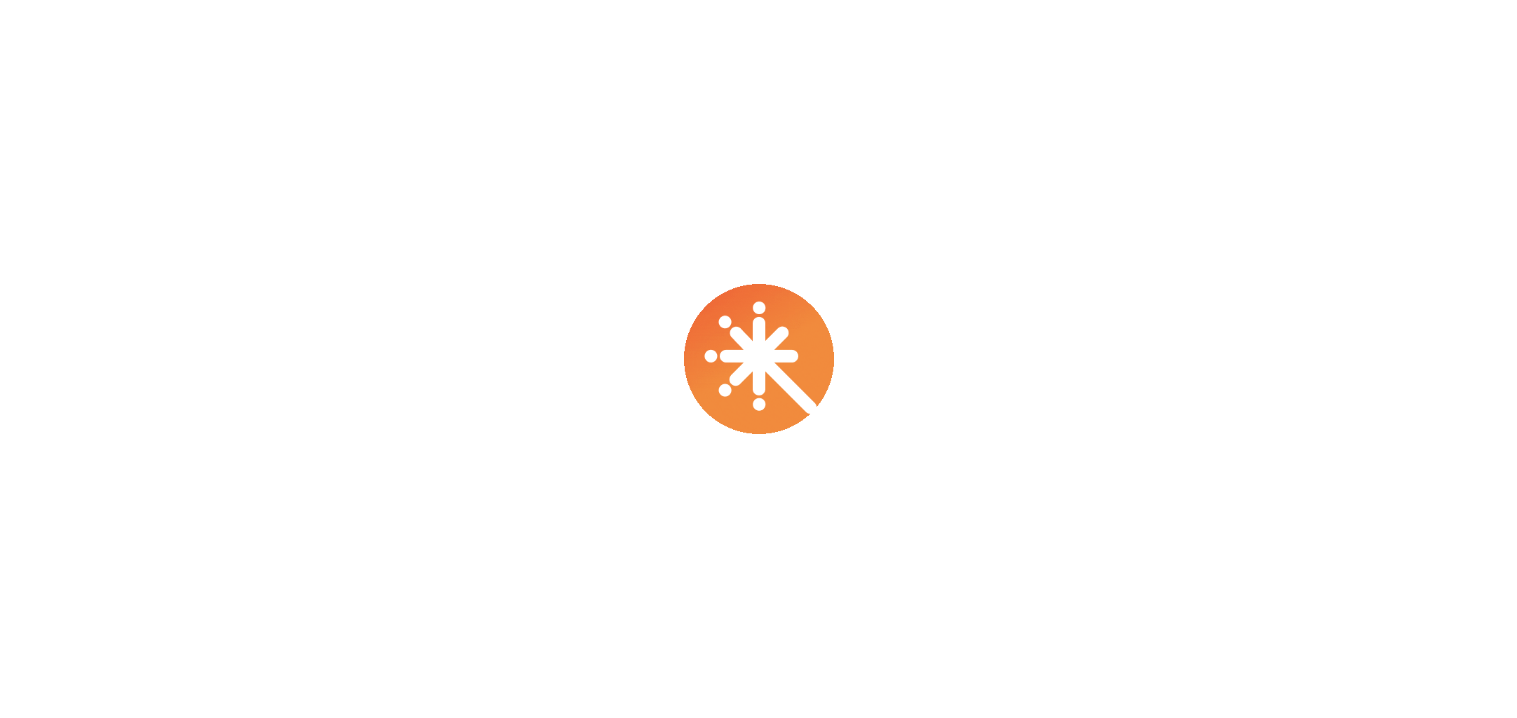 scroll, scrollTop: 0, scrollLeft: 0, axis: both 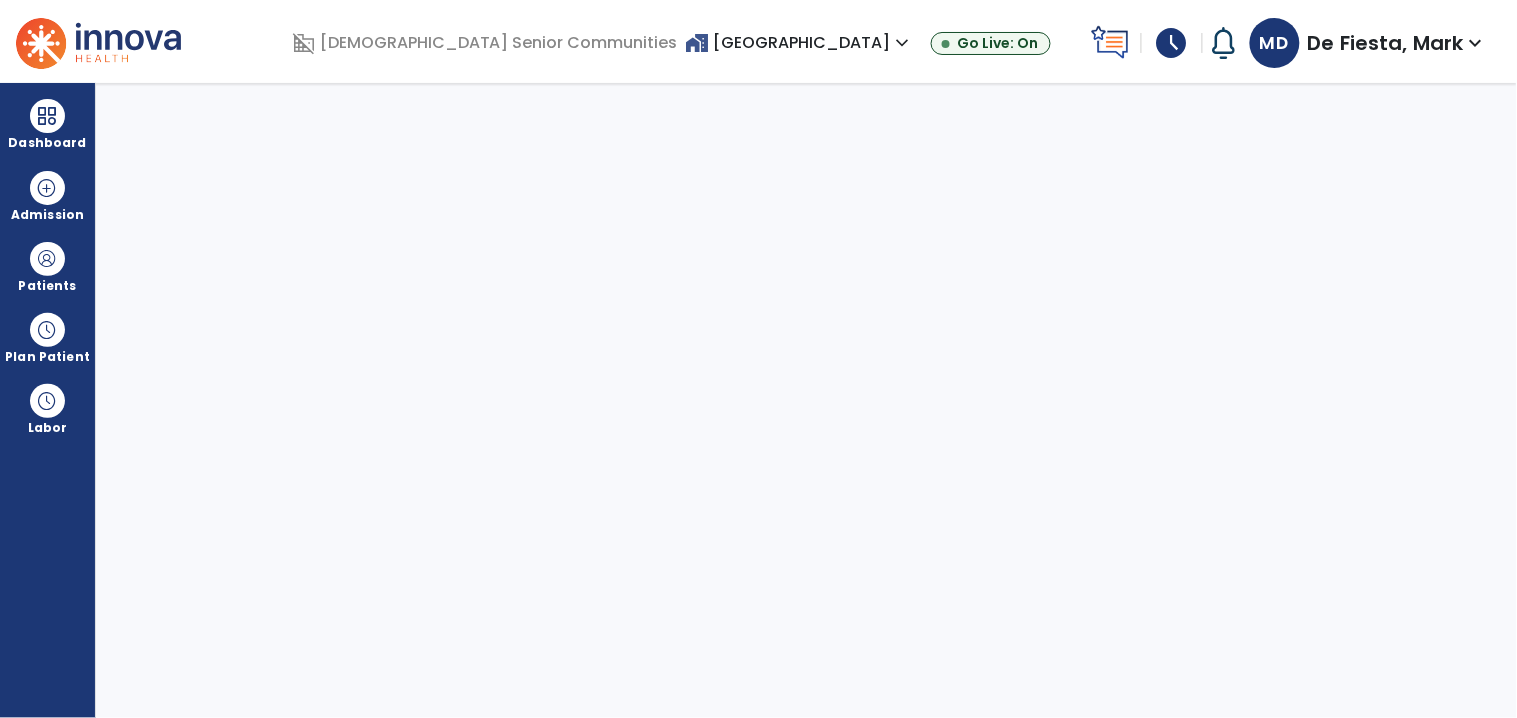 select on "****" 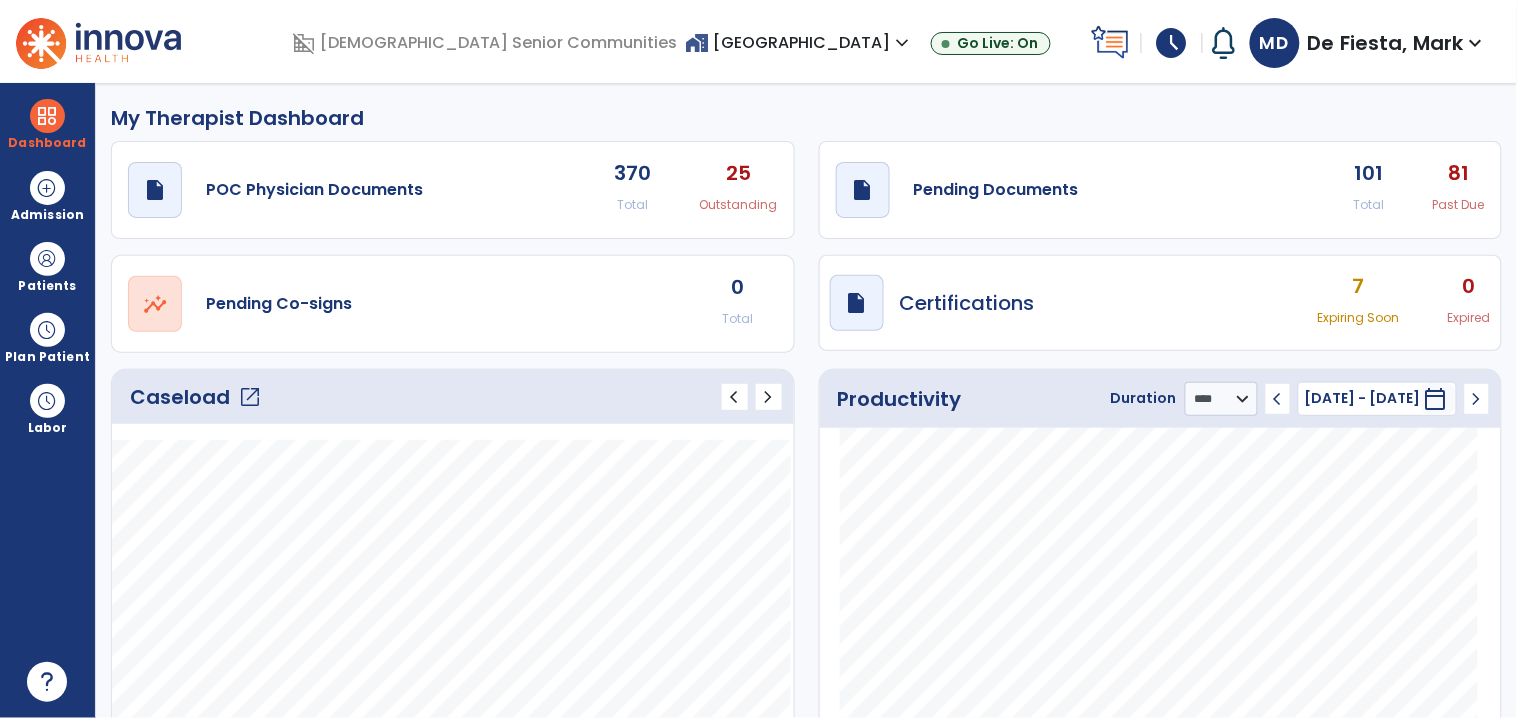 click on "open_in_new" 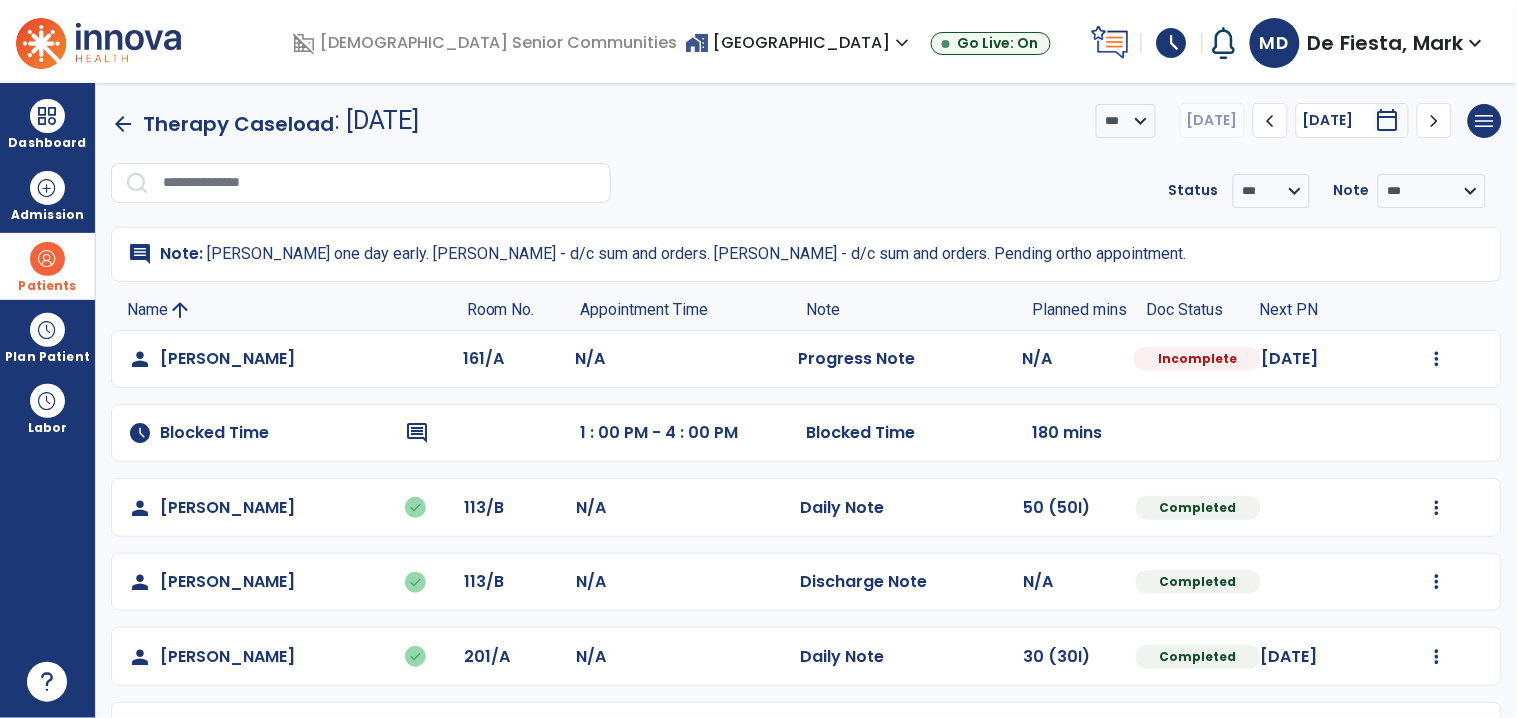click at bounding box center (47, 259) 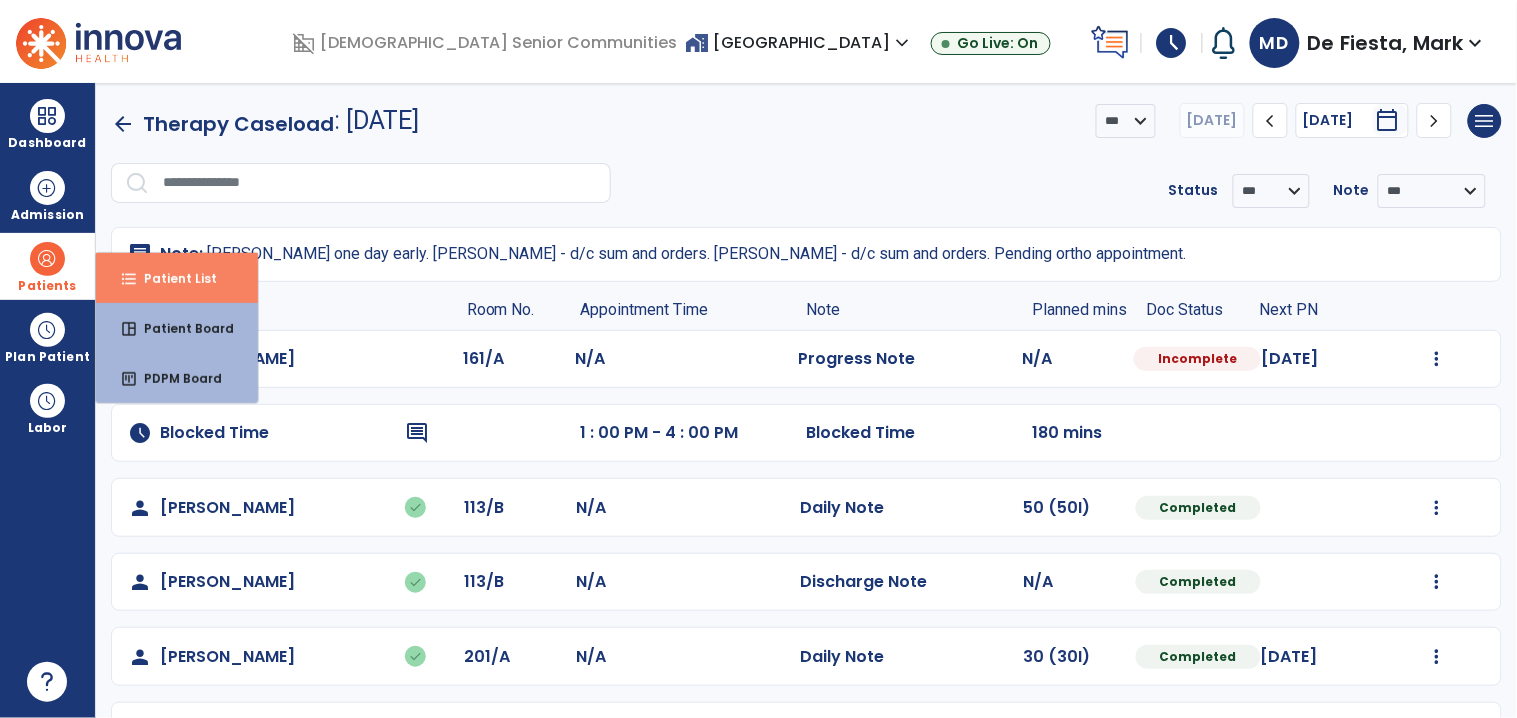 click on "format_list_bulleted  Patient List" at bounding box center (177, 278) 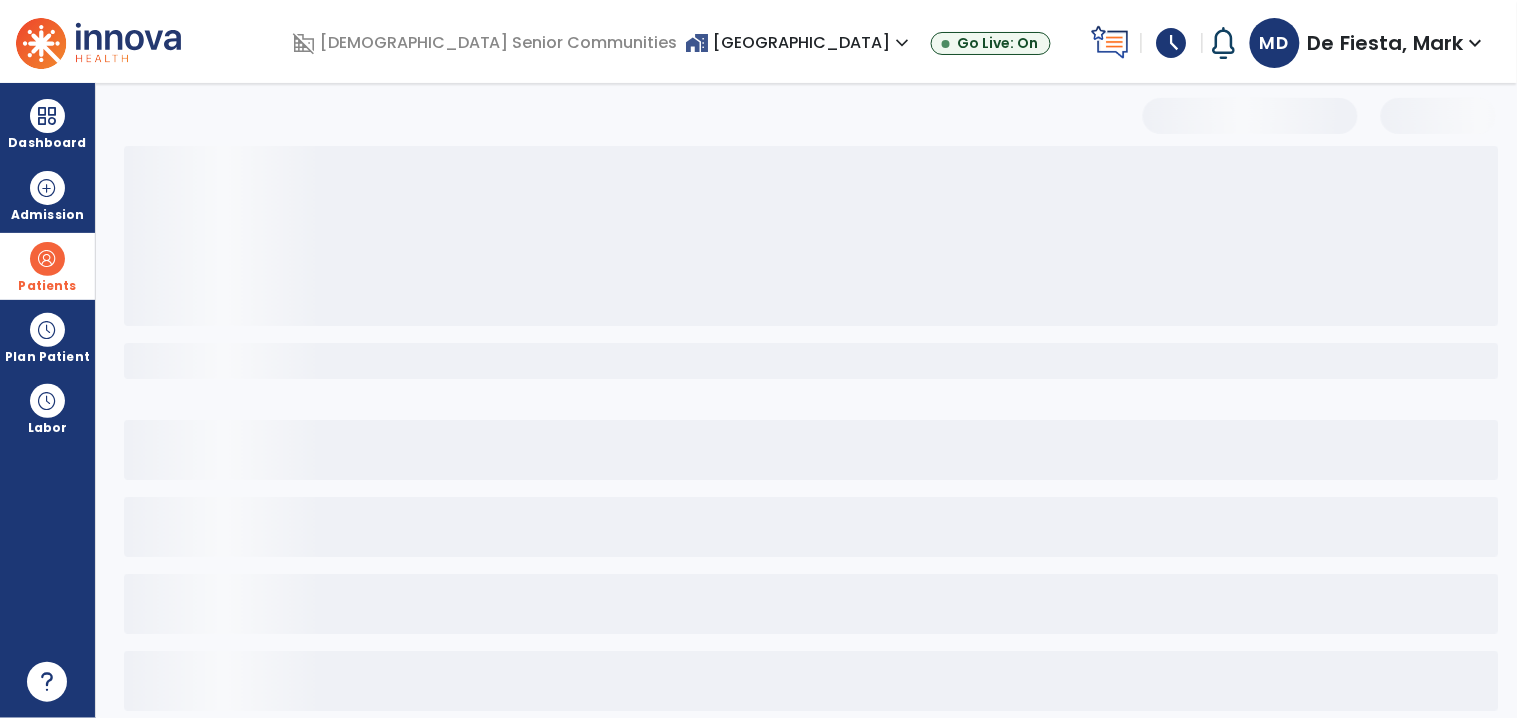 select on "***" 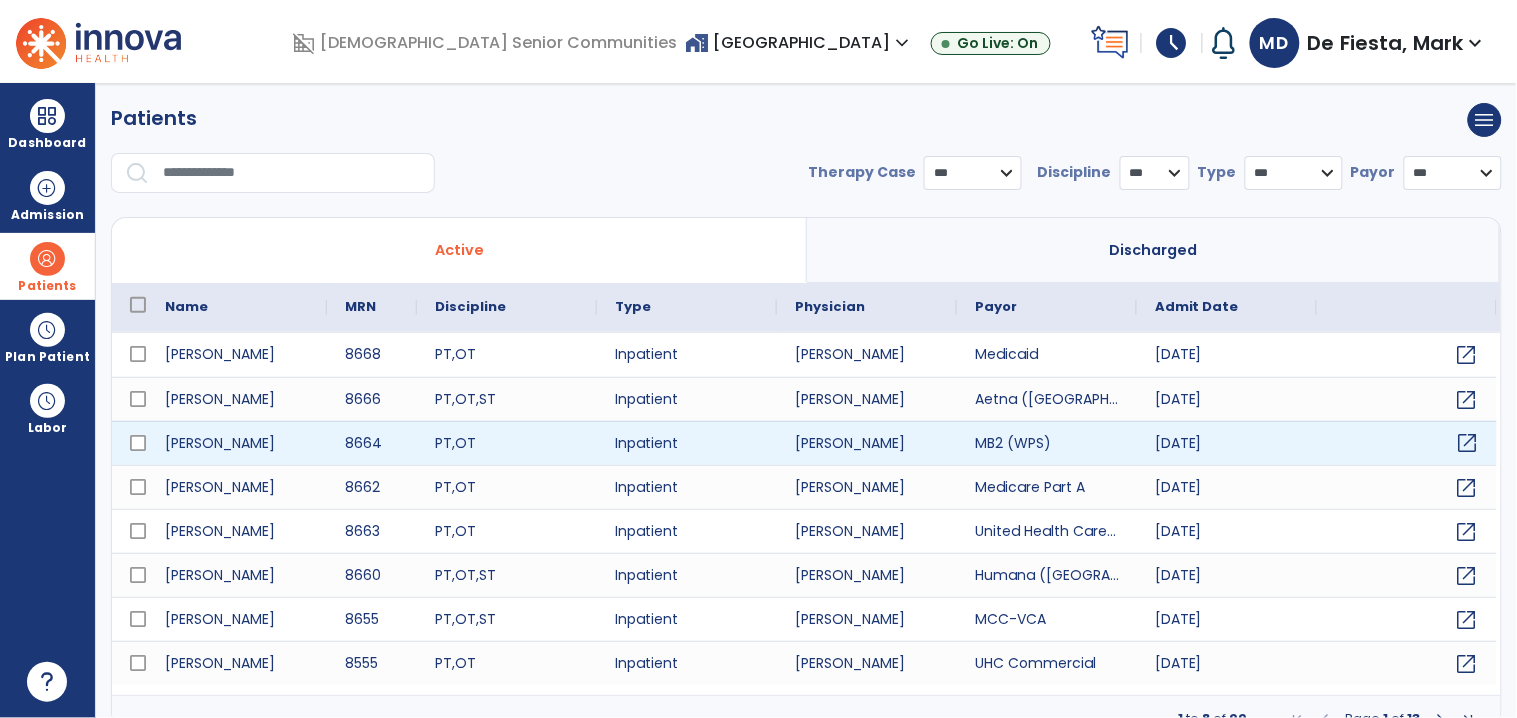 click on "open_in_new" at bounding box center (1468, 443) 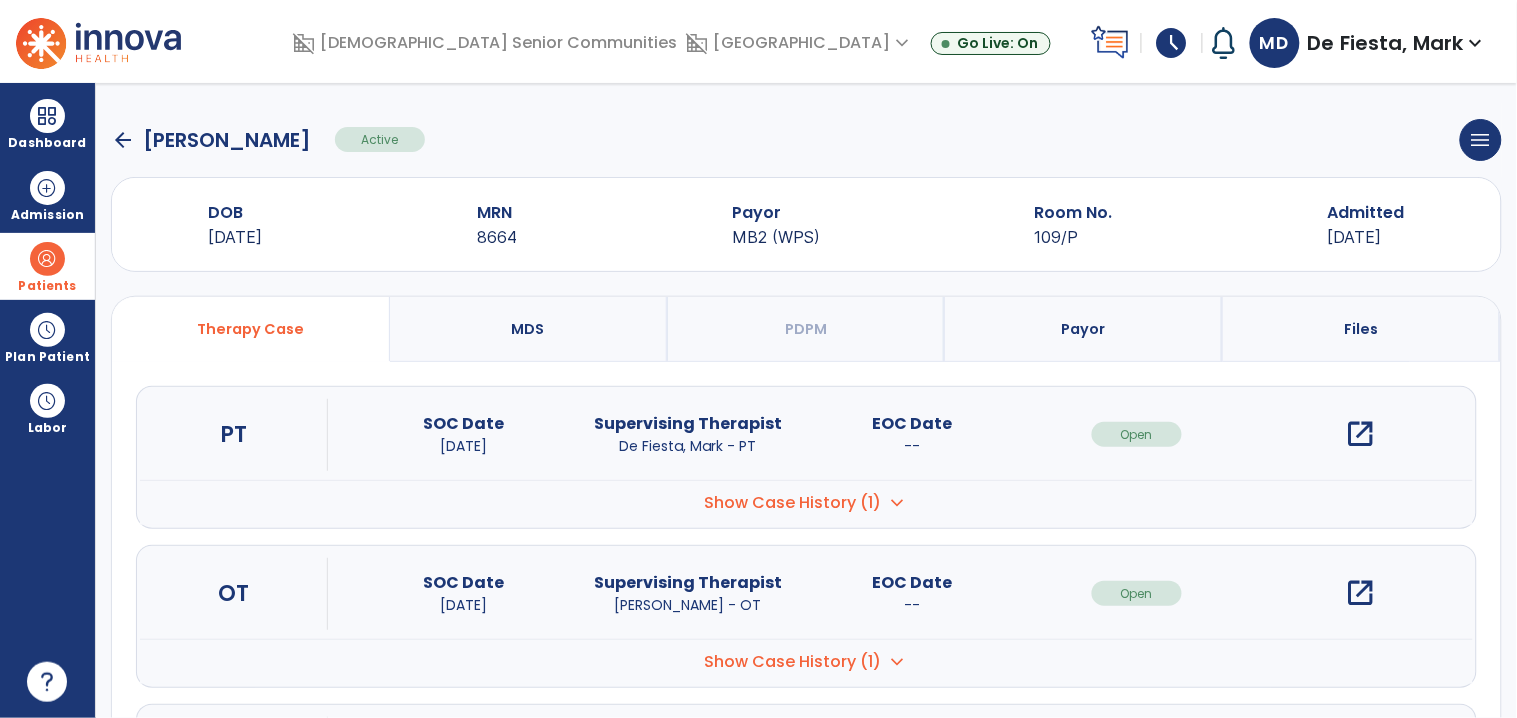 click on "open_in_new" at bounding box center [1361, 434] 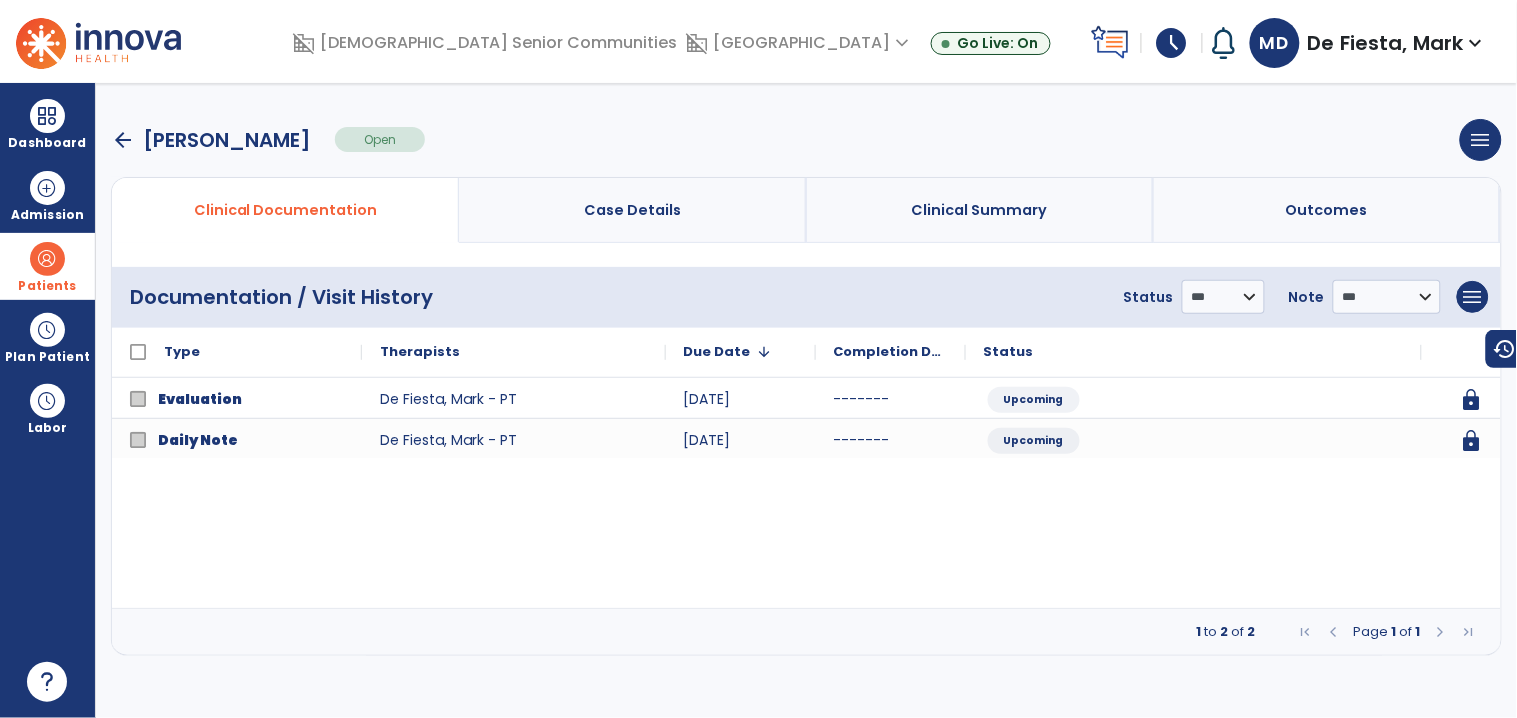 click on "arrow_back" at bounding box center [123, 140] 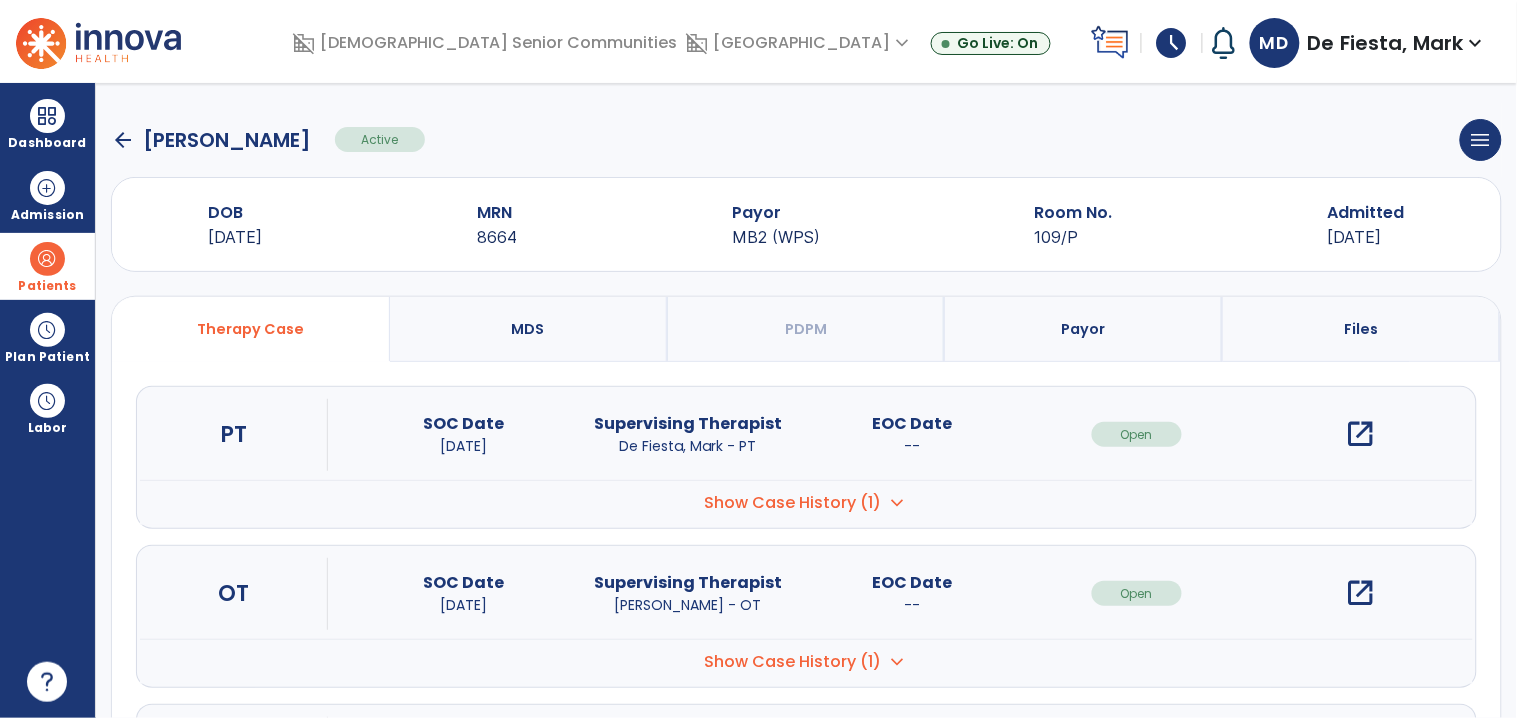 click on "Show Case History (1)     expand_more" at bounding box center (806, 502) 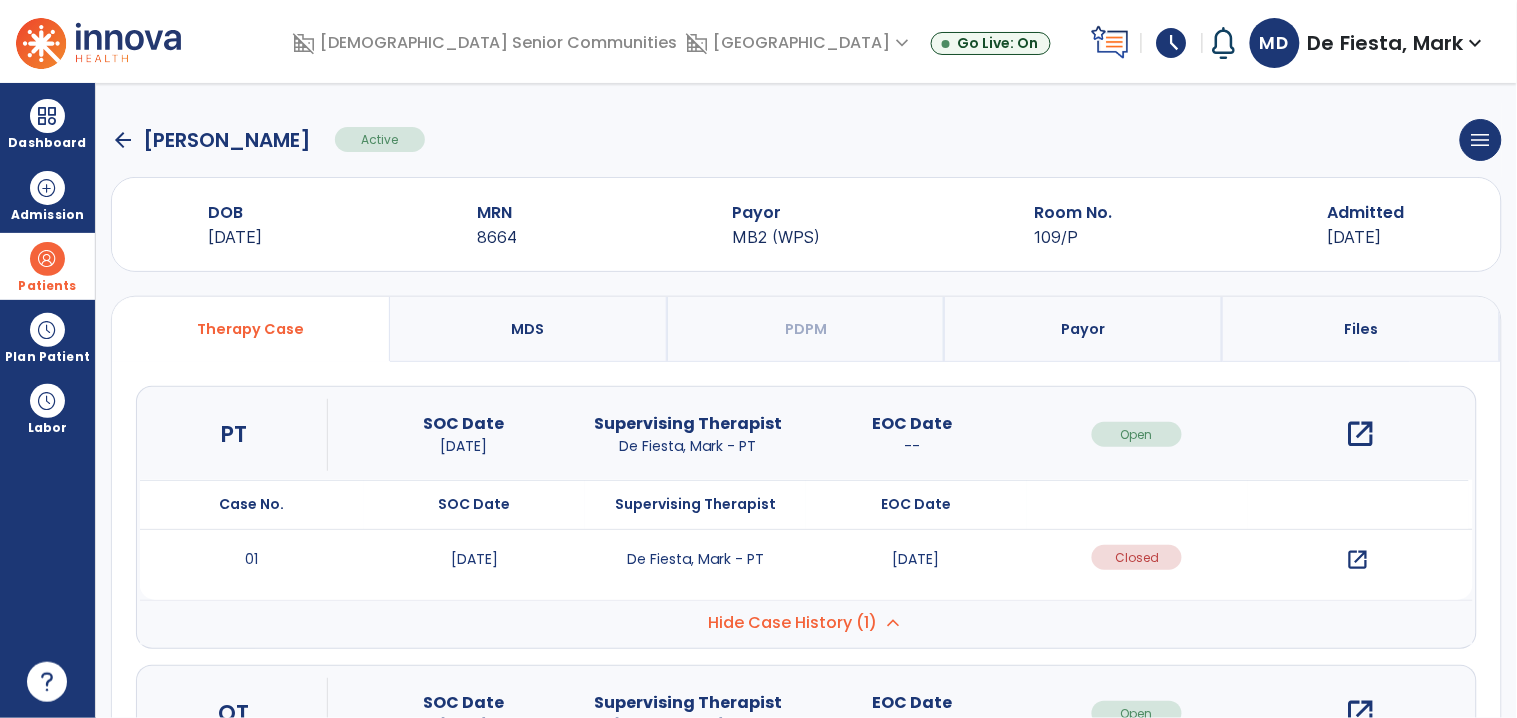 click on "arrow_back" 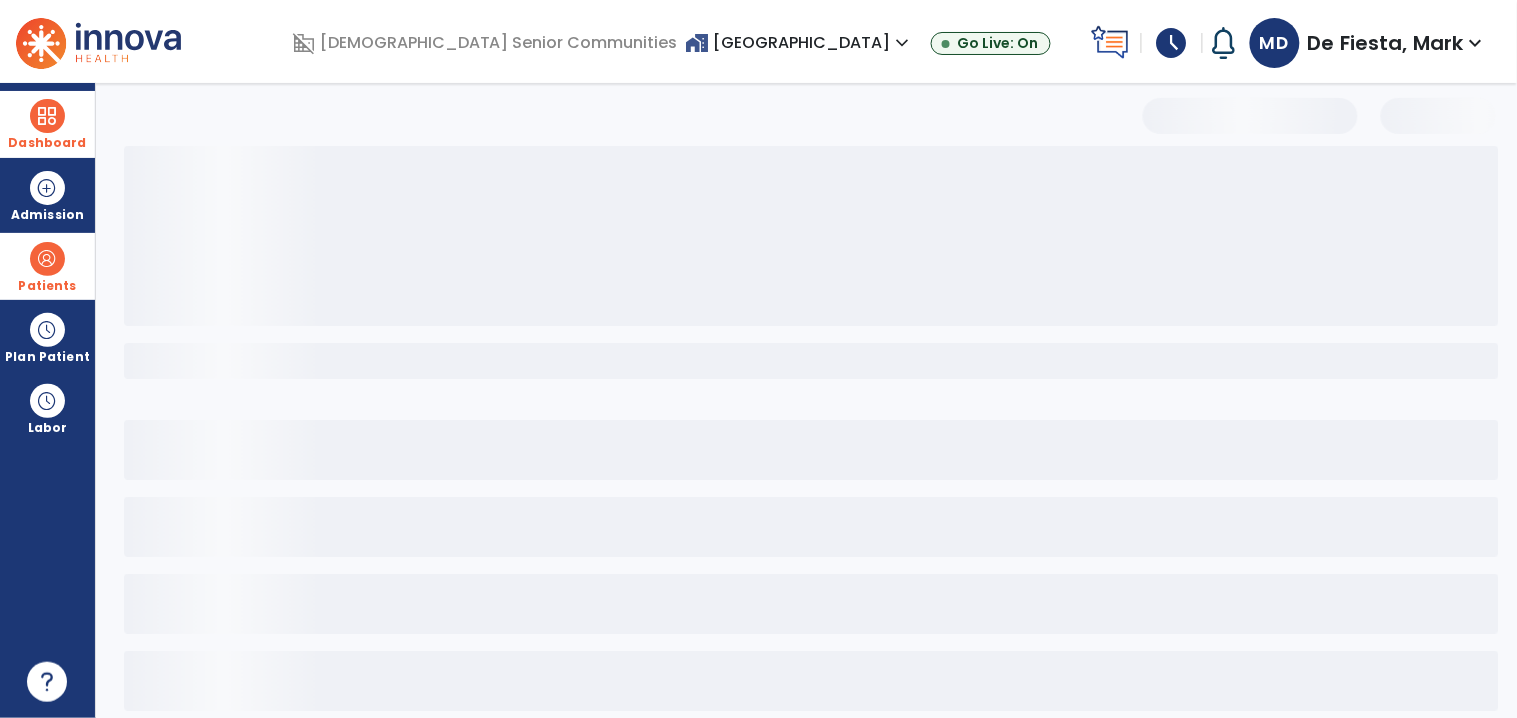 select on "***" 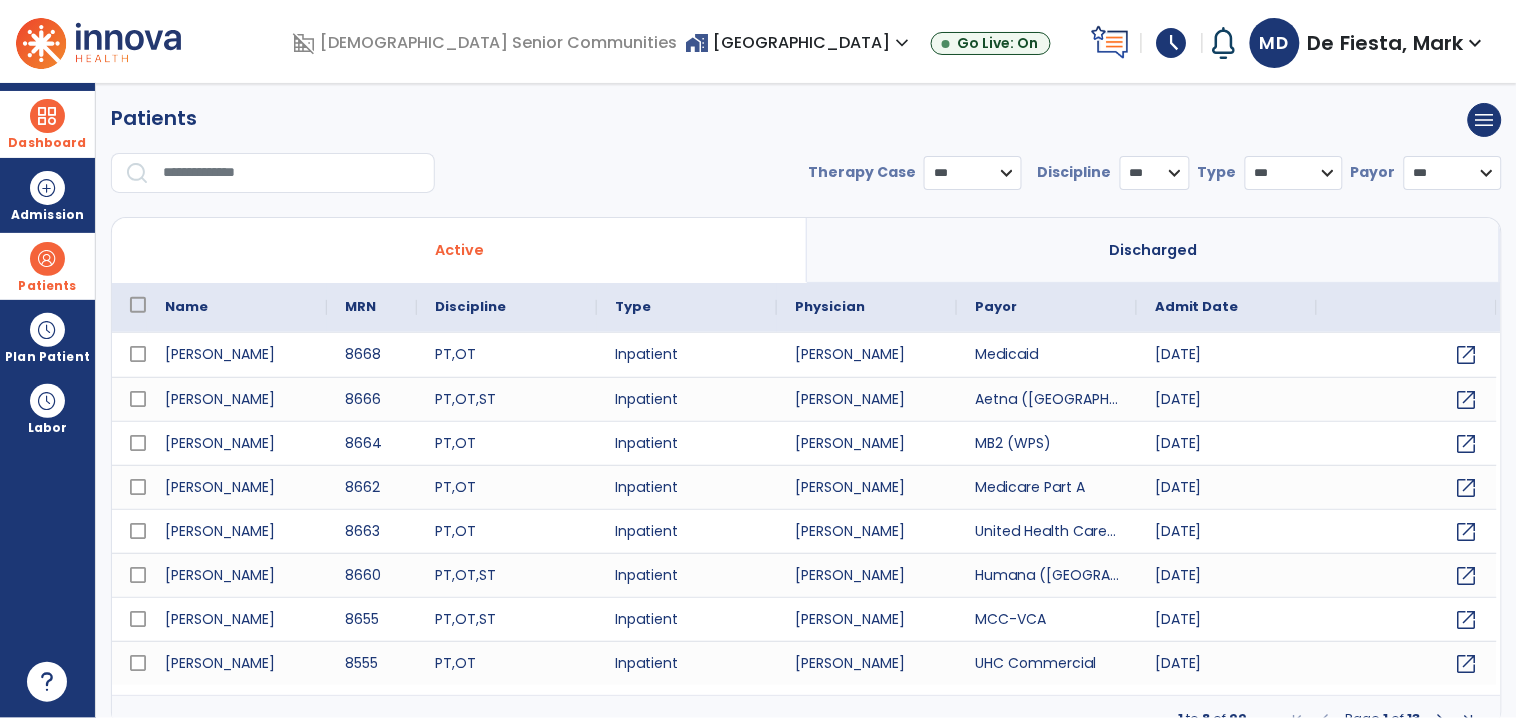 click on "Dashboard" at bounding box center (47, 124) 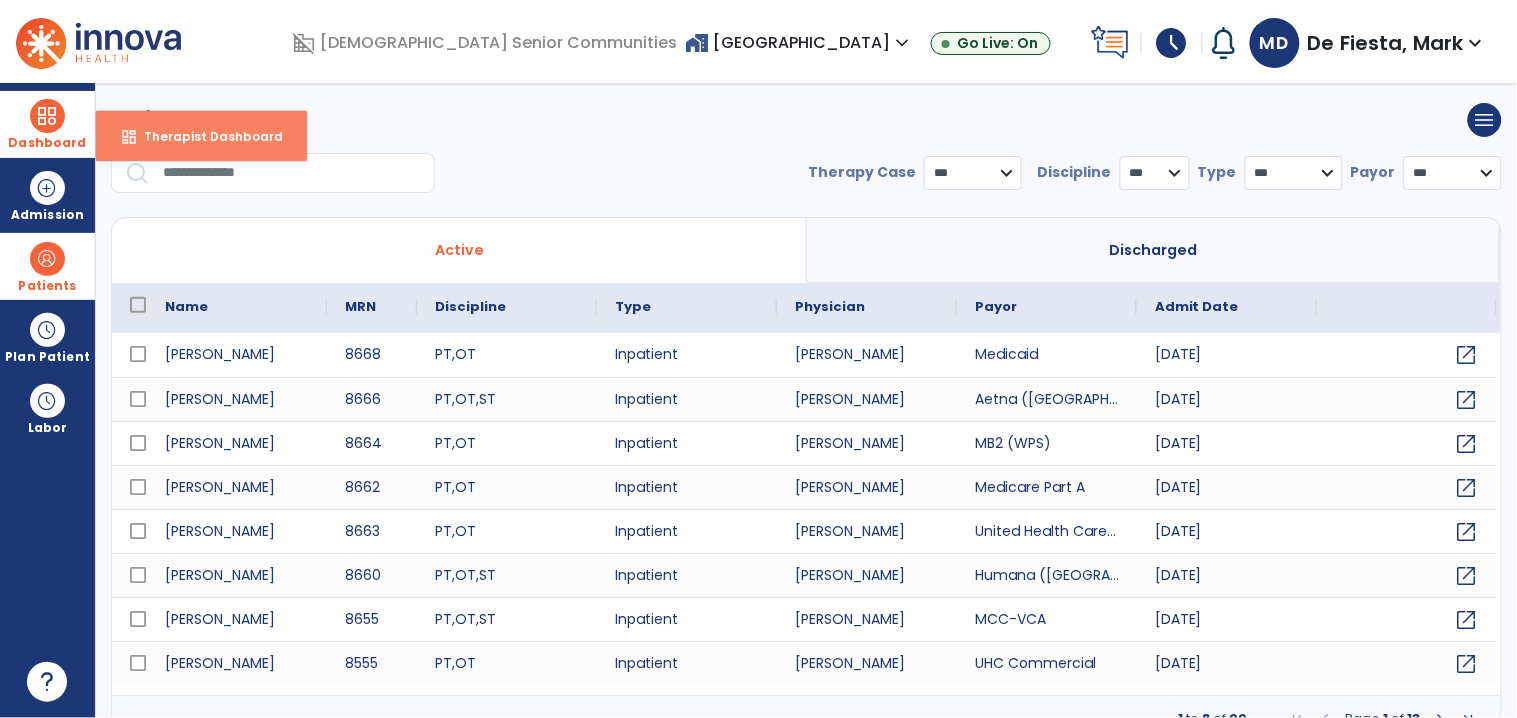 click on "dashboard  Therapist Dashboard" at bounding box center (201, 136) 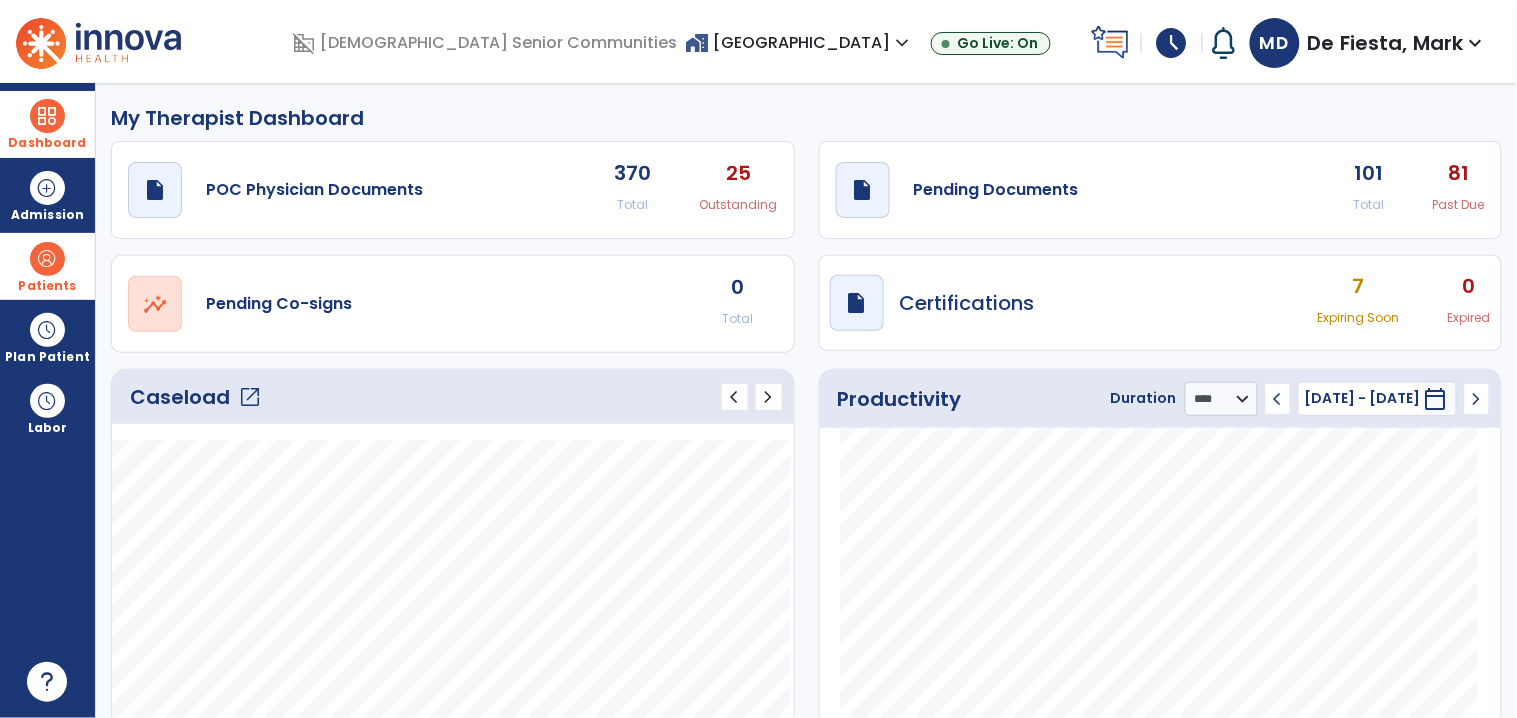 click on "open_in_new" 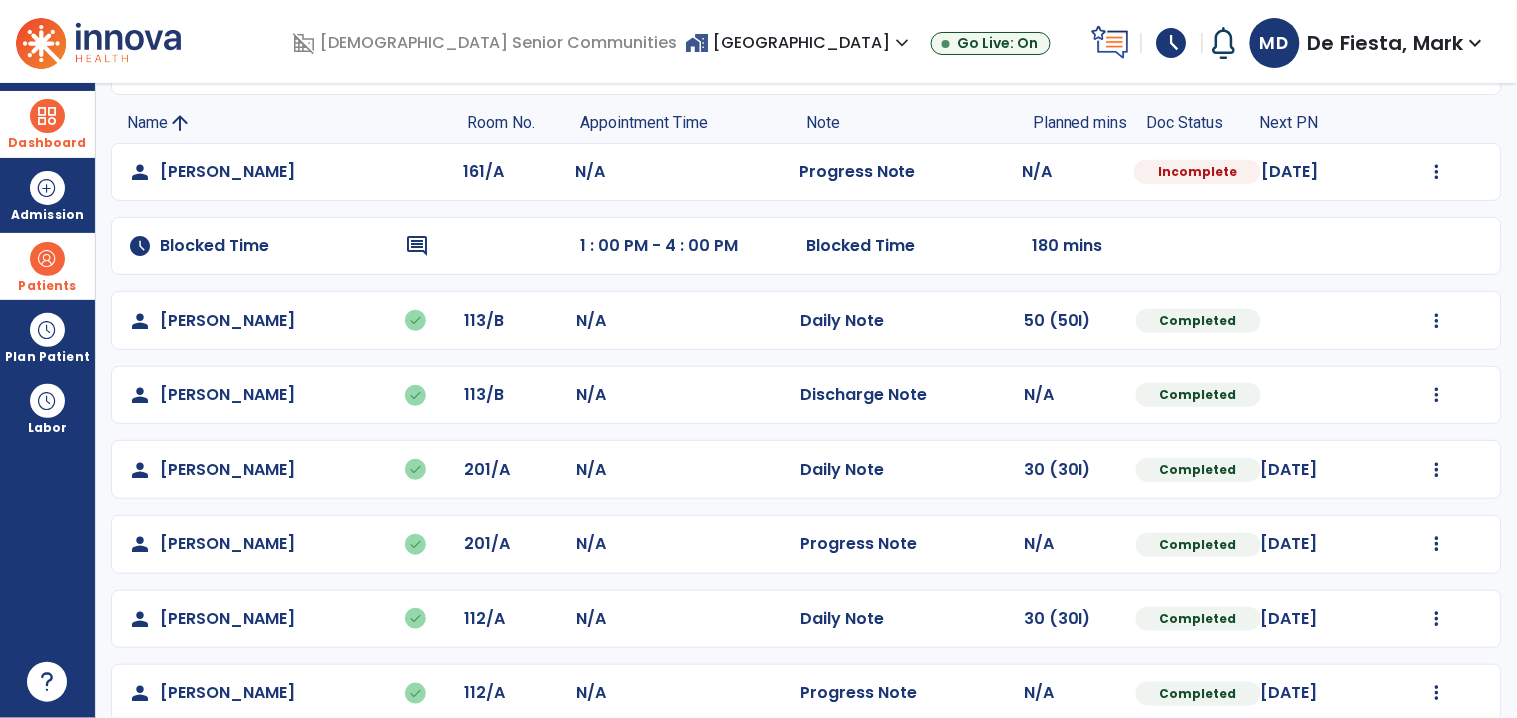scroll, scrollTop: 660, scrollLeft: 0, axis: vertical 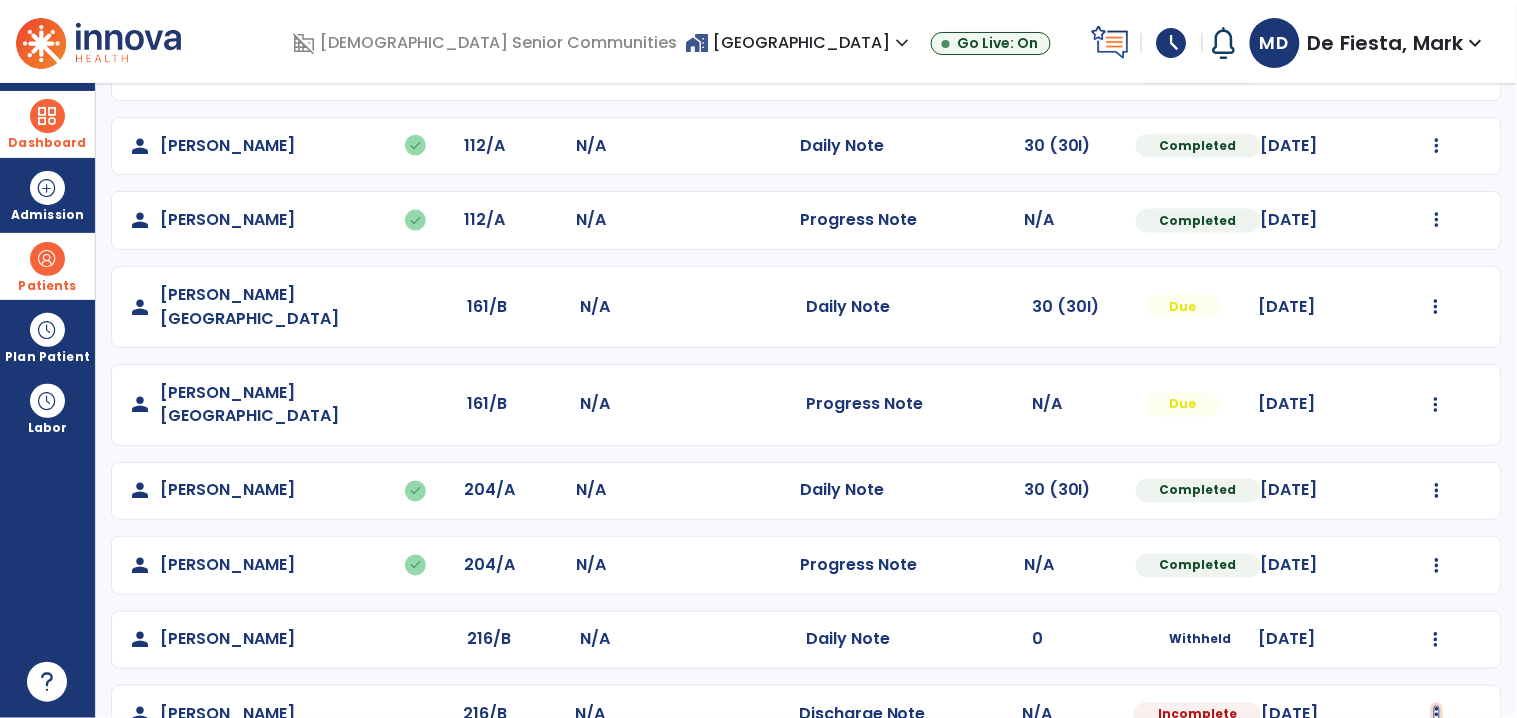 click at bounding box center (1437, -301) 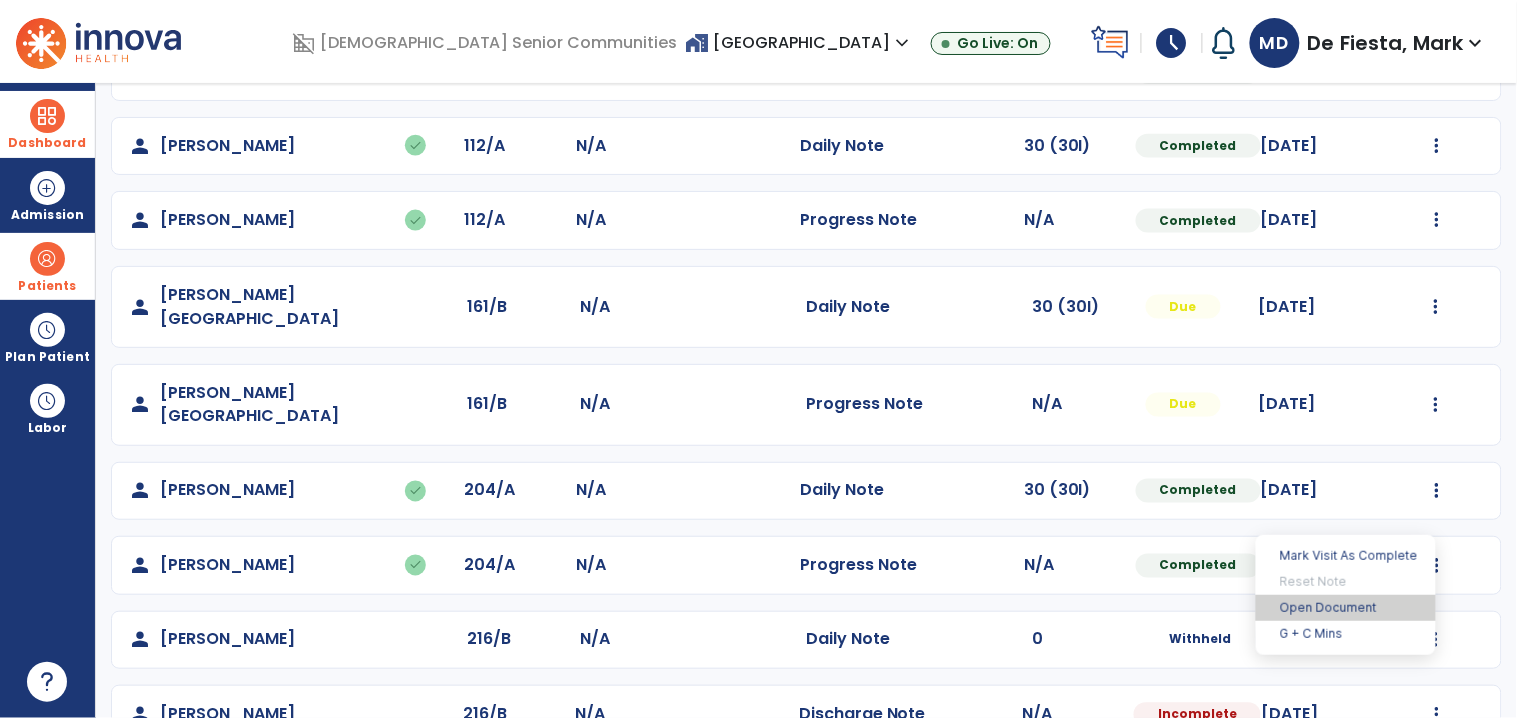 click on "Open Document" at bounding box center (1346, 608) 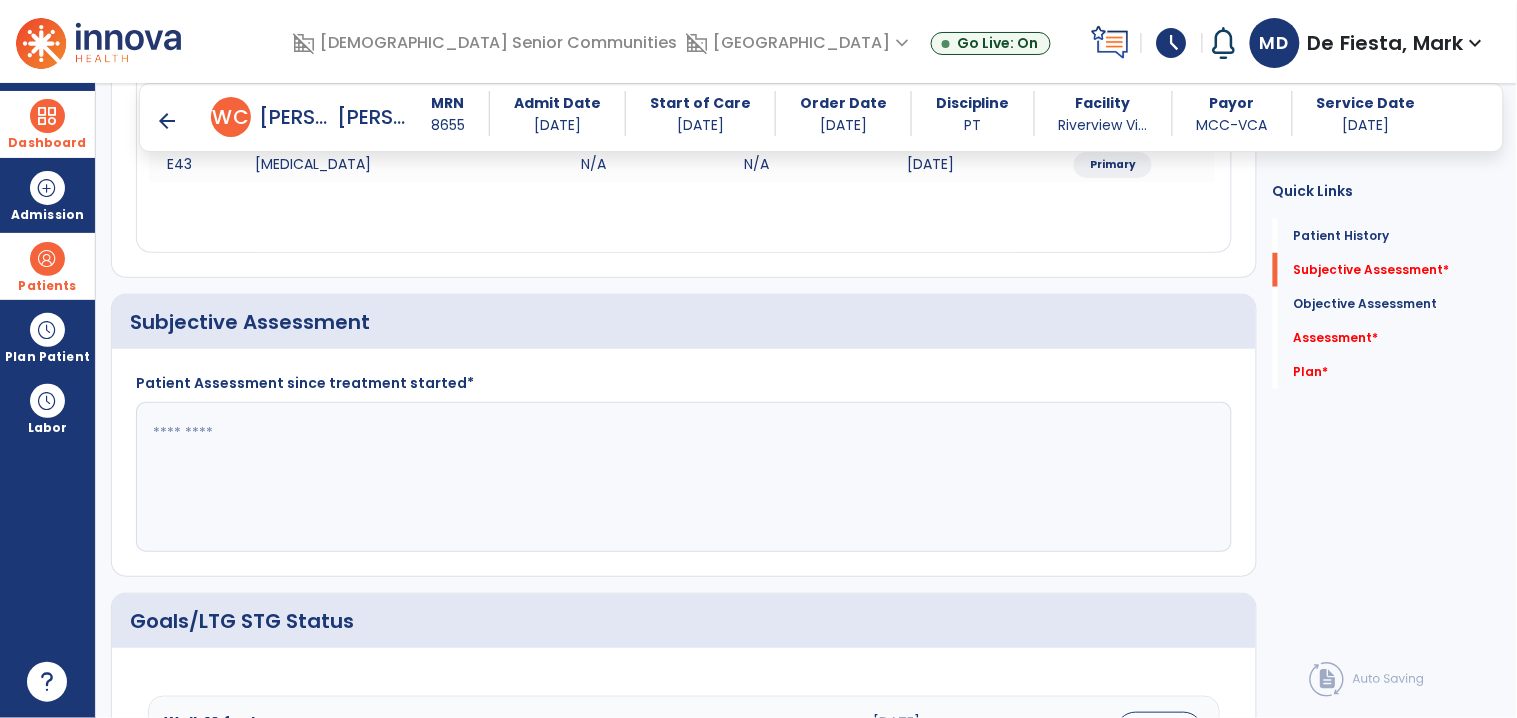 scroll, scrollTop: 311, scrollLeft: 0, axis: vertical 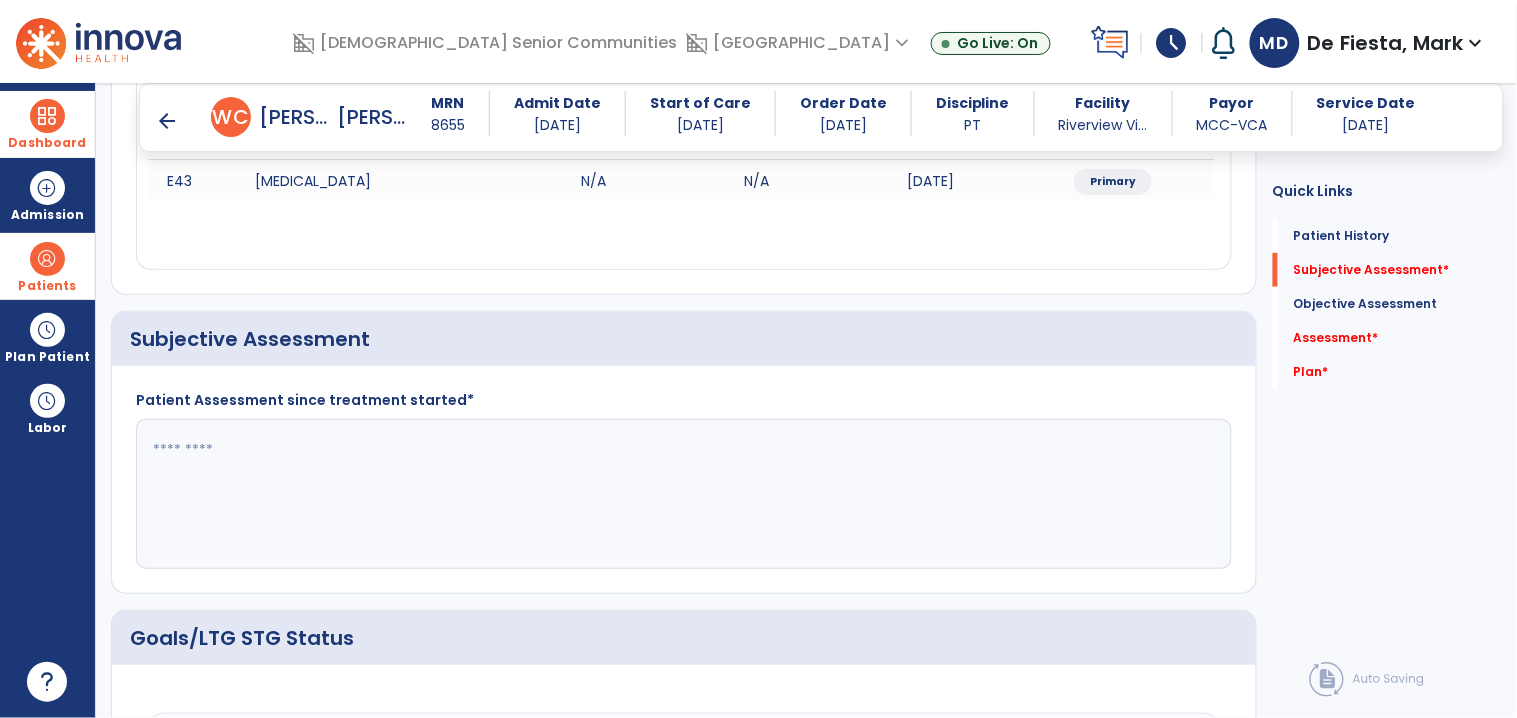 click 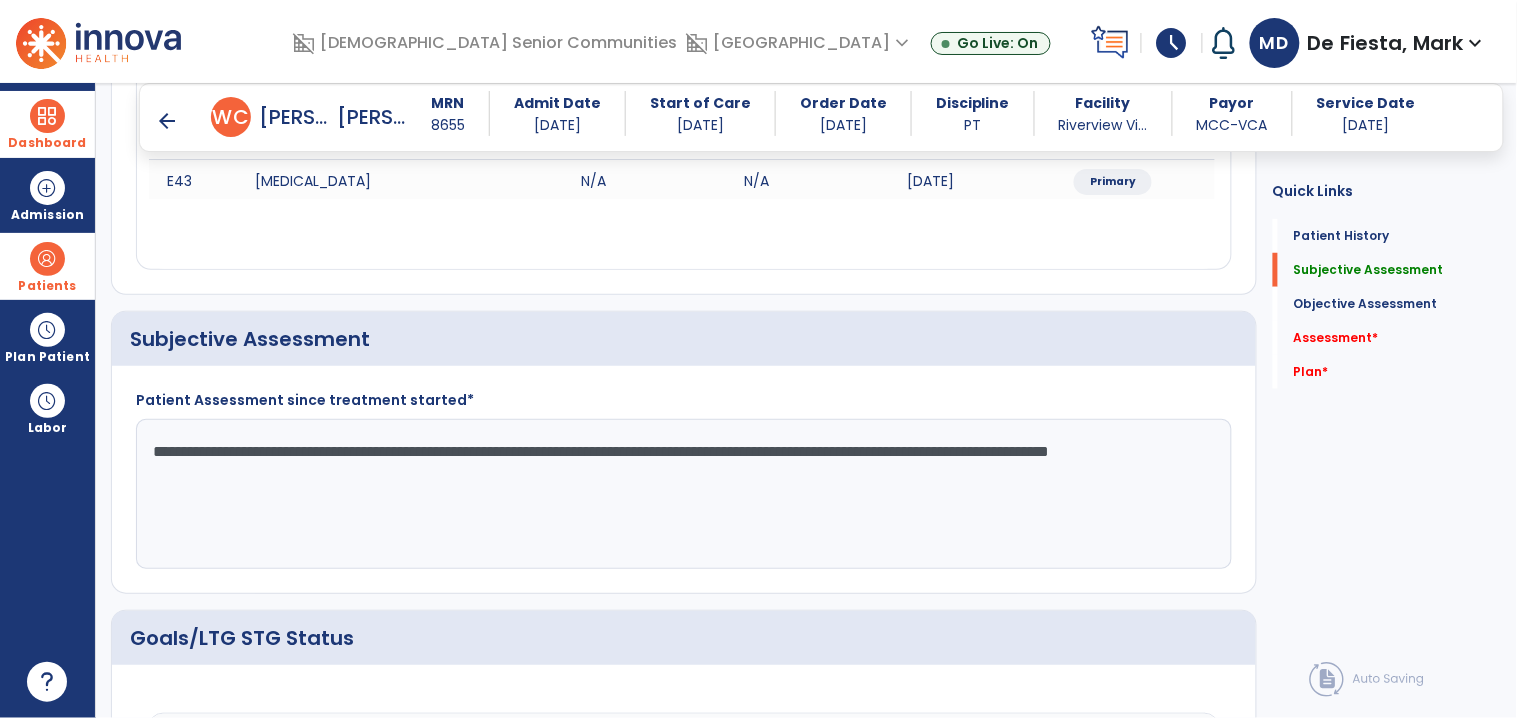 click on "**********" 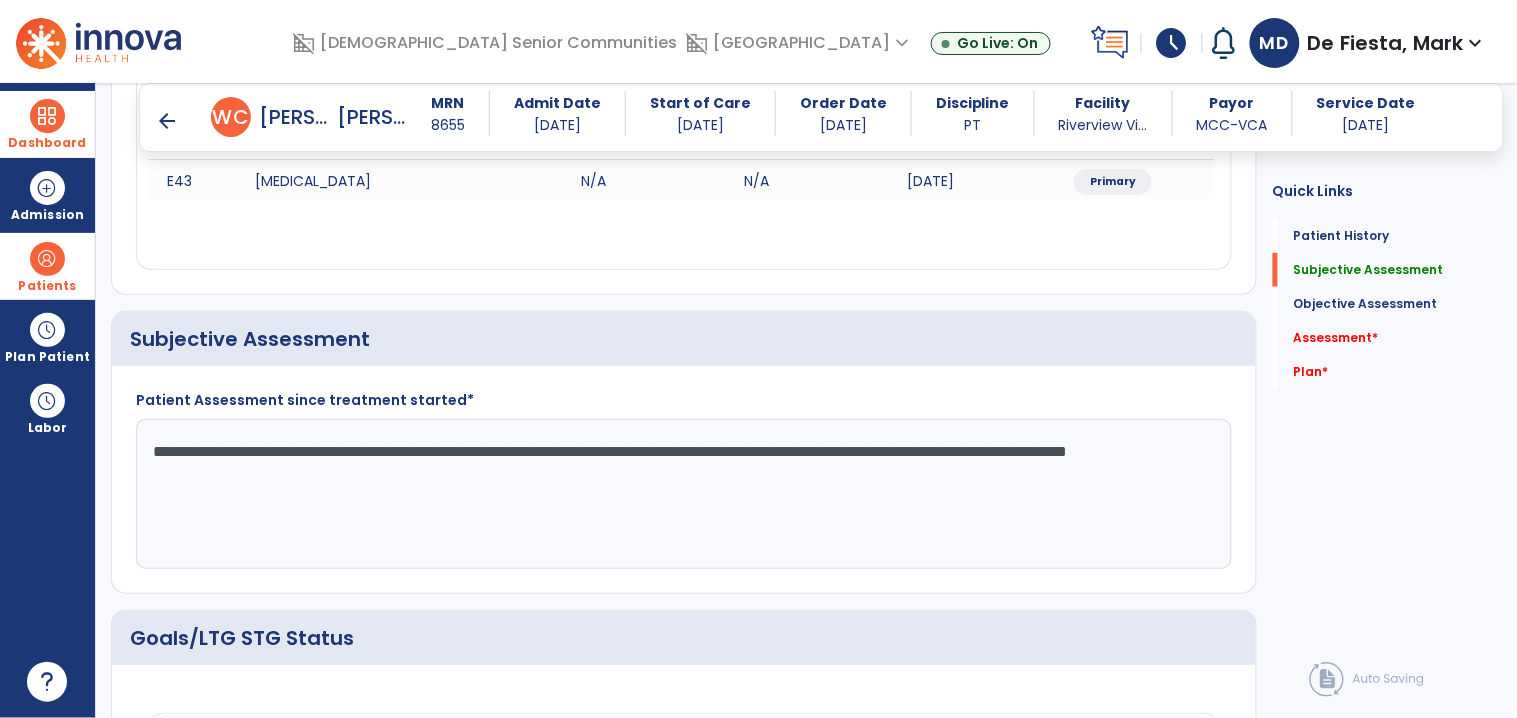 click on "**********" 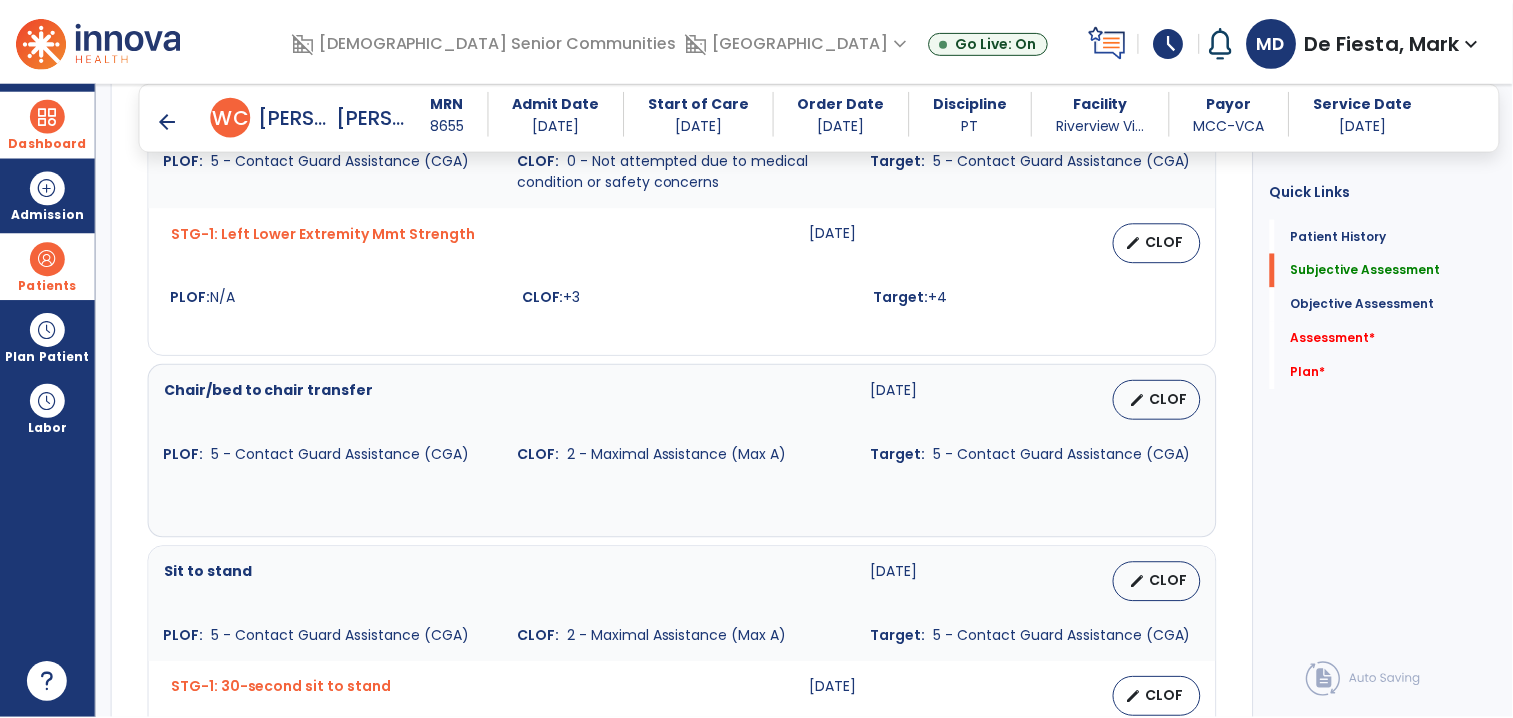 scroll, scrollTop: 966, scrollLeft: 0, axis: vertical 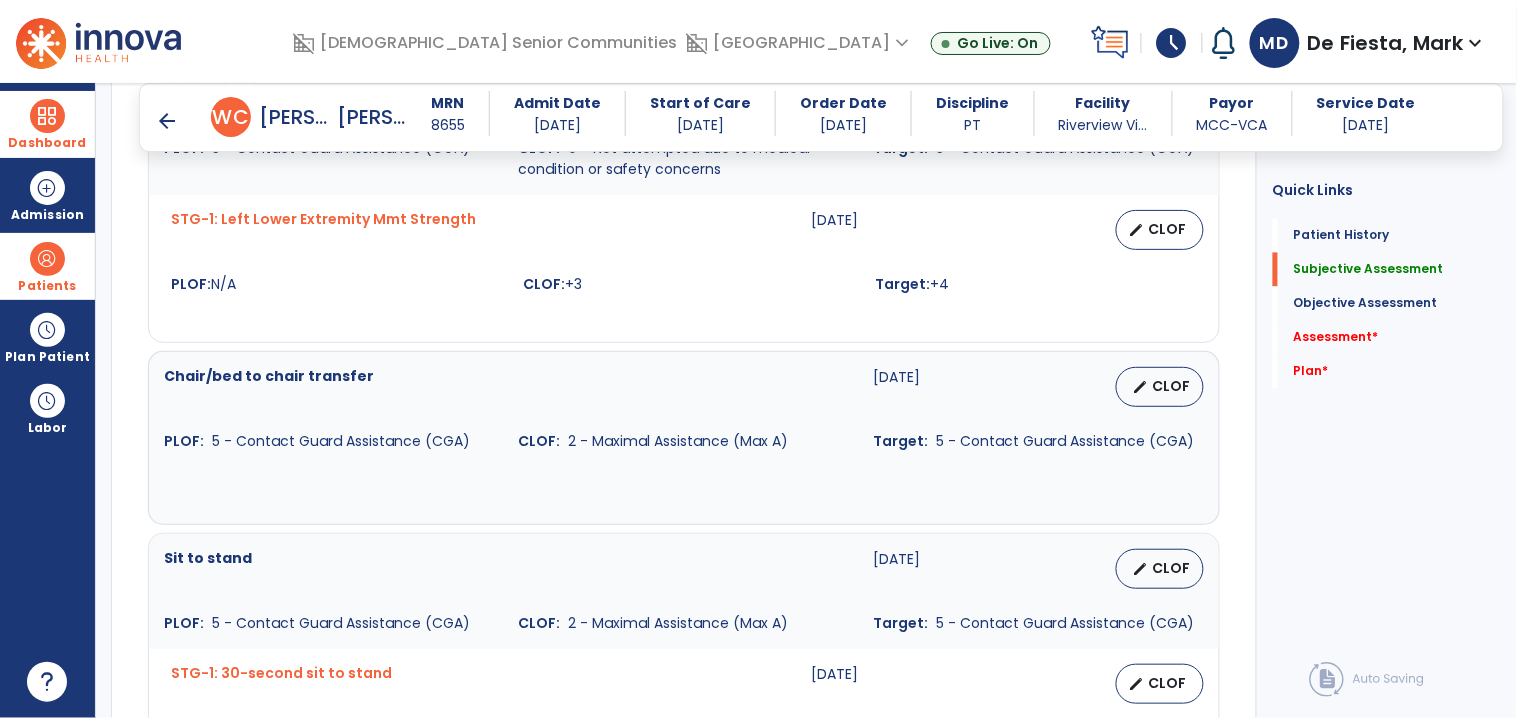 type on "**********" 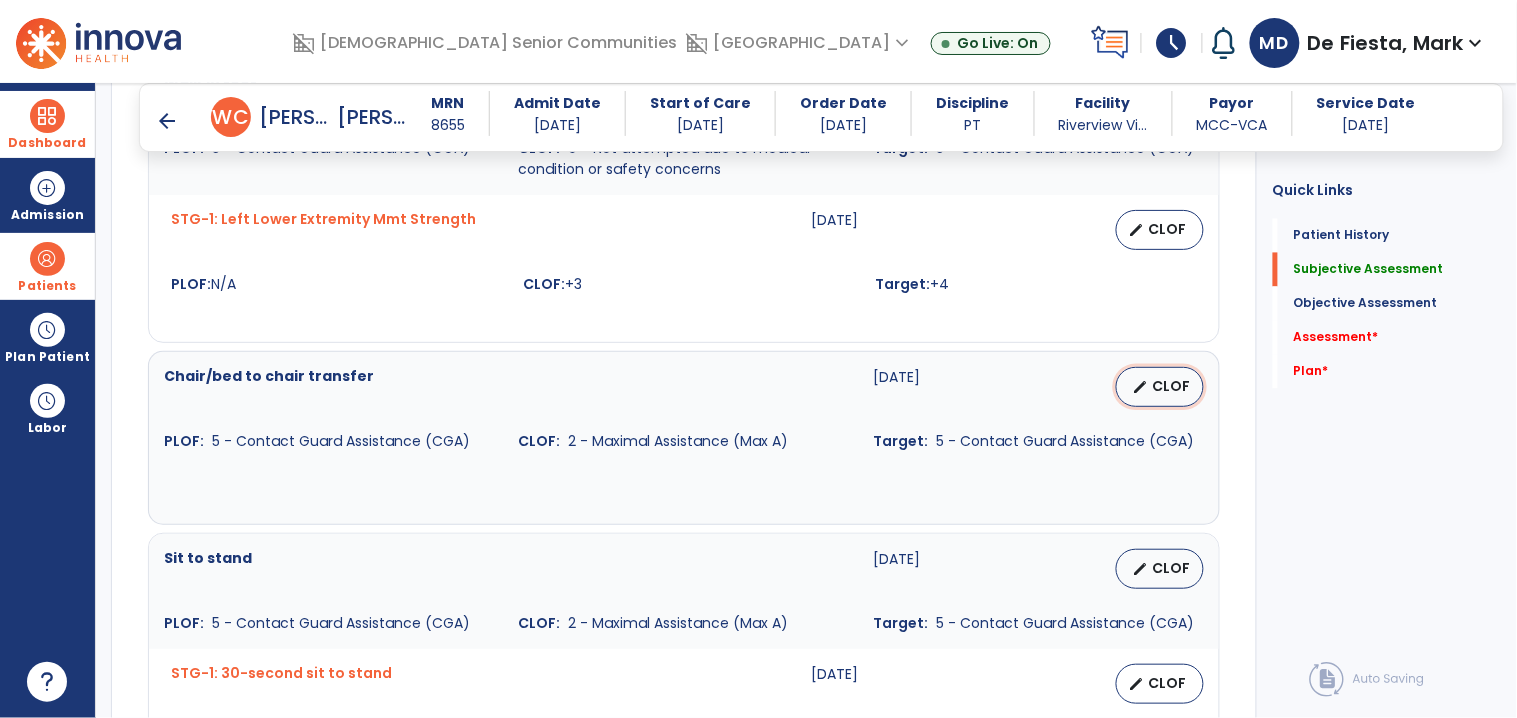 click on "edit   CLOF" at bounding box center [1160, 387] 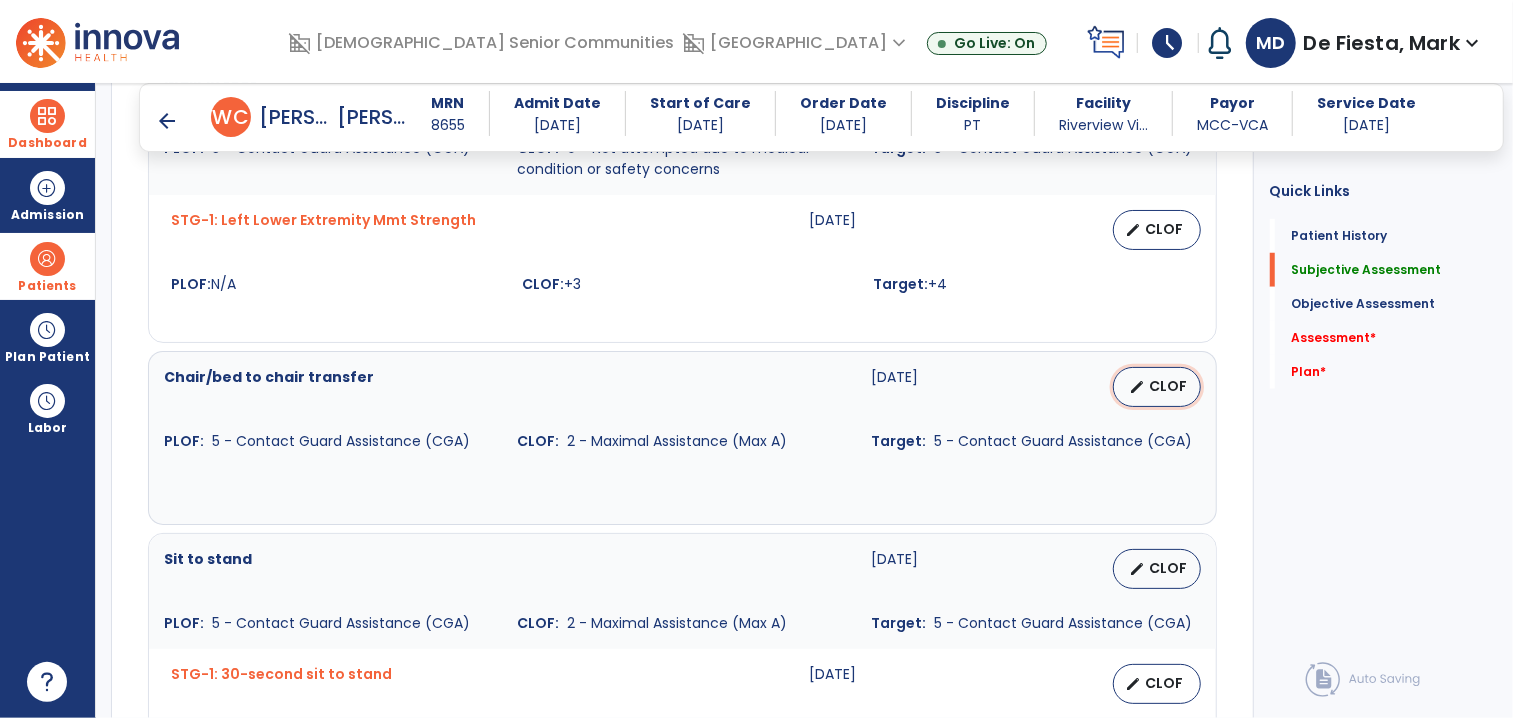 select on "********" 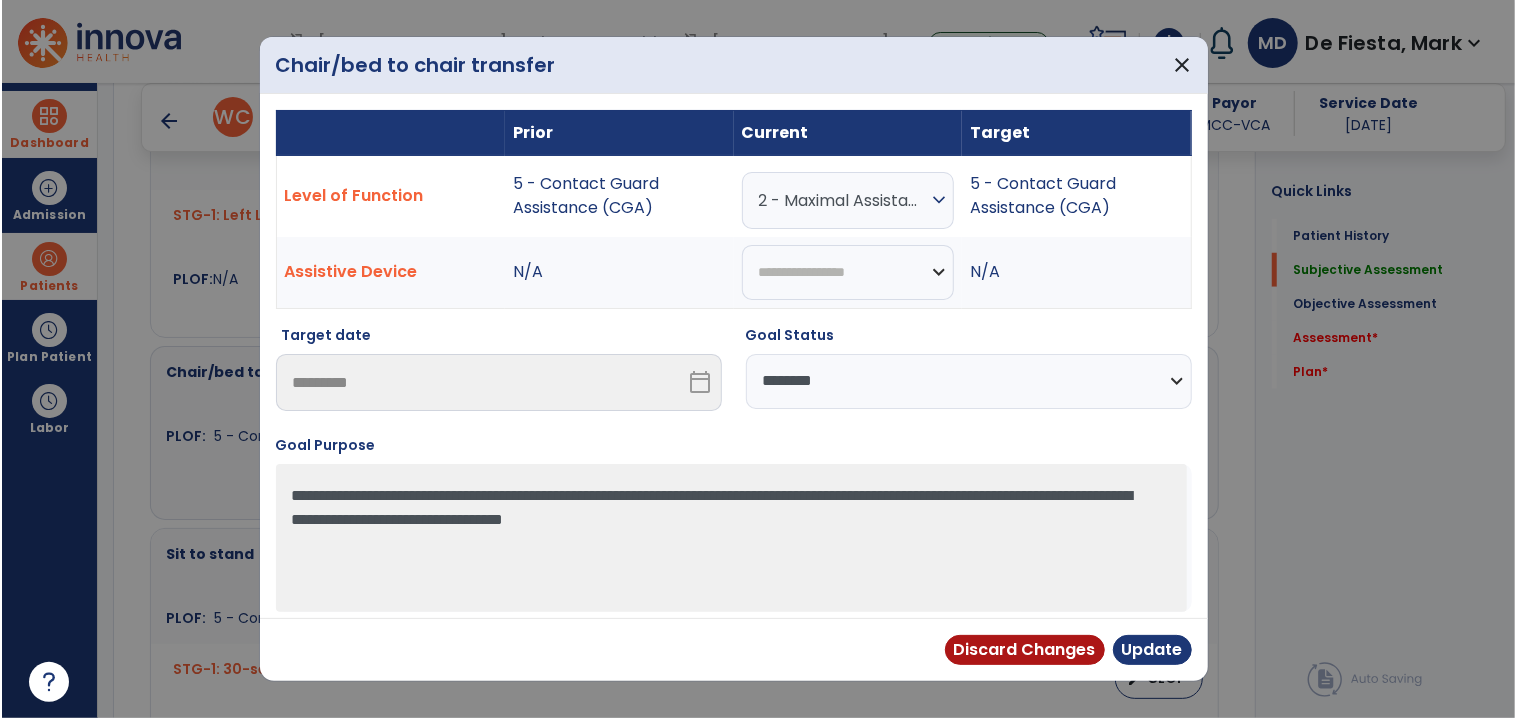 scroll, scrollTop: 966, scrollLeft: 0, axis: vertical 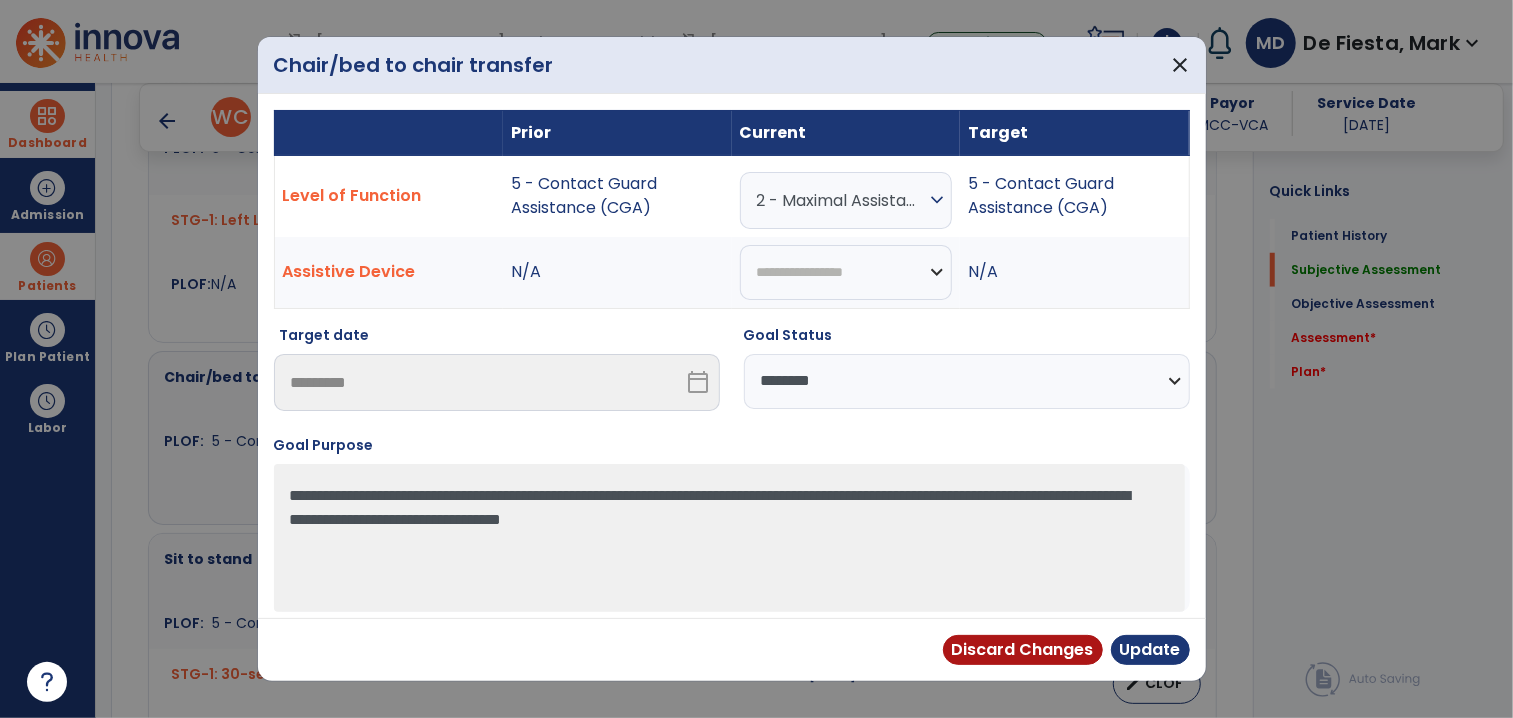 click on "2 - Maximal Assistance (Max A)" at bounding box center [841, 200] 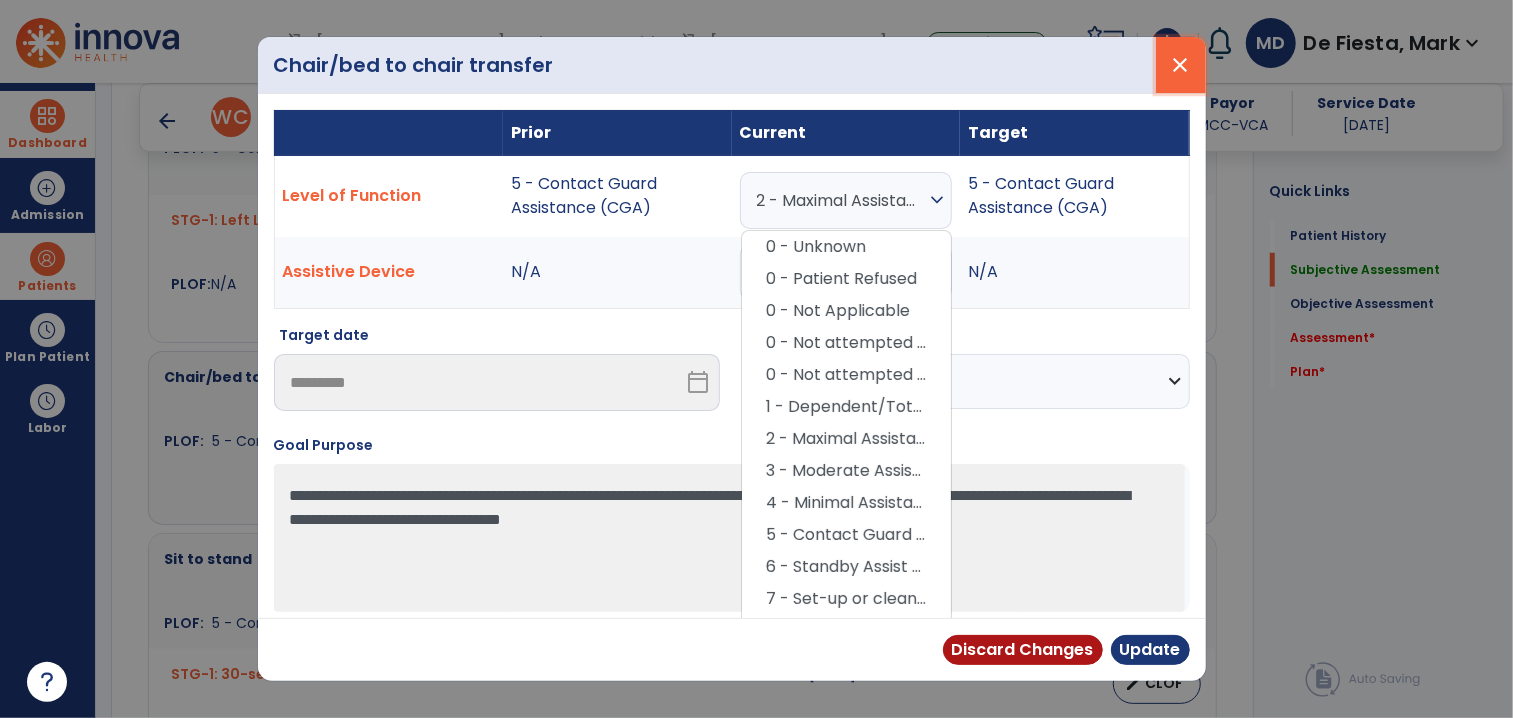 click on "close" at bounding box center [1181, 65] 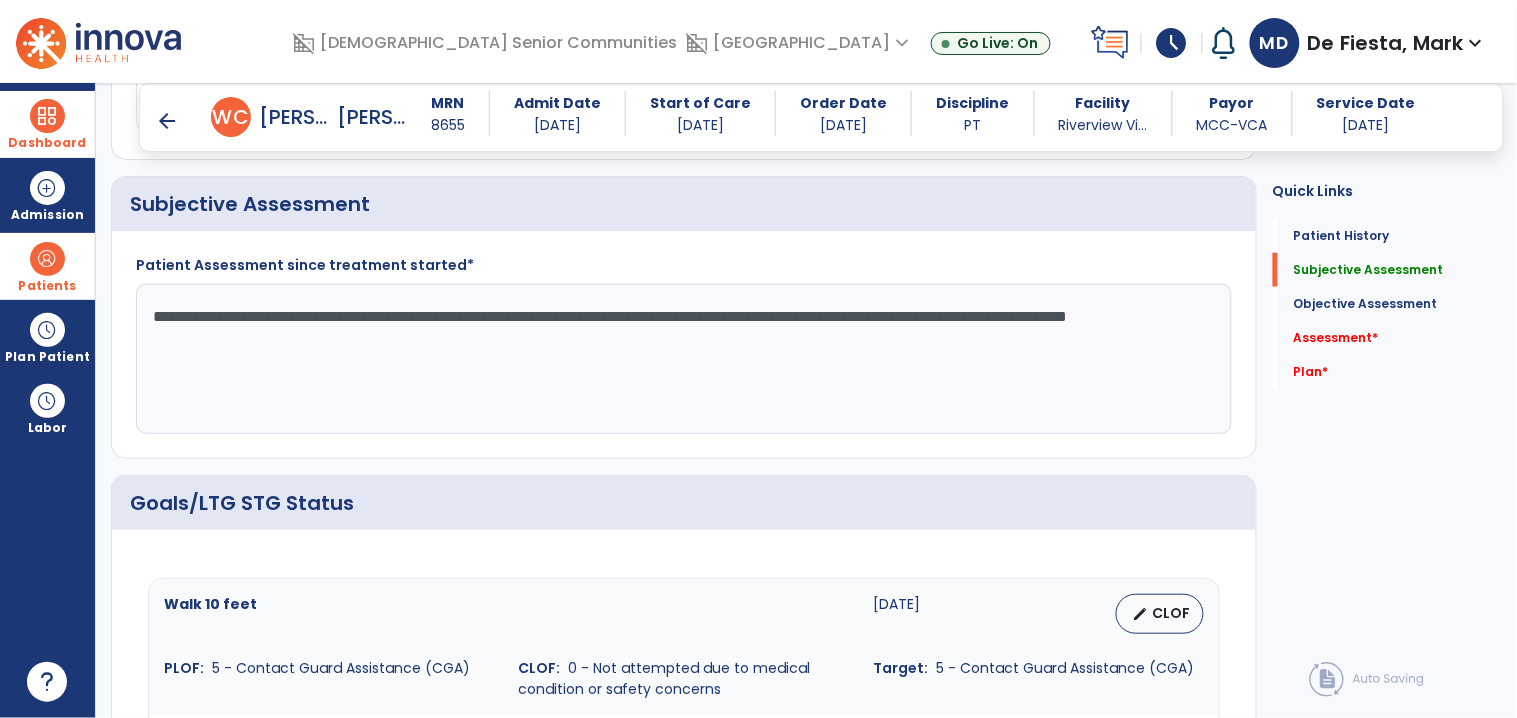 scroll, scrollTop: 522, scrollLeft: 0, axis: vertical 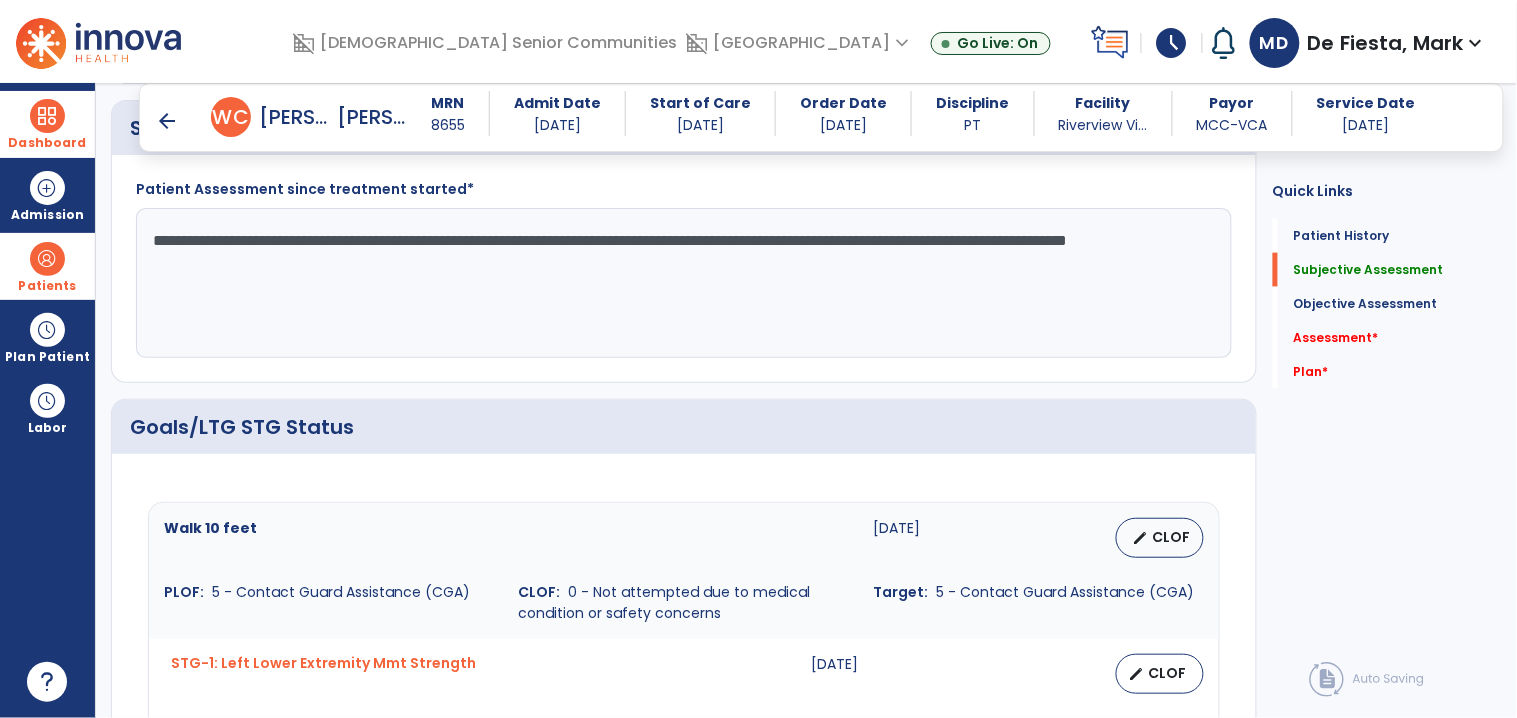 click on "**********" 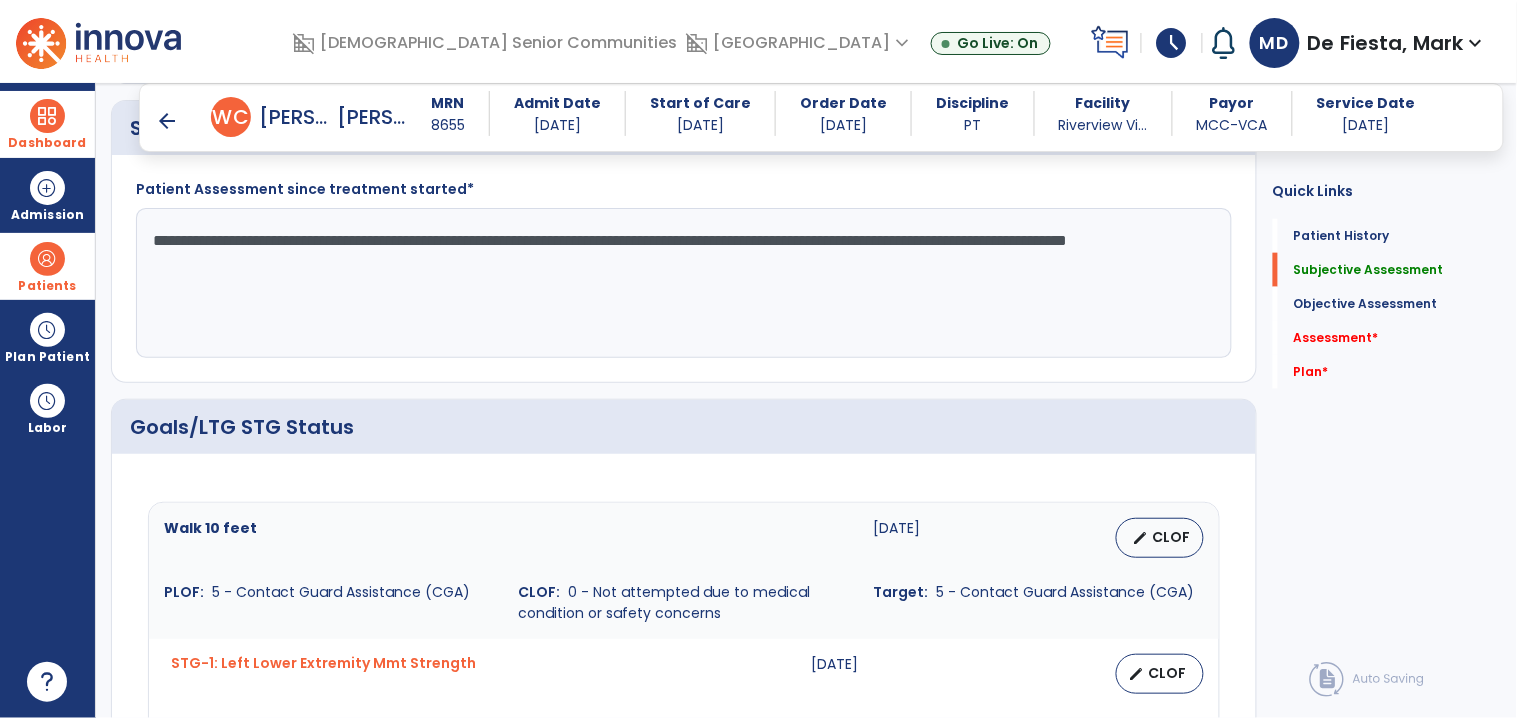 click on "**********" 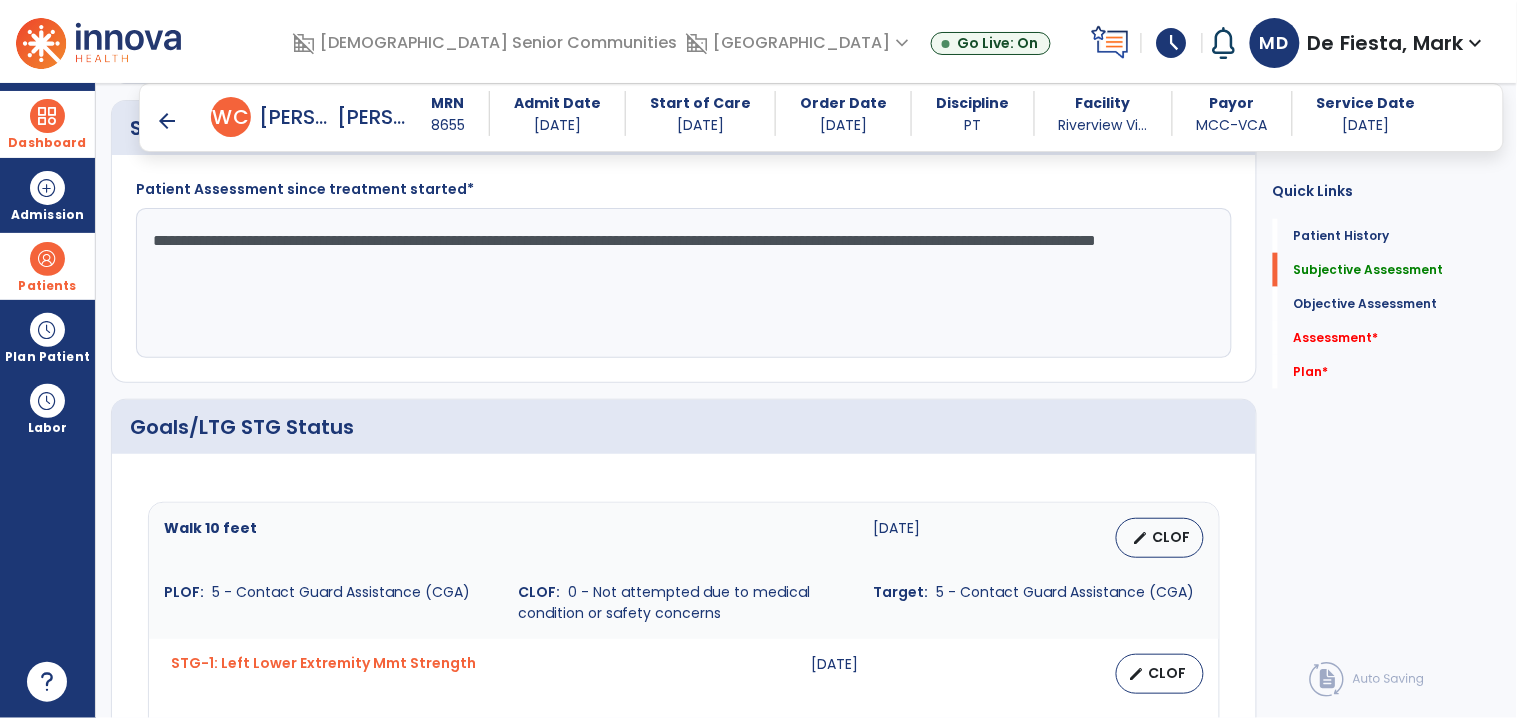 click on "**********" 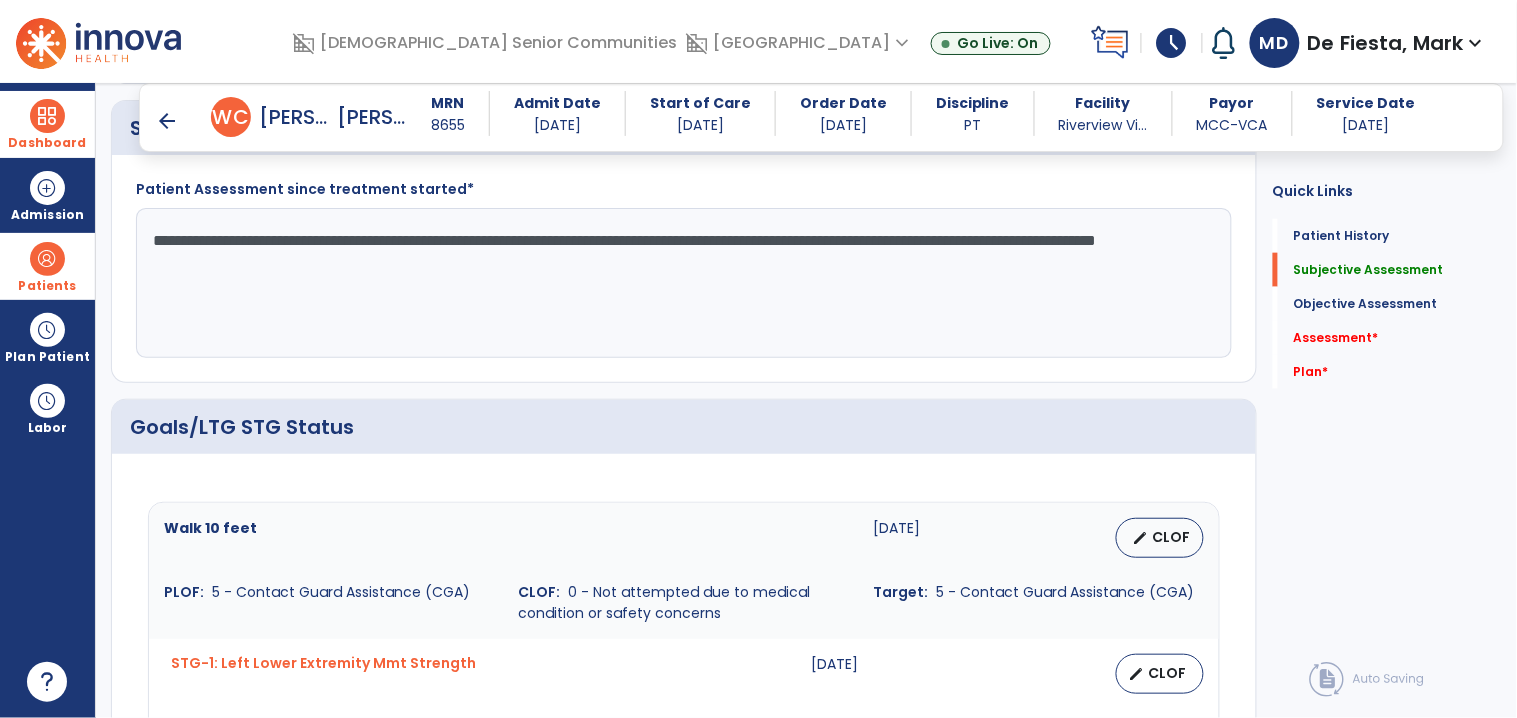 drag, startPoint x: 151, startPoint y: 236, endPoint x: 424, endPoint y: 271, distance: 275.23444 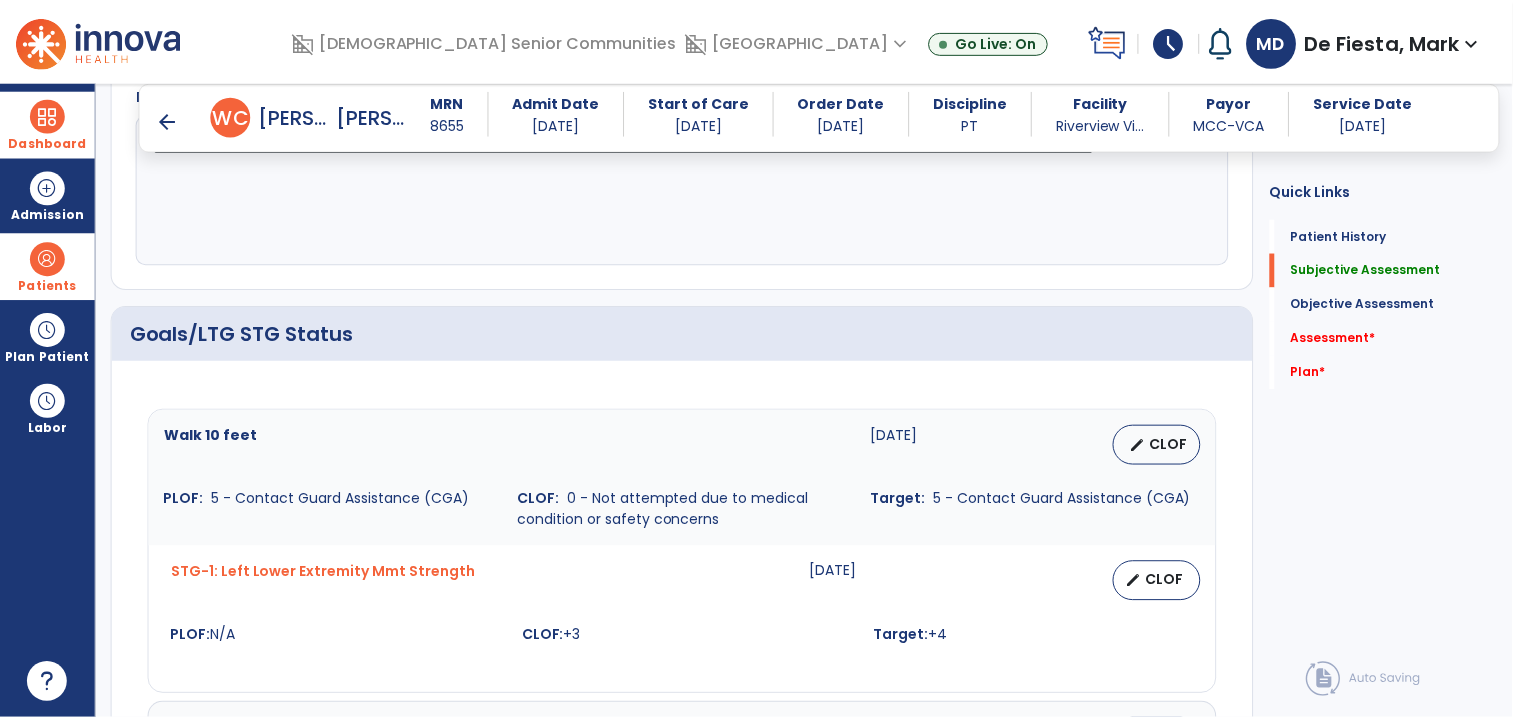 scroll, scrollTop: 810, scrollLeft: 0, axis: vertical 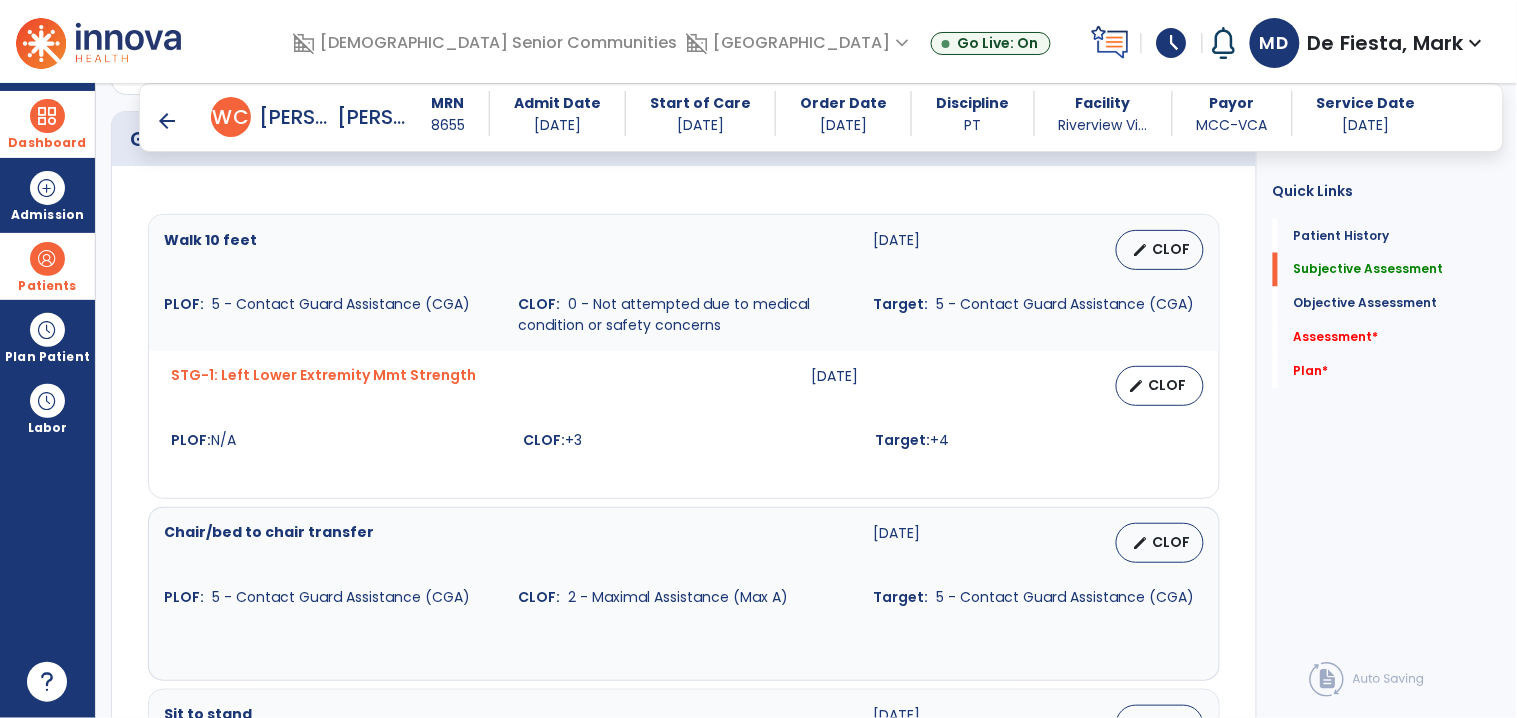 type on "**********" 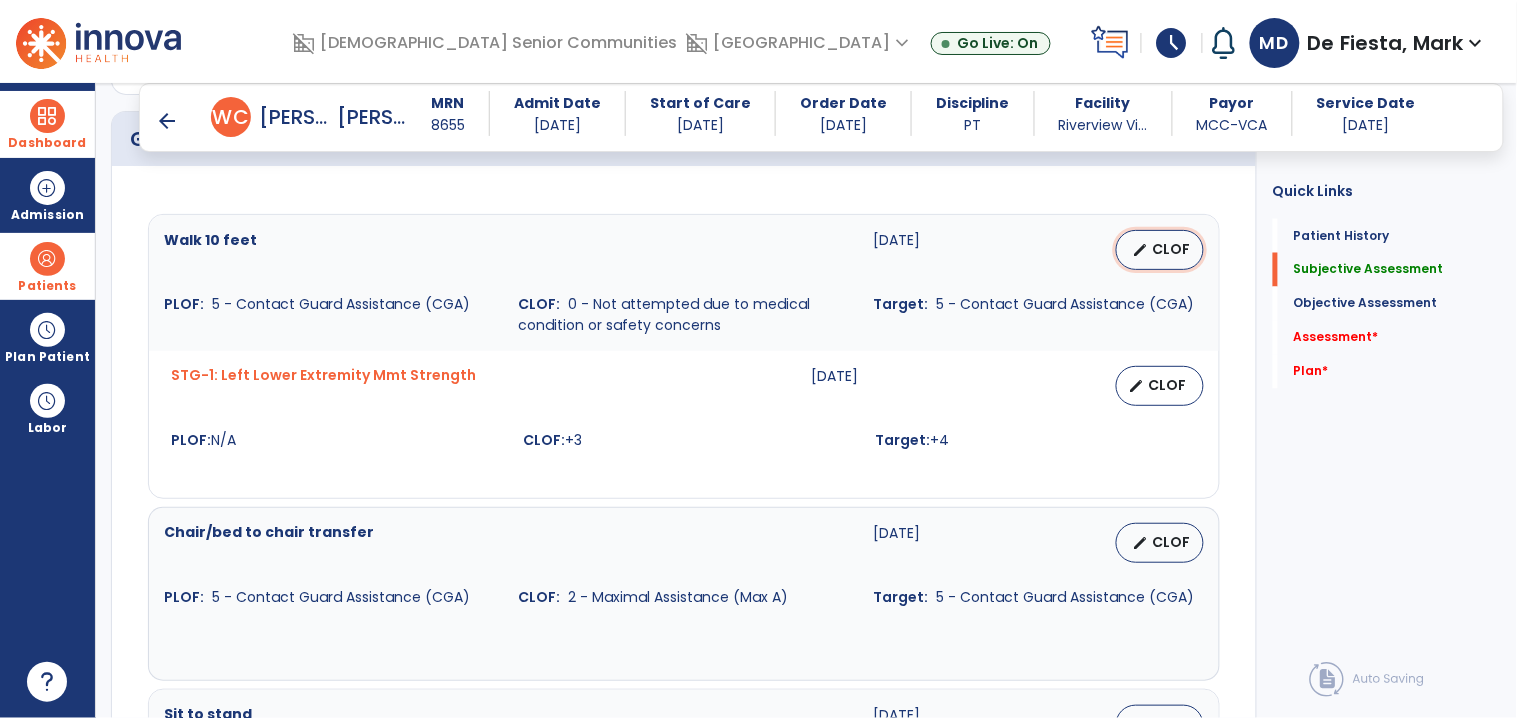 click on "edit   CLOF" at bounding box center (1160, 250) 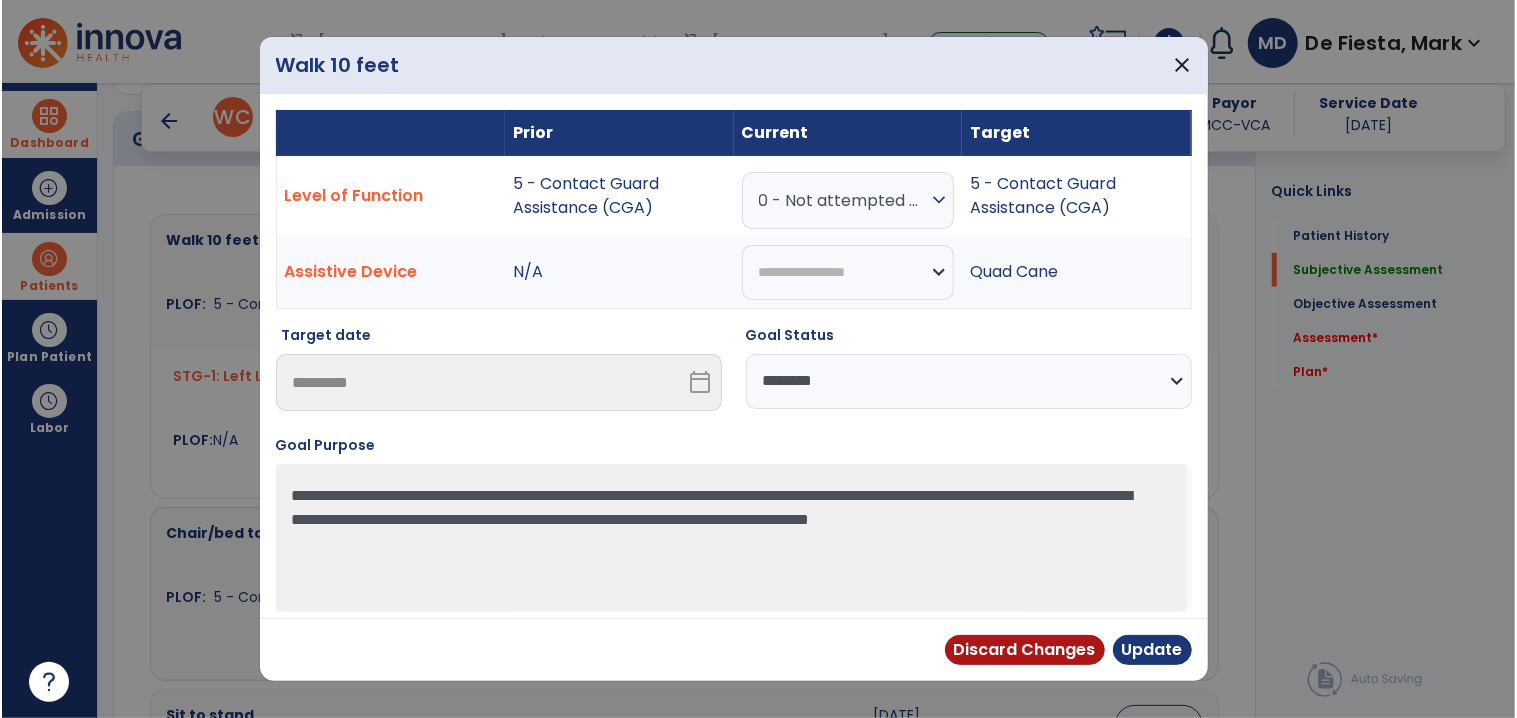 scroll, scrollTop: 810, scrollLeft: 0, axis: vertical 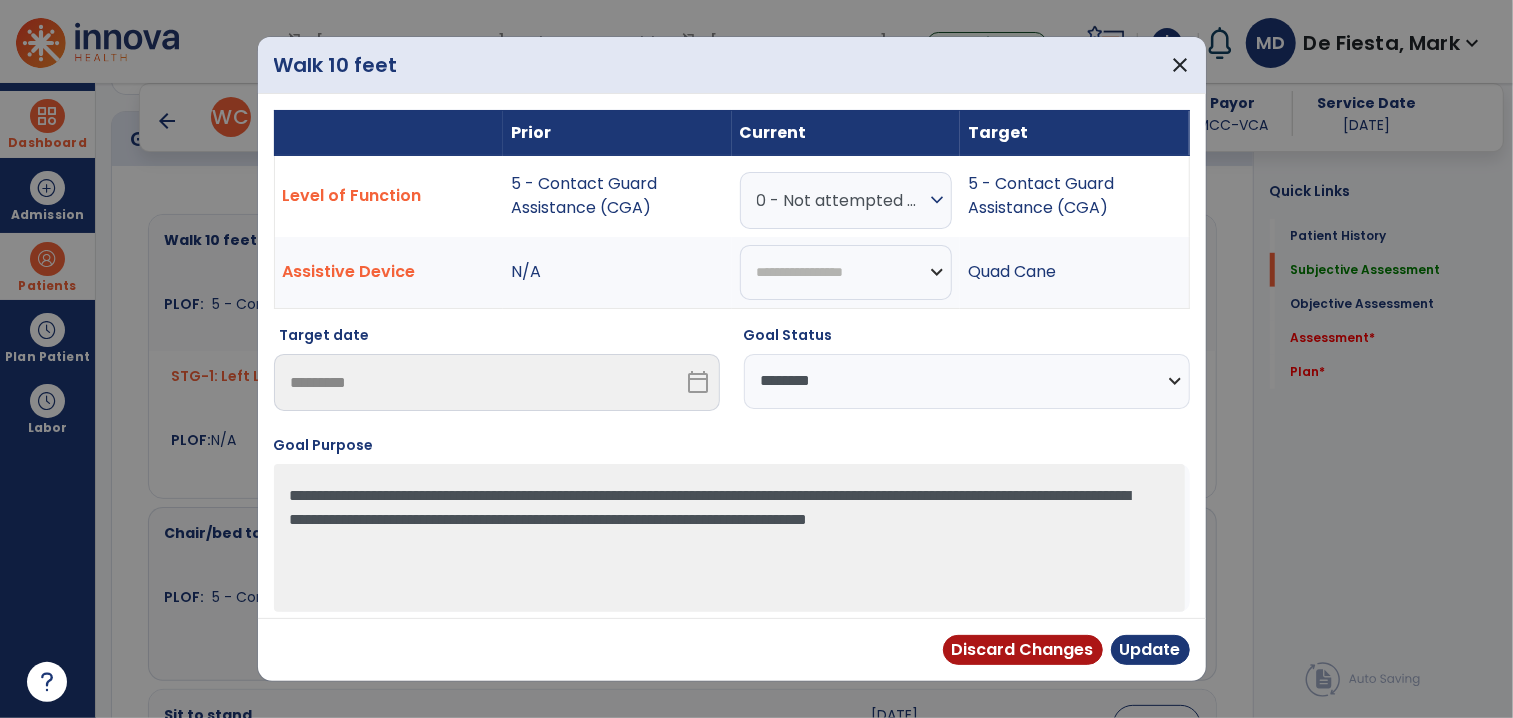click on "**********" at bounding box center (967, 381) 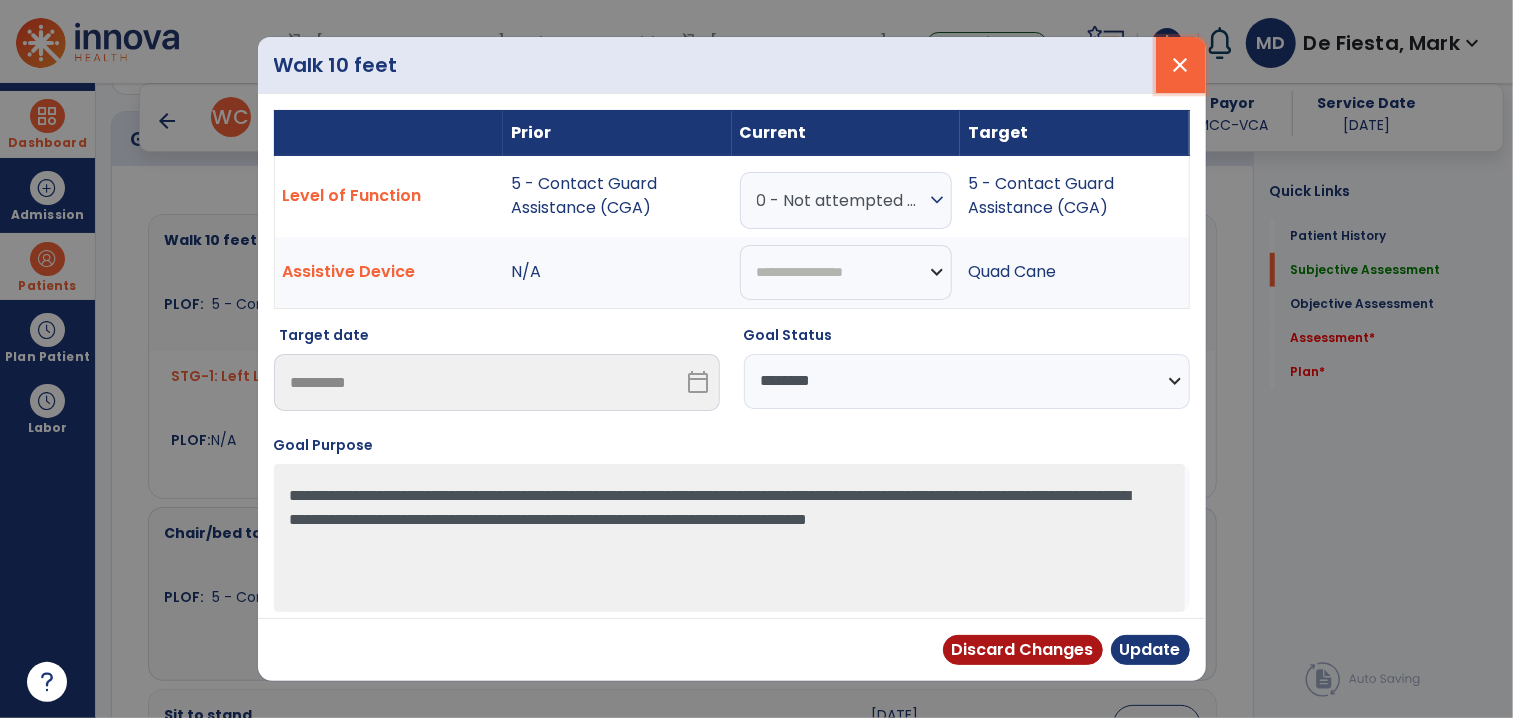 click on "close" at bounding box center (1181, 65) 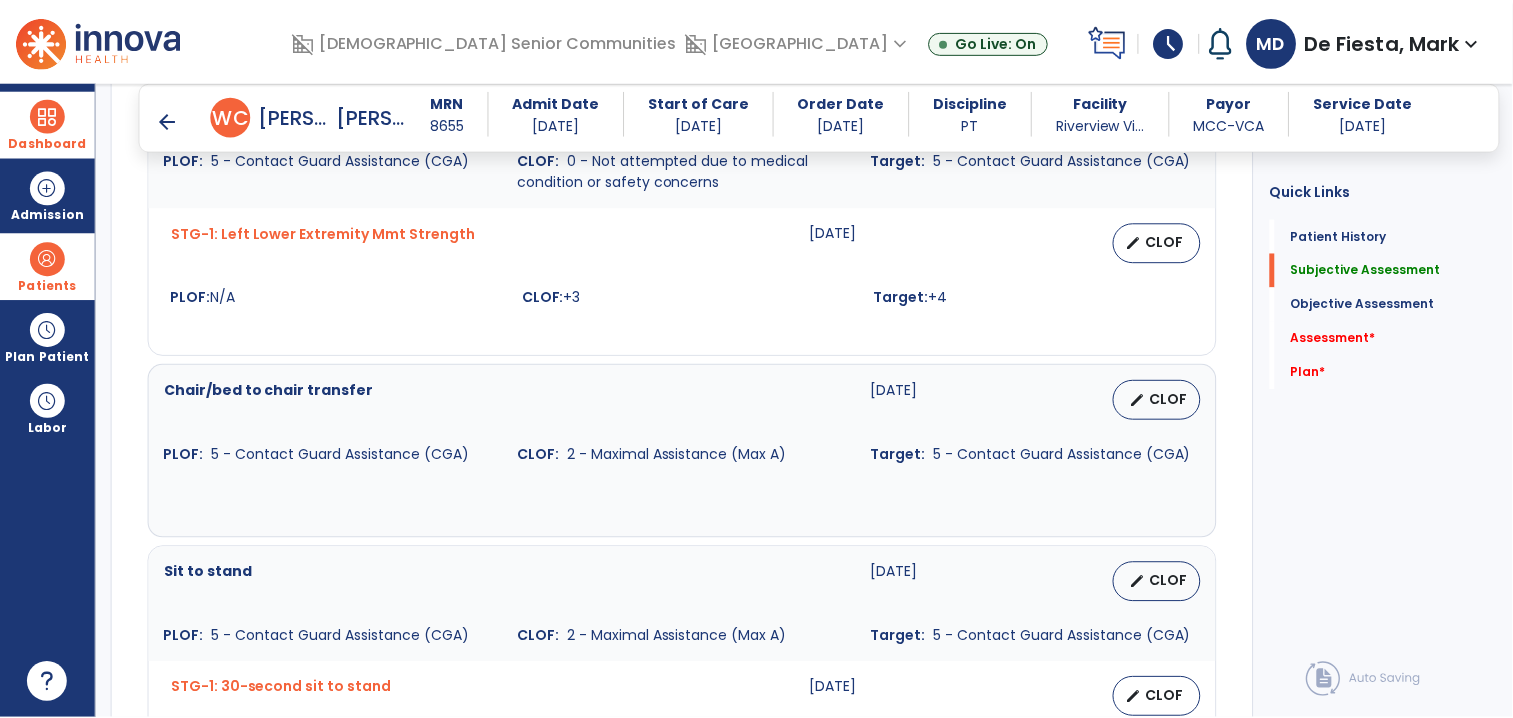 scroll, scrollTop: 960, scrollLeft: 0, axis: vertical 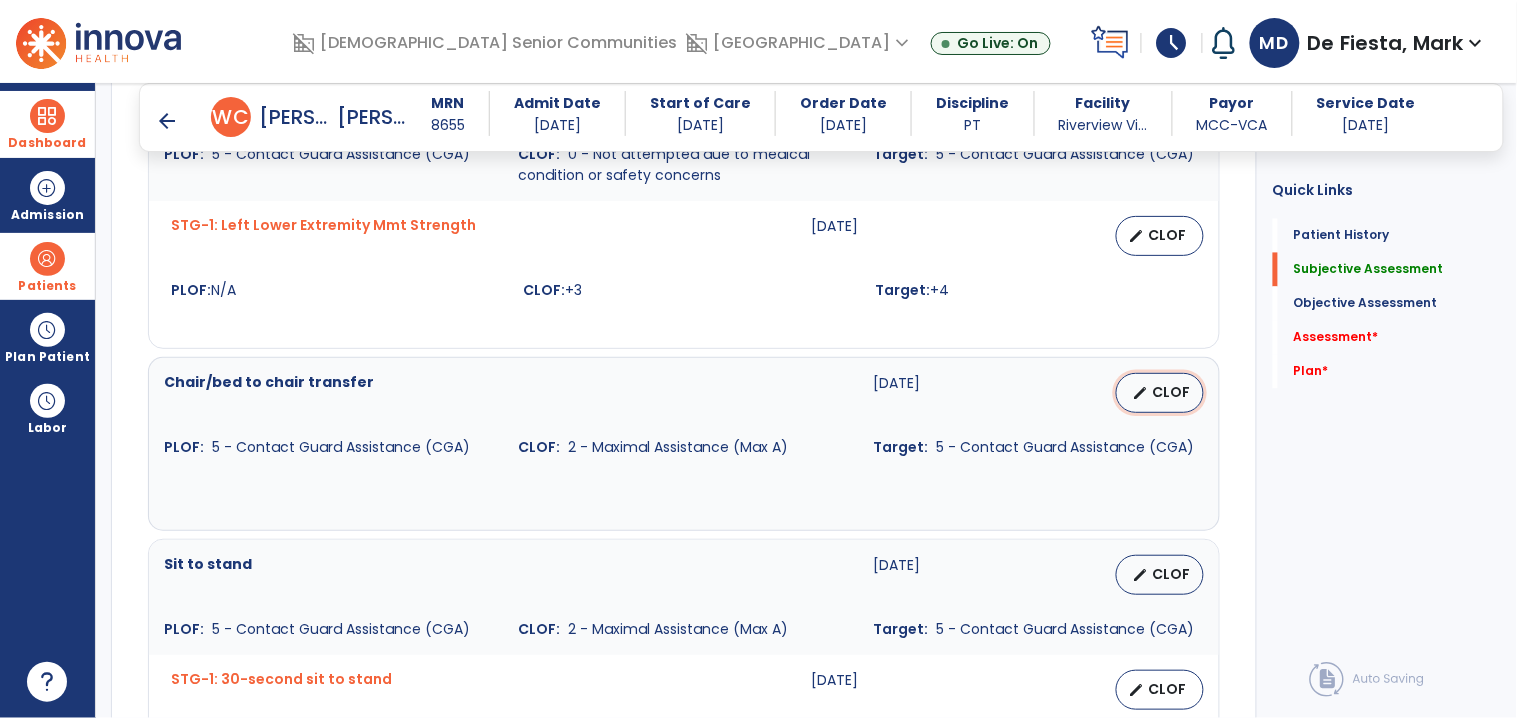 click on "CLOF" at bounding box center (1172, 392) 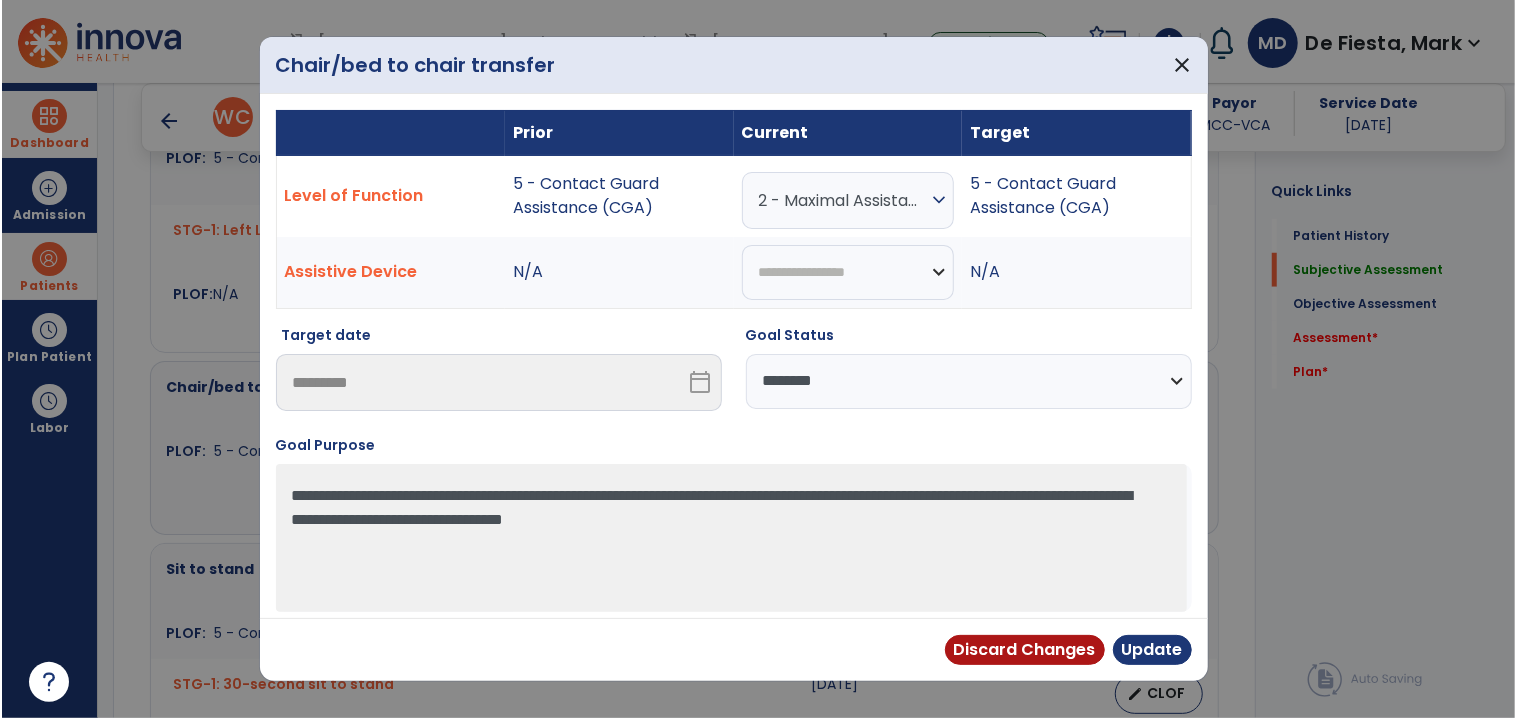 scroll, scrollTop: 960, scrollLeft: 0, axis: vertical 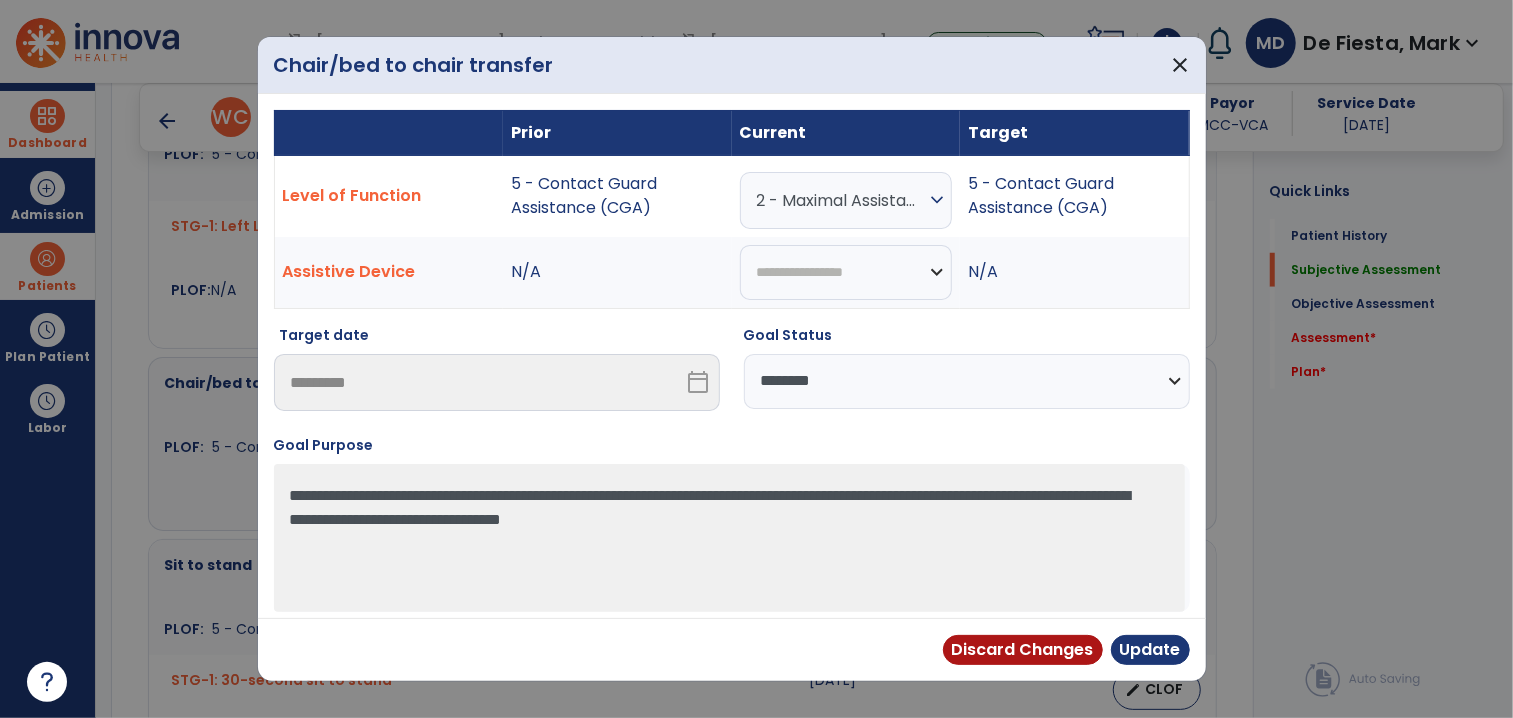 click on "2 - Maximal Assistance (Max A)" at bounding box center [841, 200] 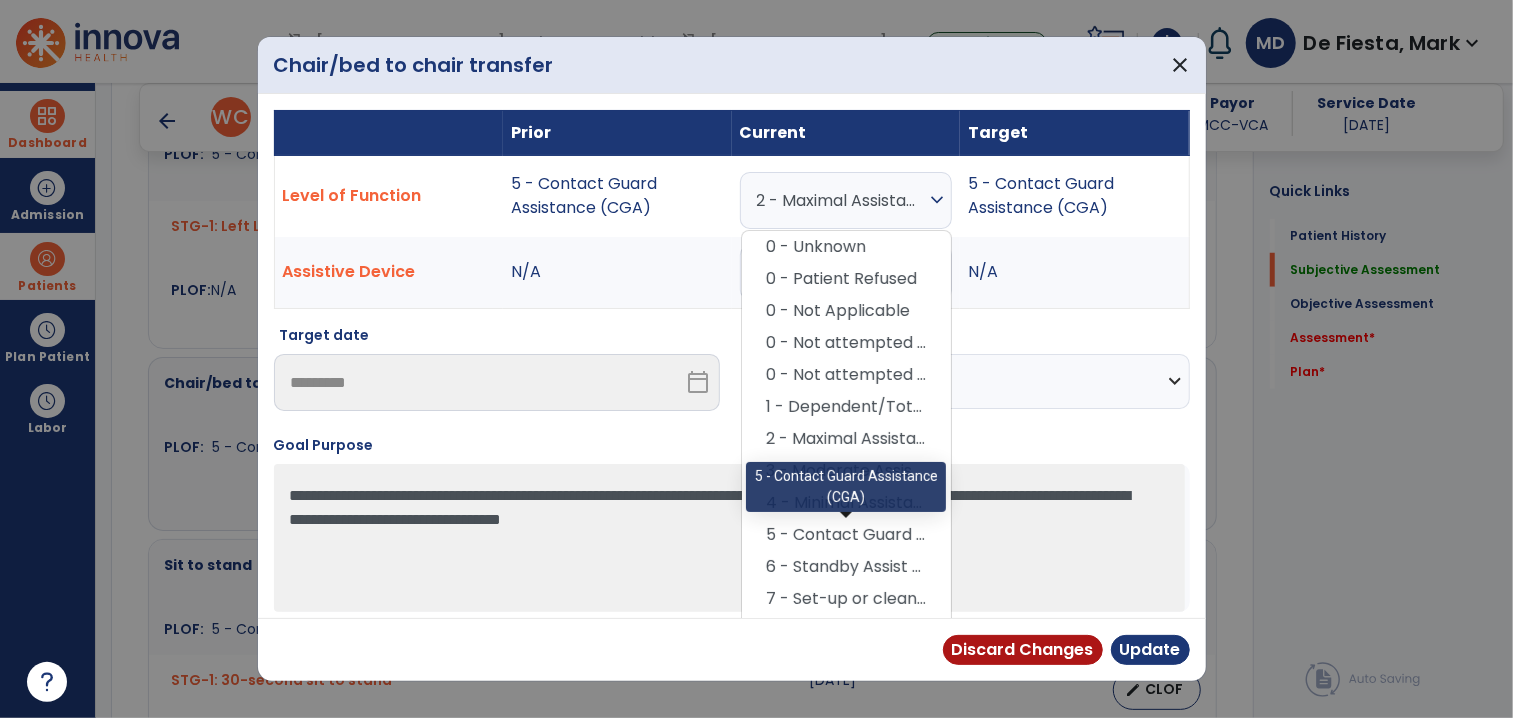 click on "5 - Contact Guard Assistance (CGA)" at bounding box center (846, 535) 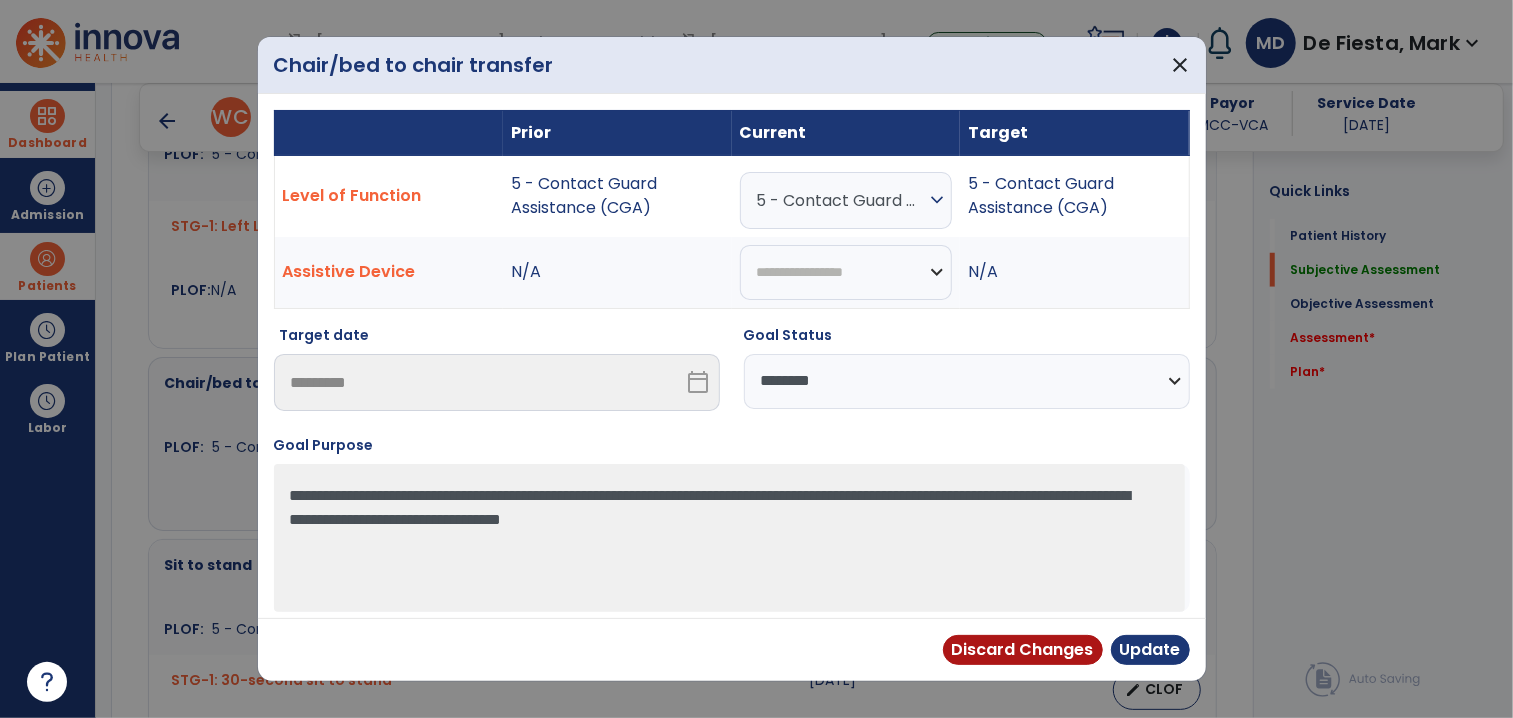 click on "**********" at bounding box center [967, 381] 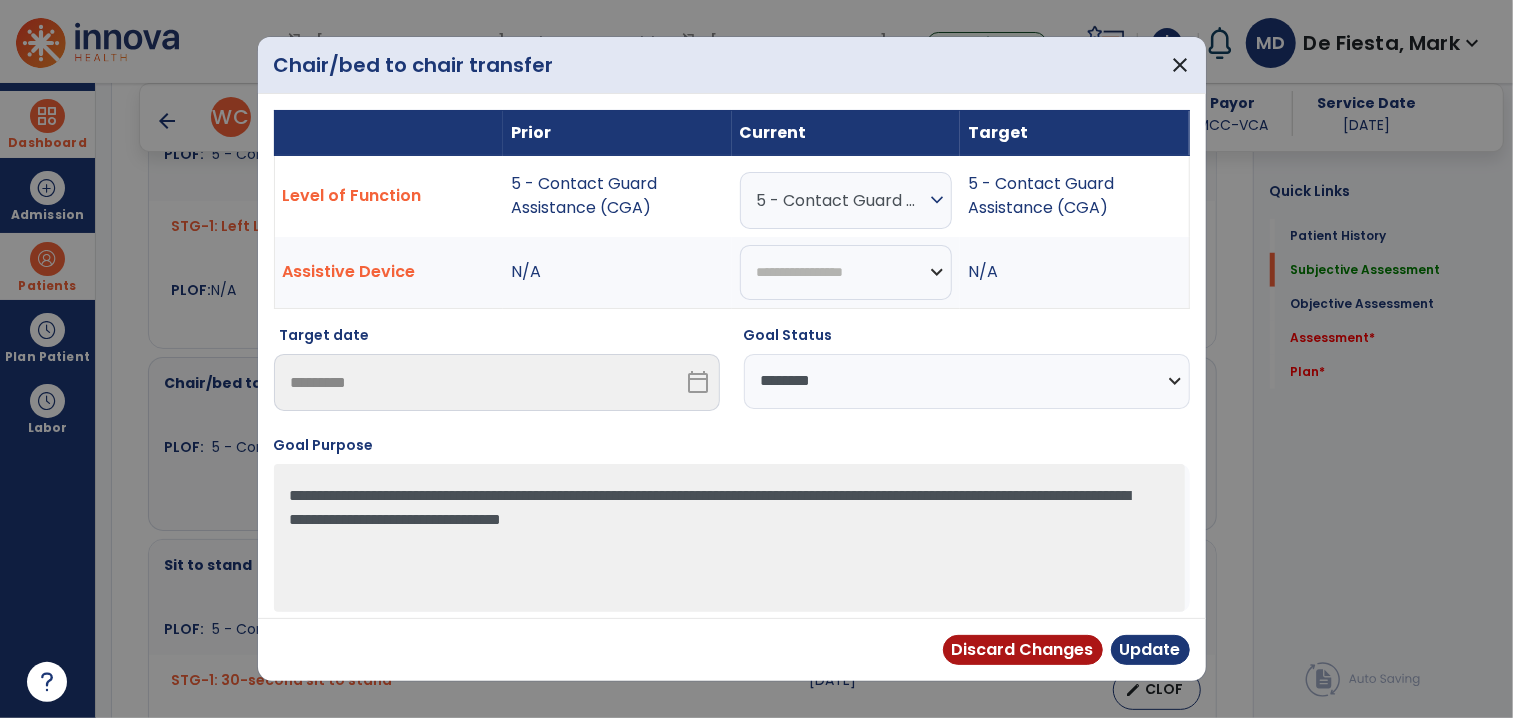 select on "********" 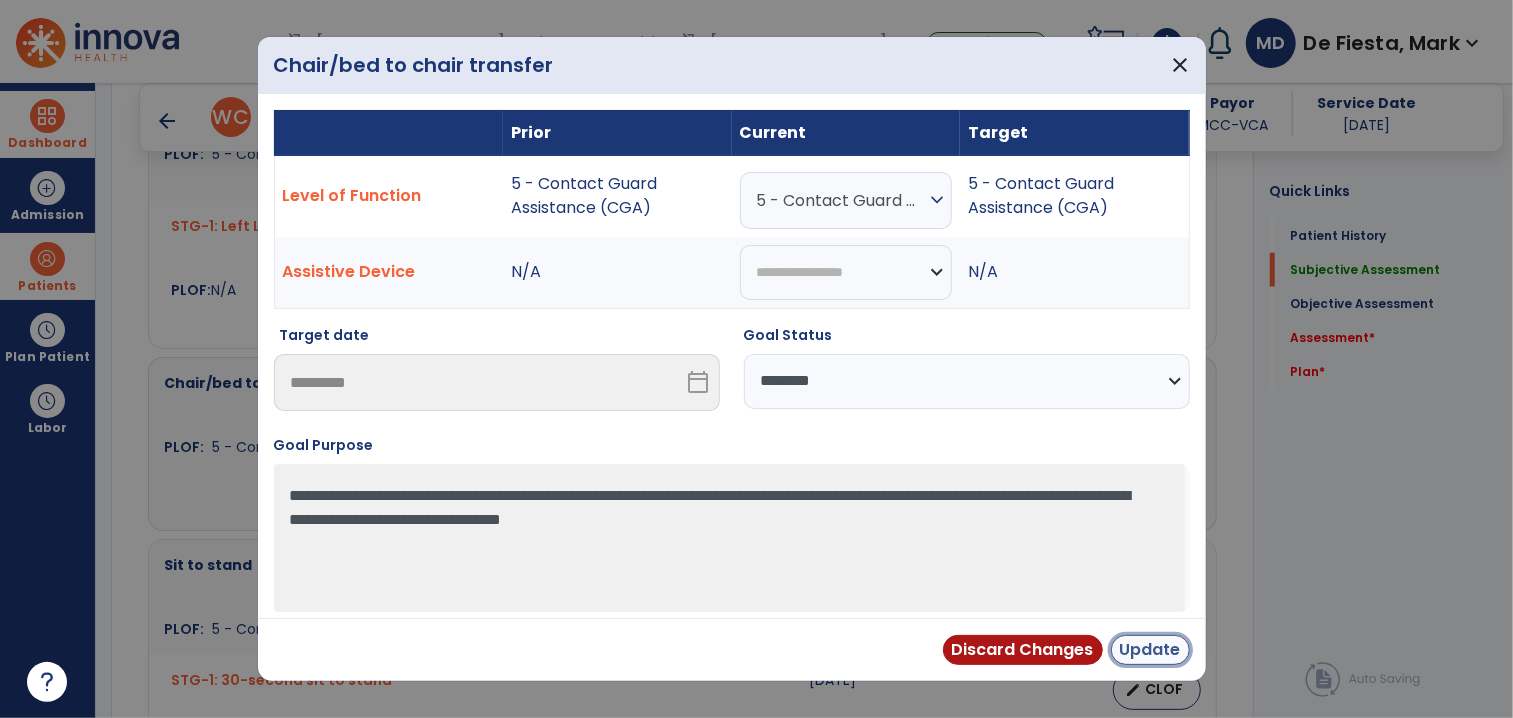 click on "Update" at bounding box center [1150, 650] 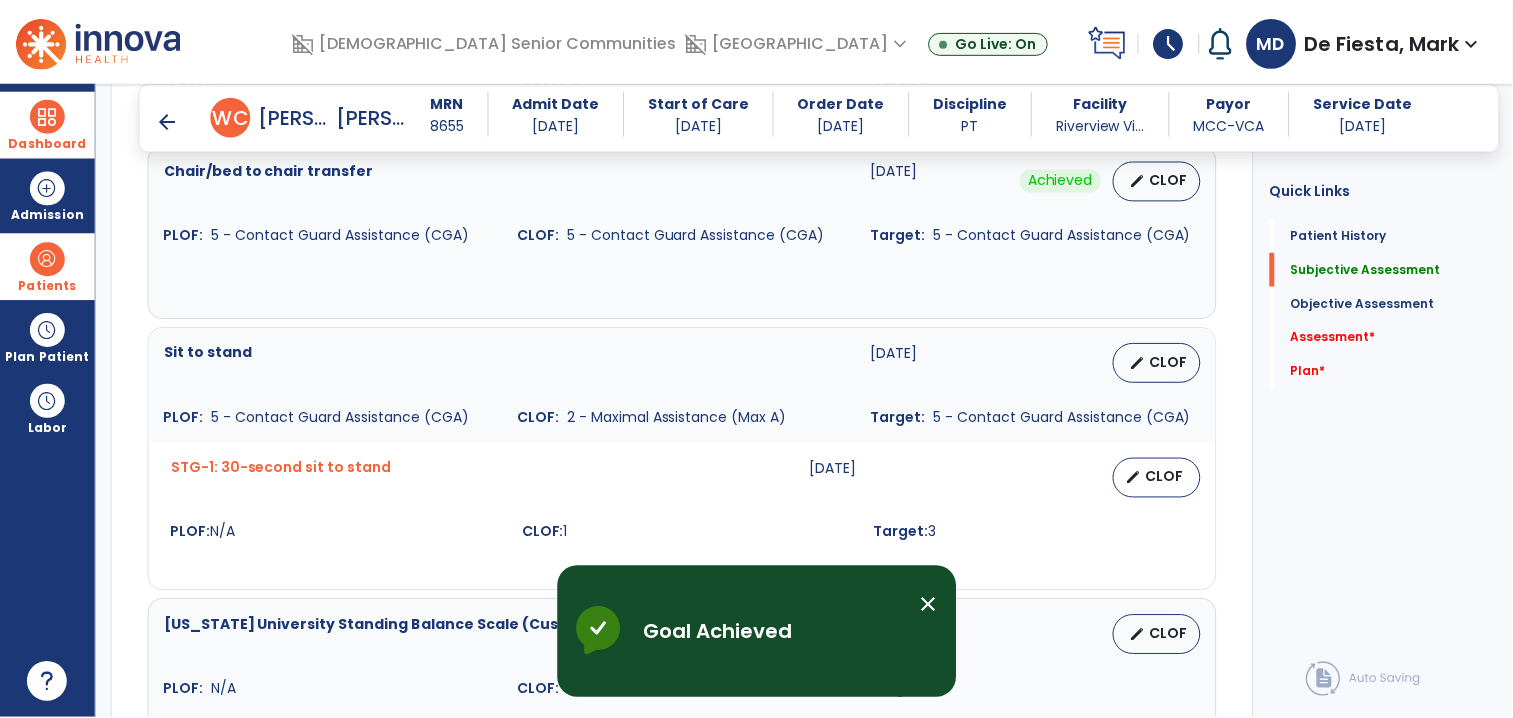 scroll, scrollTop: 1192, scrollLeft: 0, axis: vertical 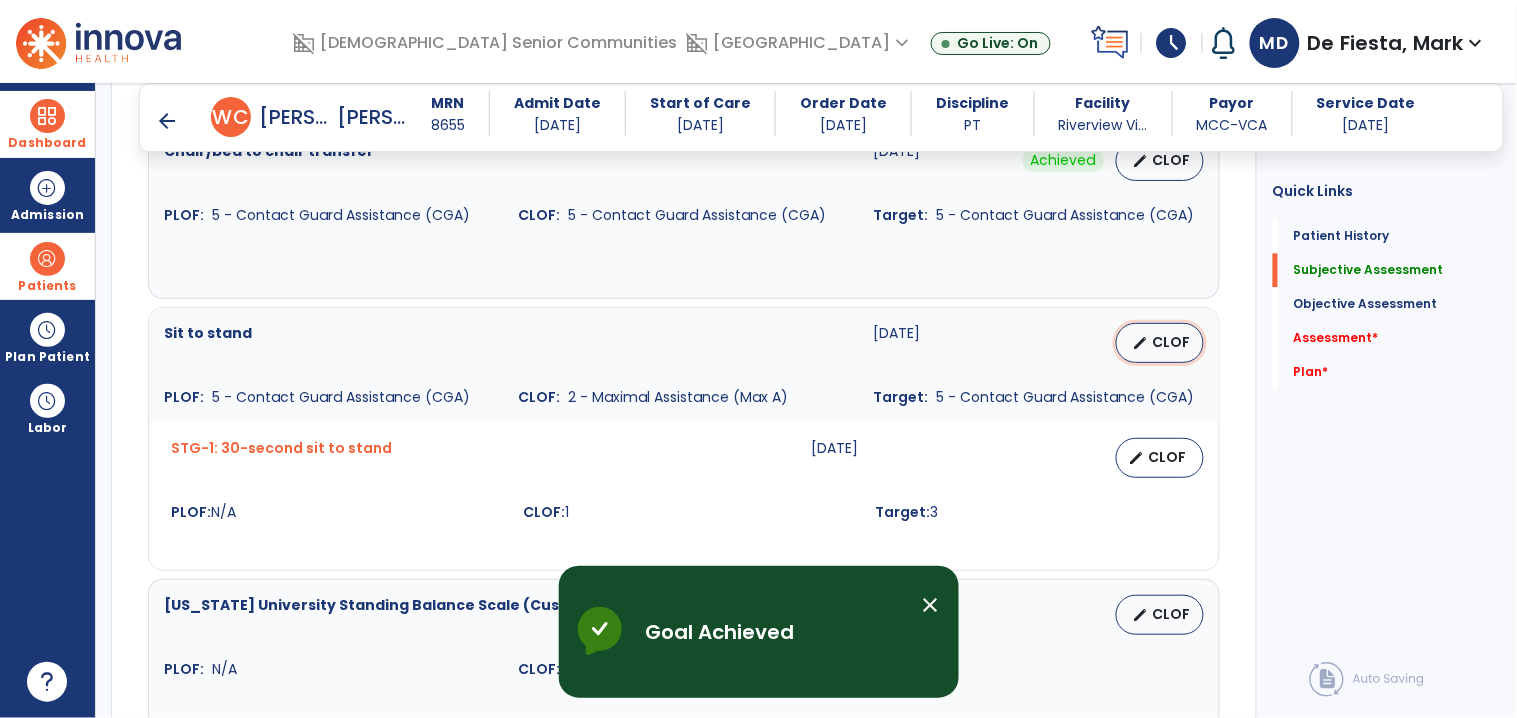 click on "CLOF" at bounding box center (1172, 342) 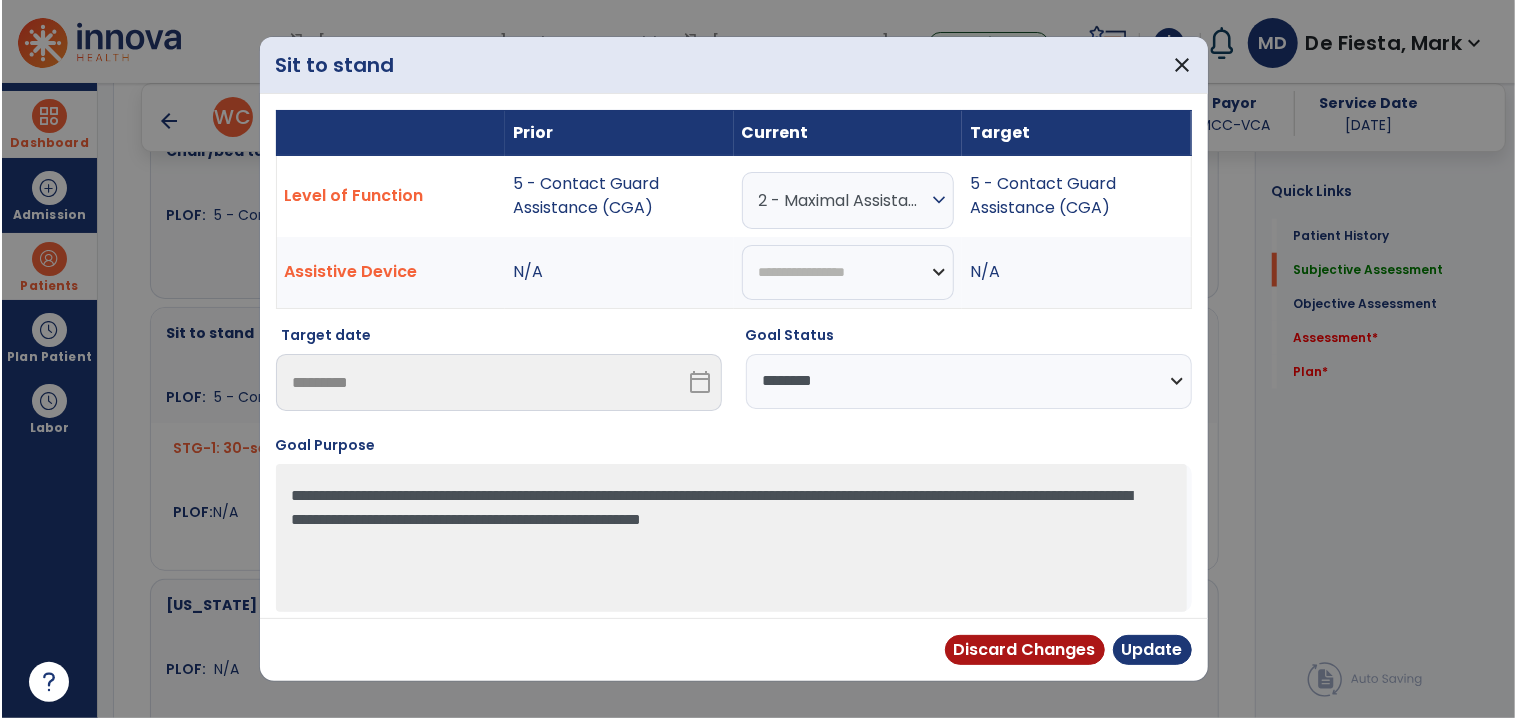 scroll, scrollTop: 1192, scrollLeft: 0, axis: vertical 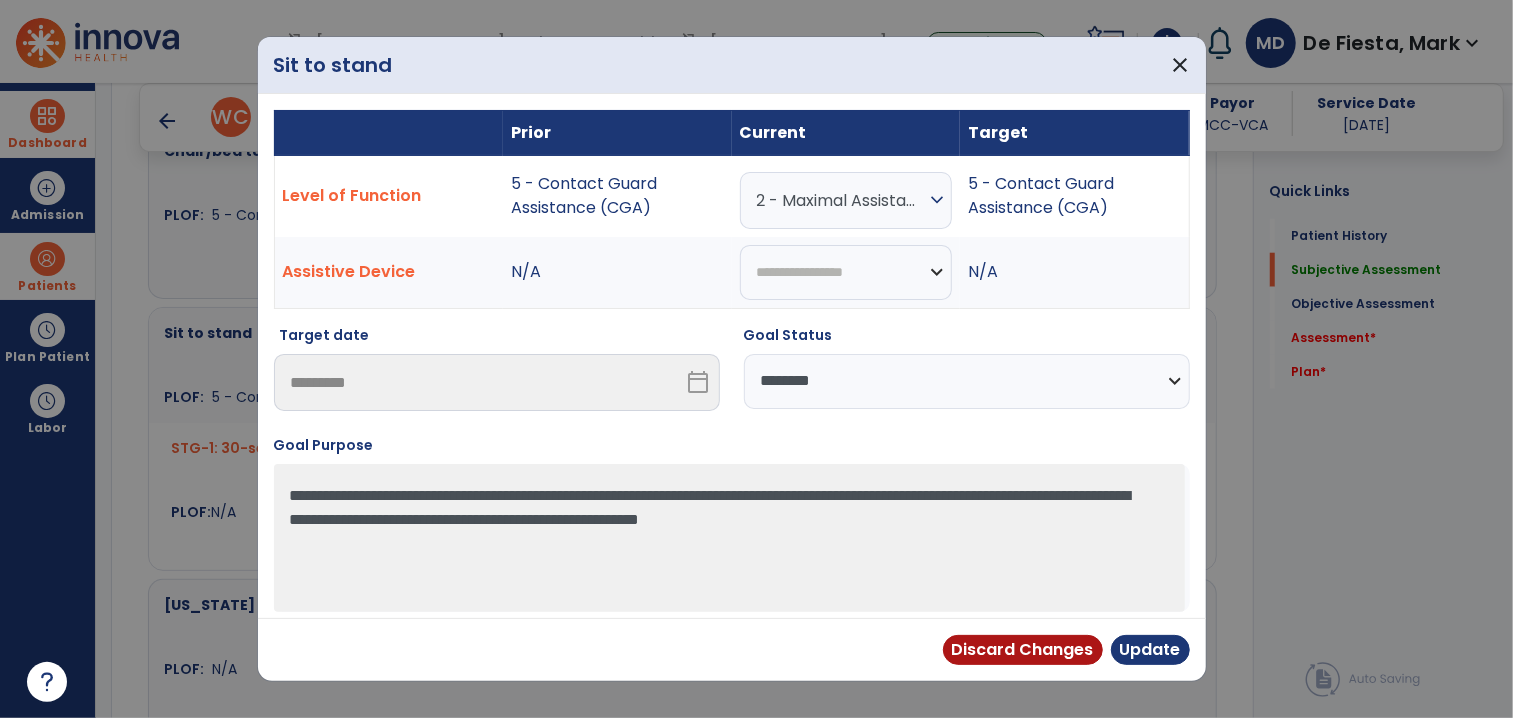 click on "2 - Maximal Assistance (Max A)" at bounding box center [841, 200] 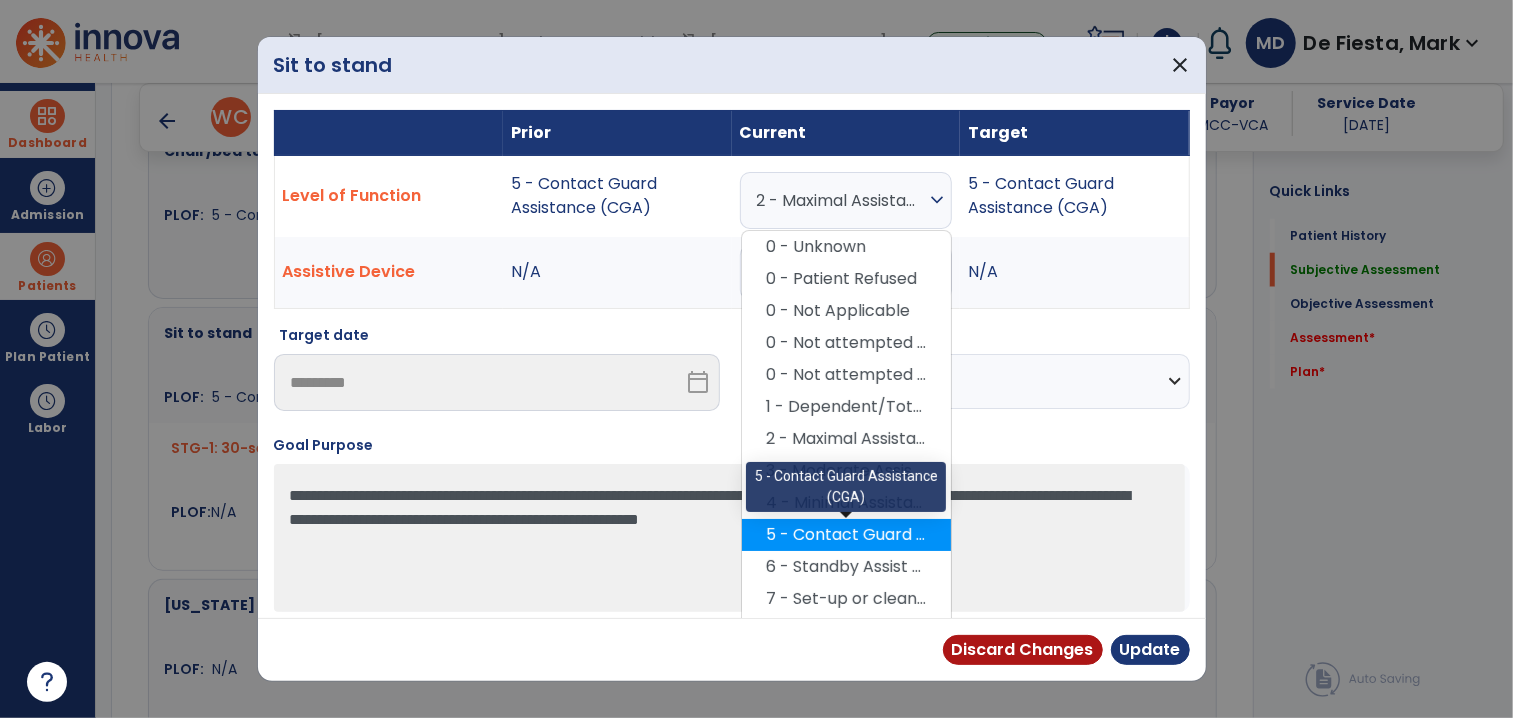 click on "5 - Contact Guard Assistance (CGA)" at bounding box center [846, 535] 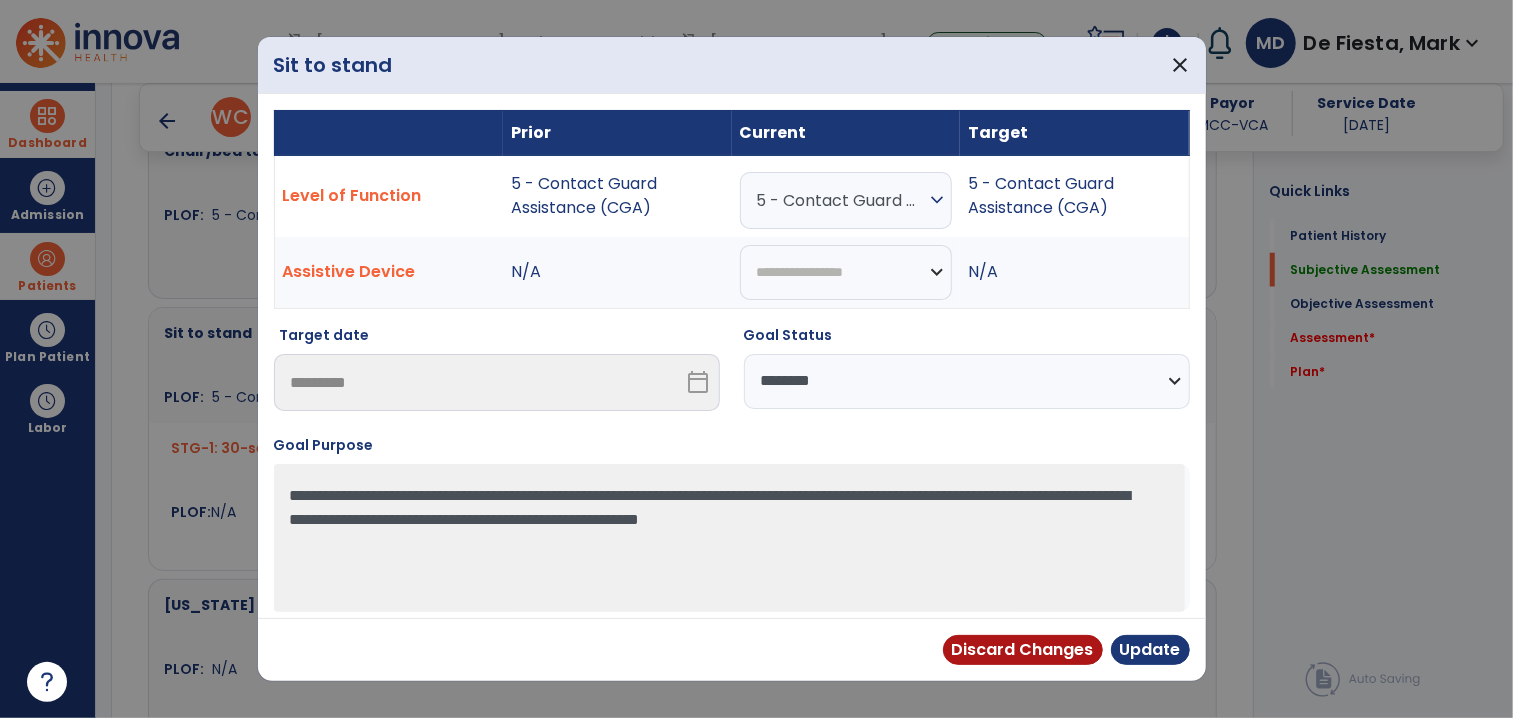 click on "**********" at bounding box center (967, 381) 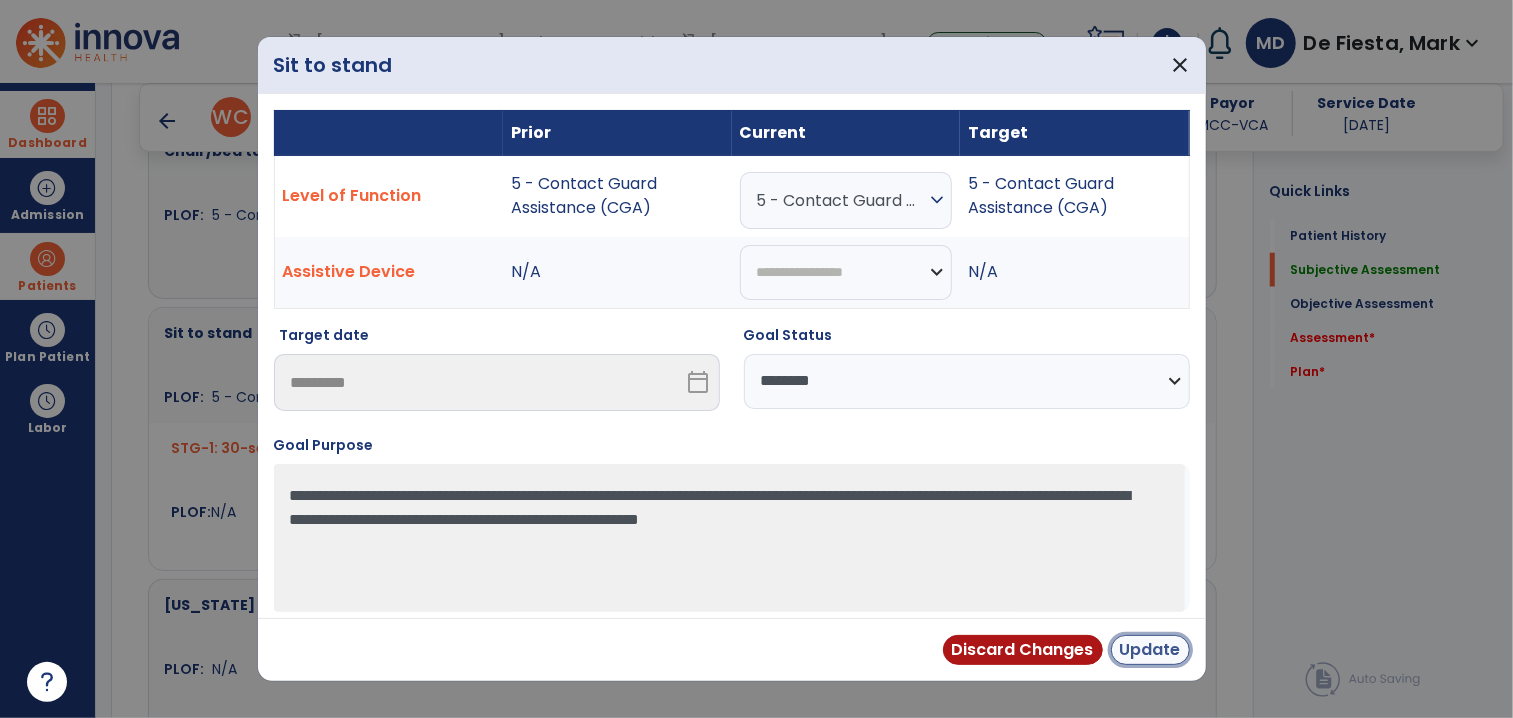 click on "Update" at bounding box center (1150, 650) 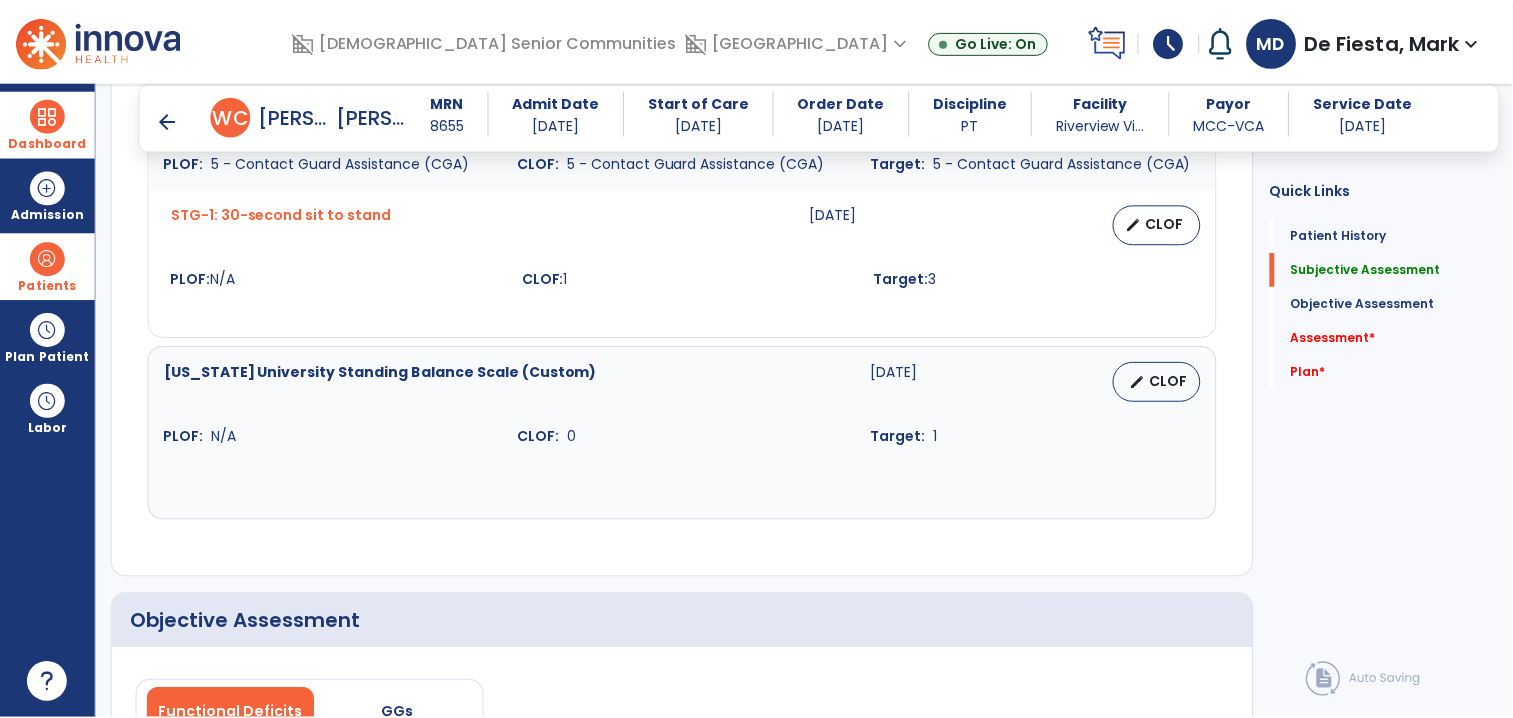 scroll, scrollTop: 1428, scrollLeft: 0, axis: vertical 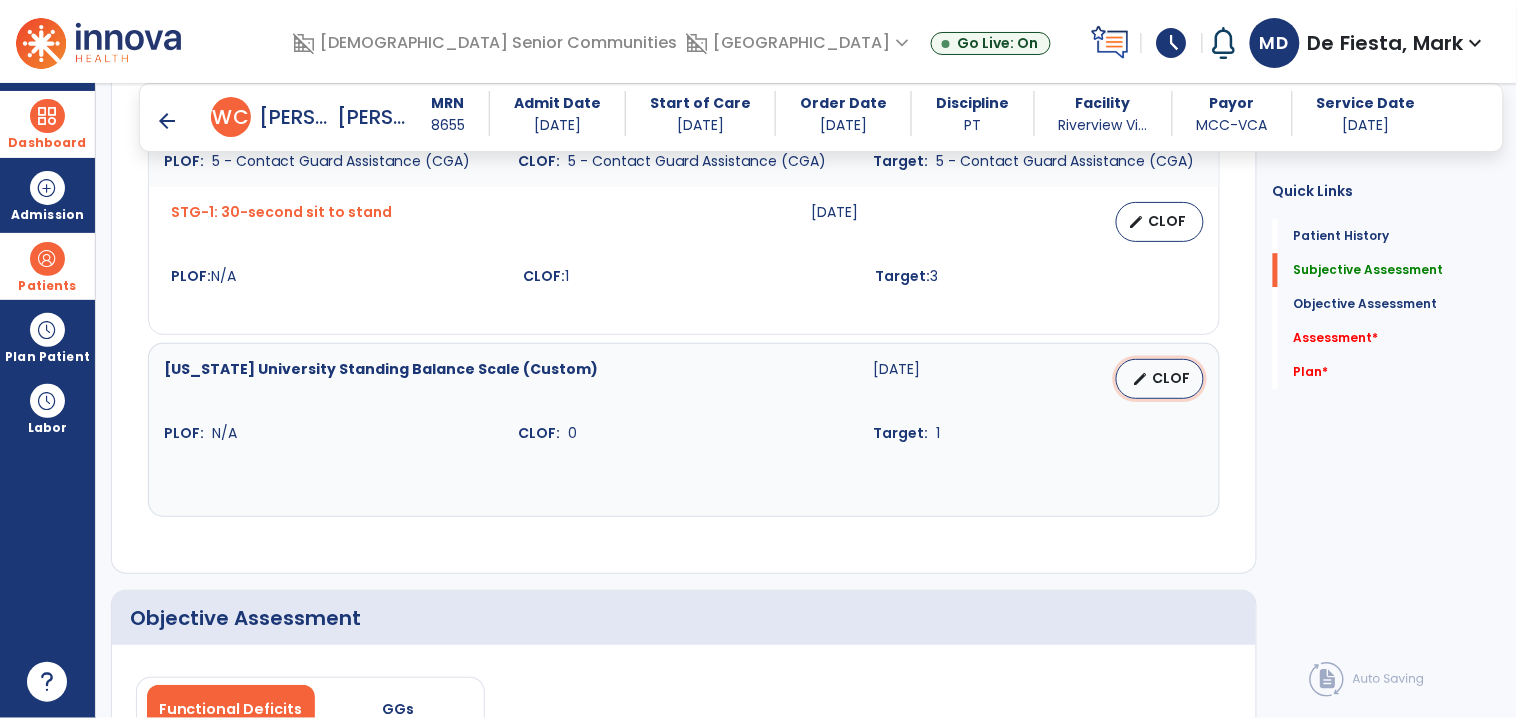 click on "CLOF" at bounding box center [1172, 378] 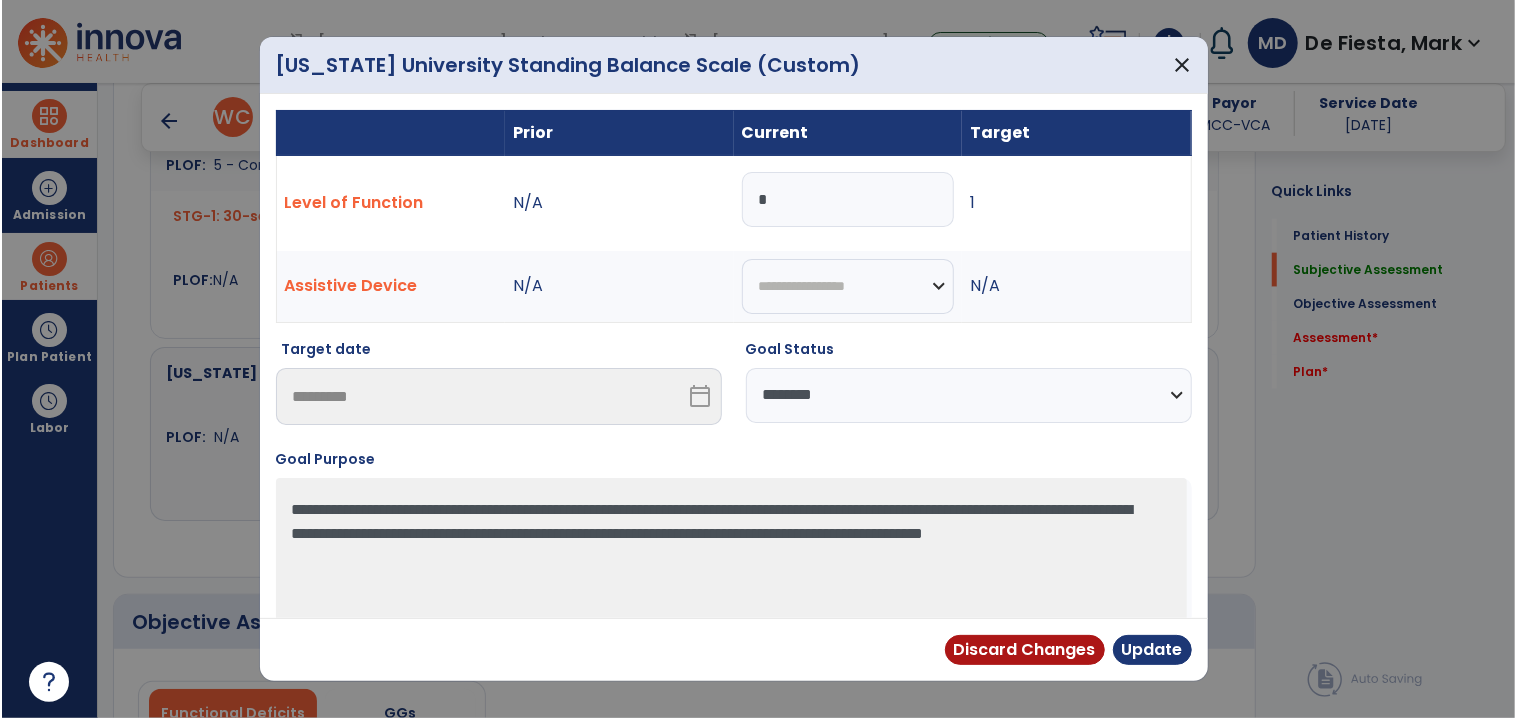 scroll, scrollTop: 1428, scrollLeft: 0, axis: vertical 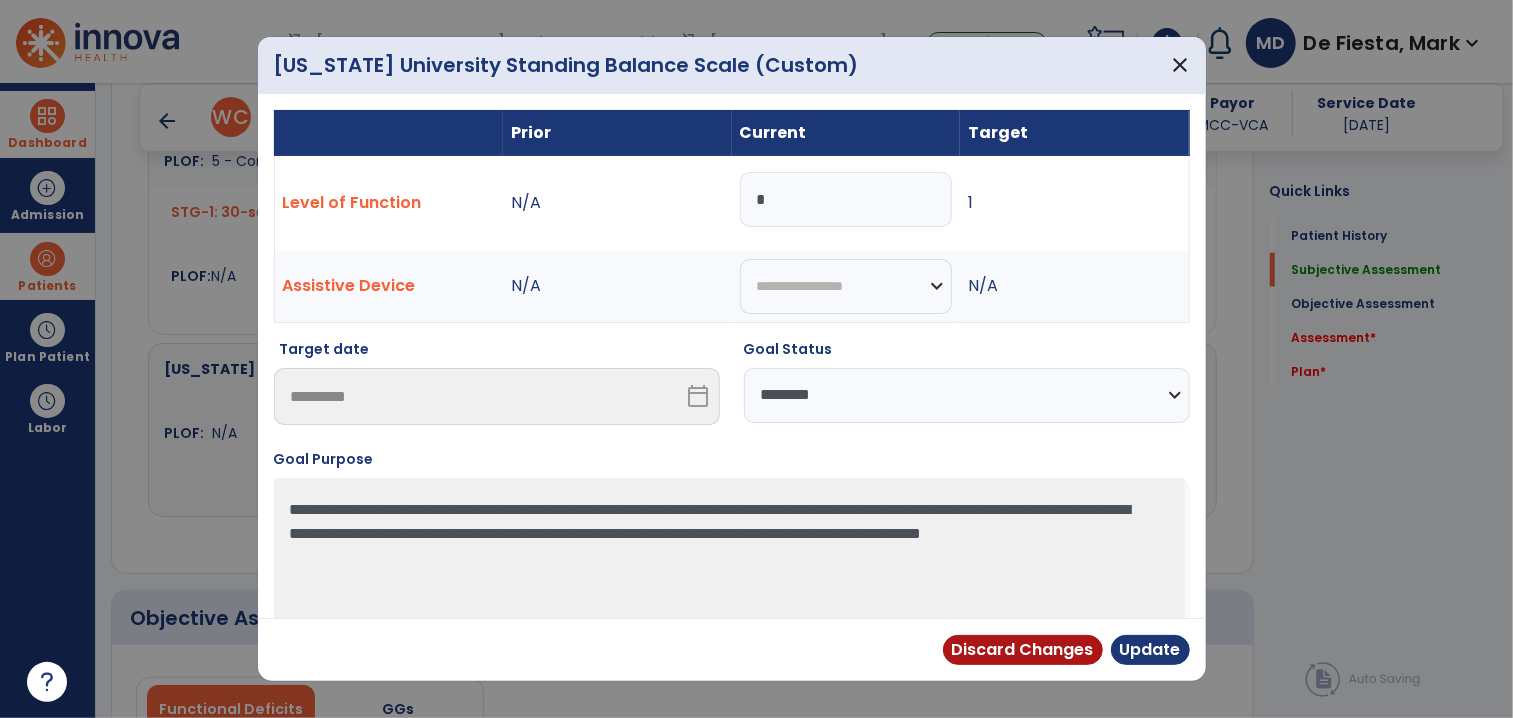 click on "*" at bounding box center [846, 199] 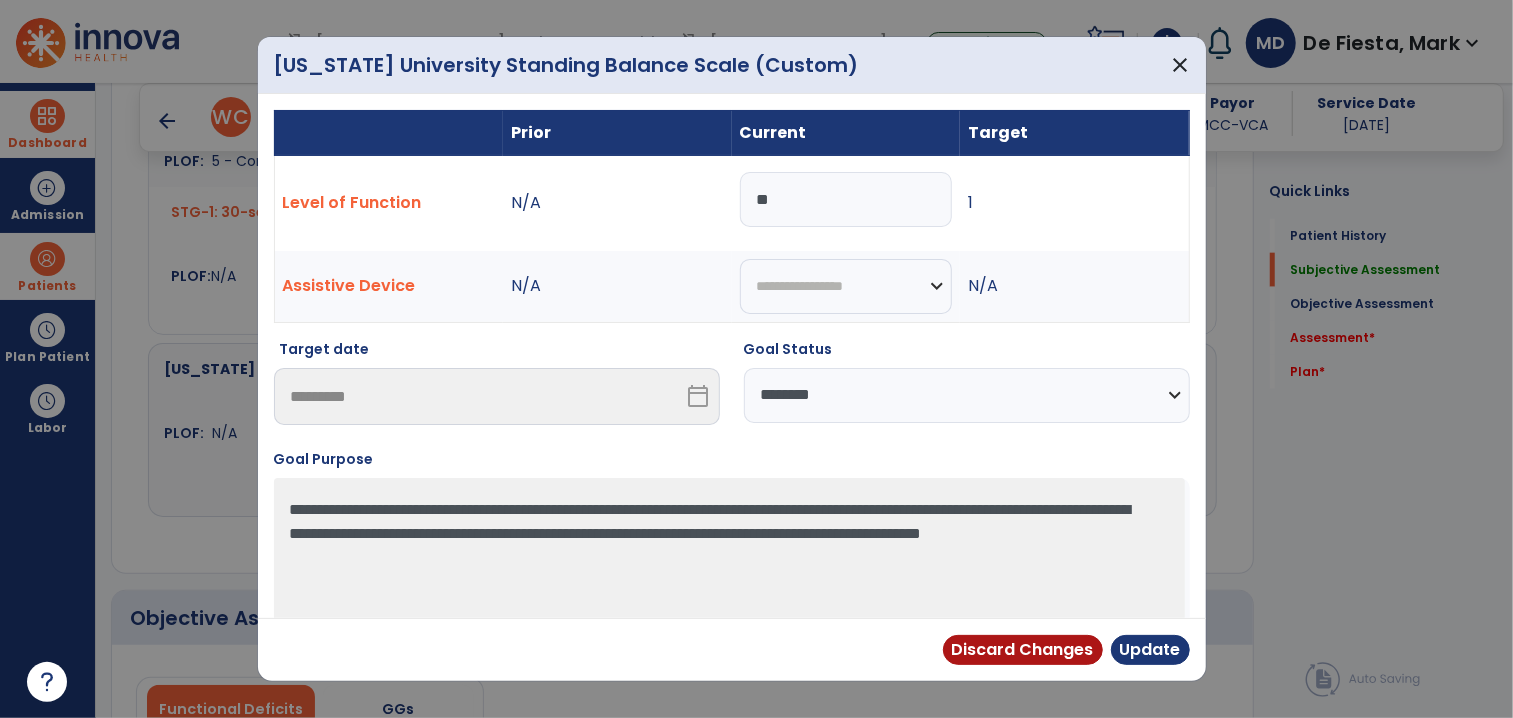 type on "**" 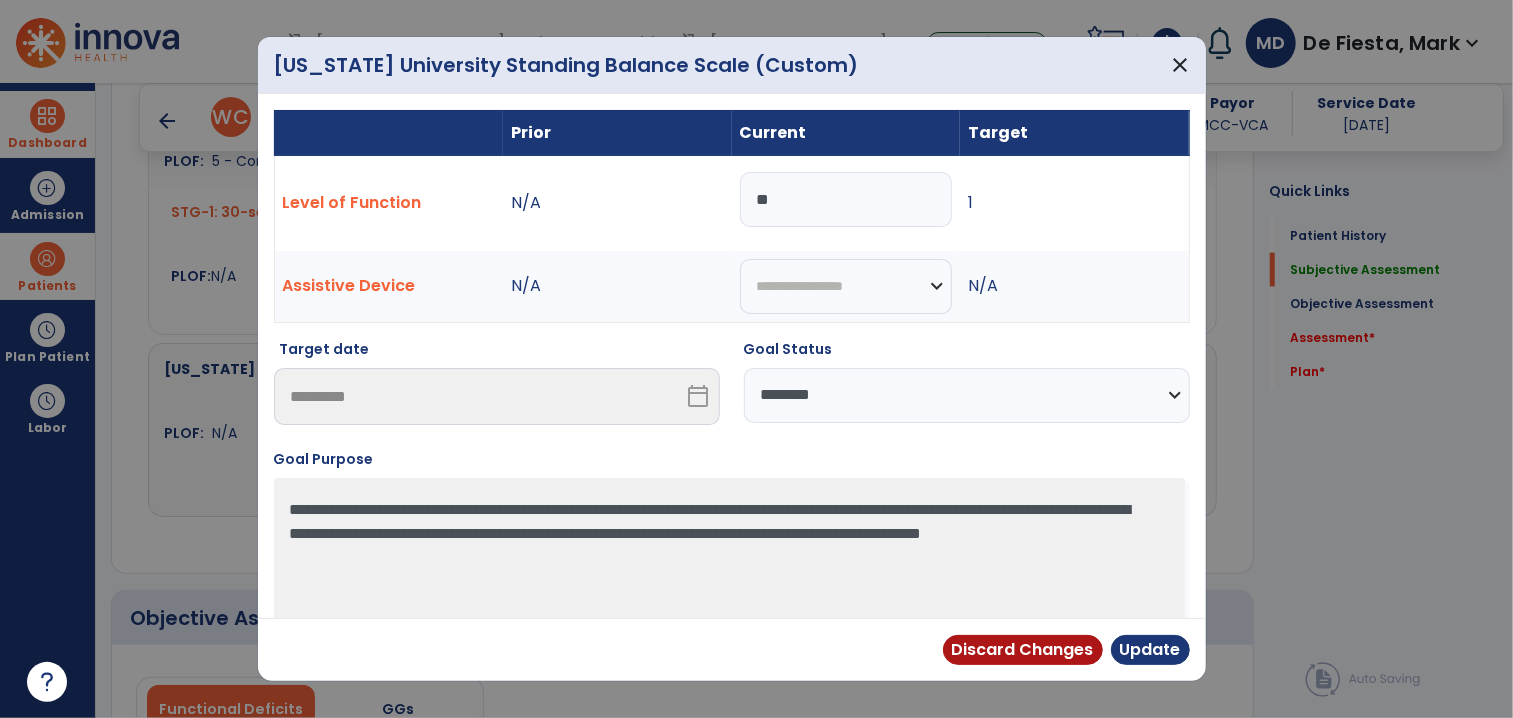select on "********" 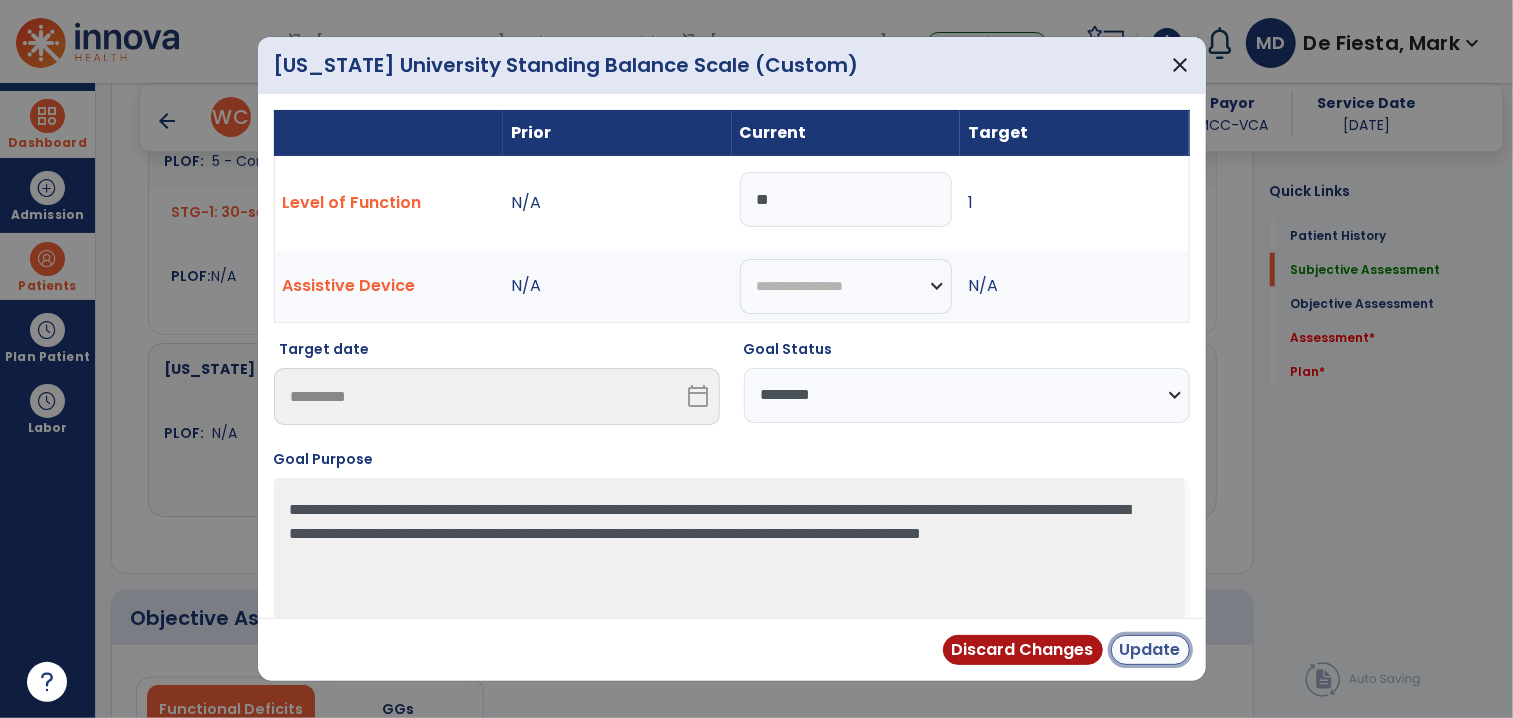 click on "Update" at bounding box center [1150, 650] 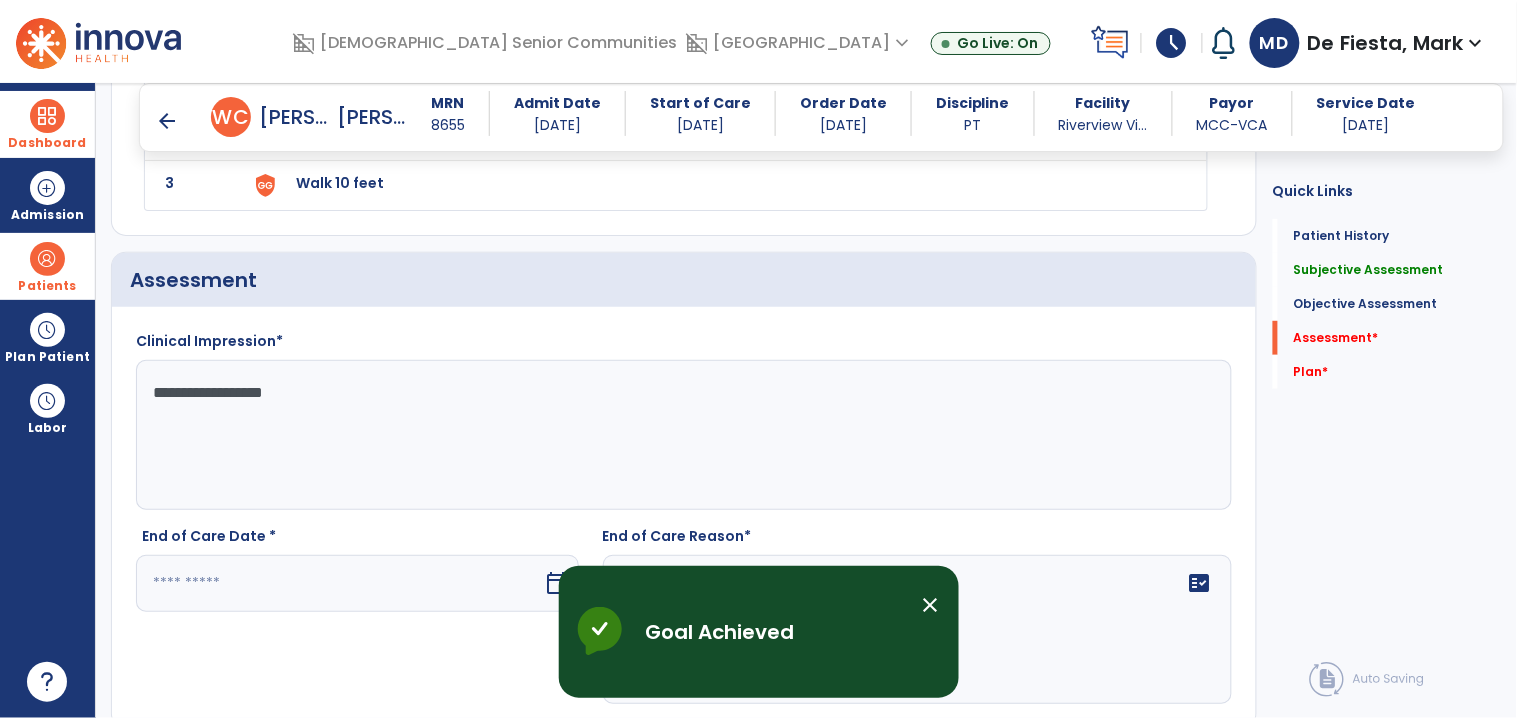 scroll, scrollTop: 2127, scrollLeft: 0, axis: vertical 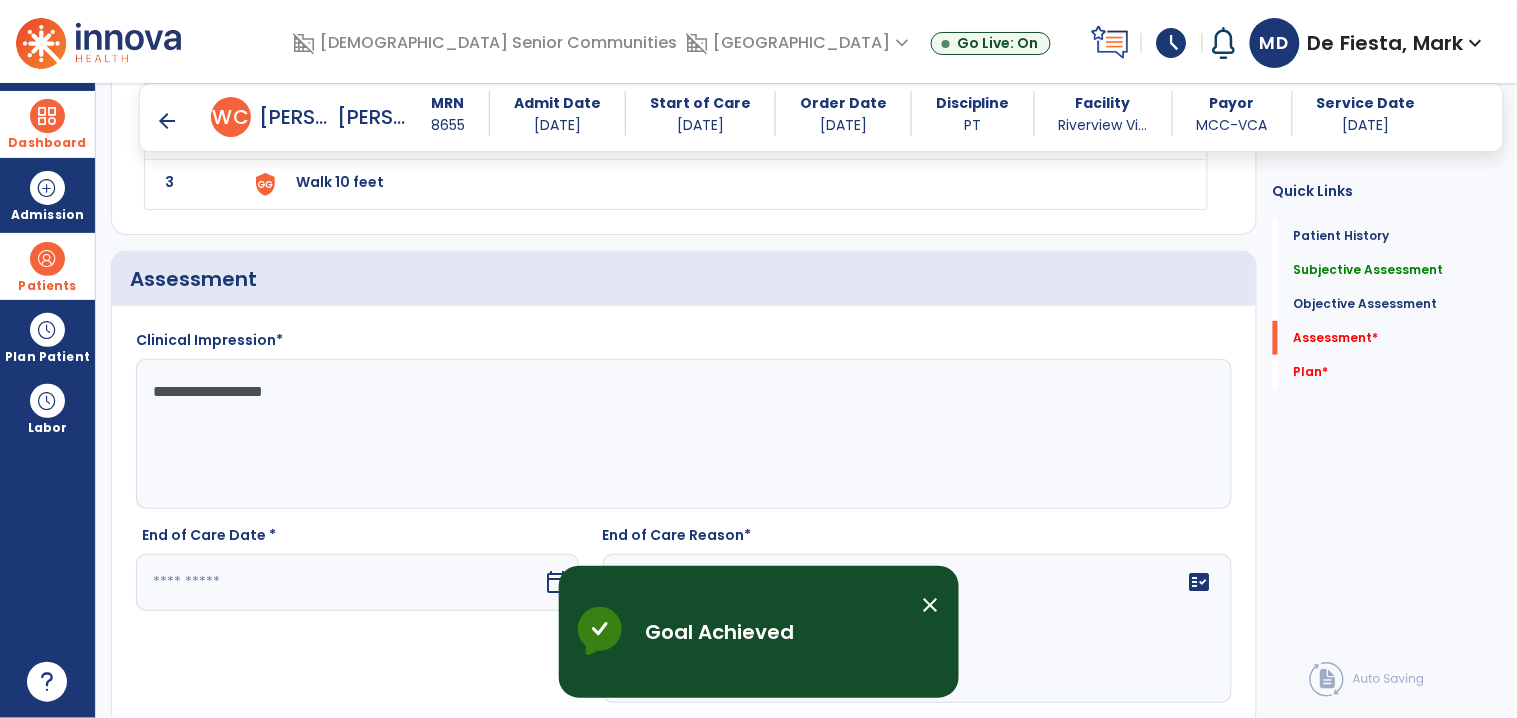 click on "**********" 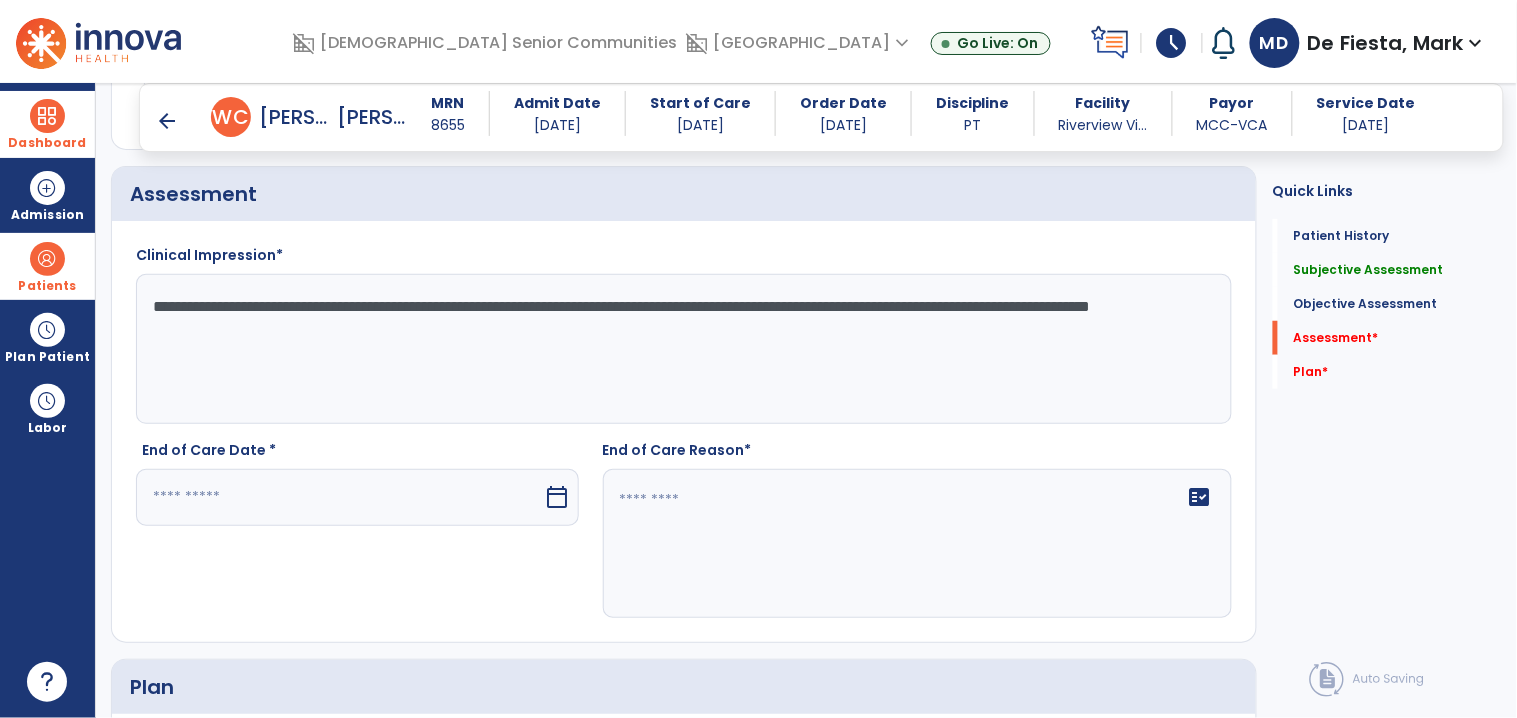 scroll, scrollTop: 2280, scrollLeft: 0, axis: vertical 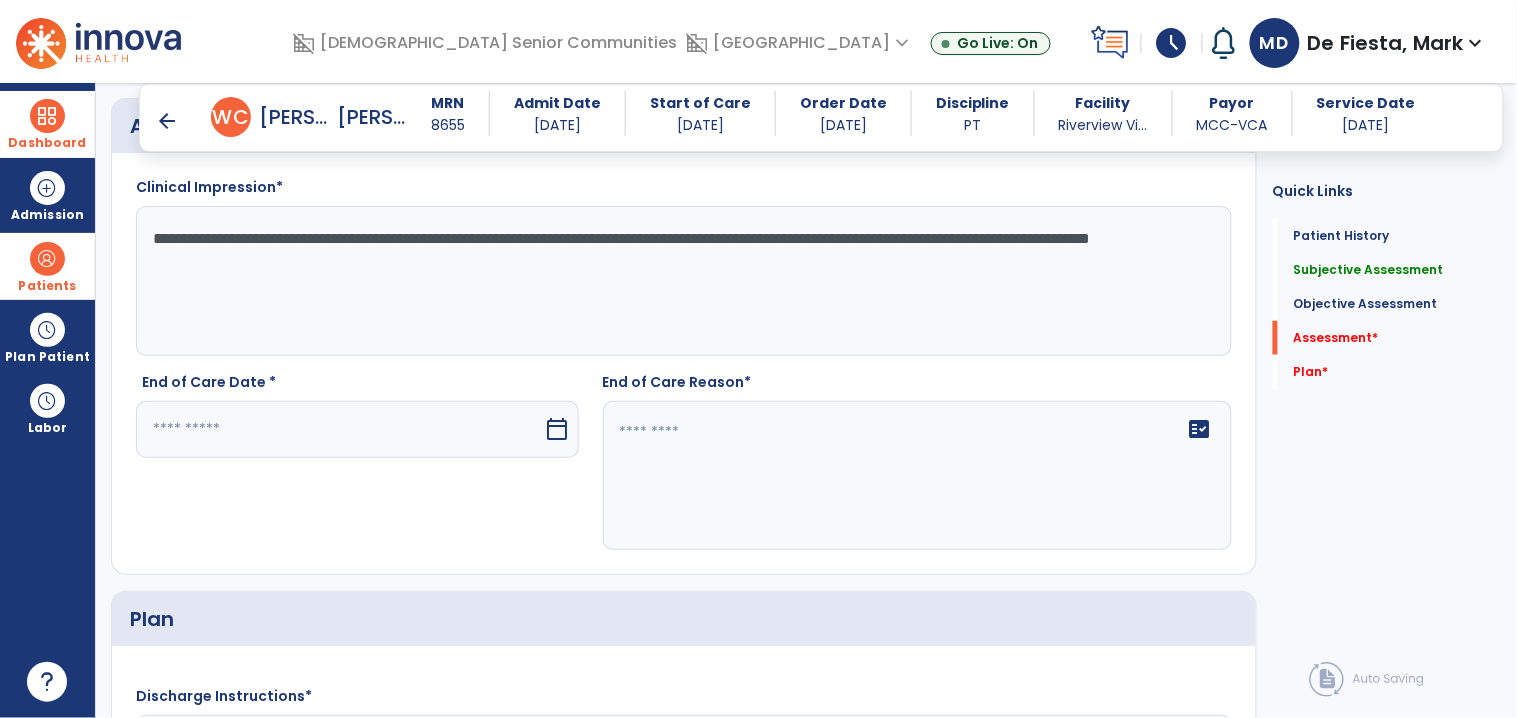 type on "**********" 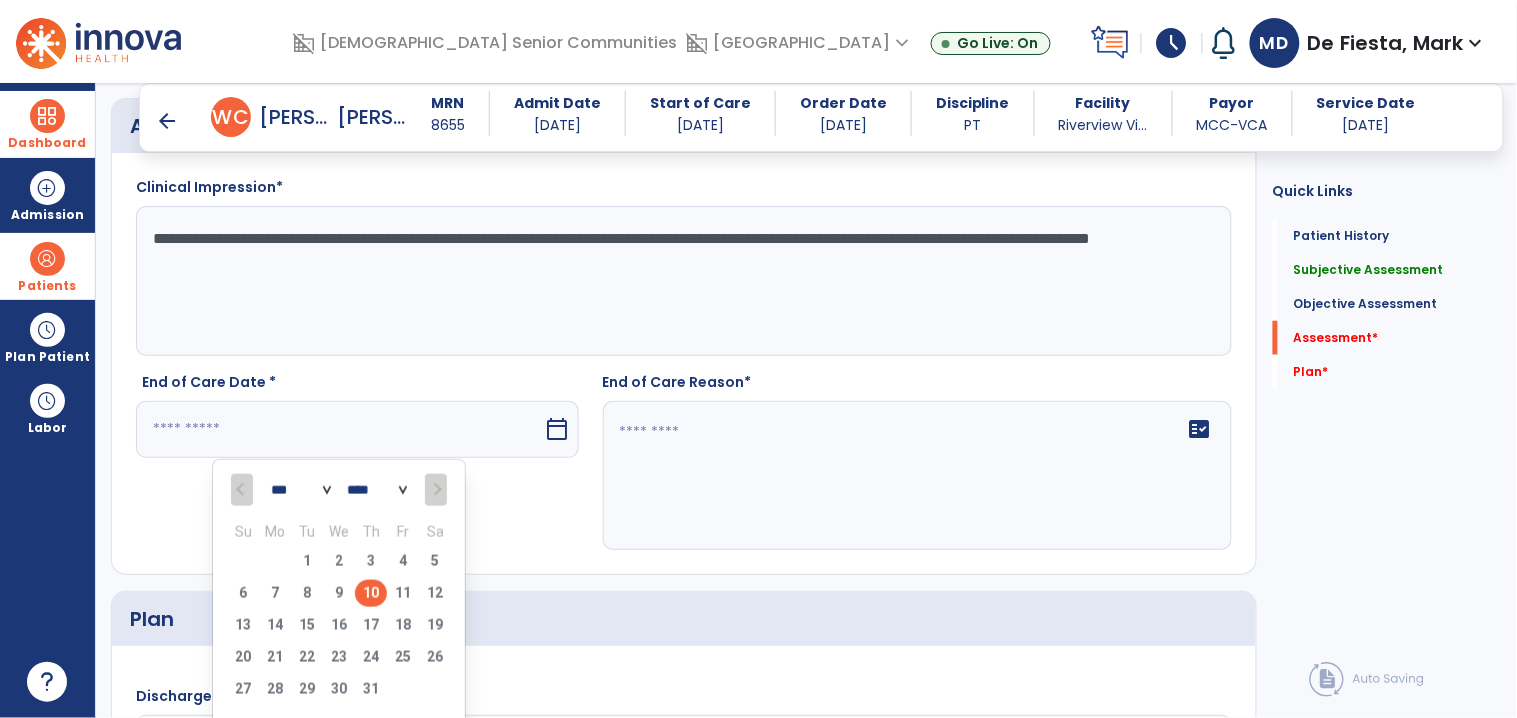 click on "10" at bounding box center [371, 593] 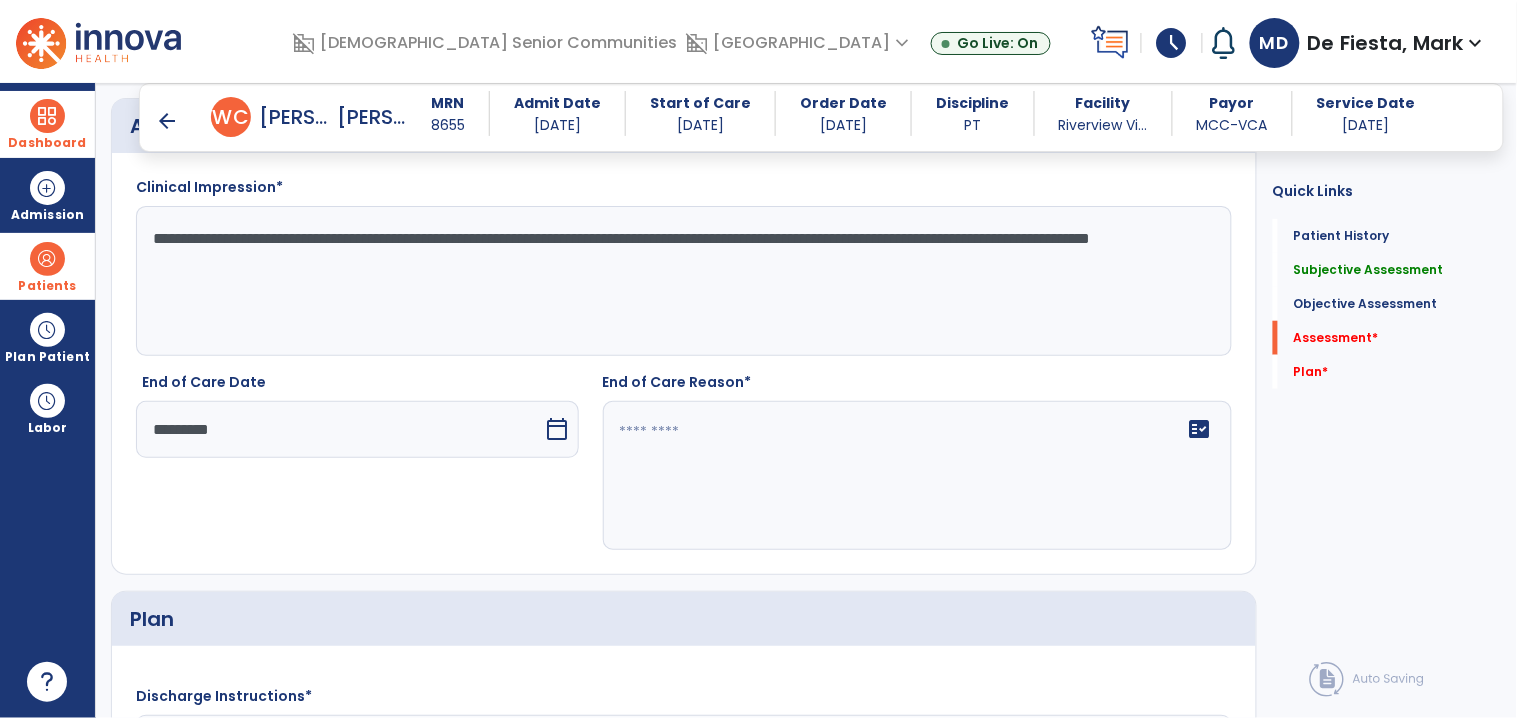 click on "fact_check" 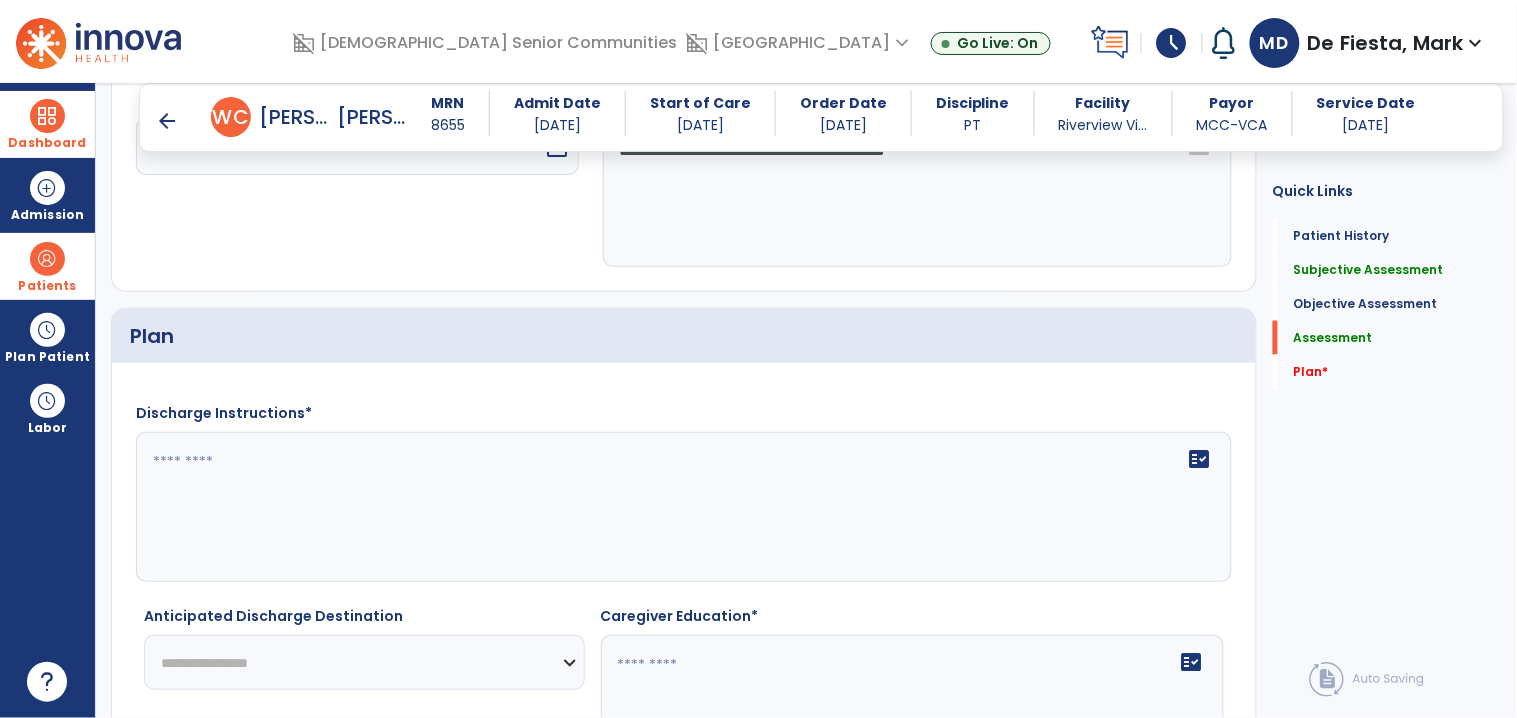 scroll, scrollTop: 2568, scrollLeft: 0, axis: vertical 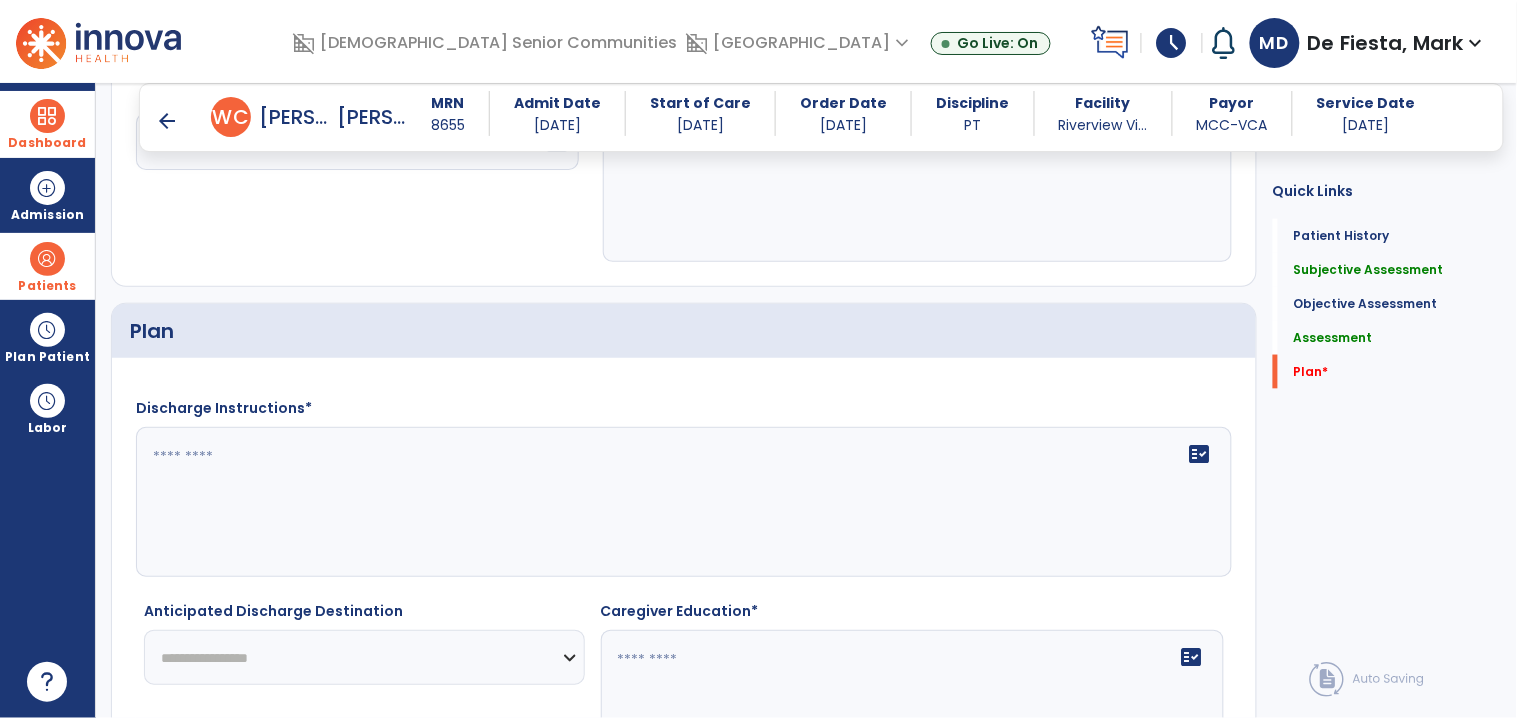 type on "**********" 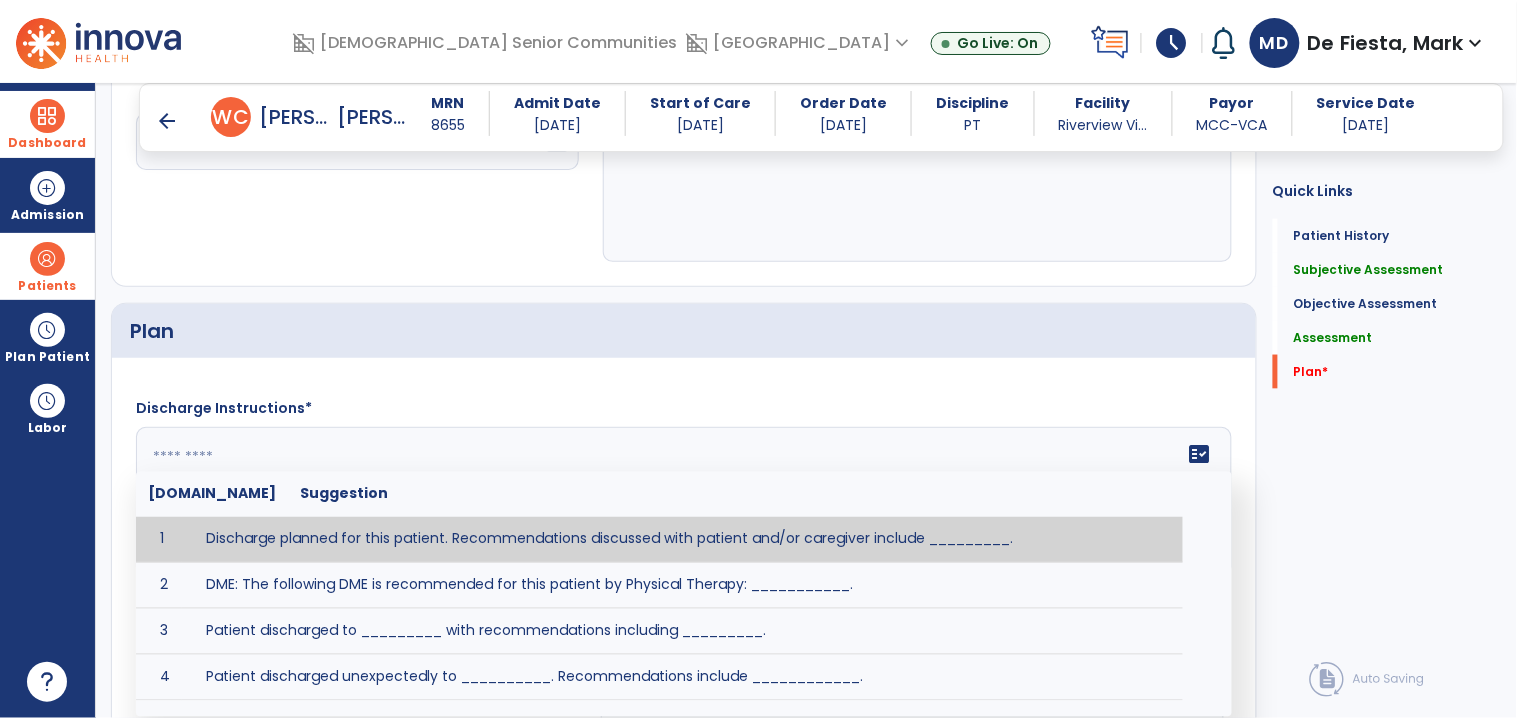 click on "fact_check  Sr.No Suggestion 1 Discharge planned for this patient. Recommendations discussed with patient and/or caregiver include _________. 2 DME: The following DME is recommended for this patient by Physical Therapy: ___________. 3 Patient discharged to _________ with recommendations including _________. 4 Patient discharged unexpectedly to __________. Recommendations include ____________." 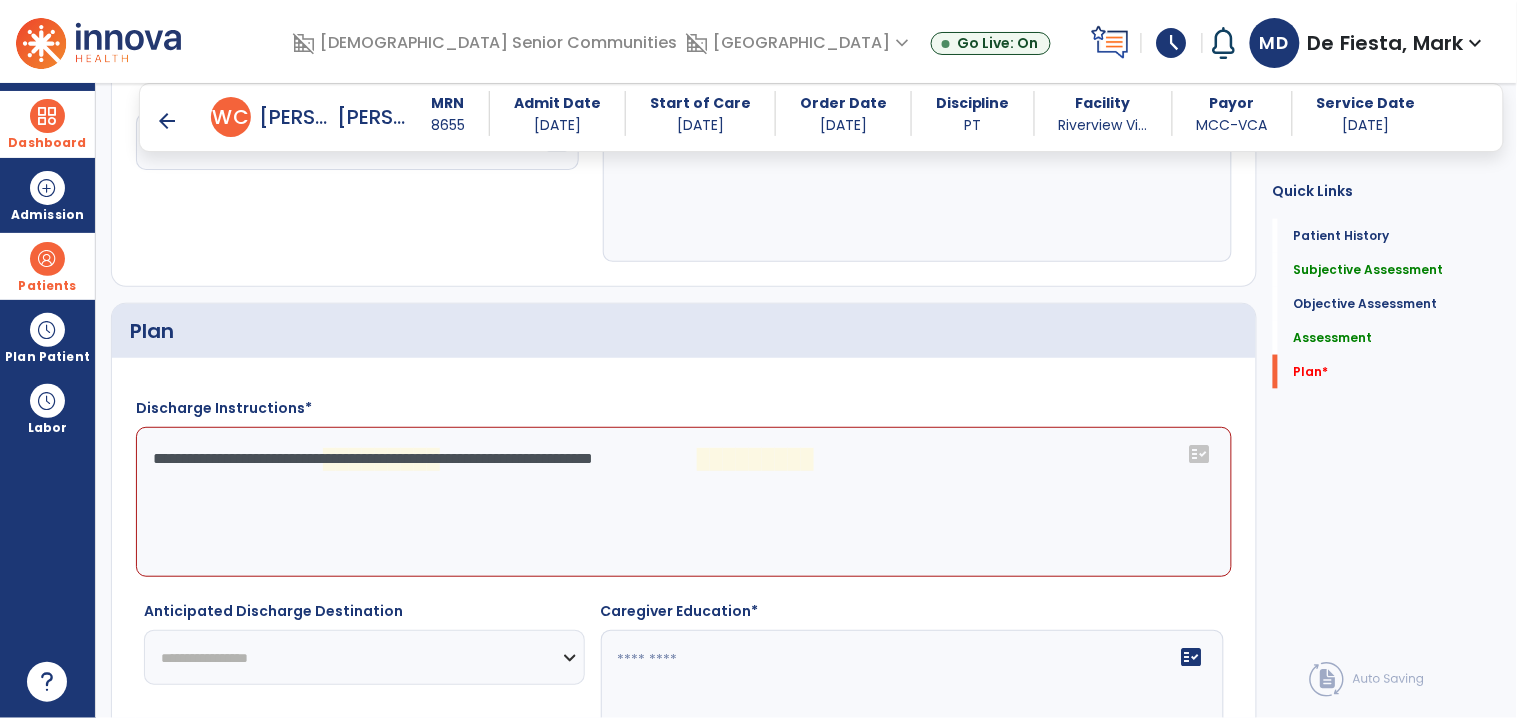 click on "**********" 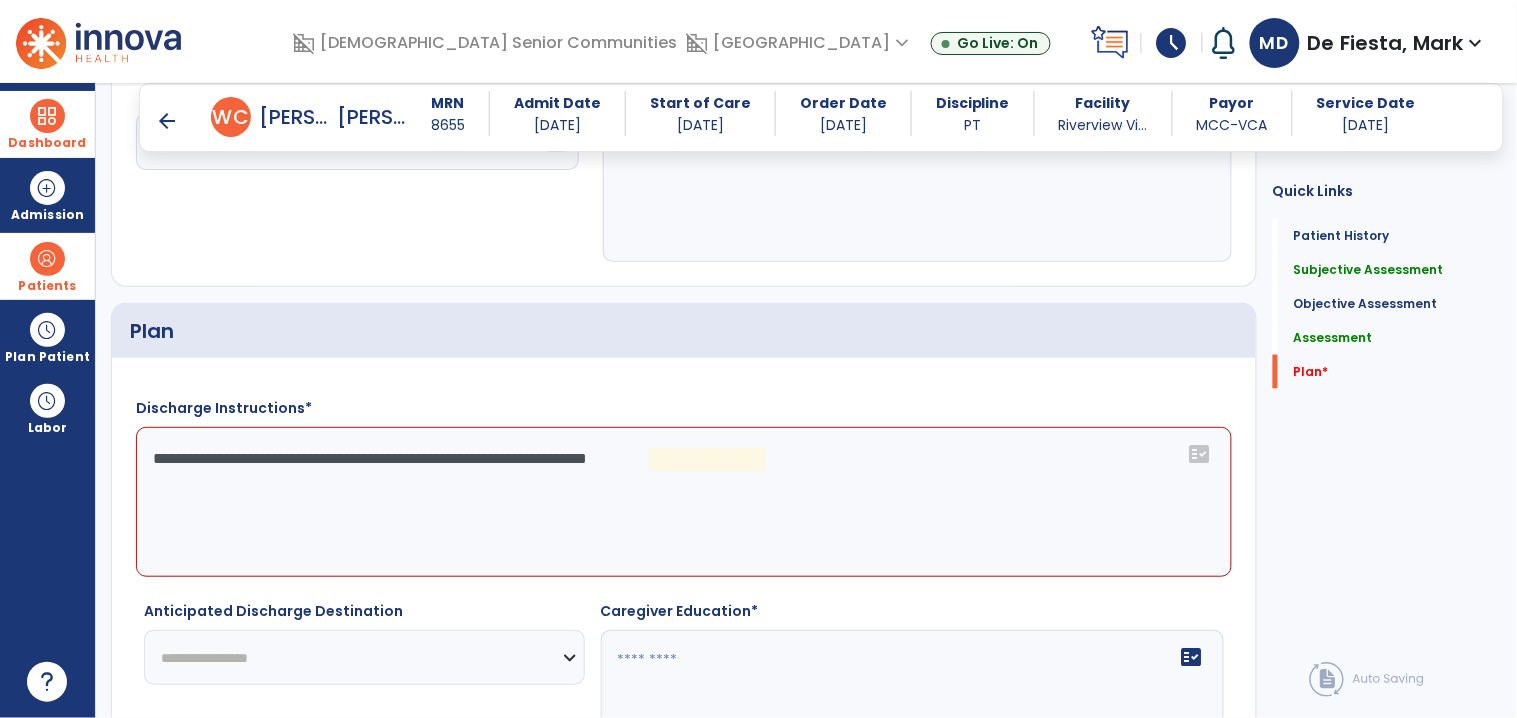 click on "**********" 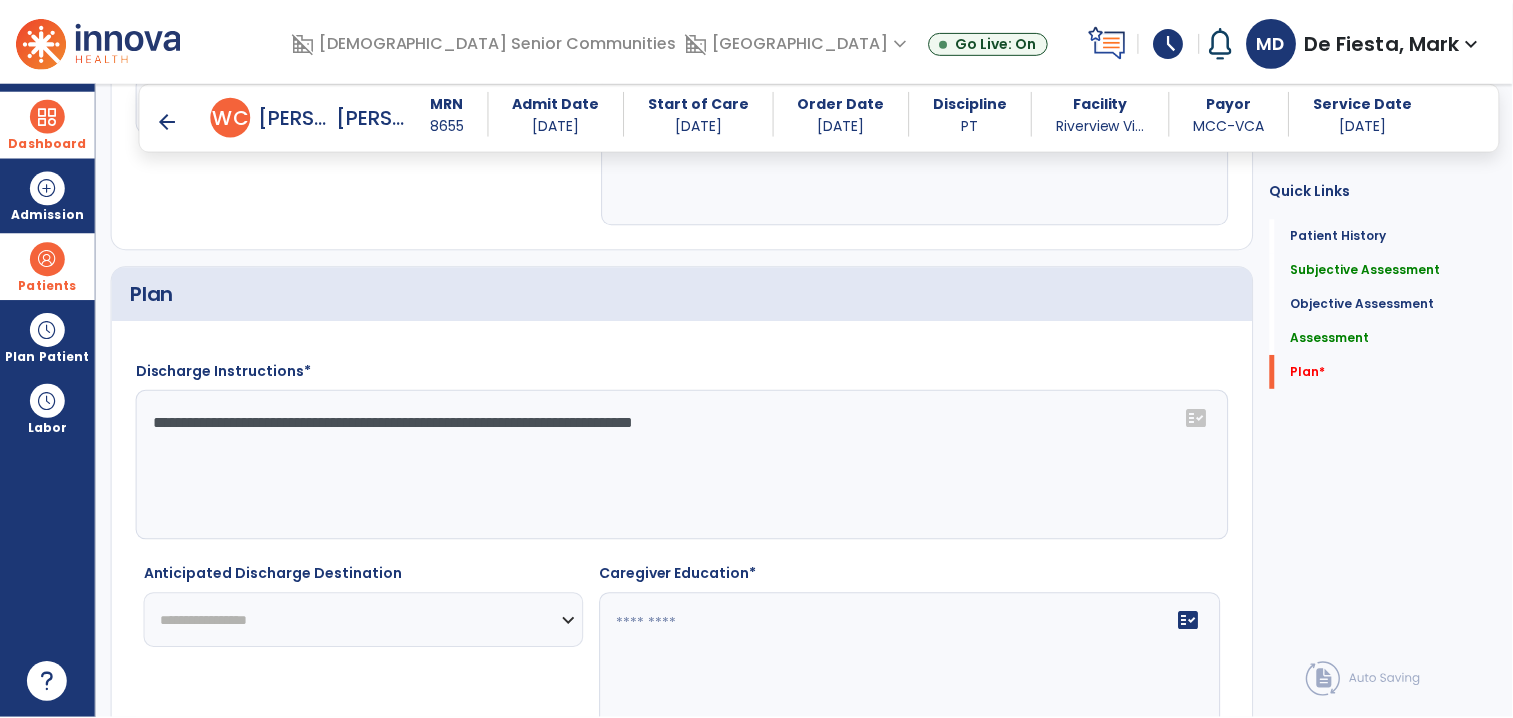 scroll, scrollTop: 2737, scrollLeft: 0, axis: vertical 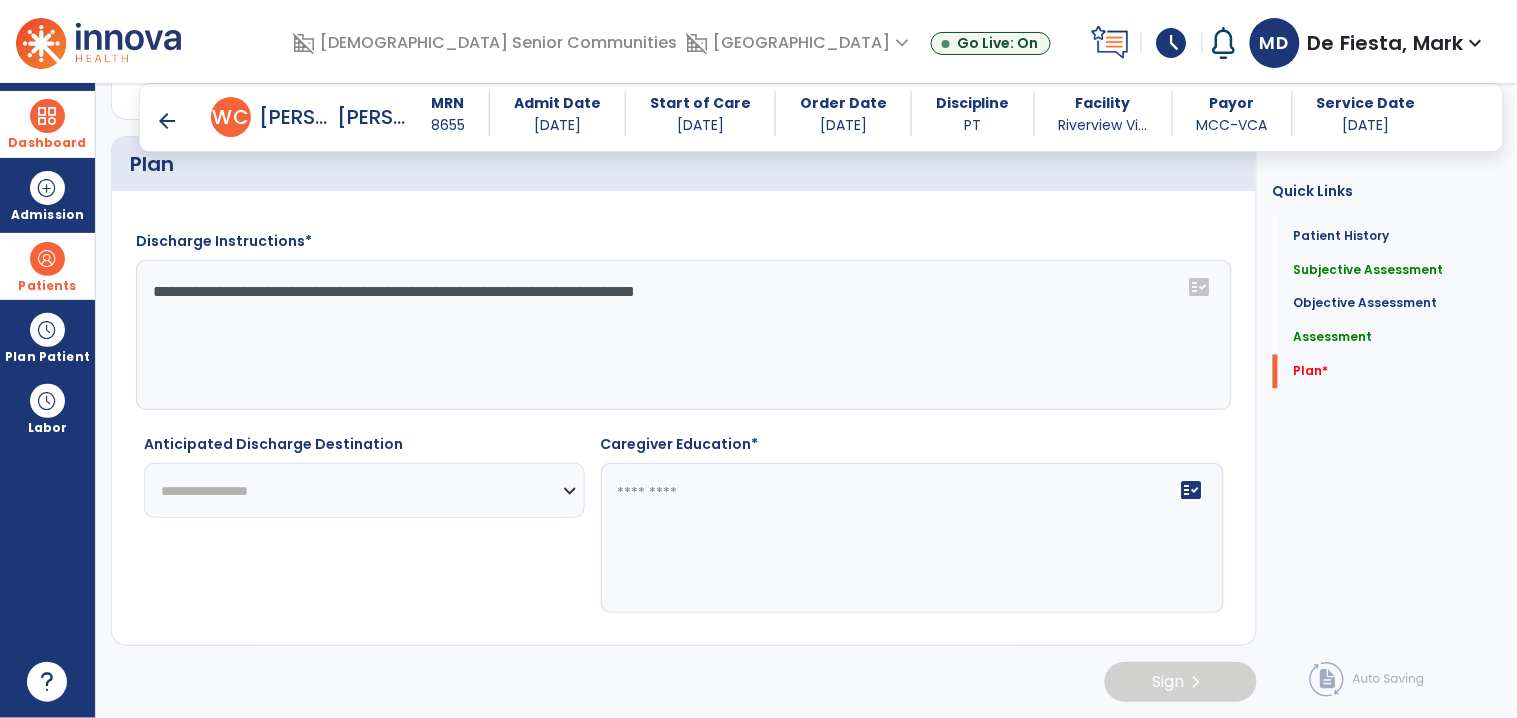 type on "**********" 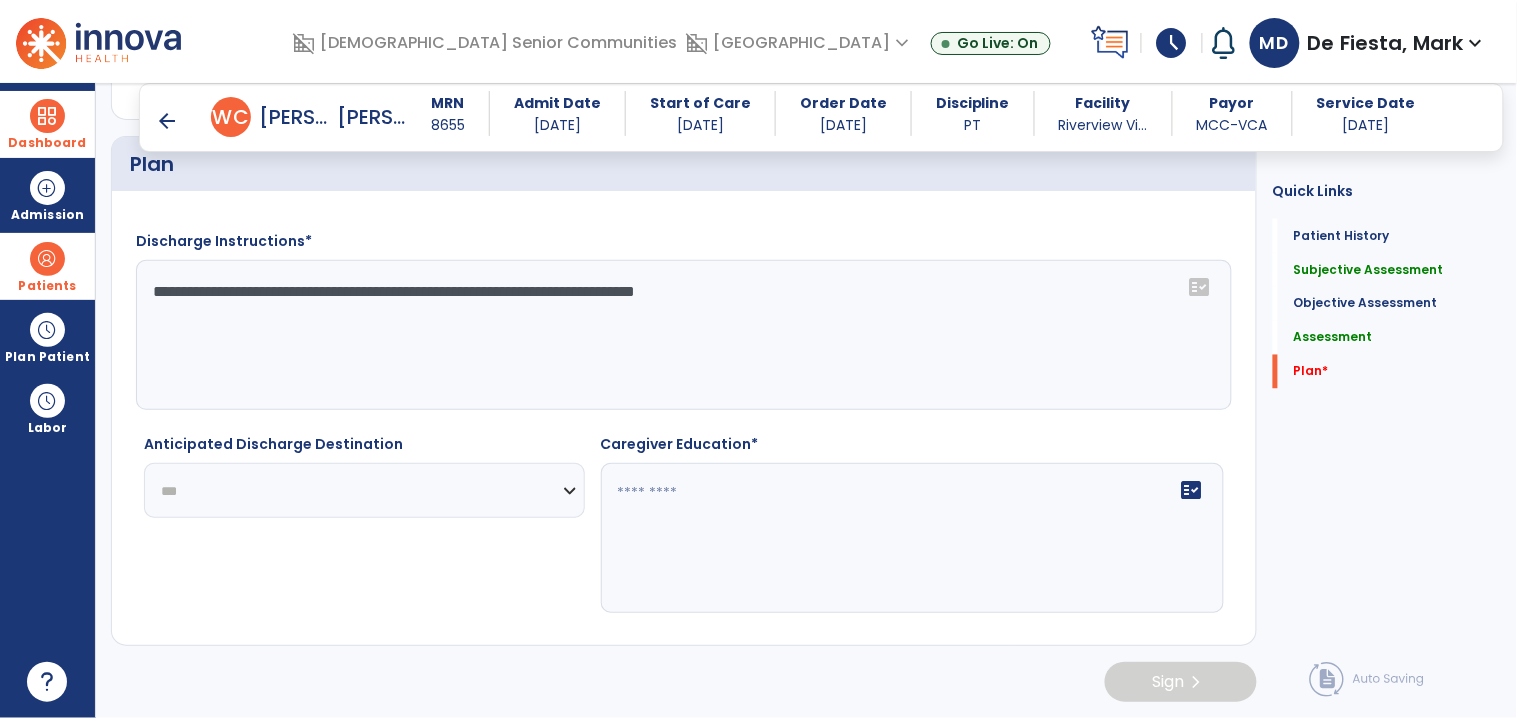 click on "**********" 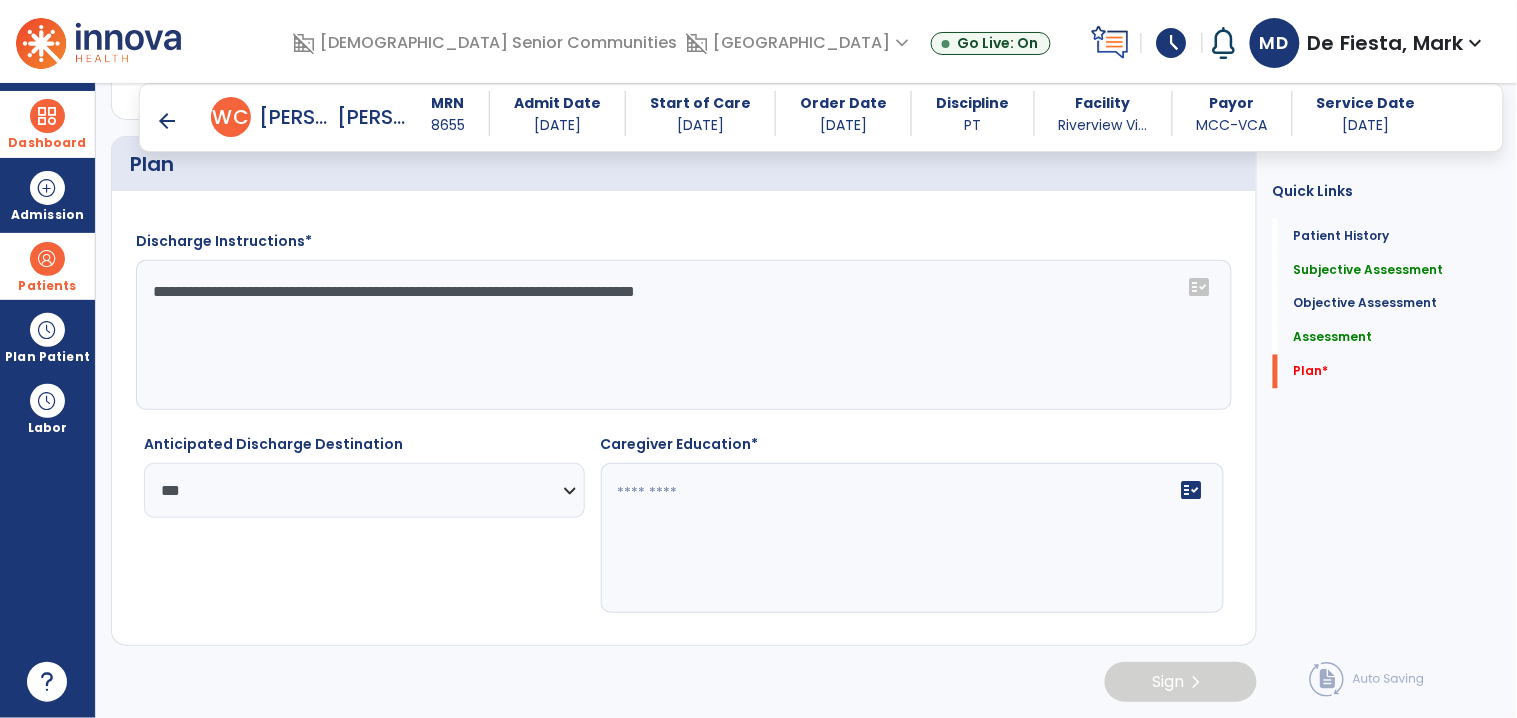 click on "fact_check" 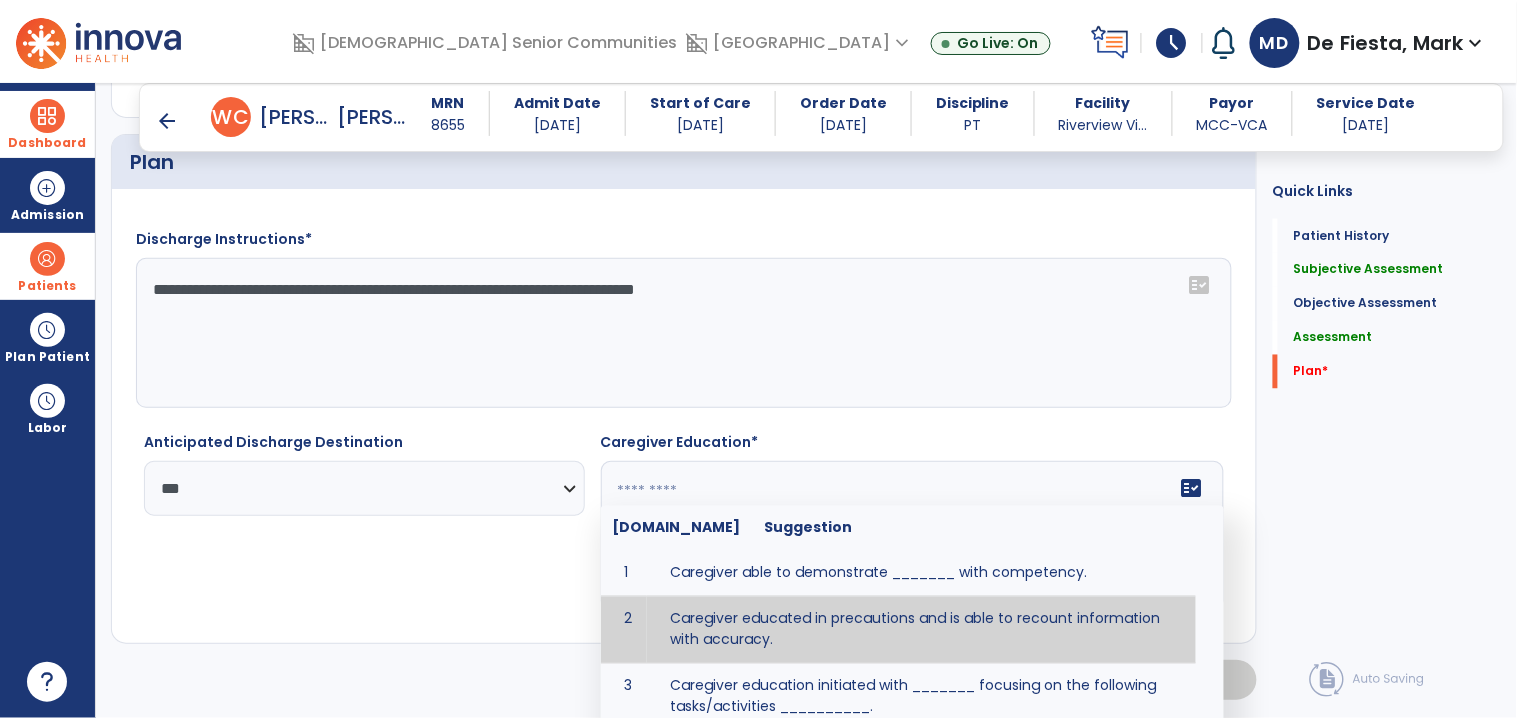 type on "**********" 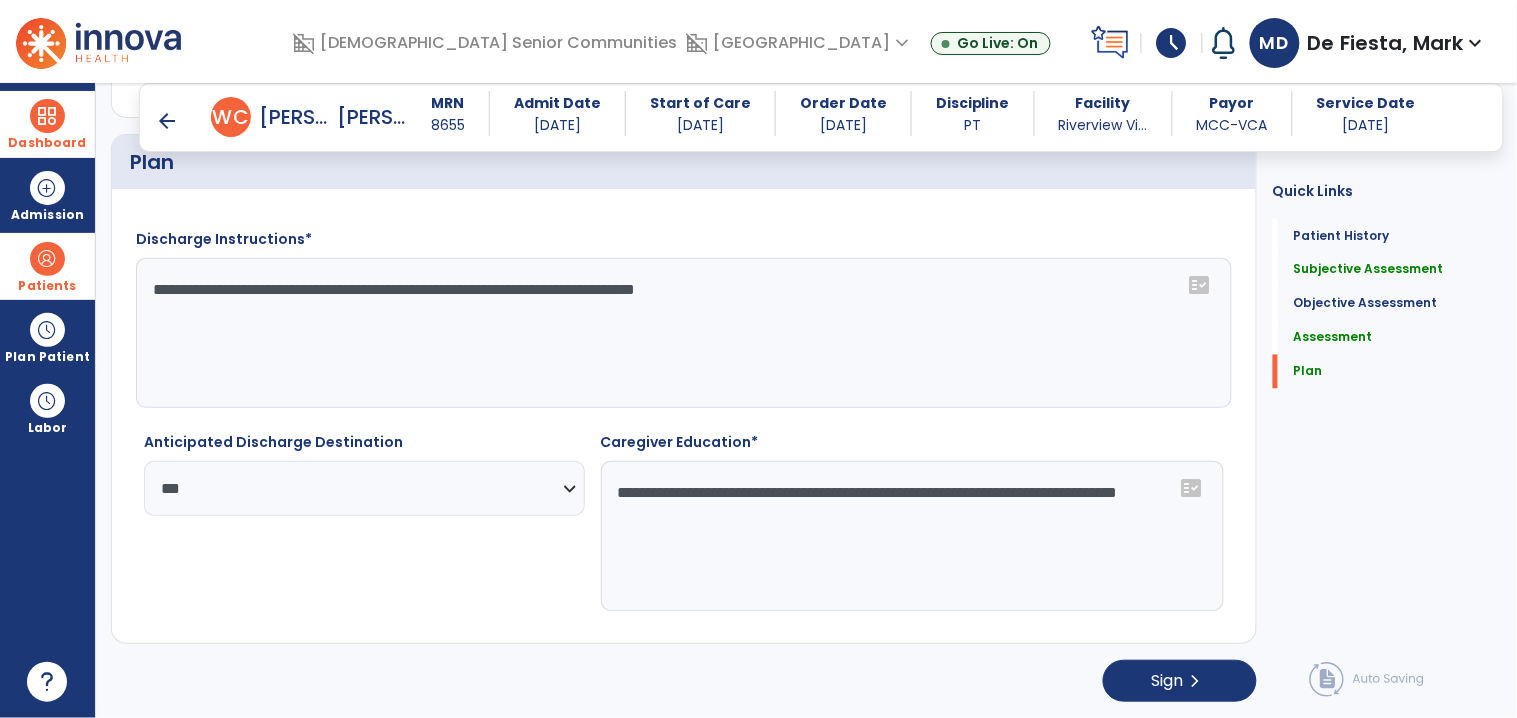 click on "**********" 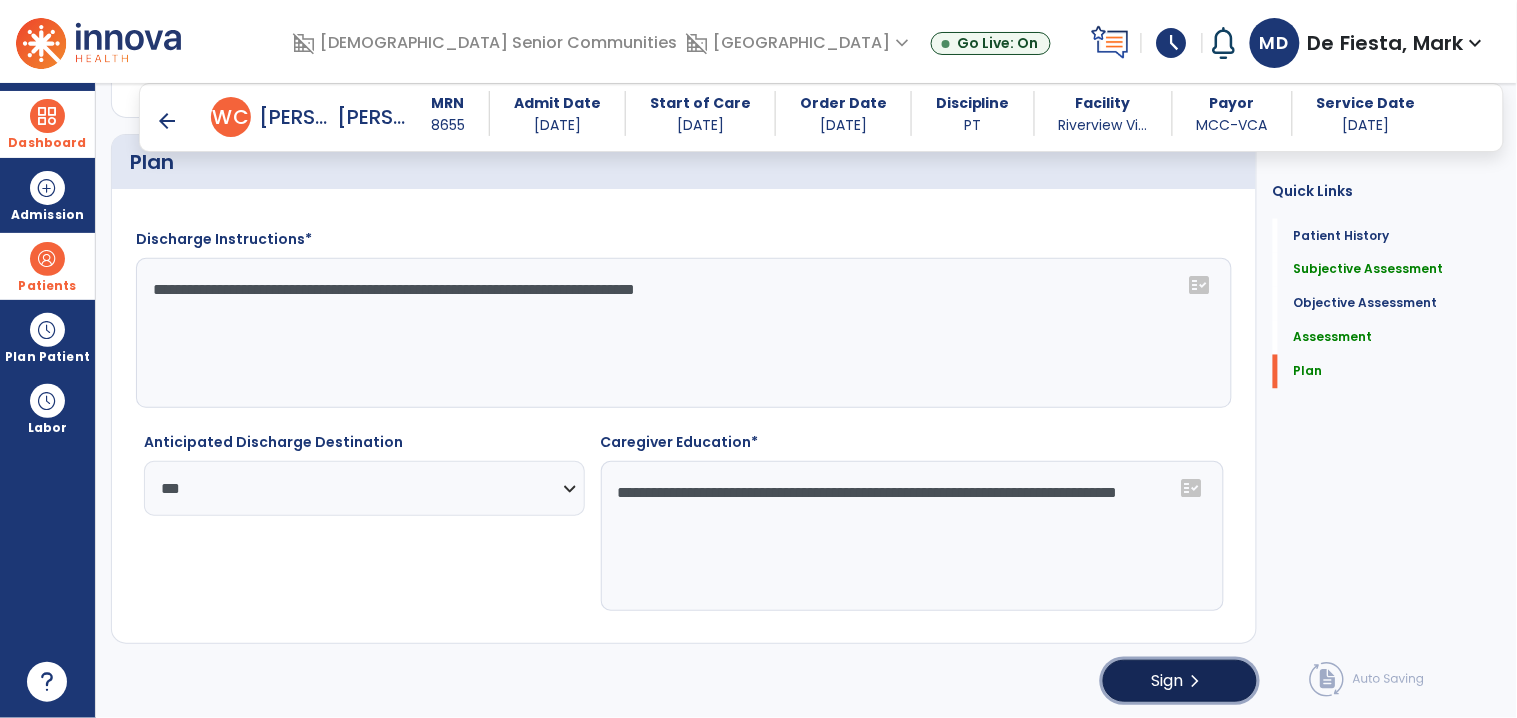 click on "Sign  chevron_right" 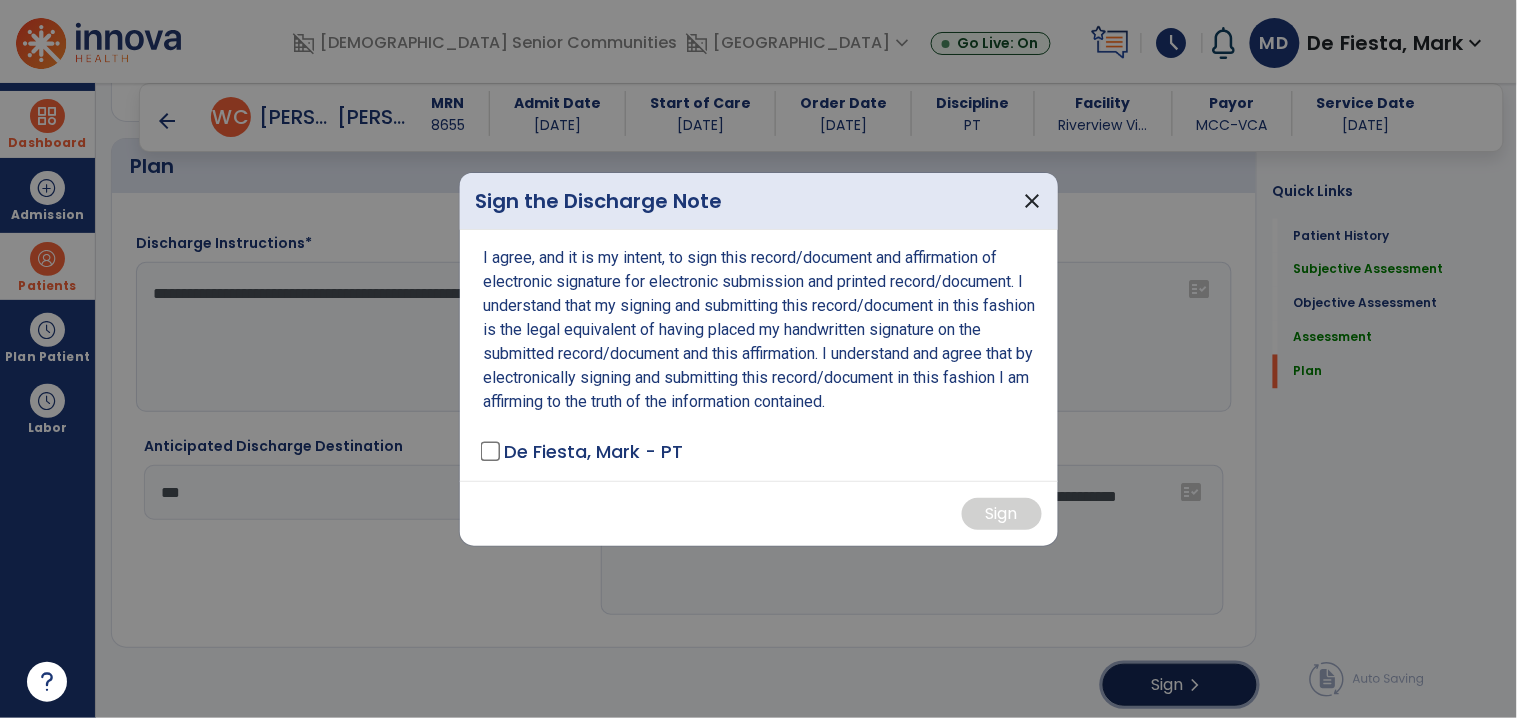 scroll, scrollTop: 2737, scrollLeft: 0, axis: vertical 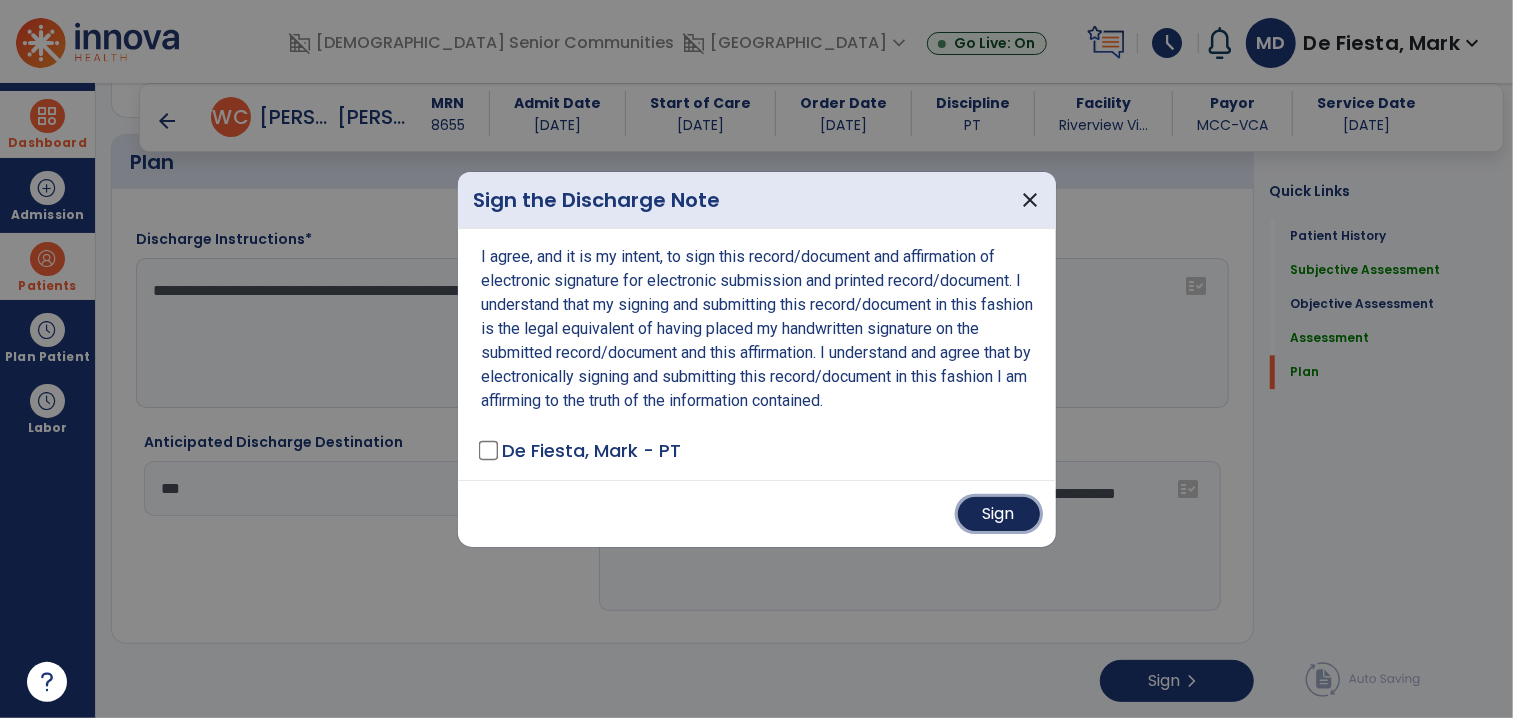 click on "Sign" at bounding box center (999, 514) 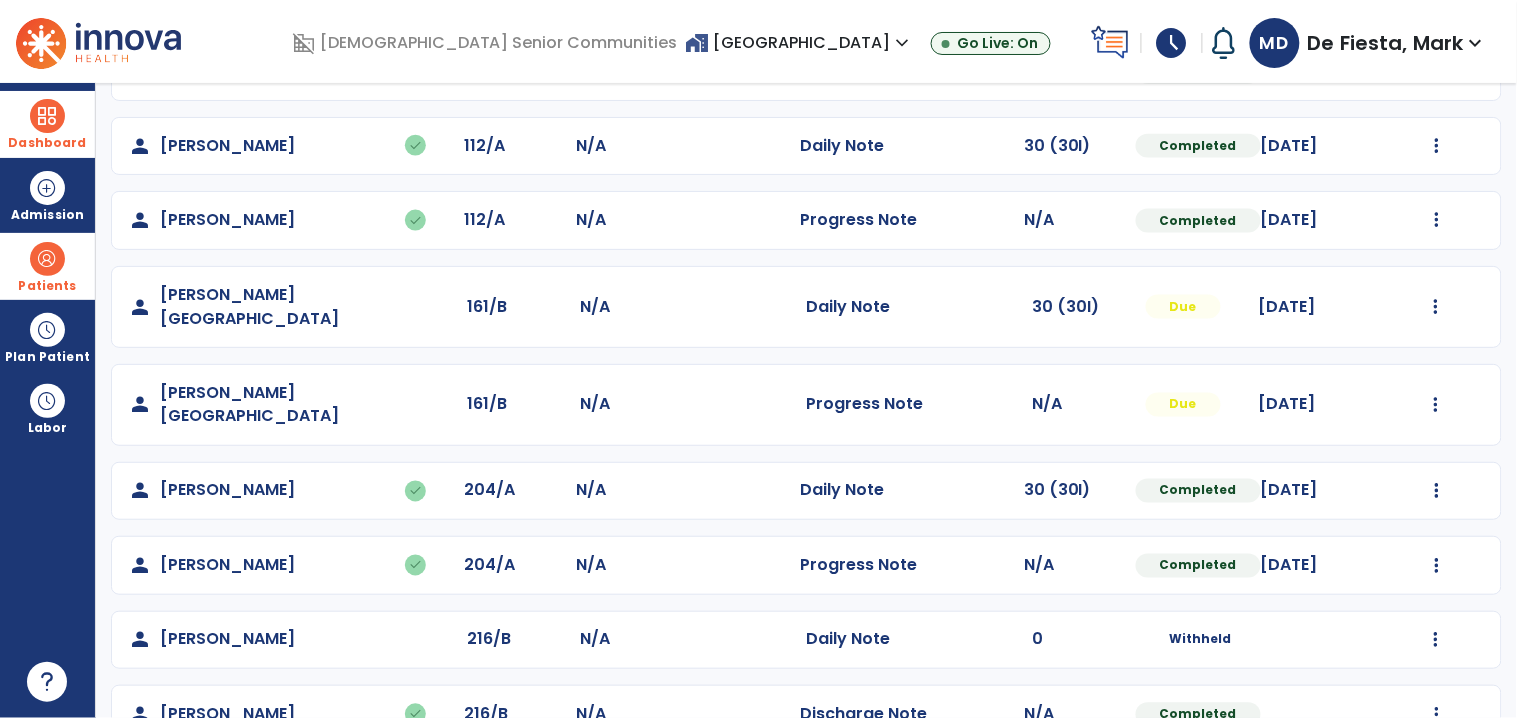 scroll, scrollTop: 0, scrollLeft: 0, axis: both 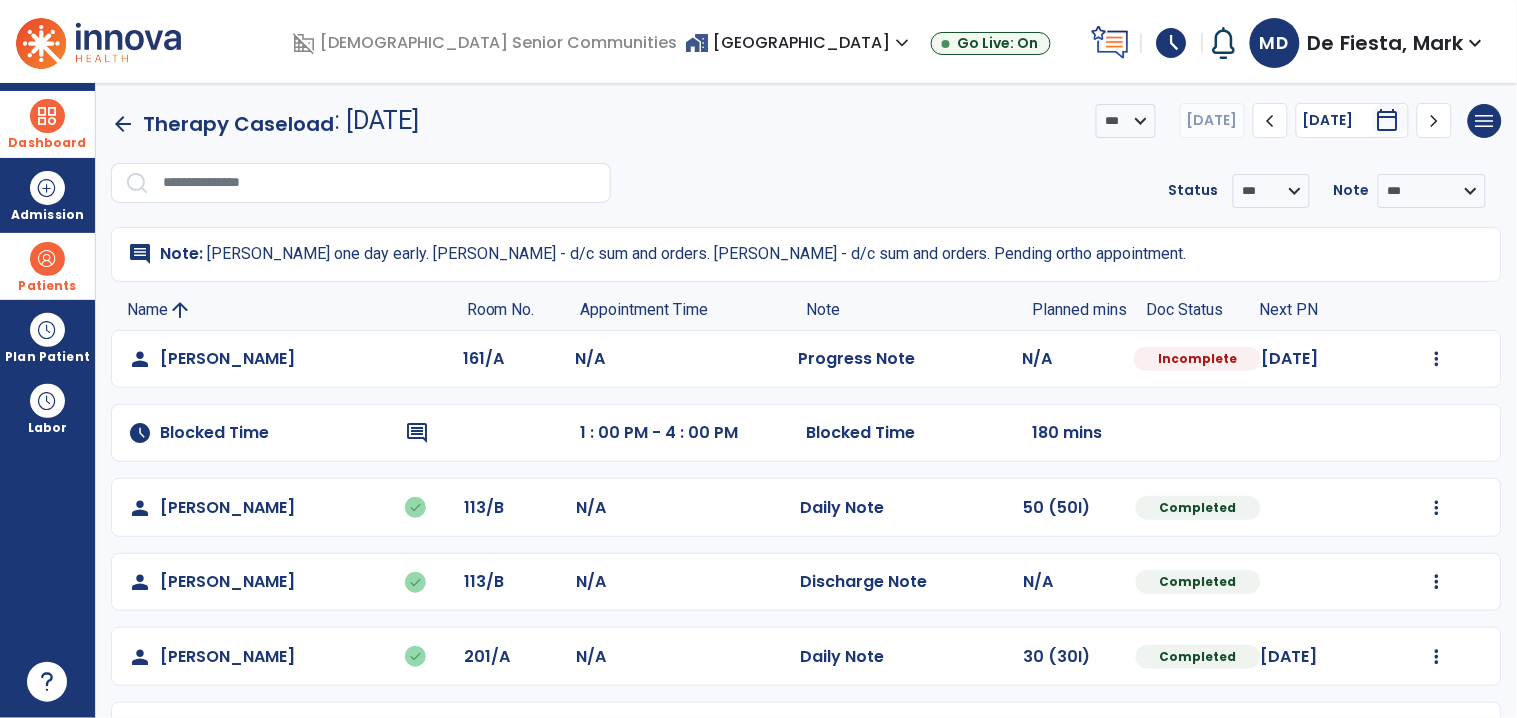 click on "home_work   Riverview Village   expand_more" at bounding box center [800, 42] 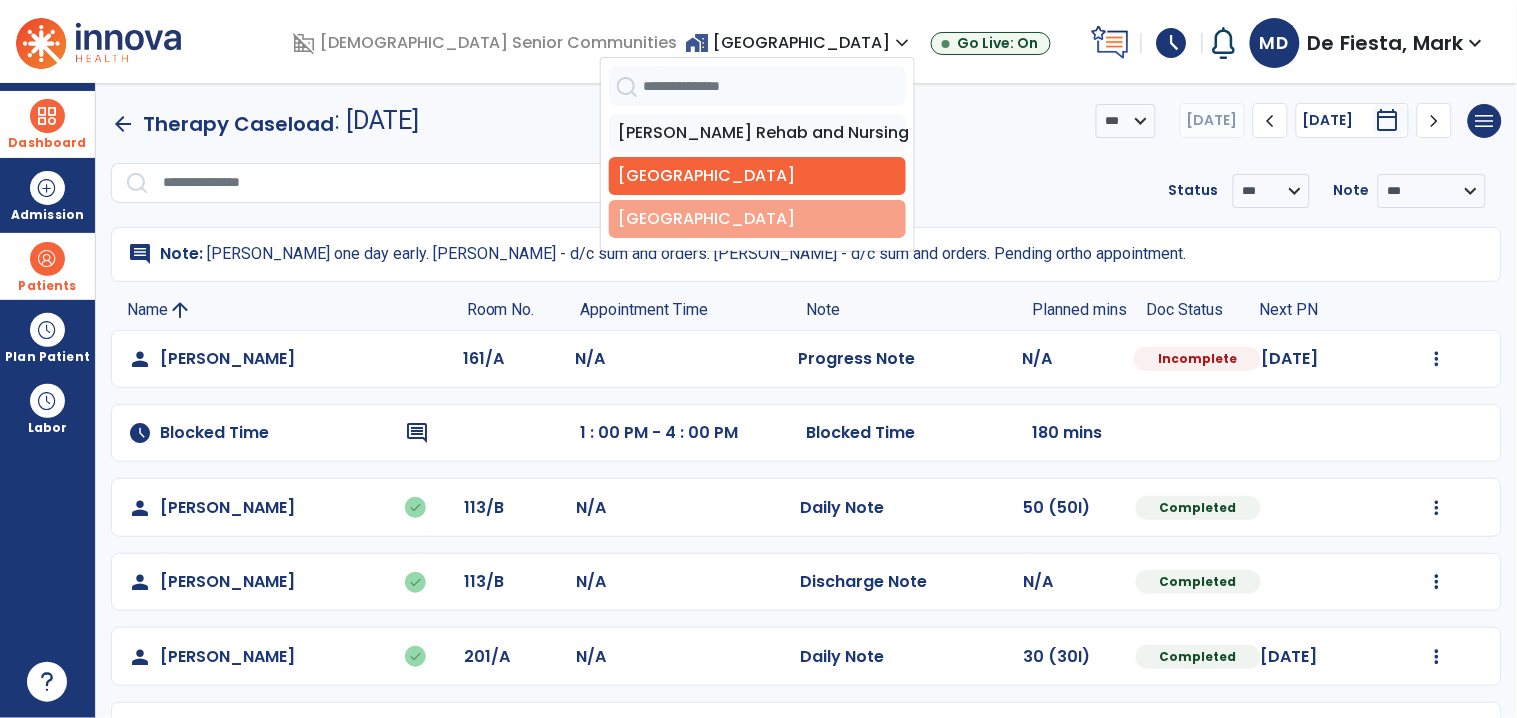 click on "[GEOGRAPHIC_DATA]" at bounding box center (757, 219) 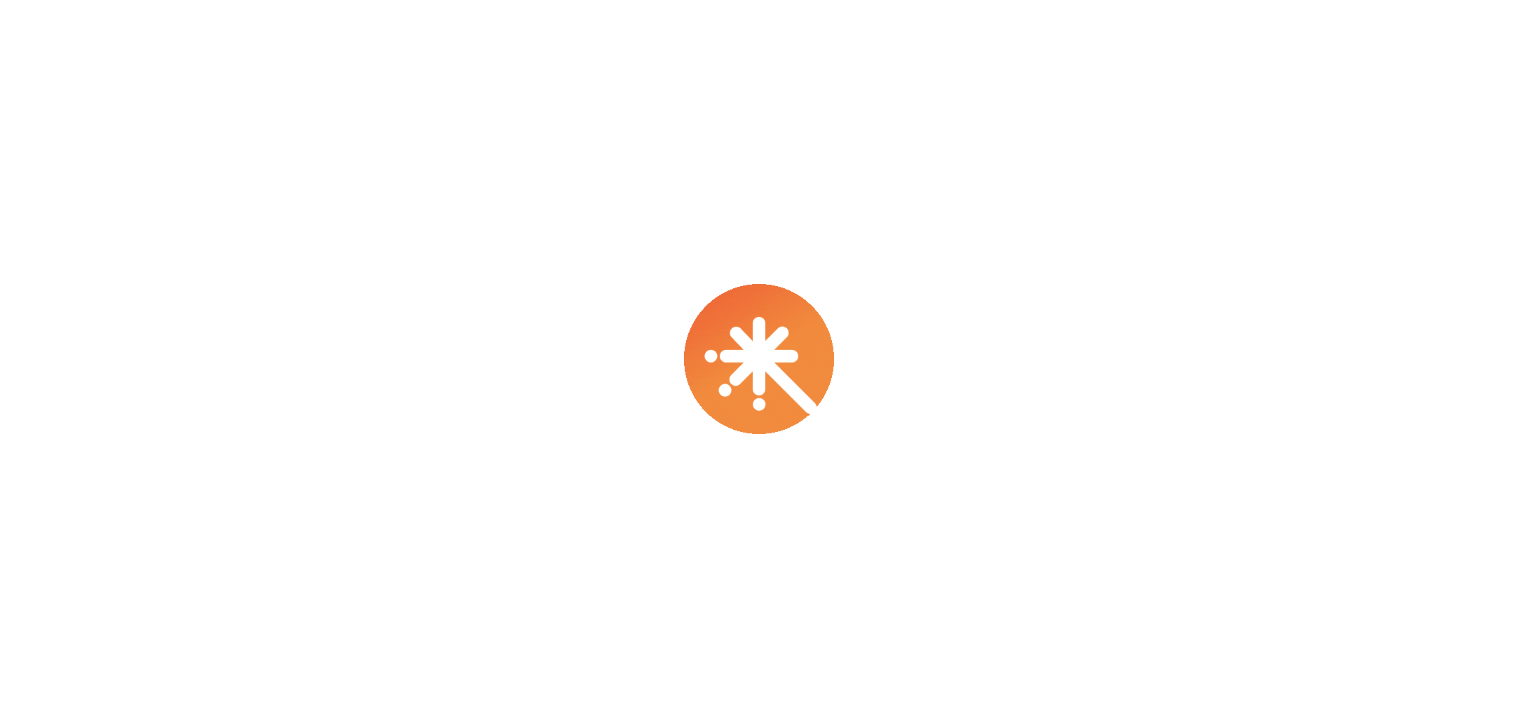 select on "****" 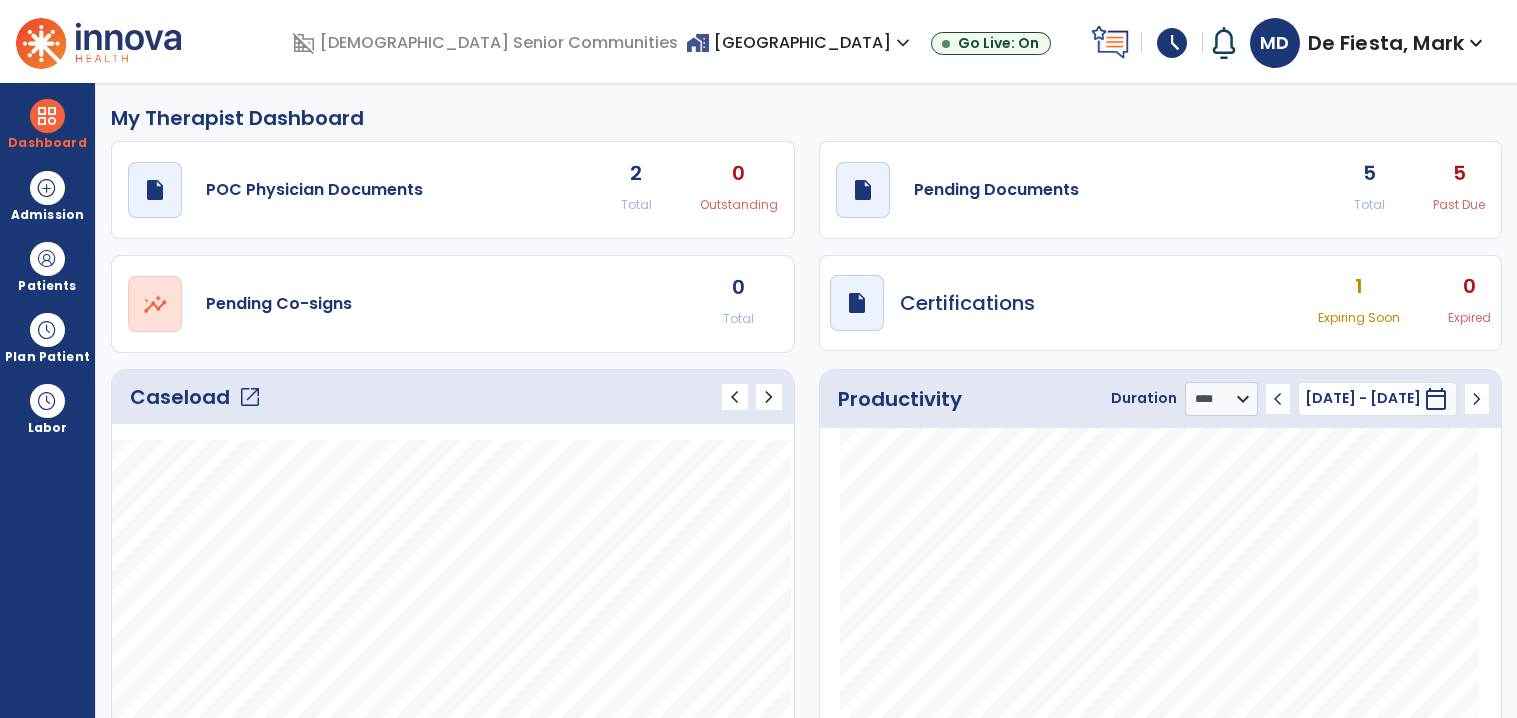 scroll, scrollTop: 0, scrollLeft: 0, axis: both 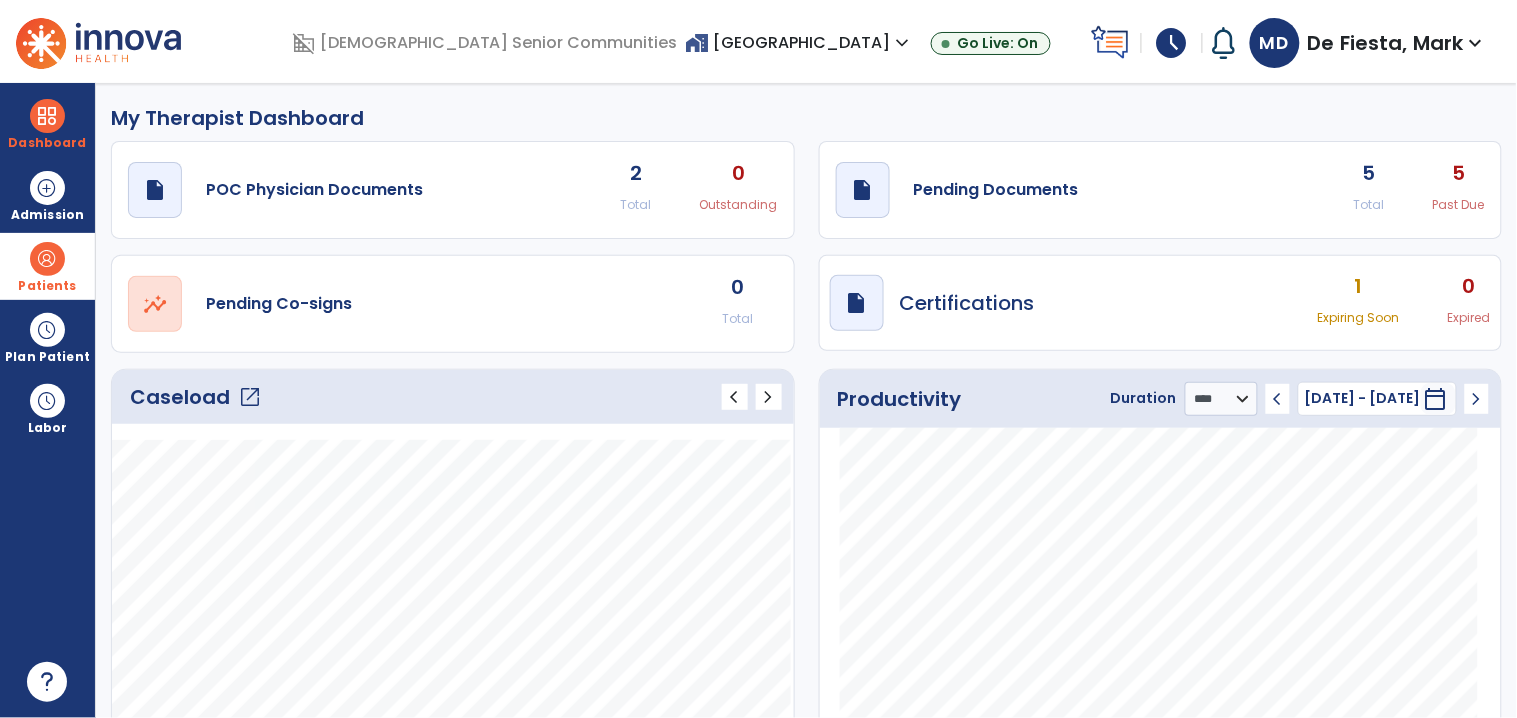 click at bounding box center [47, 259] 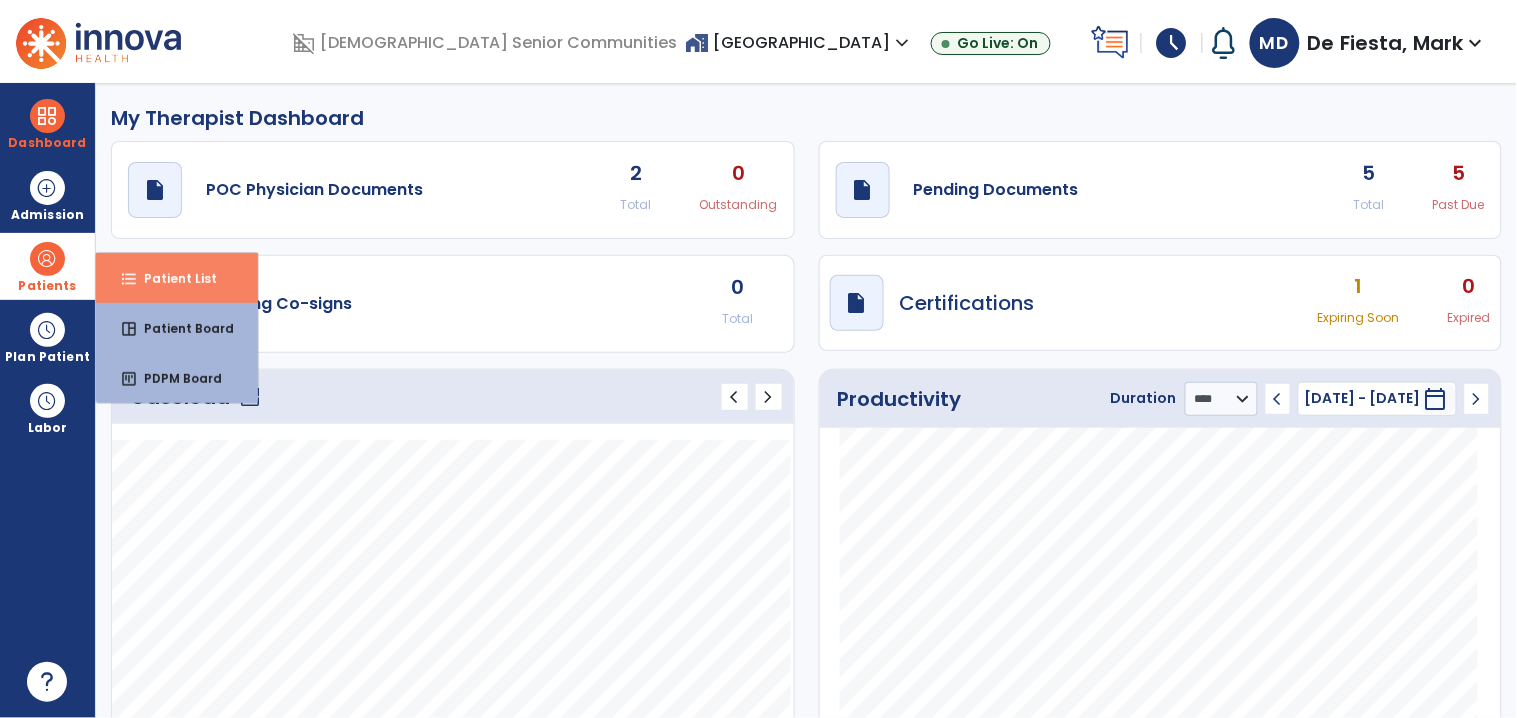 click on "Patient List" at bounding box center [172, 278] 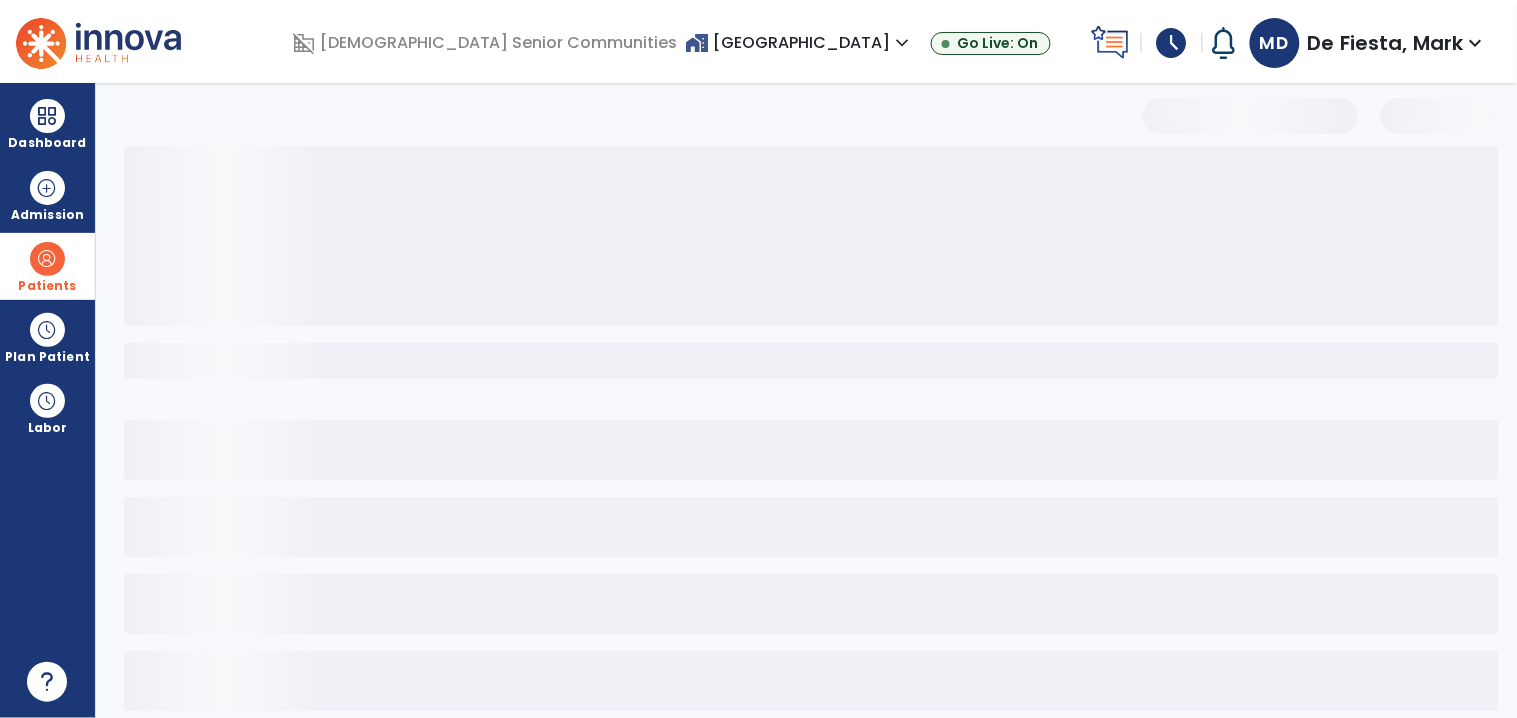 select on "***" 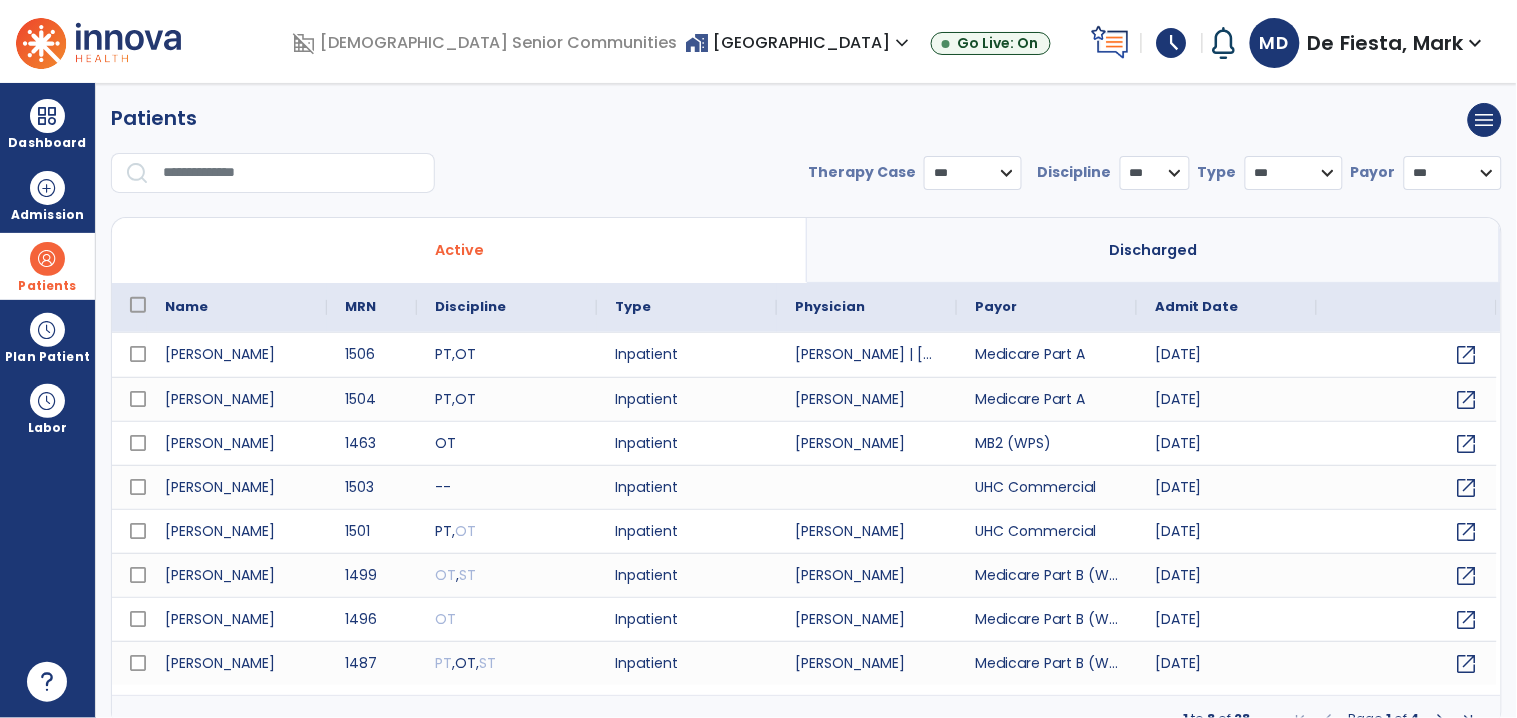 click at bounding box center (292, 173) 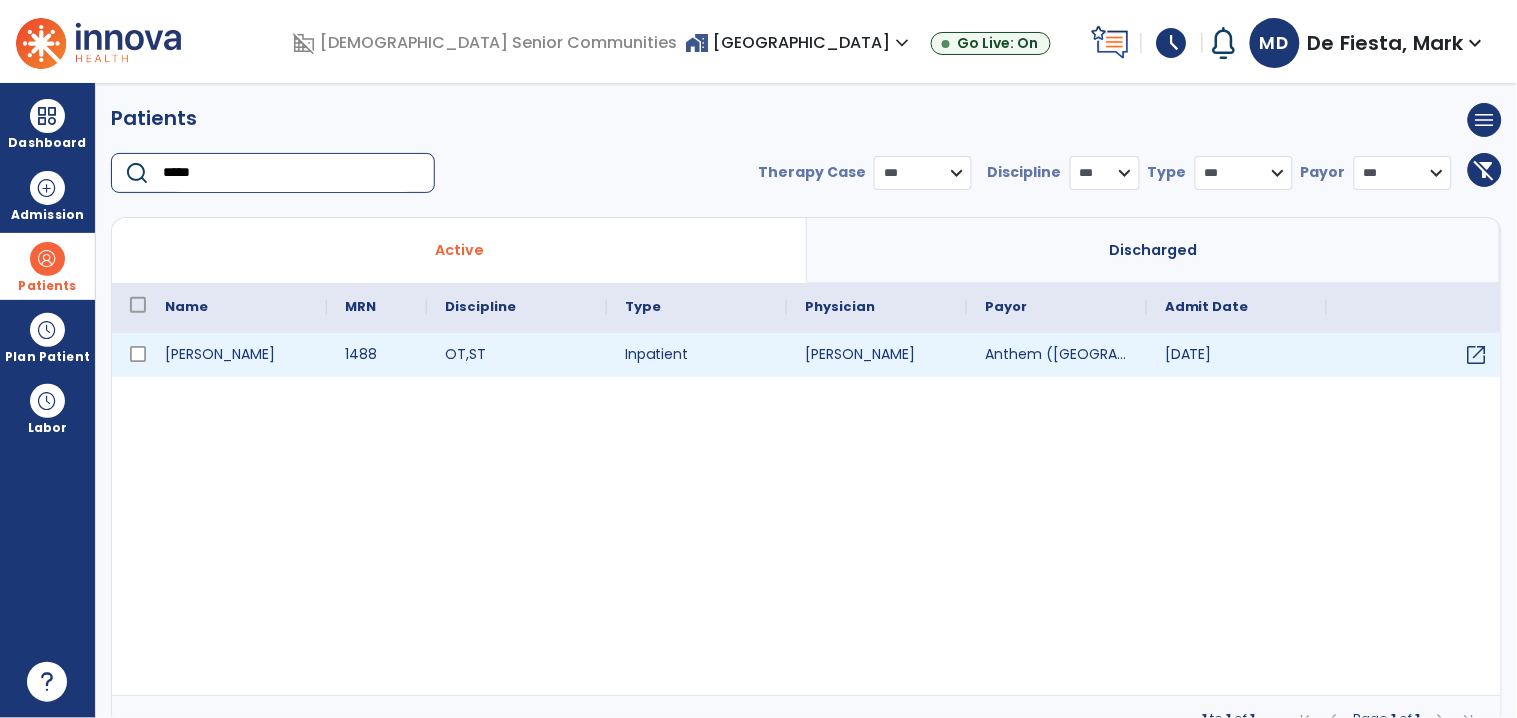 type on "*****" 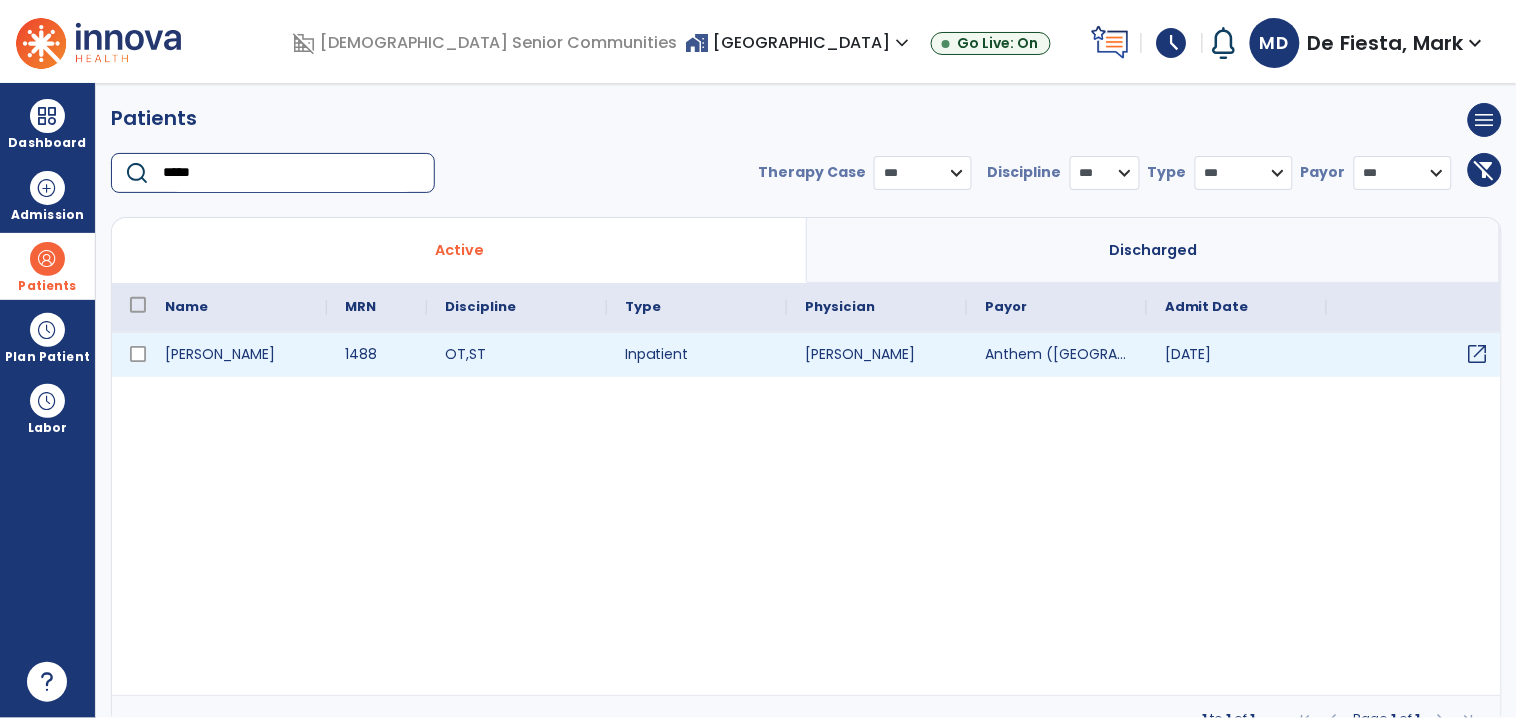 click on "open_in_new" at bounding box center [1478, 354] 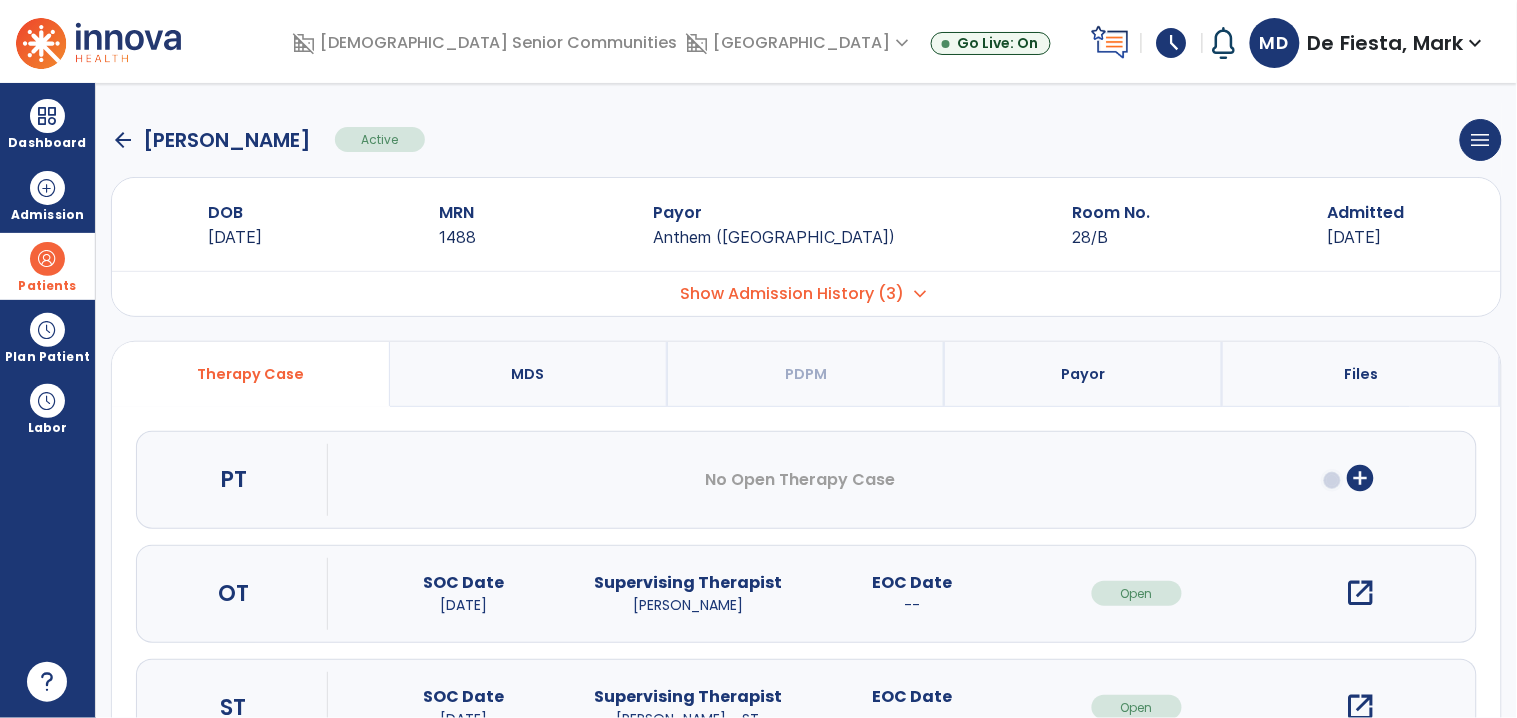 click on "arrow_back" 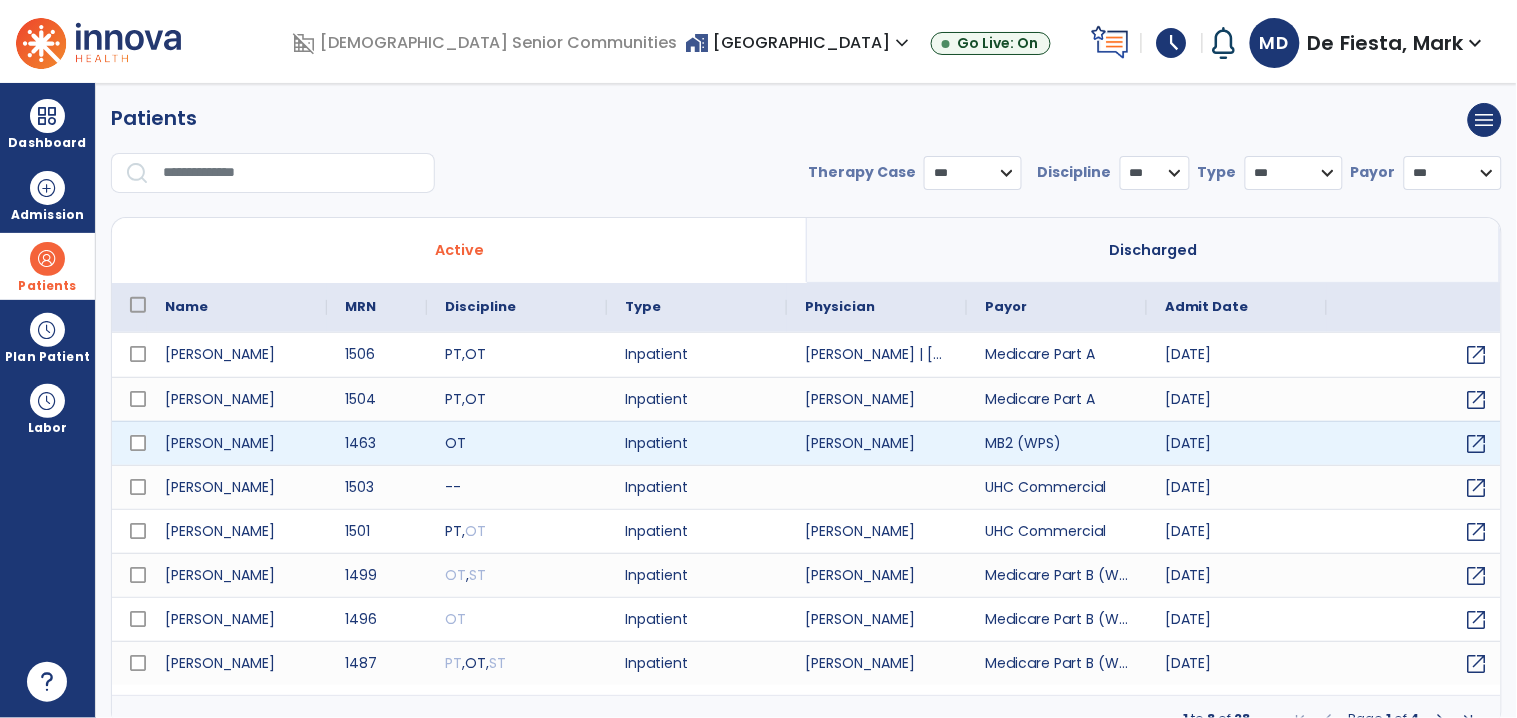 select on "***" 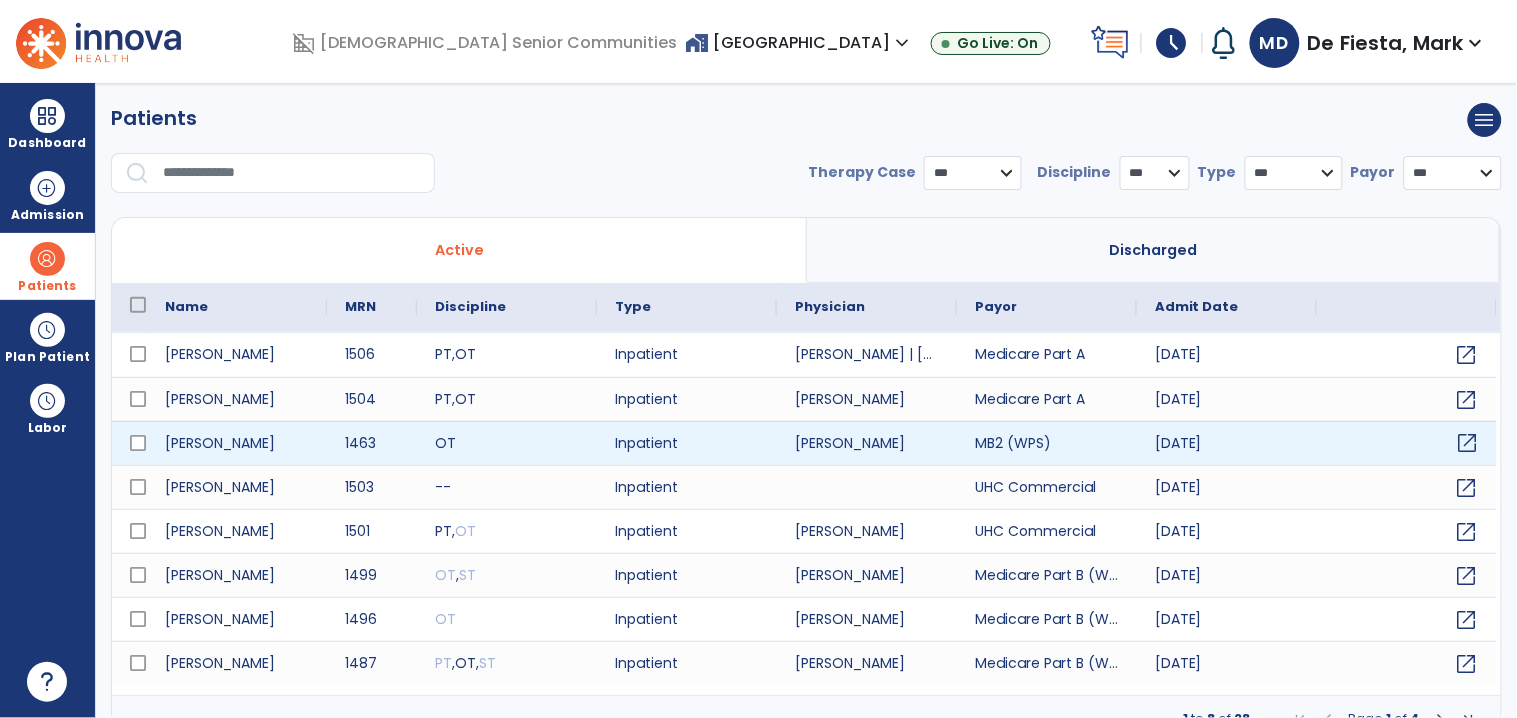 click on "open_in_new" at bounding box center [1468, 443] 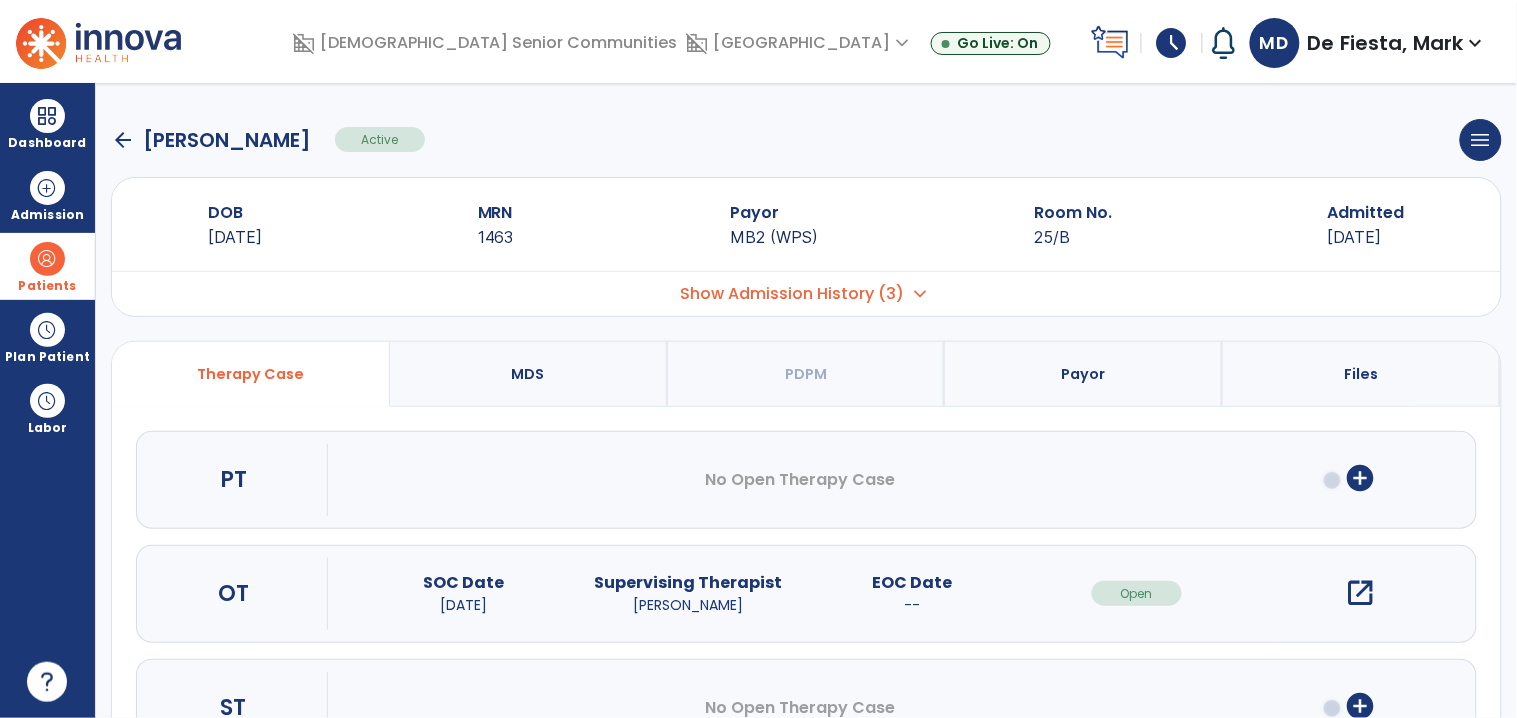 click on "expand_more" at bounding box center [921, 294] 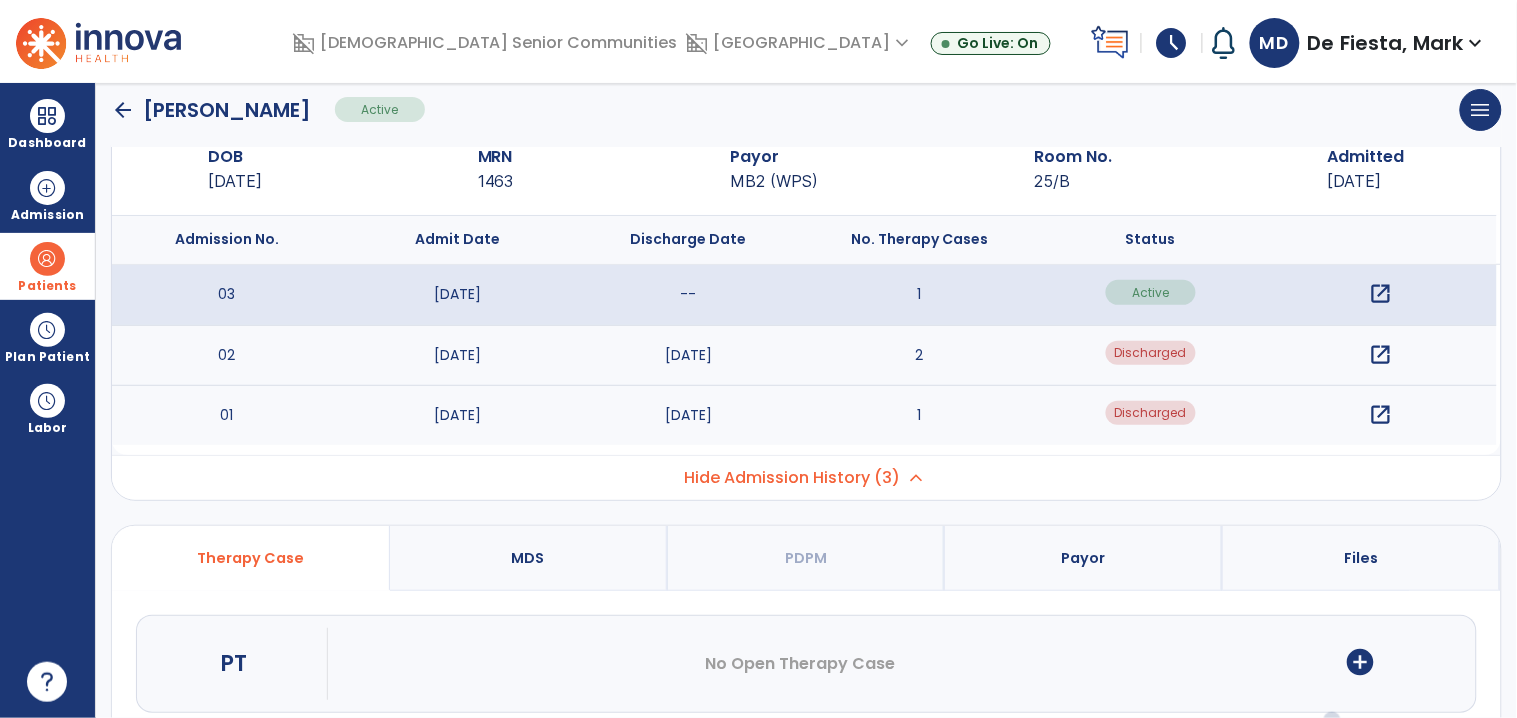 scroll, scrollTop: 0, scrollLeft: 0, axis: both 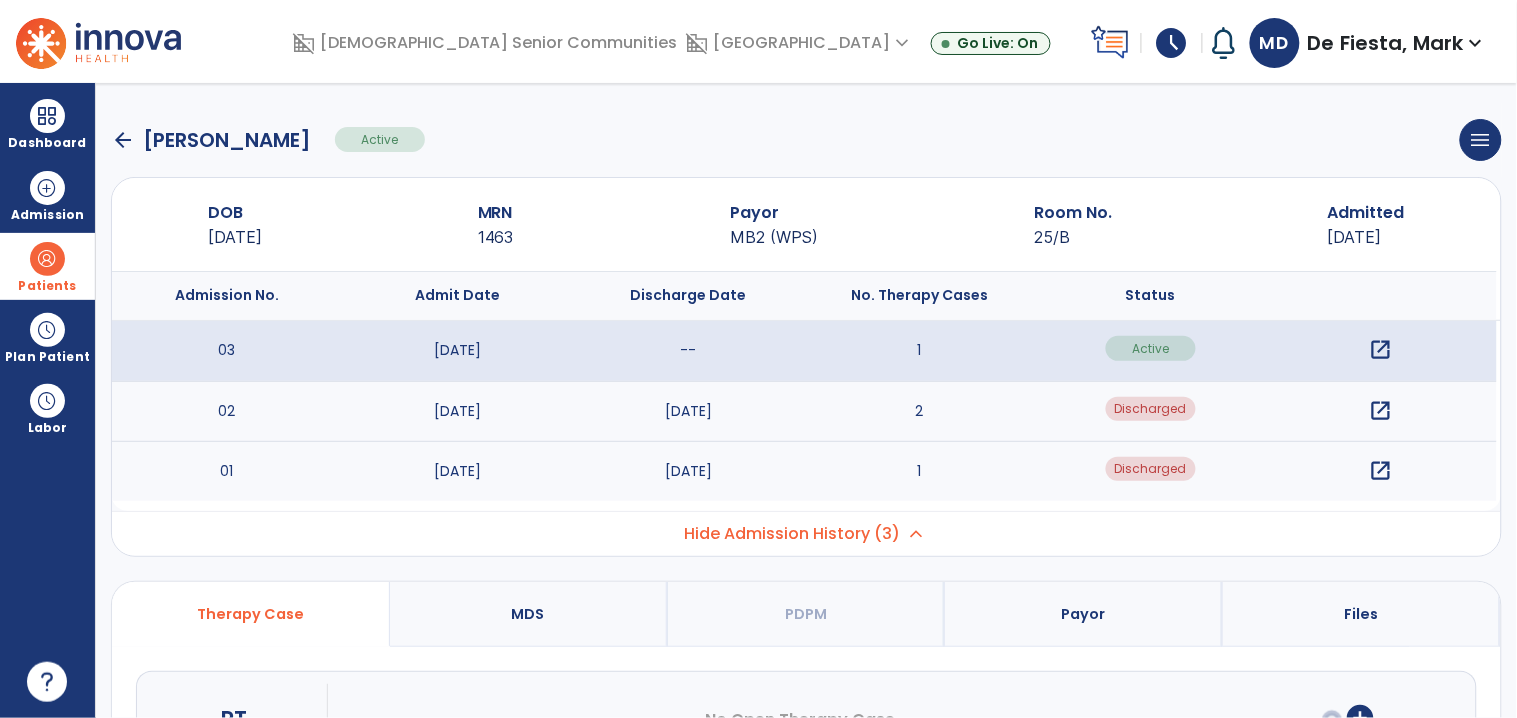 click on "Dashboard  dashboard  Therapist Dashboard Admission Patients  format_list_bulleted  Patient List  space_dashboard  Patient Board  insert_chart  PDPM Board Plan Patient  event_note  Planner  content_paste_go  Scheduler  content_paste_go  Whiteboard Labor  content_paste_go  Timecards" at bounding box center [48, 400] 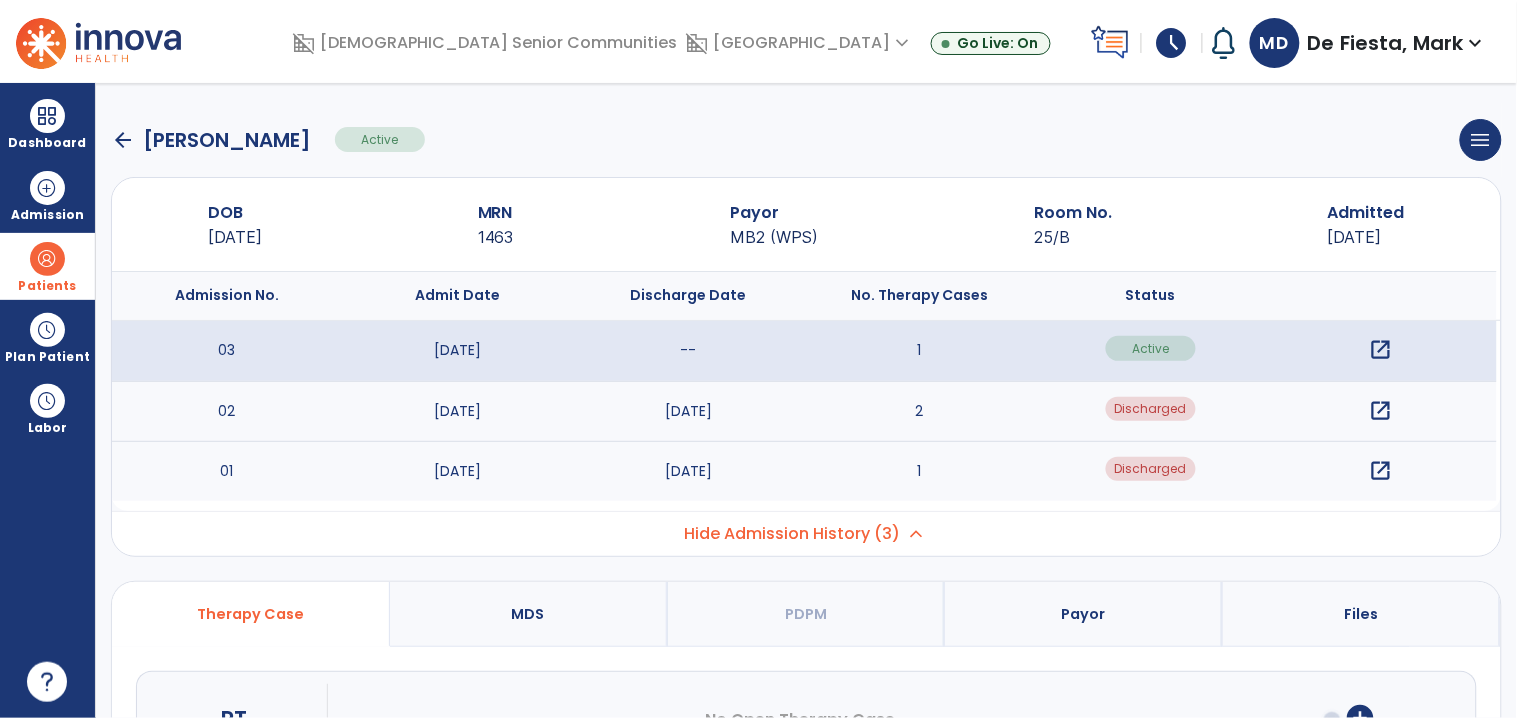 click on "arrow_back" 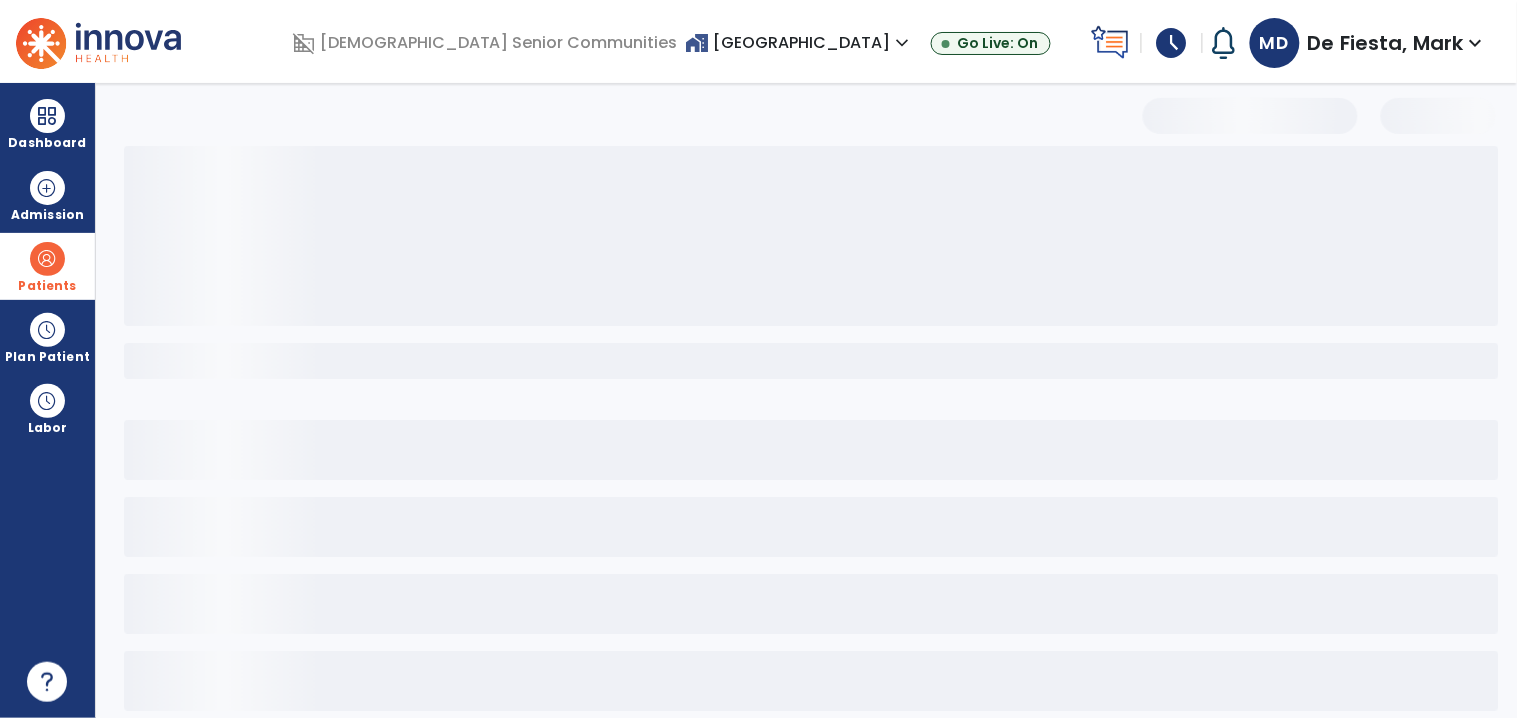 select on "***" 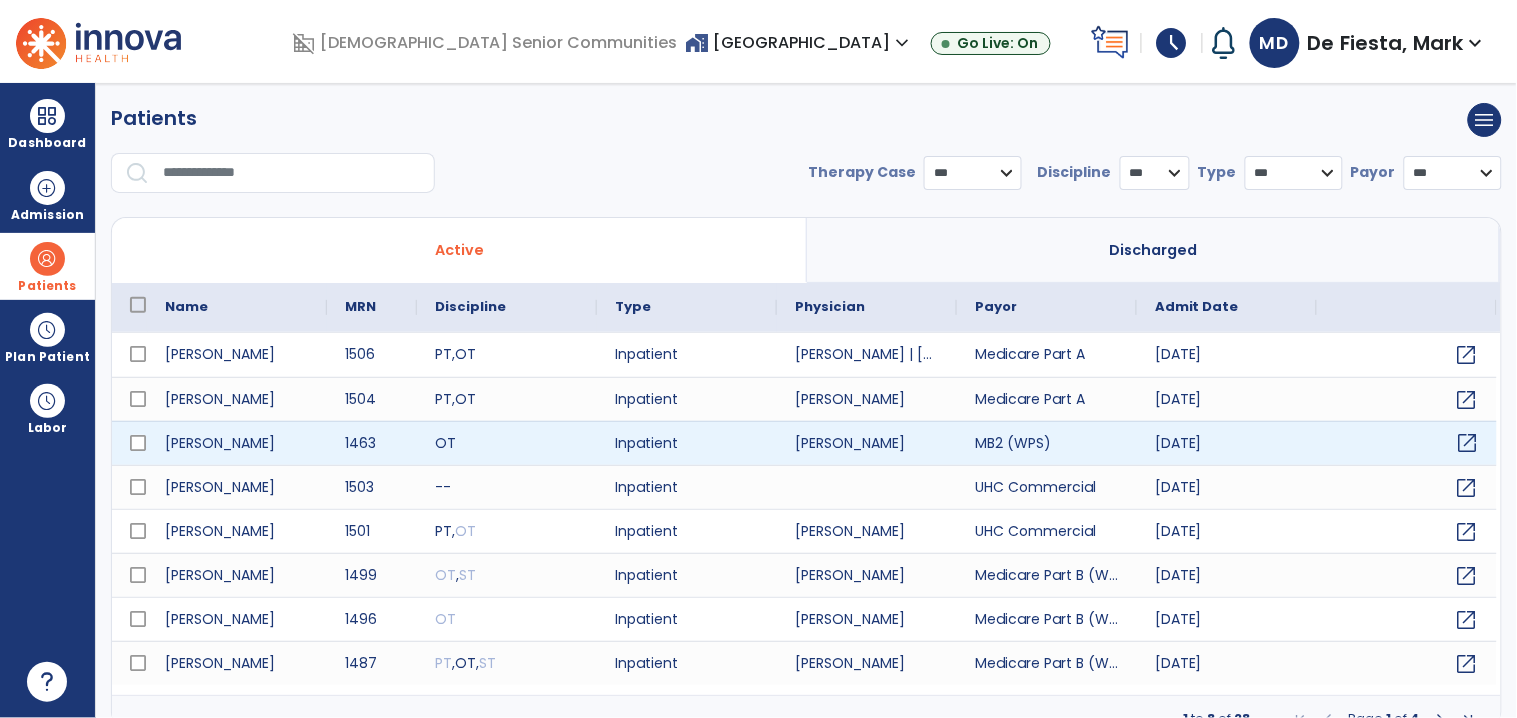 click on "open_in_new" at bounding box center [1468, 443] 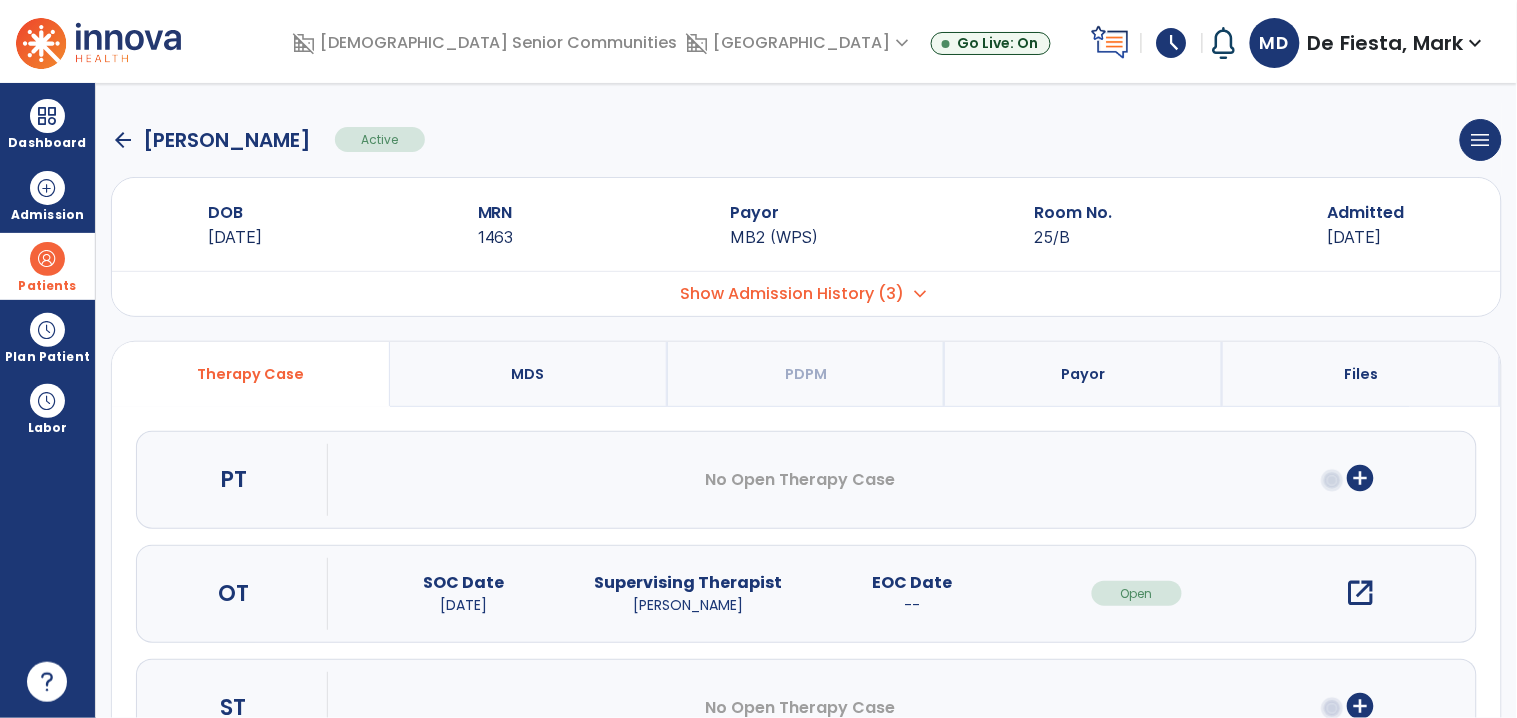 click on "expand_more" at bounding box center (921, 294) 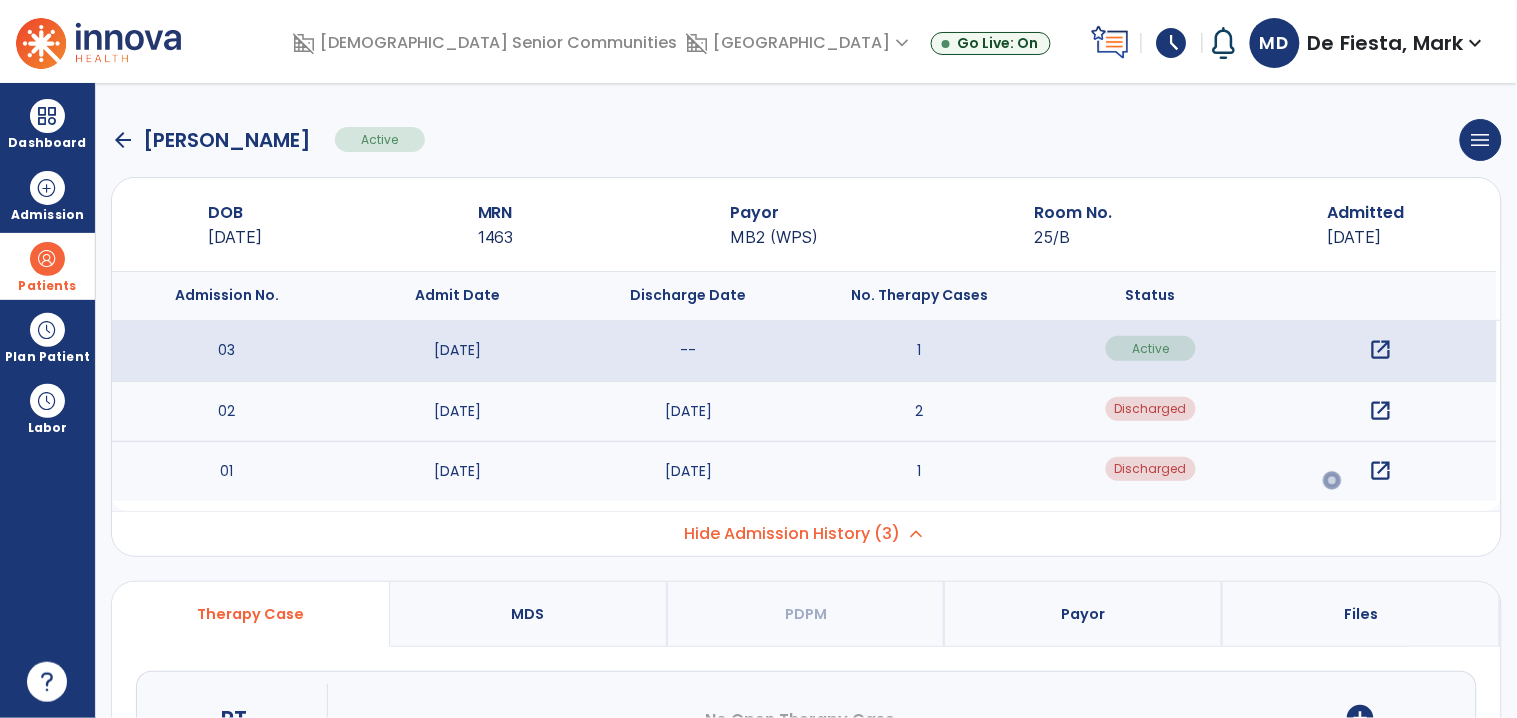click on "open_in_new" at bounding box center (1381, 350) 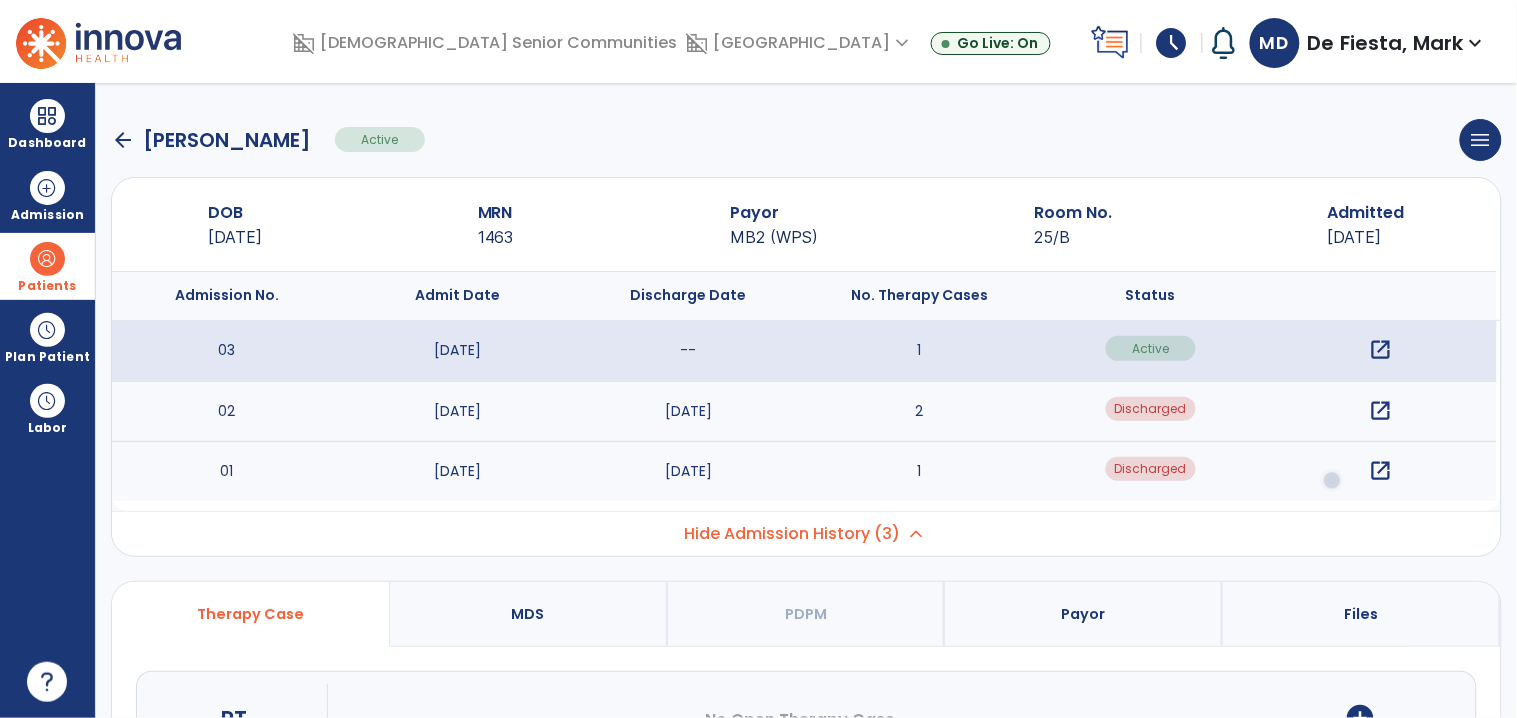 click on "open_in_new" at bounding box center (1381, 350) 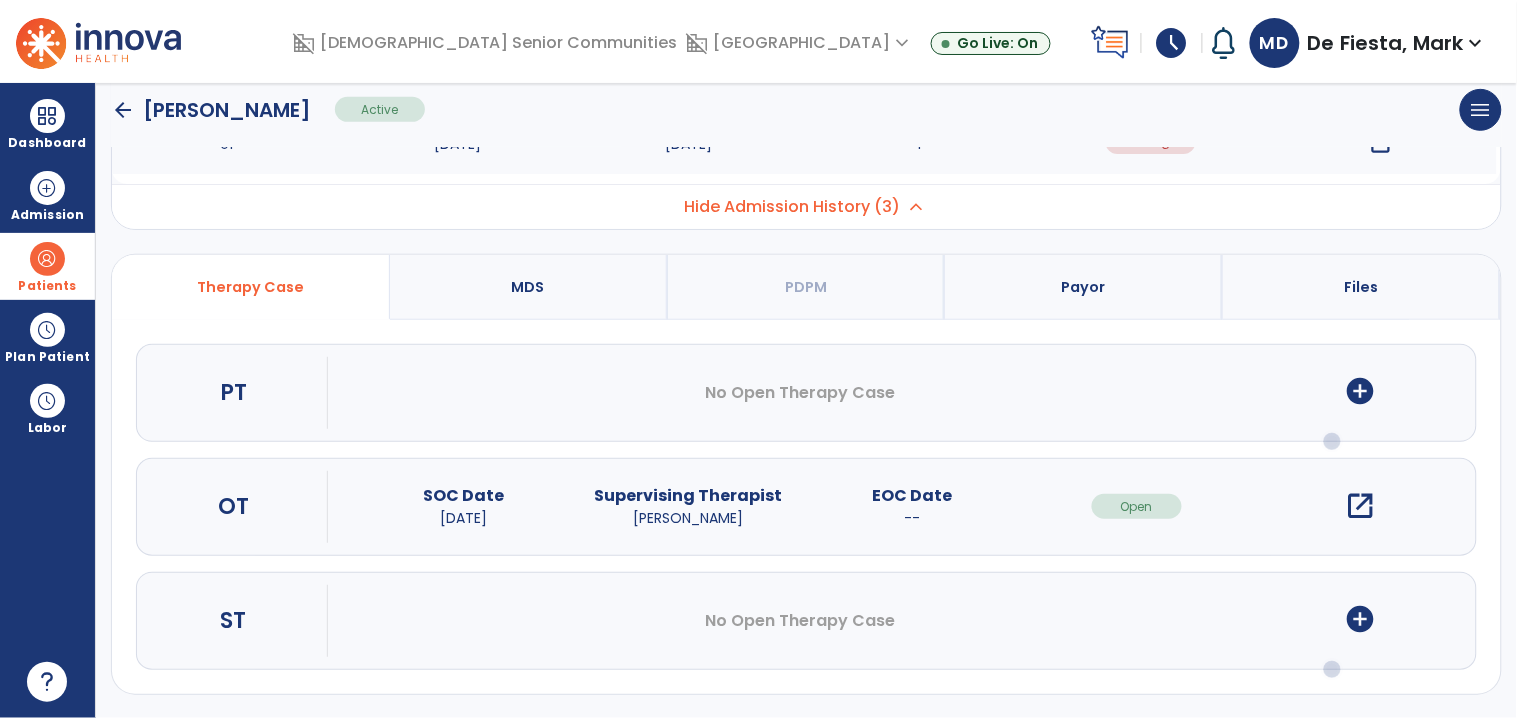 scroll, scrollTop: 0, scrollLeft: 0, axis: both 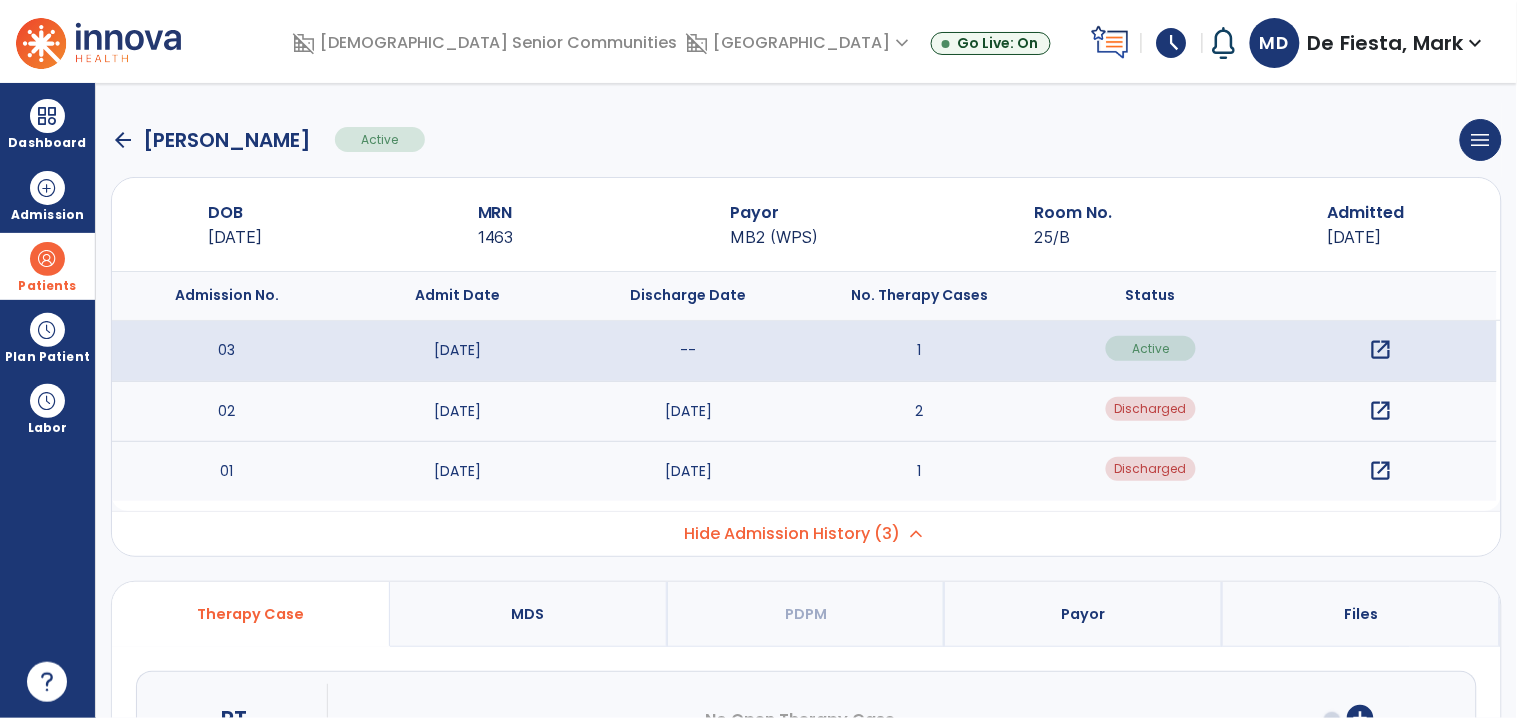 click on "arrow_back" 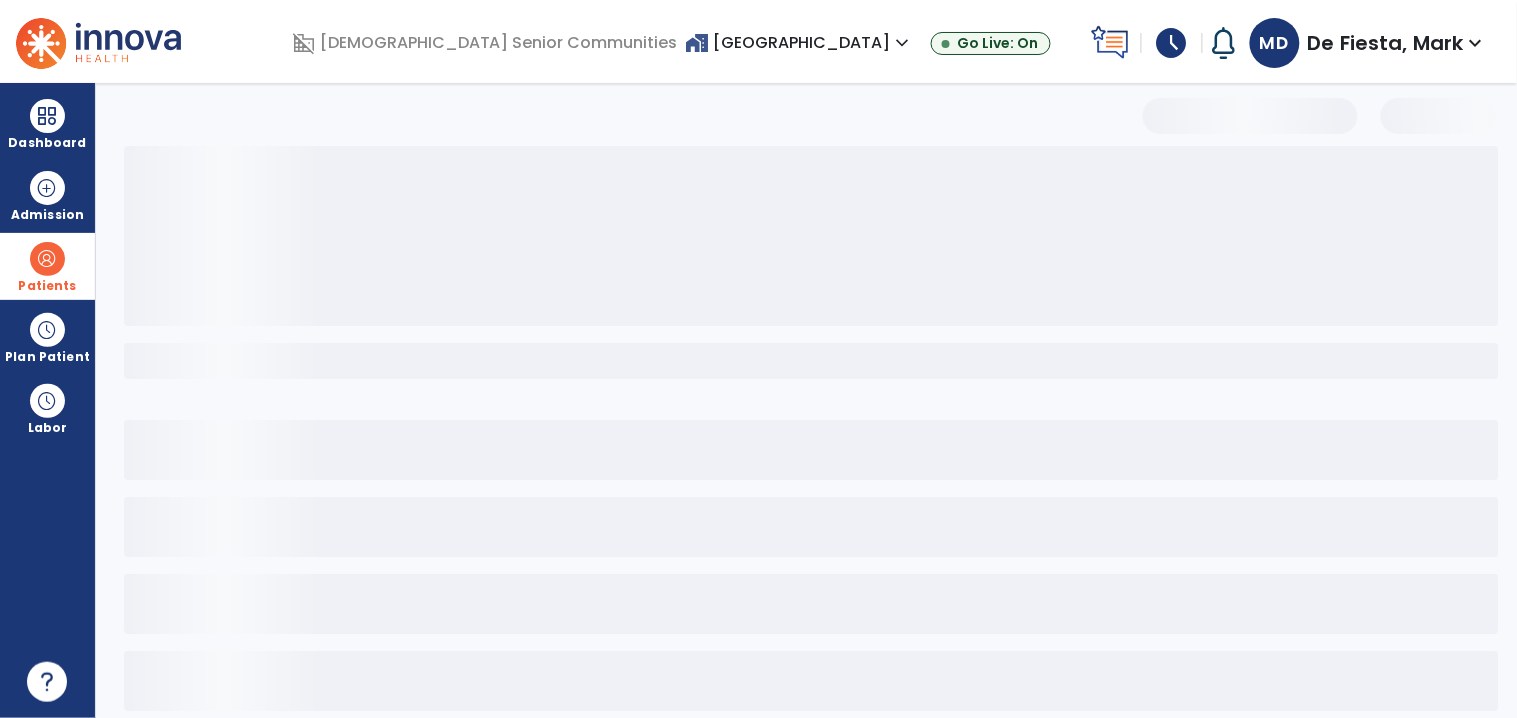 select on "***" 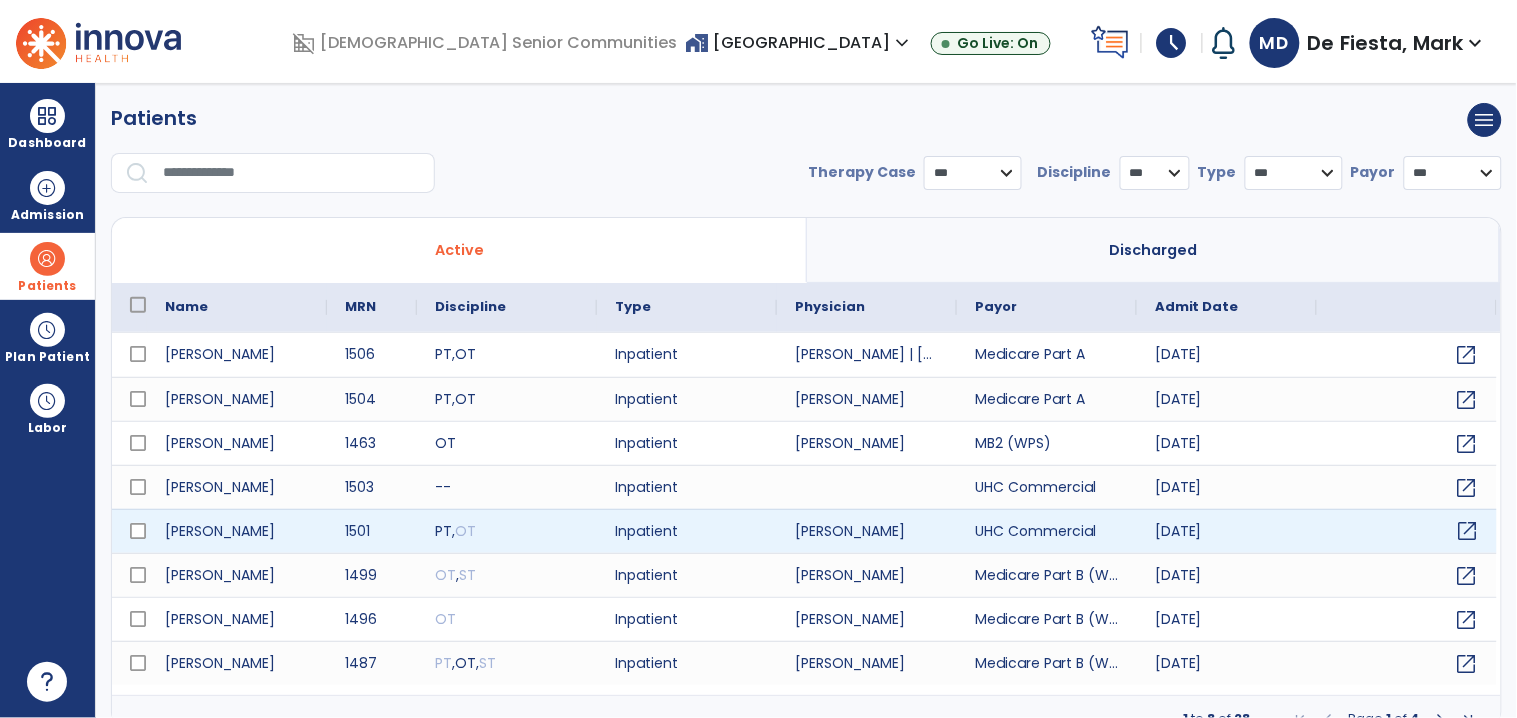 click on "open_in_new" at bounding box center [1468, 531] 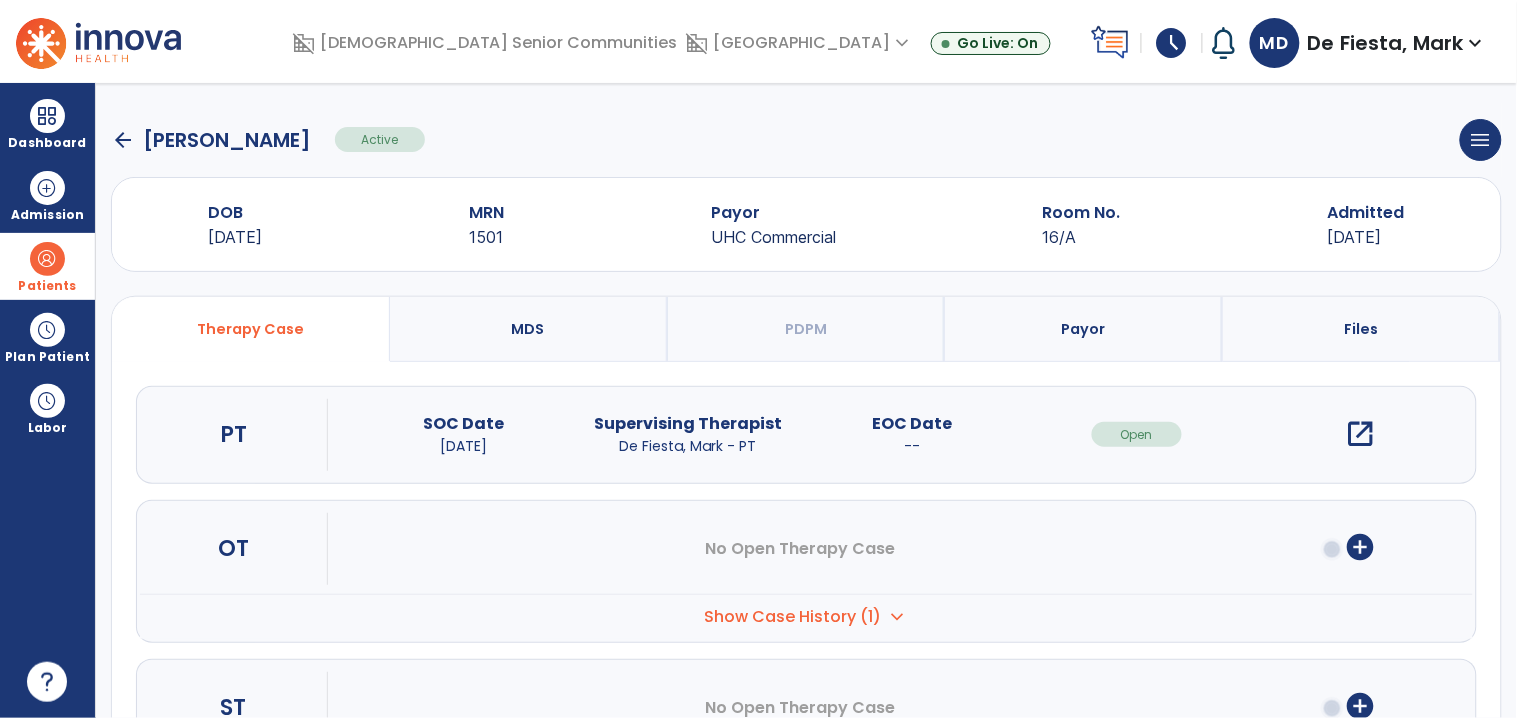 click on "open_in_new" at bounding box center [1361, 434] 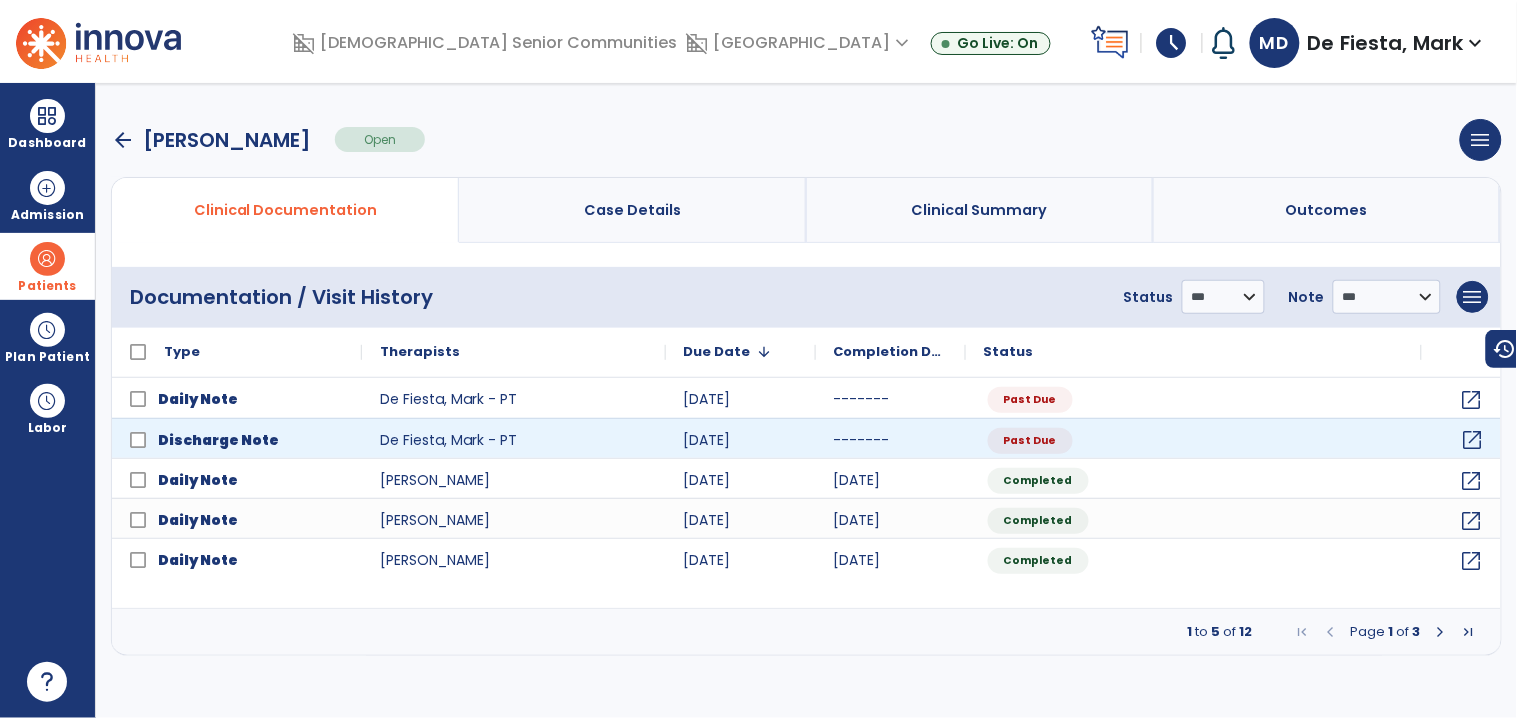 click on "open_in_new" 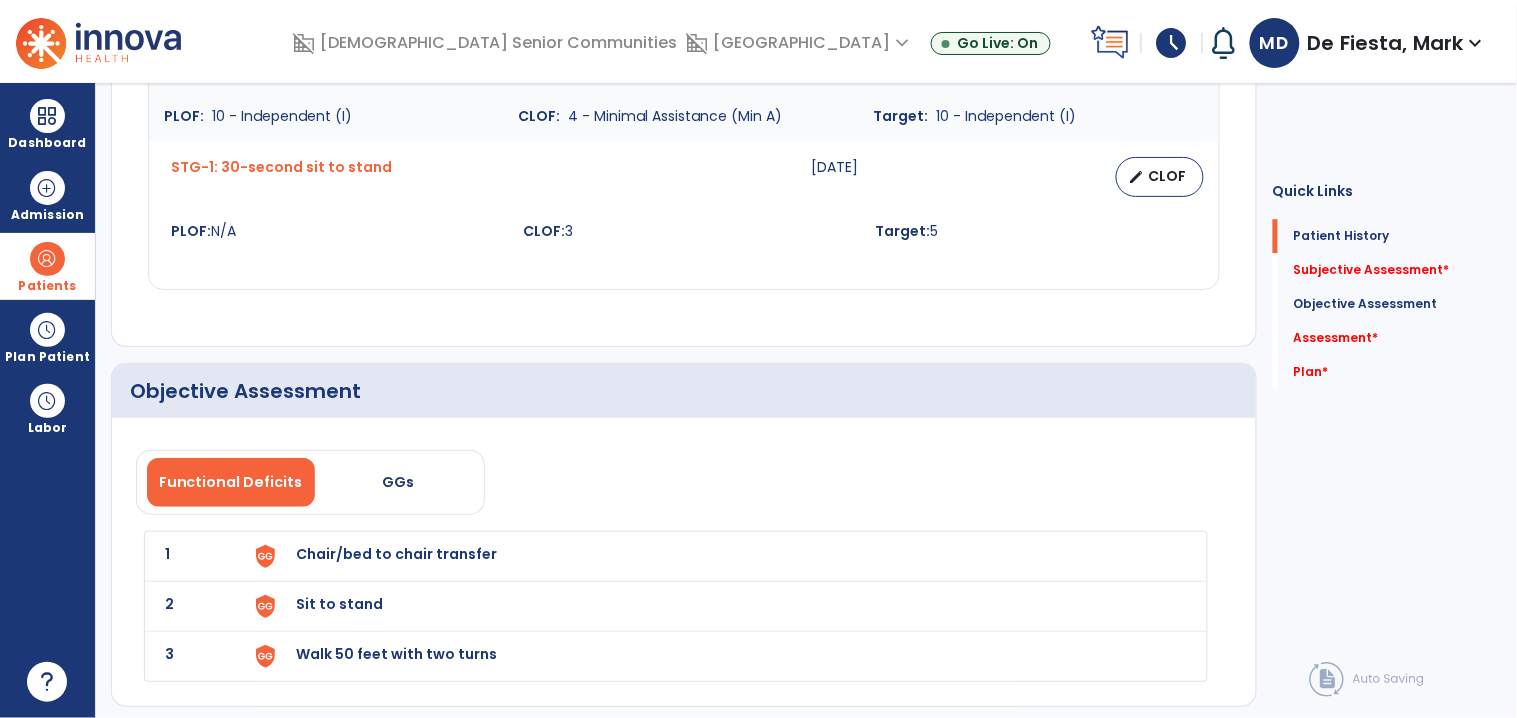 scroll, scrollTop: 0, scrollLeft: 0, axis: both 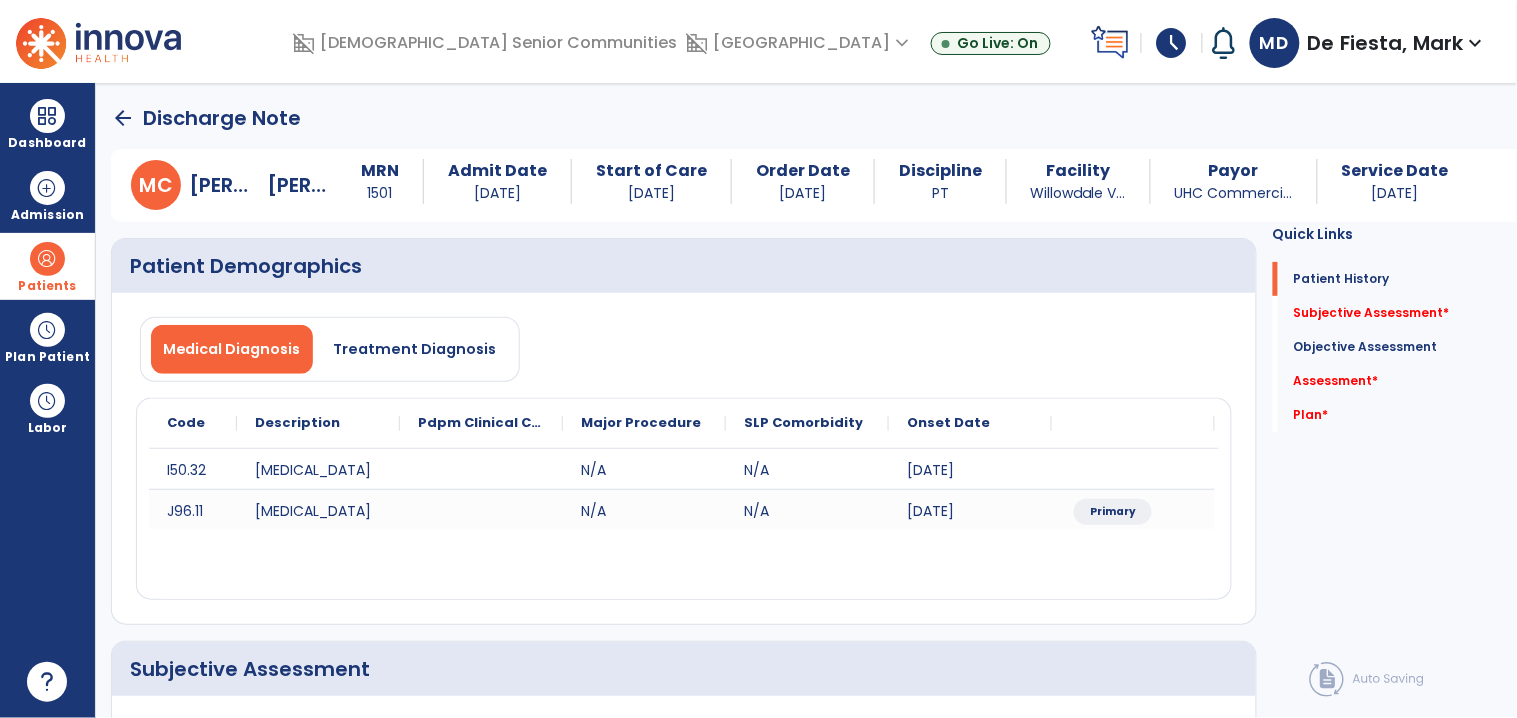 click on "arrow_back" 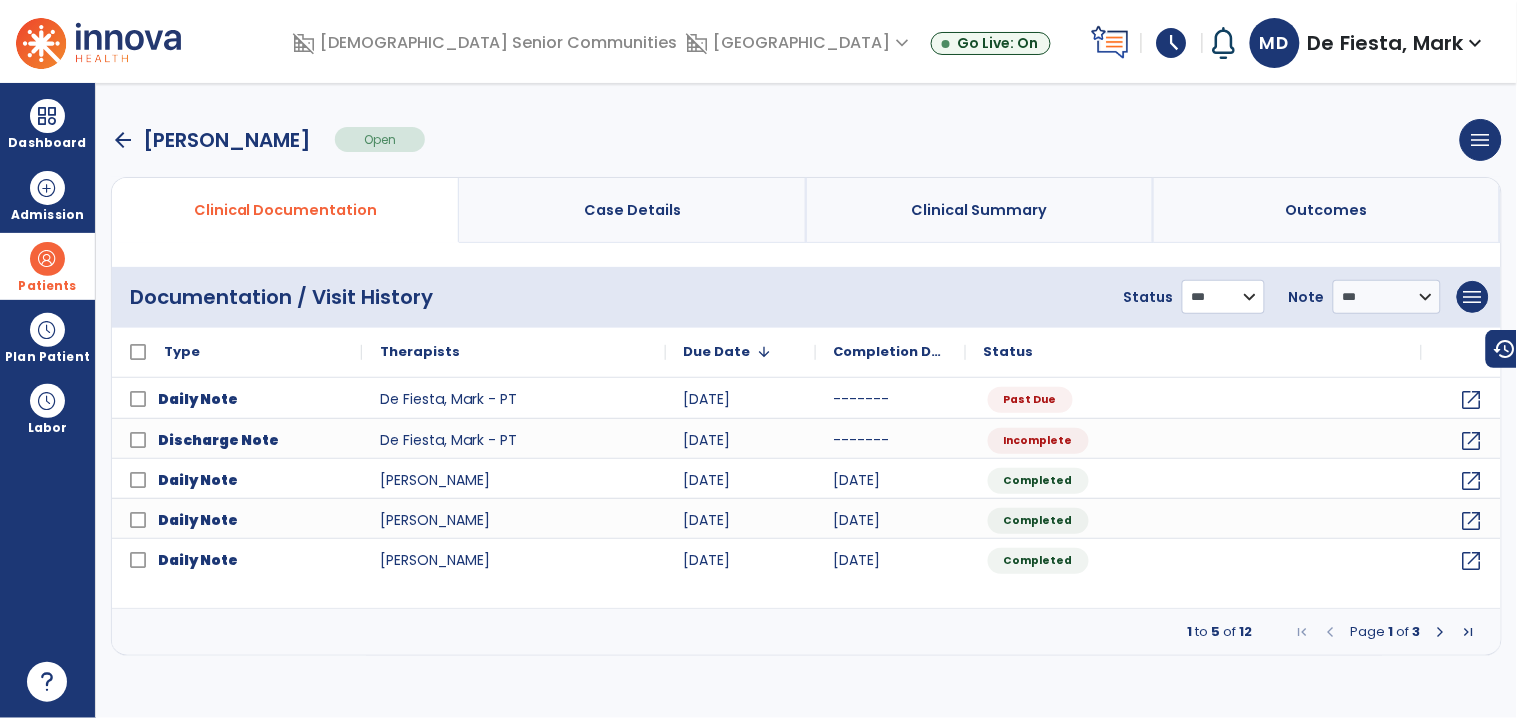 click on "**********" at bounding box center (1223, 297) 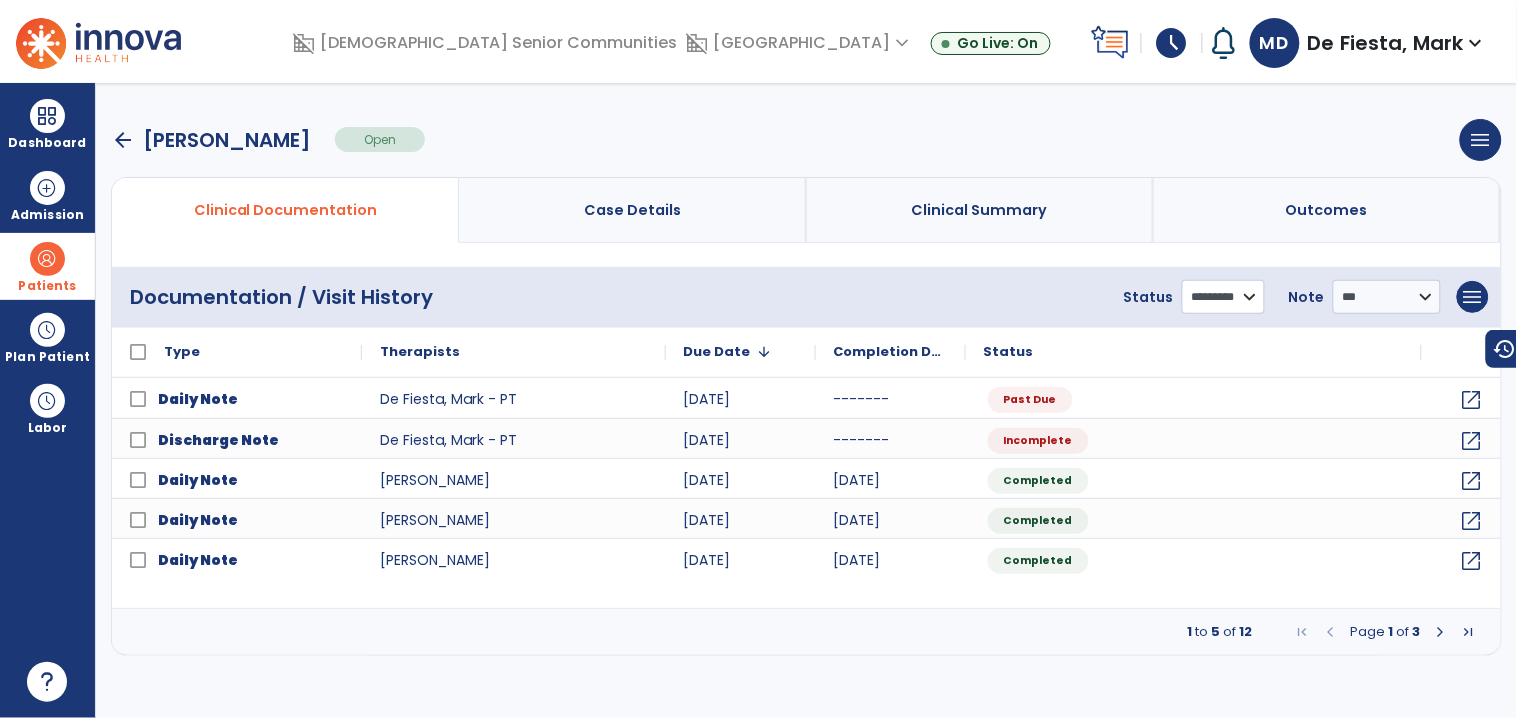 click on "**********" at bounding box center [1223, 297] 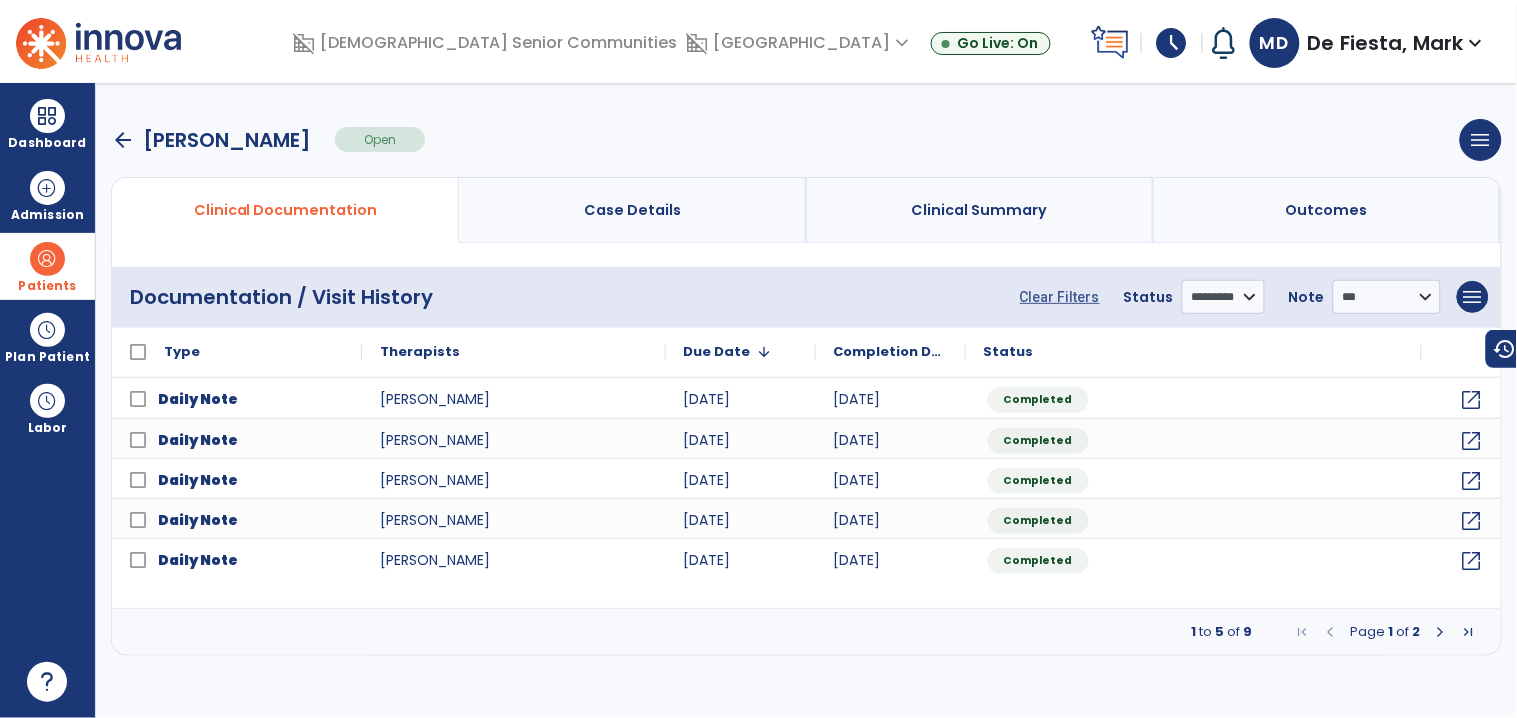 click at bounding box center [1441, 632] 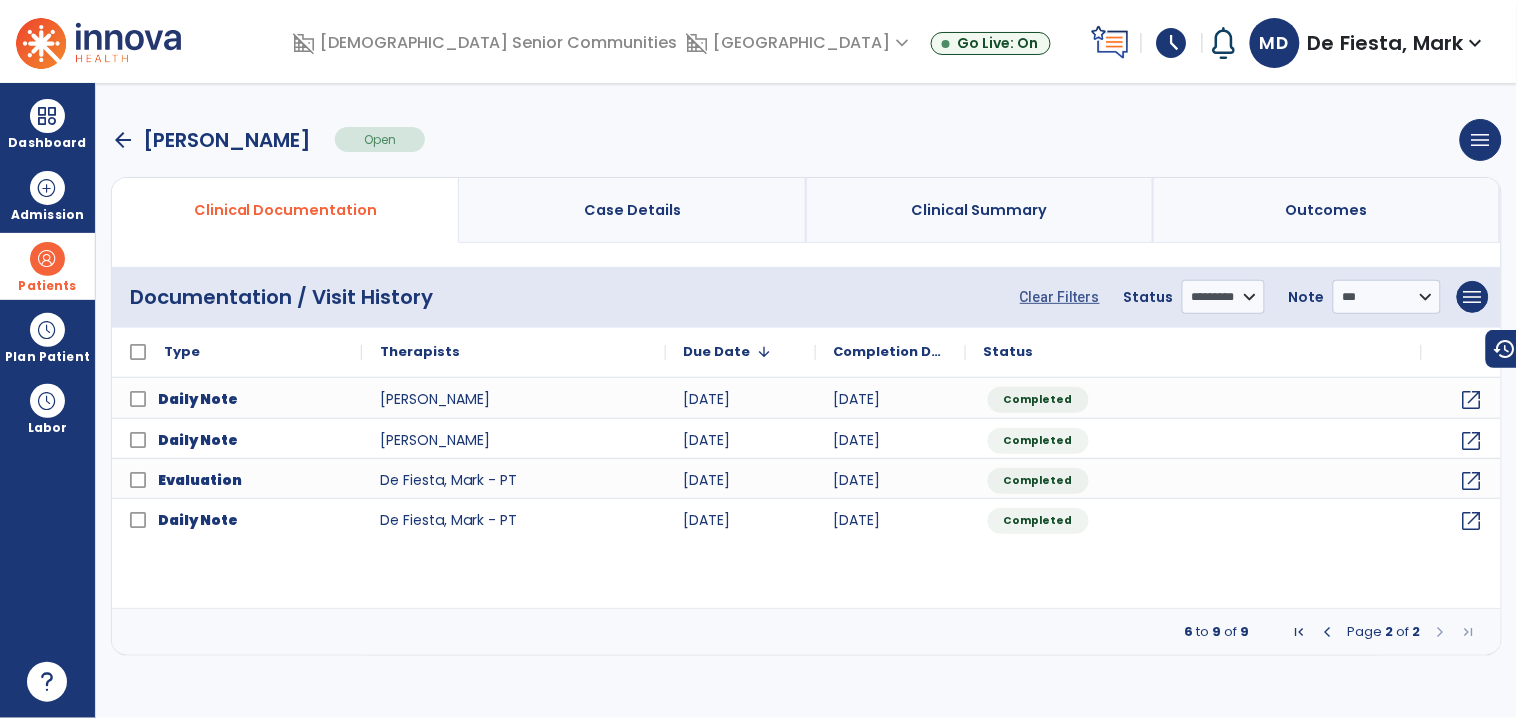 click at bounding box center (1328, 632) 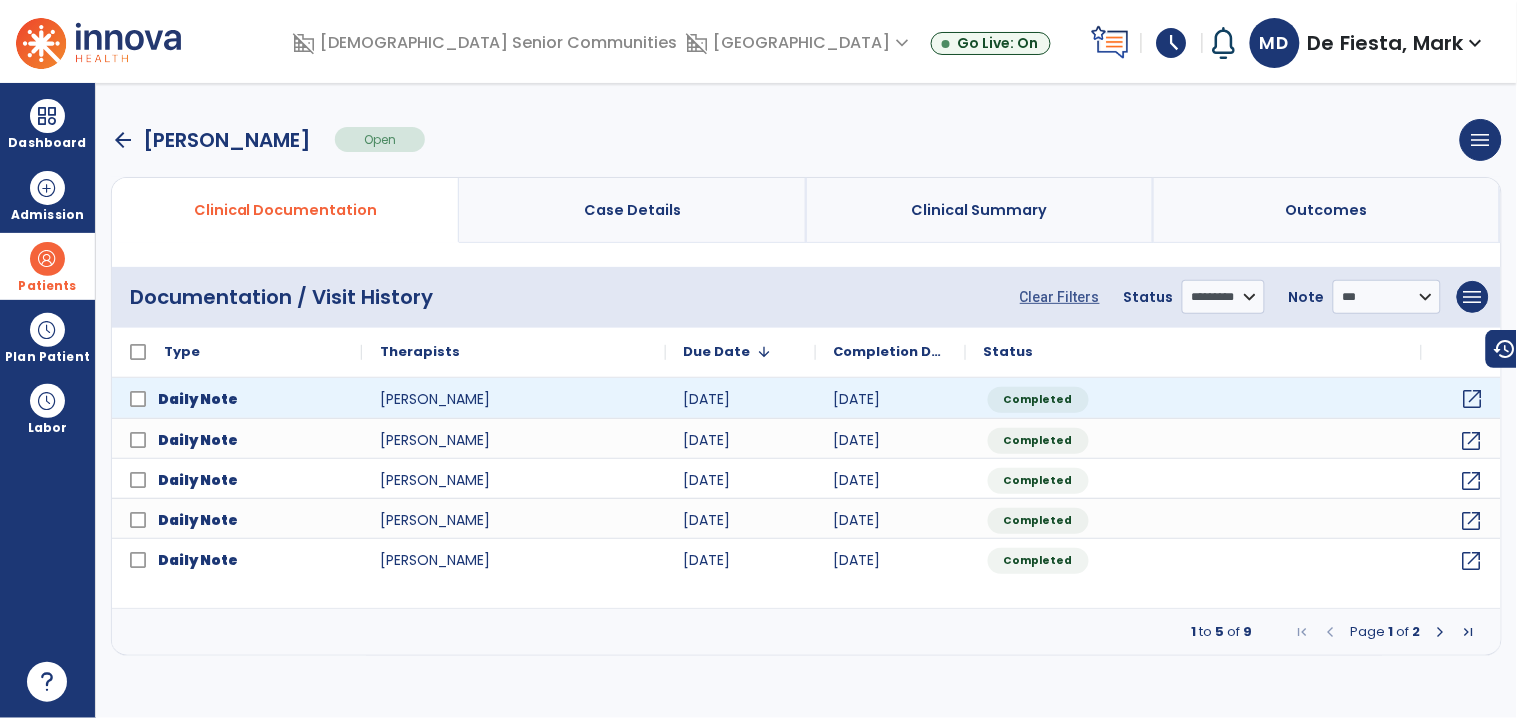 click on "open_in_new" 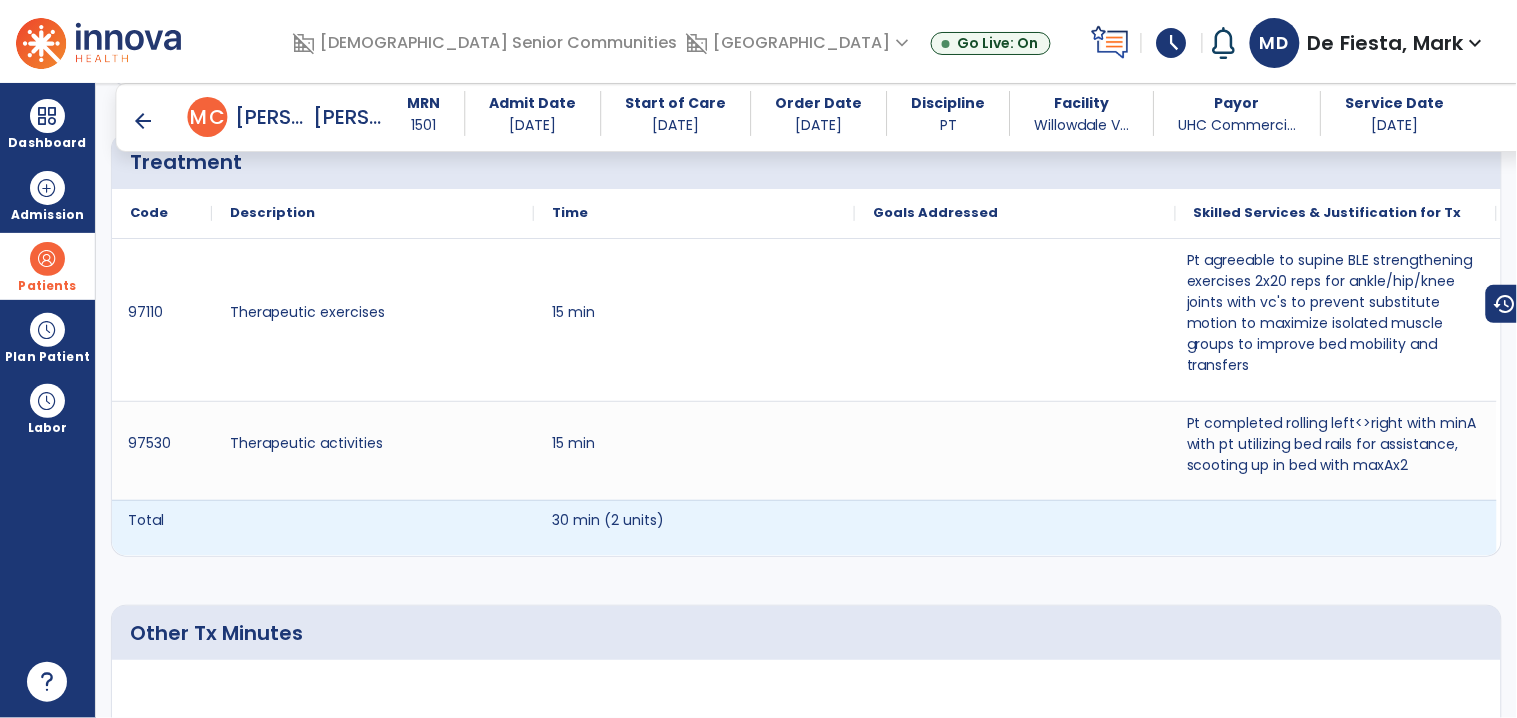 scroll, scrollTop: 1202, scrollLeft: 0, axis: vertical 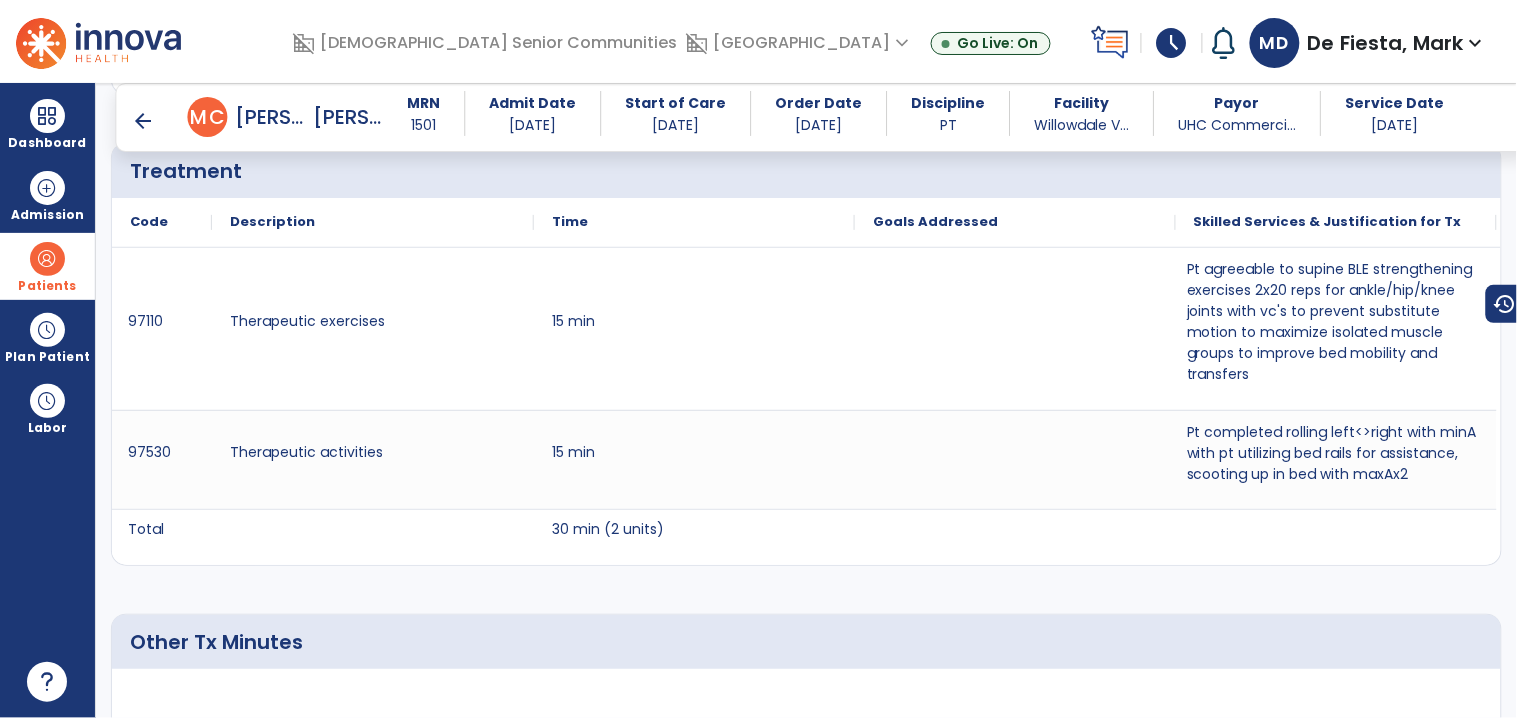click on "arrow_back" at bounding box center (144, 121) 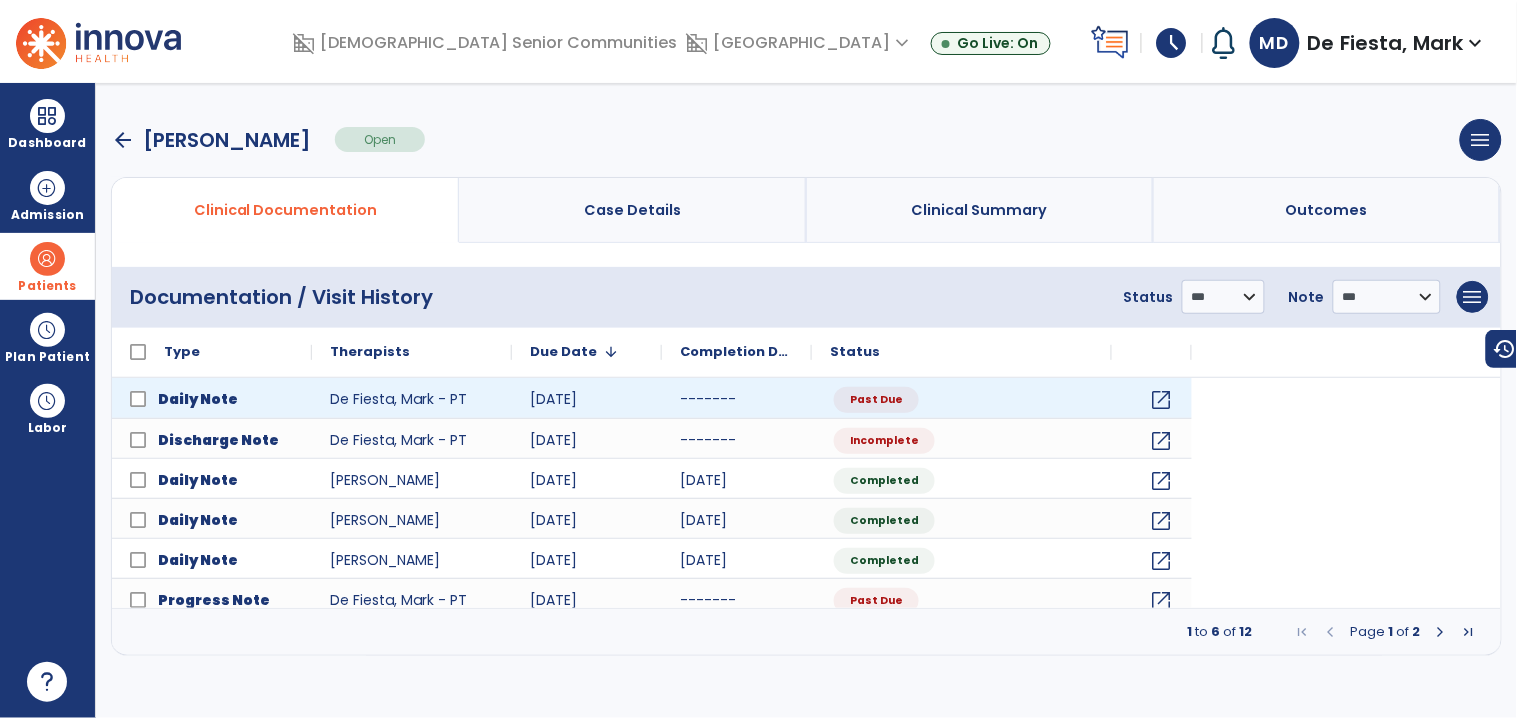 scroll, scrollTop: 0, scrollLeft: 0, axis: both 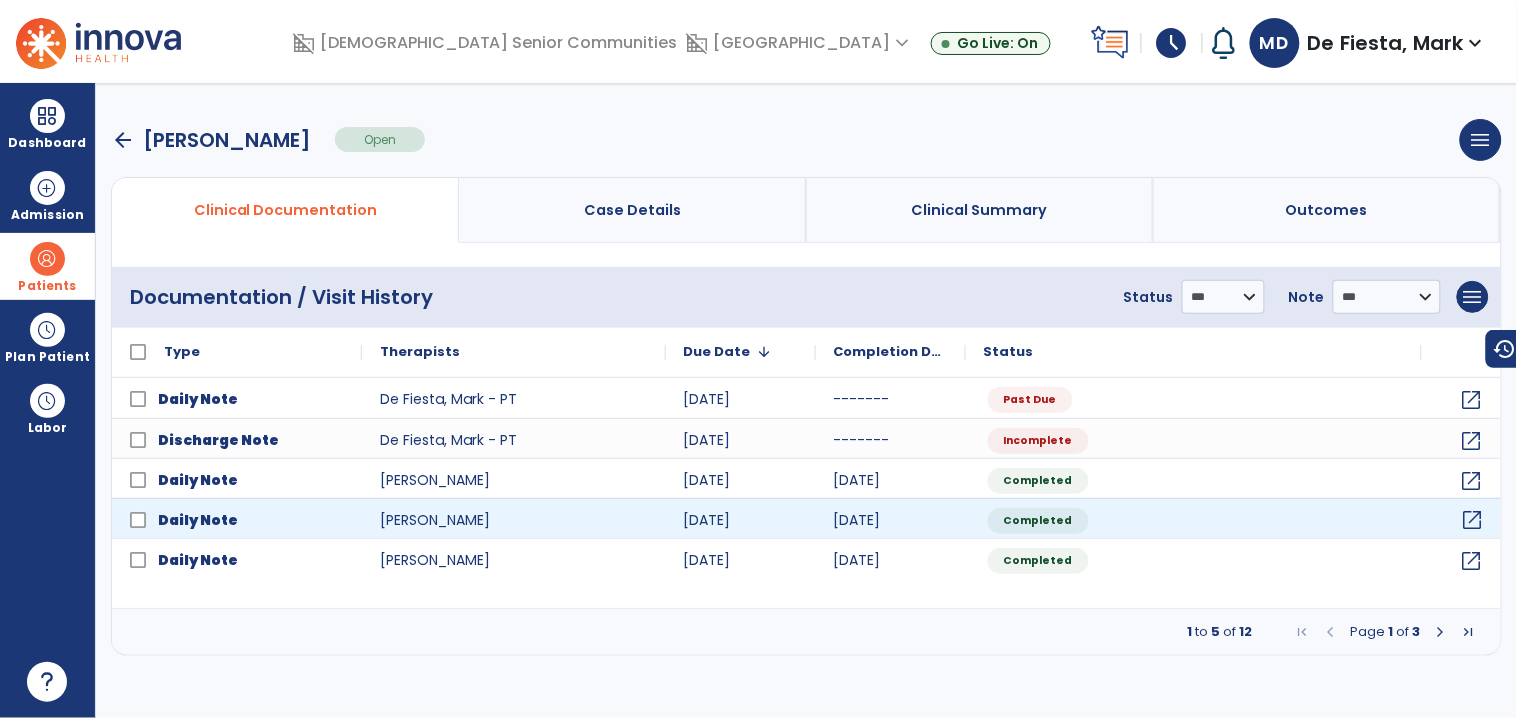 click on "open_in_new" 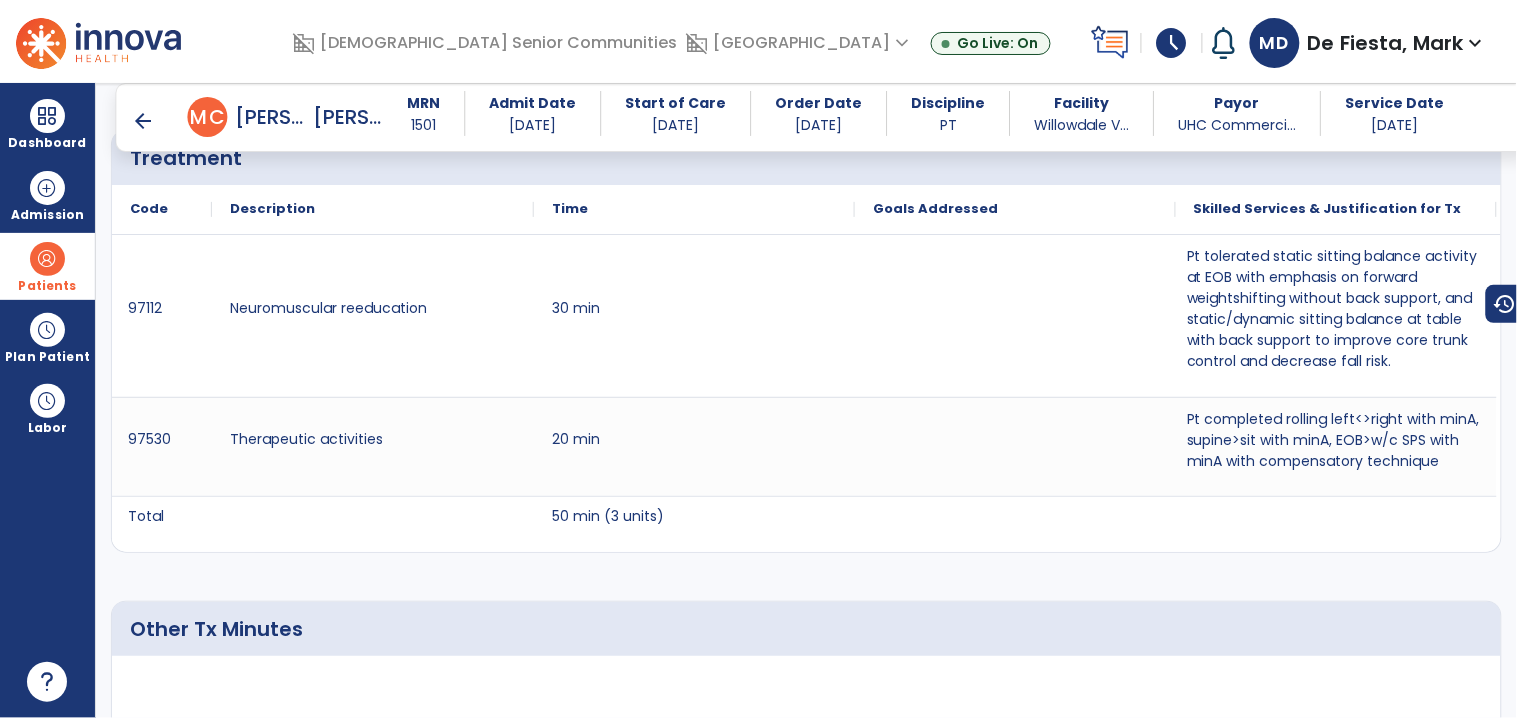 scroll, scrollTop: 1232, scrollLeft: 0, axis: vertical 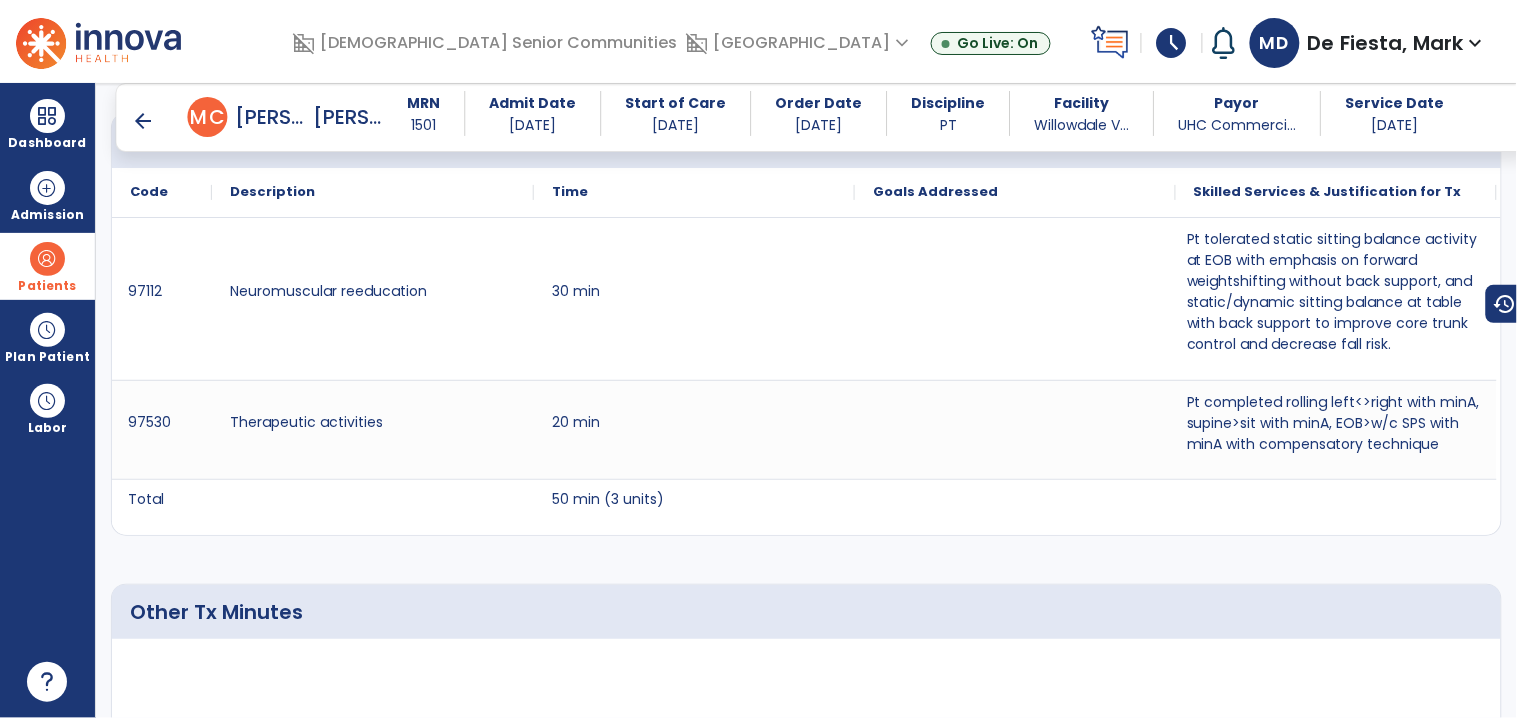 click on "arrow_back" at bounding box center [144, 121] 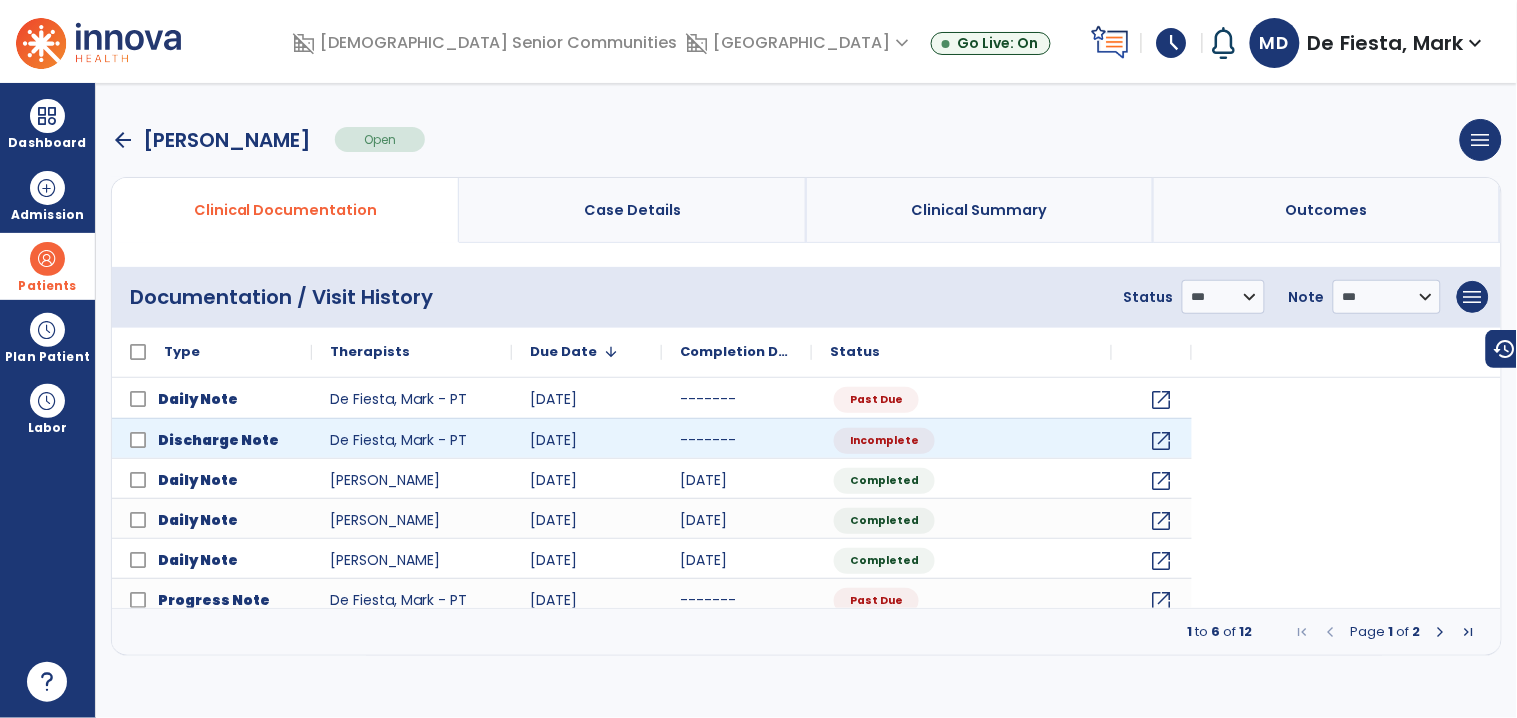 scroll, scrollTop: 0, scrollLeft: 0, axis: both 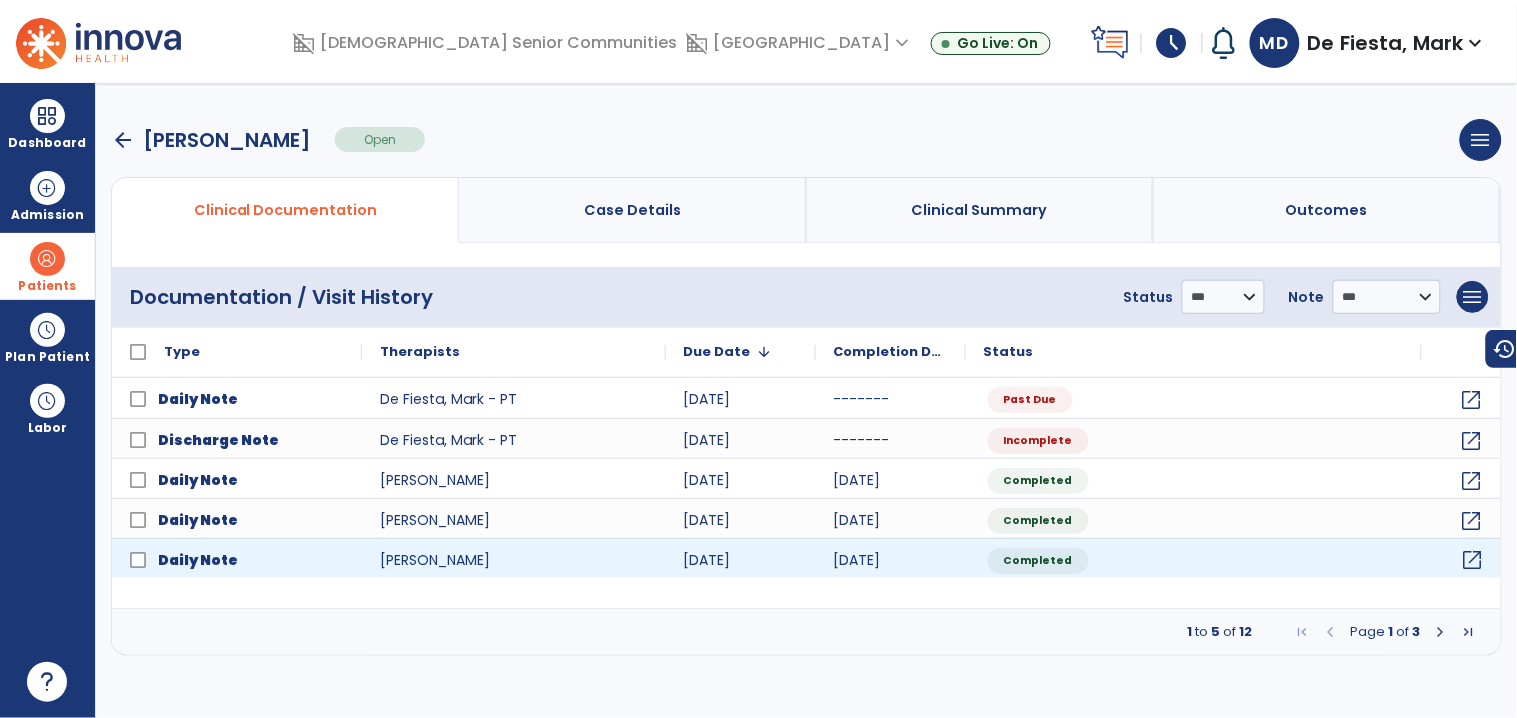click on "open_in_new" 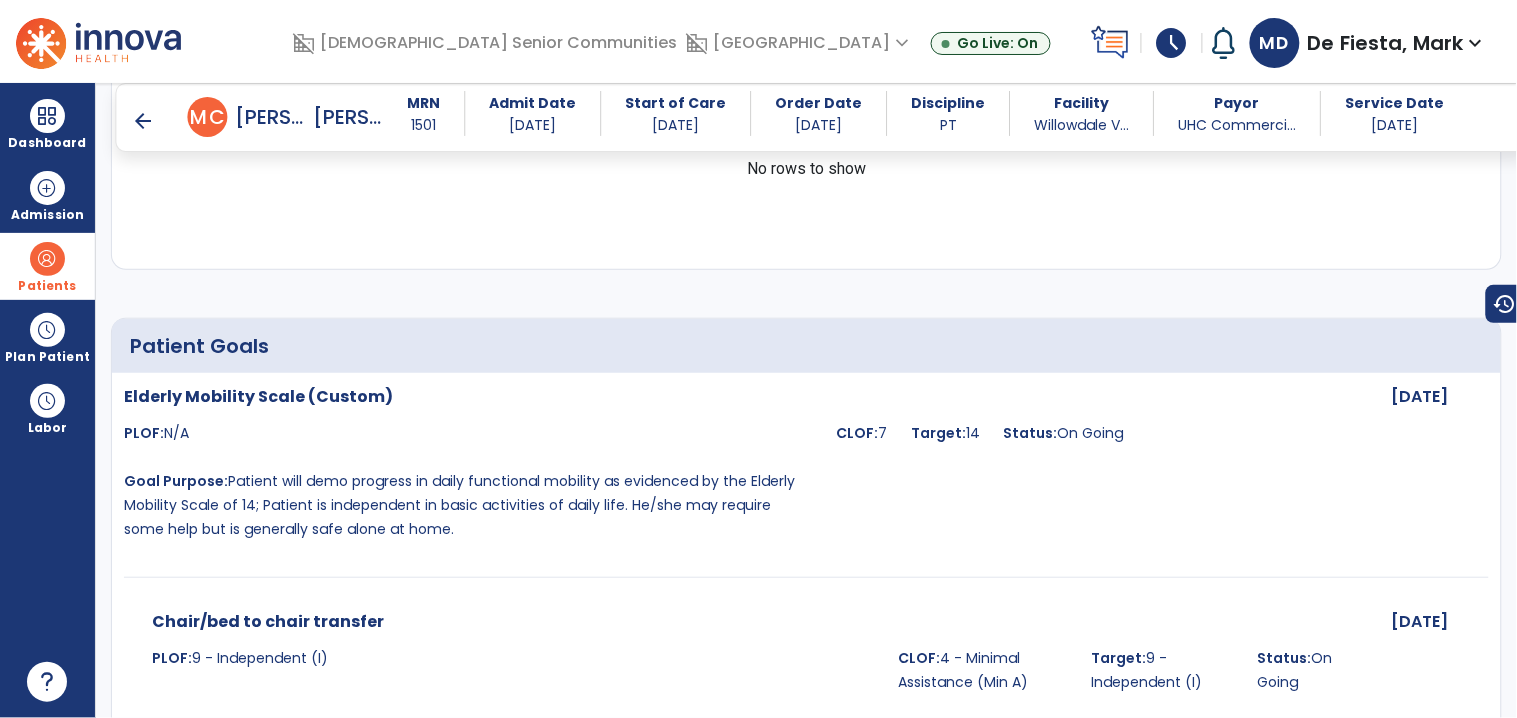 scroll, scrollTop: 0, scrollLeft: 0, axis: both 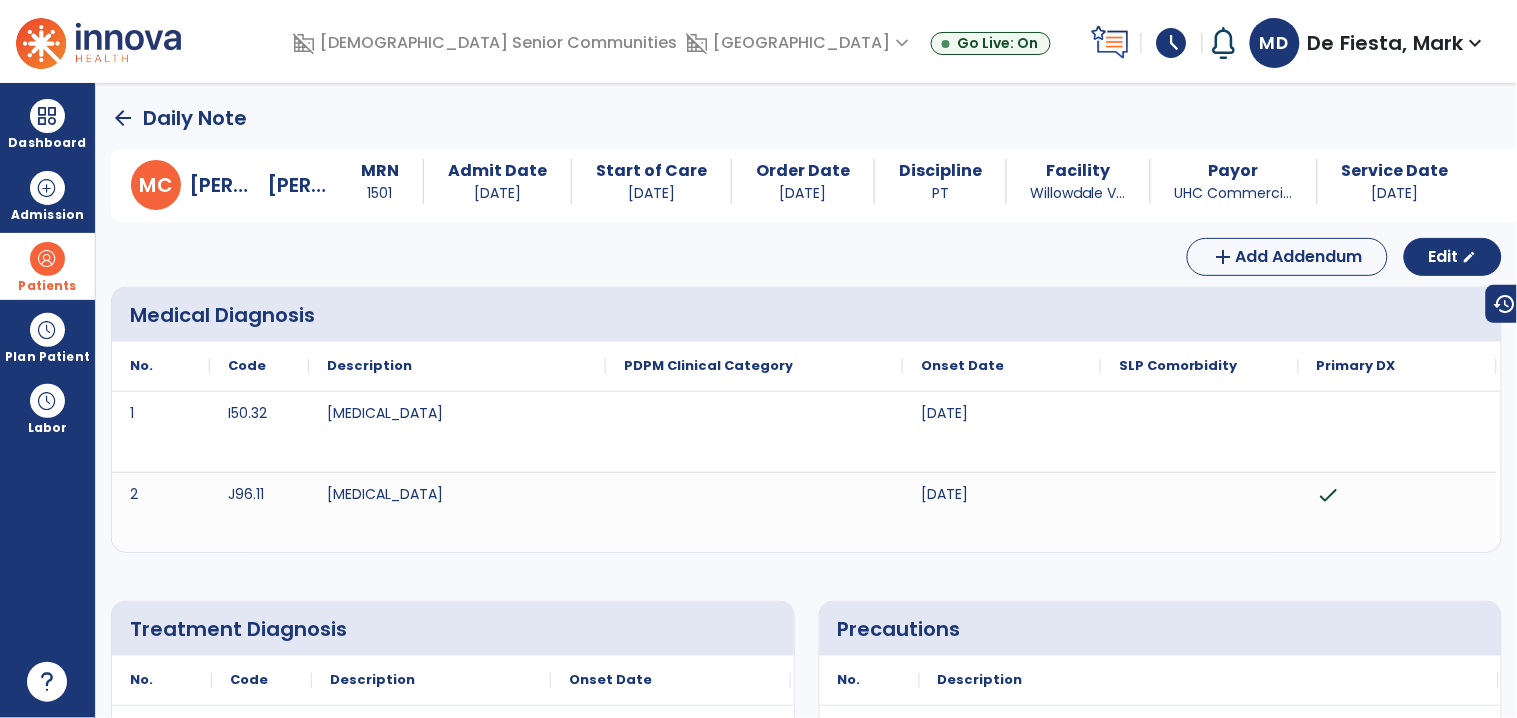 click on "arrow_back" 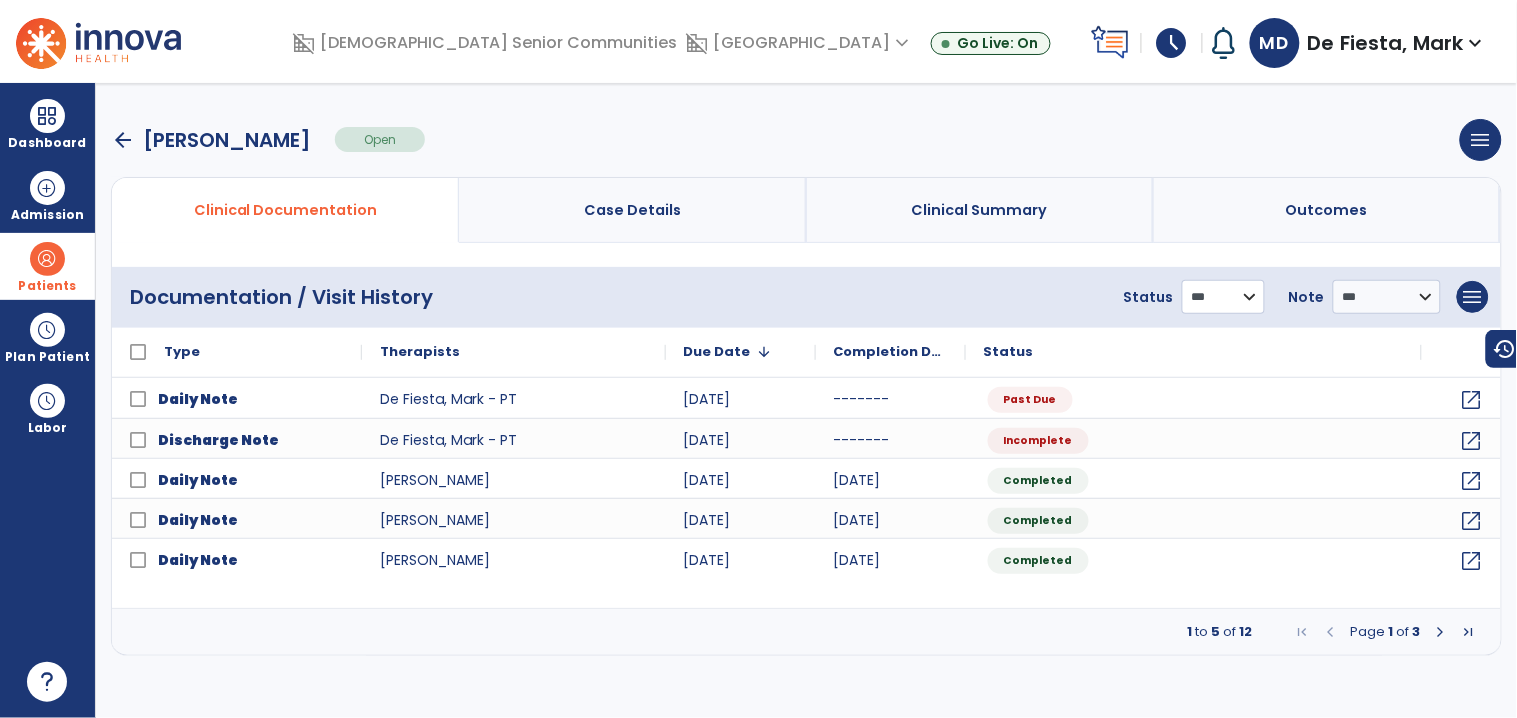 click on "**********" at bounding box center (1223, 297) 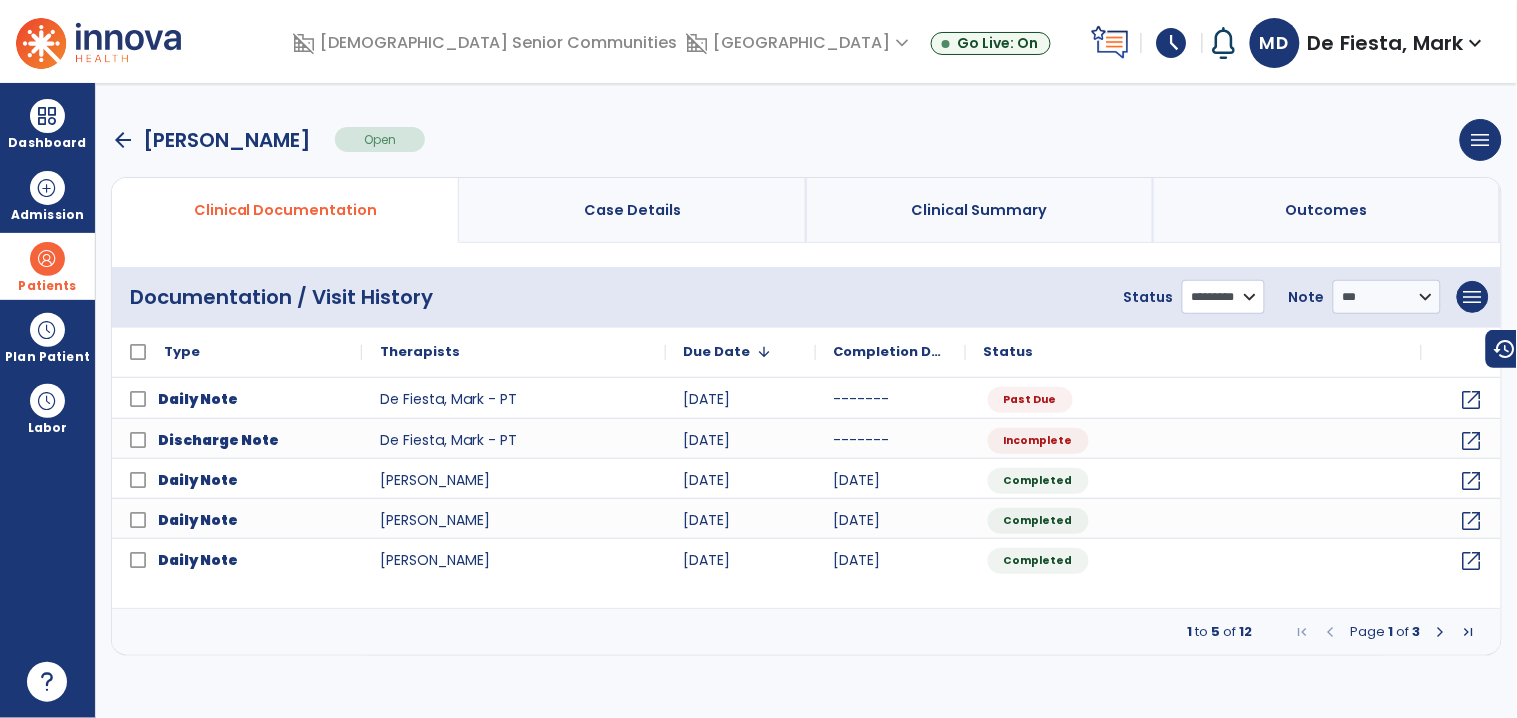 click on "**********" at bounding box center [1223, 297] 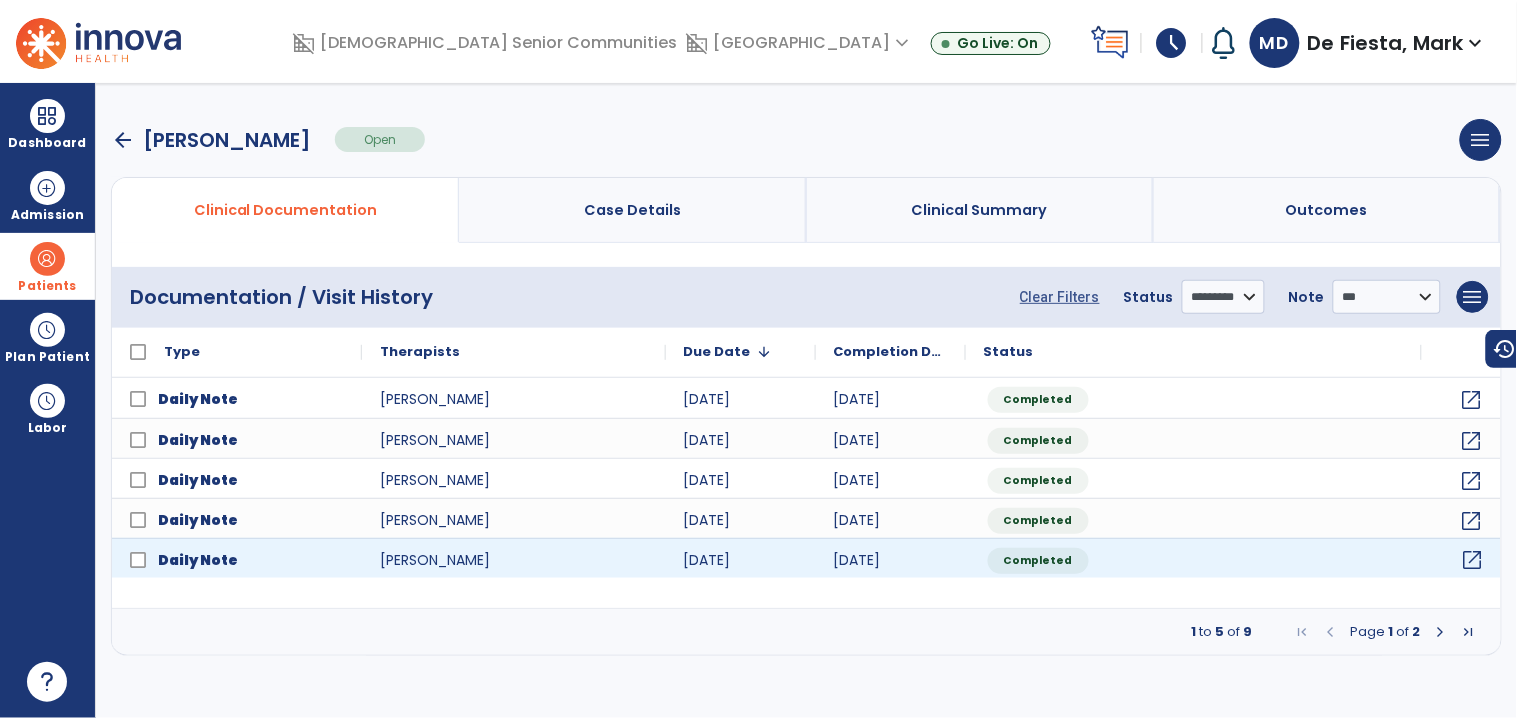 click on "open_in_new" 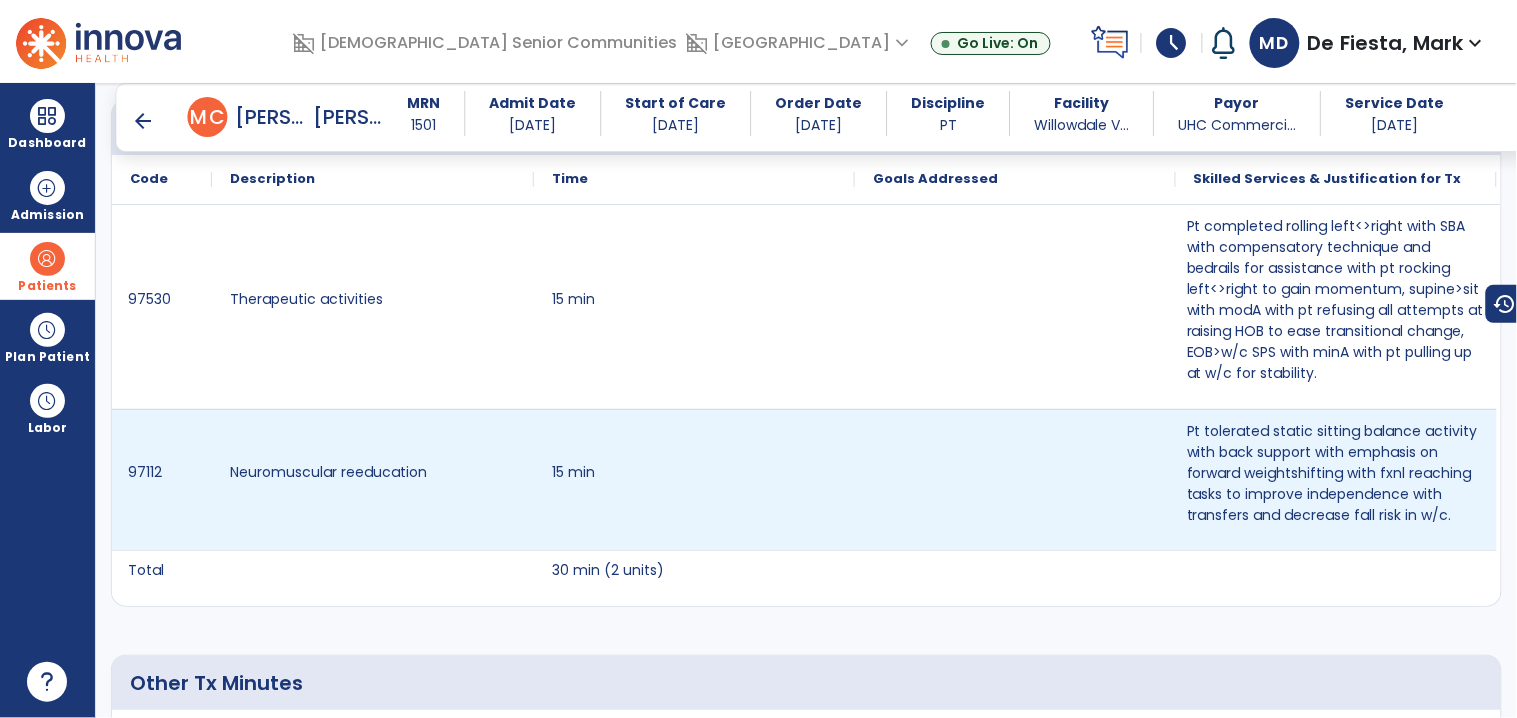 scroll, scrollTop: 1246, scrollLeft: 0, axis: vertical 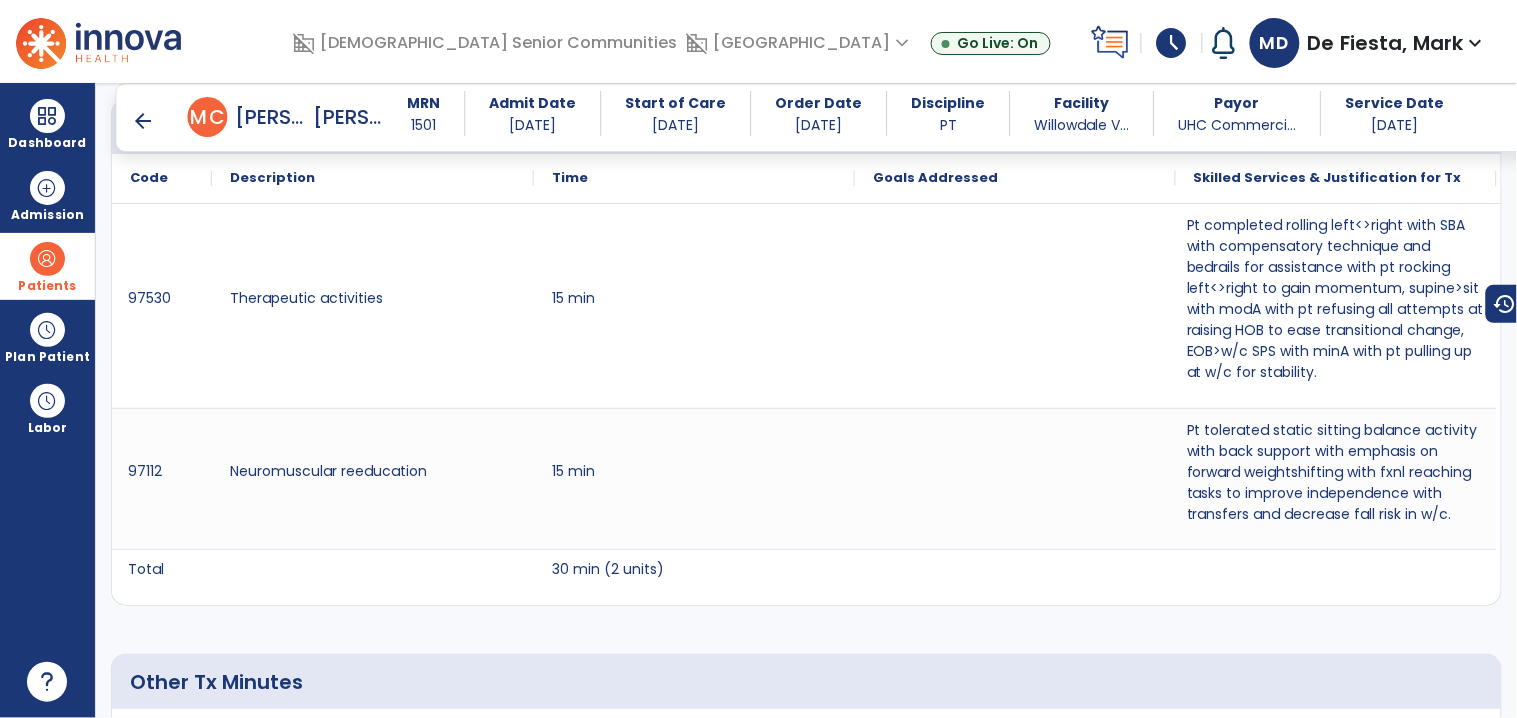 click on "arrow_back" at bounding box center (144, 121) 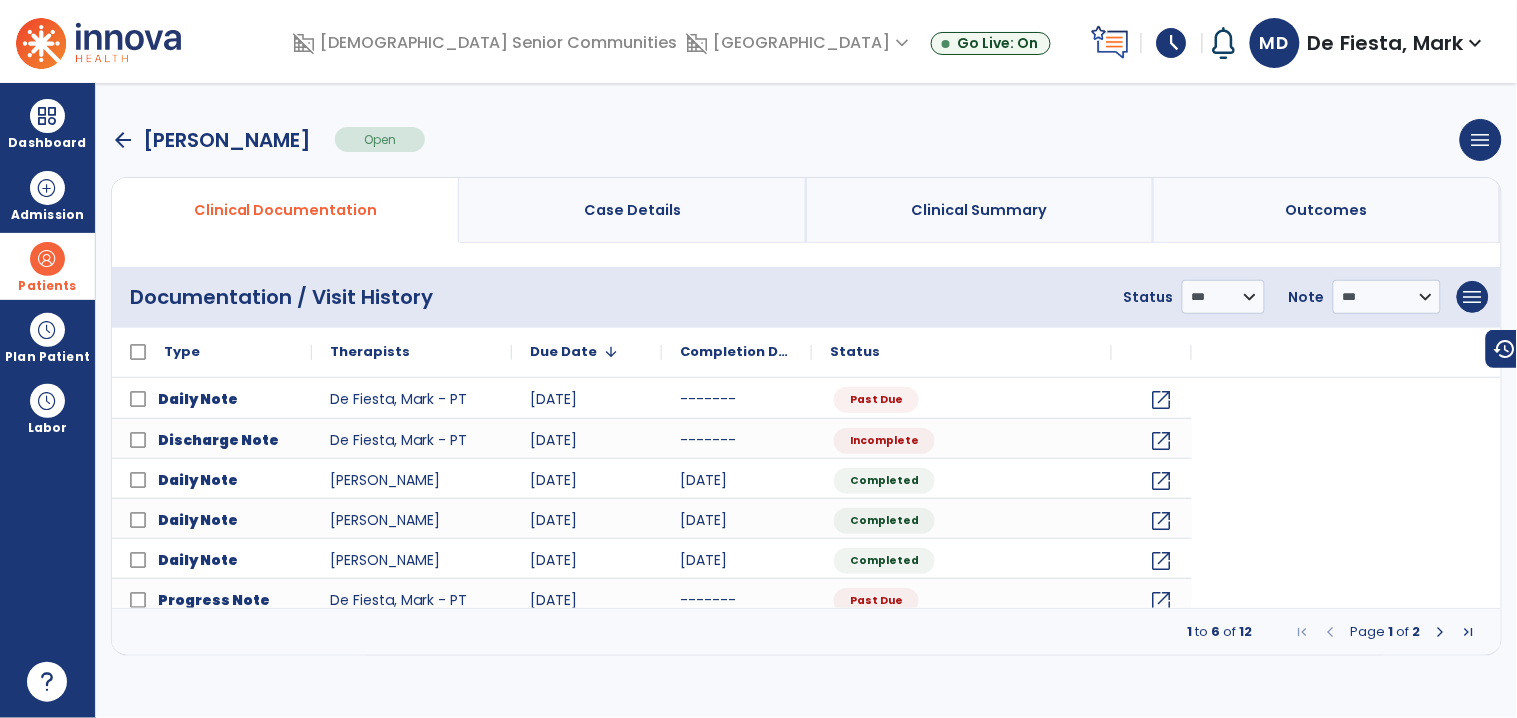 scroll, scrollTop: 0, scrollLeft: 0, axis: both 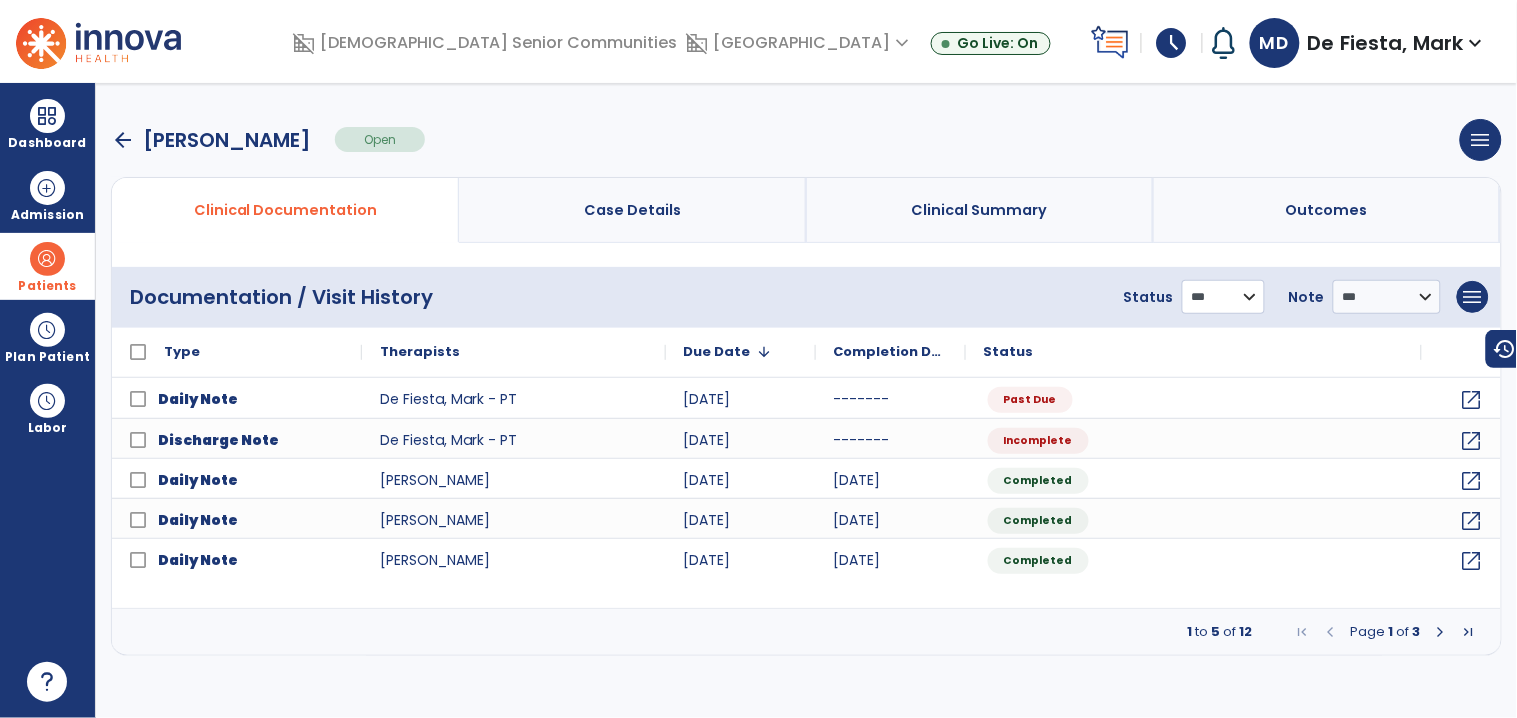 click on "**********" at bounding box center (1223, 297) 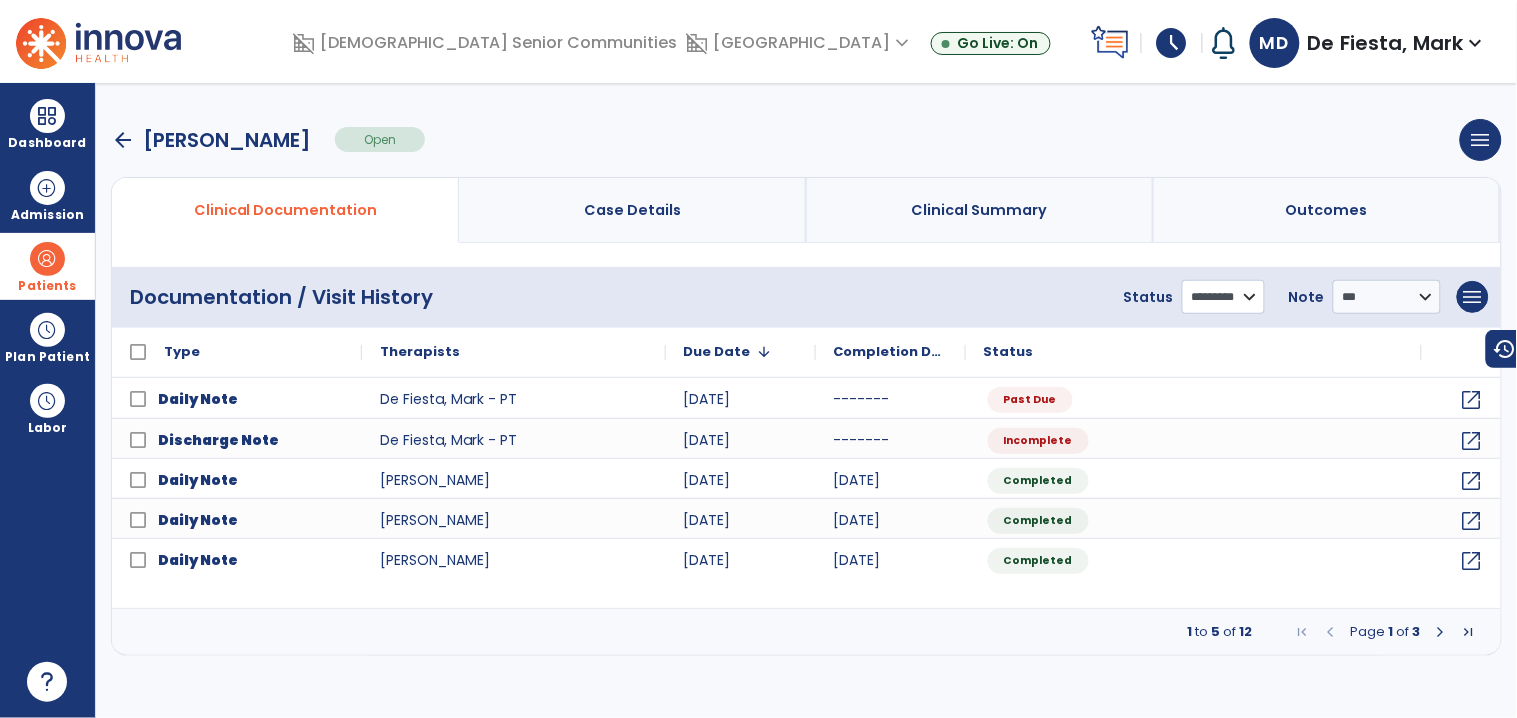 click on "**********" at bounding box center (1223, 297) 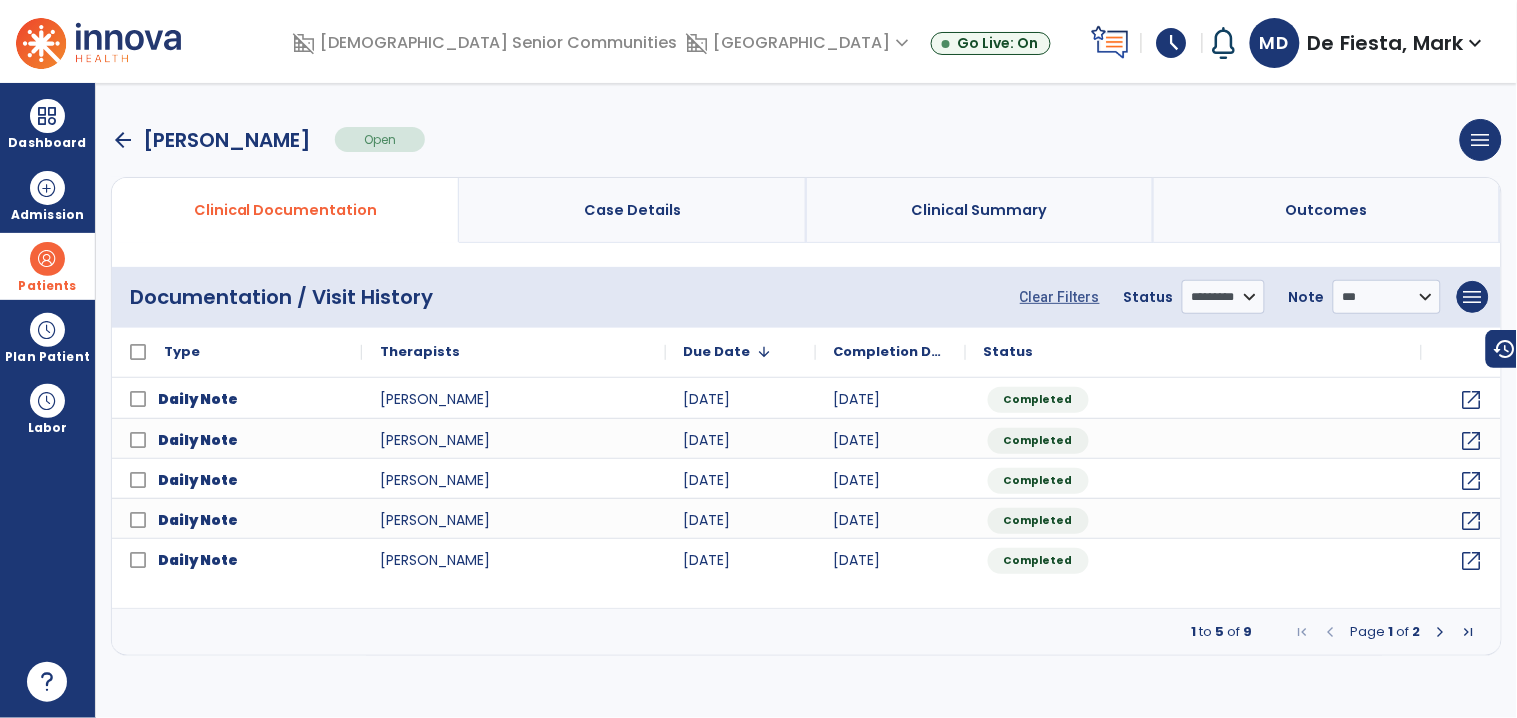 click on "1
to
5
of
9
Page
1
of
2" at bounding box center (806, 632) 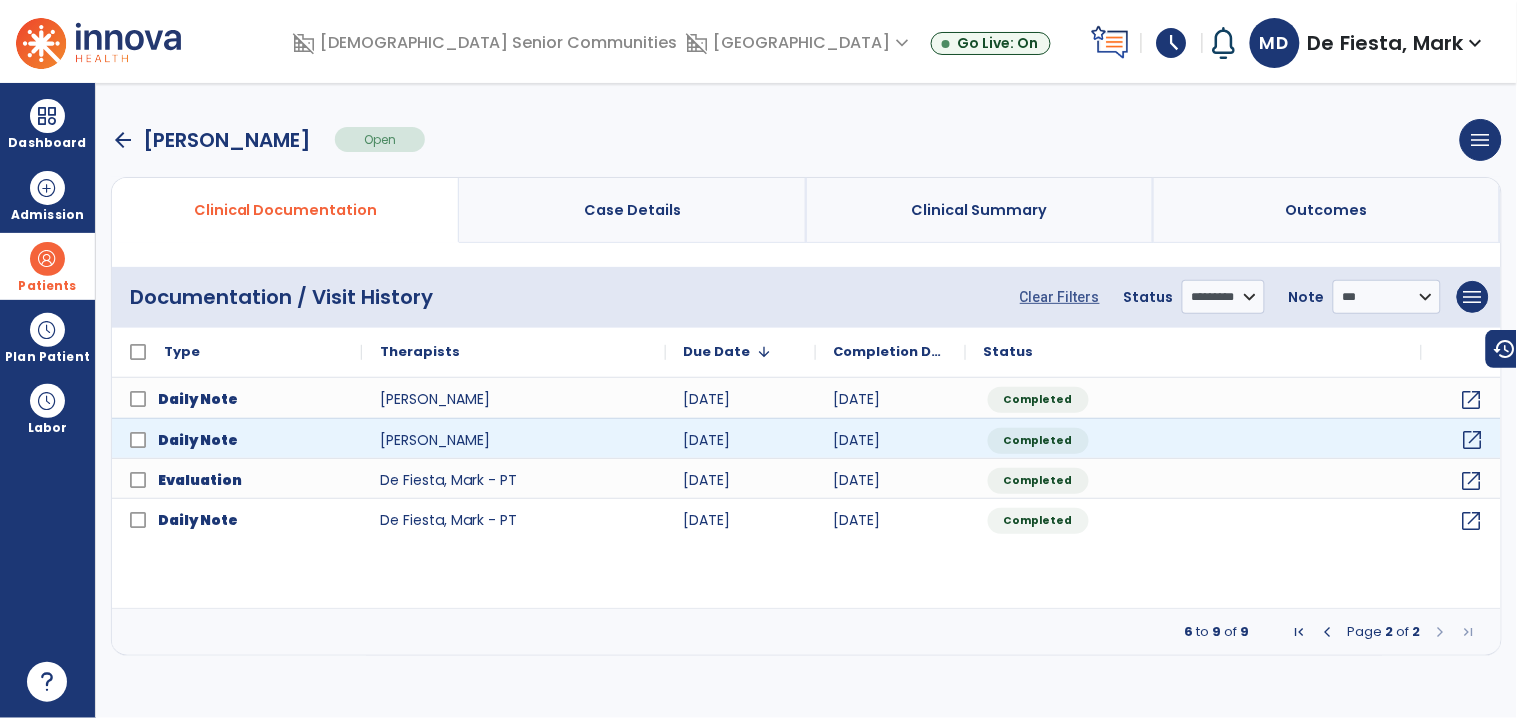 click on "open_in_new" 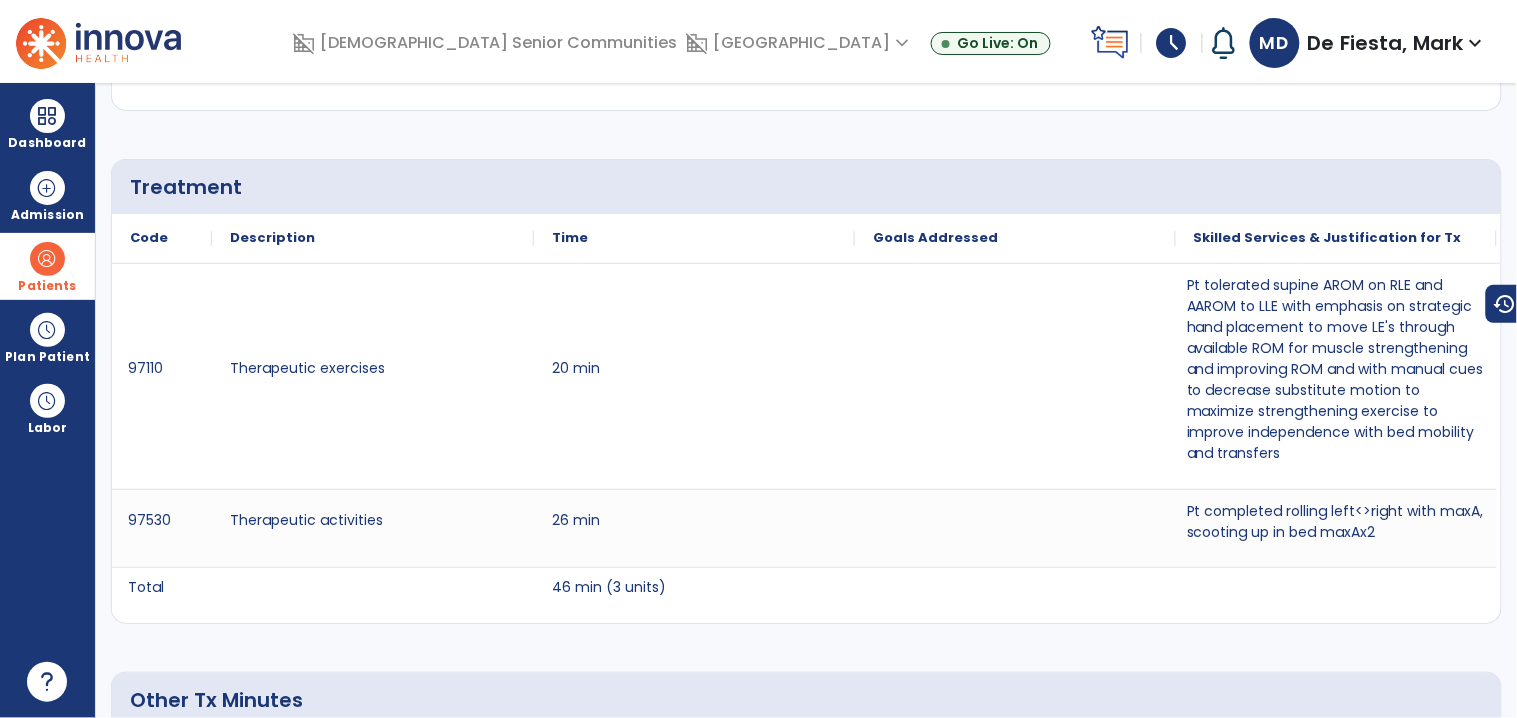 scroll, scrollTop: 0, scrollLeft: 0, axis: both 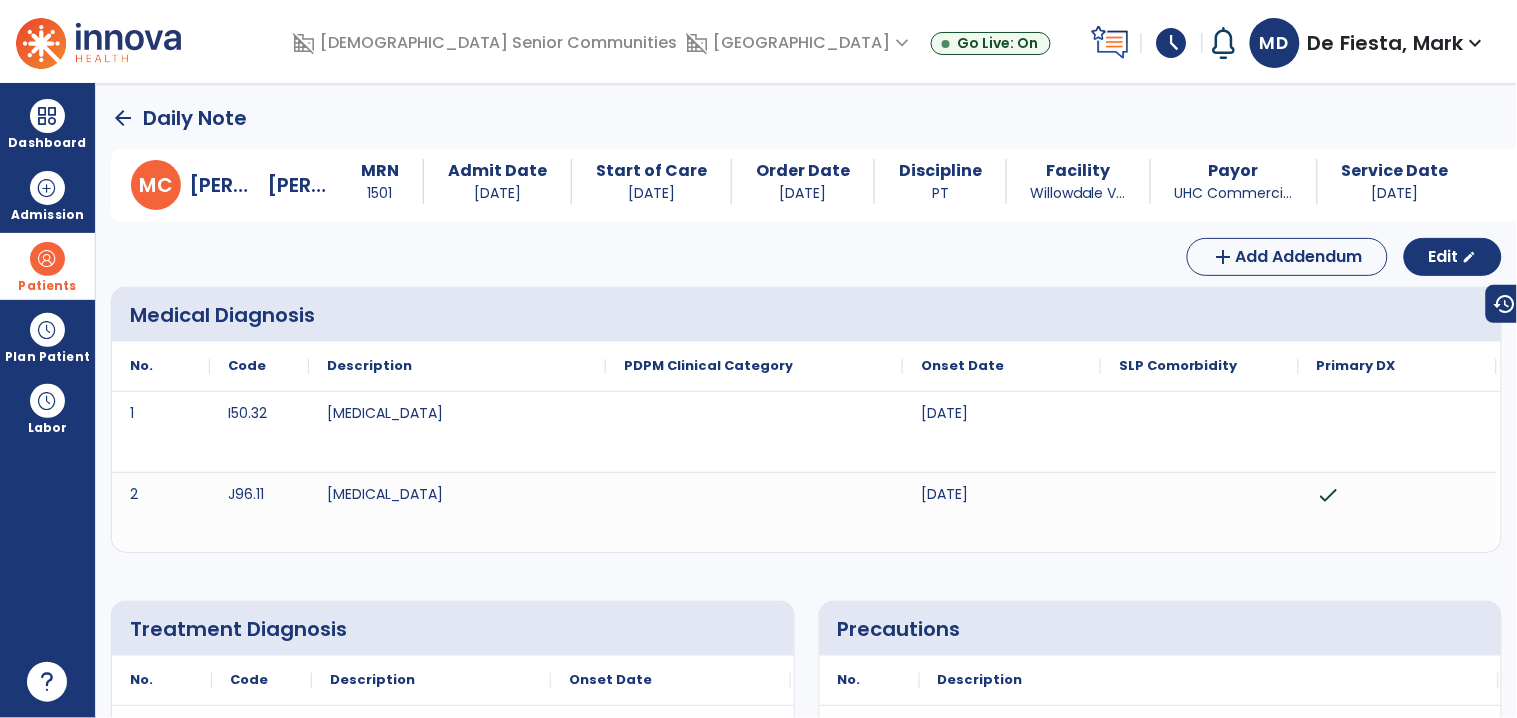 click on "arrow_back" 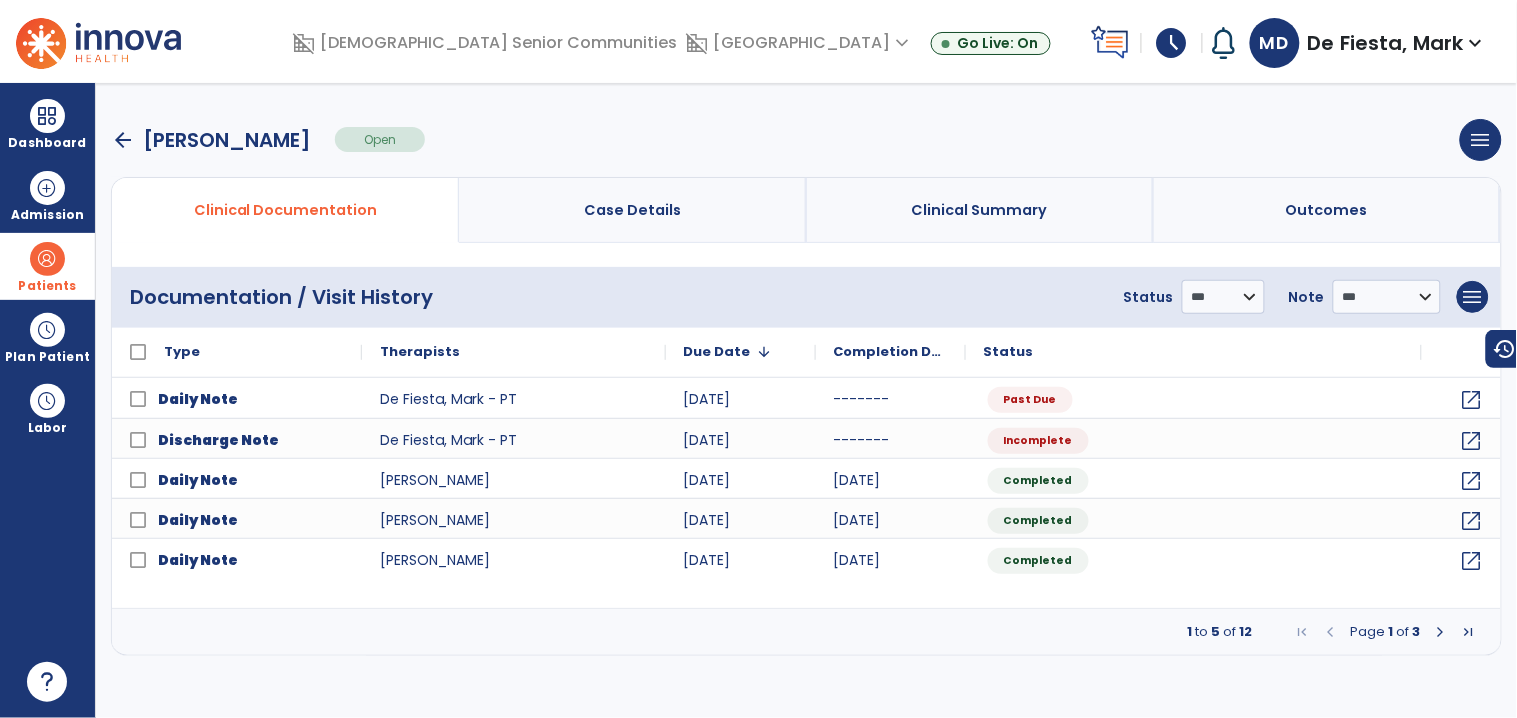 click at bounding box center (47, 259) 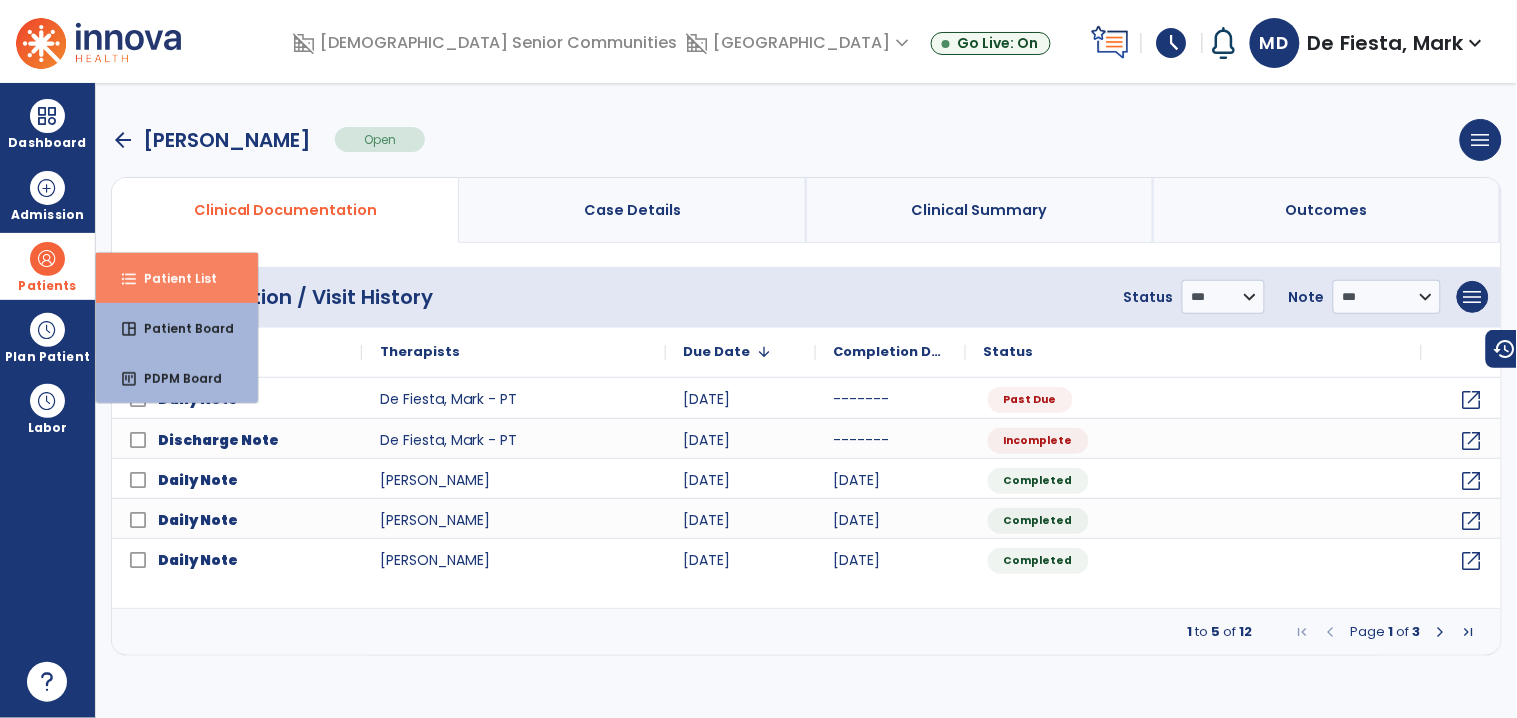 click on "format_list_bulleted" at bounding box center [129, 279] 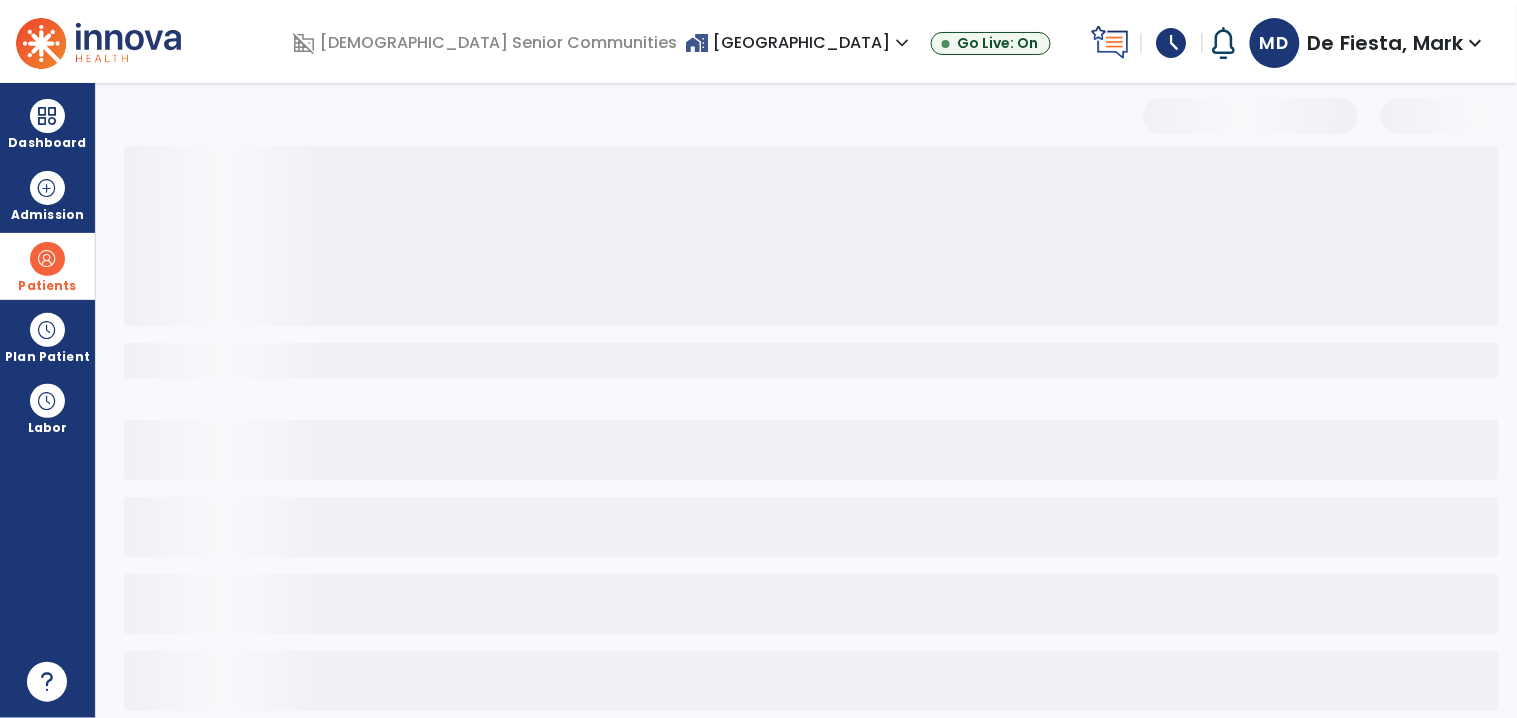 select on "***" 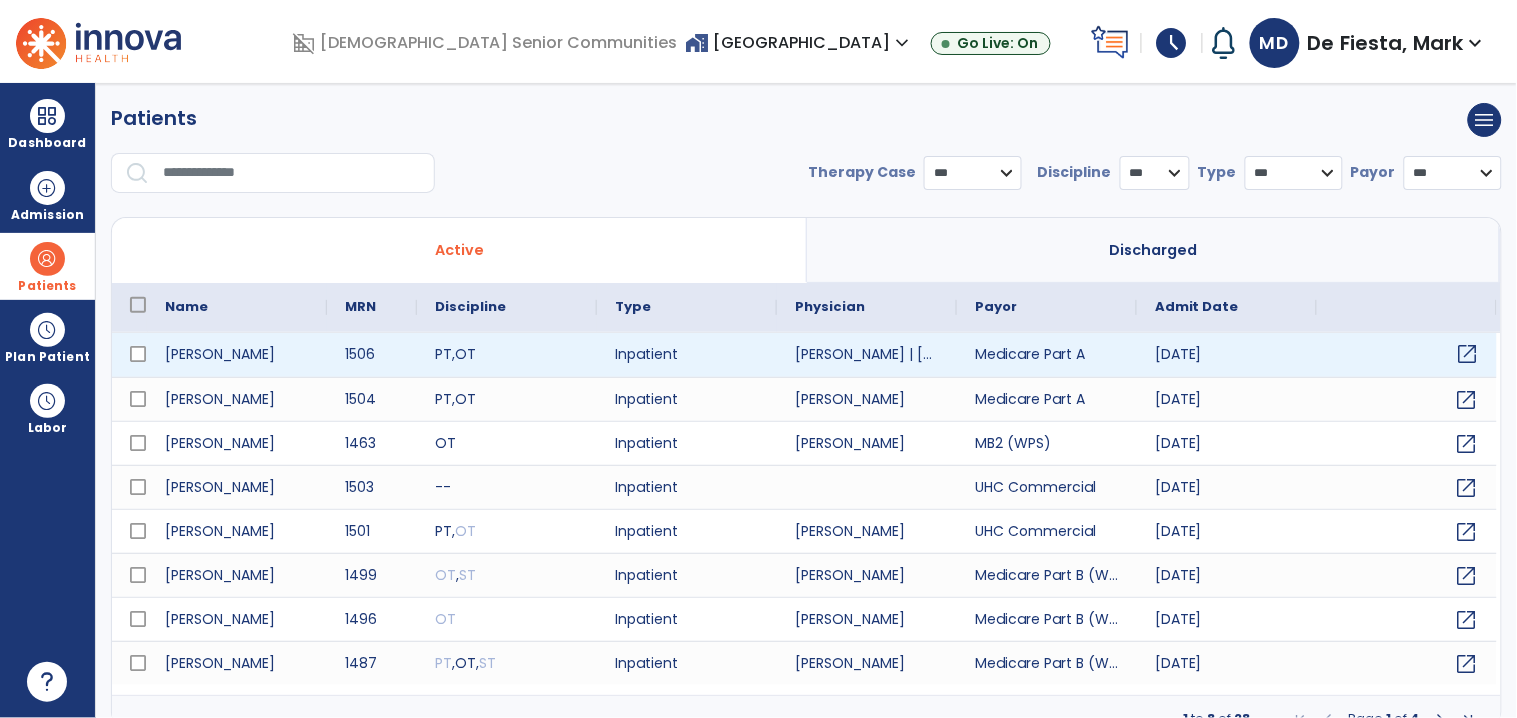 click on "open_in_new" at bounding box center (1468, 354) 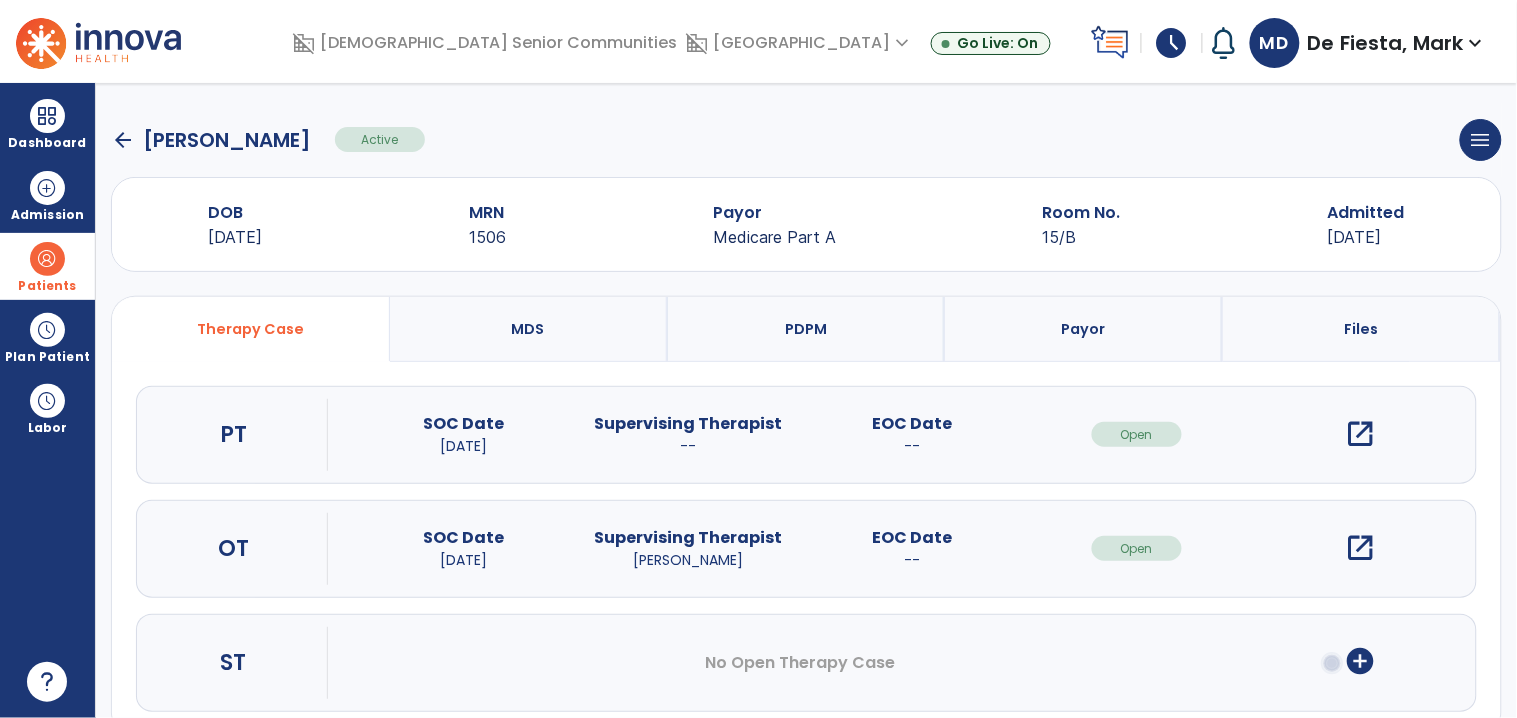 click on "open_in_new" at bounding box center (1361, 434) 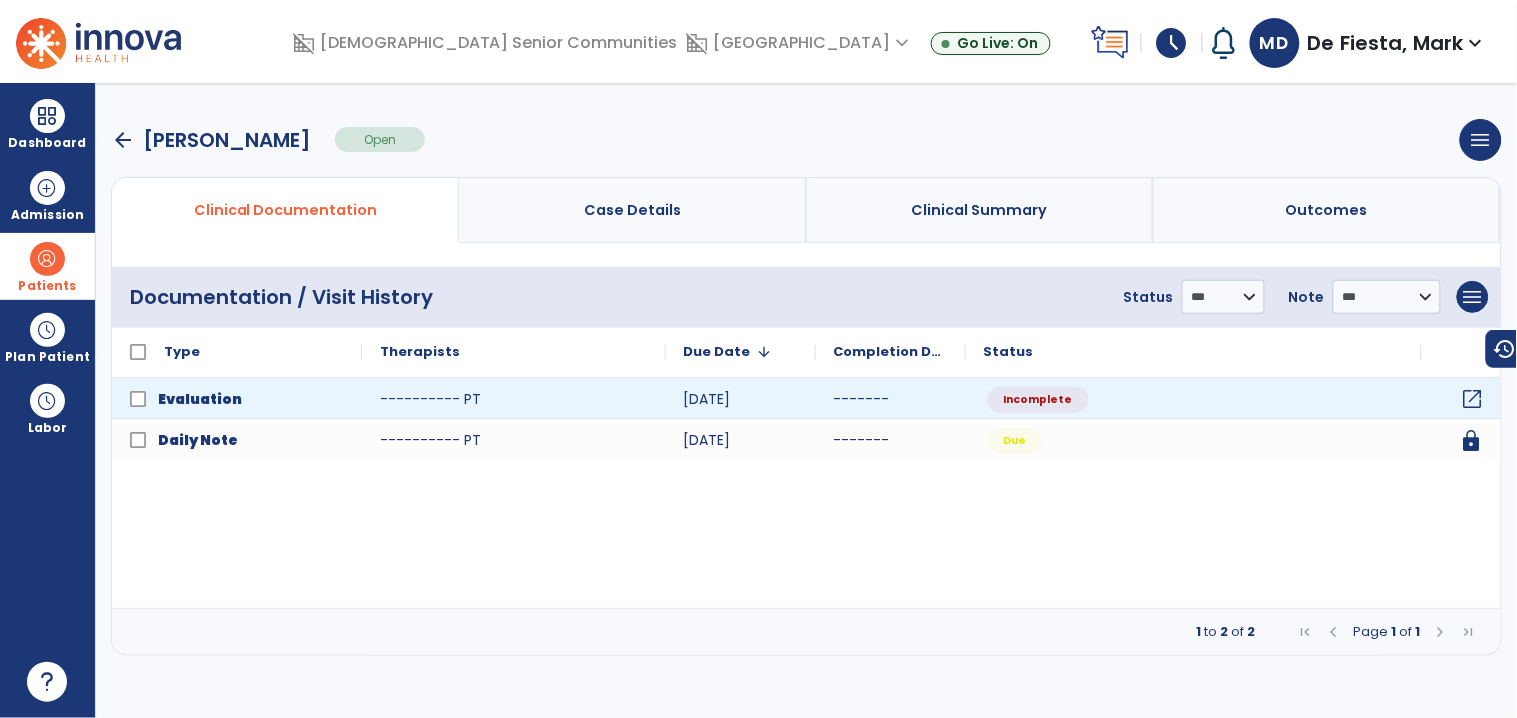 click on "open_in_new" 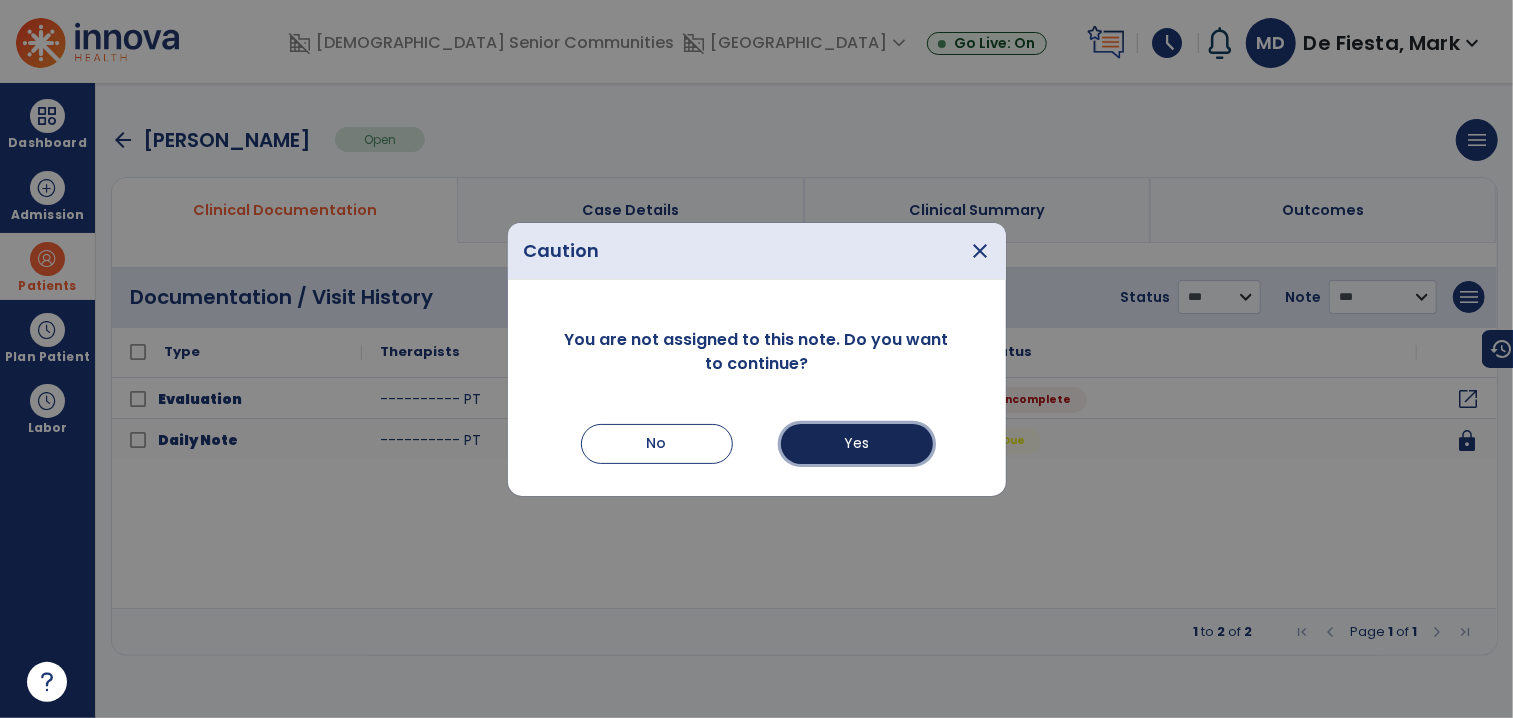 click on "Yes" at bounding box center (857, 444) 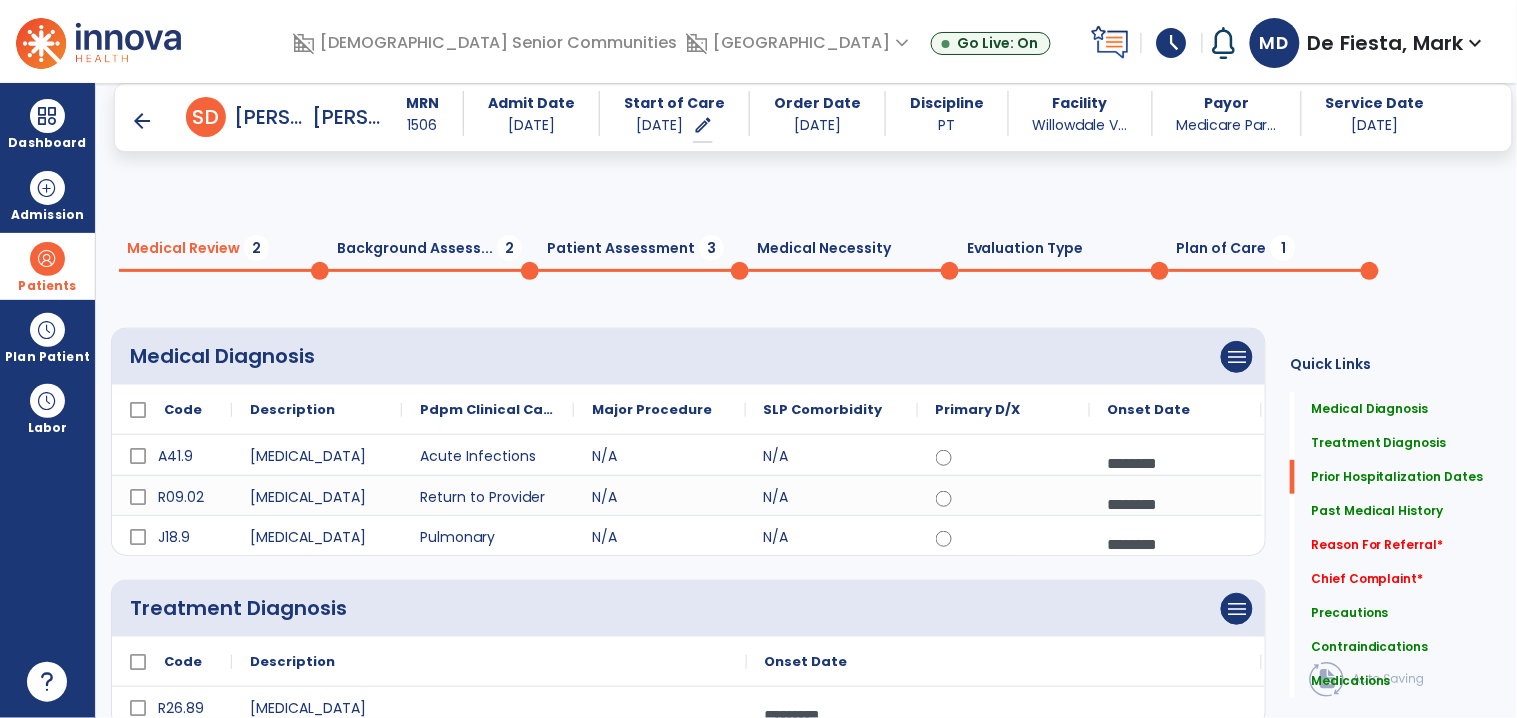 scroll, scrollTop: 535, scrollLeft: 0, axis: vertical 